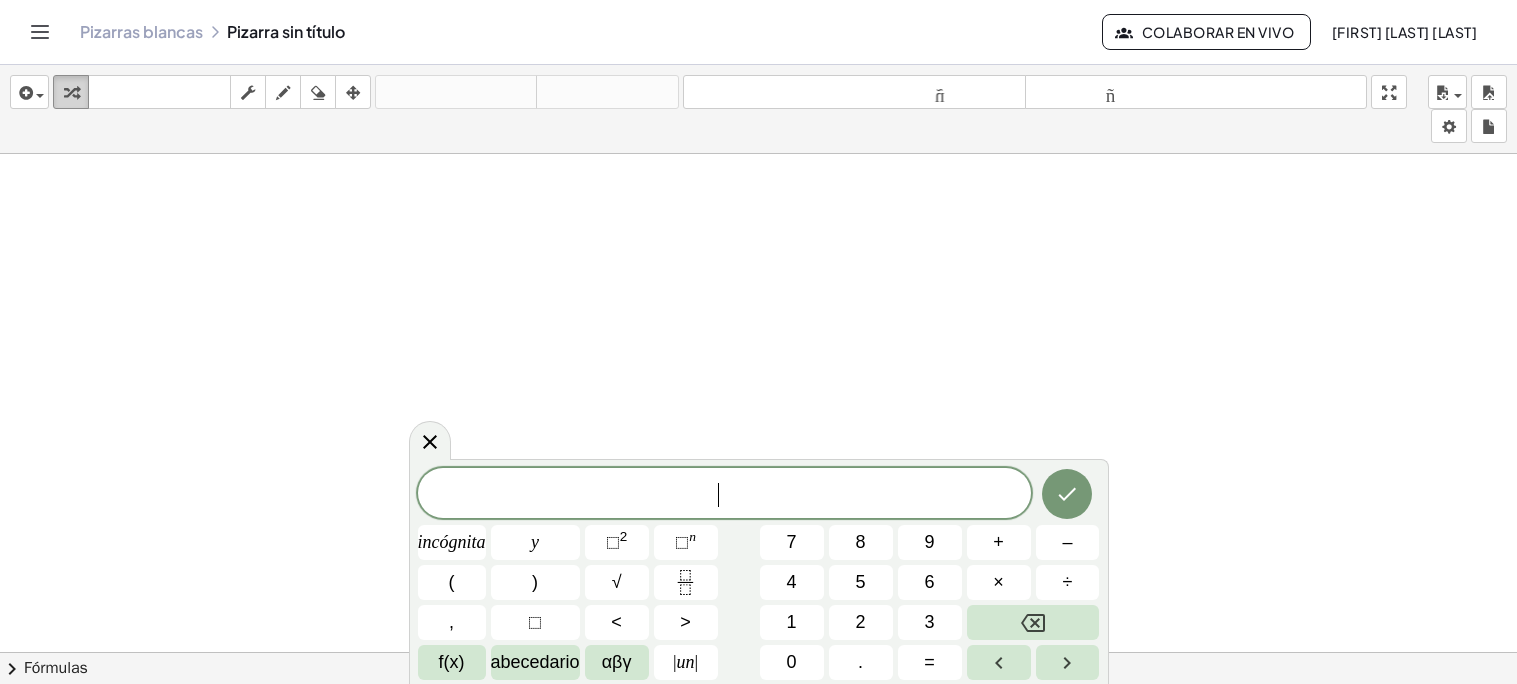 scroll, scrollTop: 0, scrollLeft: 0, axis: both 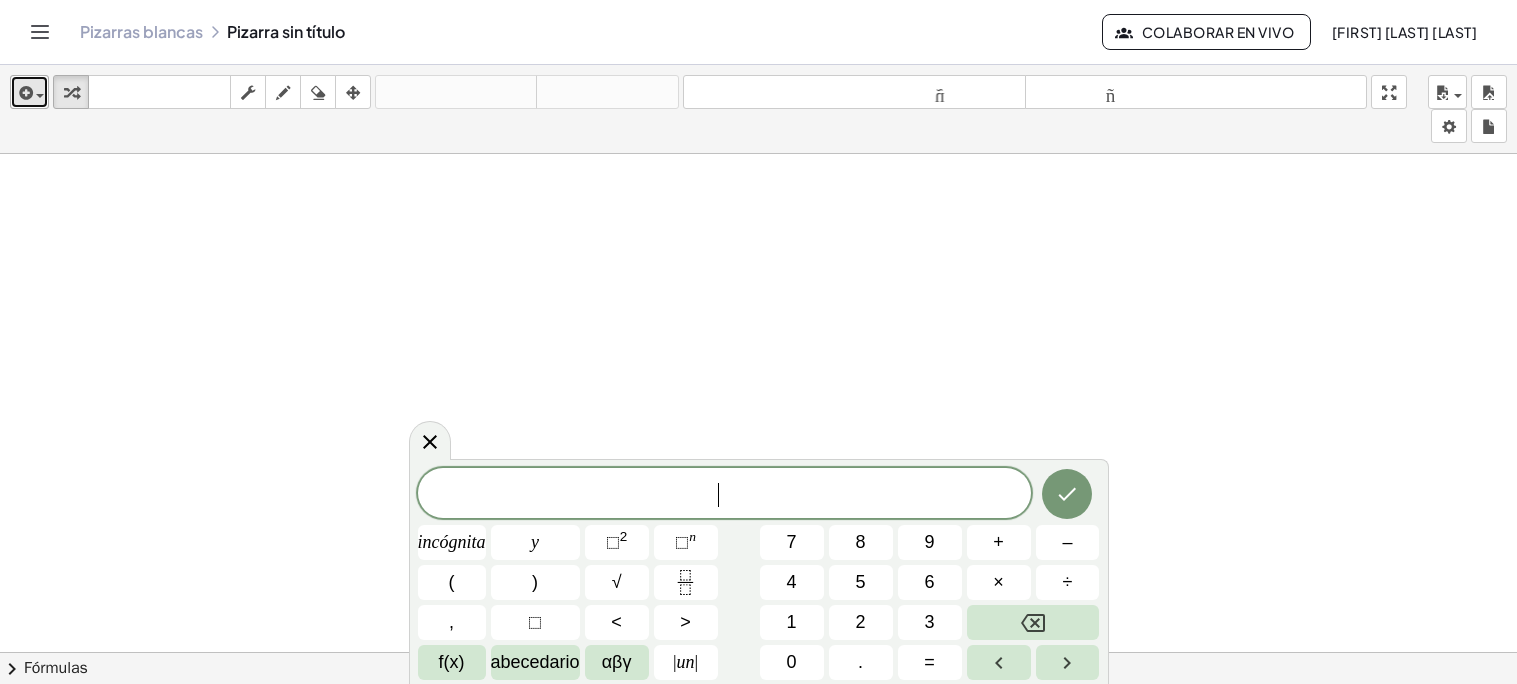 click at bounding box center (40, 96) 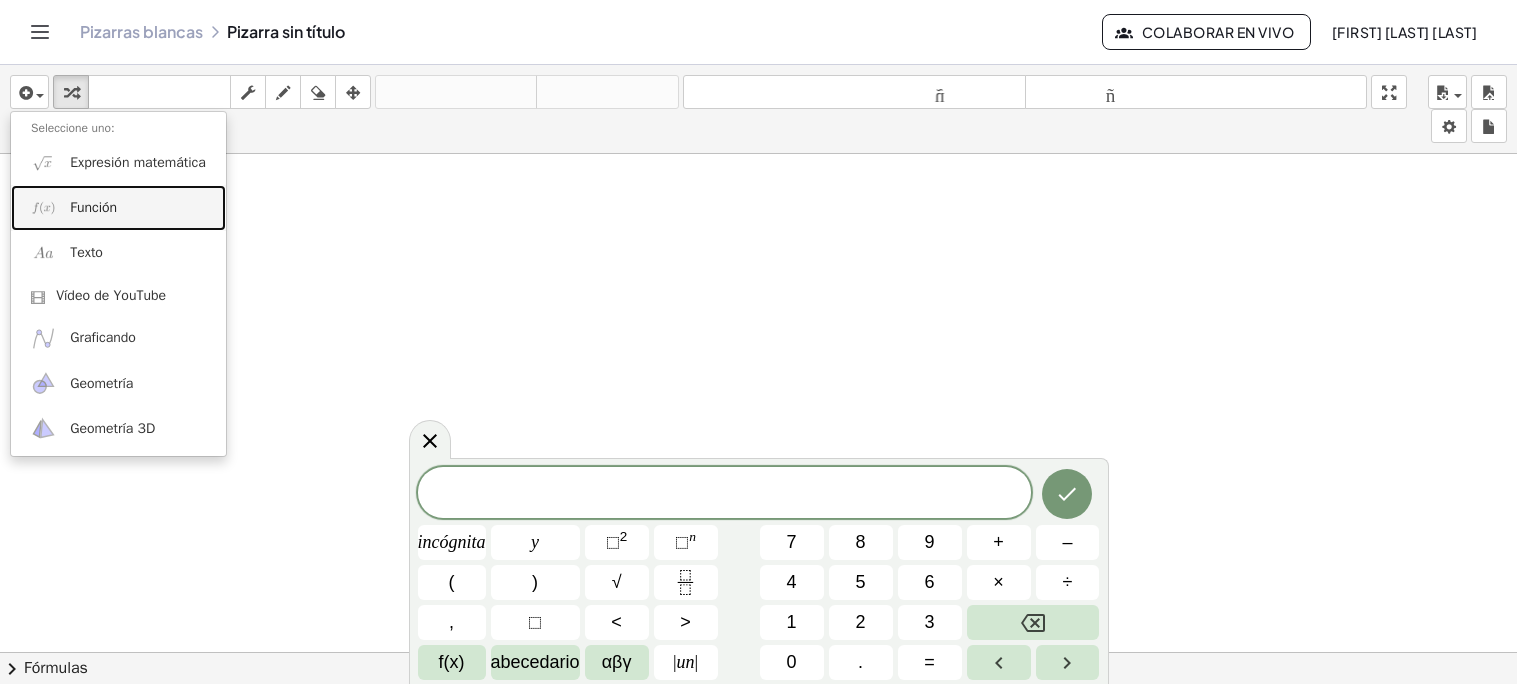 click on "Función" at bounding box center (93, 207) 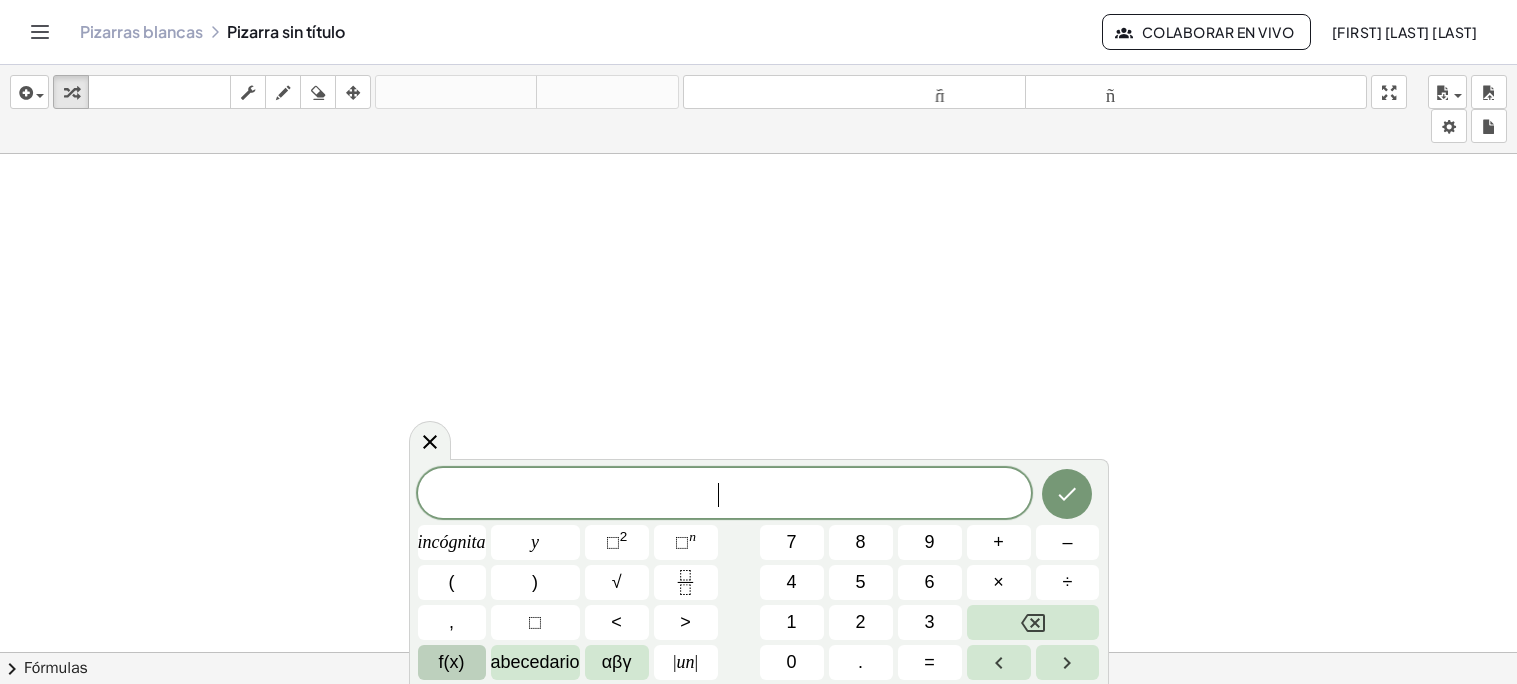 click on "f(x)" at bounding box center [452, 662] 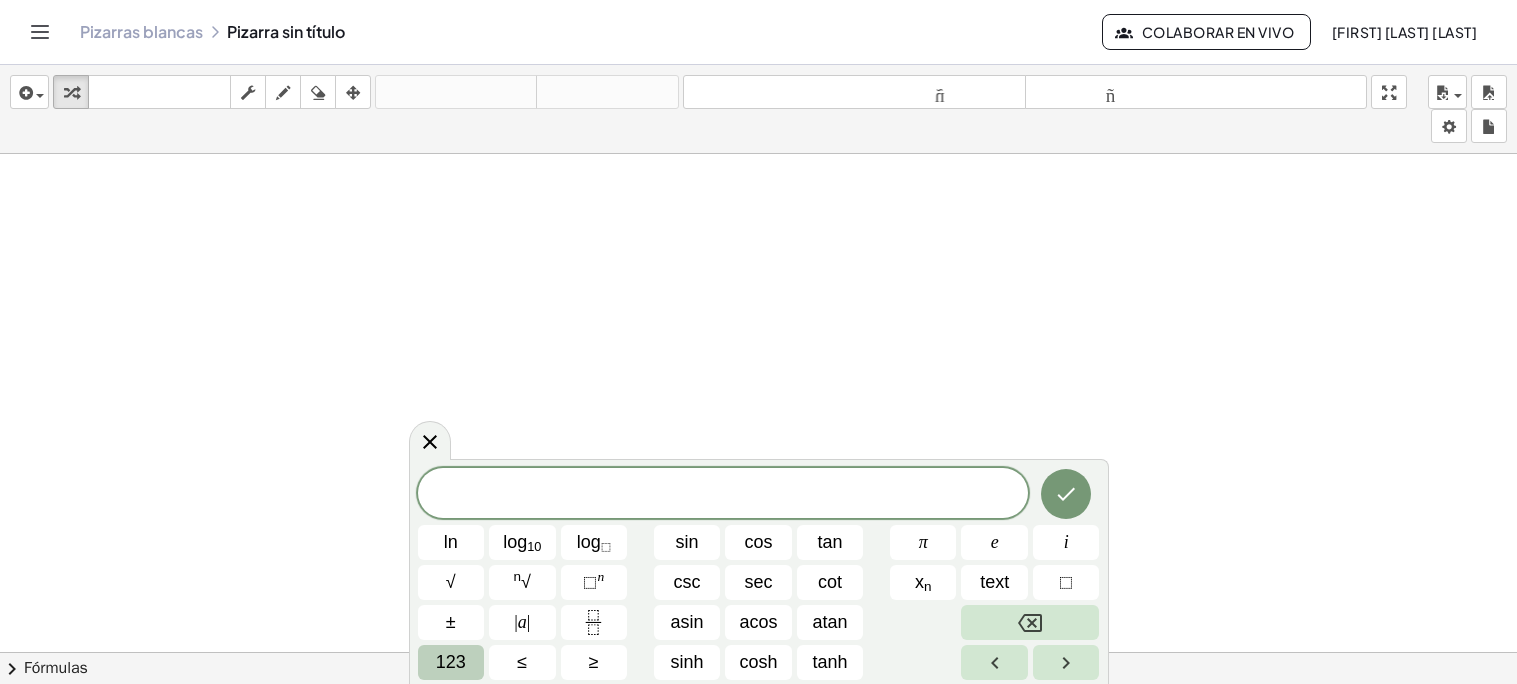 click on "123" at bounding box center [451, 662] 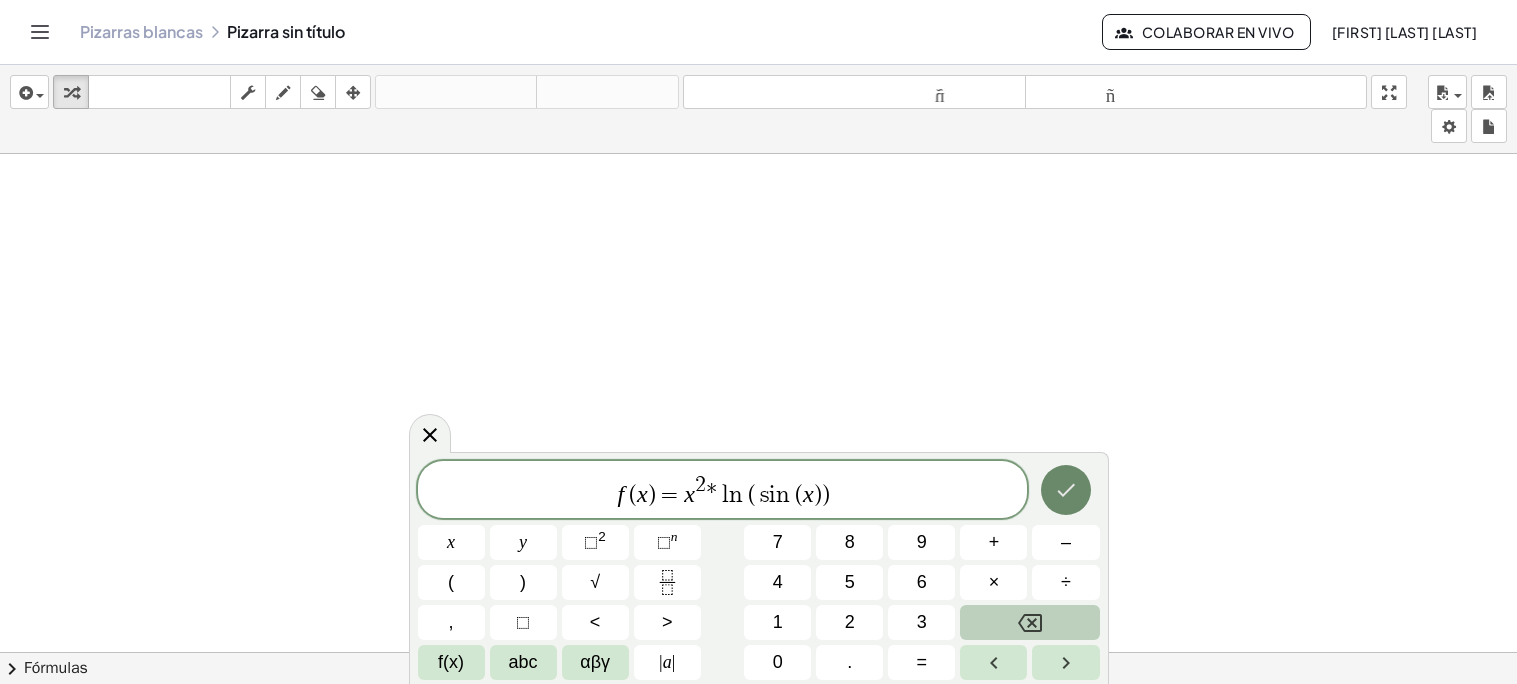 click 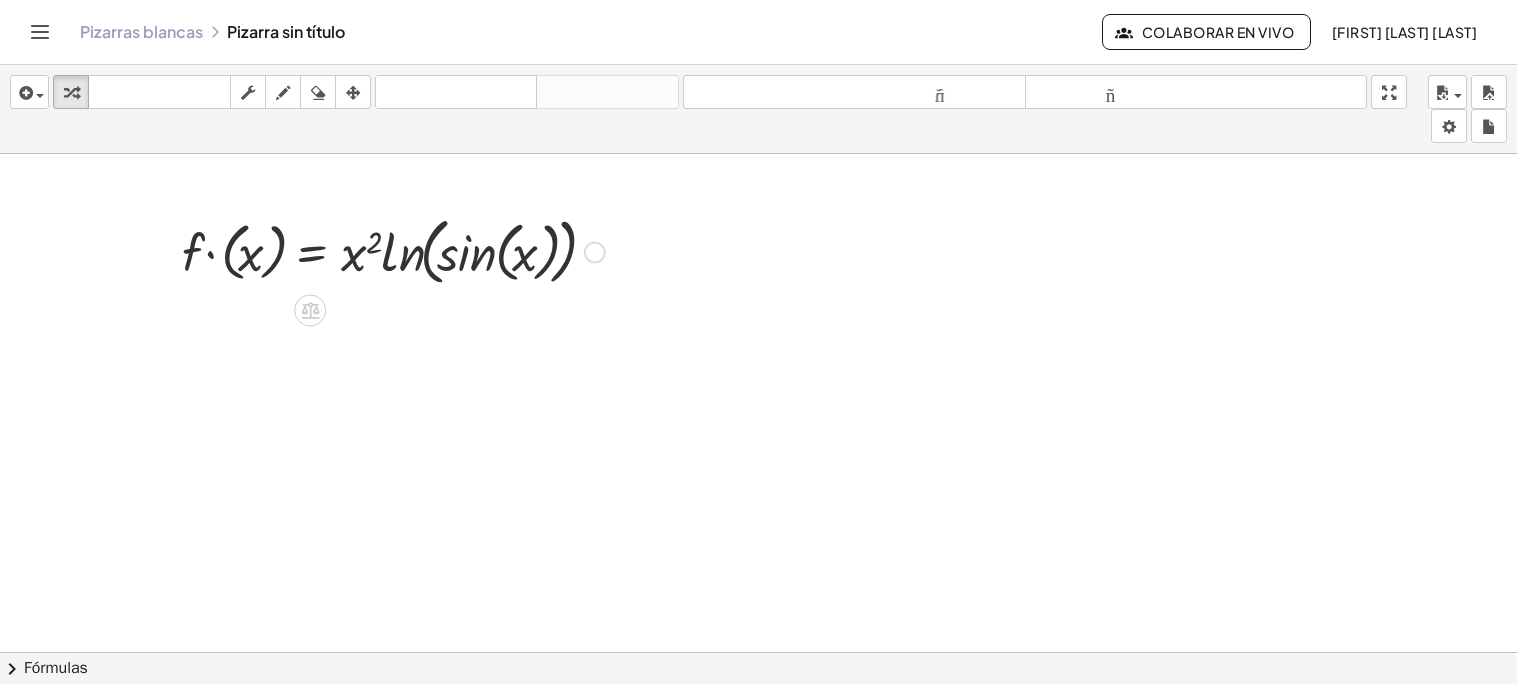 click at bounding box center [595, 253] 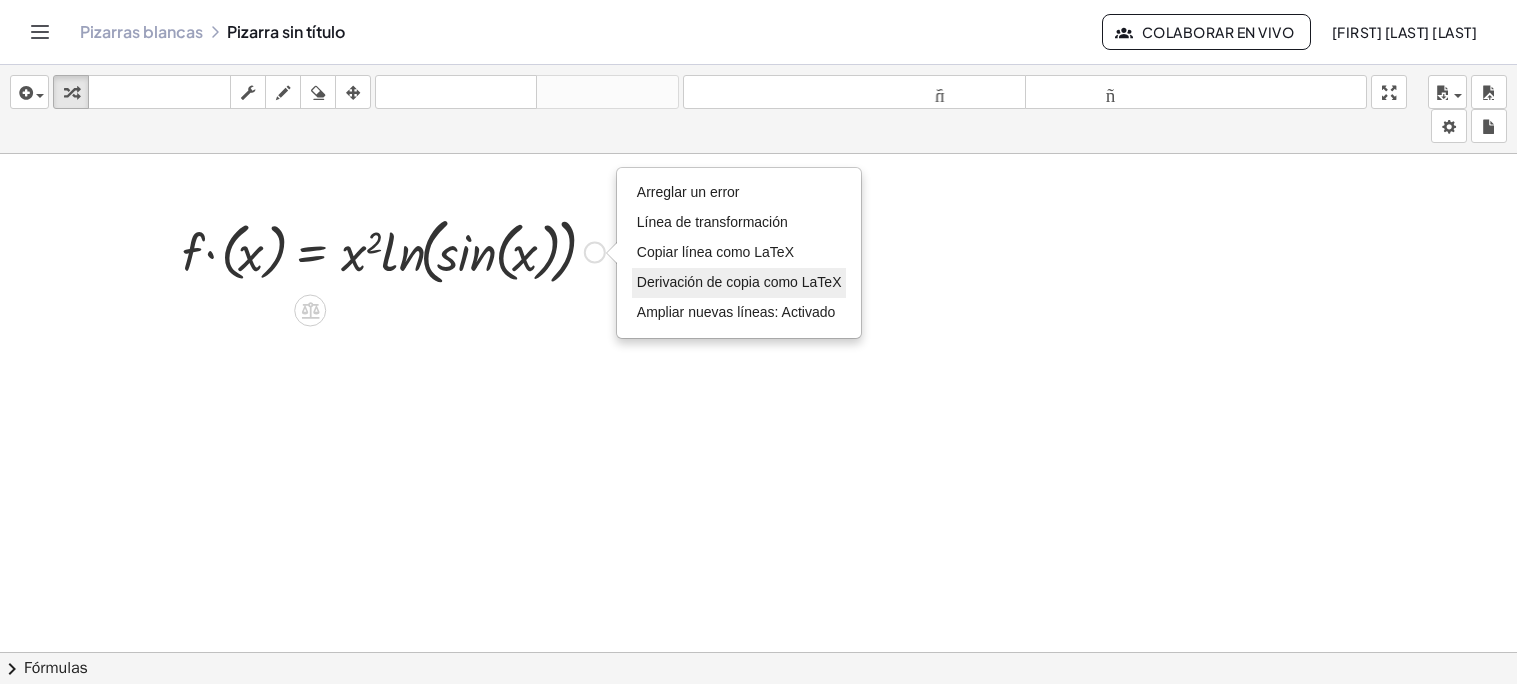 click on "Derivación de copia como LaTeX" at bounding box center [739, 282] 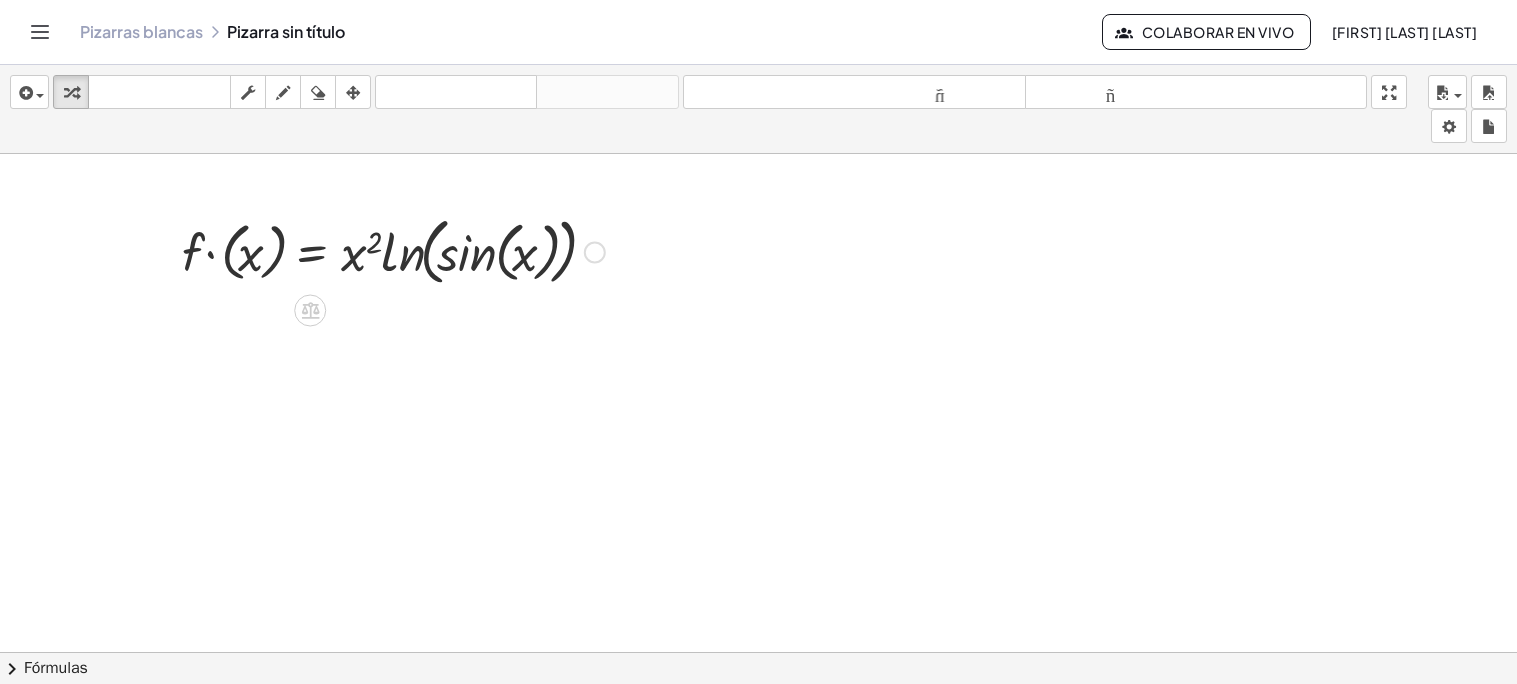 click at bounding box center (393, 250) 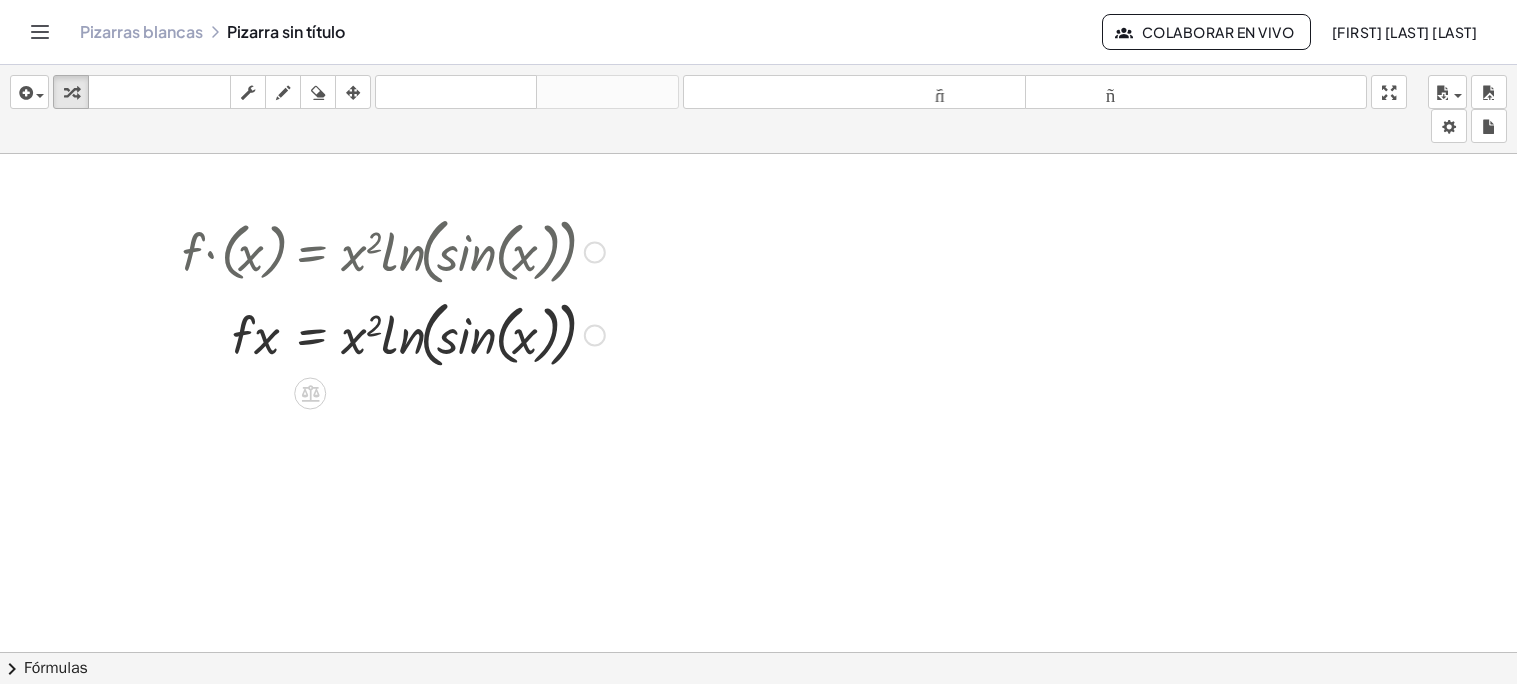click on "Copiado done" at bounding box center (595, 336) 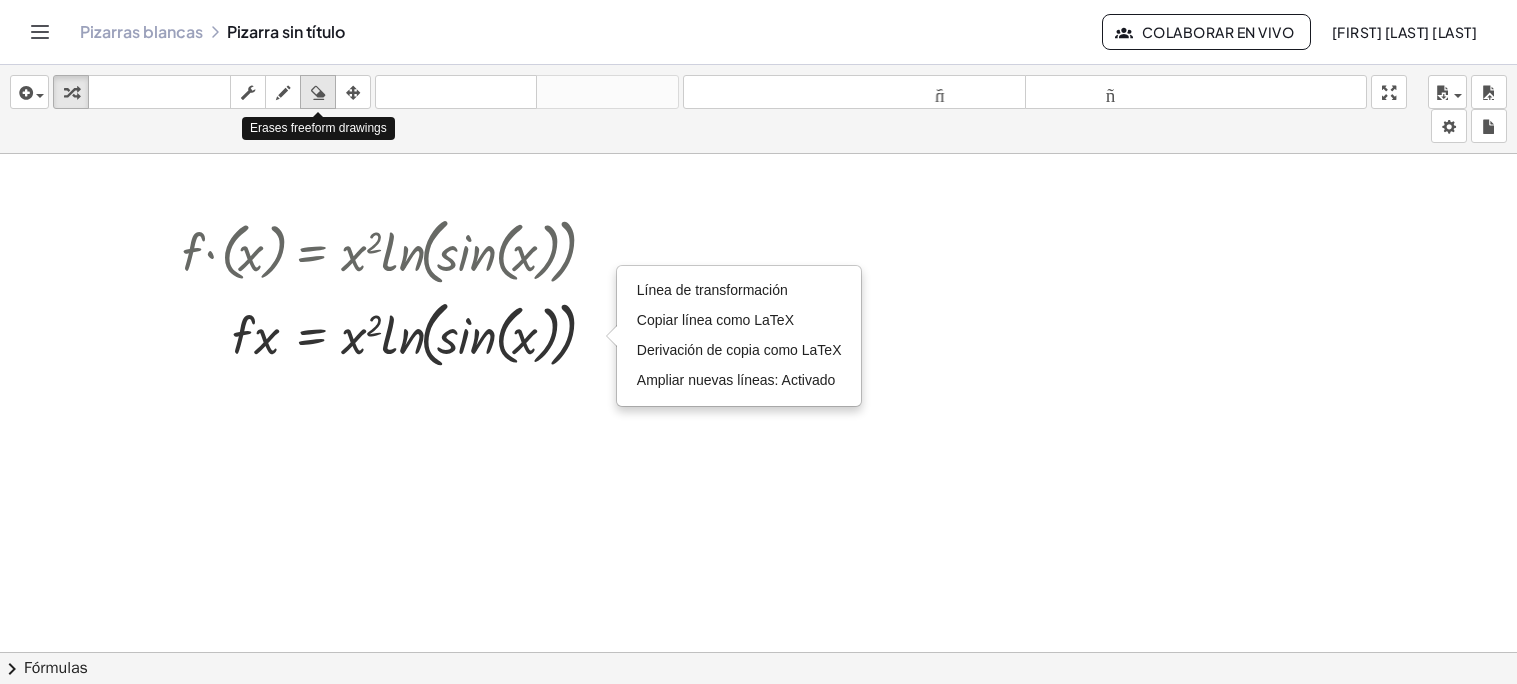click at bounding box center [318, 93] 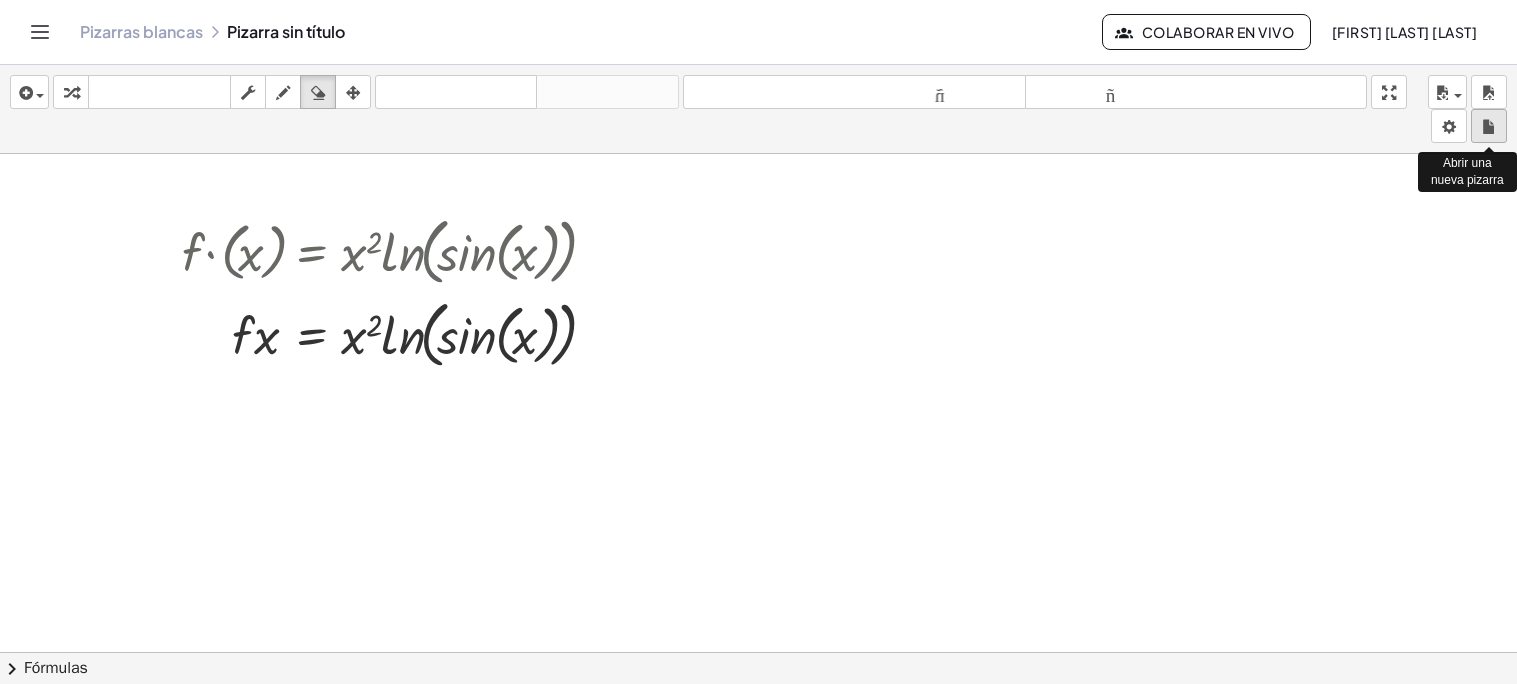 click at bounding box center [1489, 126] 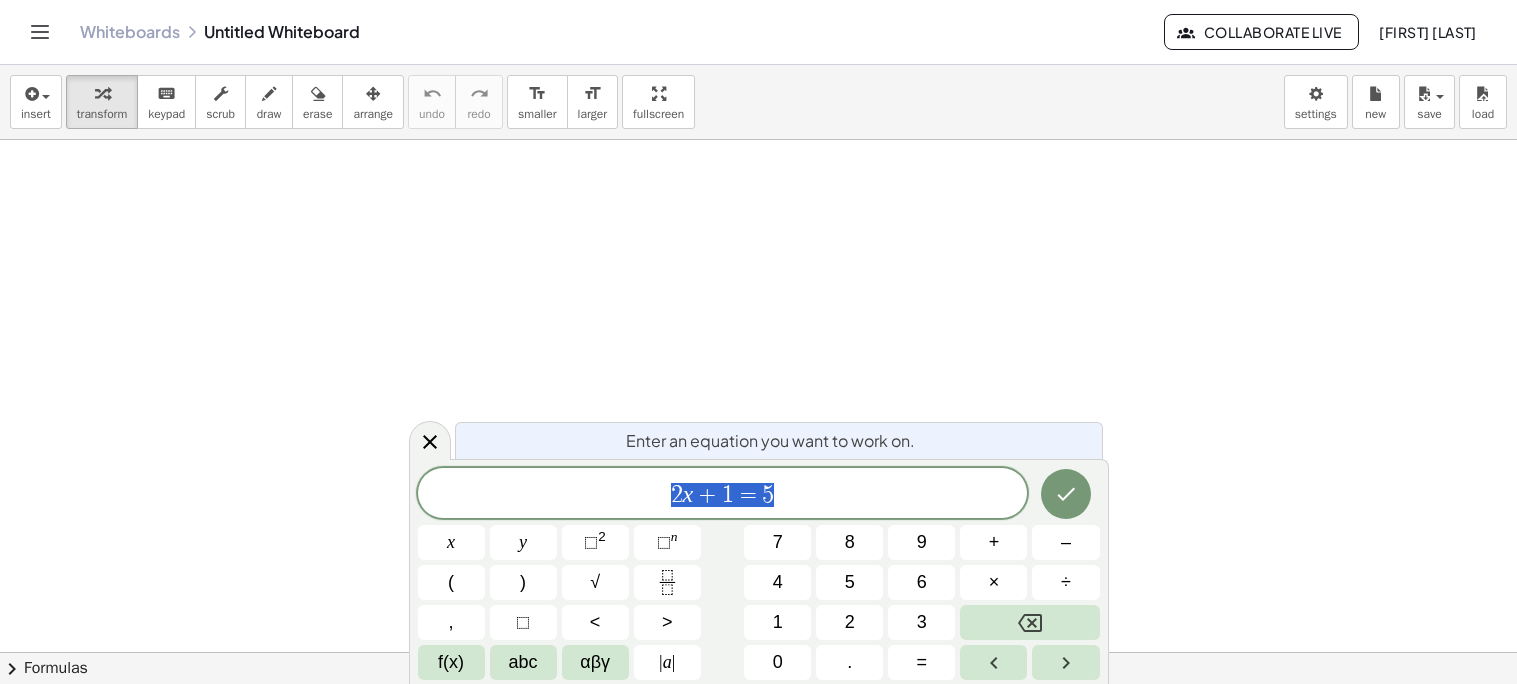 scroll, scrollTop: 0, scrollLeft: 0, axis: both 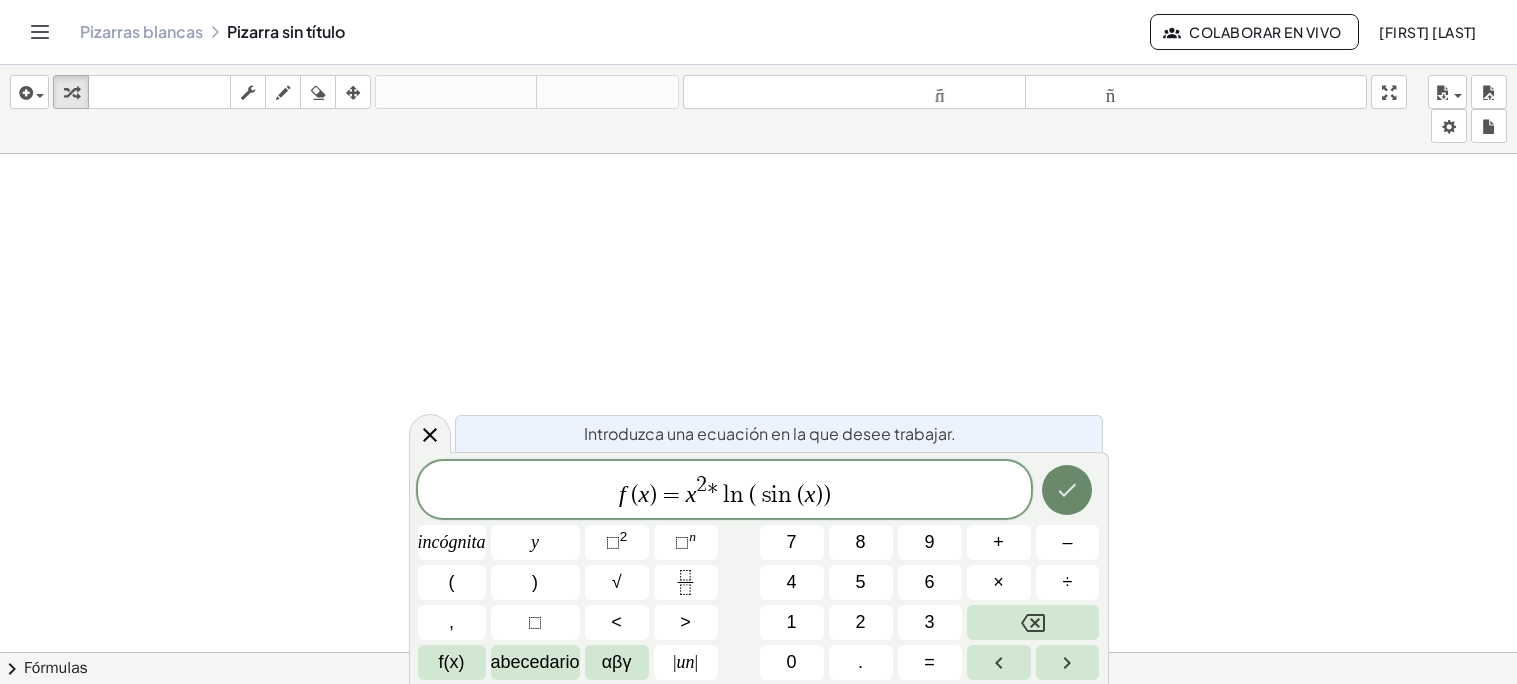 click 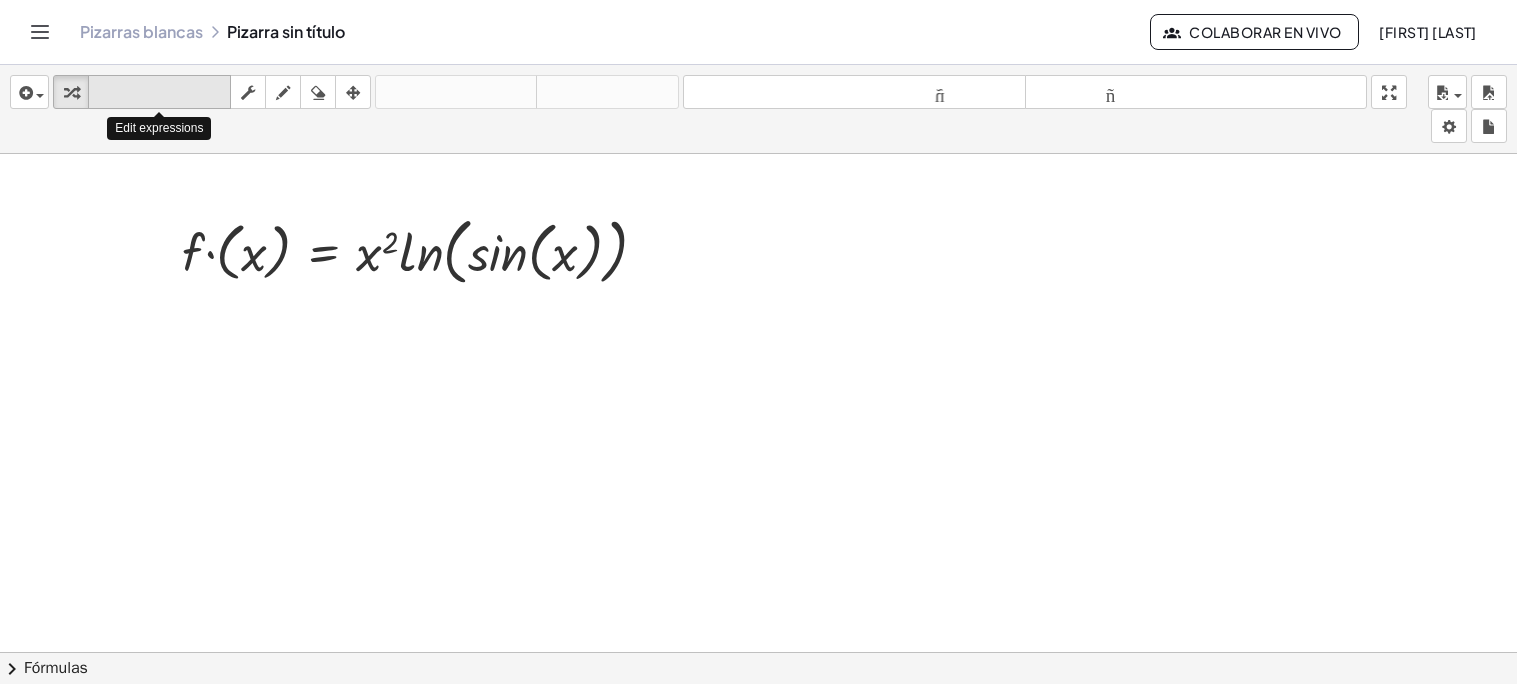 click on "teclado" at bounding box center (159, 92) 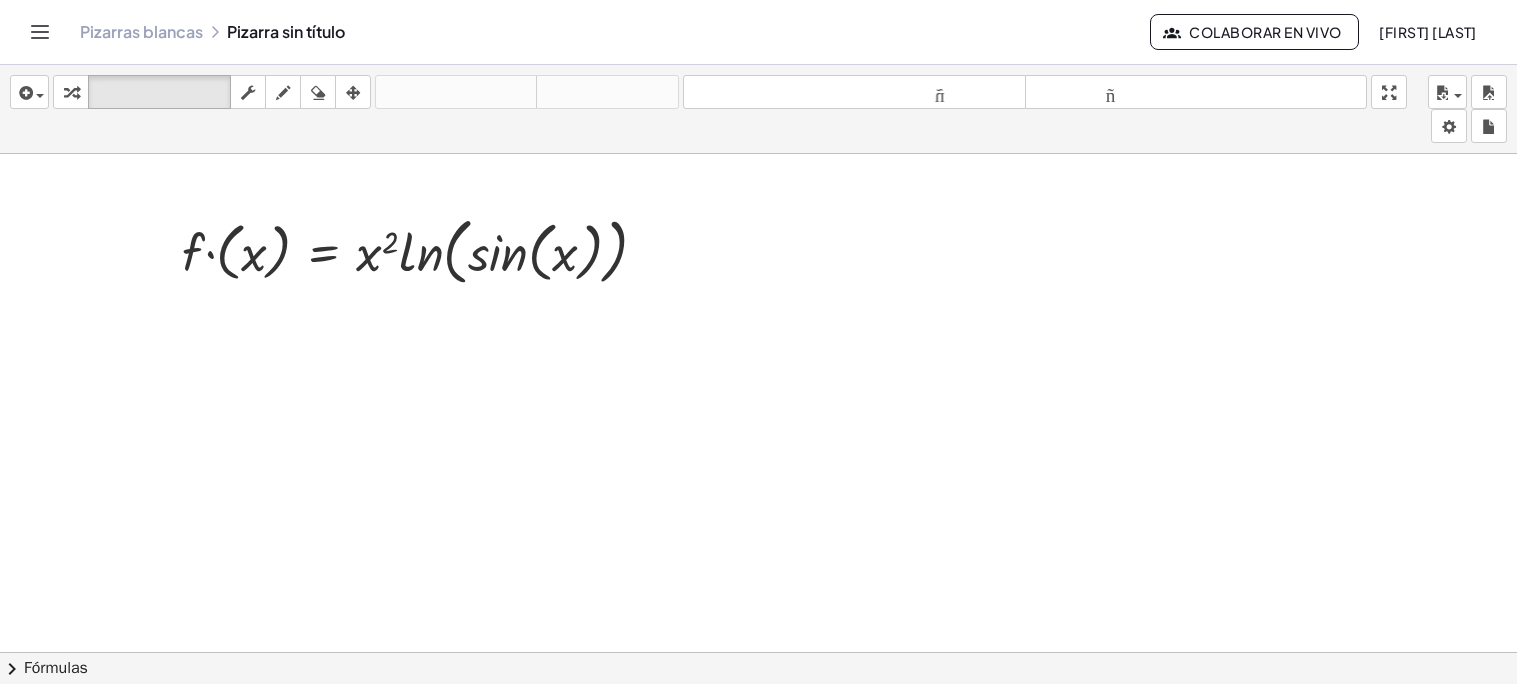 click 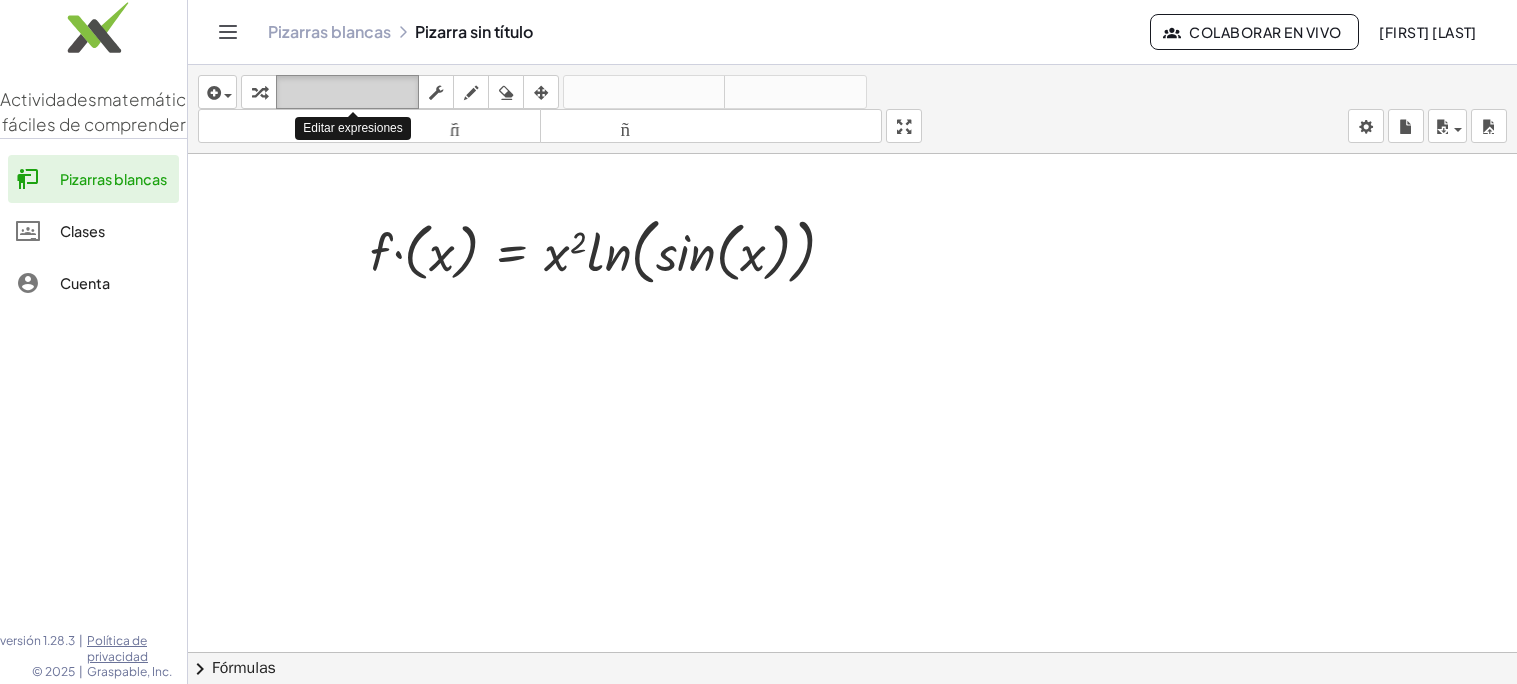 click on "teclado" at bounding box center [347, 92] 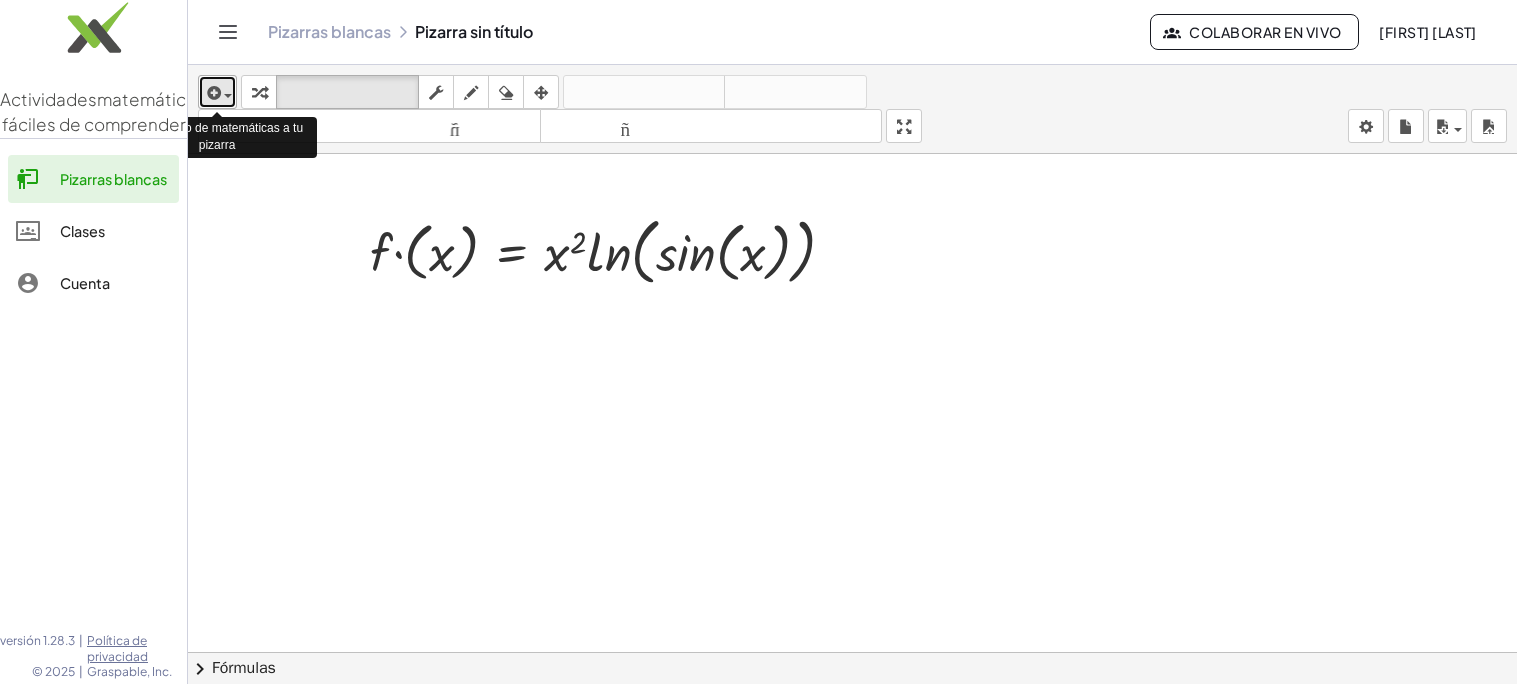 click at bounding box center (212, 93) 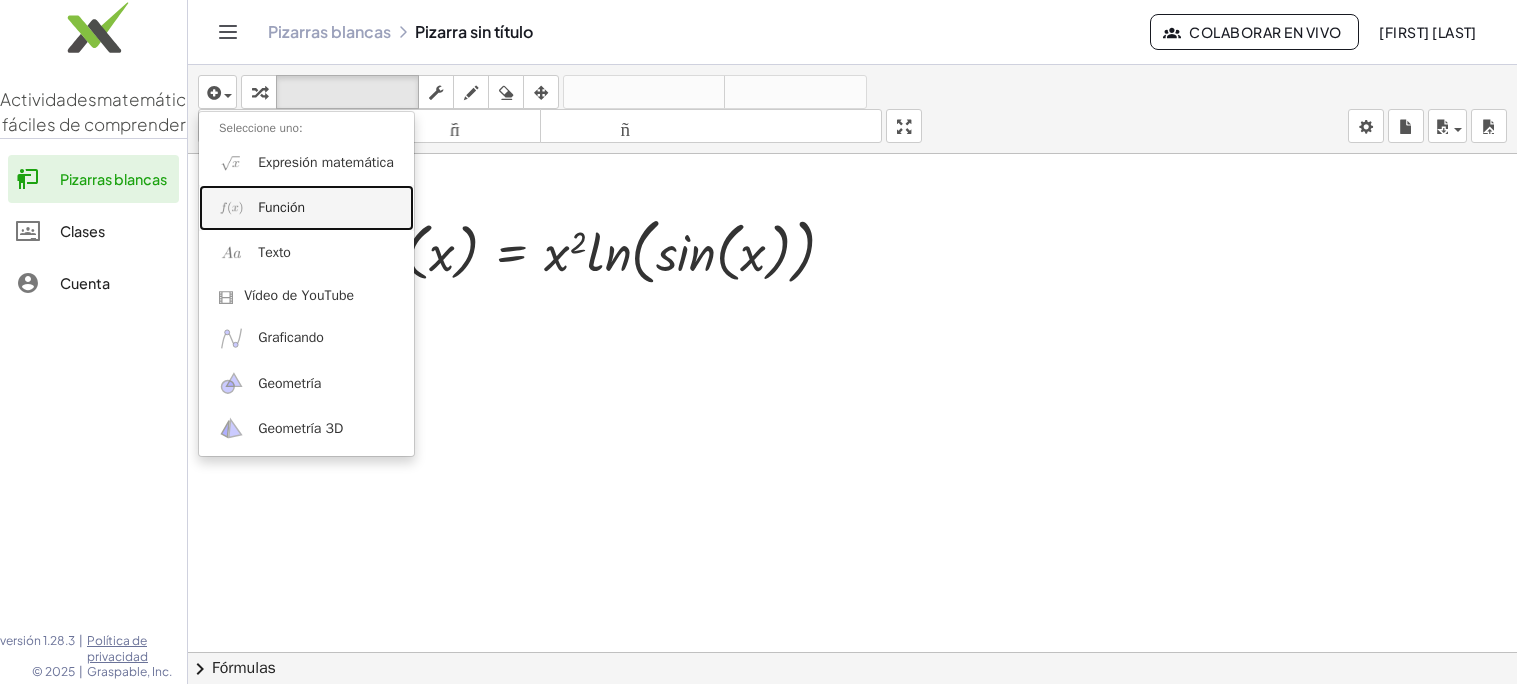 click on "Función" at bounding box center (281, 207) 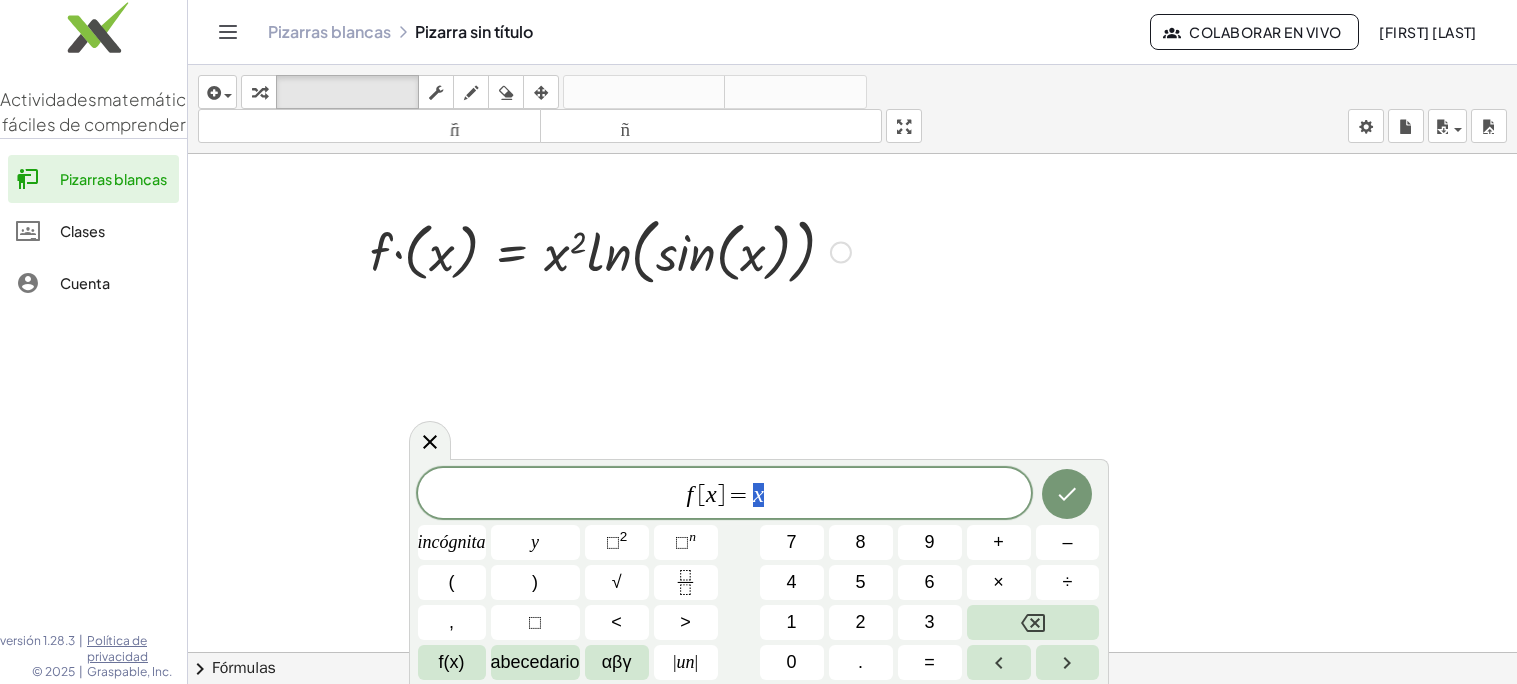 click at bounding box center (841, 253) 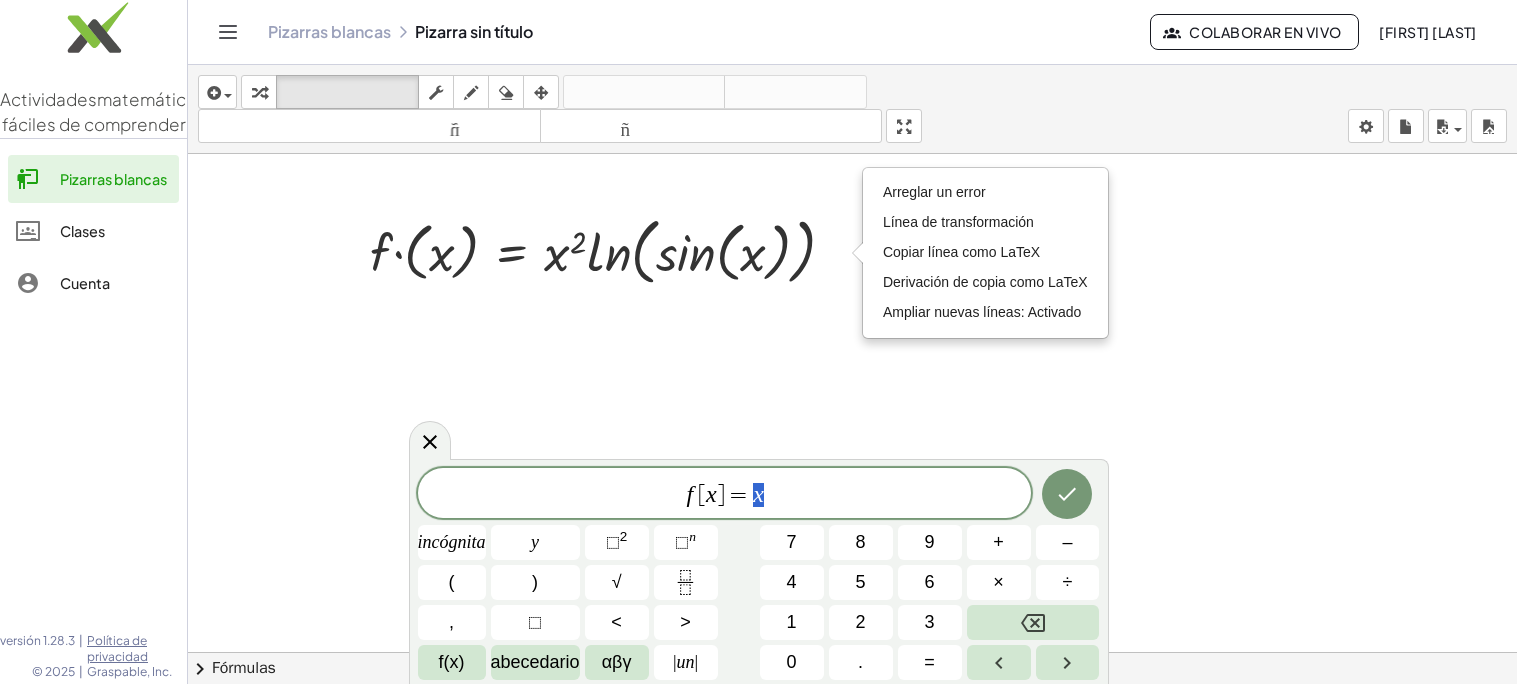 click on "f [ x ] = x" at bounding box center (724, 495) 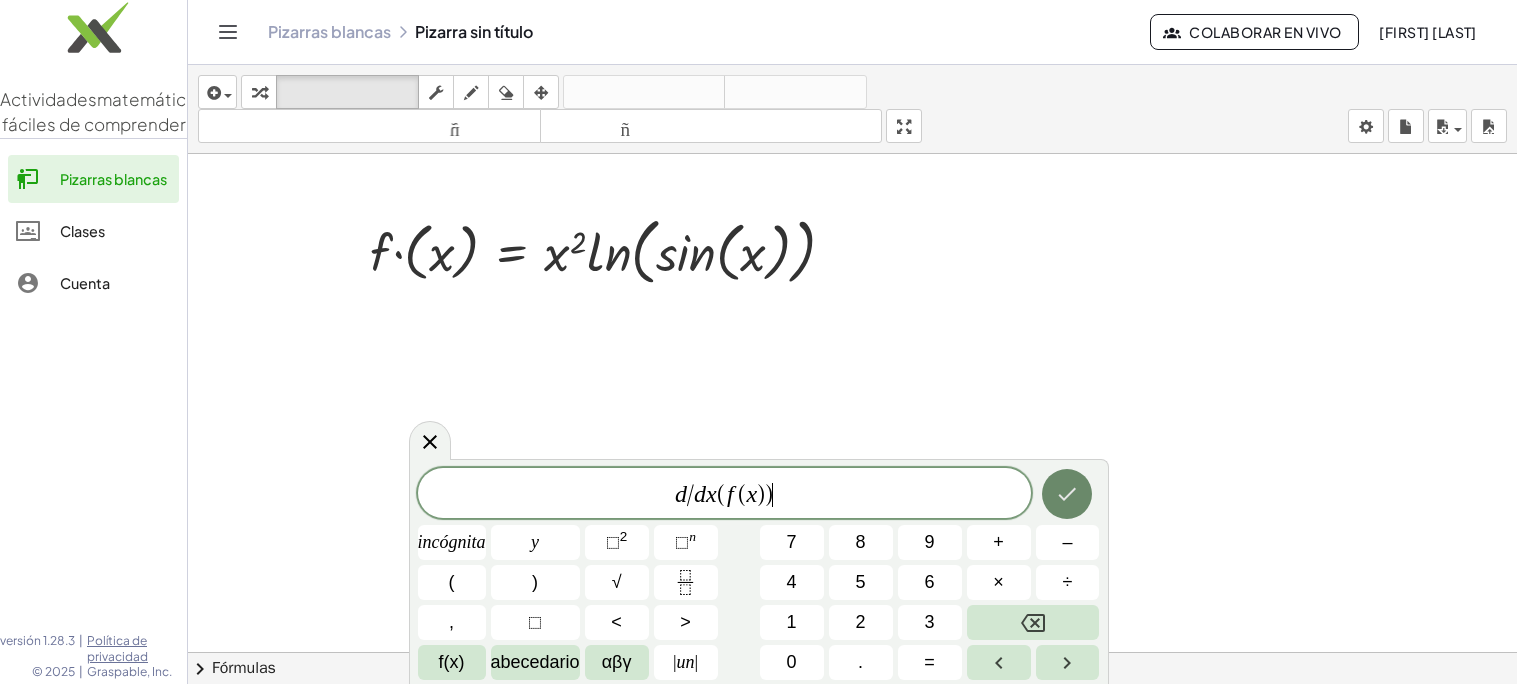 click 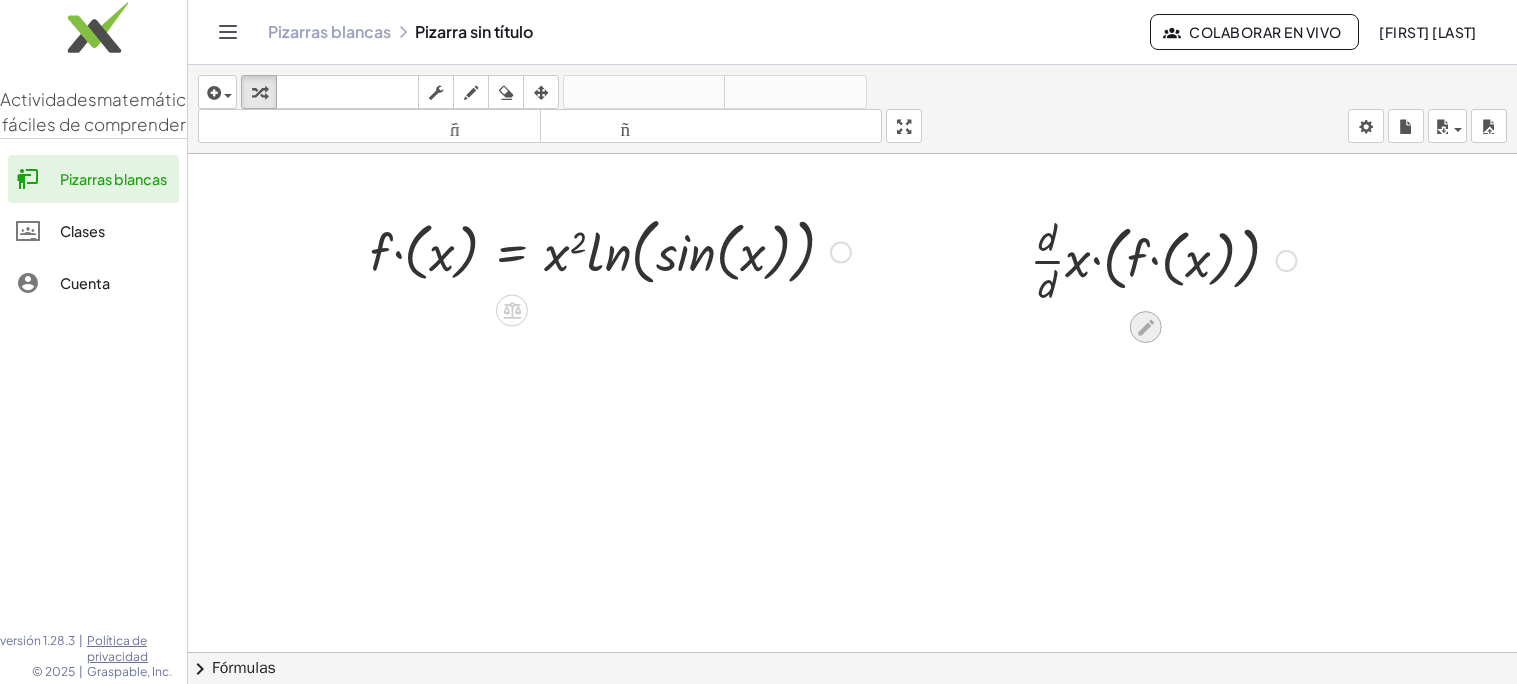 click 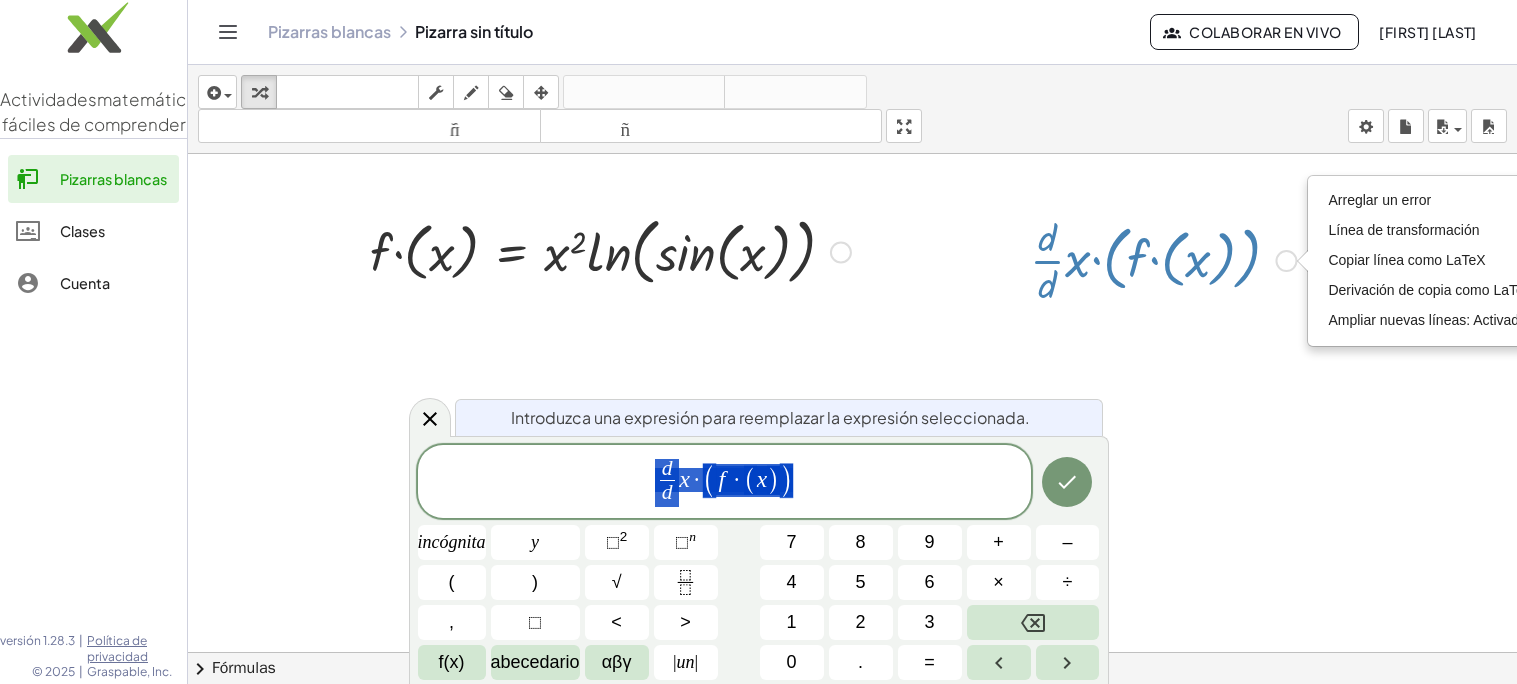 click on "Arreglar un error Línea de transformación Copiar línea como LaTeX Derivación de copia como LaTeX Ampliar nuevas líneas: Activado" at bounding box center (841, 253) 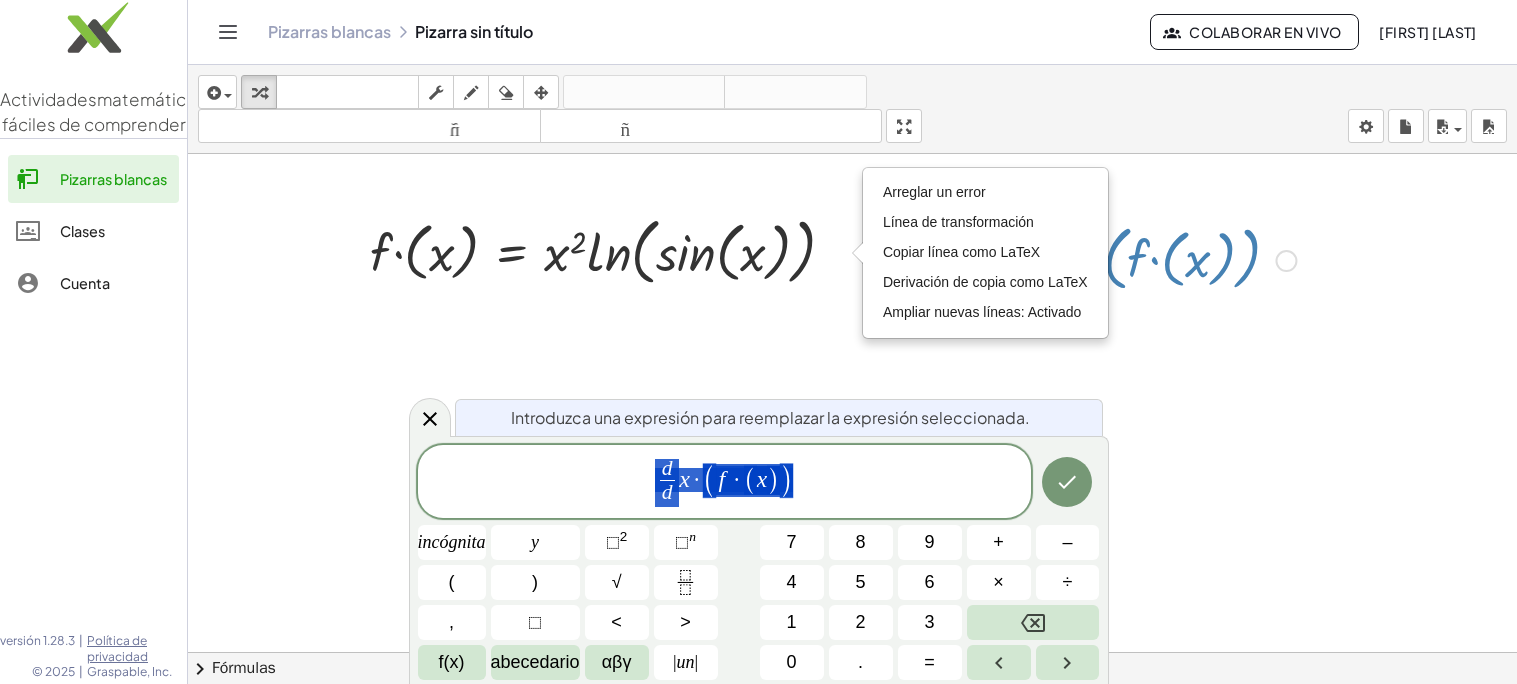 click on "Arreglar un error Línea de transformación Copiar línea como LaTeX Derivación de copia como LaTeX Ampliar nuevas líneas: Activado" at bounding box center [1286, 261] 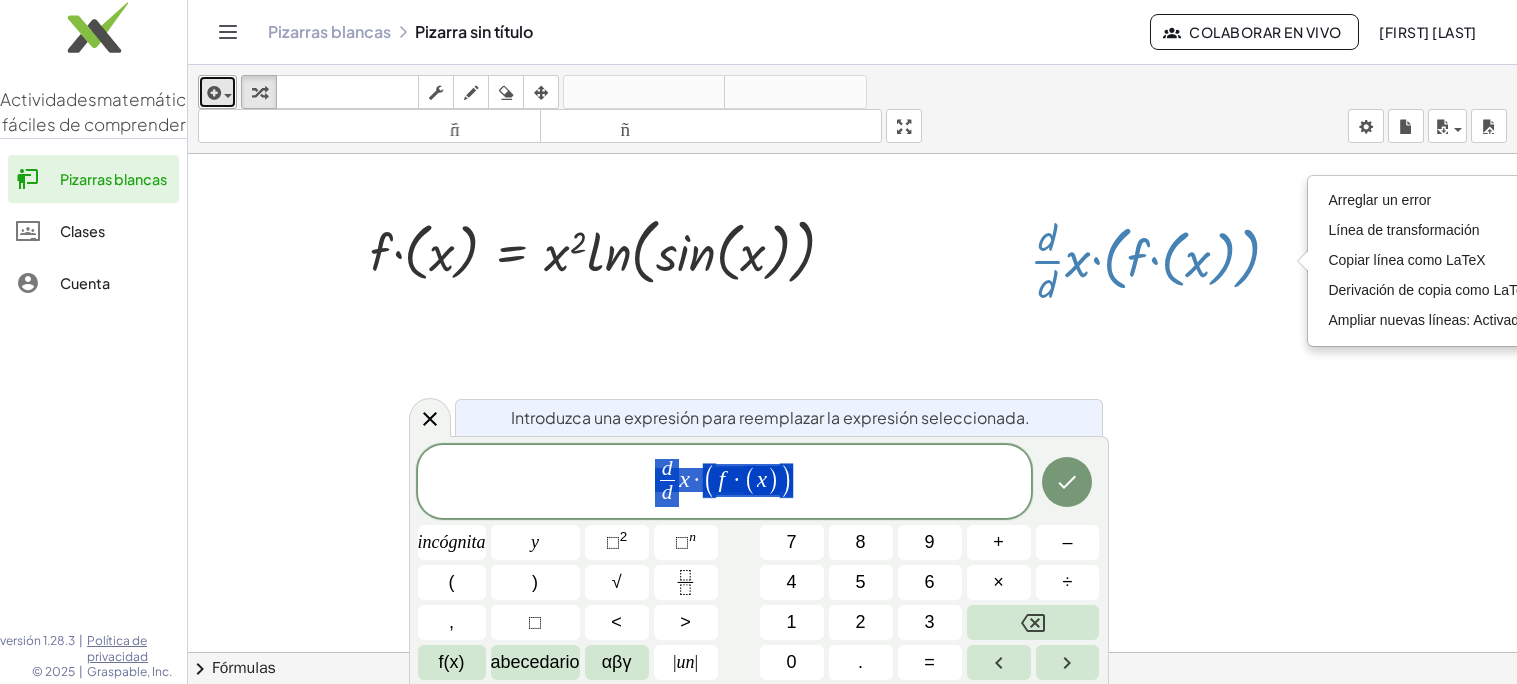 click at bounding box center (223, 95) 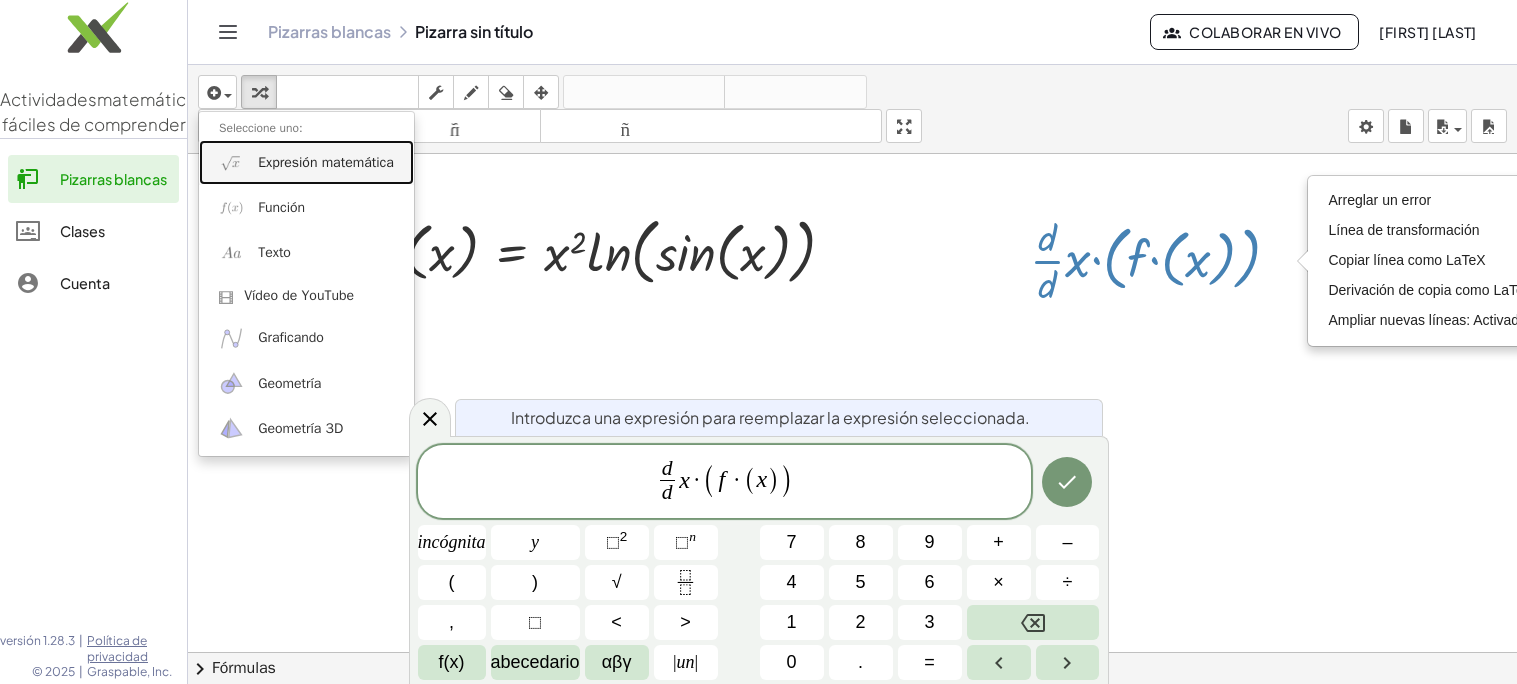 click at bounding box center (231, 162) 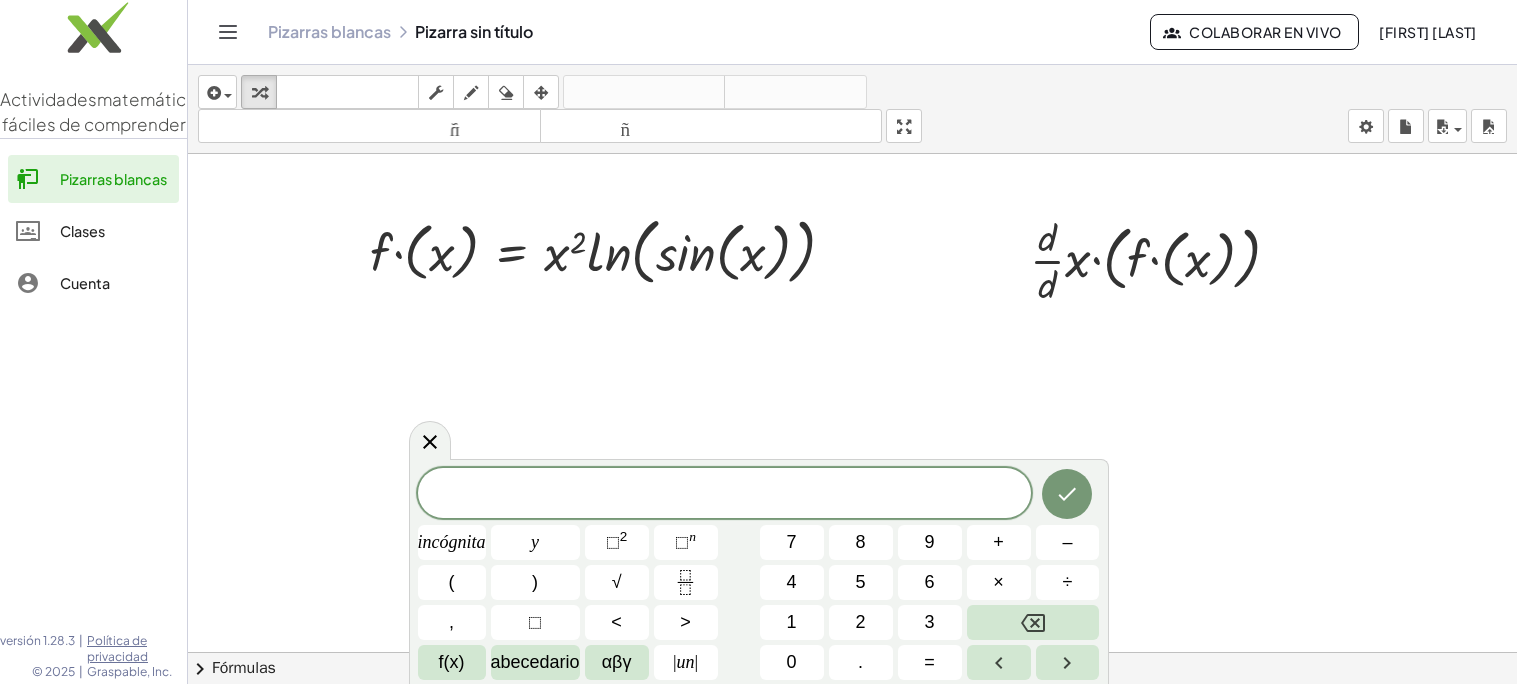 click on "​" at bounding box center (724, 495) 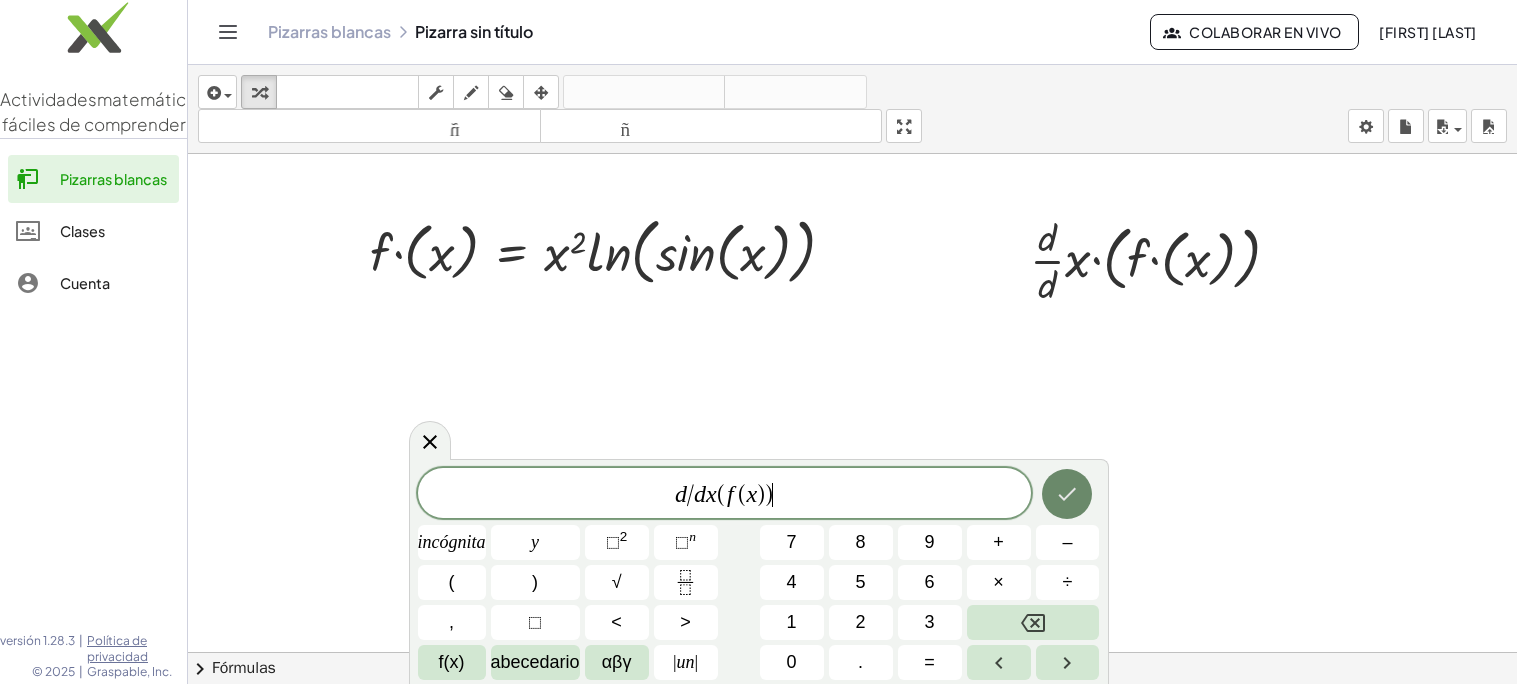 click 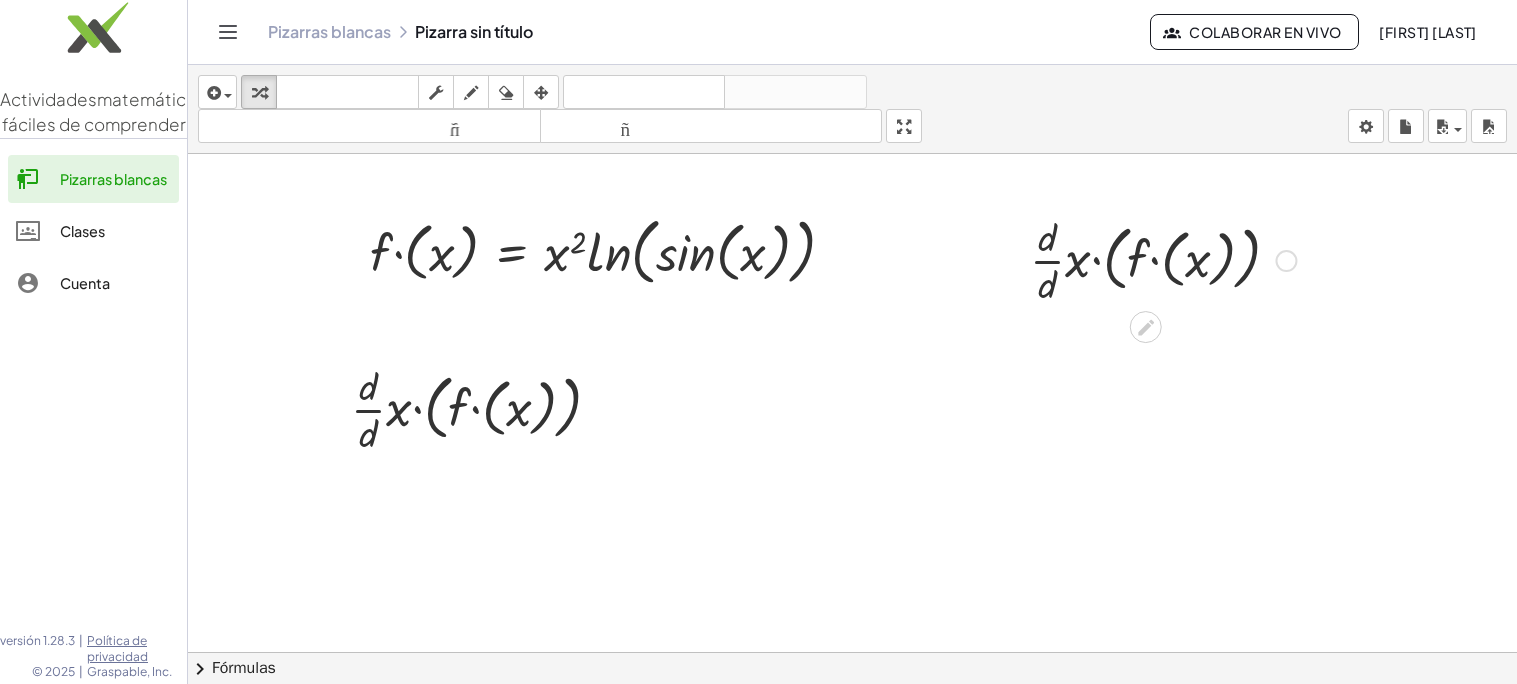 click on "Arreglar un error Línea de transformación Copiar línea como LaTeX Derivación de copia como LaTeX Ampliar nuevas líneas: Activado" at bounding box center (1286, 261) 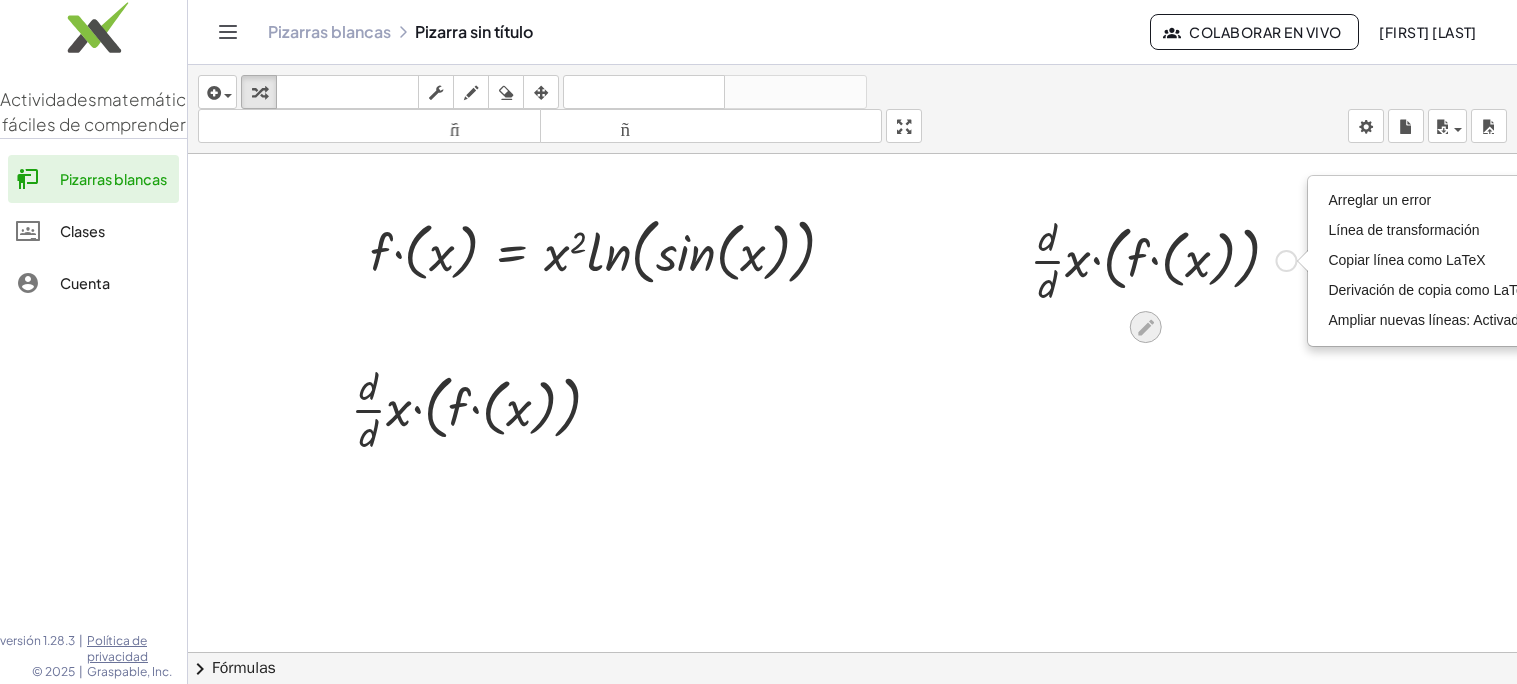 click 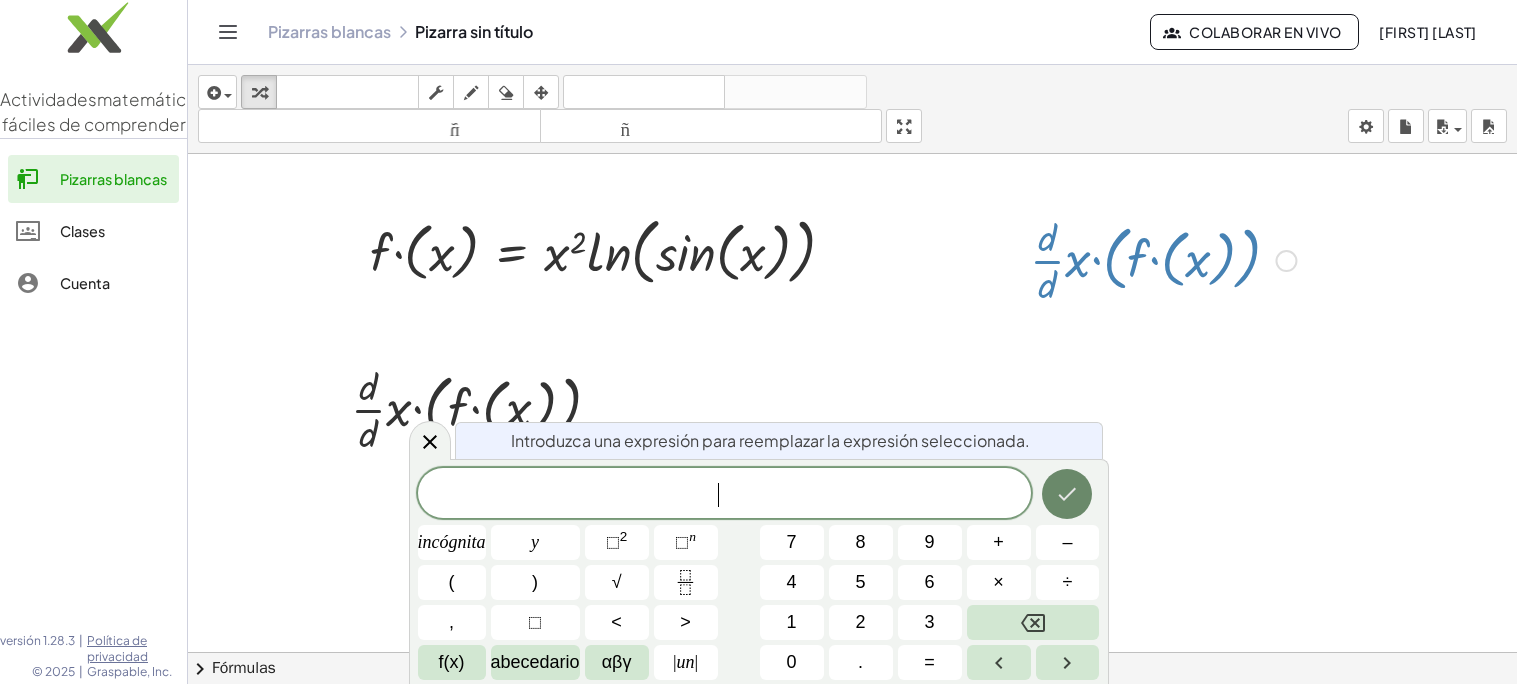 click 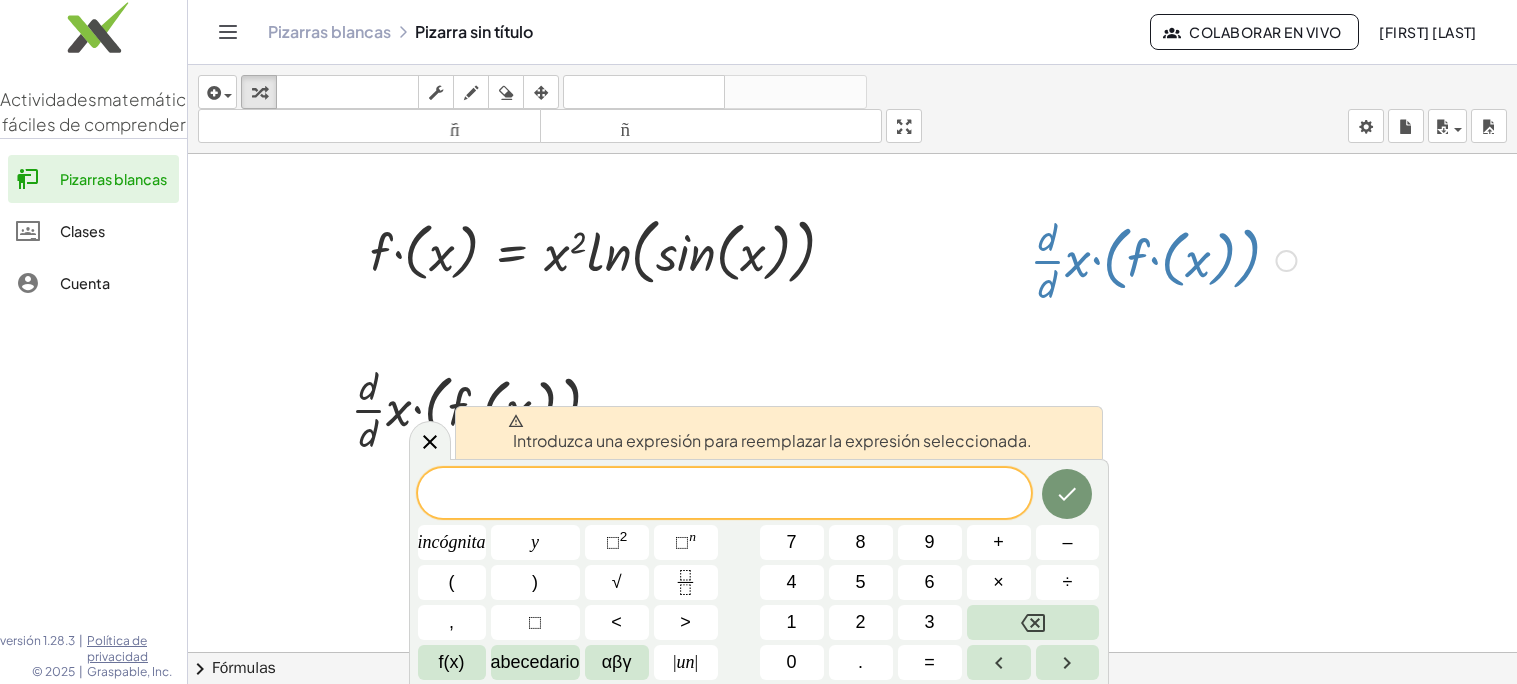 click at bounding box center [1163, 259] 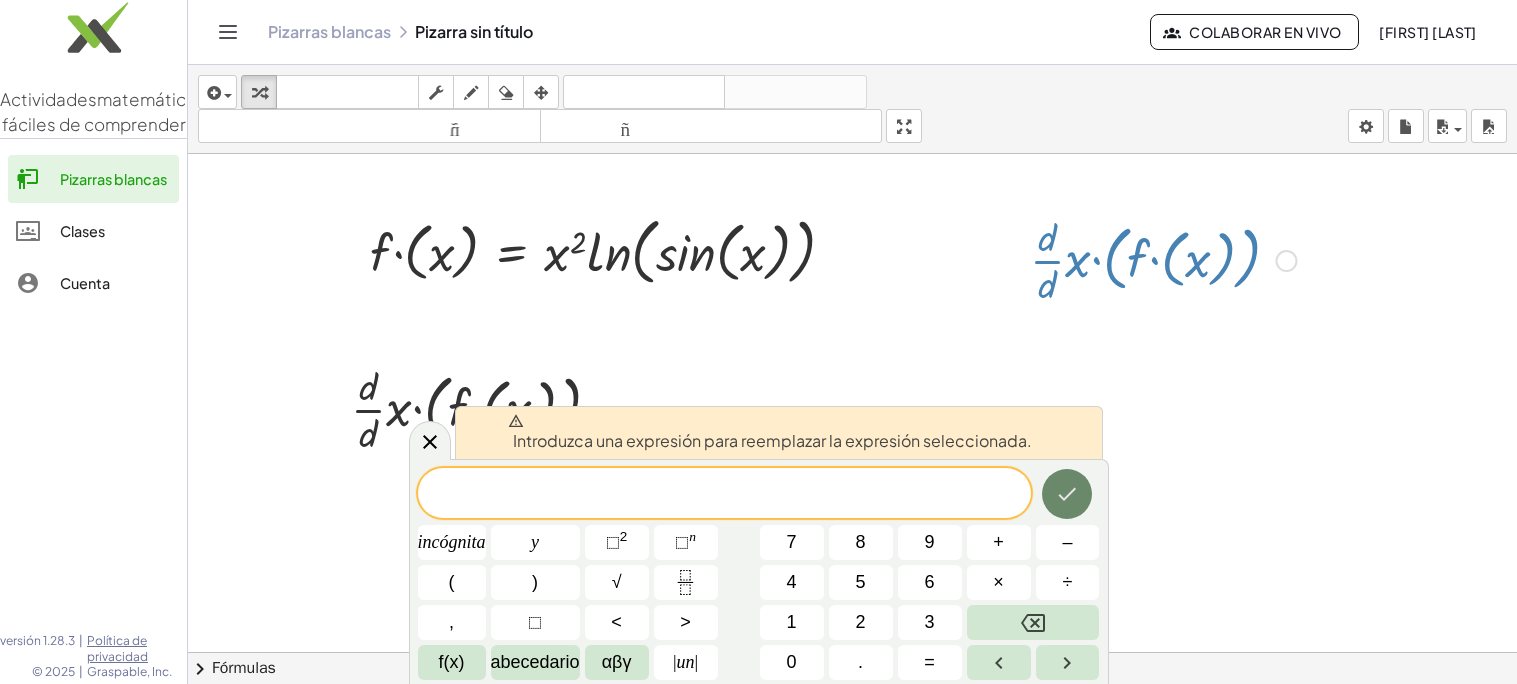 click 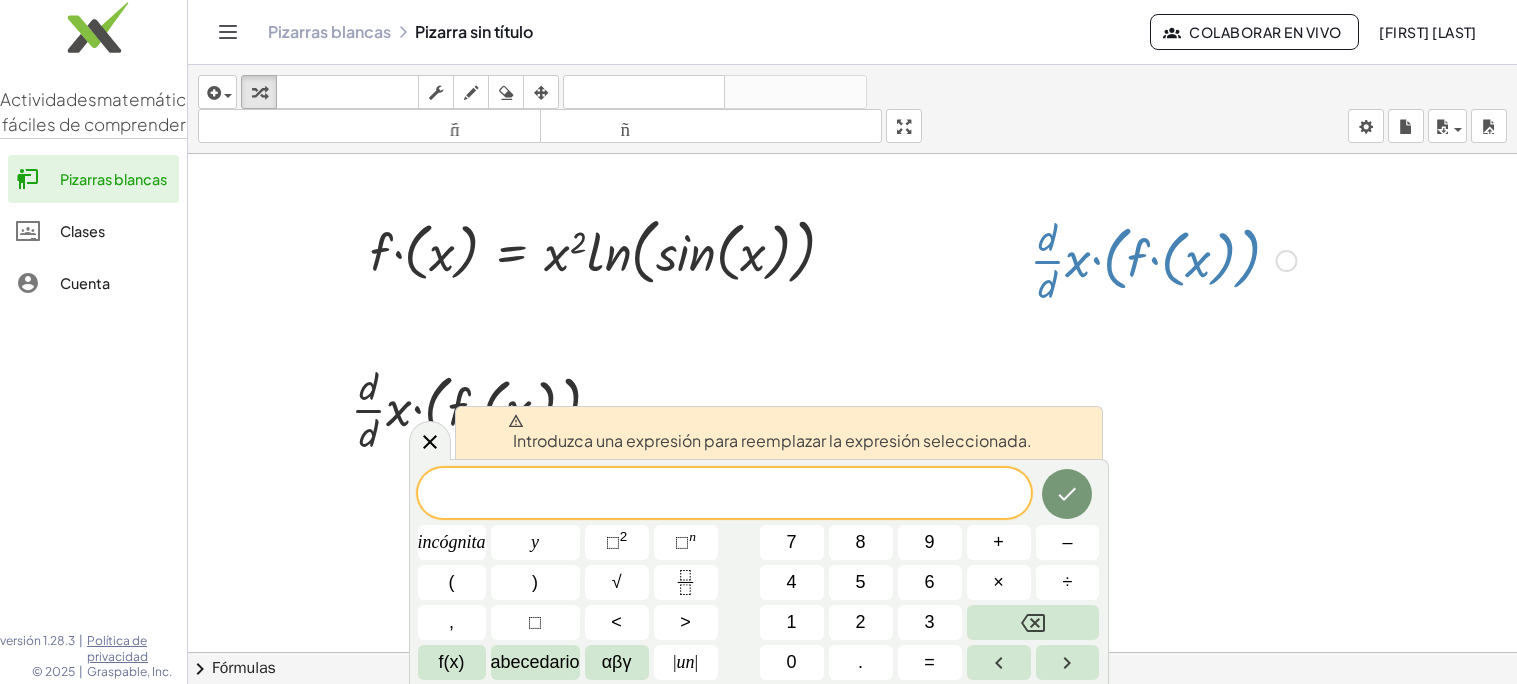 click on "Fórmulas" at bounding box center [244, 668] 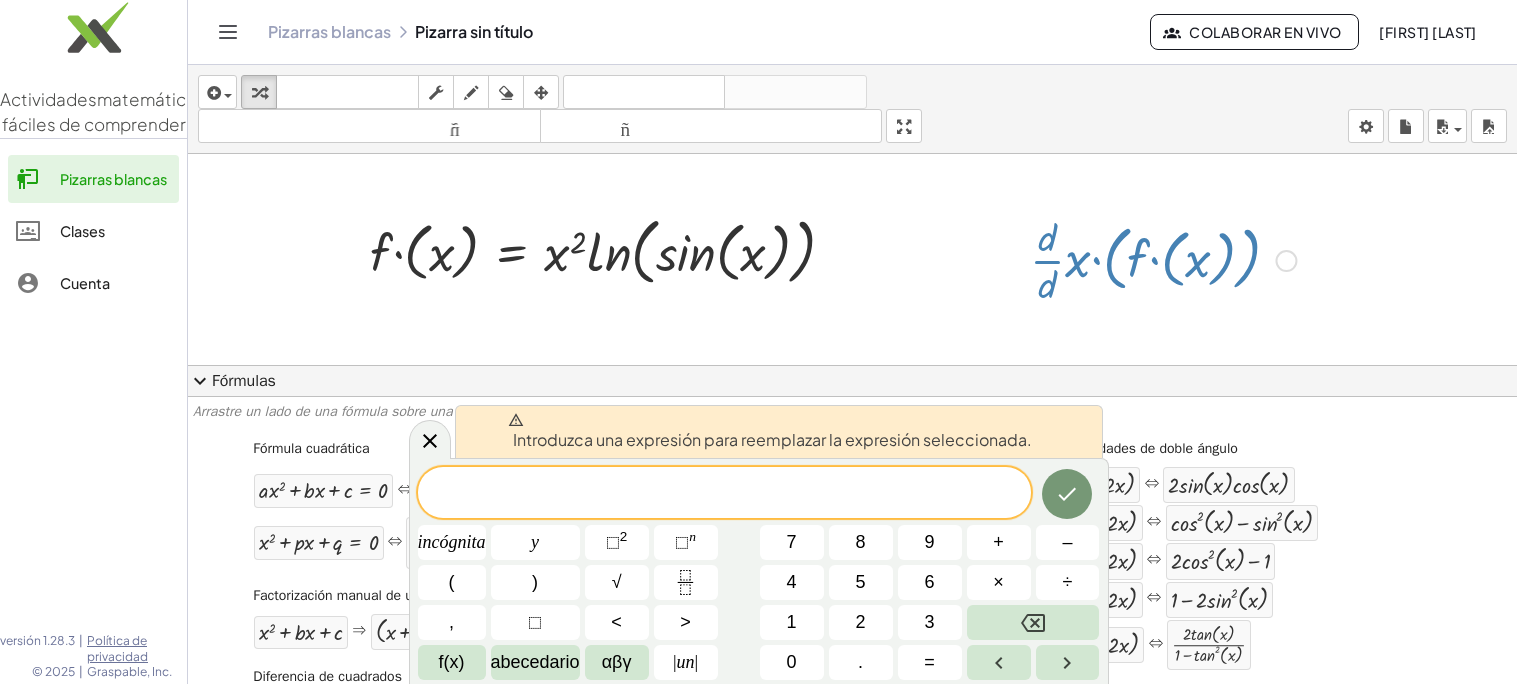click on "expand_more" at bounding box center (200, 381) 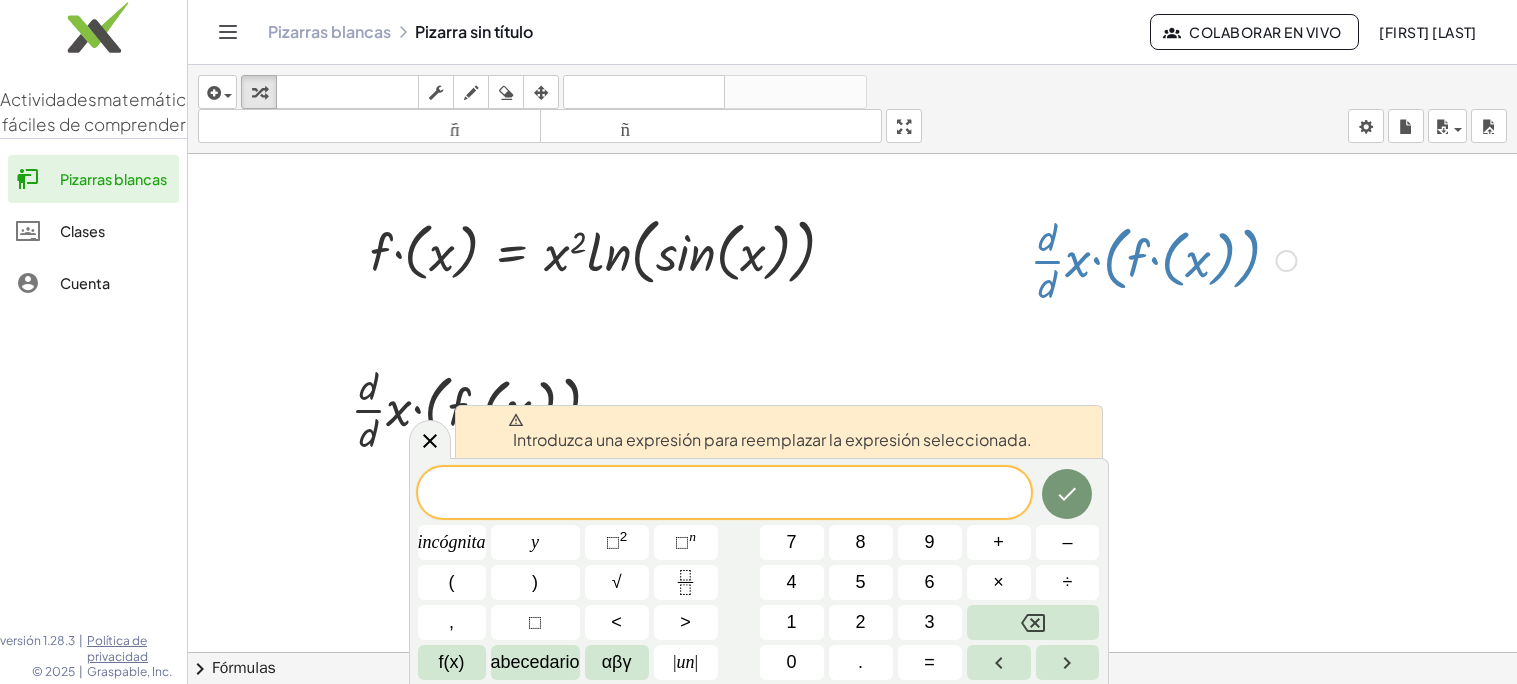 click 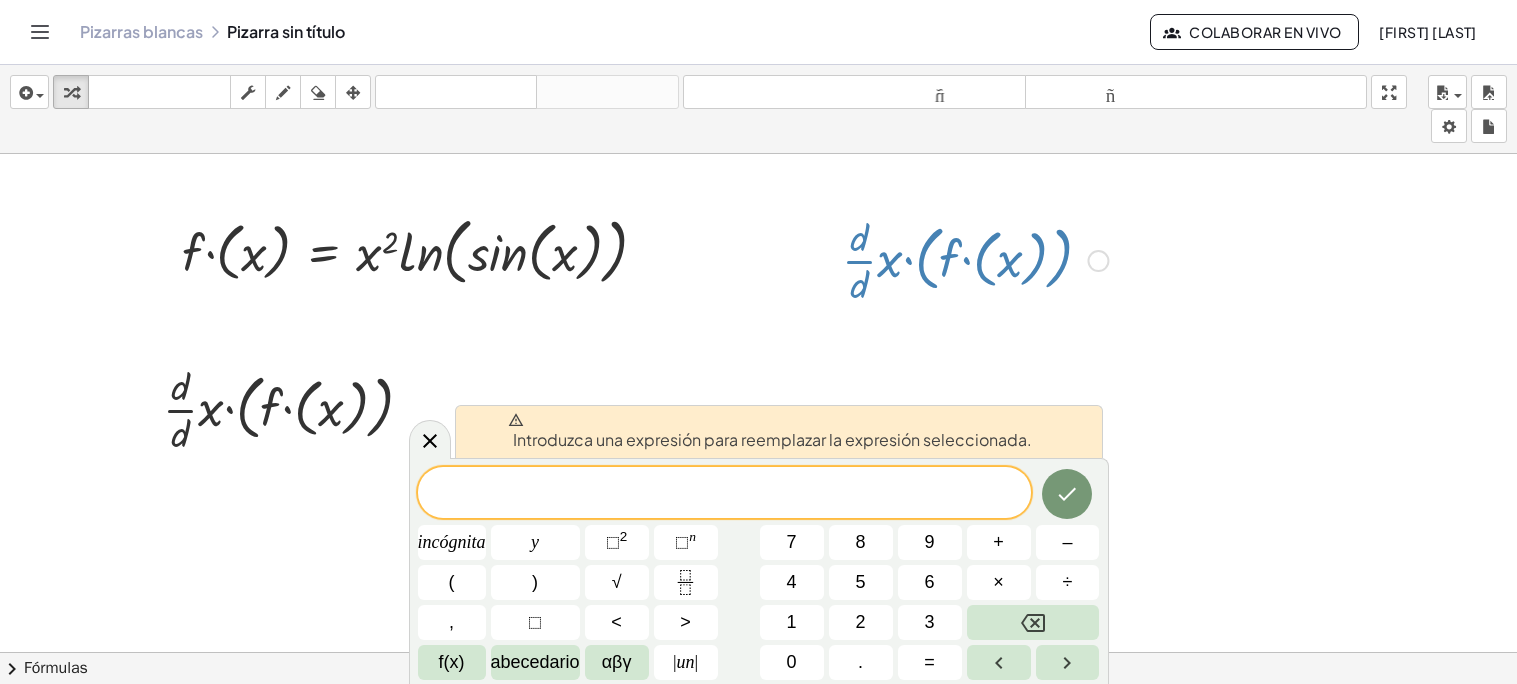 click on "Arreglar un error Línea de transformación Copiar línea como LaTeX Derivación de copia como LaTeX Ampliar nuevas líneas: Activado" at bounding box center [1098, 261] 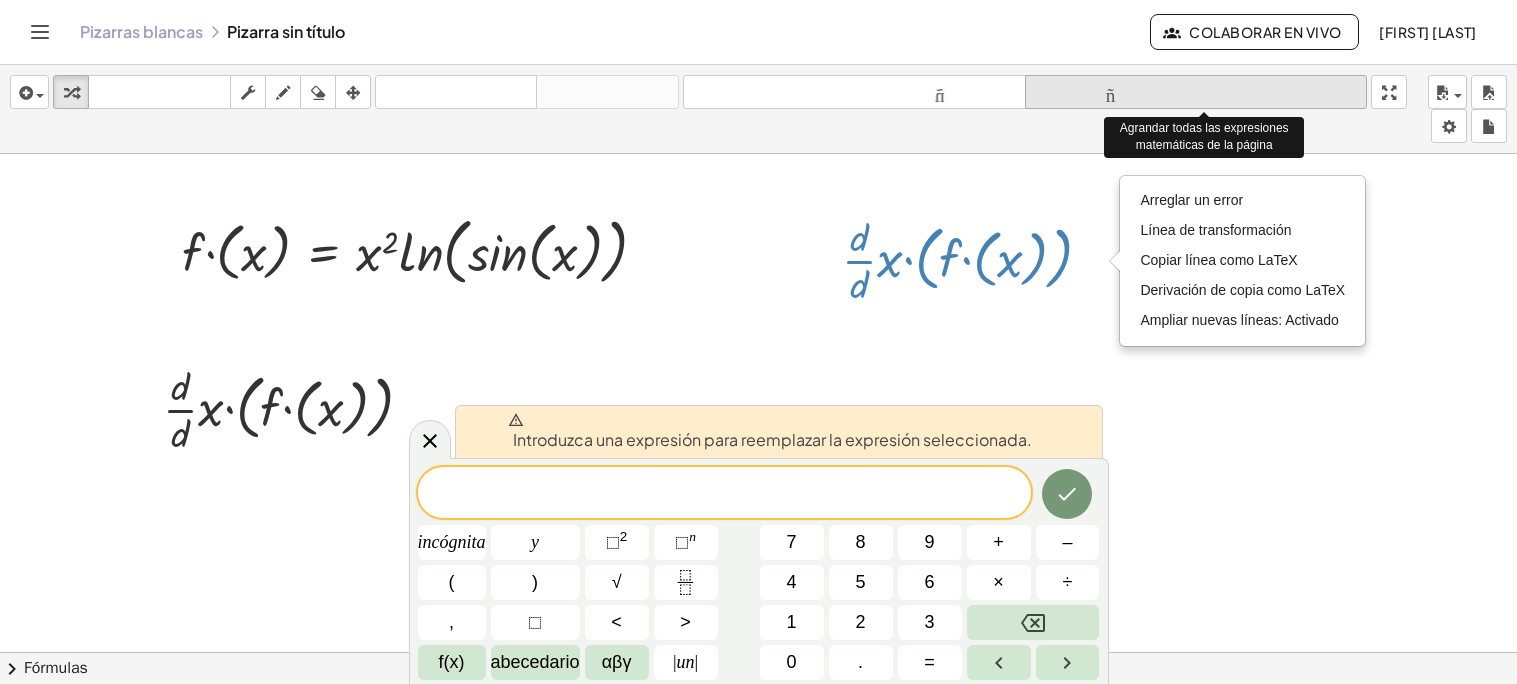 click on "tamaño_del_formato" at bounding box center (1196, 92) 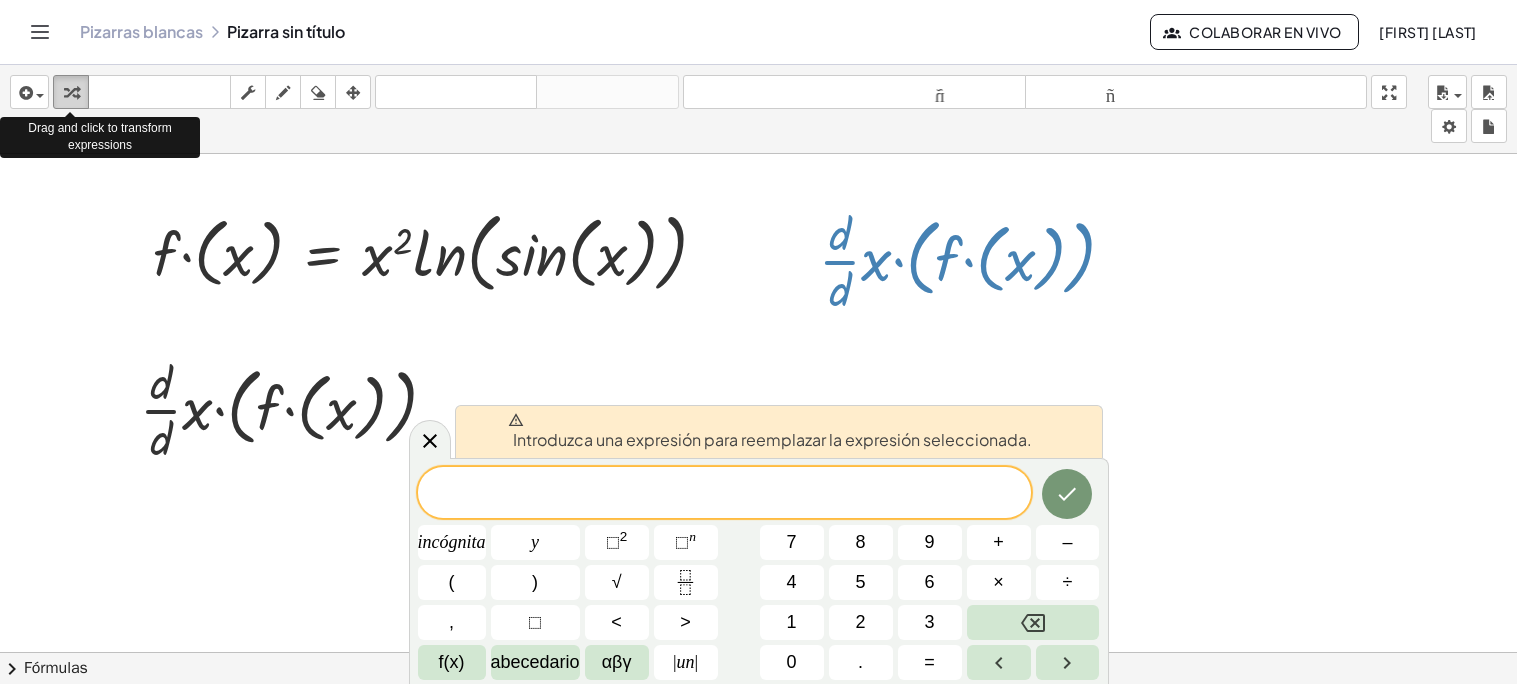 click at bounding box center [71, 93] 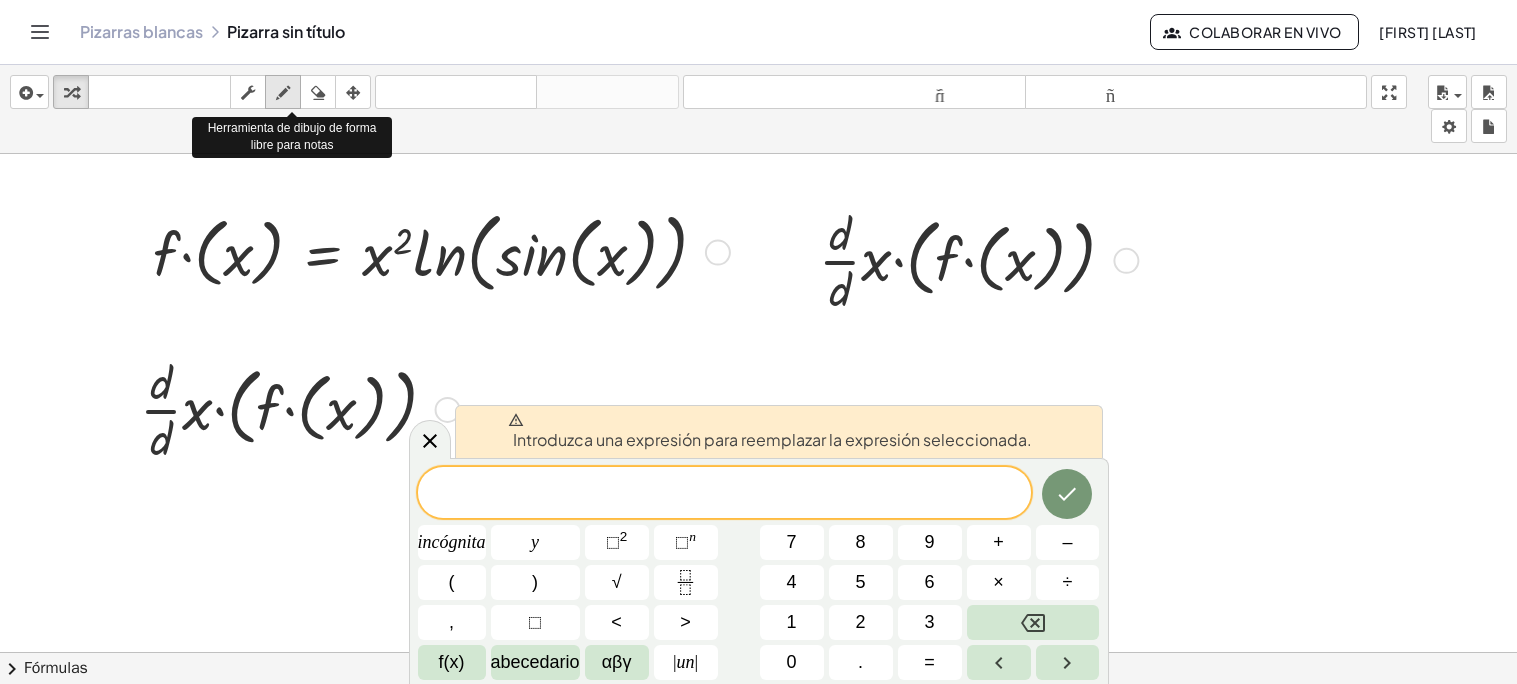 click at bounding box center (283, 93) 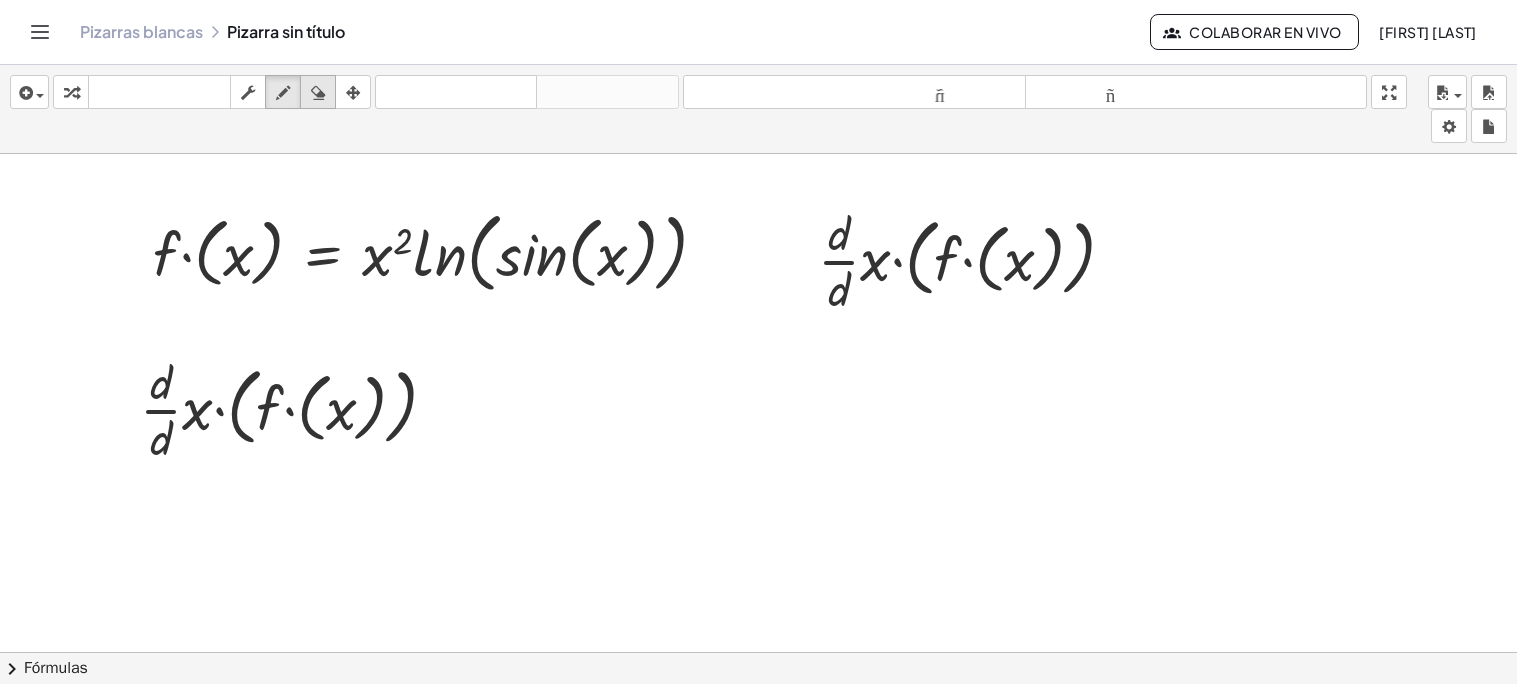 click at bounding box center [318, 93] 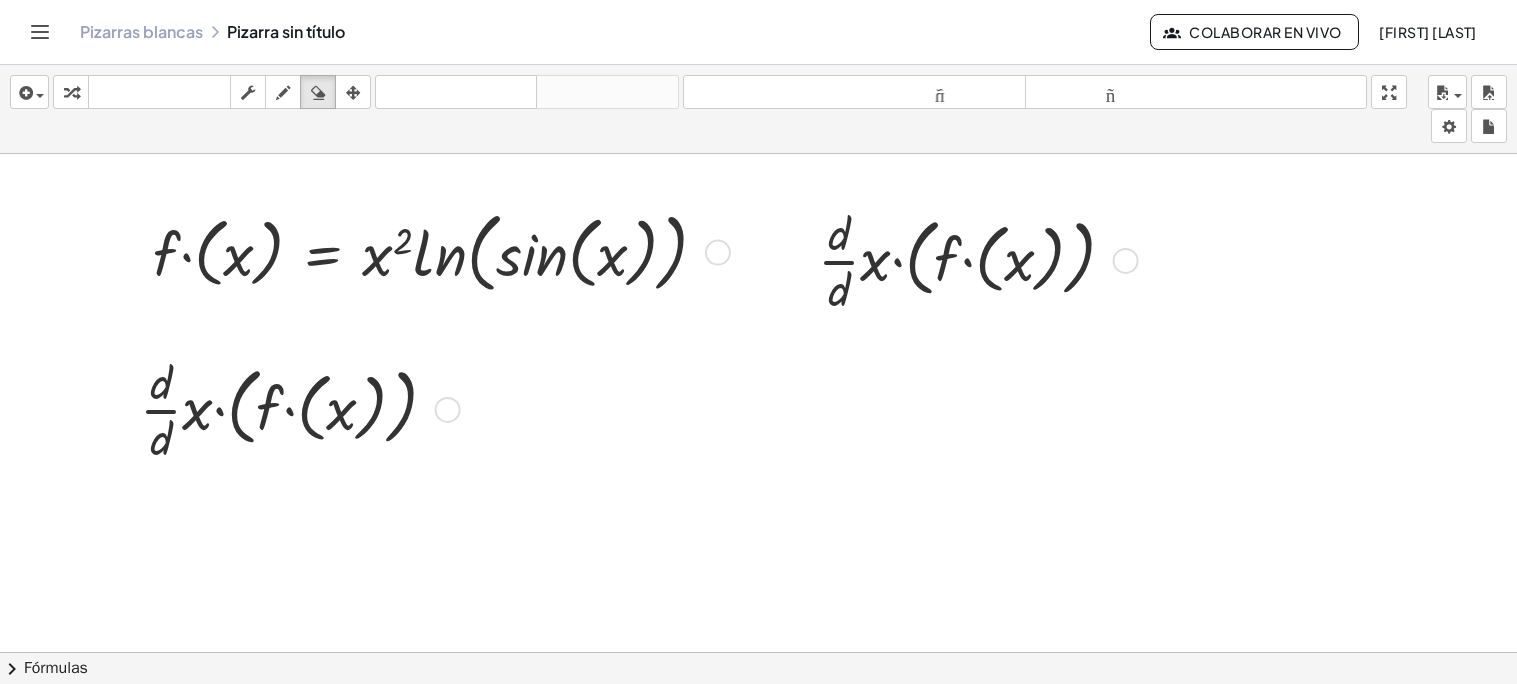 click at bounding box center [758, 731] 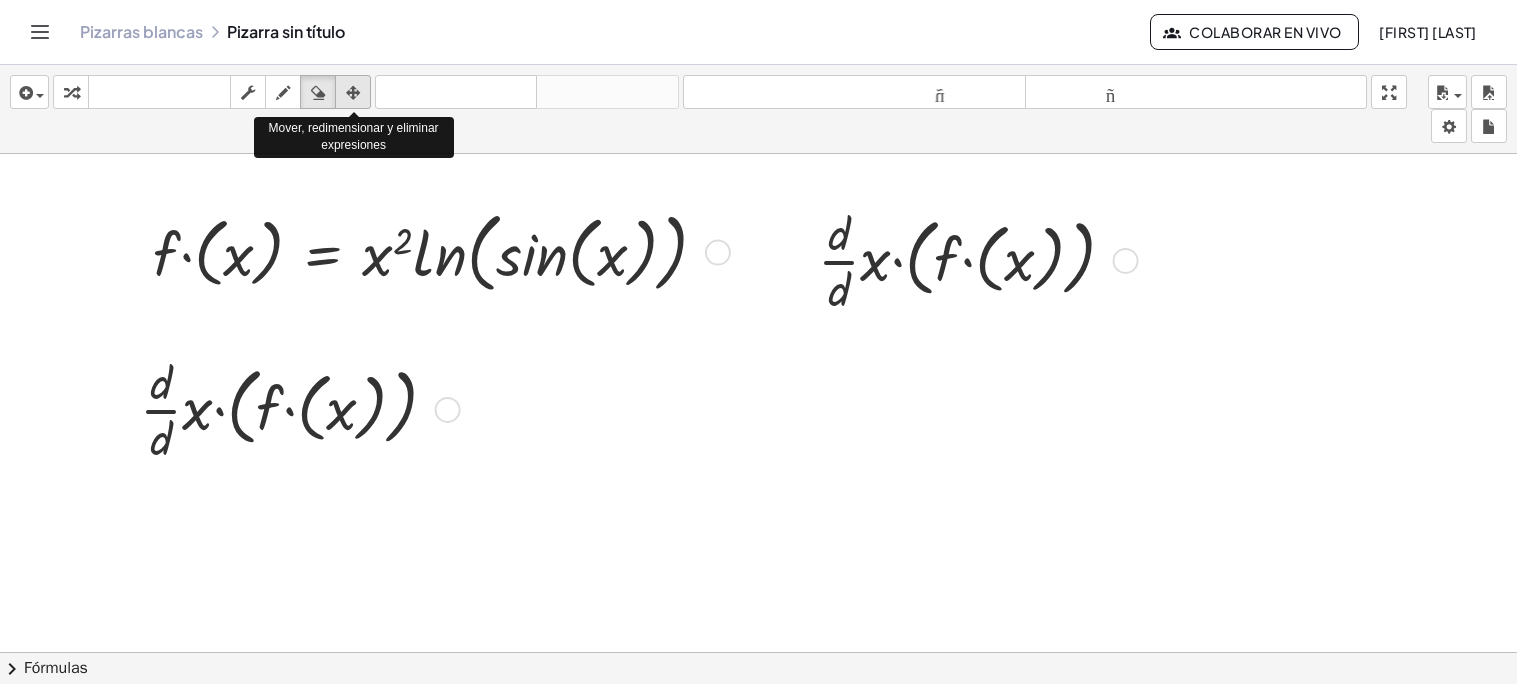 click at bounding box center [353, 93] 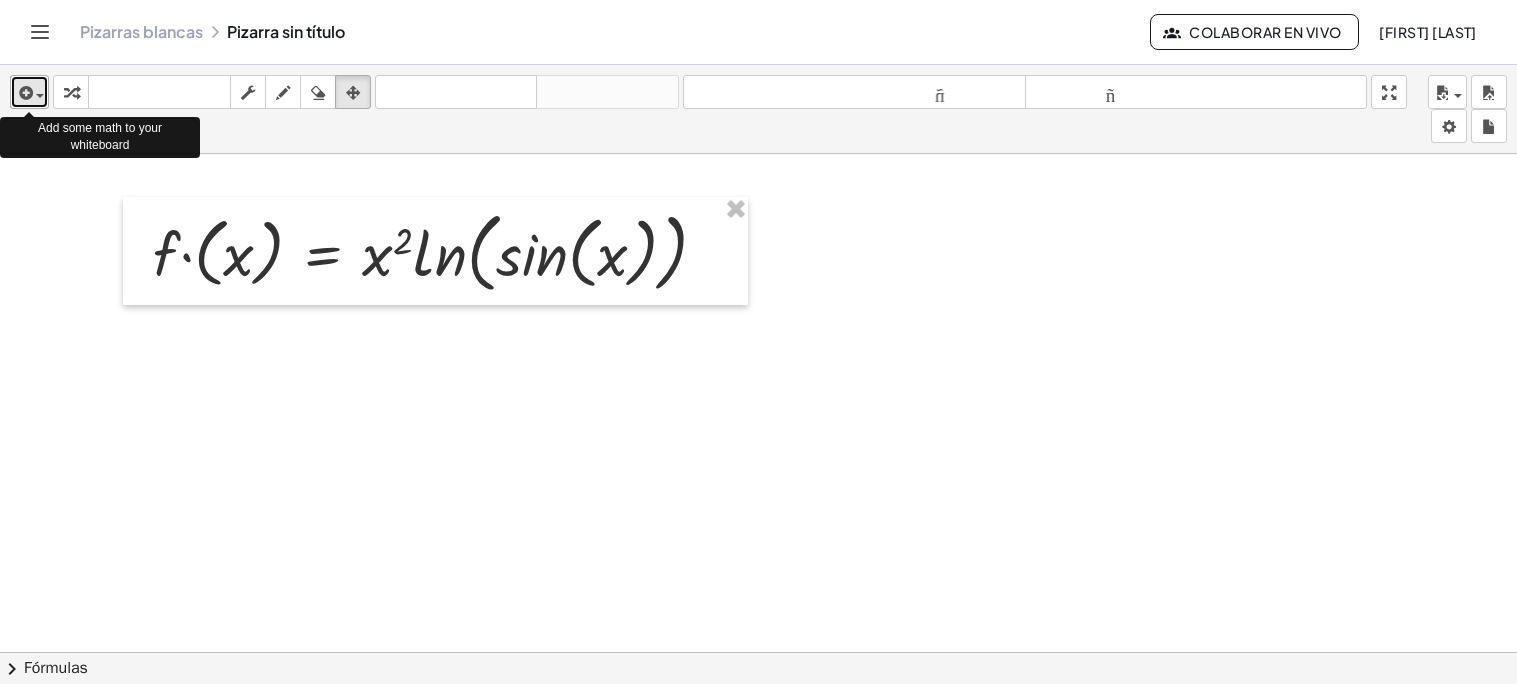 click at bounding box center [35, 95] 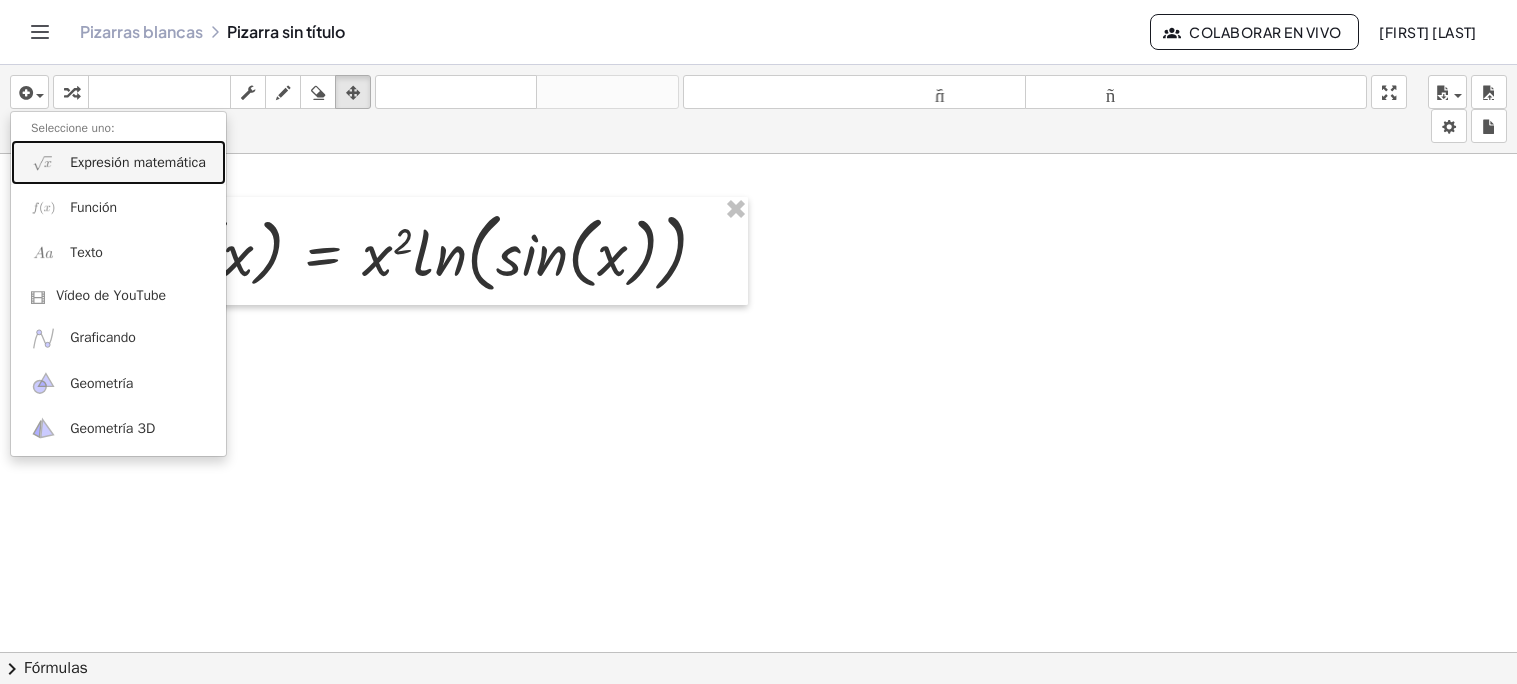 click on "Expresión matemática" at bounding box center [138, 162] 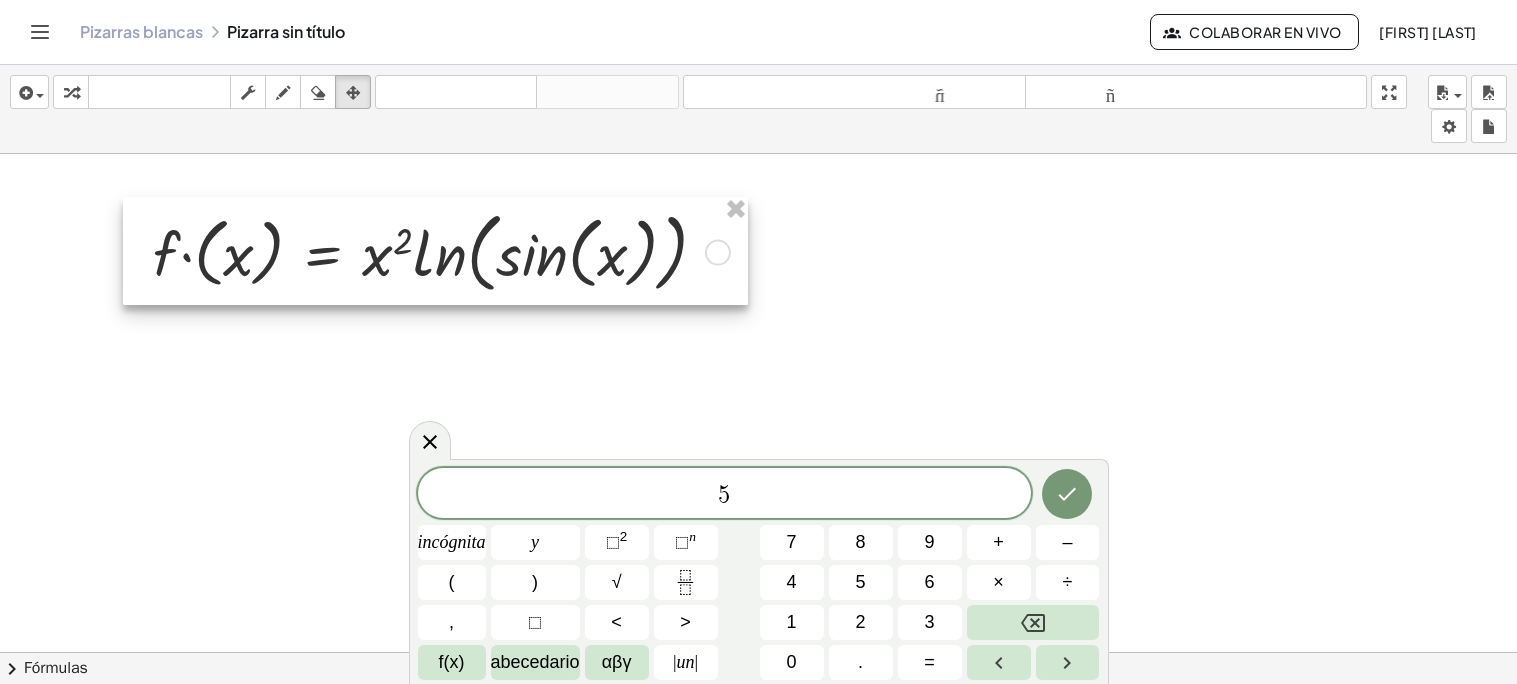 click on "+" at bounding box center [998, 542] 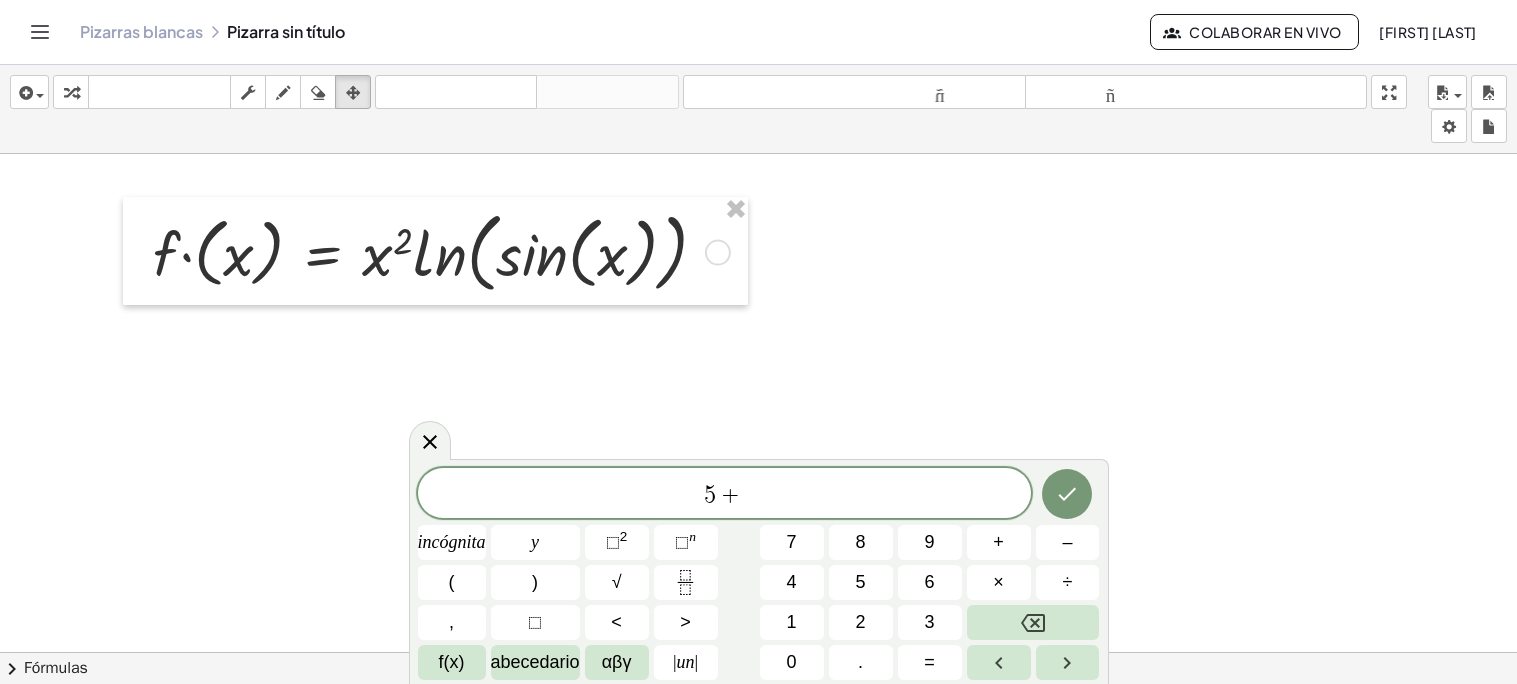 click on "6" at bounding box center (930, 582) 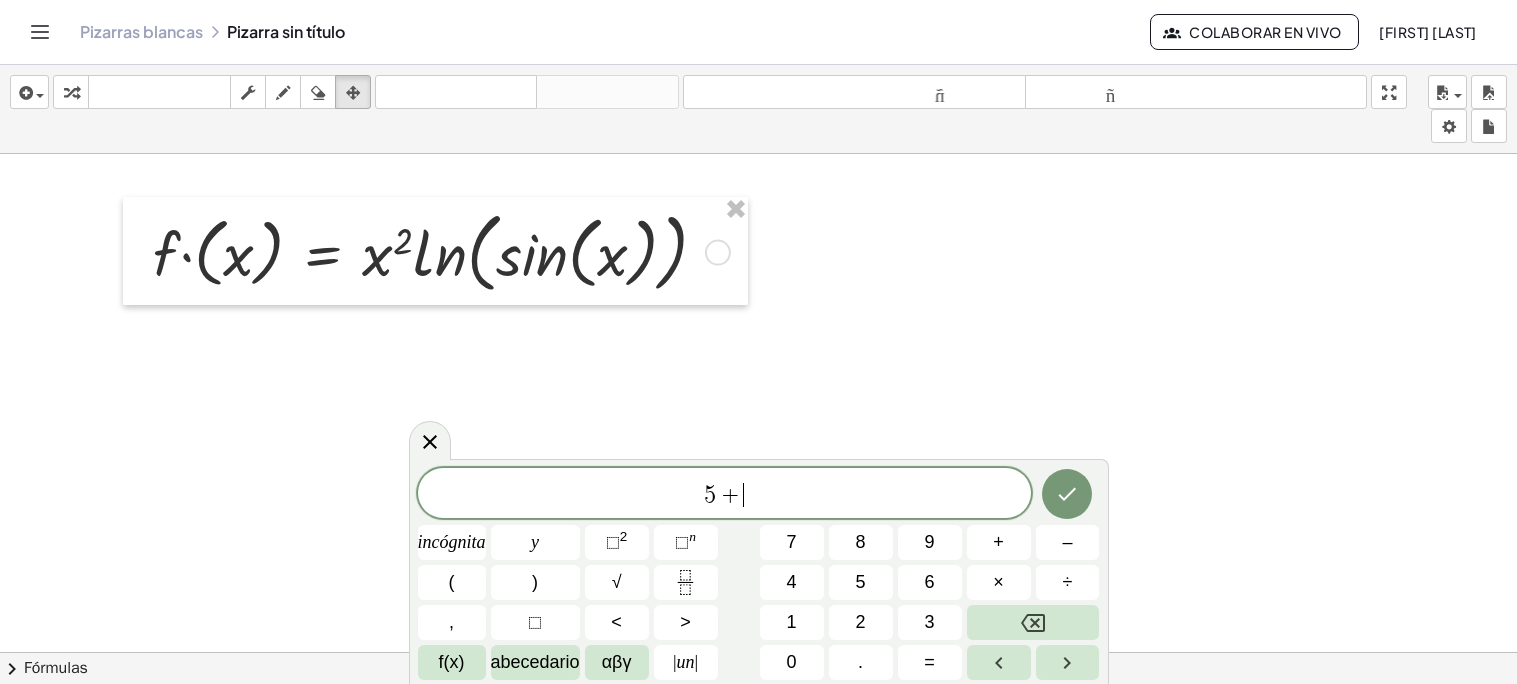 click on "5" at bounding box center (861, 582) 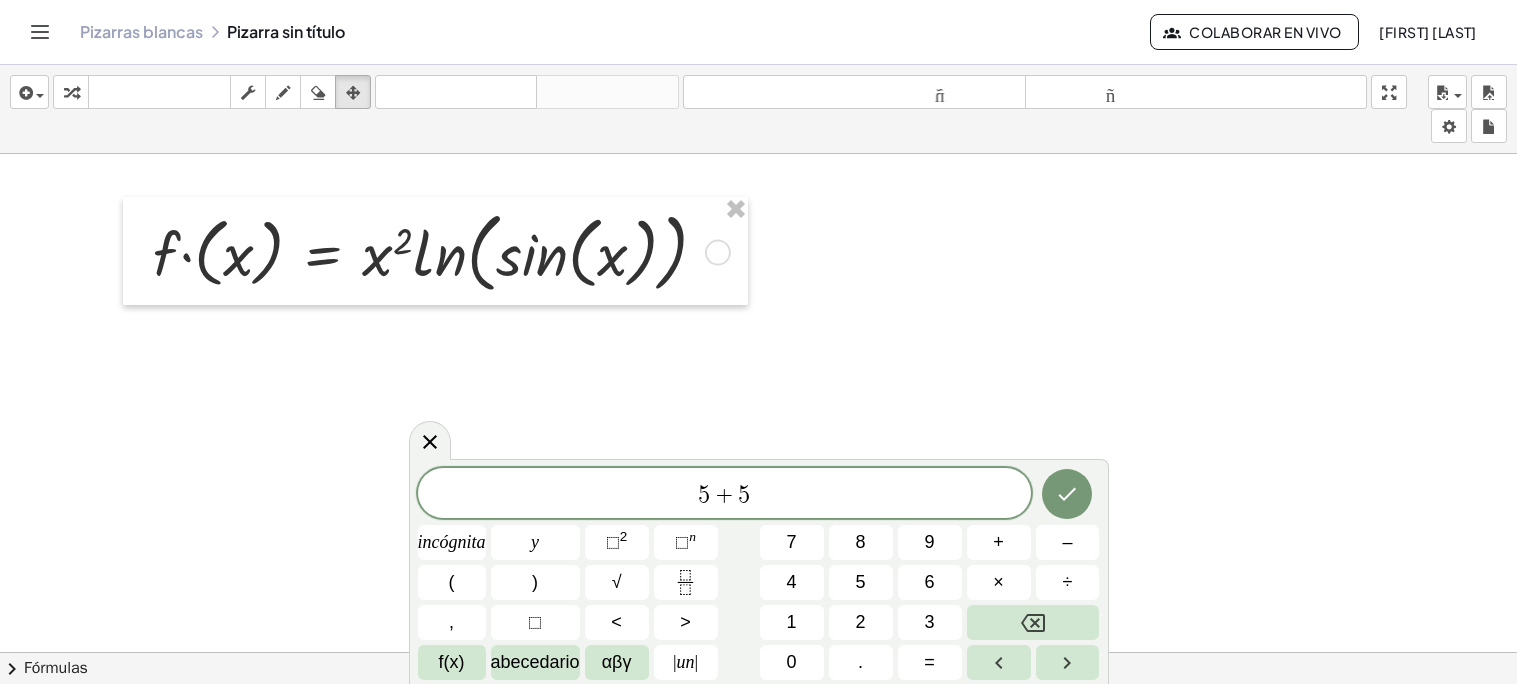 click on "÷" at bounding box center [1068, 582] 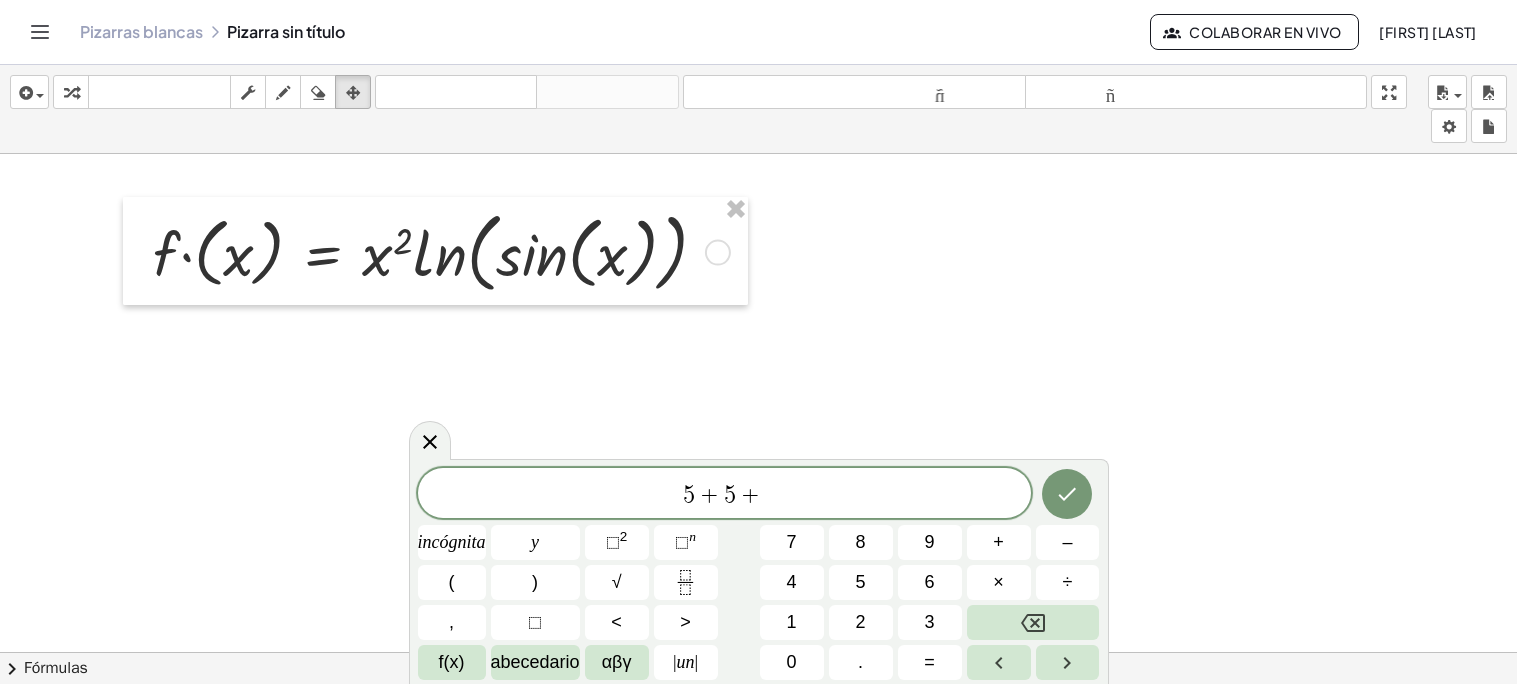 click on "5" at bounding box center [861, 582] 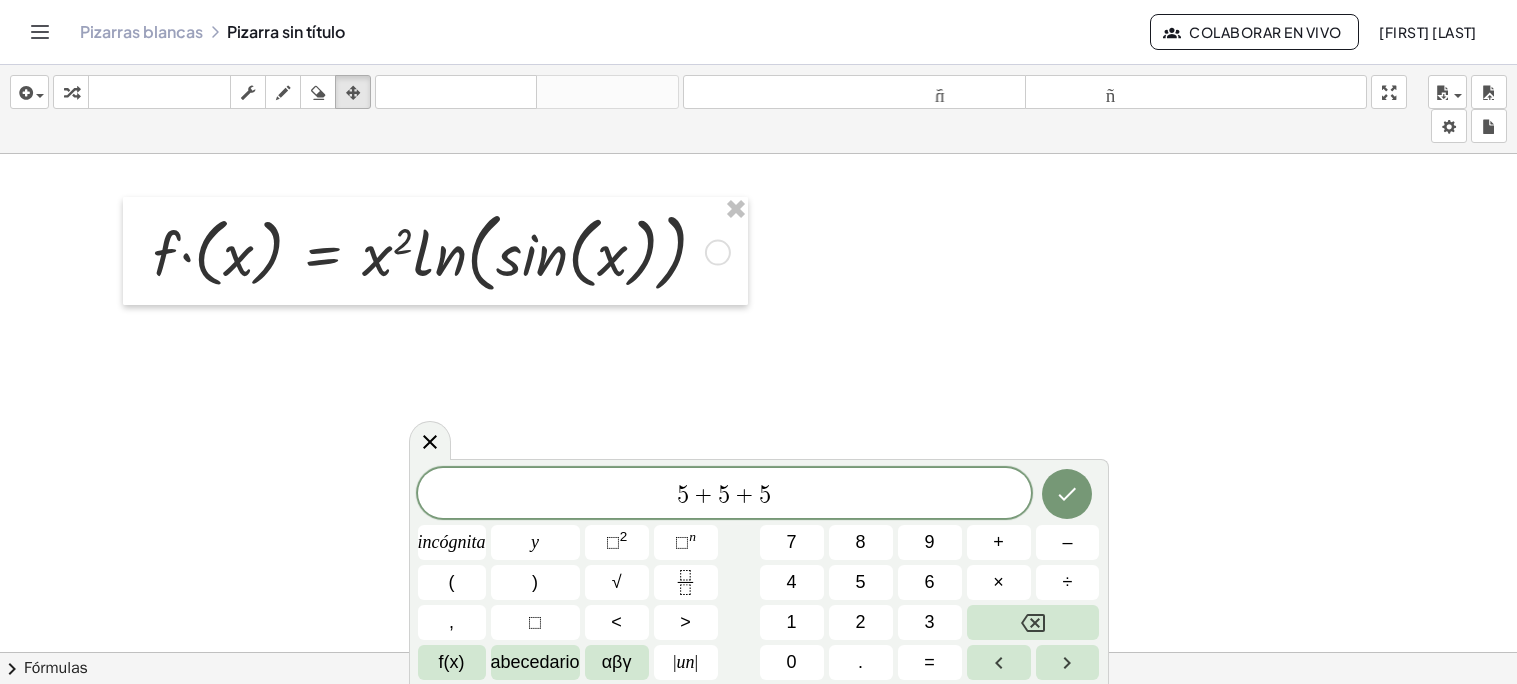 click 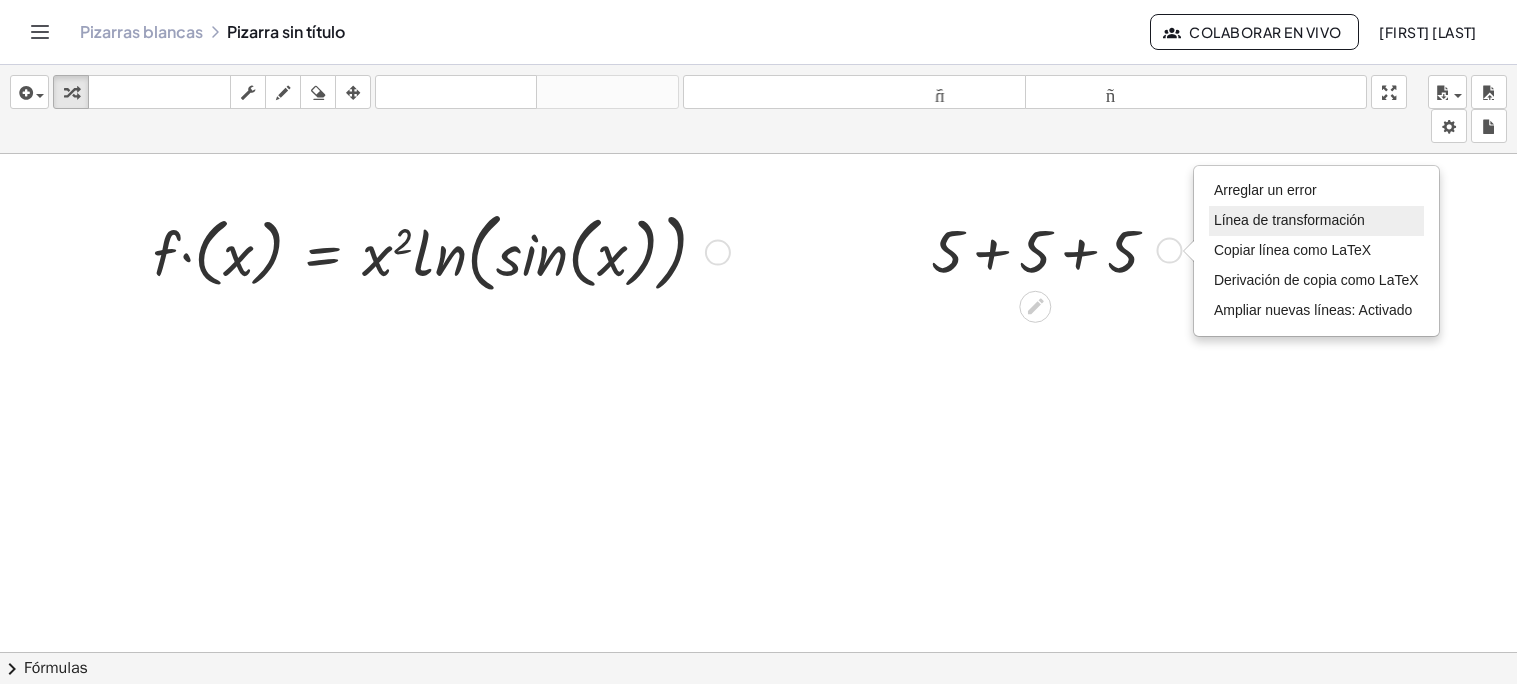 click on "Línea de transformación" at bounding box center [1289, 220] 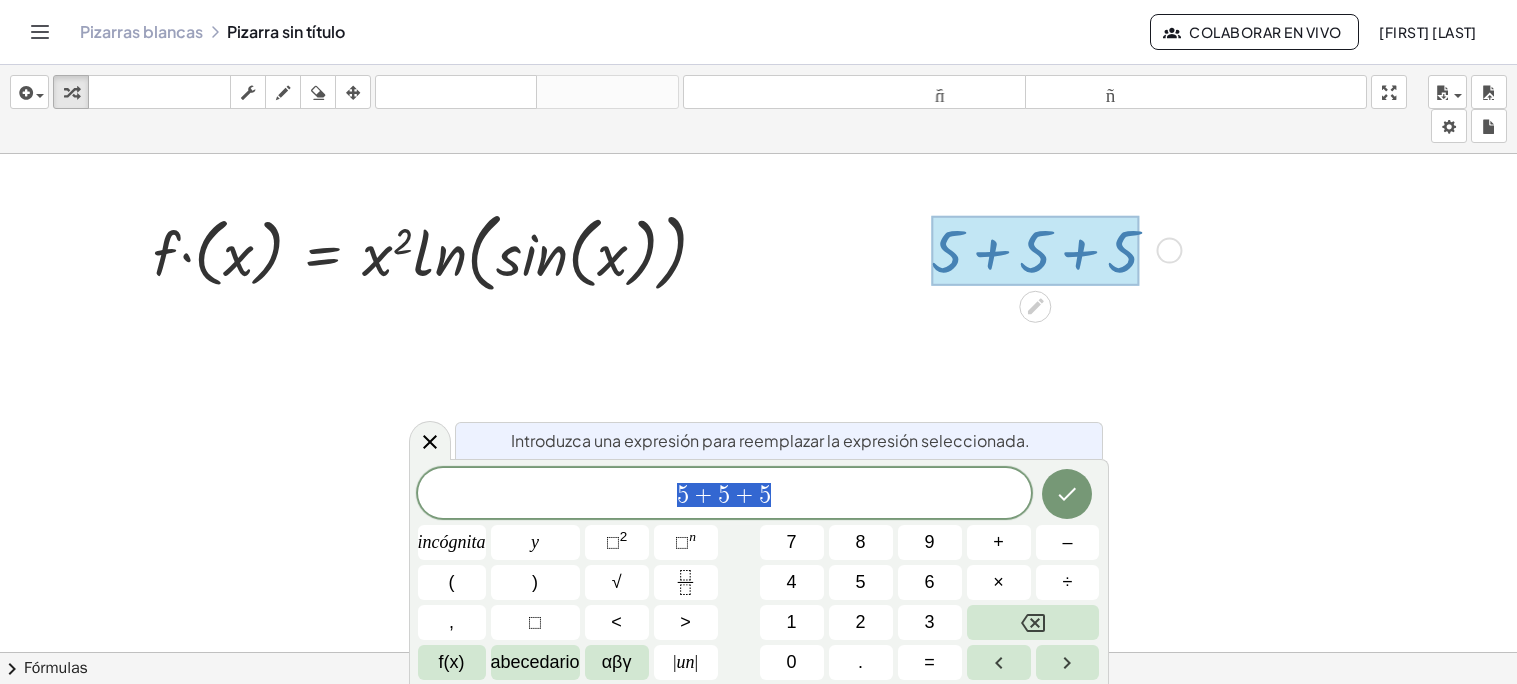 click on "Arreglar un error Línea de transformación Copiar línea como LaTeX Derivación de copia como LaTeX Ampliar nuevas líneas: Activado" at bounding box center [1169, 251] 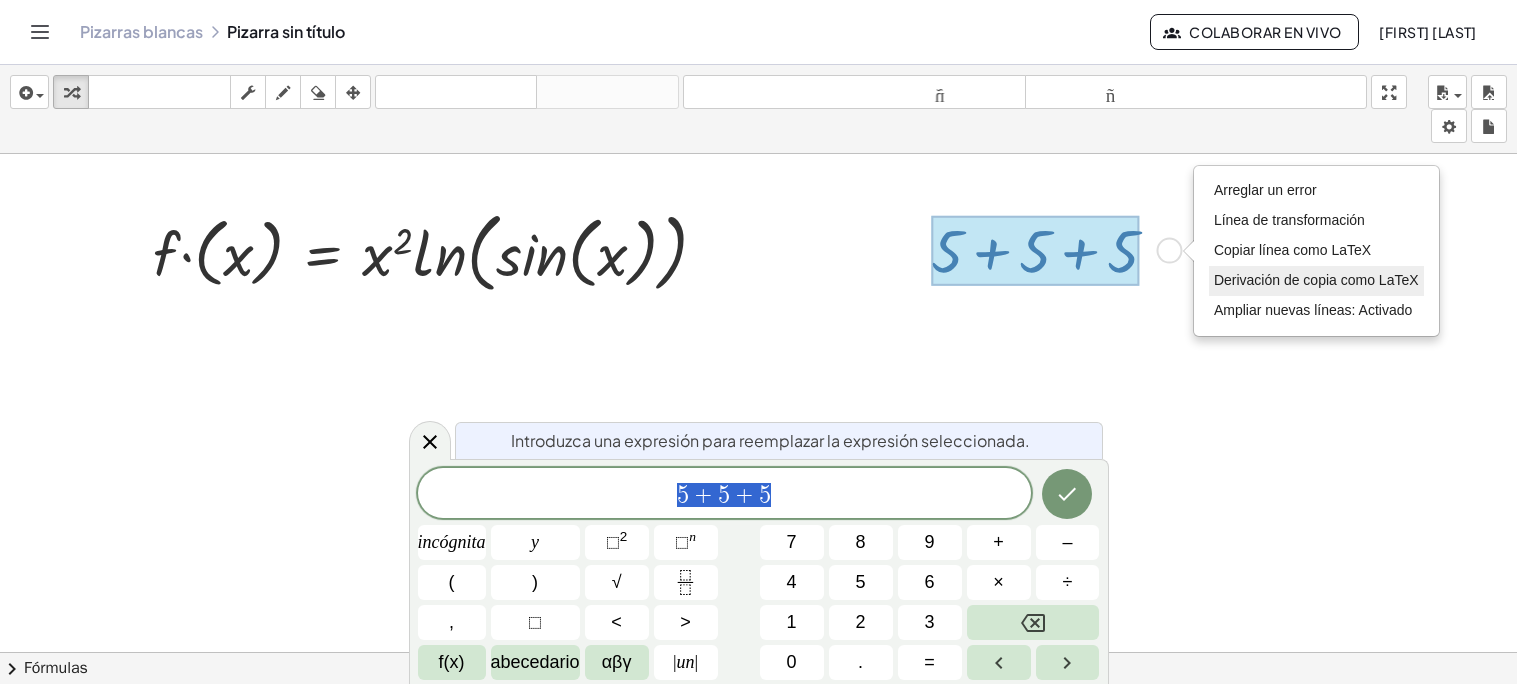 click on "Derivación de copia como LaTeX" at bounding box center [1316, 280] 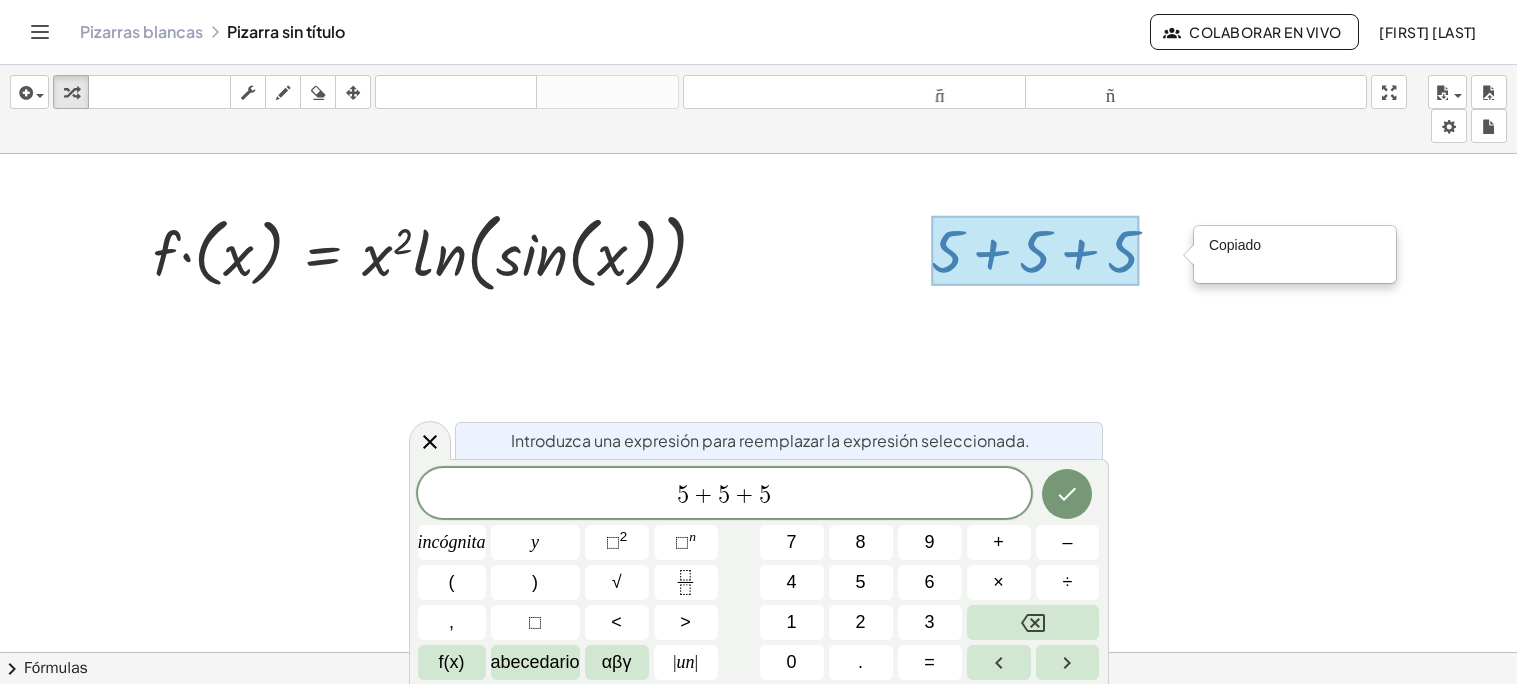 click at bounding box center (758, 731) 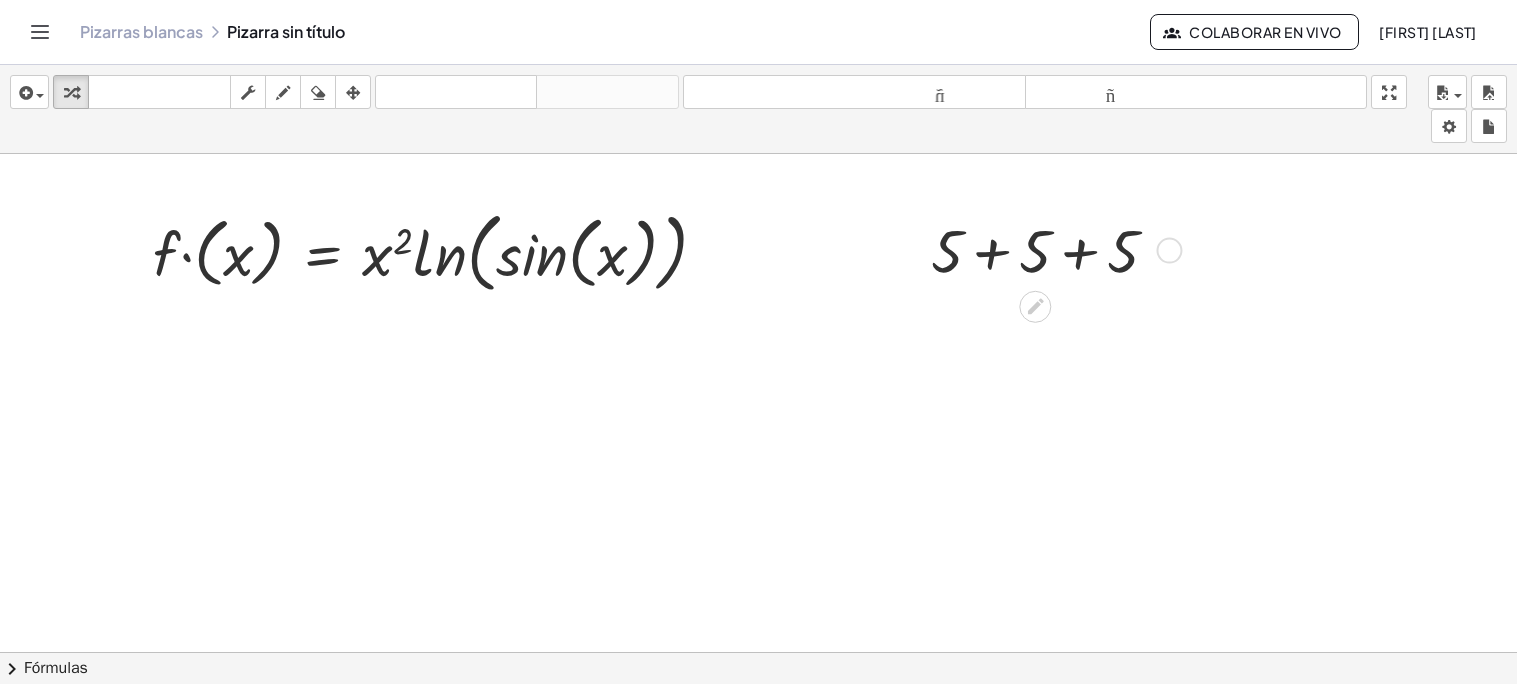 click at bounding box center (758, 731) 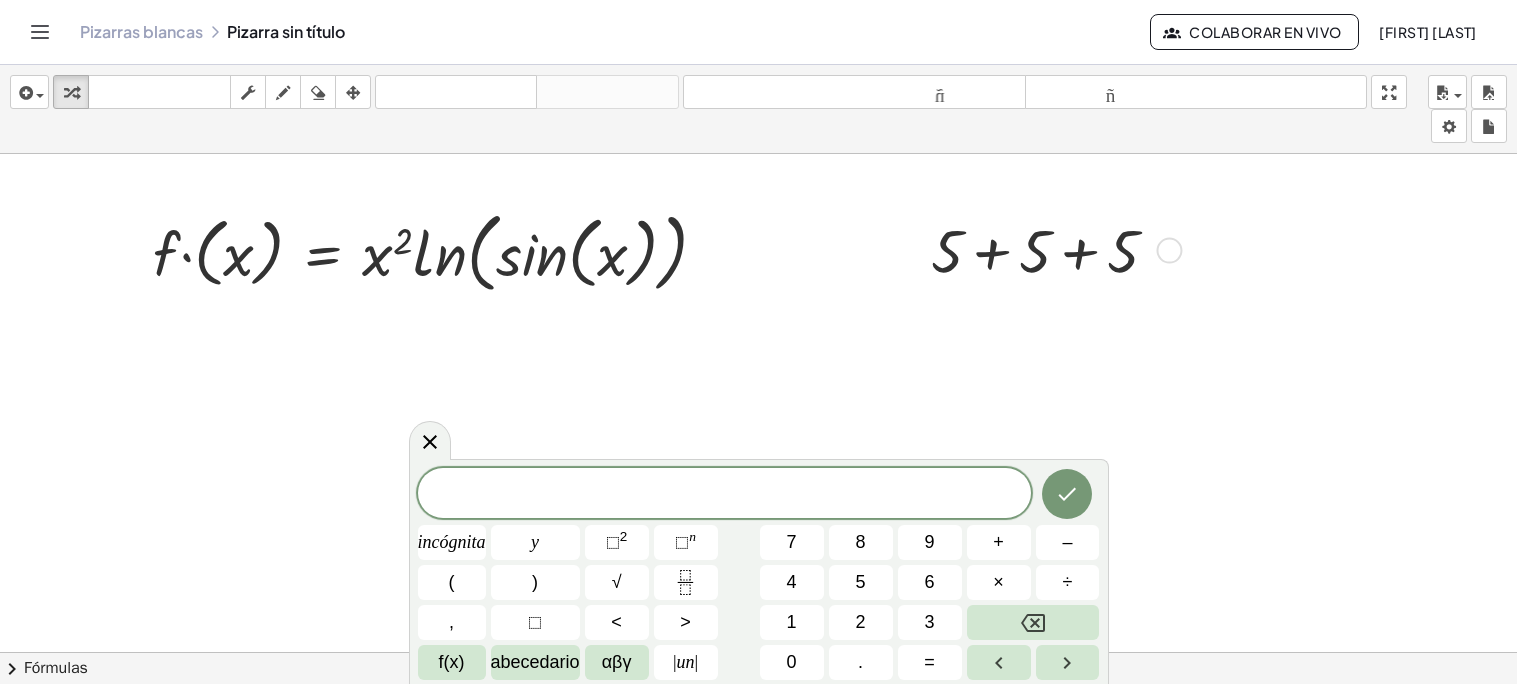 click on "Copiado done" at bounding box center (1169, 251) 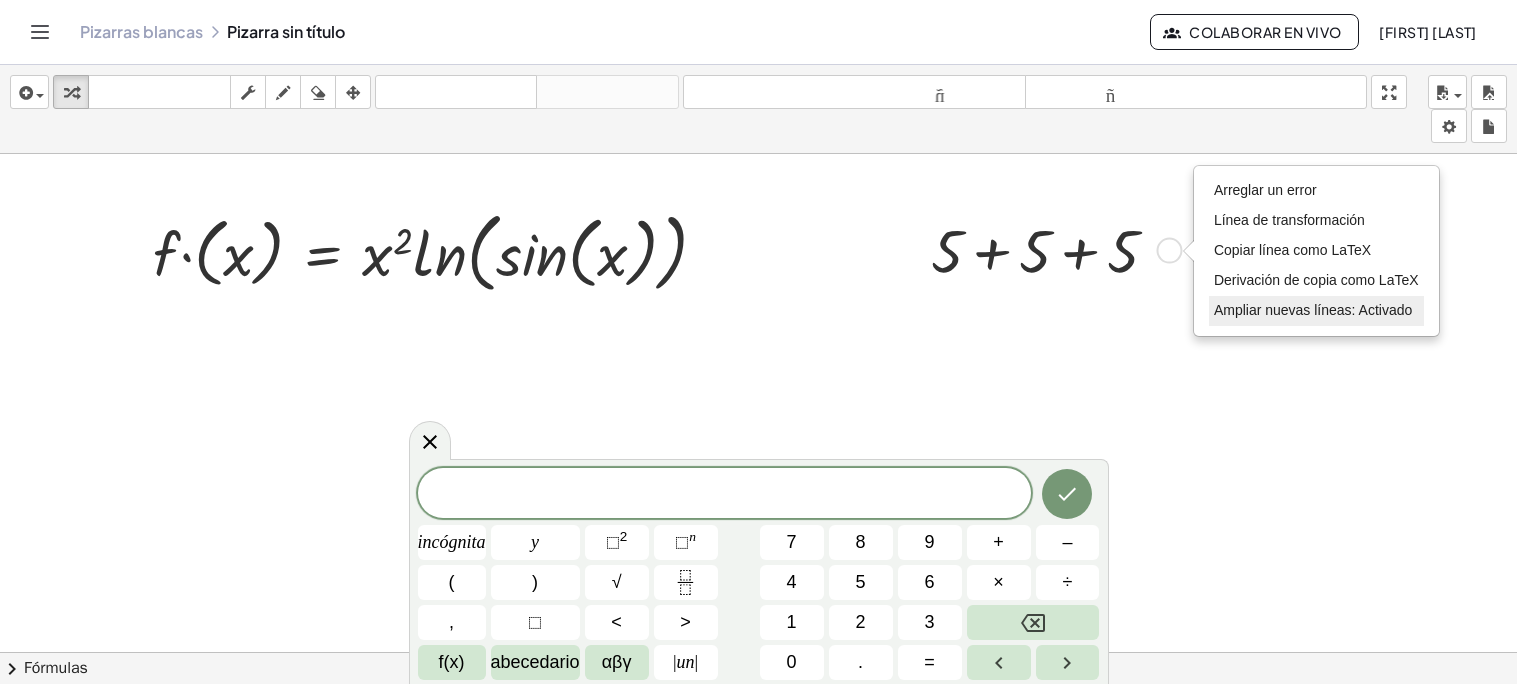 click on "Ampliar nuevas líneas: Activado" at bounding box center (1313, 310) 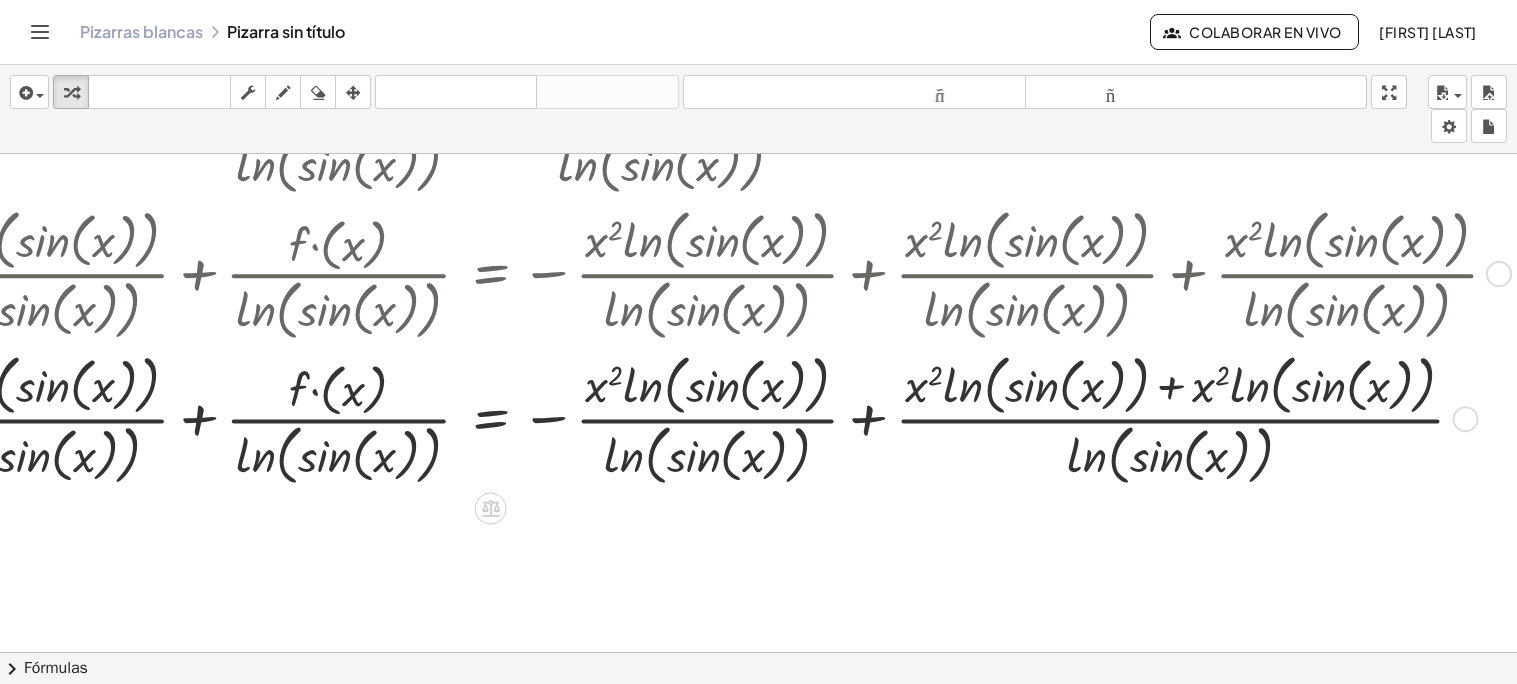 scroll, scrollTop: 248, scrollLeft: 493, axis: both 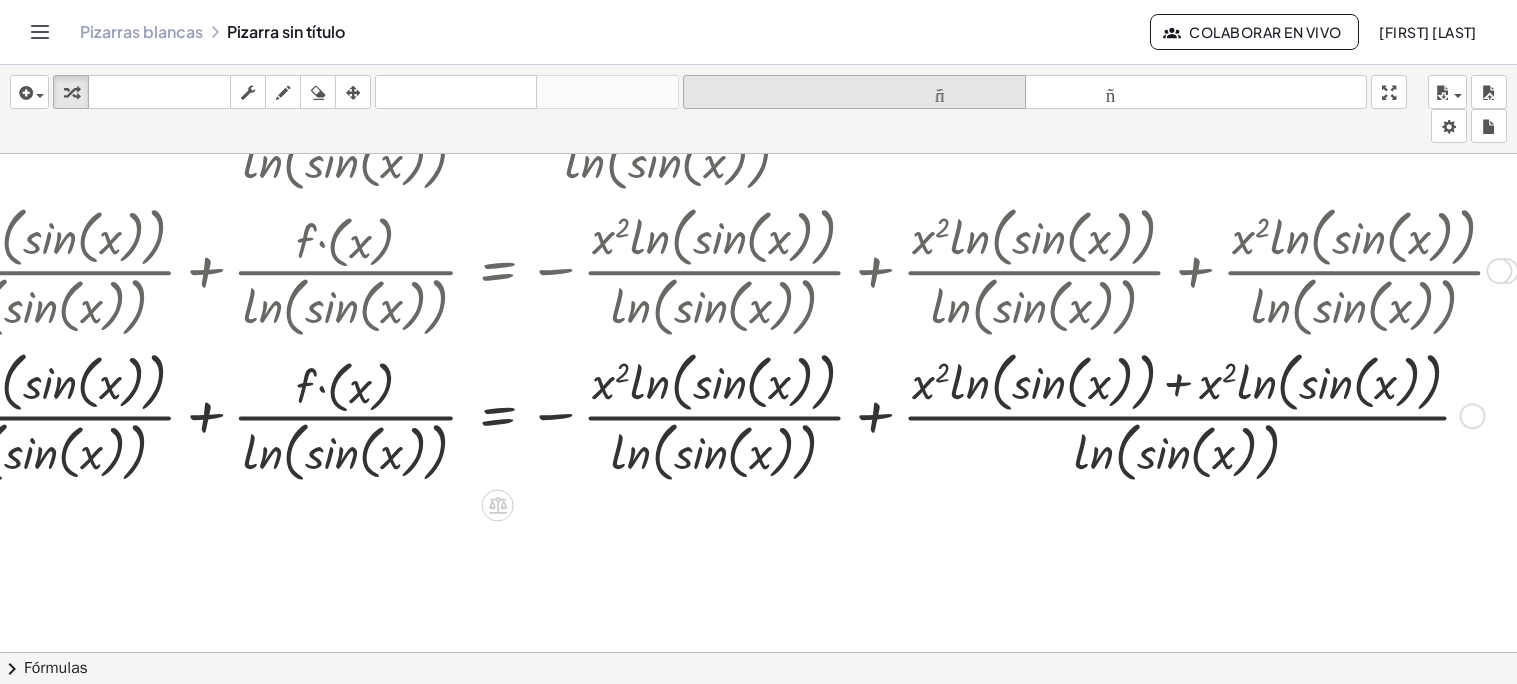 click on "tamaño_del_formato" at bounding box center [854, 92] 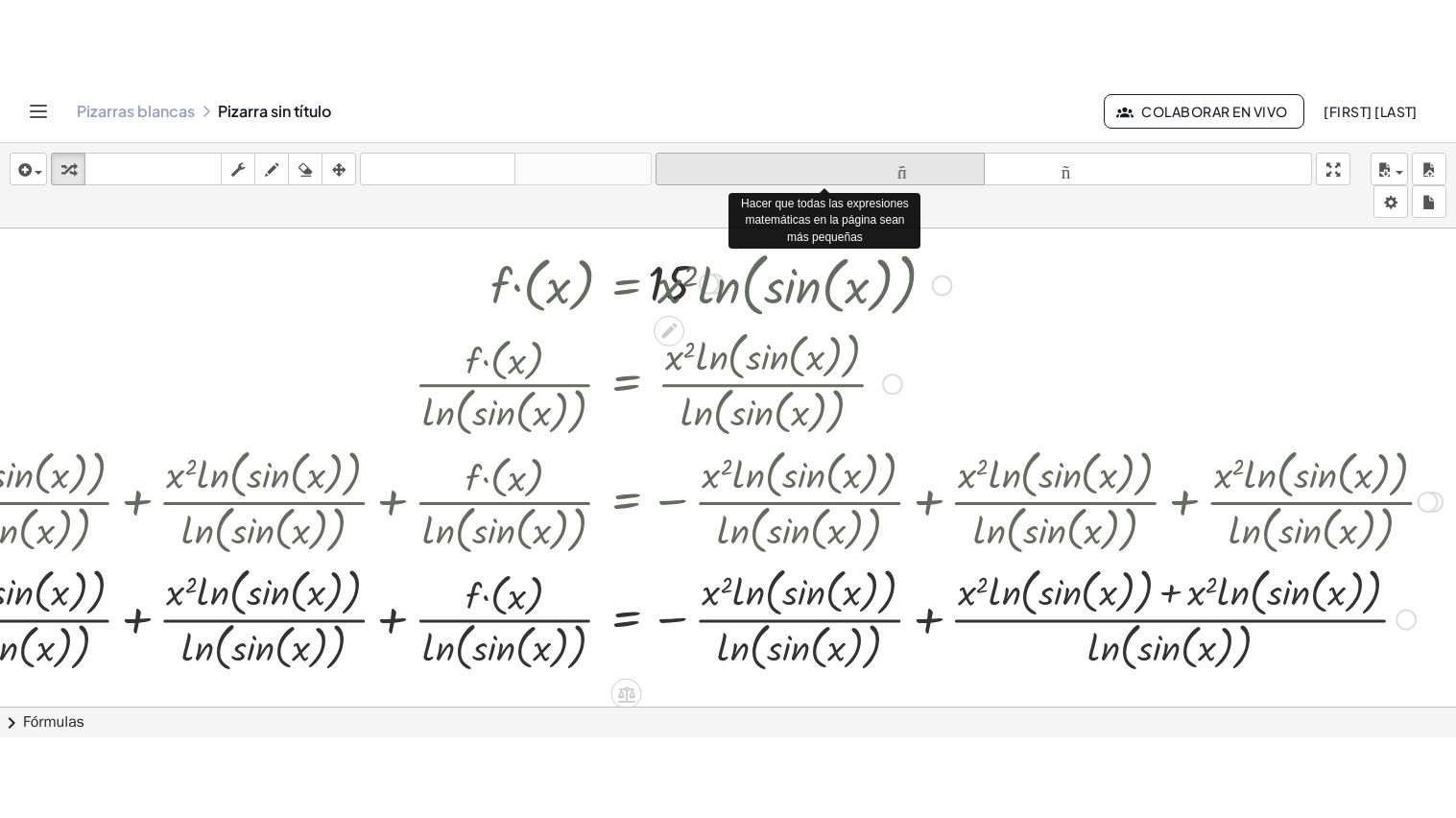 scroll, scrollTop: 17, scrollLeft: 324, axis: both 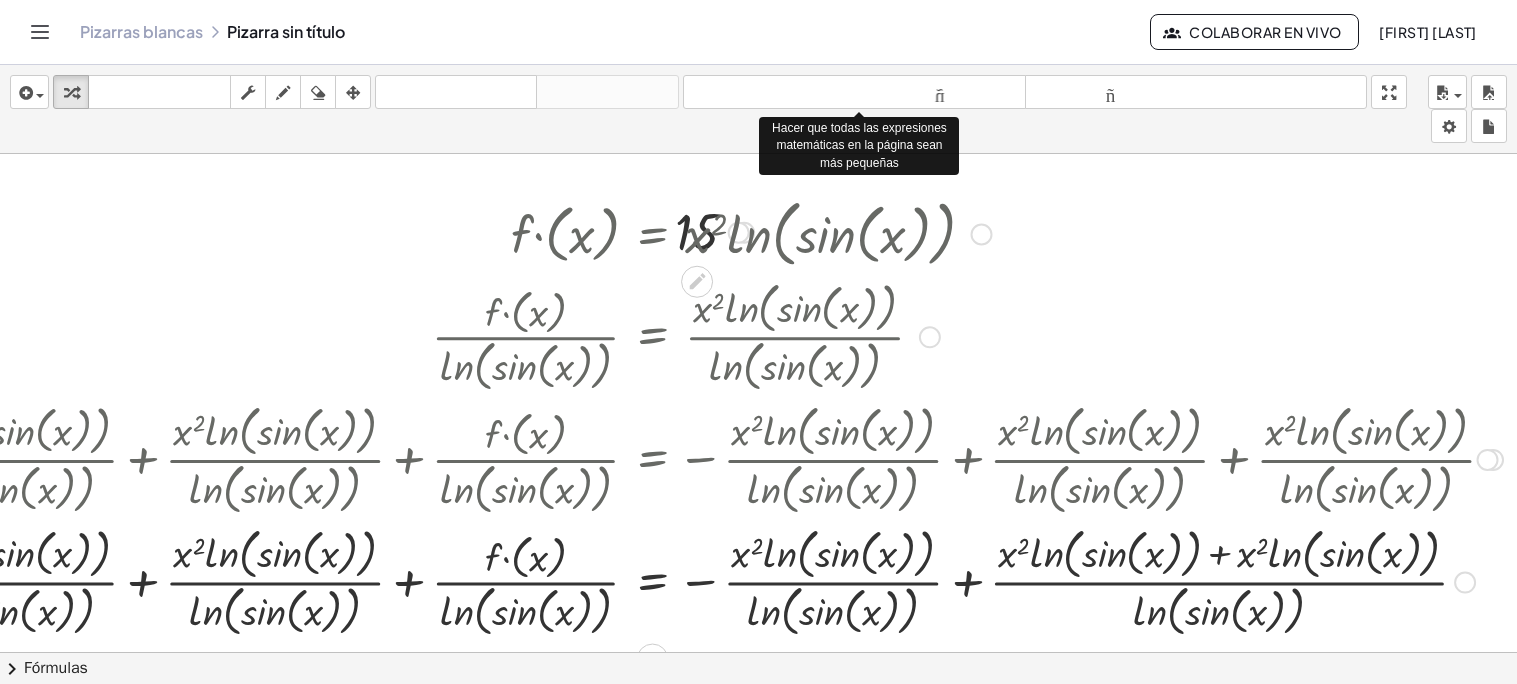 click at bounding box center (677, 232) 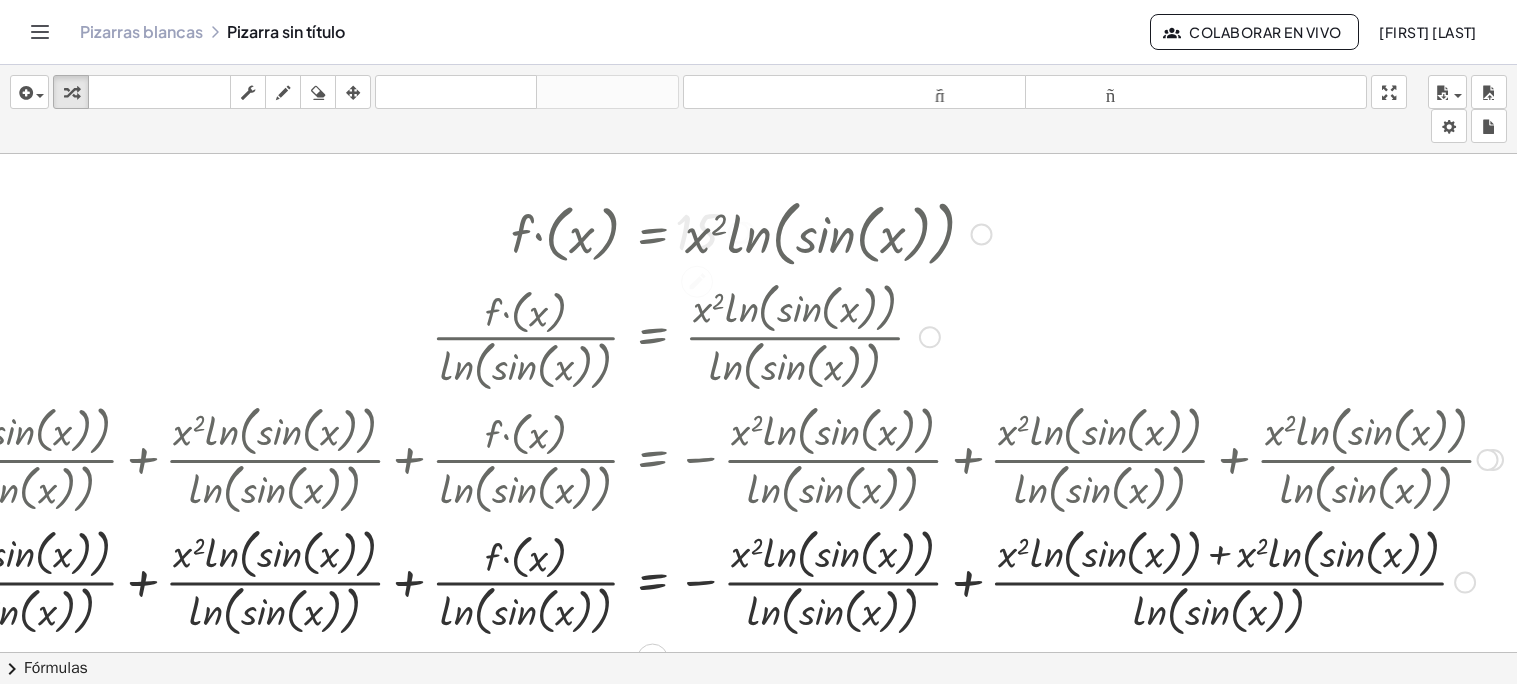click at bounding box center (677, 232) 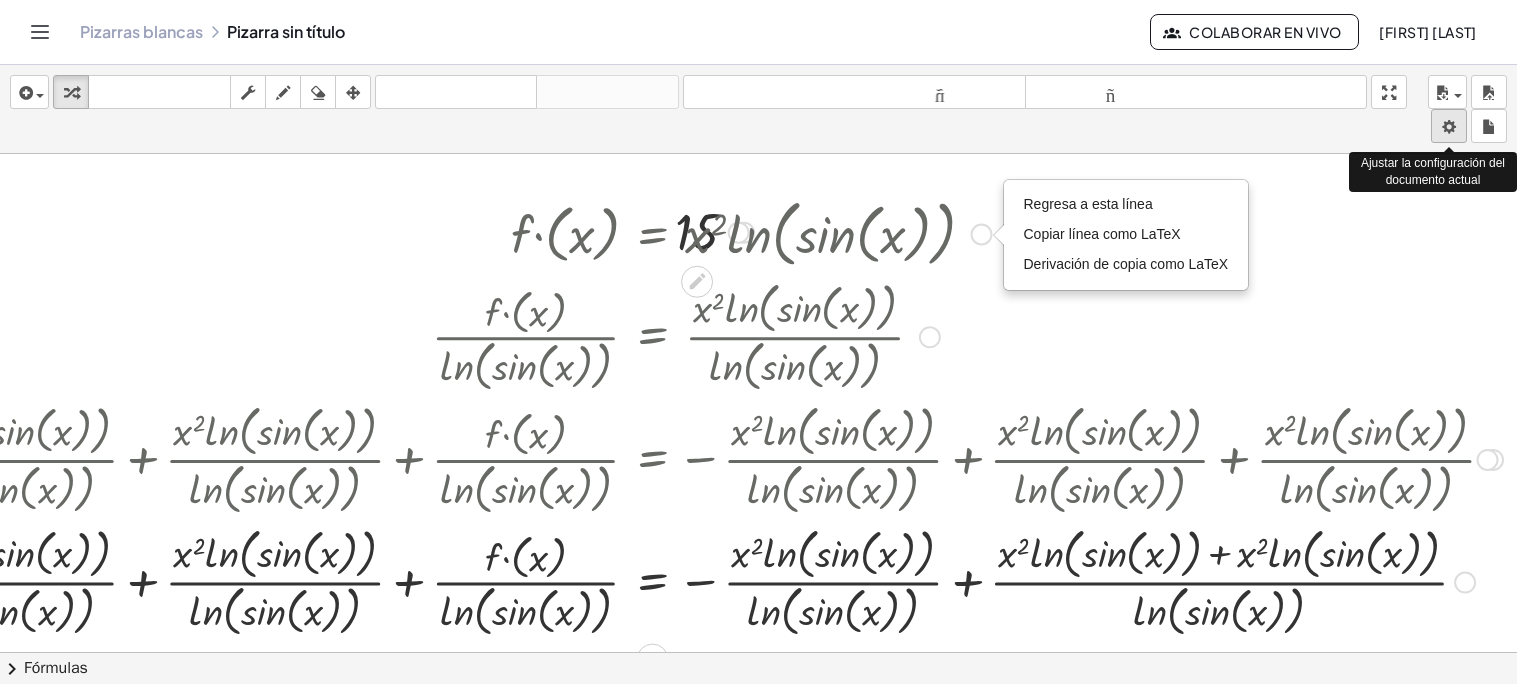click on "Actividades  matemáticas fáciles de comprender Pizarras blancas Clases Cuenta versión 1.28.3 | Política de privacidad © 2025 | Graspable, Inc. Pizarras blancas Pizarra sin título Colaborar en vivo Cecy Santamaría Meza   insertar Seleccione uno: Expresión matemática Función Texto Vídeo de YouTube Graficando Geometría Geometría 3D transformar teclado teclado fregar dibujar borrar arreglar deshacer deshacer rehacer rehacer tamaño_del_formato menor tamaño_del_formato más grande pantalla completa carga   ahorrar nuevo ajustes Ajustar la configuración del documento actual · f · ( x ) = · x 2 · ln ( , sin ( , x ) ) Regresa a esta línea Copiar línea como LaTeX Derivación de copia como LaTeX · f · ( x ) · ln ( , sin ( , x ) ) = · x 2 · ln ( , sin ( , x ) ) · ln ( , sin ( , x ) ) − · x 2 · ln ( , sin ( , x ) ) · ln ( , sin ( , x ) ) + · f · ( x ) · ln ( , sin ( , x ) ) = + · x 2 · ln ( , sin ( , x ) ) · ln ( , sin ( , x ) ) − · x 2 · ln ( , sin ( , x ) ) · ln" at bounding box center [758, 342] 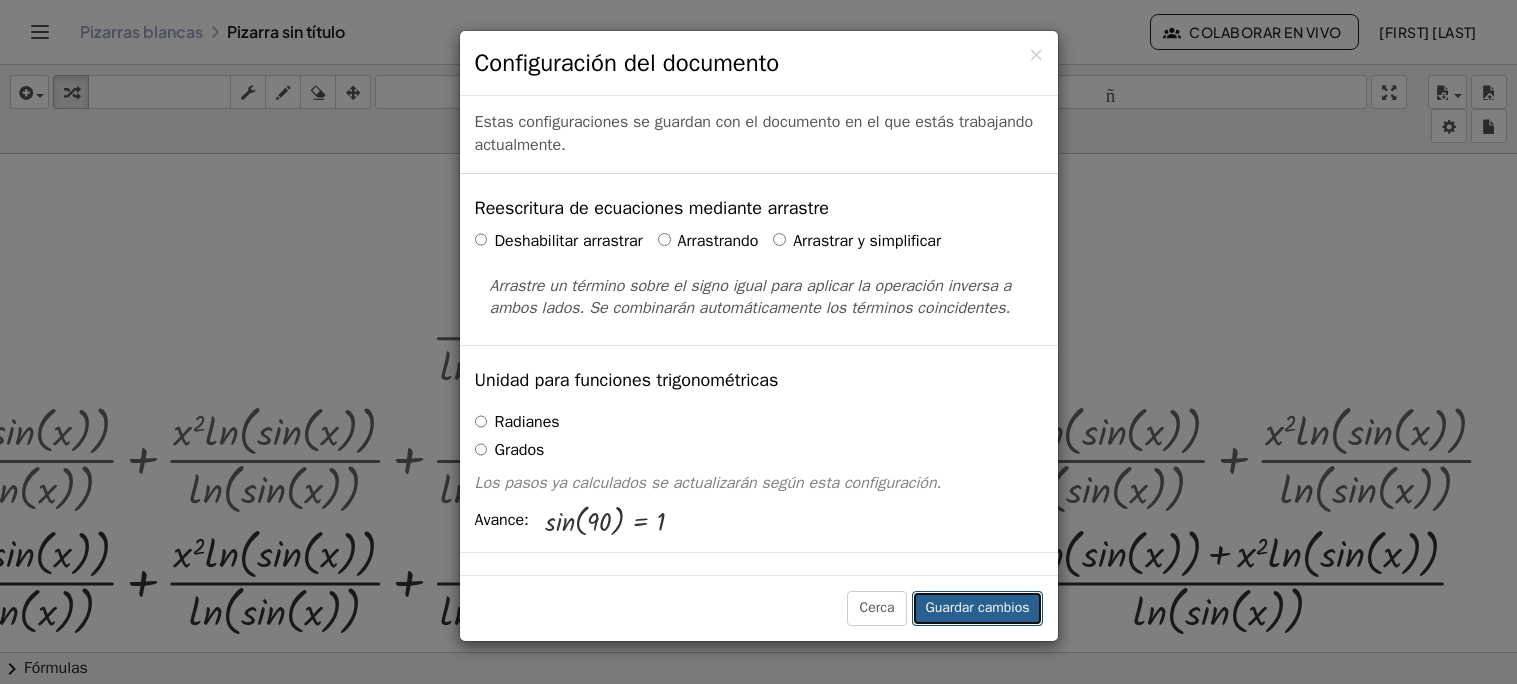click on "Guardar cambios" at bounding box center (977, 608) 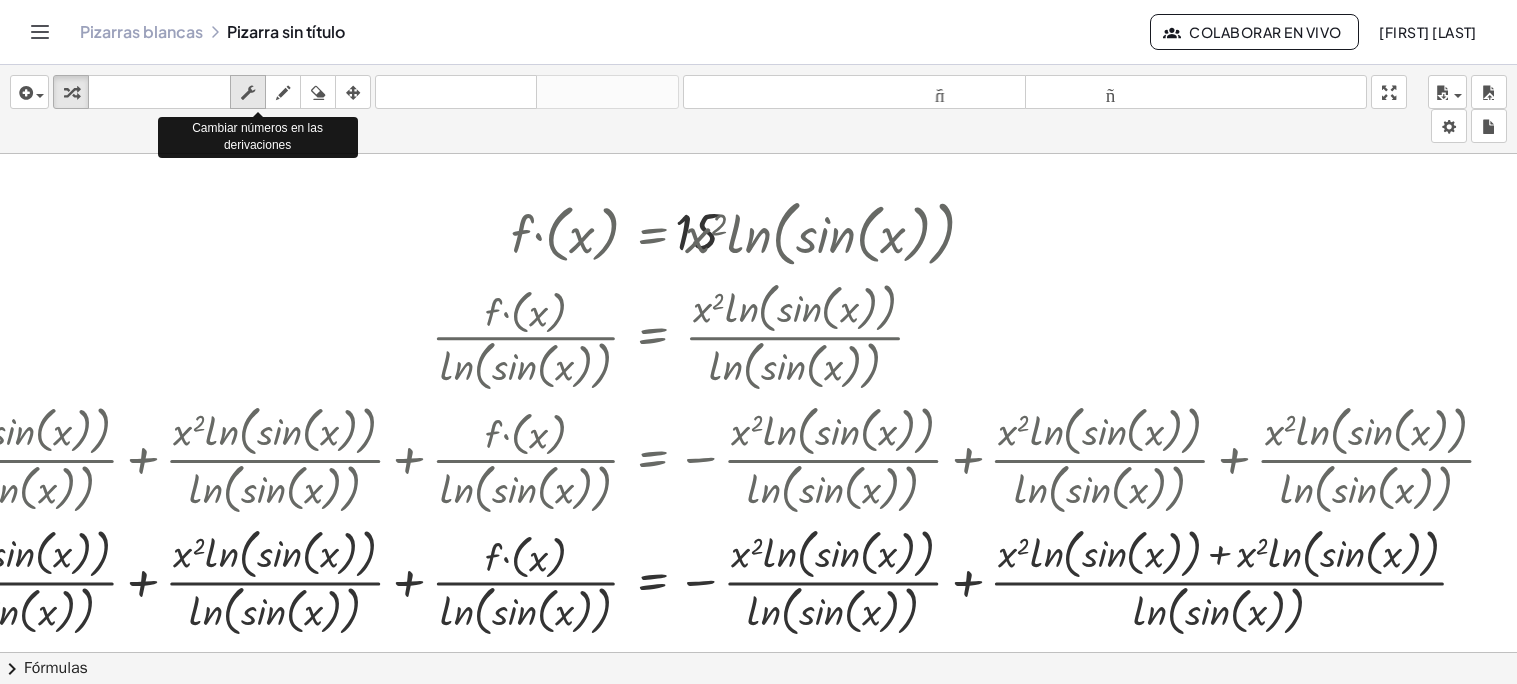 click at bounding box center (248, 93) 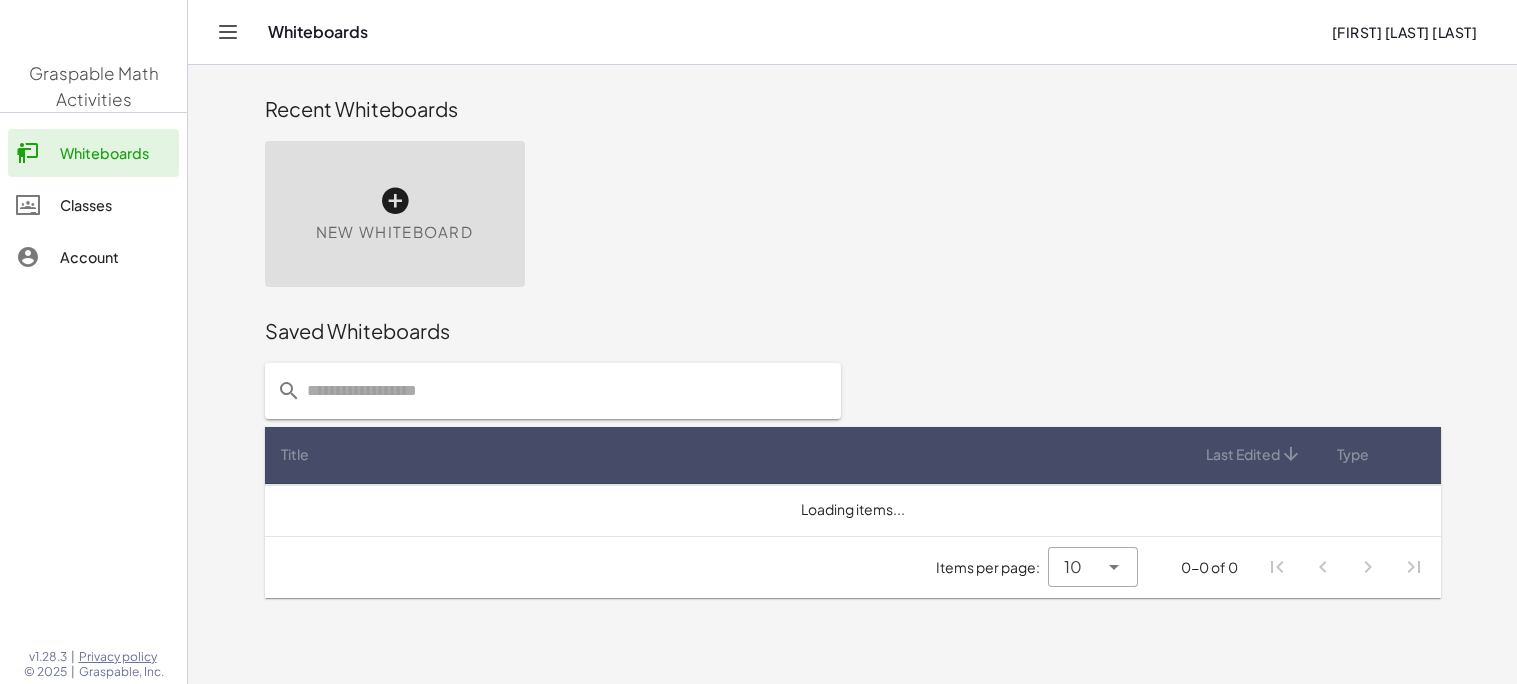 scroll, scrollTop: 0, scrollLeft: 0, axis: both 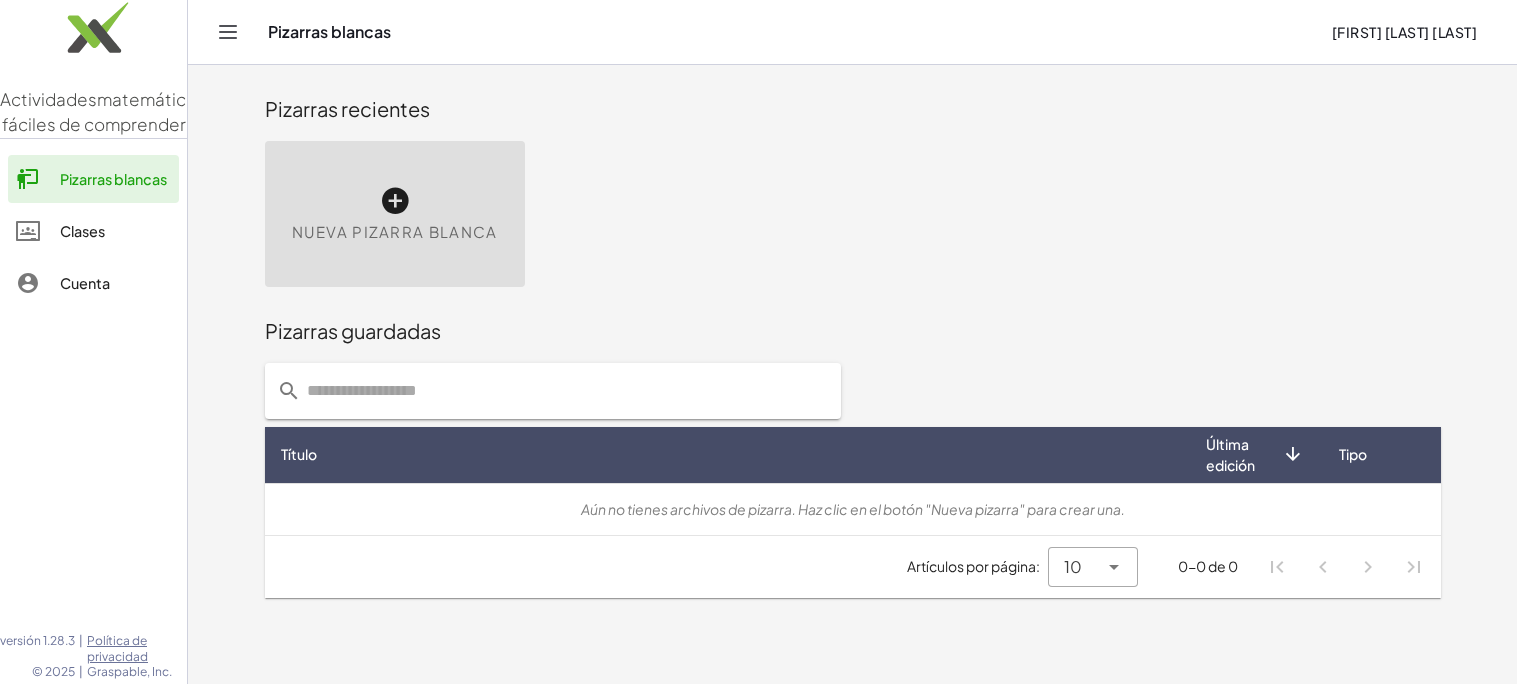 click on "Pizarras blancas" at bounding box center (113, 179) 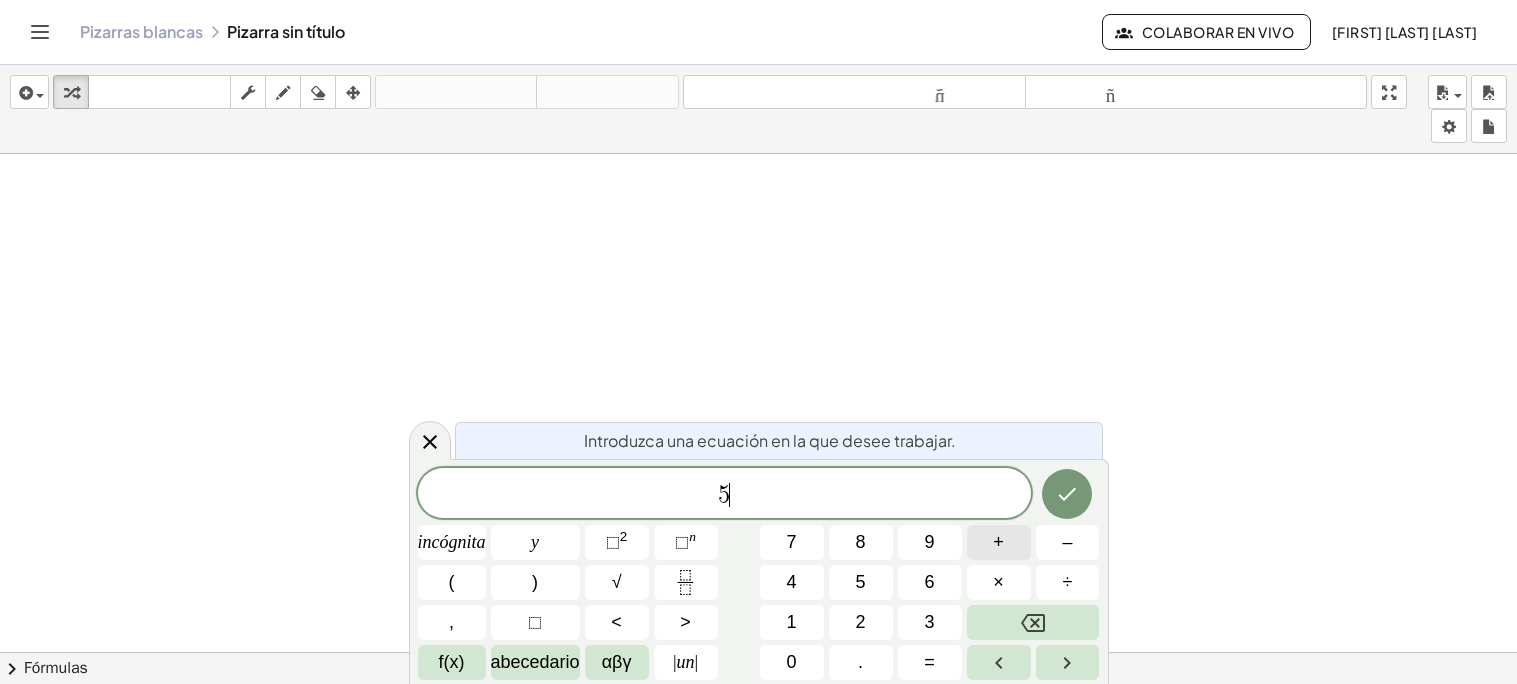 click on "+" at bounding box center [999, 542] 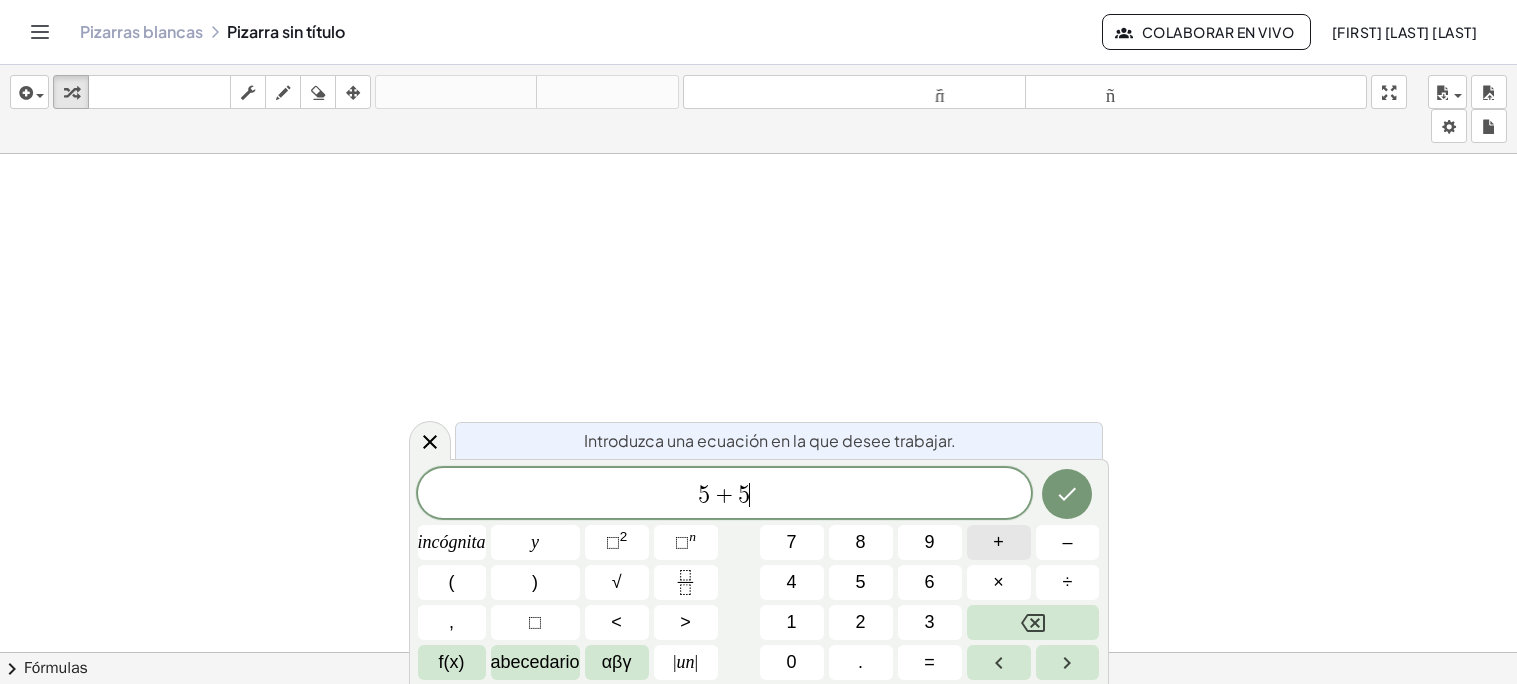 click on "+" at bounding box center [999, 542] 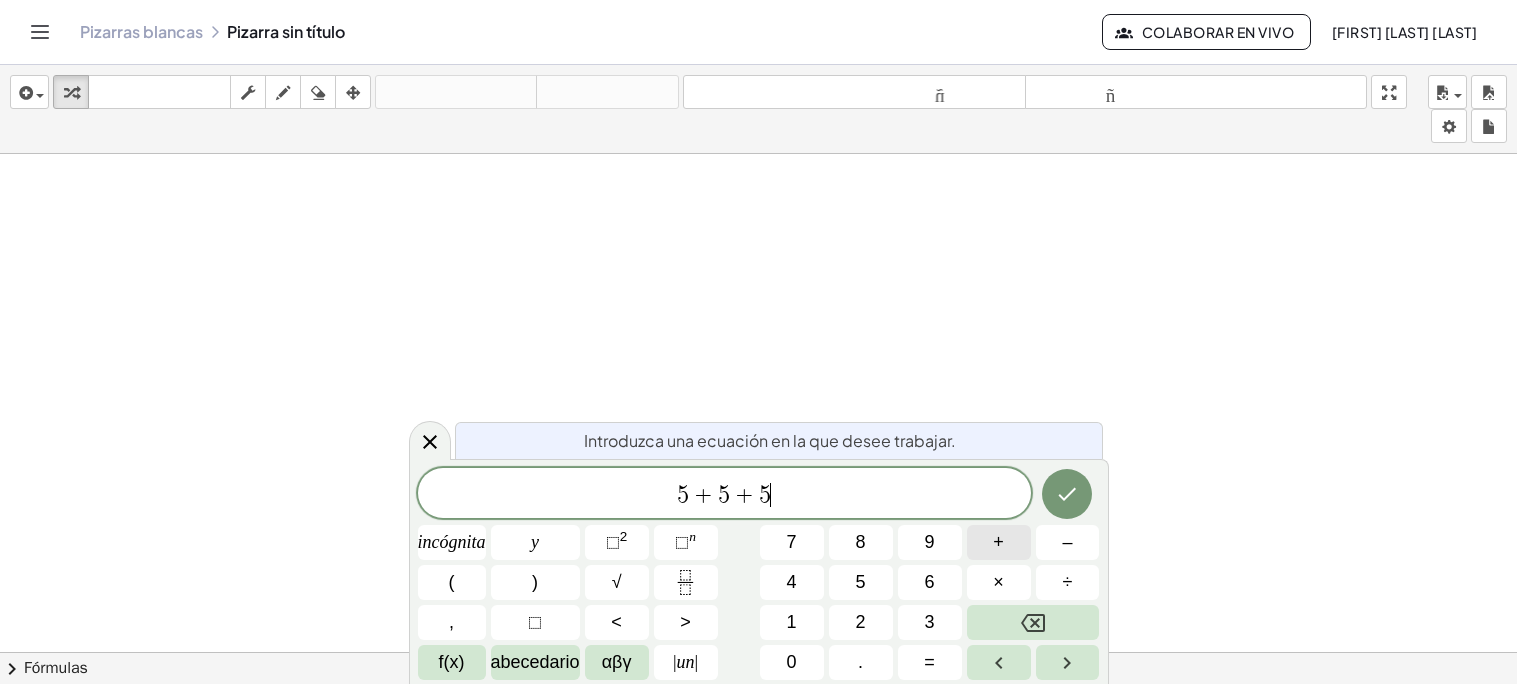 click on "+" at bounding box center (998, 542) 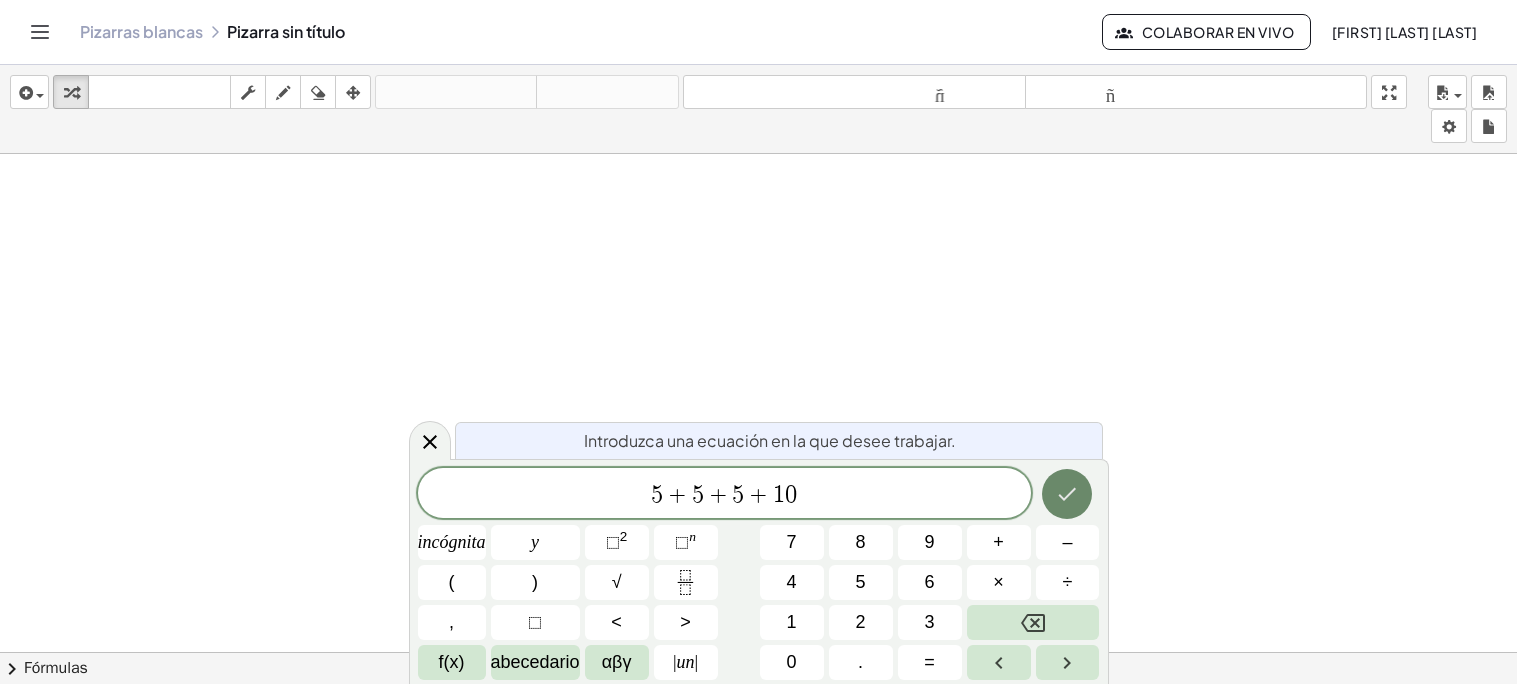 click at bounding box center (1067, 494) 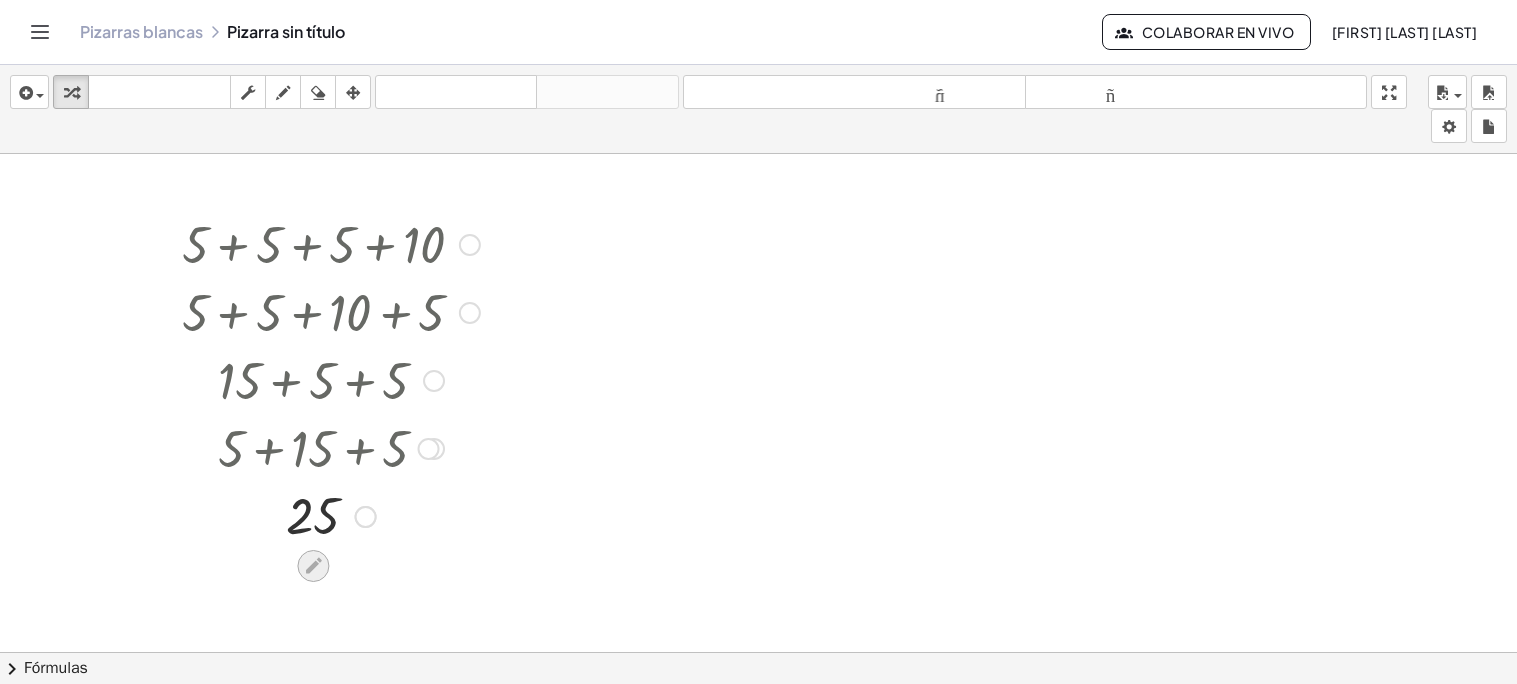click 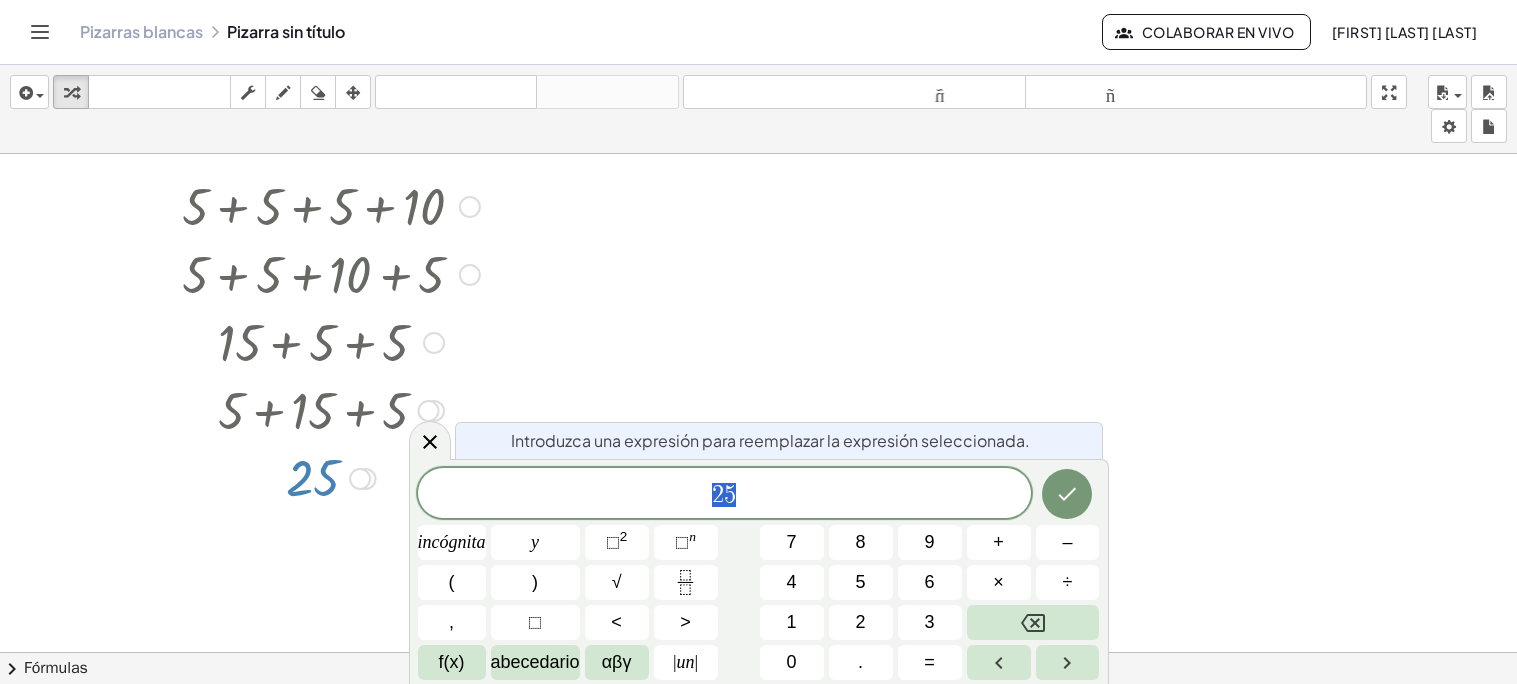 scroll, scrollTop: 39, scrollLeft: 0, axis: vertical 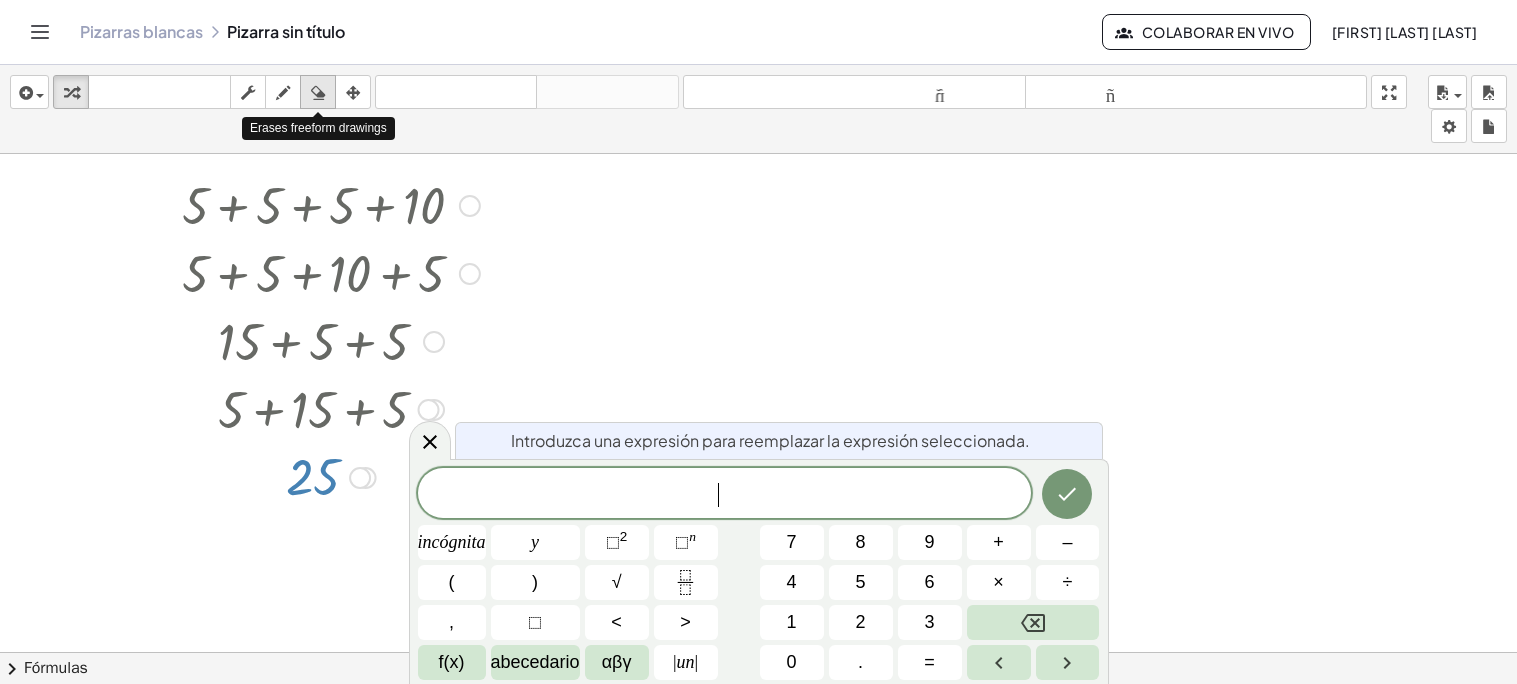 click at bounding box center [318, 93] 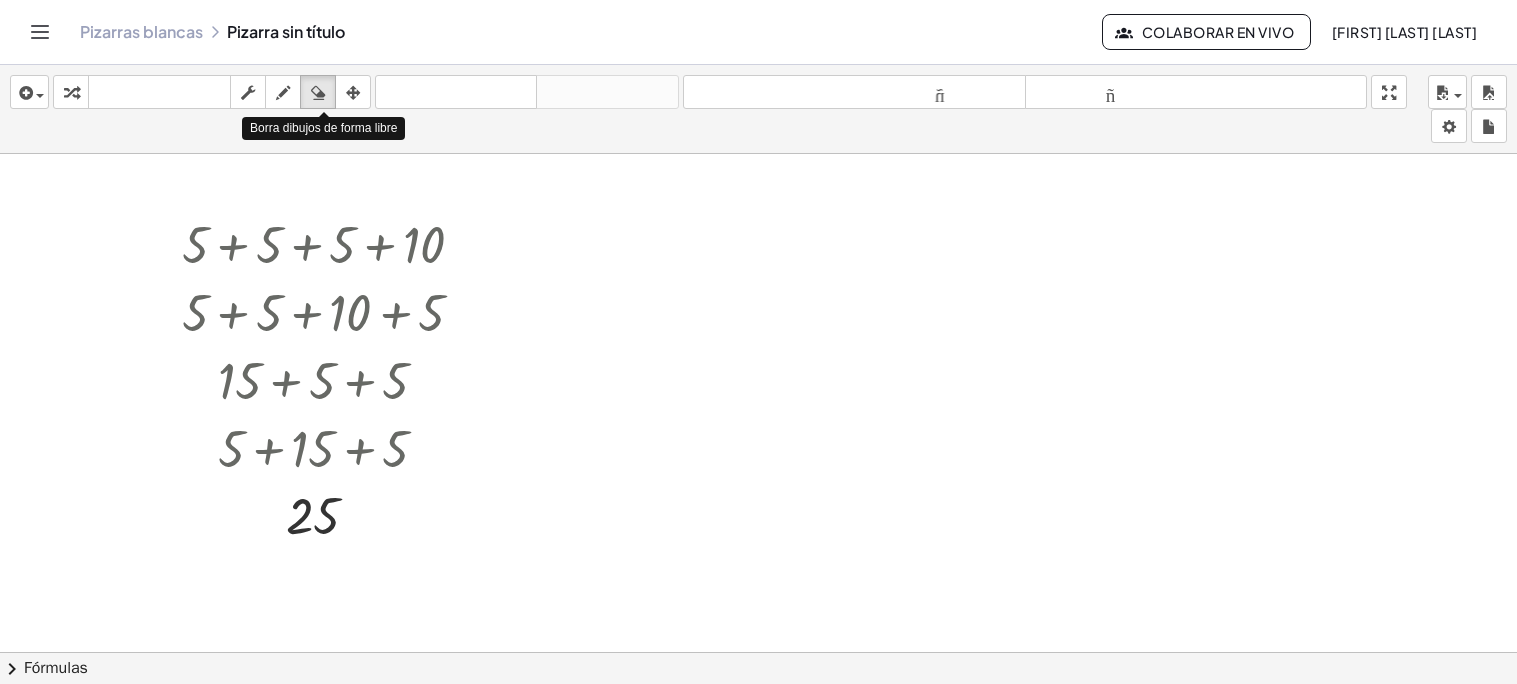scroll, scrollTop: 0, scrollLeft: 0, axis: both 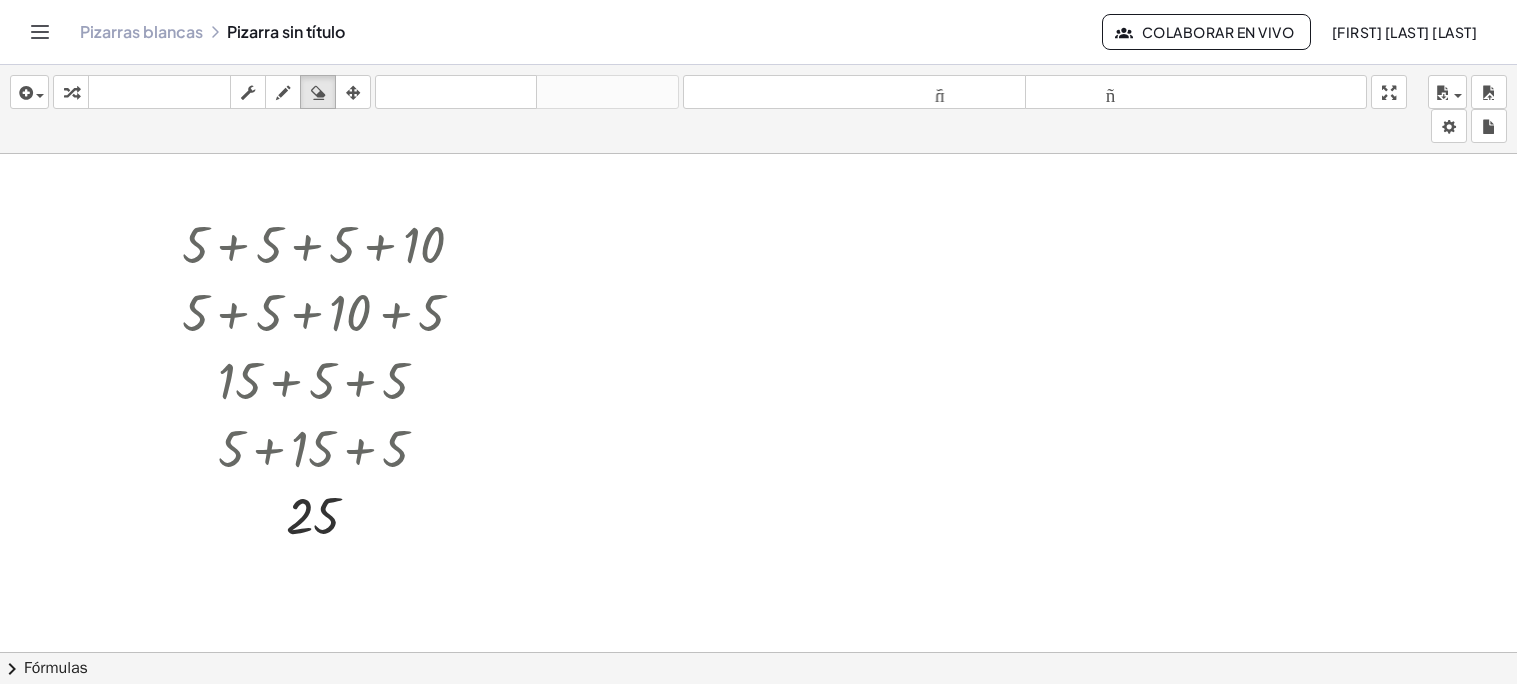 click at bounding box center [758, 665] 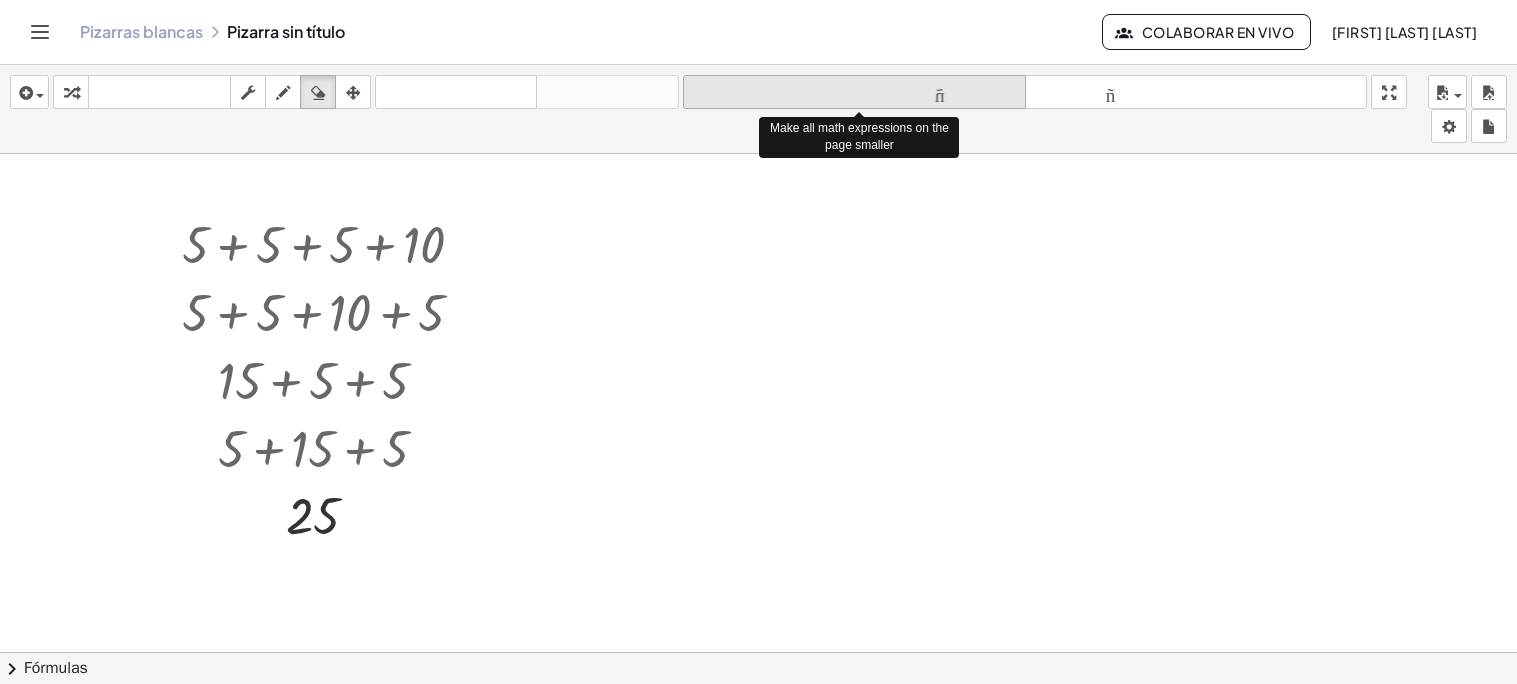 click on "tamaño_del_formato" at bounding box center (854, 92) 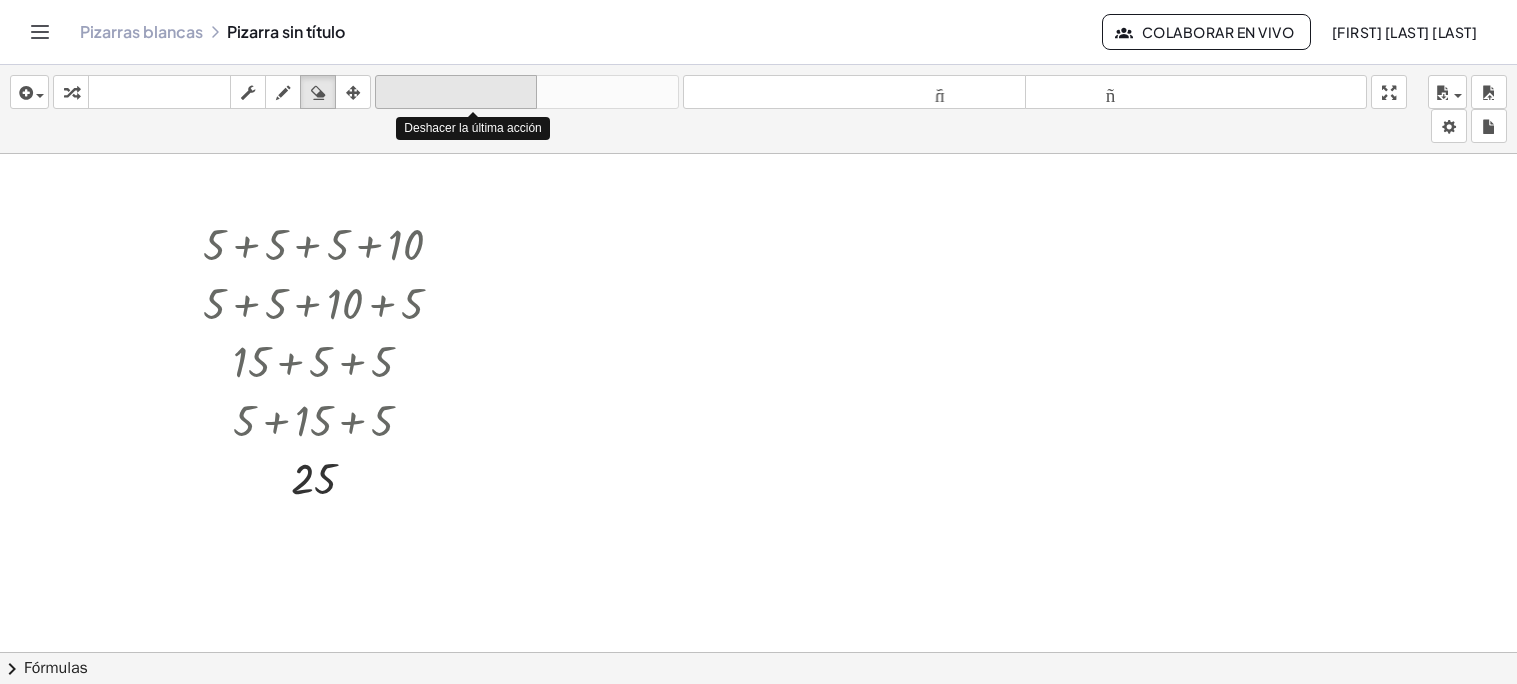 click on "deshacer" at bounding box center [456, 92] 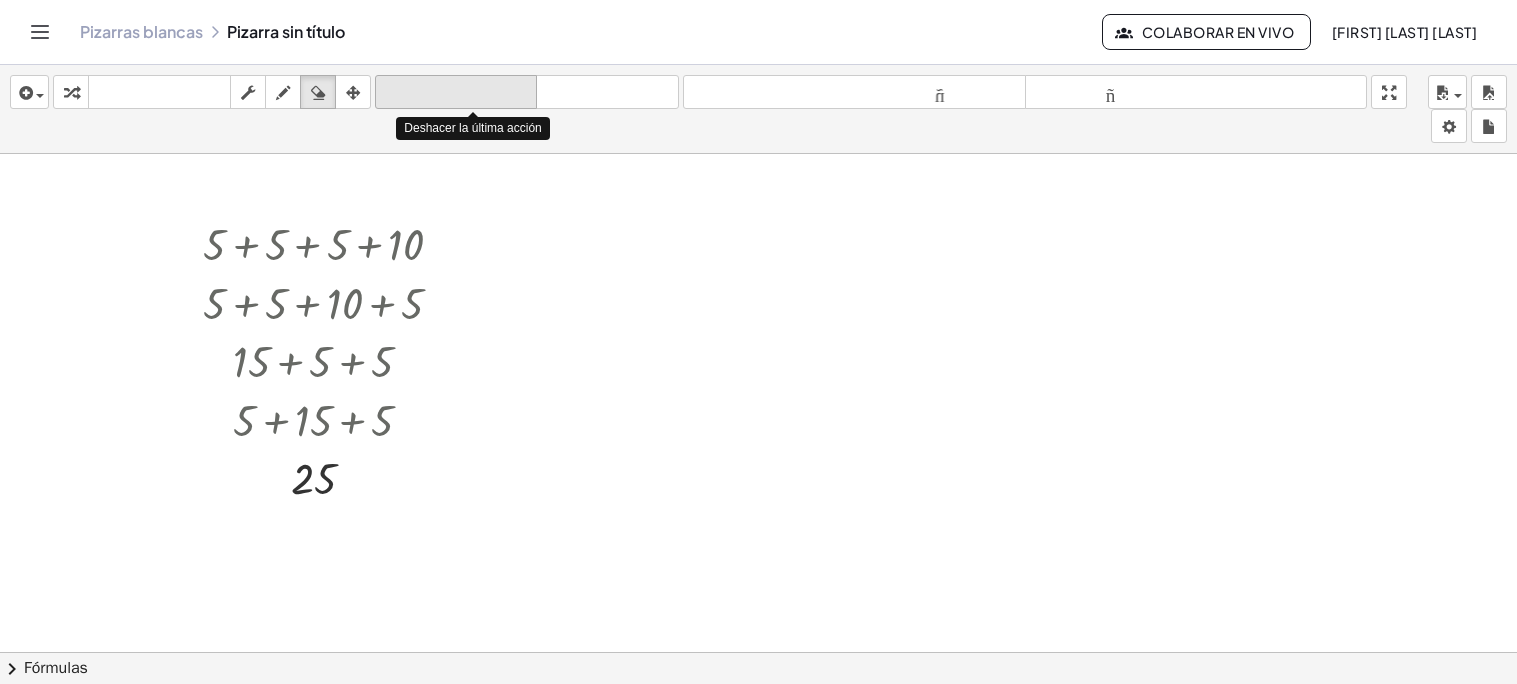 click on "deshacer" at bounding box center (456, 92) 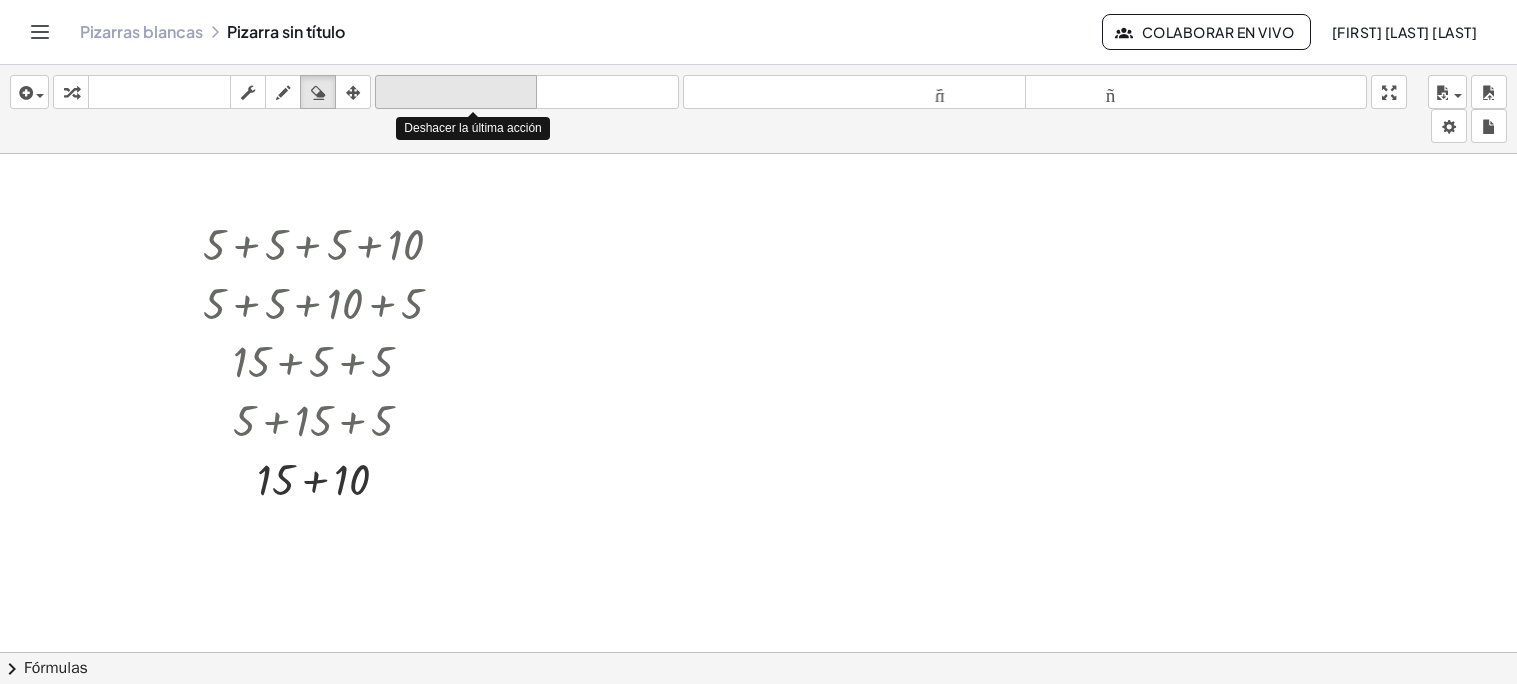 click on "deshacer" at bounding box center (456, 92) 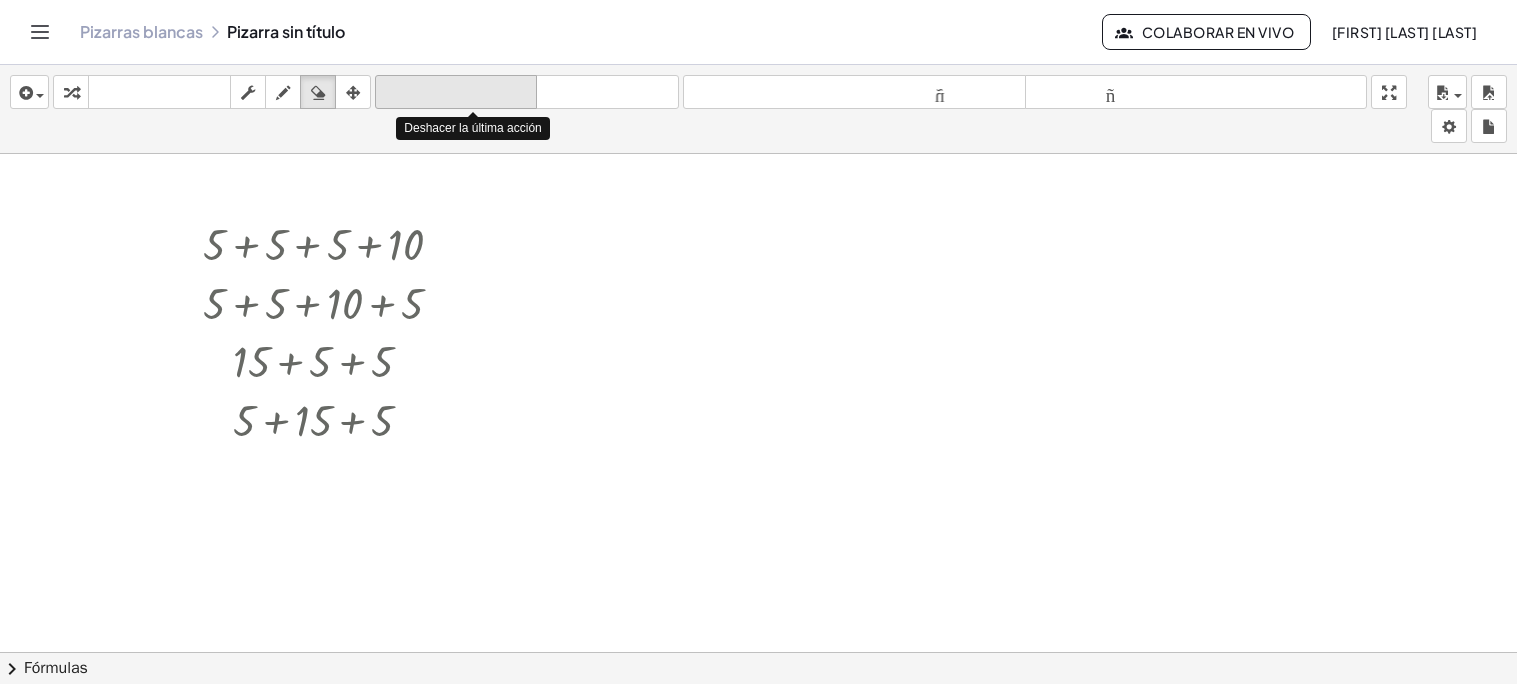 click on "deshacer" at bounding box center [456, 92] 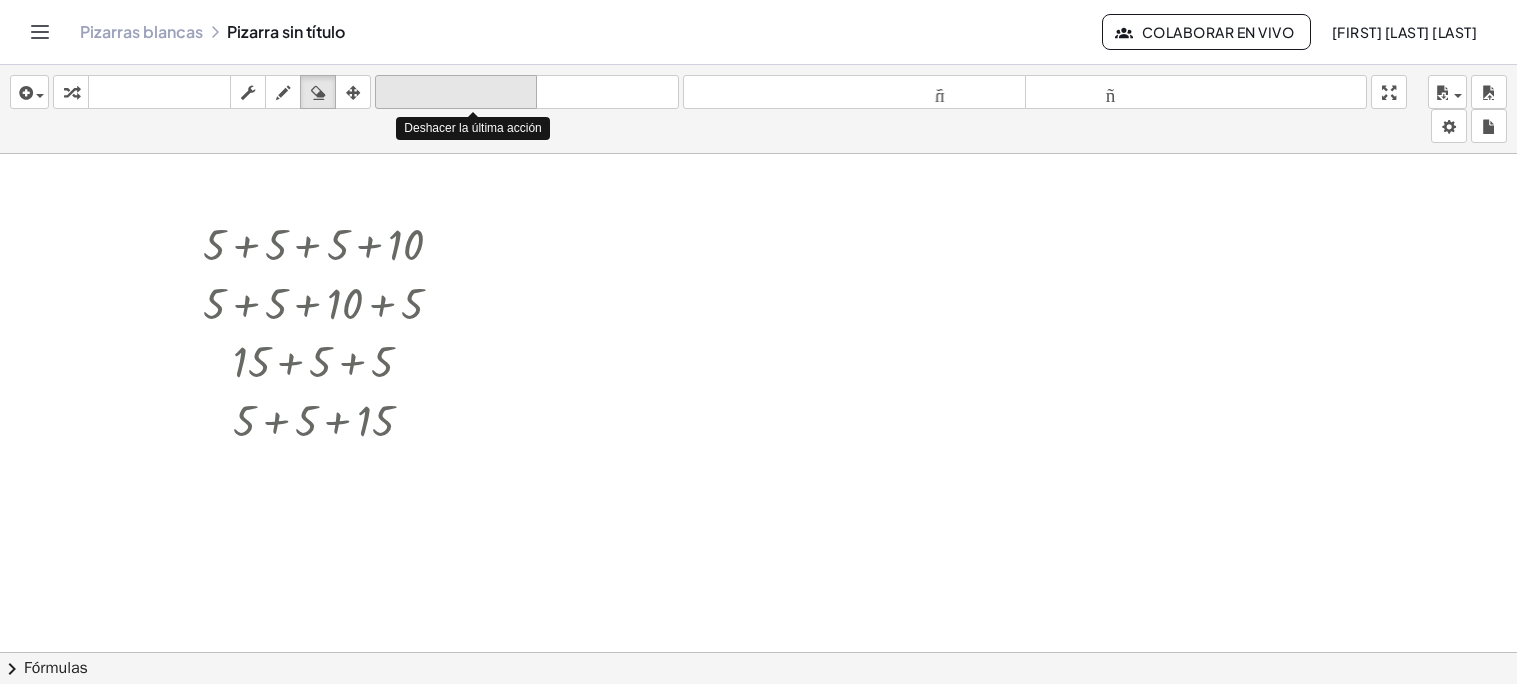 click on "deshacer" at bounding box center [456, 92] 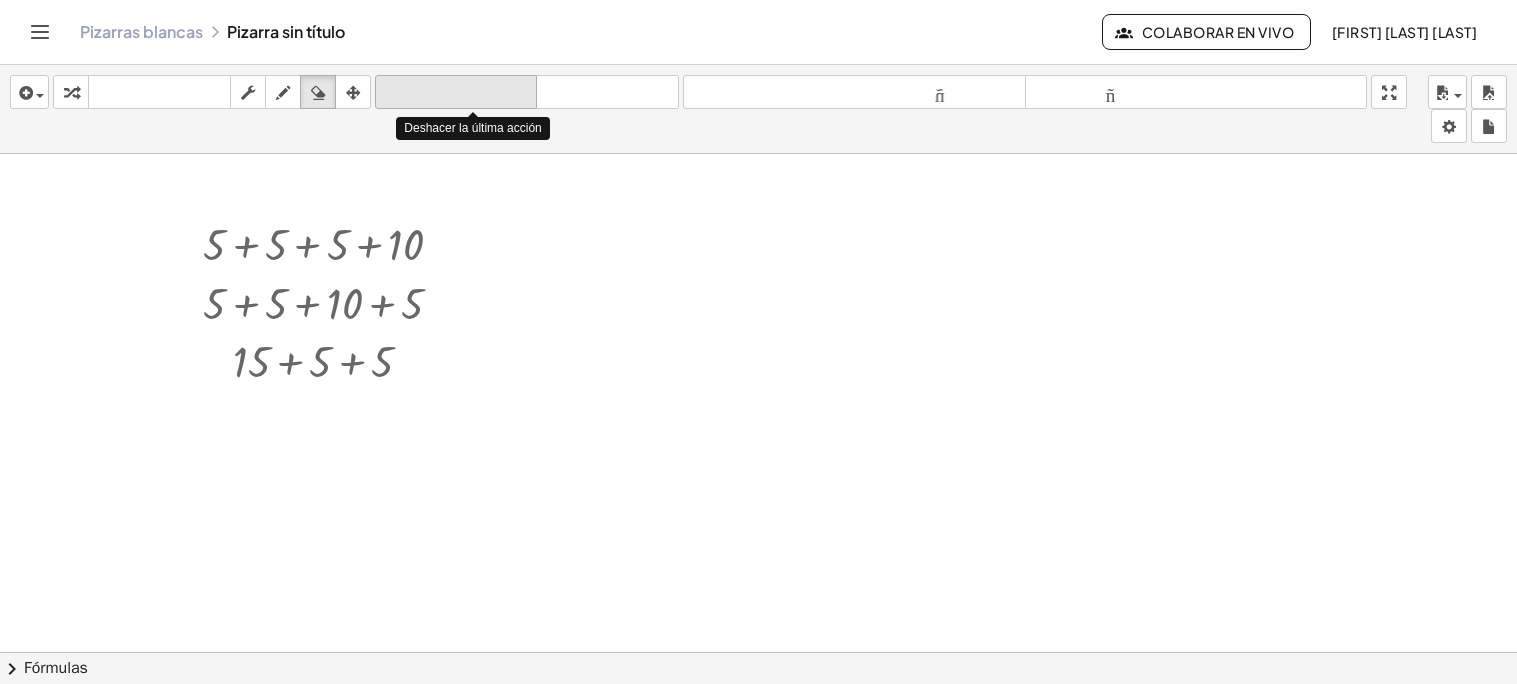 click on "deshacer" at bounding box center (456, 92) 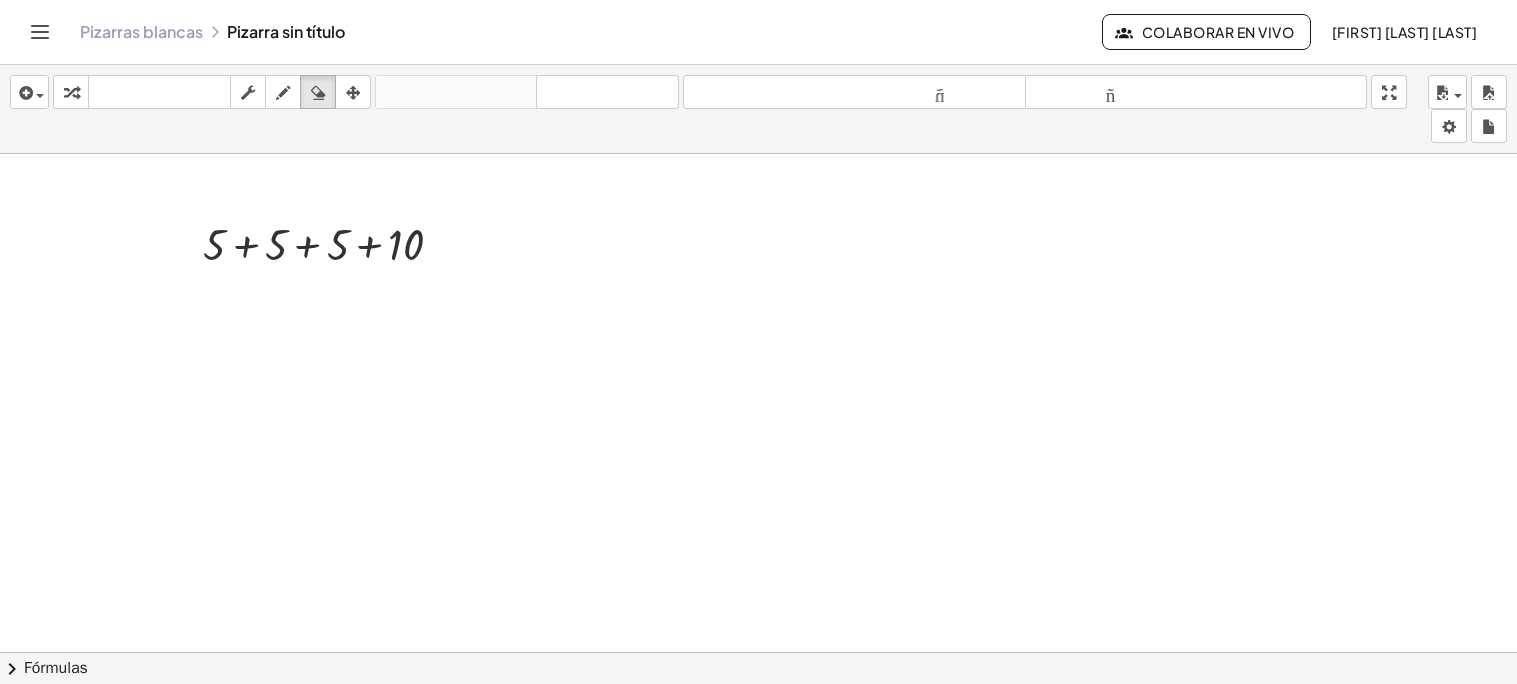 click at bounding box center [758, 665] 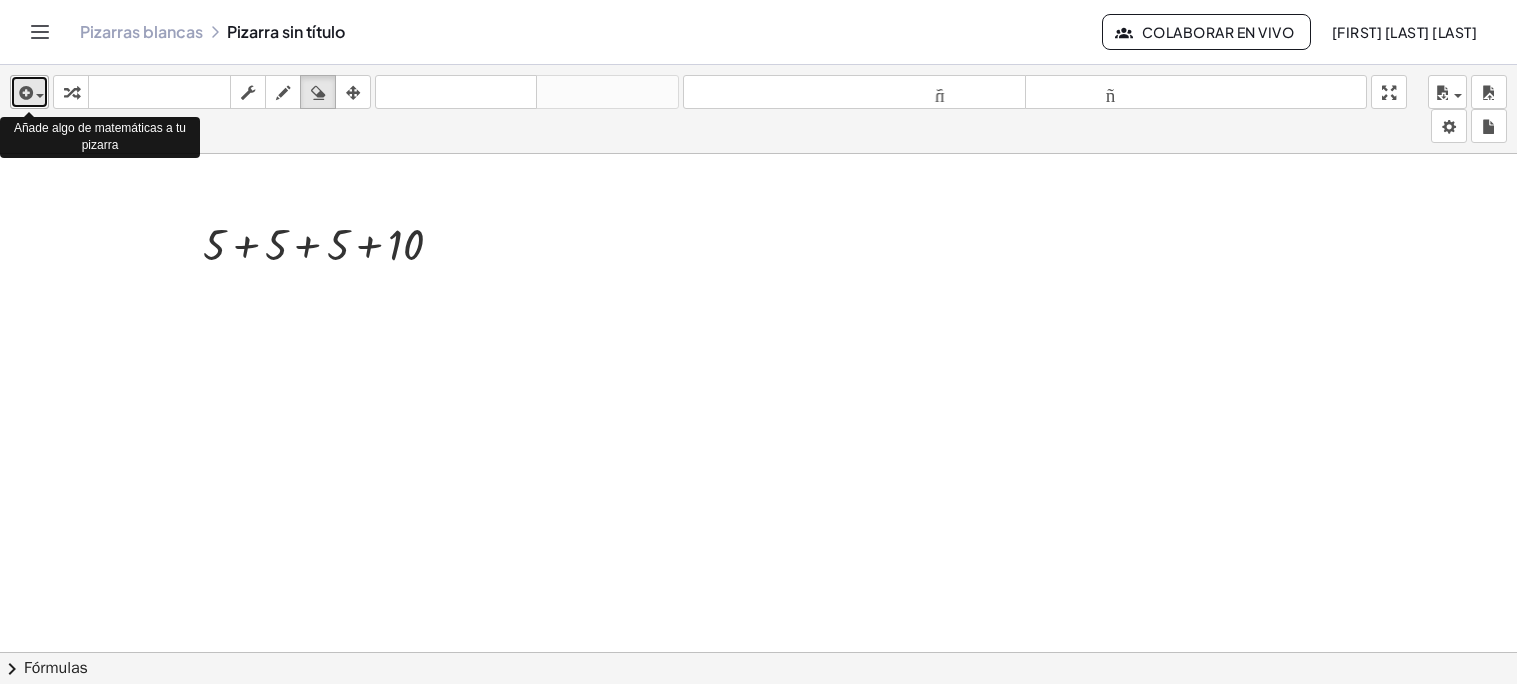 click at bounding box center (40, 96) 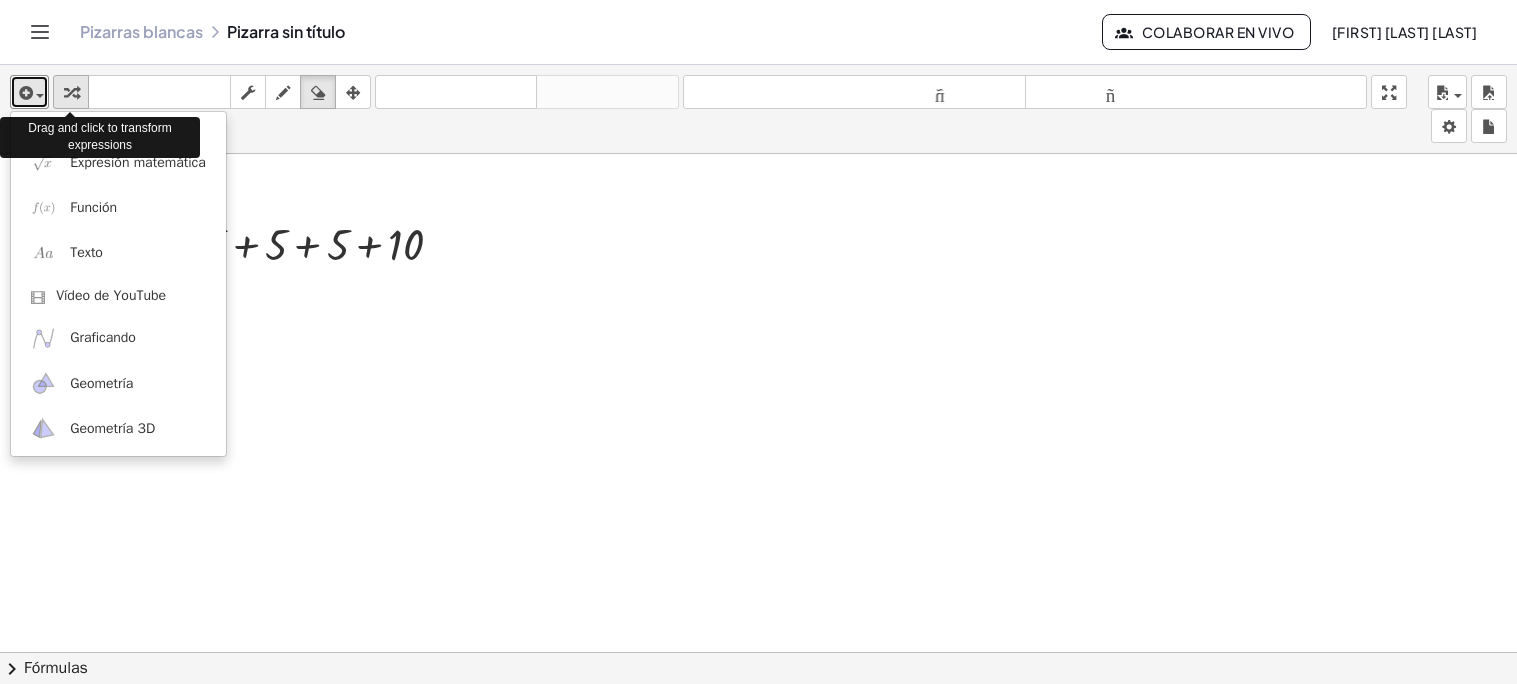 click at bounding box center (71, 93) 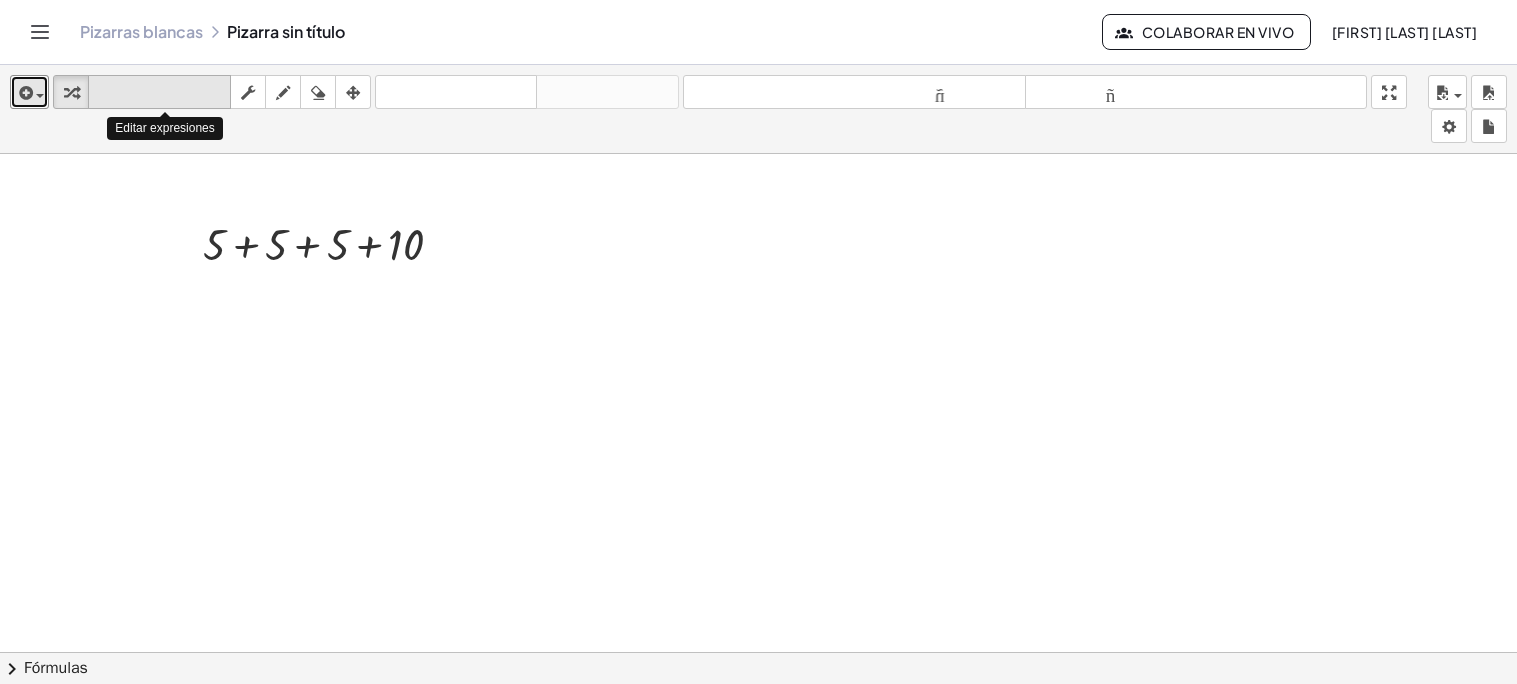 click on "teclado" at bounding box center [159, 92] 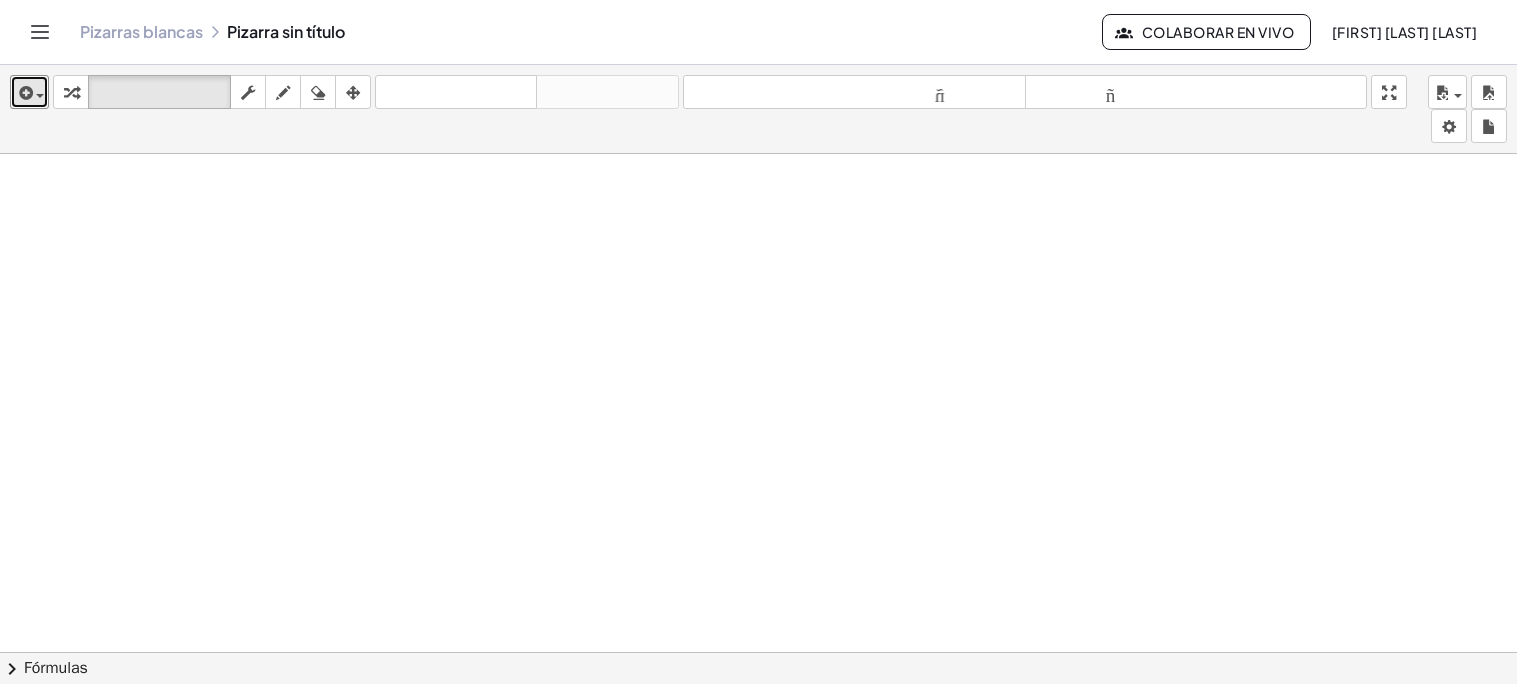 scroll, scrollTop: 155, scrollLeft: 0, axis: vertical 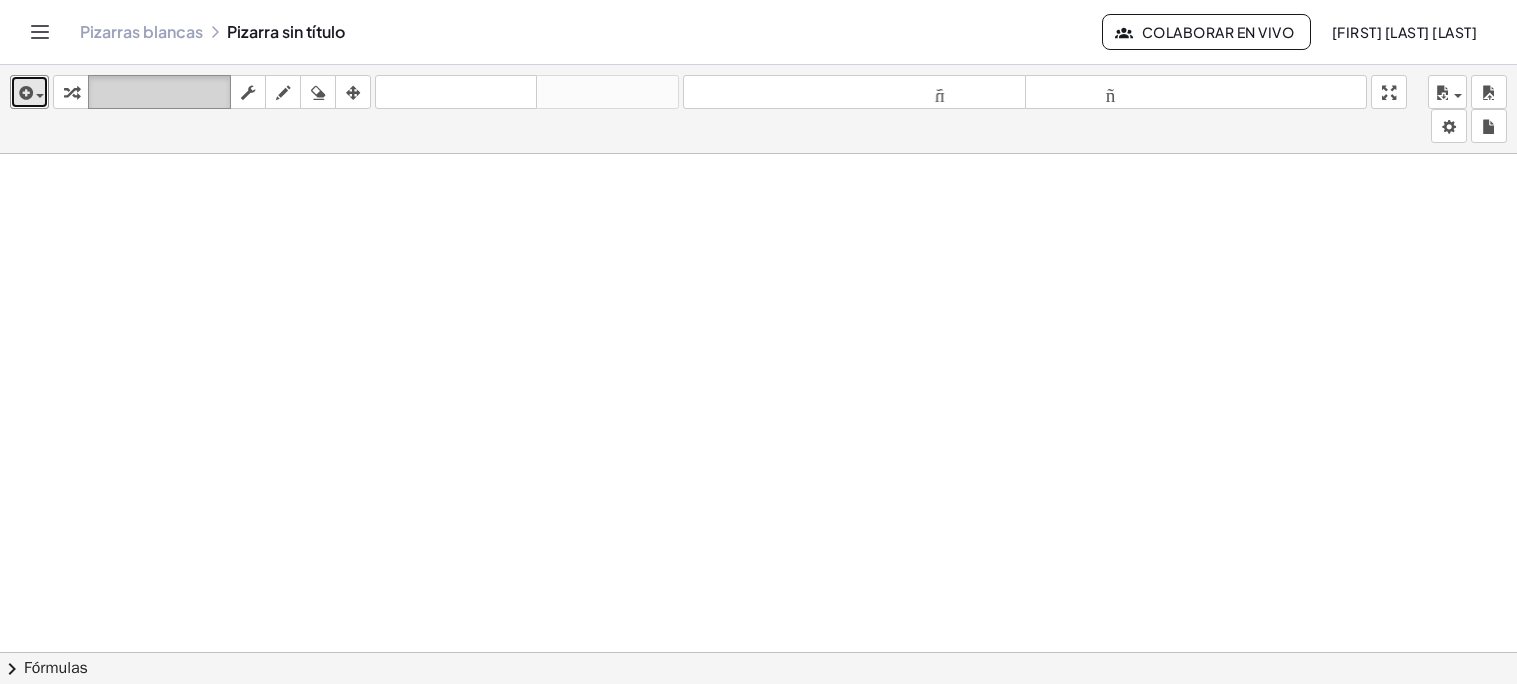 click on "teclado" at bounding box center [159, 92] 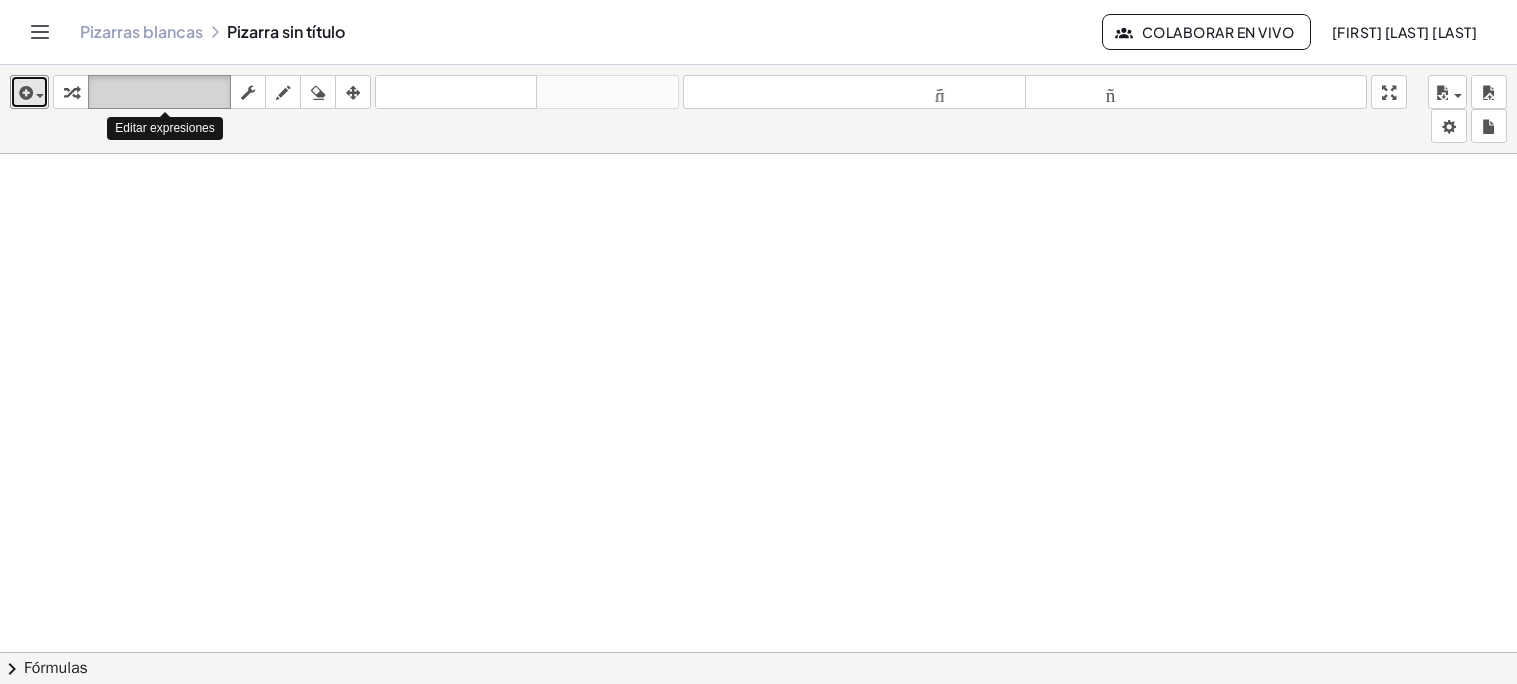 click on "teclado" at bounding box center [159, 93] 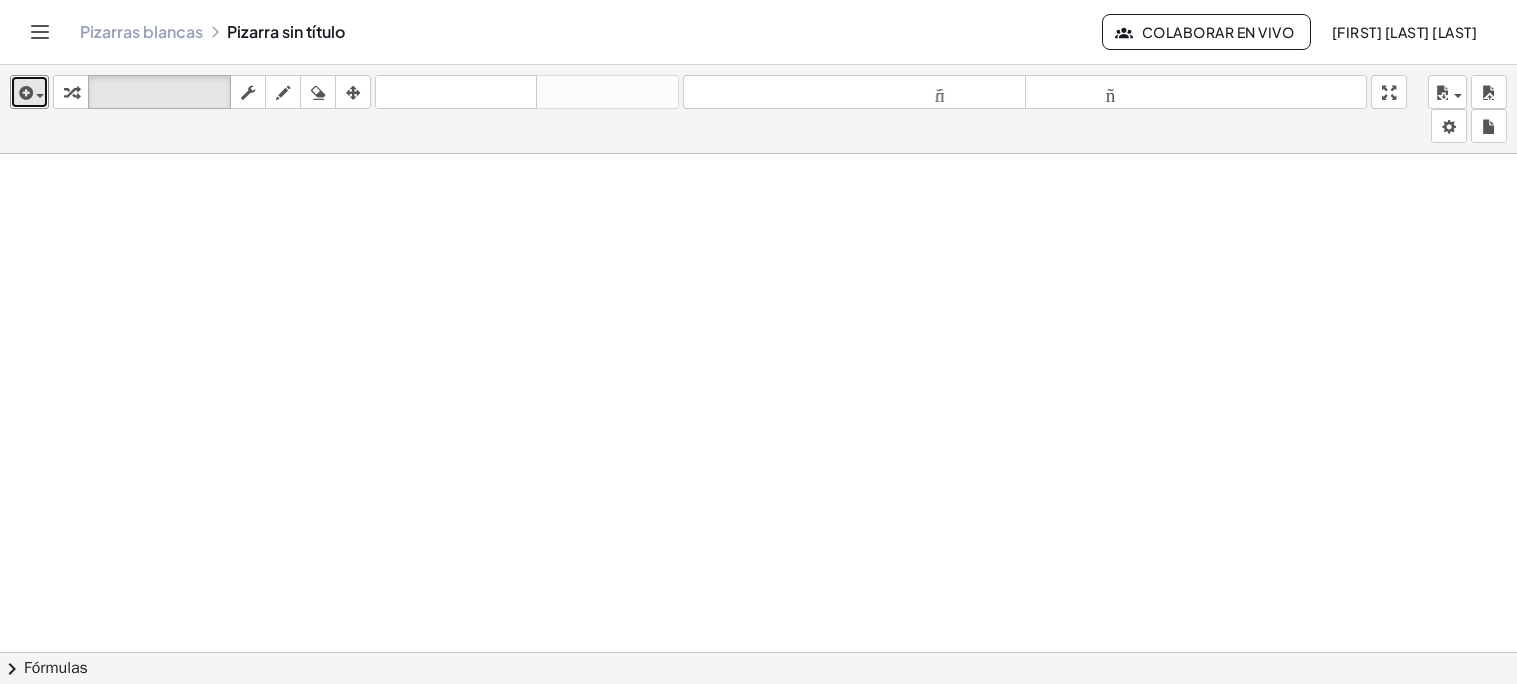 click at bounding box center (758, 510) 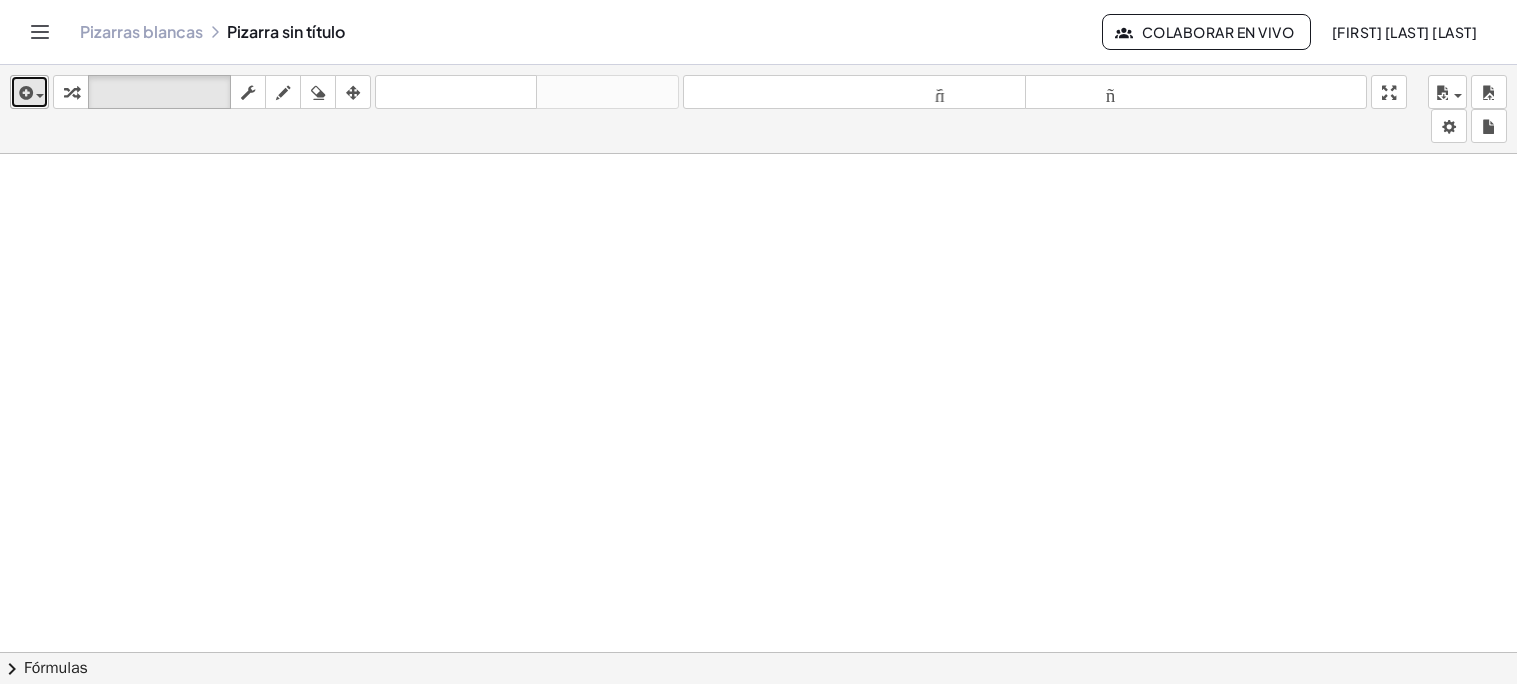 click at bounding box center [24, 93] 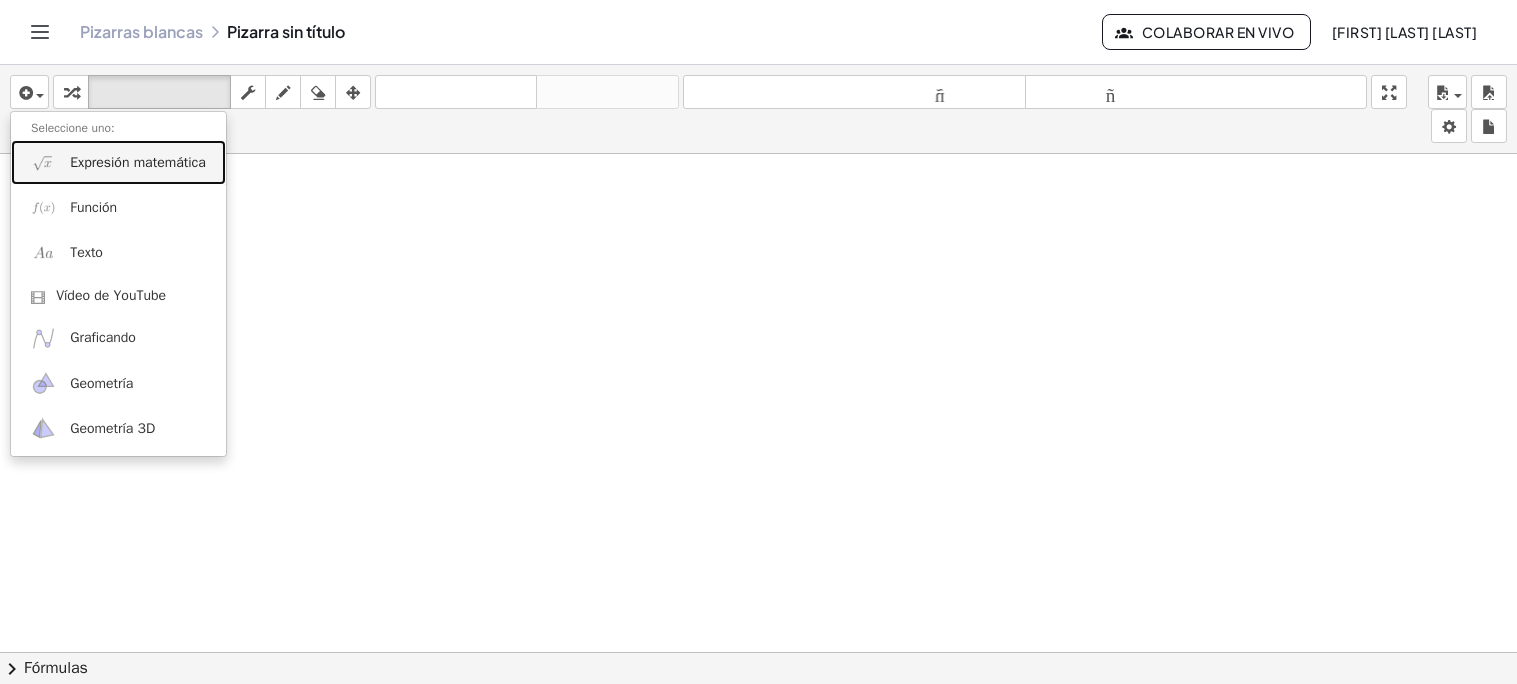 click on "Expresión matemática" at bounding box center (118, 162) 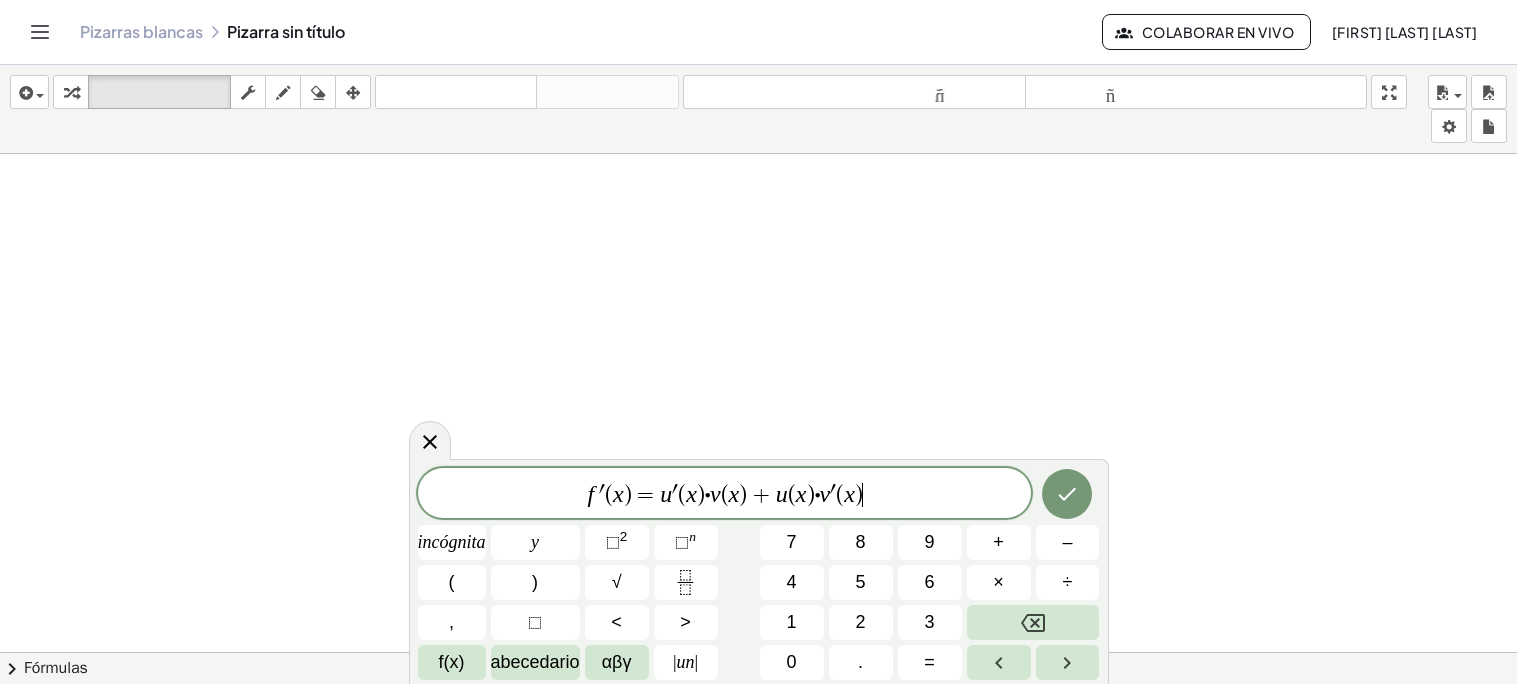 click at bounding box center [1067, 494] 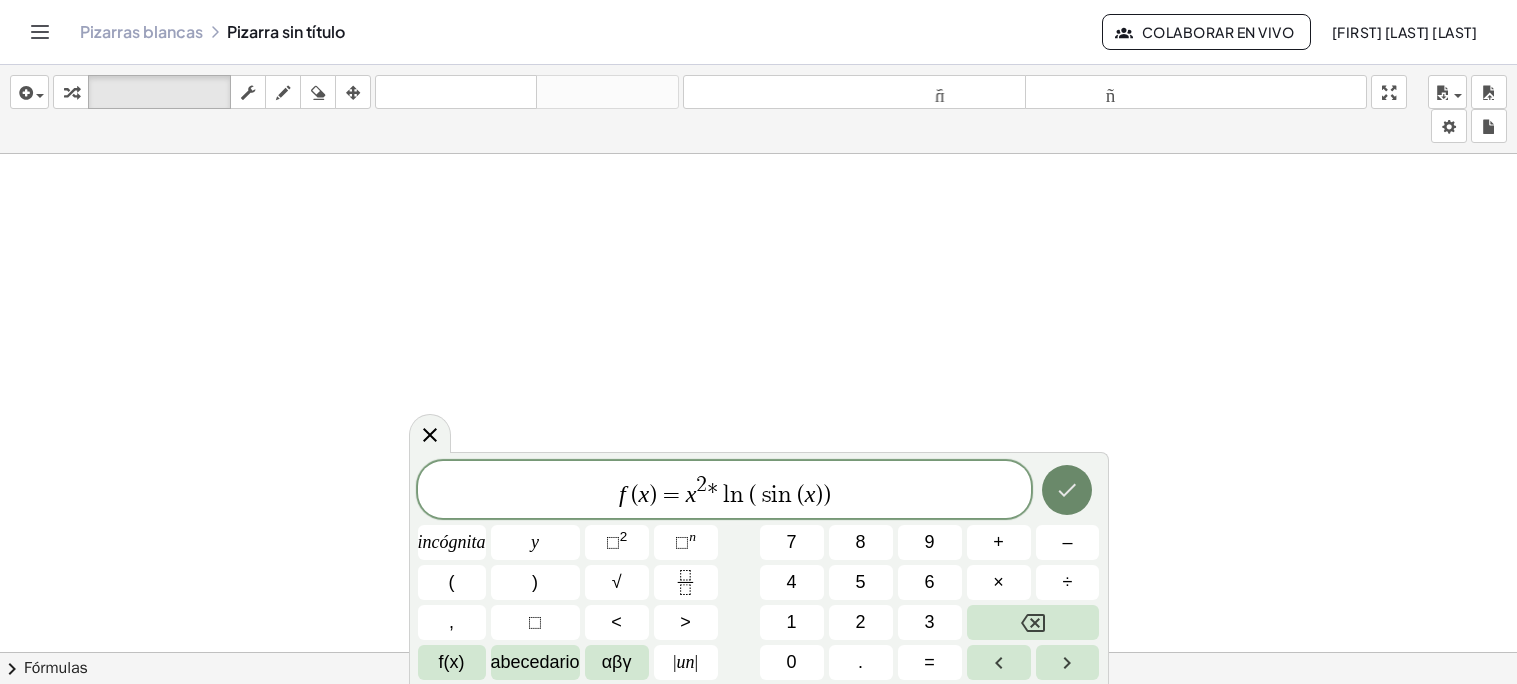 click 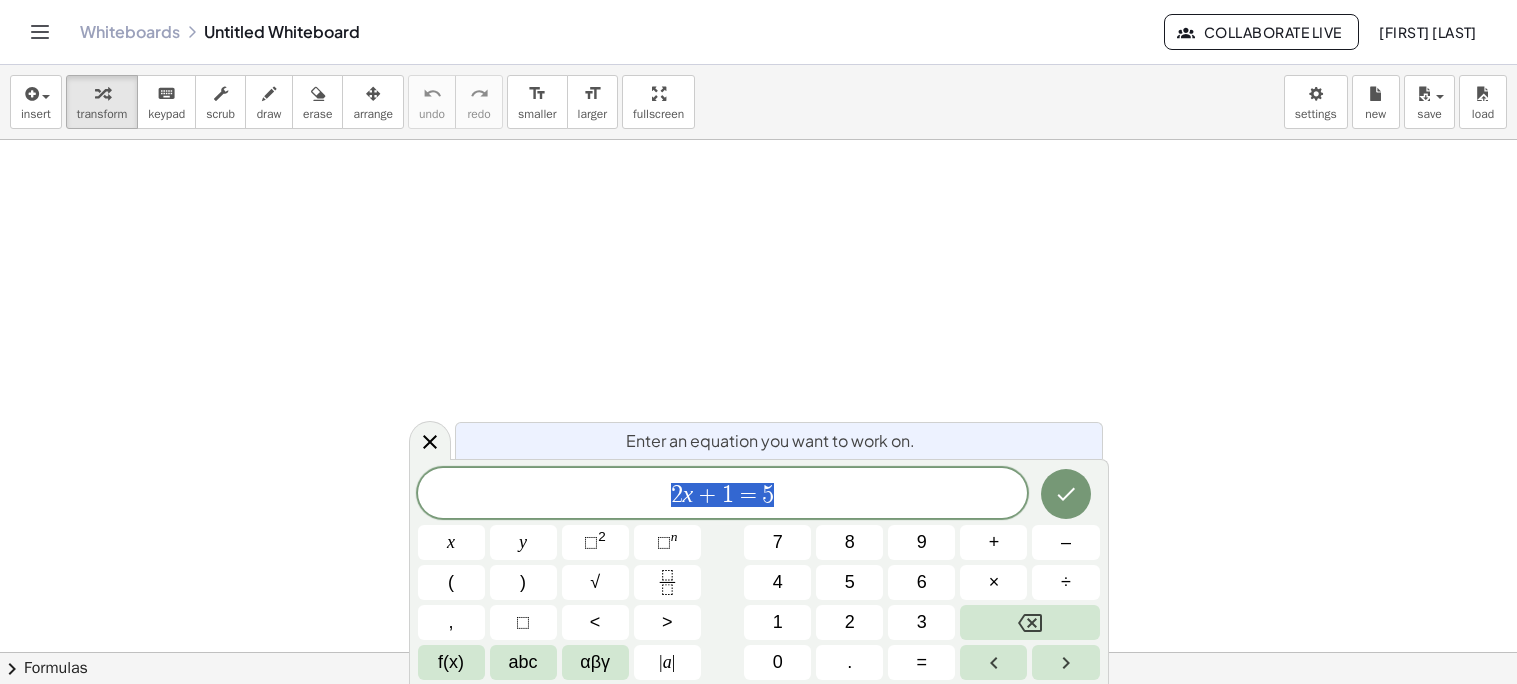 scroll, scrollTop: 0, scrollLeft: 0, axis: both 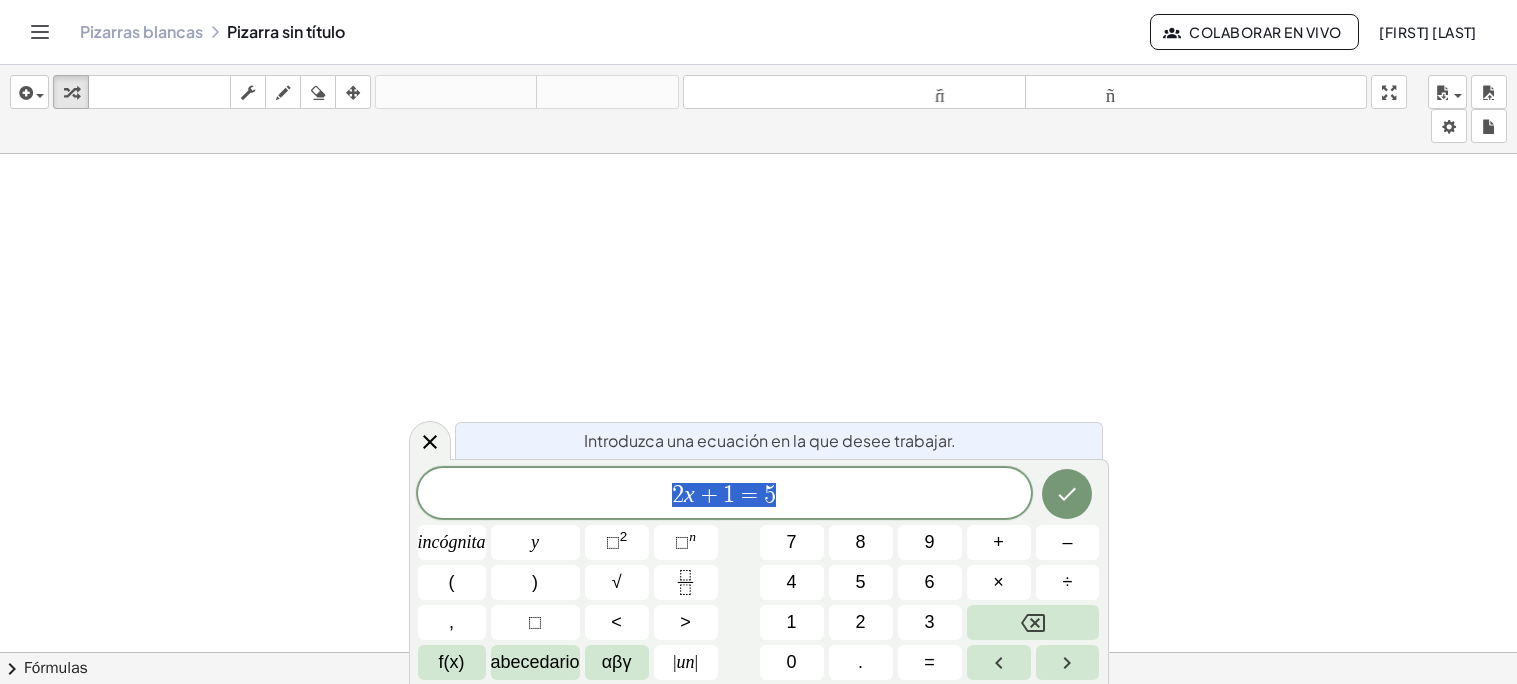 click on "2 x + 1 = 5" at bounding box center [724, 495] 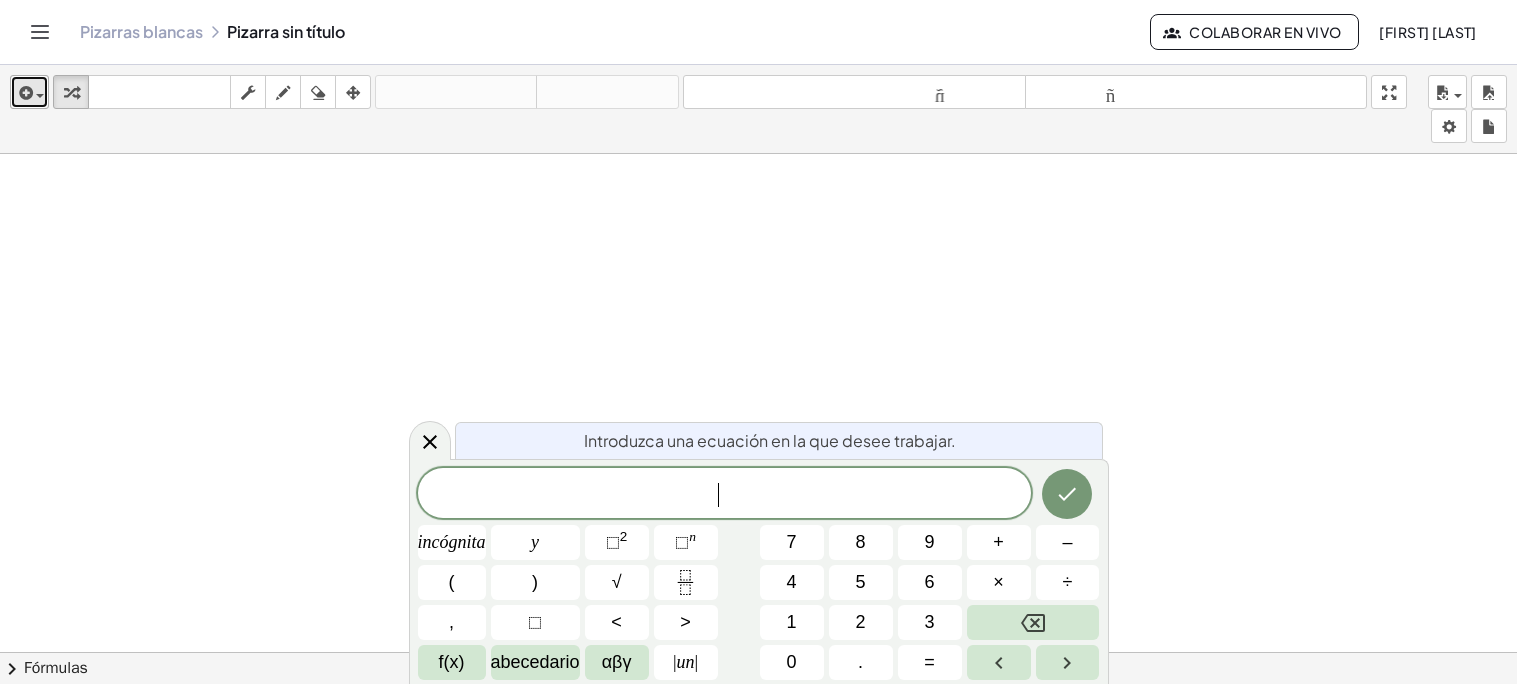 click at bounding box center (24, 93) 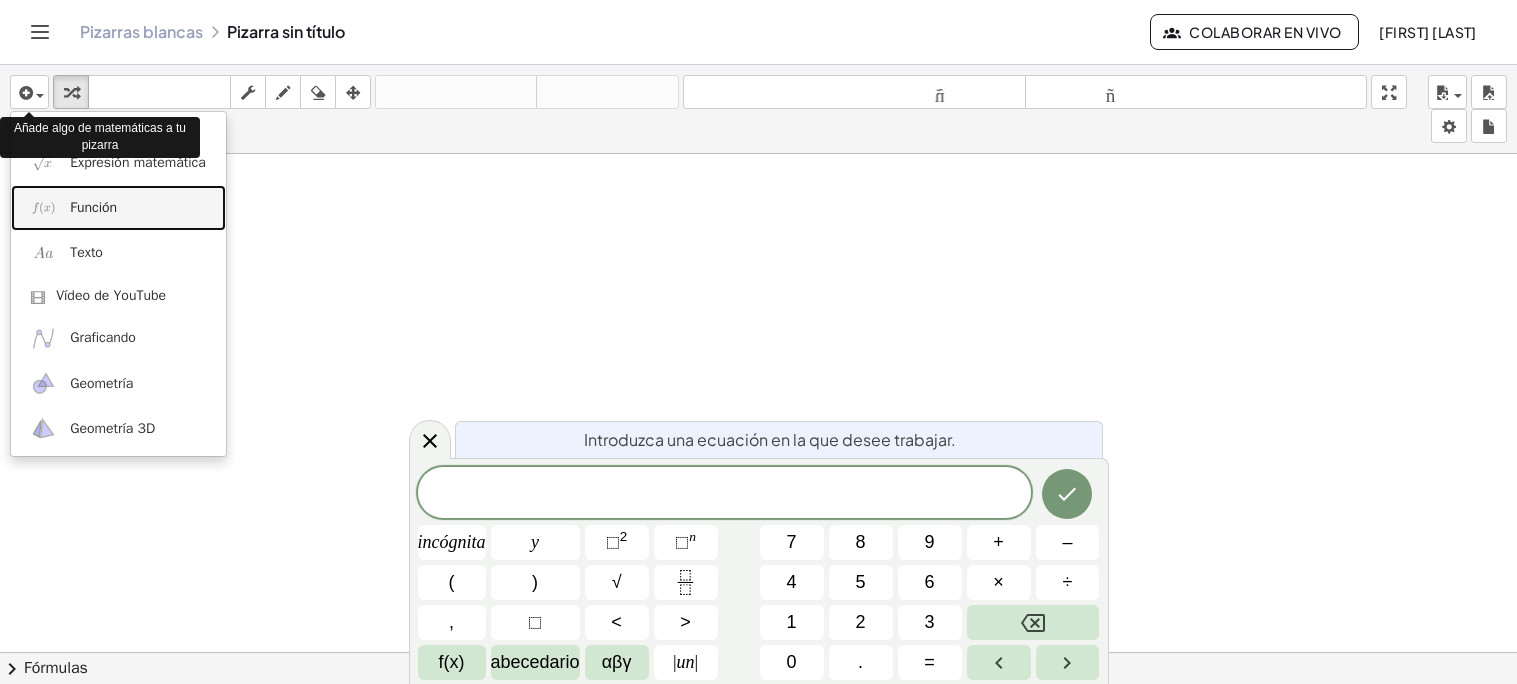 click on "Función" at bounding box center (118, 207) 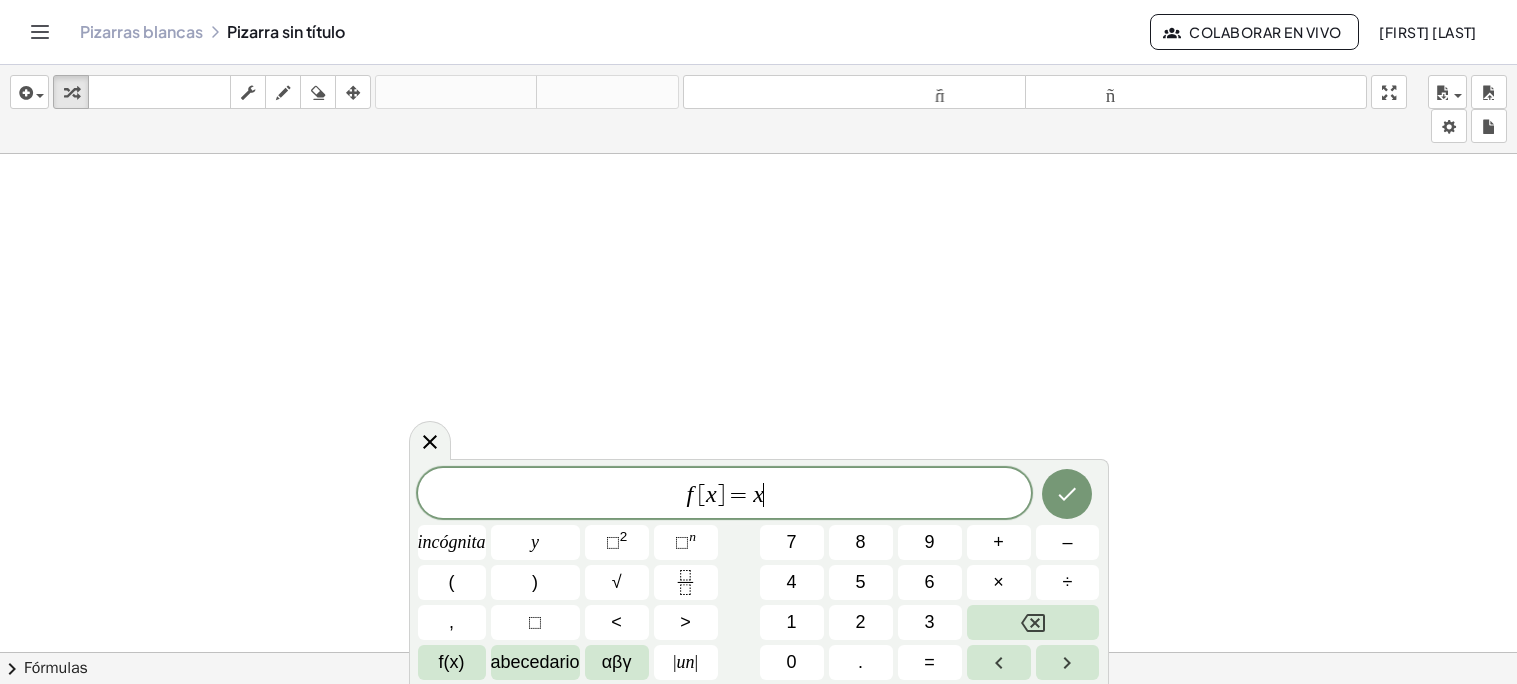 click on "⬚" at bounding box center [613, 542] 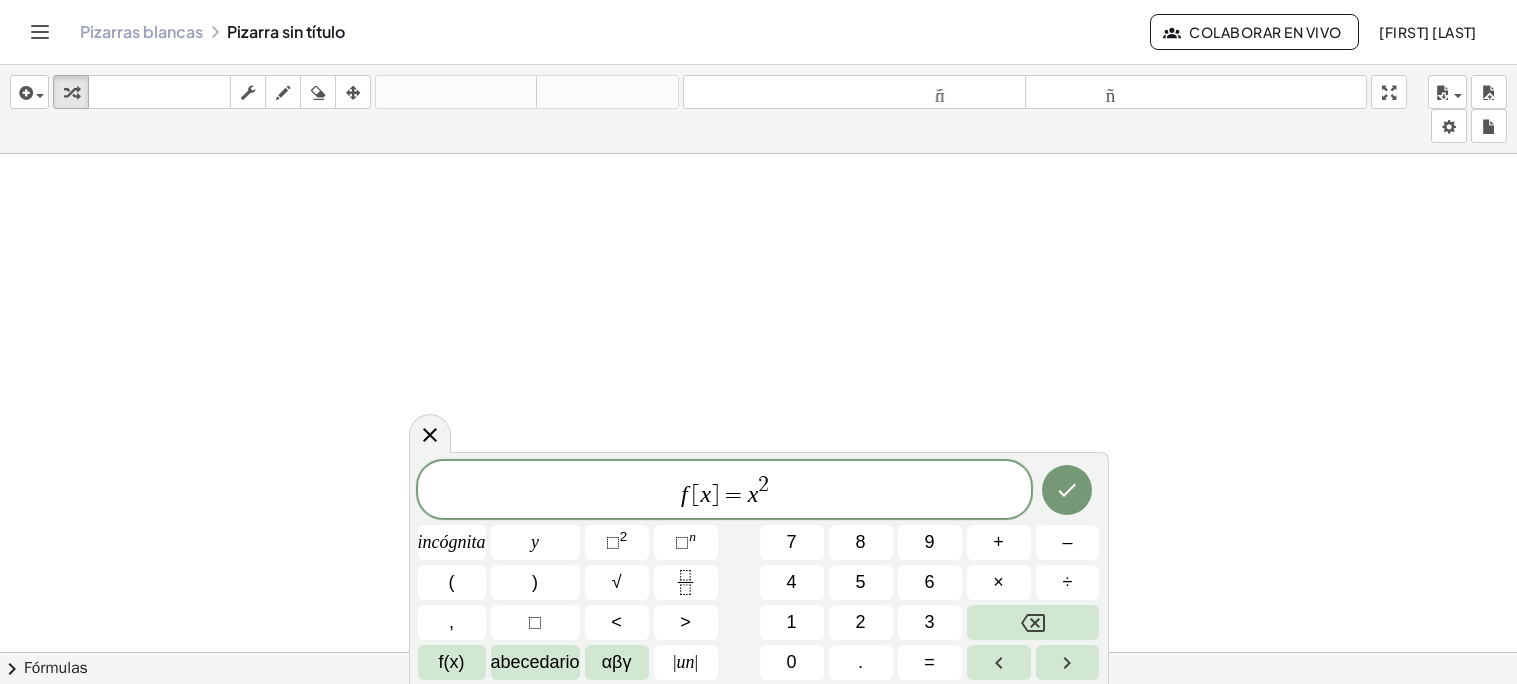 click on "×" at bounding box center (998, 582) 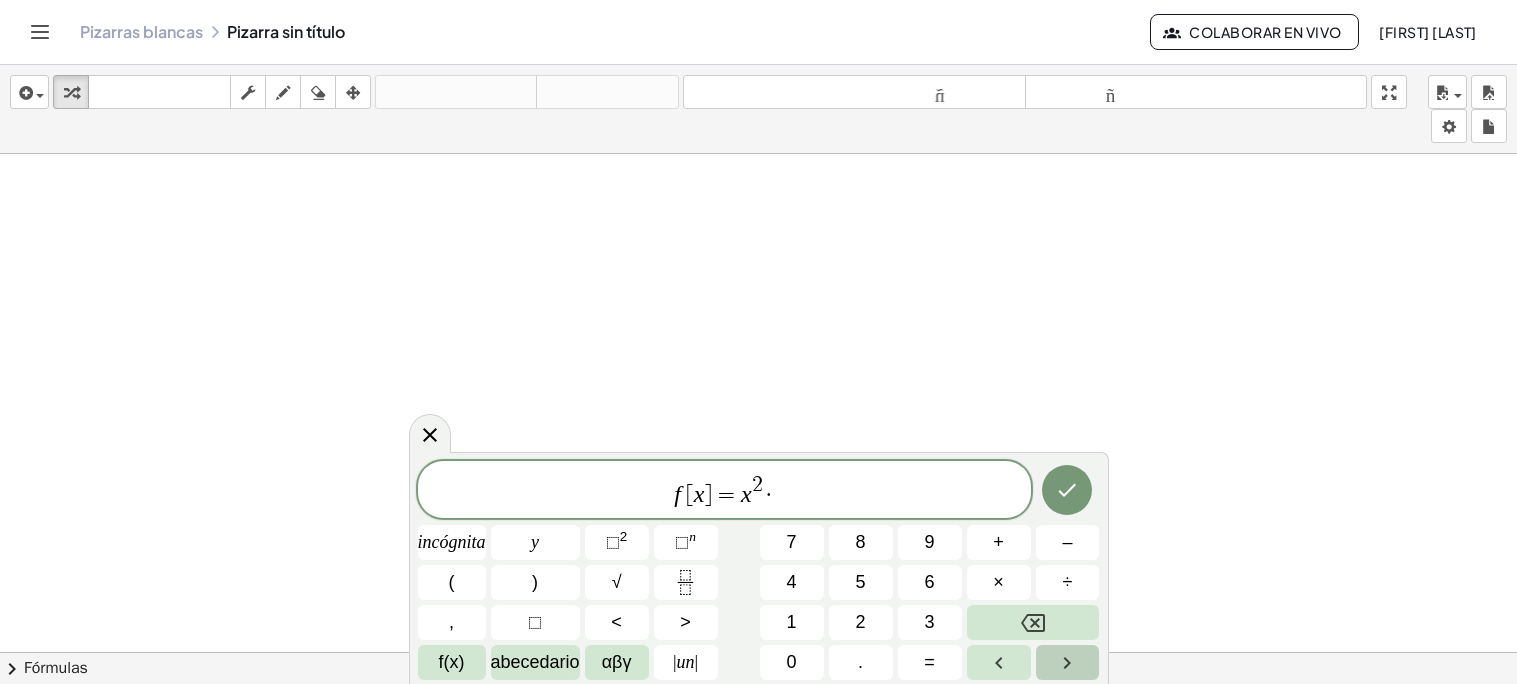 click 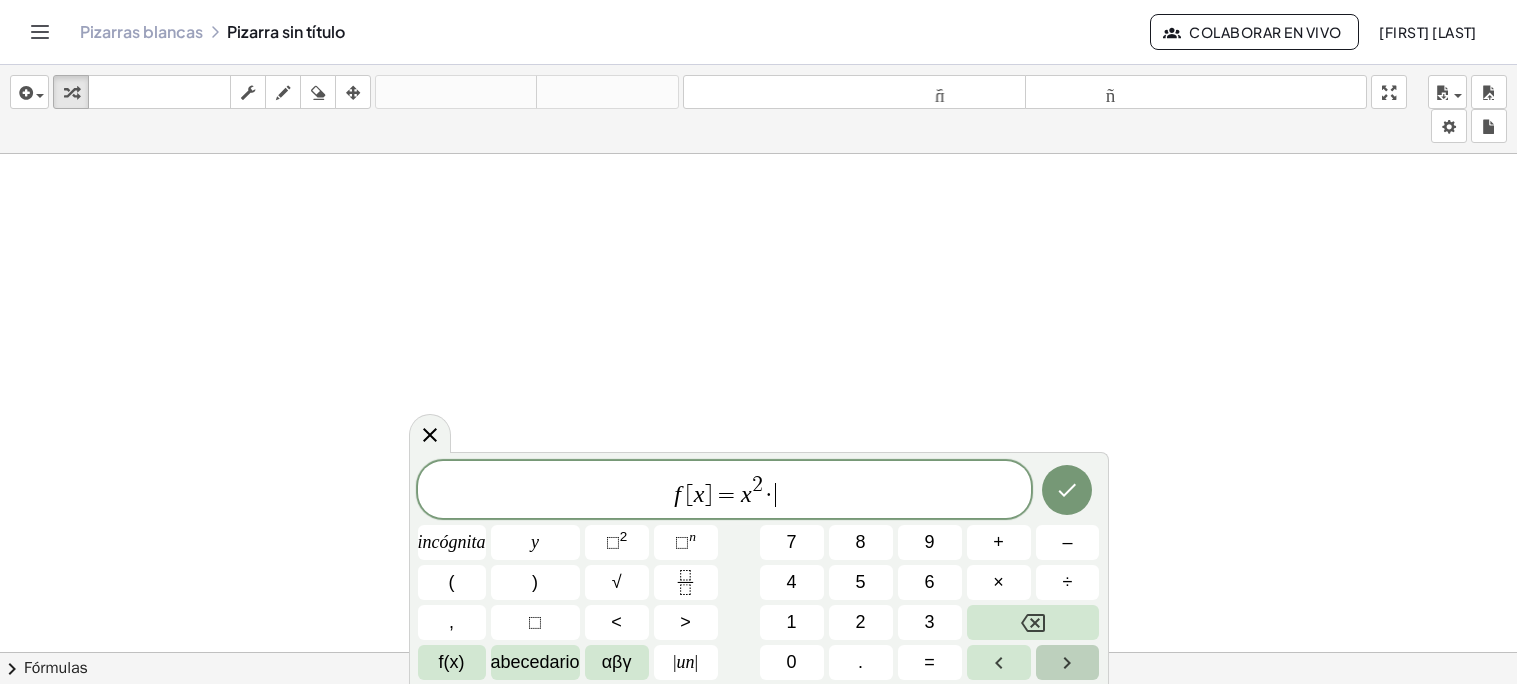 click 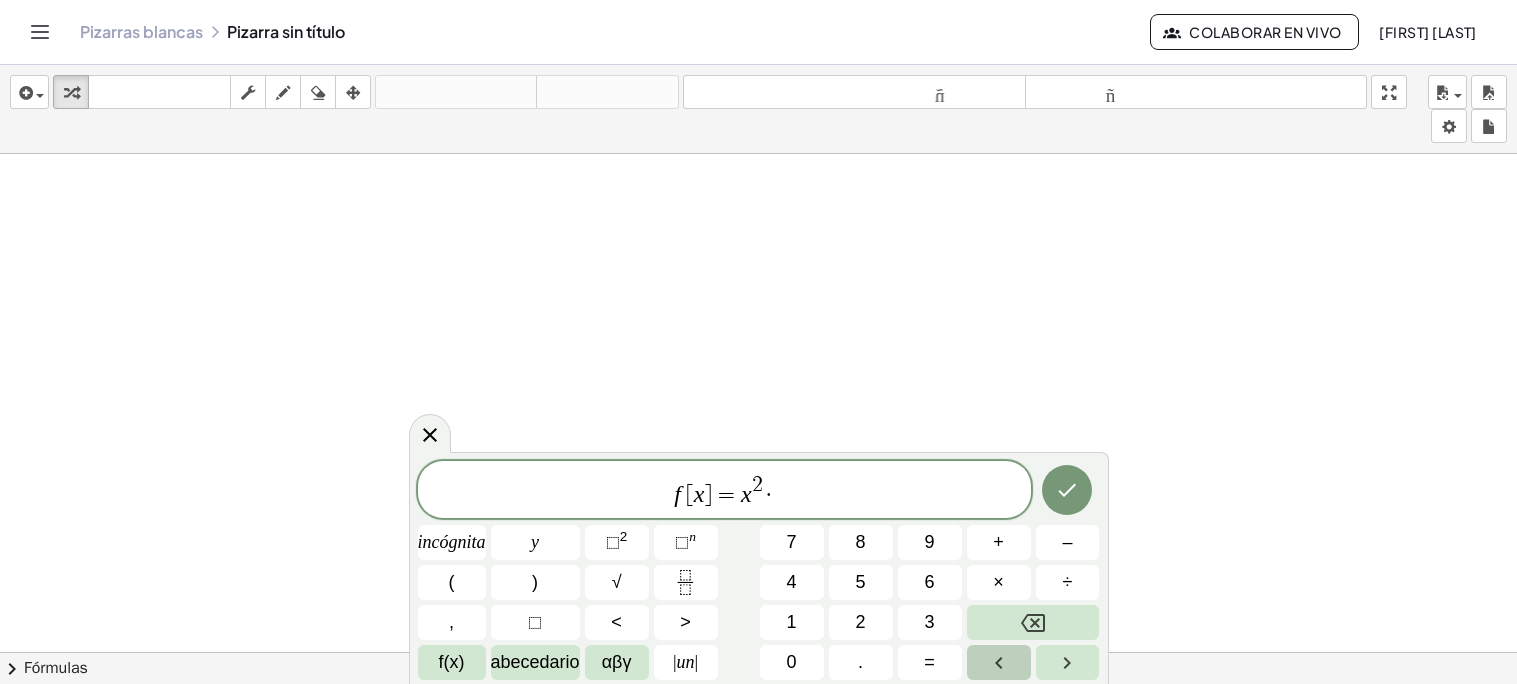 click at bounding box center (999, 662) 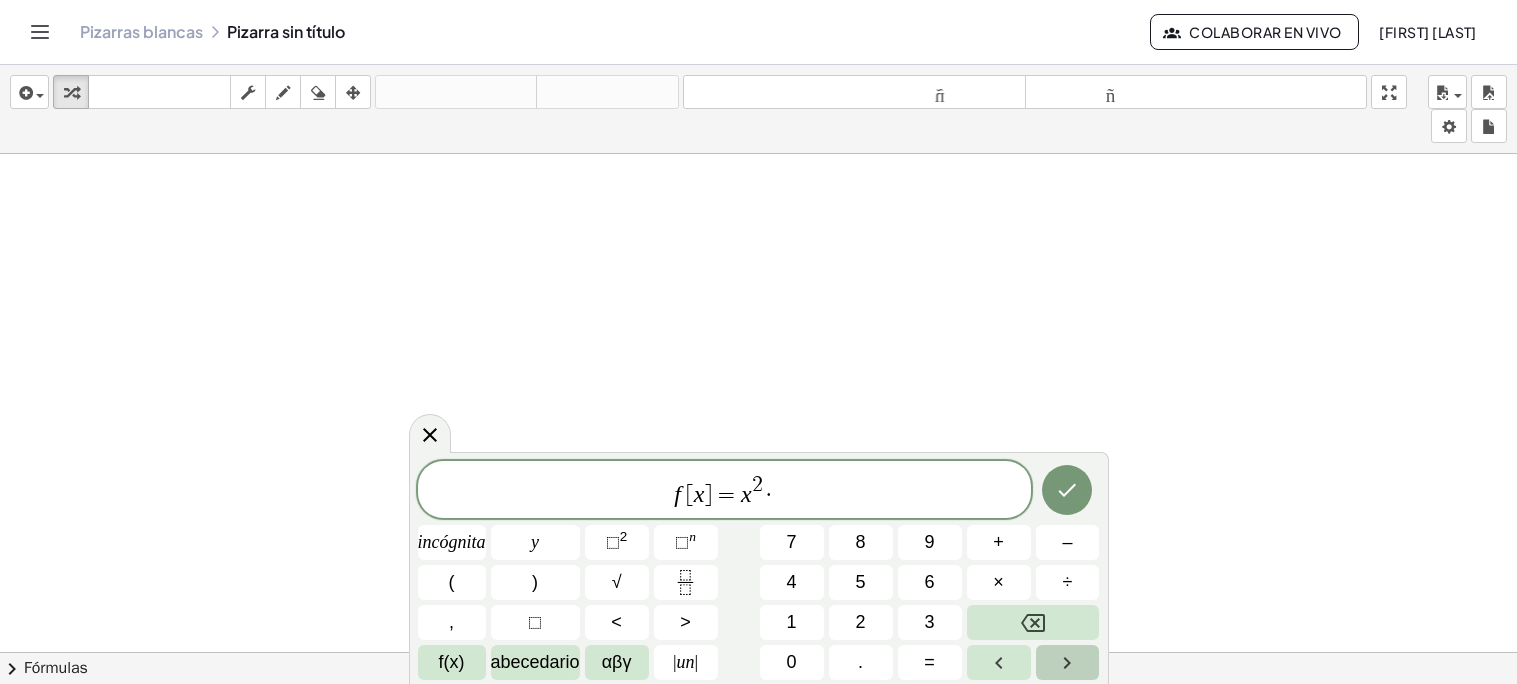 click 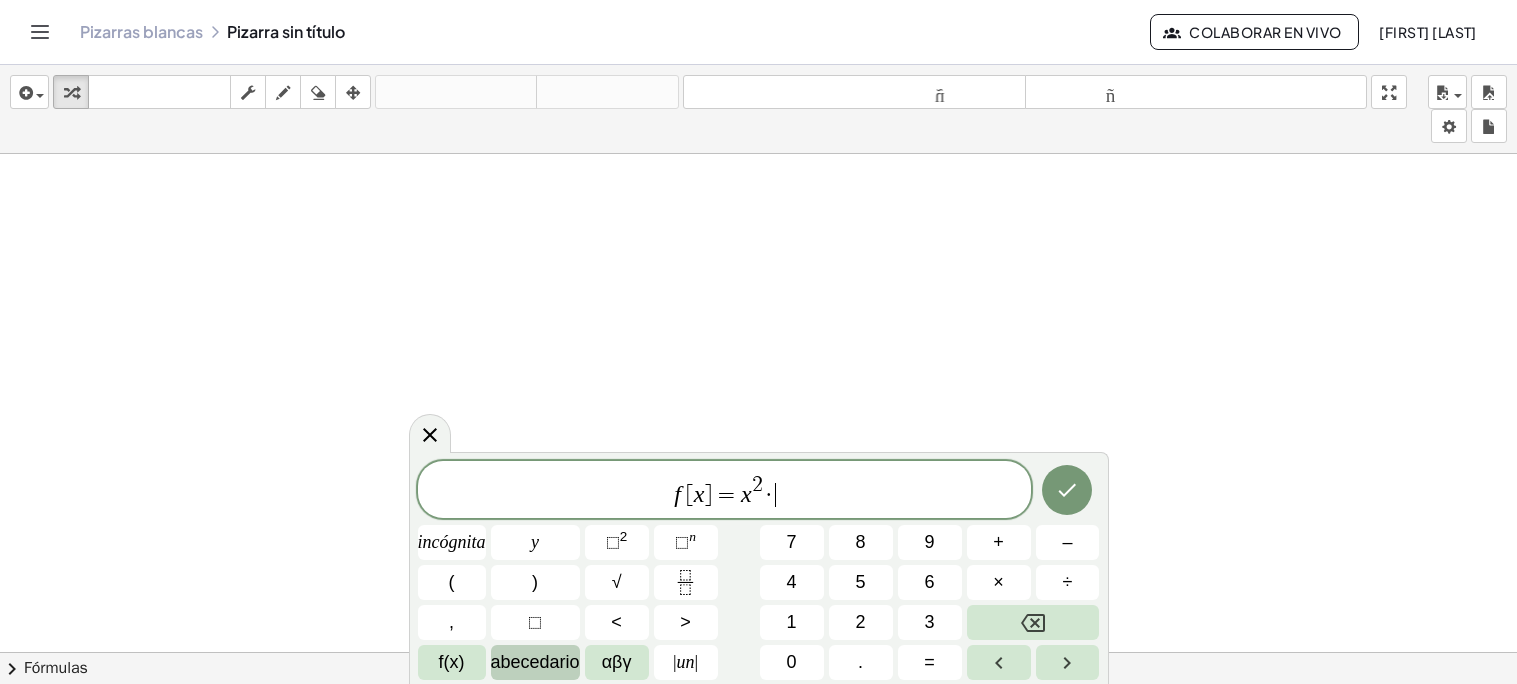 click on "abecedario" at bounding box center (535, 662) 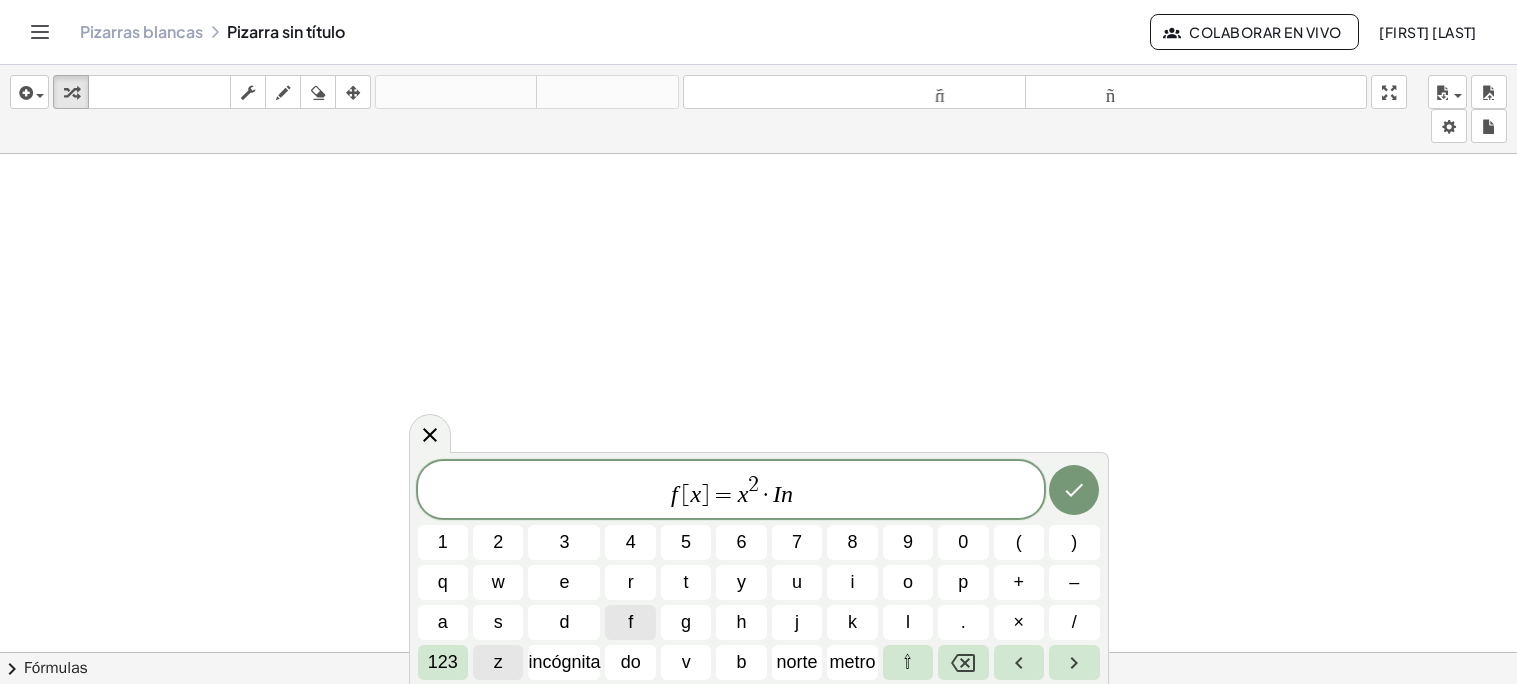 click on "(" at bounding box center [1019, 542] 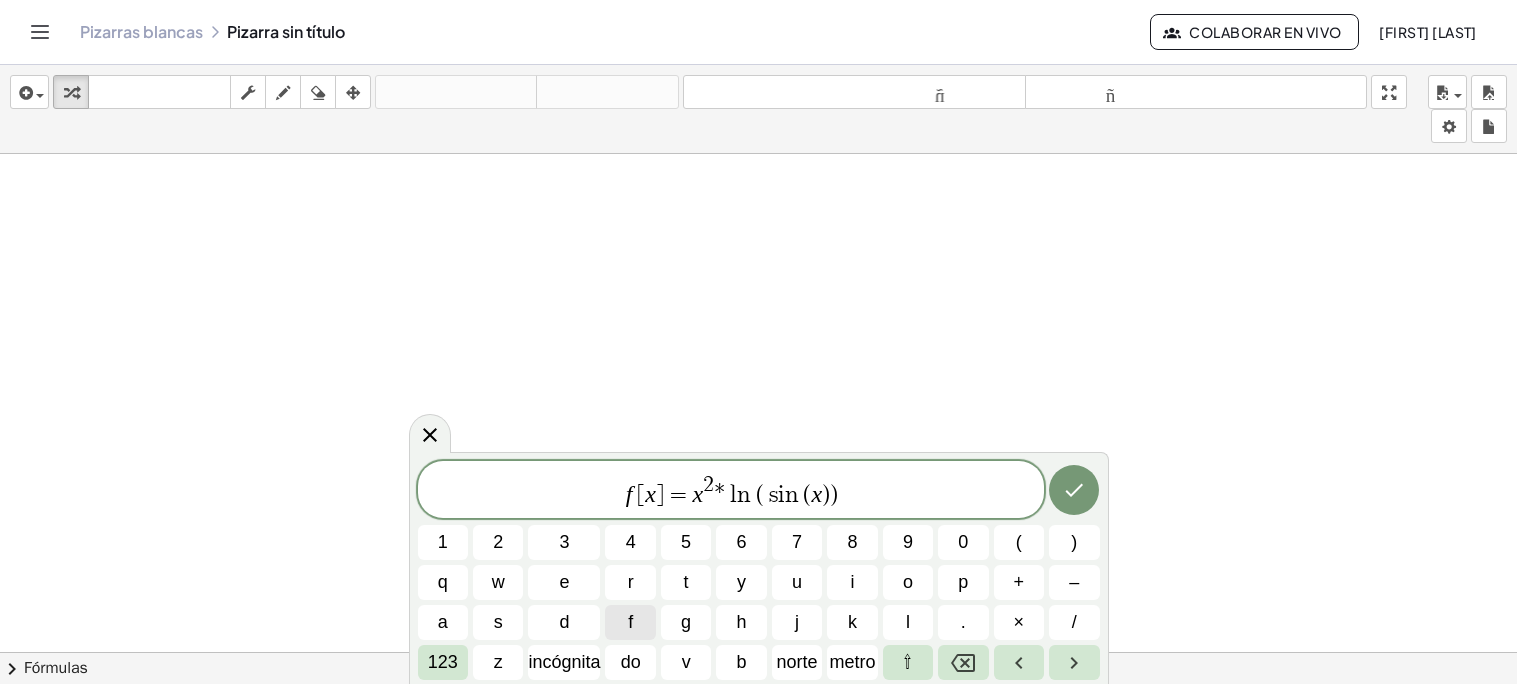 click on "f [ x ] = ​ x 2 * l n ( s i n ( x ) )" at bounding box center (731, 491) 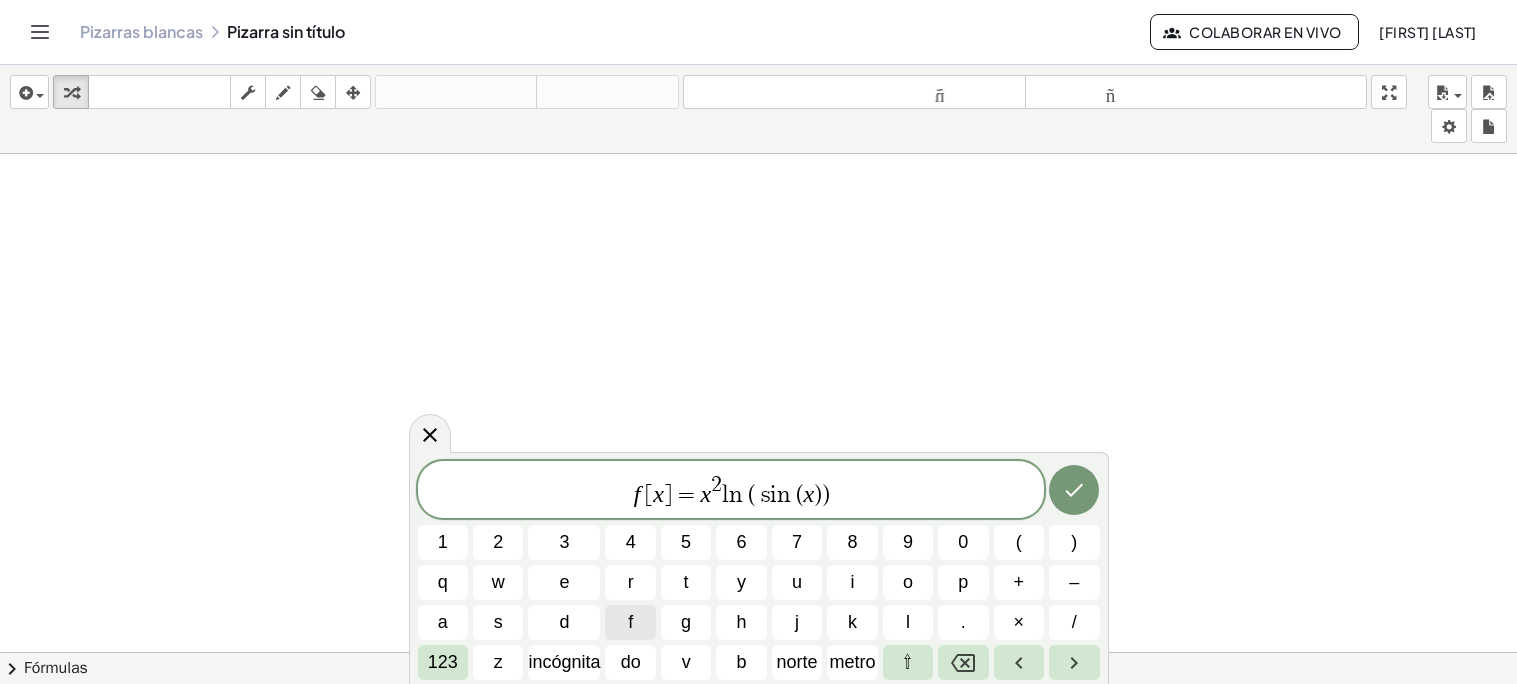 click on "×" at bounding box center (1019, 622) 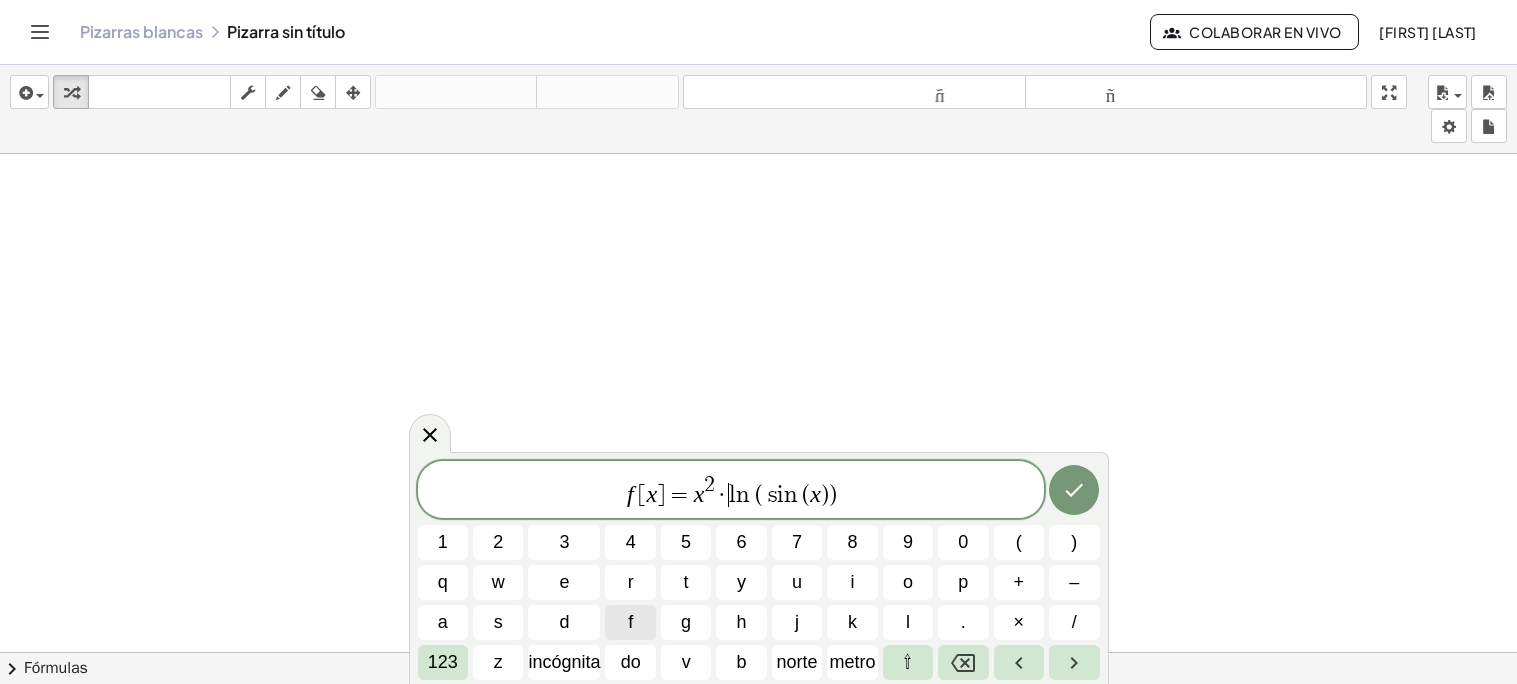 scroll, scrollTop: 204, scrollLeft: 0, axis: vertical 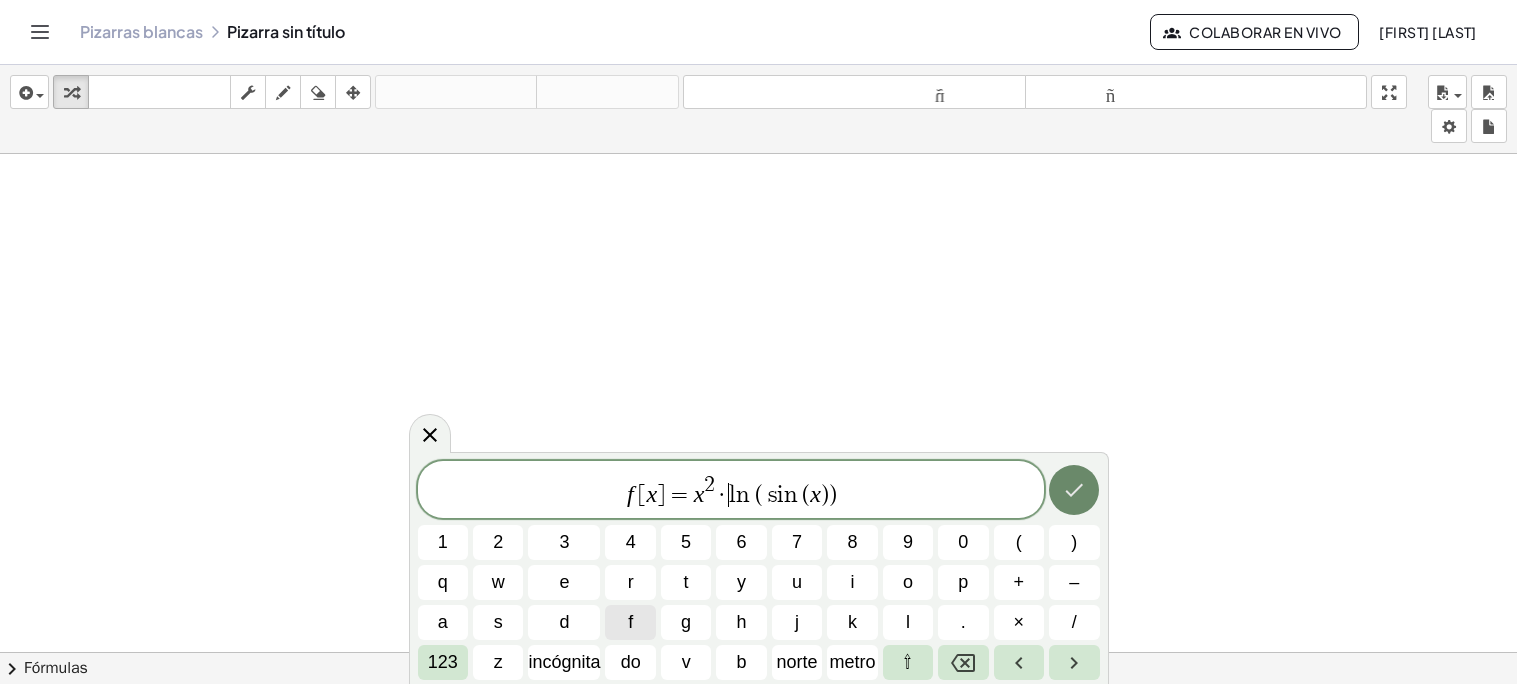 click 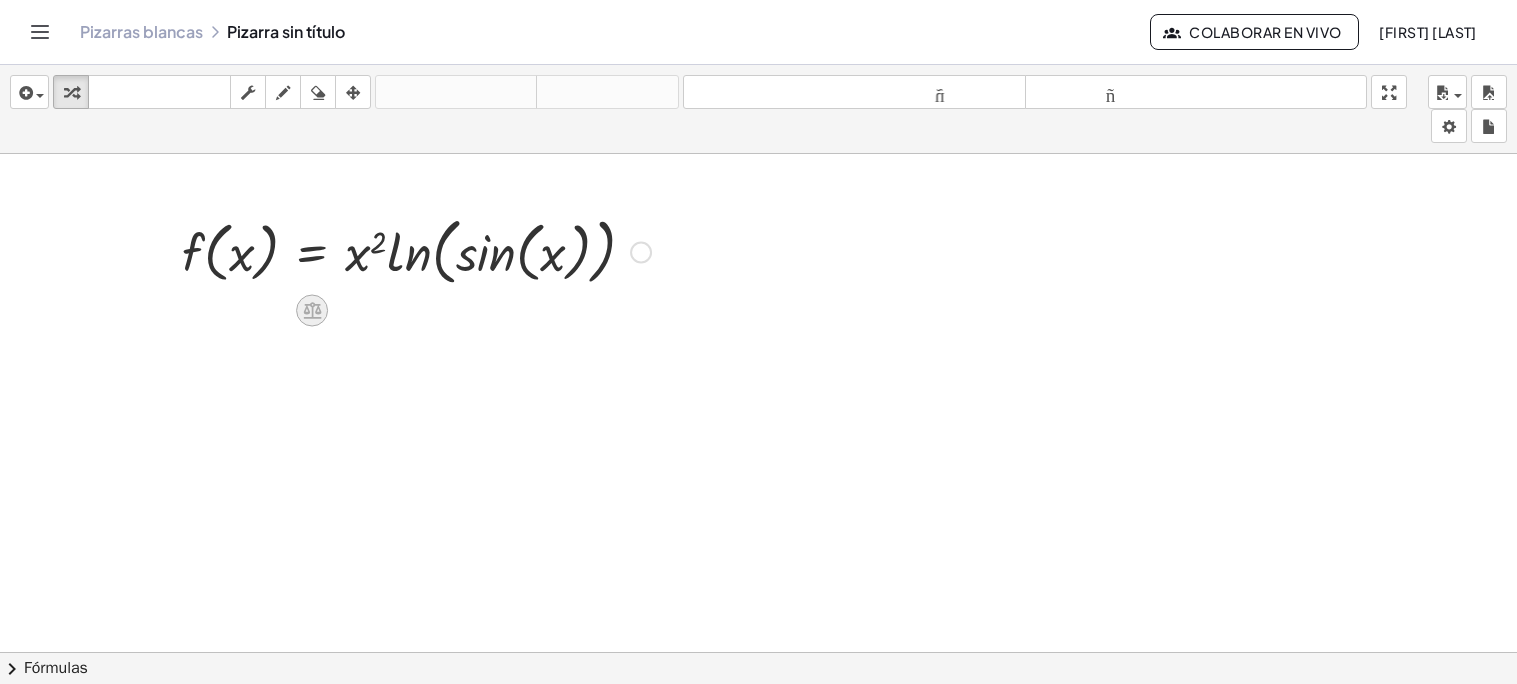 click 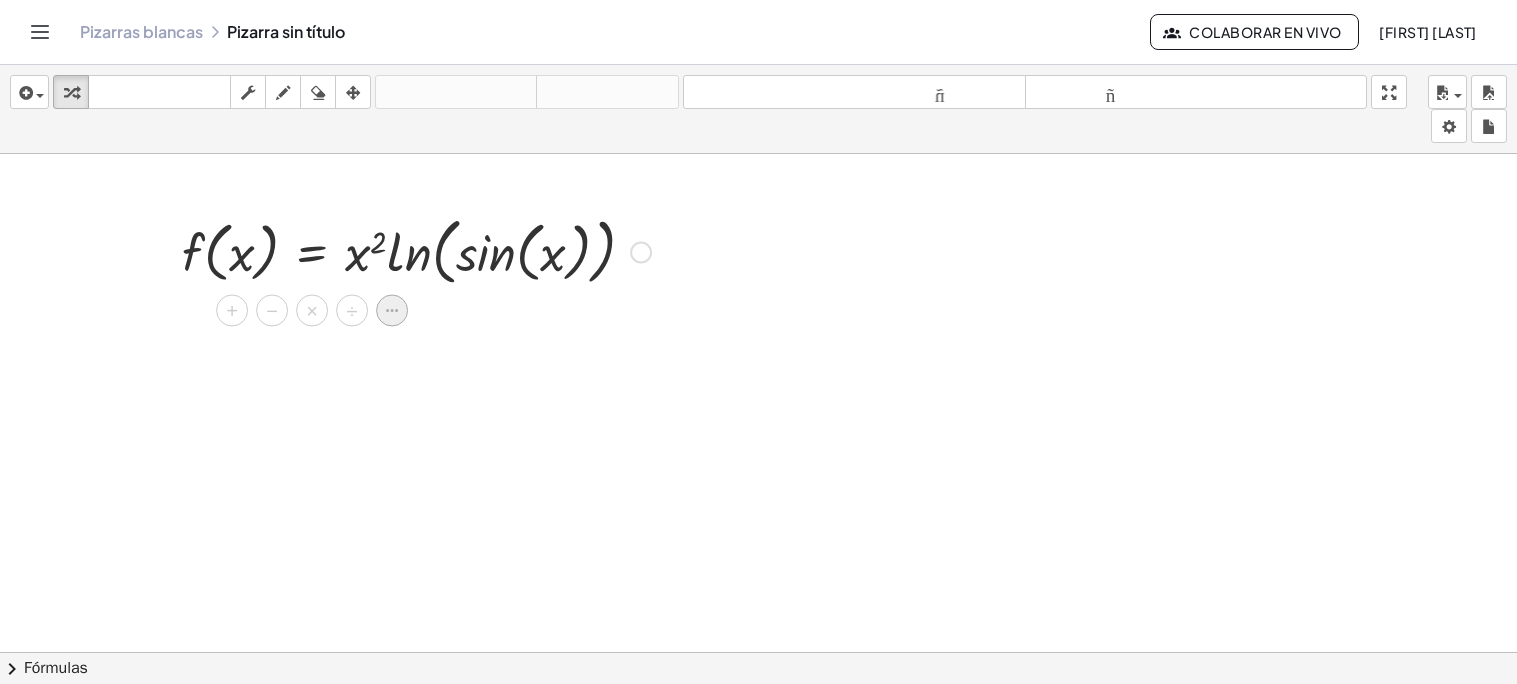 click 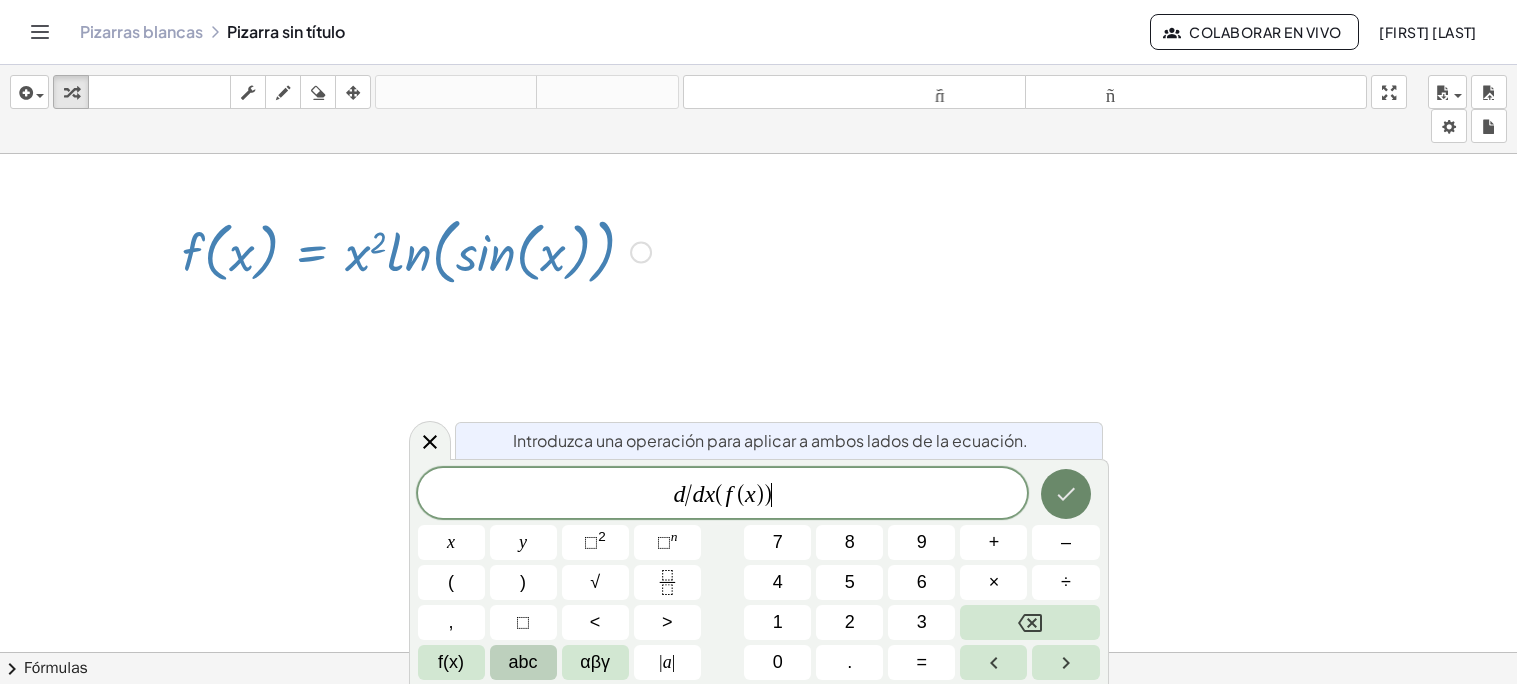 click 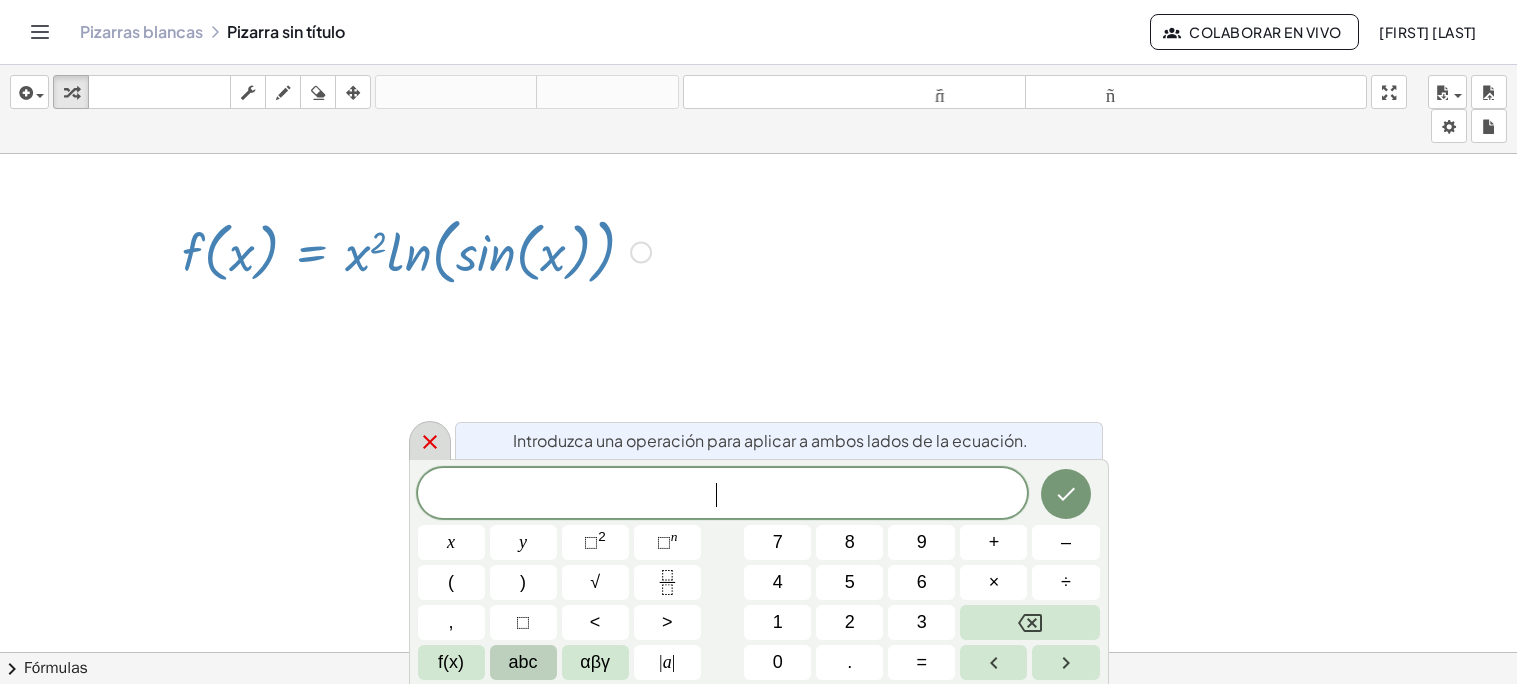 click 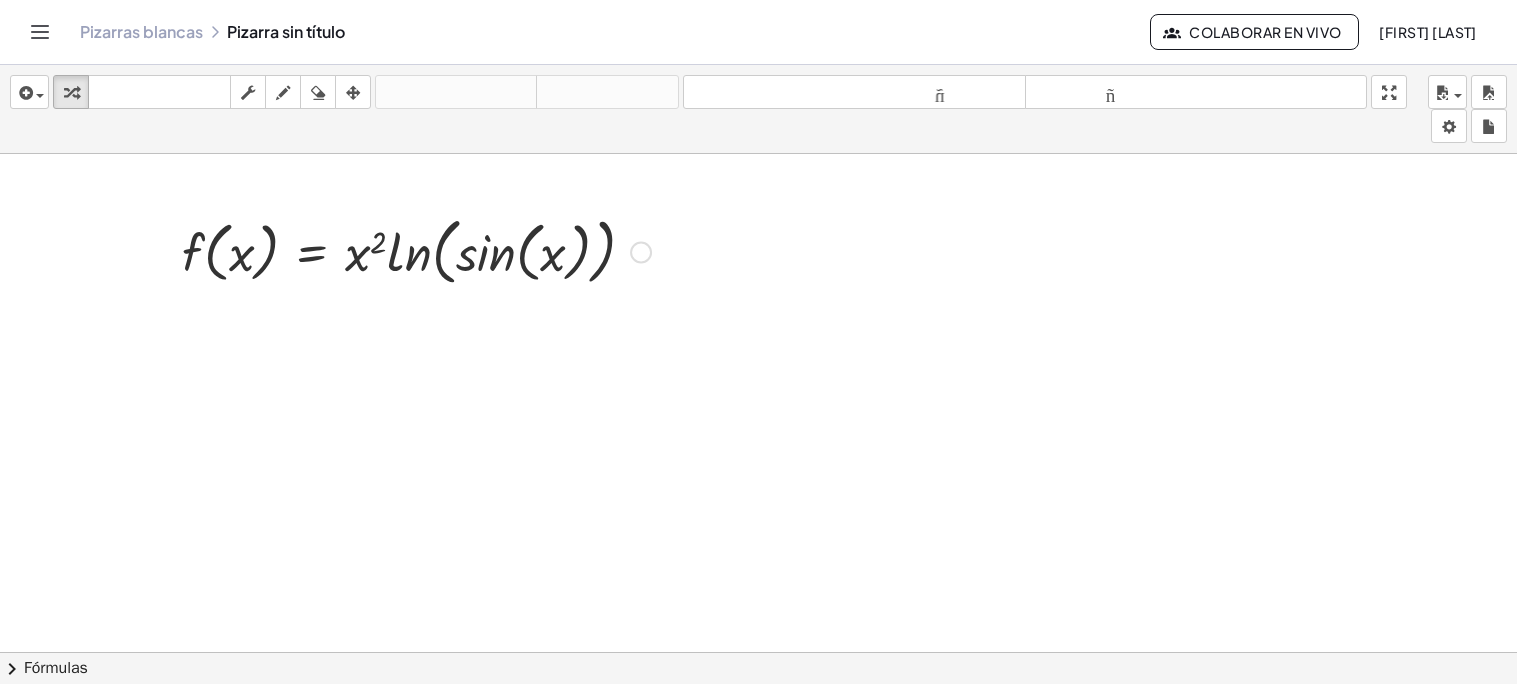 click at bounding box center [641, 253] 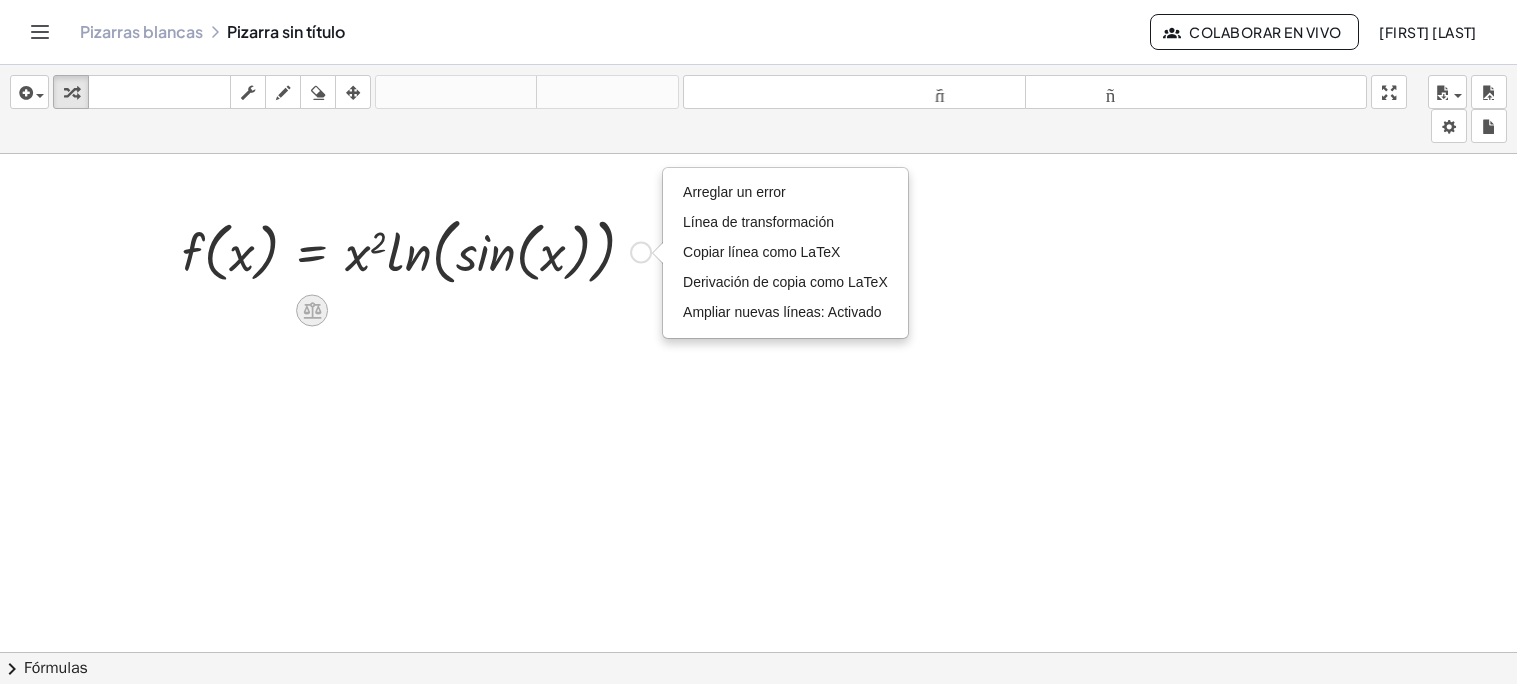 click 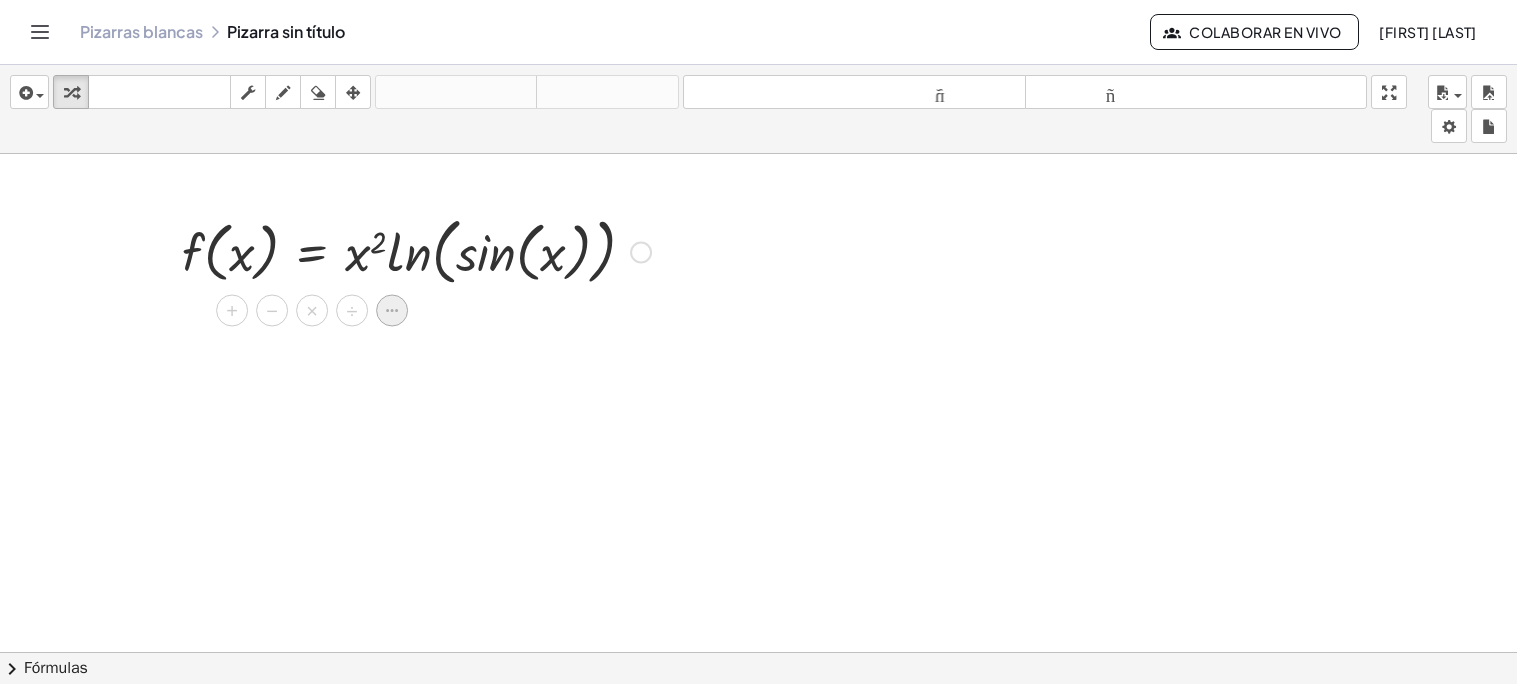 click 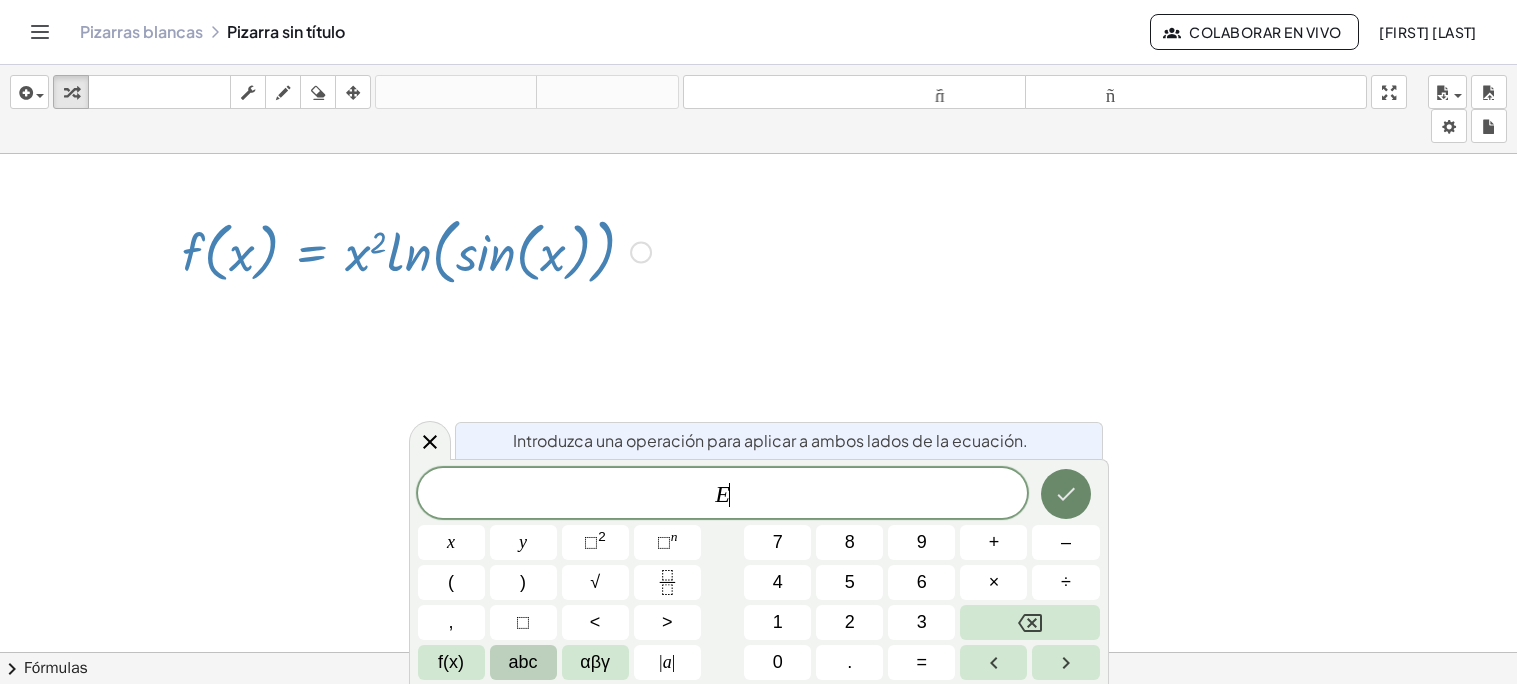 click 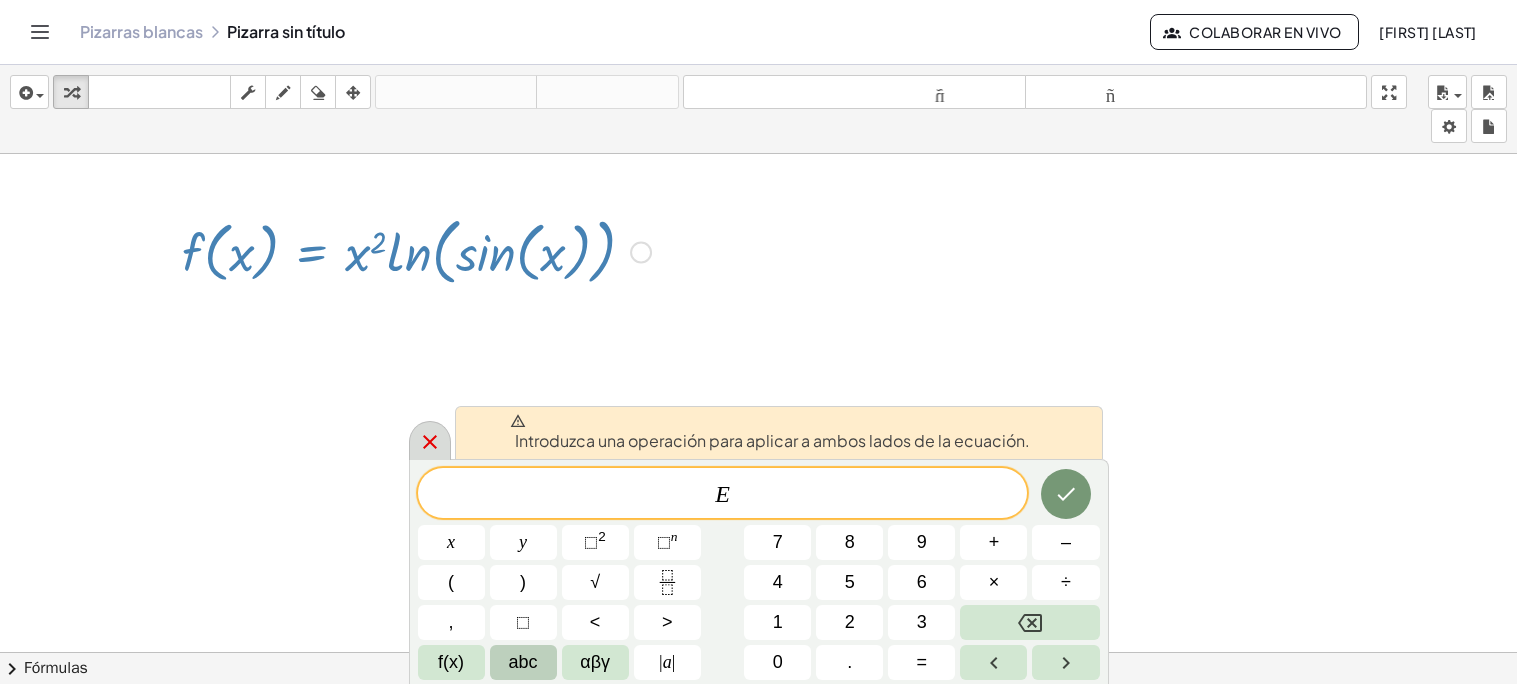 click at bounding box center (430, 440) 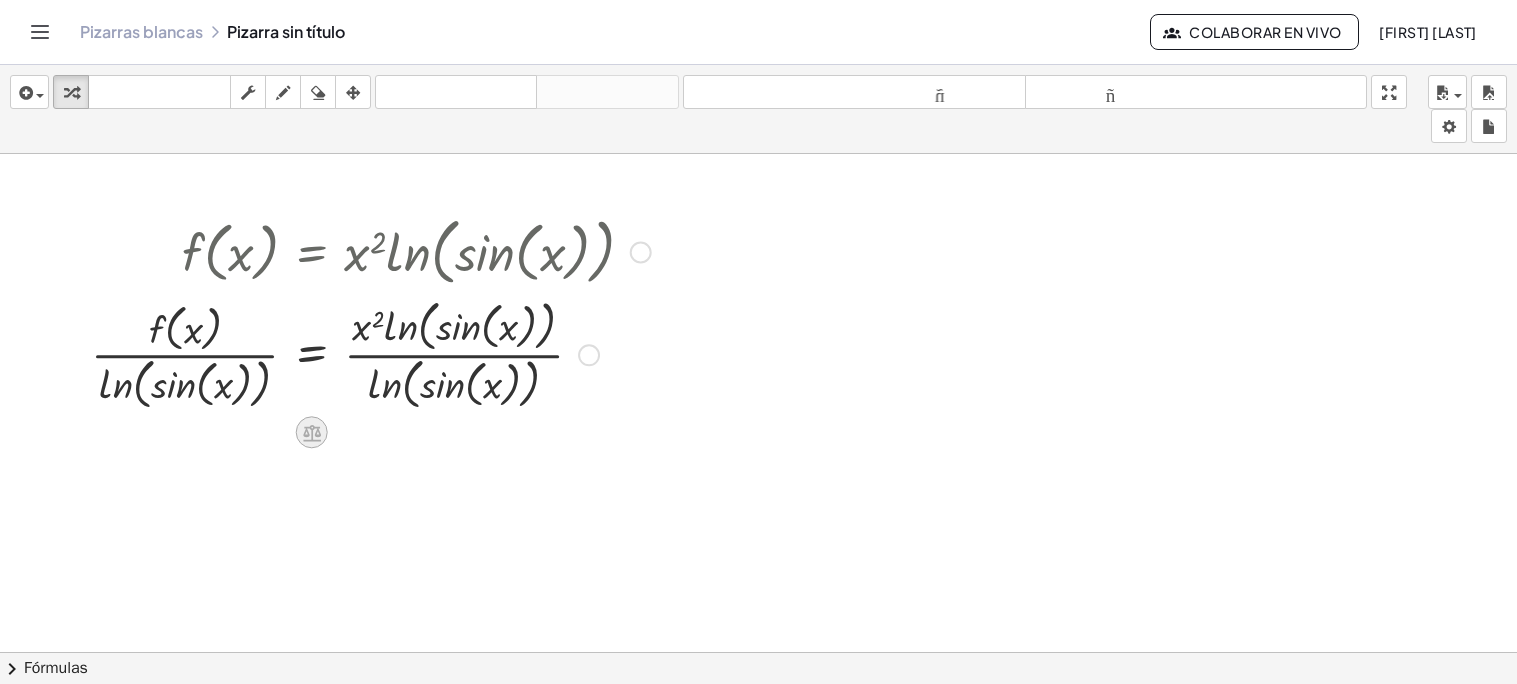 click 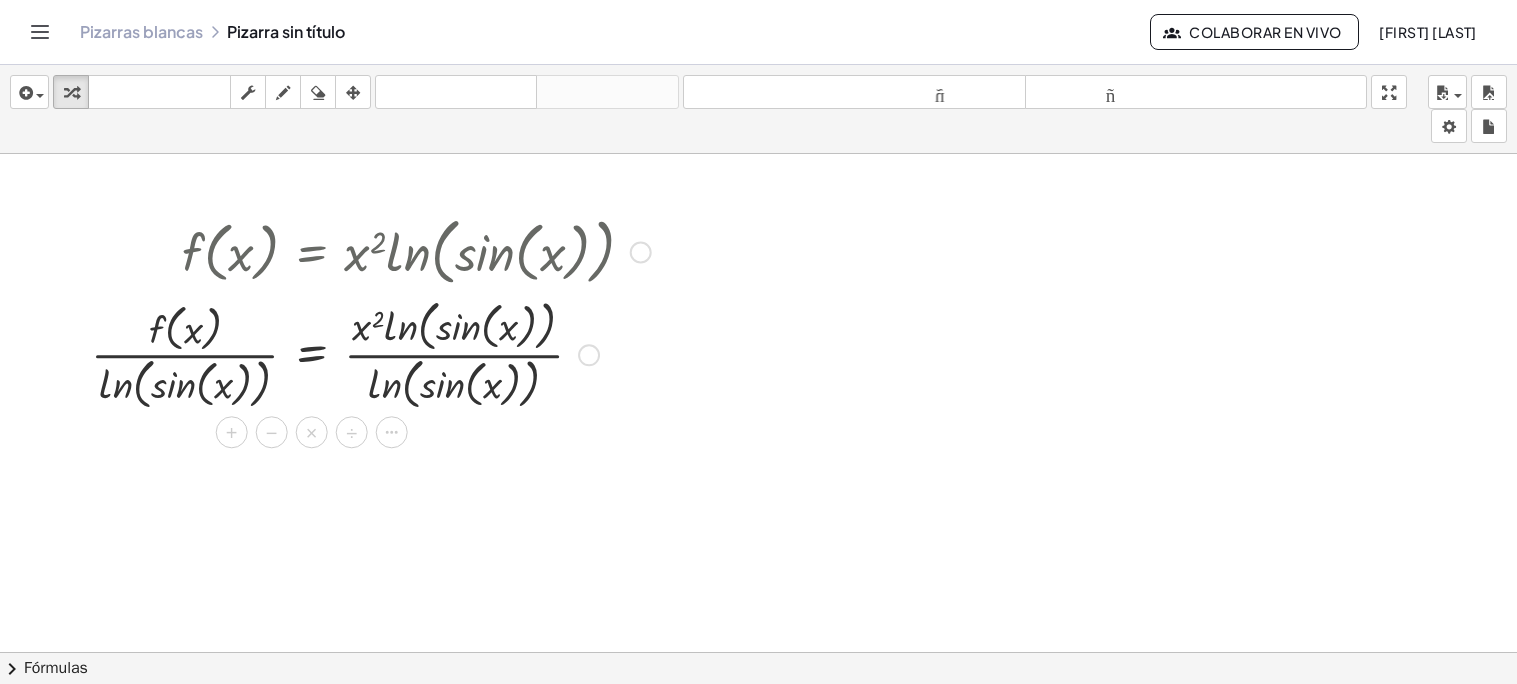 click at bounding box center [371, 353] 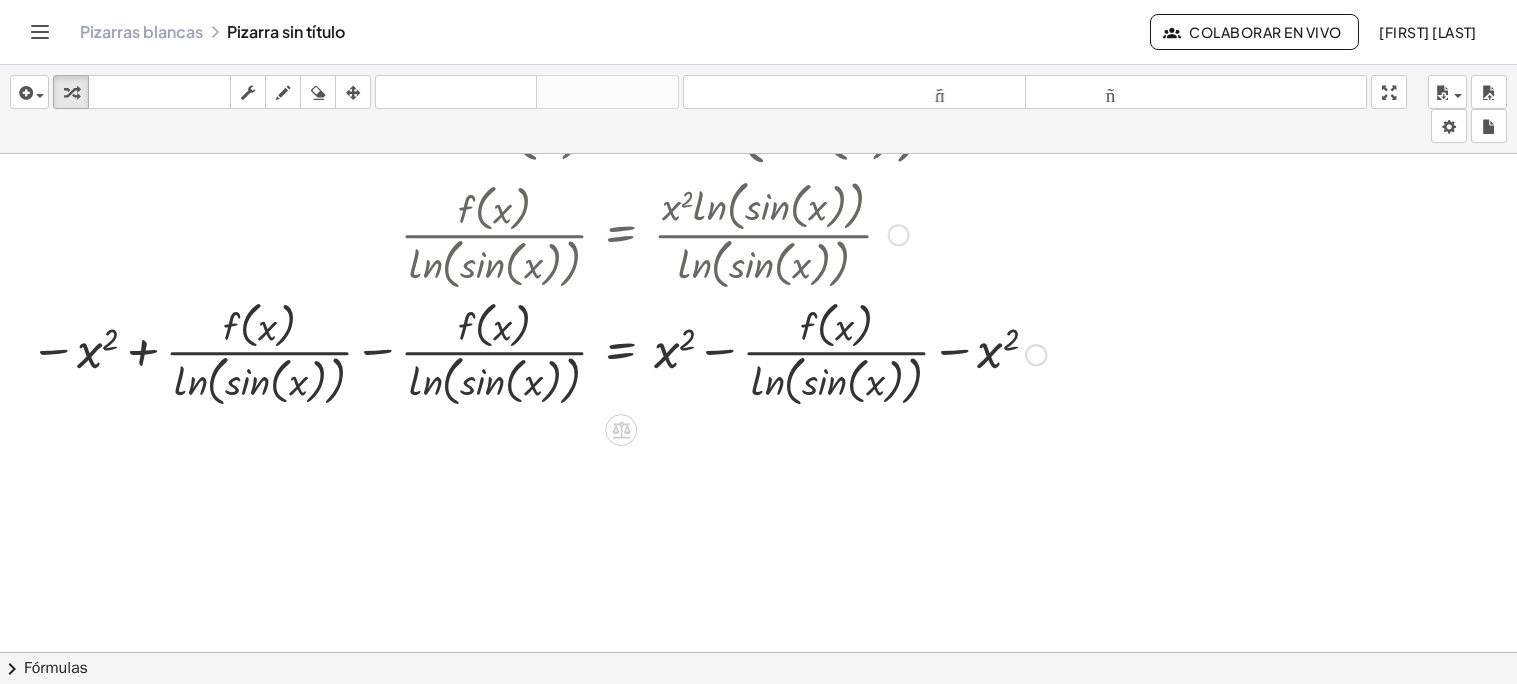 scroll, scrollTop: 346, scrollLeft: 0, axis: vertical 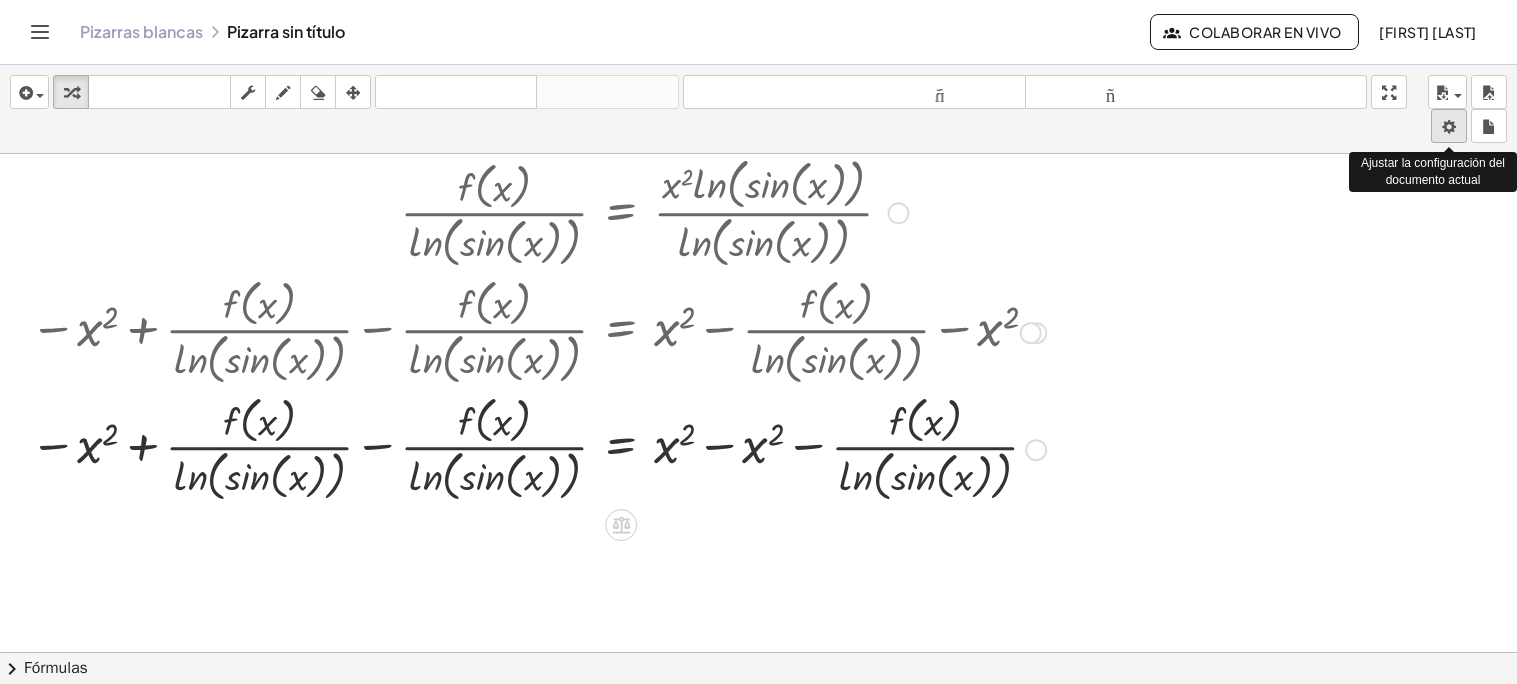 click on "Actividades  matemáticas fáciles de comprender Pizarras blancas Clases Cuenta versión 1.28.3 | Política de privacidad © 2025 | Graspable, Inc. Pizarras blancas Pizarra sin título Colaborar en vivo Cecy Santamaría Meza   insertar Seleccione uno: Expresión matemática Función Texto Vídeo de YouTube Graficando Geometría Geometría 3D transformar teclado teclado fregar dibujar borrar arreglar deshacer deshacer rehacer rehacer tamaño_del_formato menor tamaño_del_formato más grande pantalla completa carga   ahorrar nuevo ajustes Ajustar la configuración del documento actual f ( , x ) = · x 2 · ln ( , sin ( , x ) ) · f ( , x ) · ln ( , sin ( , x ) ) = · x 2 · ln ( , sin ( , x ) ) · ln ( , sin ( , x ) ) · f ( , x ) · ln ( , sin ( , x ) ) = x 2 − x 2 + · f ( , x ) · ln ( , sin ( , x ) ) = + x 2 − x 2 − x 2 + · f ( , x ) · ln ( , sin ( , x ) ) − · f ( , x ) · ln ( , sin ( , x ) ) = + x 2 − · f ( , x ) · ln ( , sin ( , x ) ) − x 2 = − x 2 + x 2 − x 2 + · f (" at bounding box center (758, 342) 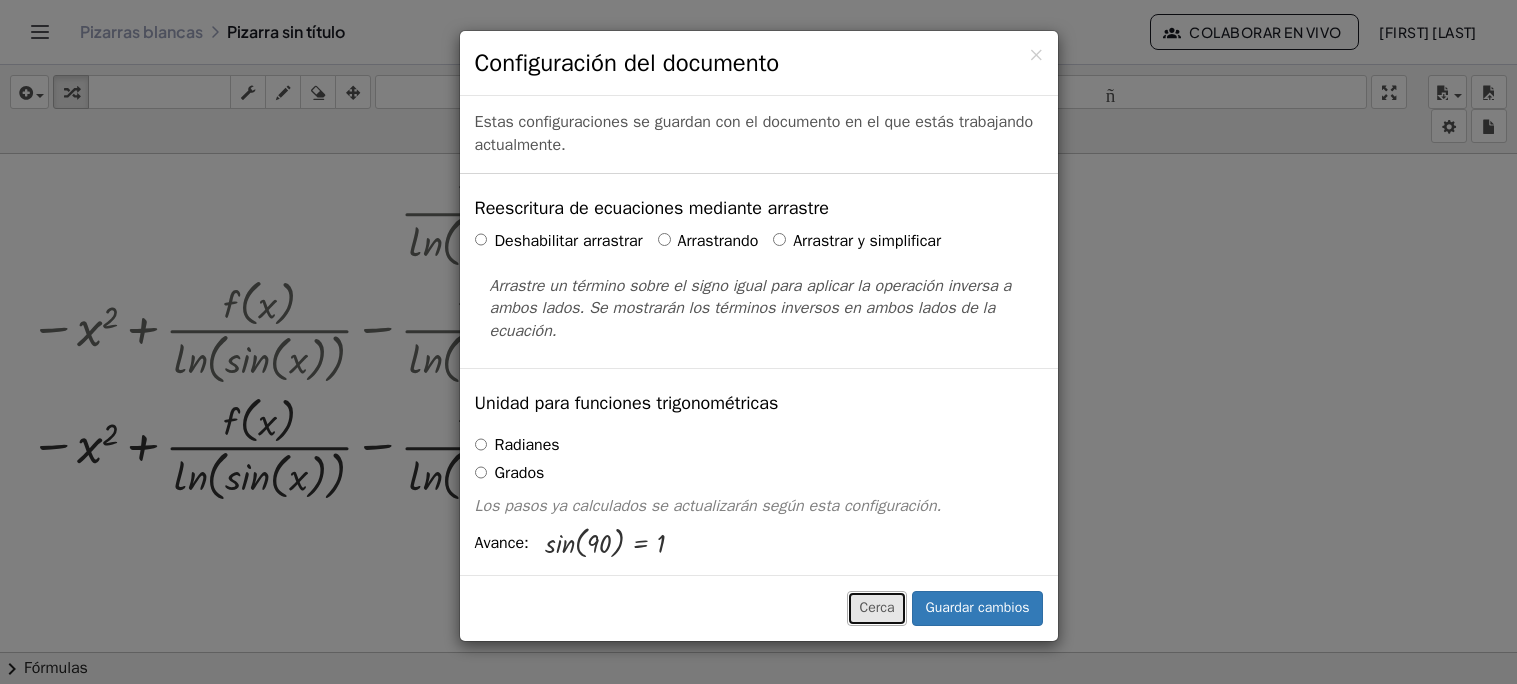 click on "Cerca" at bounding box center (877, 608) 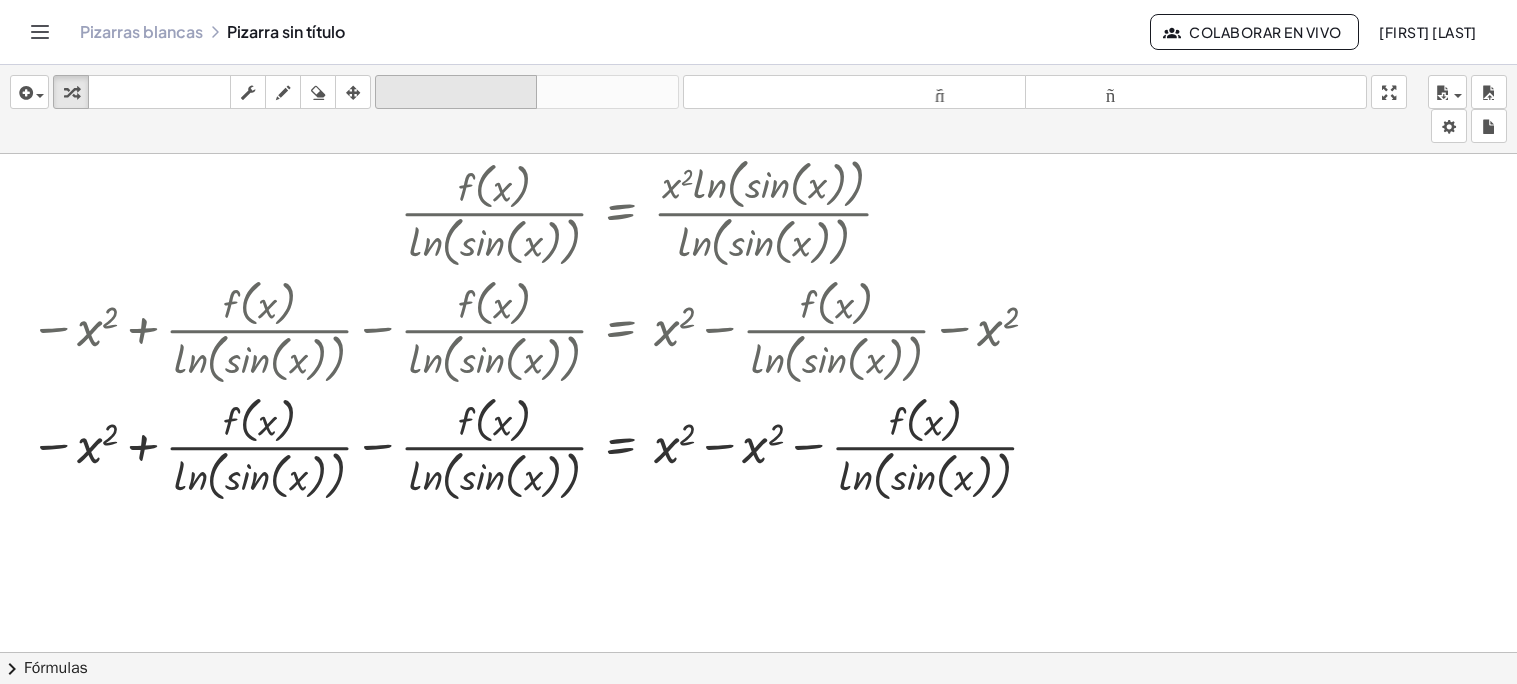 click on "deshacer" at bounding box center (456, 92) 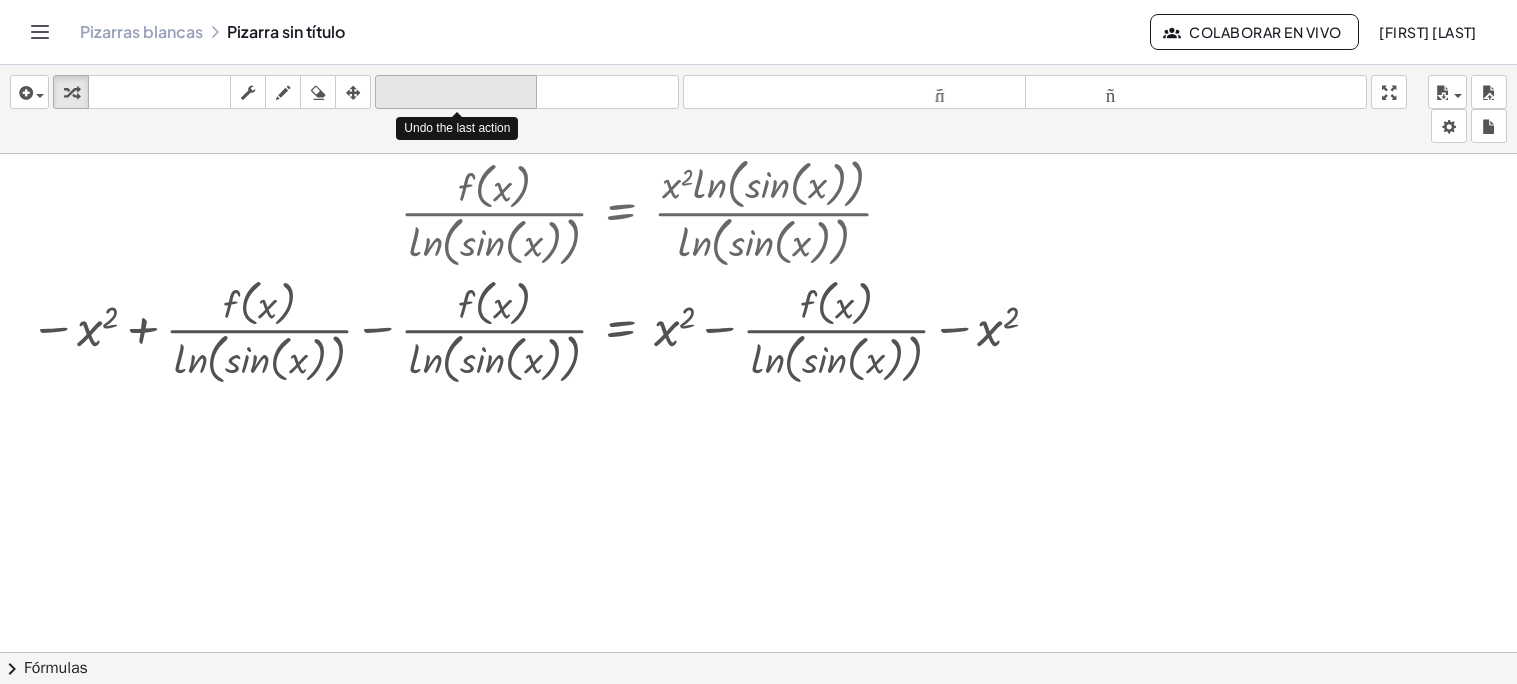 click on "deshacer" at bounding box center [456, 92] 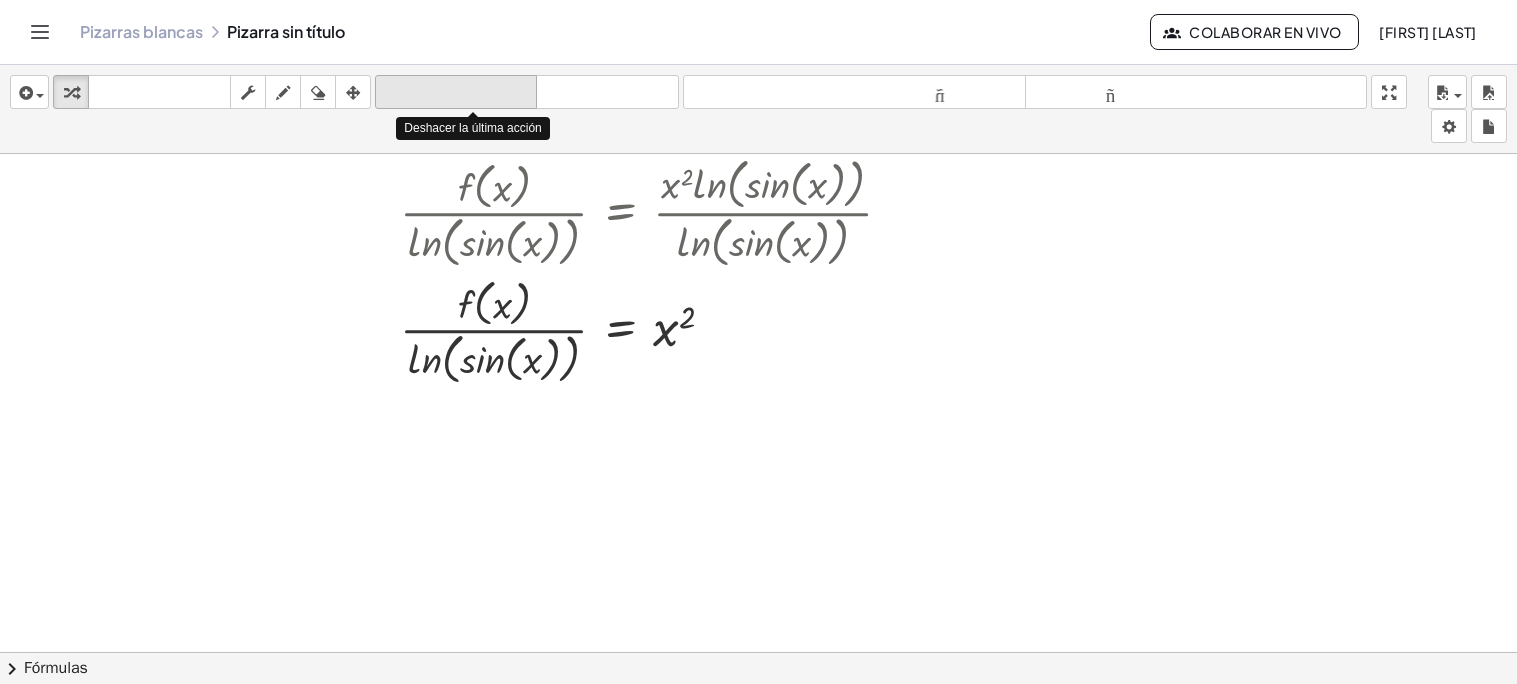 click on "deshacer" at bounding box center (456, 92) 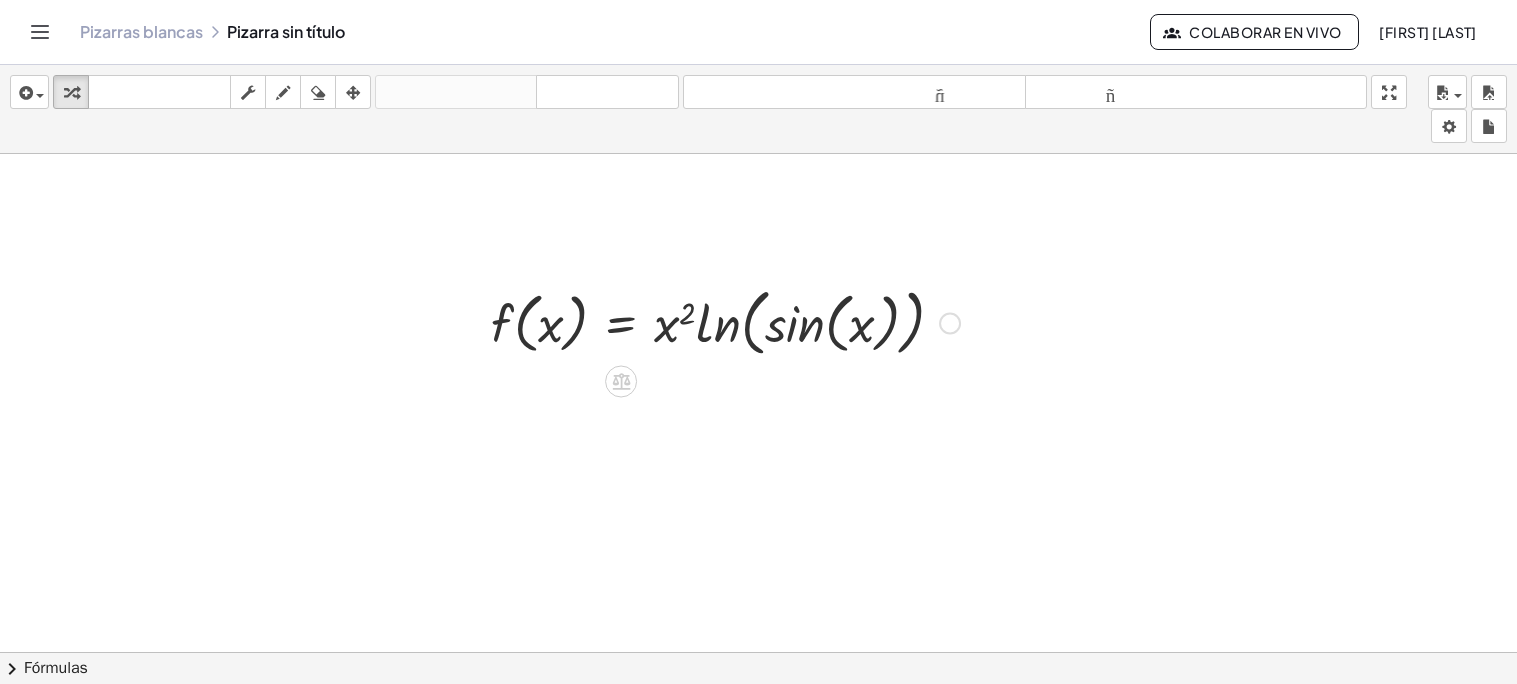 scroll, scrollTop: 132, scrollLeft: 0, axis: vertical 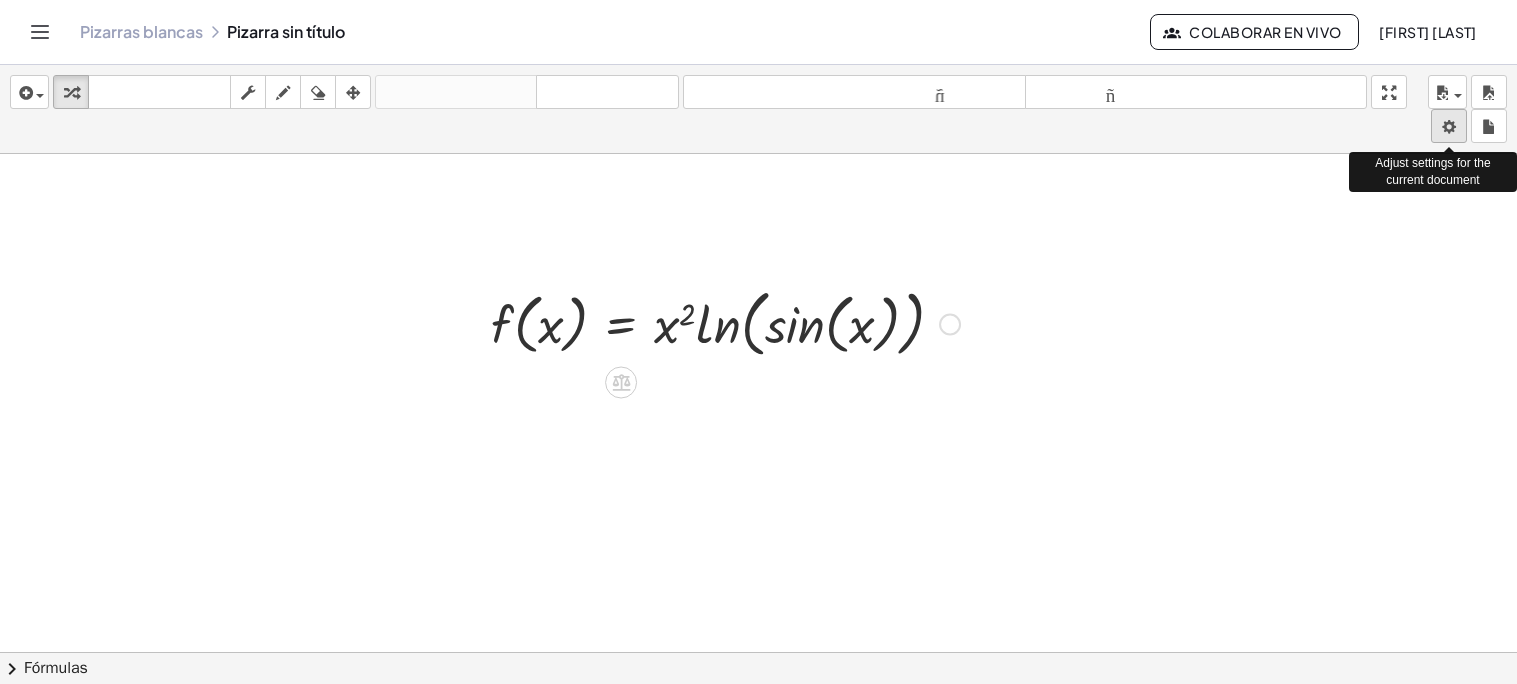 click on "Actividades  matemáticas fáciles de comprender Pizarras blancas Clases Cuenta versión 1.28.3 | Política de privacidad © 2025 | Graspable, Inc. Pizarras blancas Pizarra sin título Colaborar en vivo Cecy Santamaría Meza   insertar Seleccione uno: Expresión matemática Función Texto Vídeo de YouTube Graficando Geometría Geometría 3D transformar teclado teclado fregar dibujar borrar arreglar deshacer deshacer rehacer rehacer tamaño_del_formato menor tamaño_del_formato más grande pantalla completa carga   ahorrar nuevo ajustes Adjust settings for the current document f ( , x ) = · x 2 · ln ( , sin ( , x ) ) × chevron_right Fórmulas
Arrastre un lado de una fórmula sobre una expresión resaltada en el lienzo para aplicarla.
Fórmula cuadrática
+ · a · x 2 + · b · x + c = 0
⇔
x = · ( − b ± 2 √ ( + b 2 − · 4 · a · c ) ) · 2 · a + x" at bounding box center [758, 342] 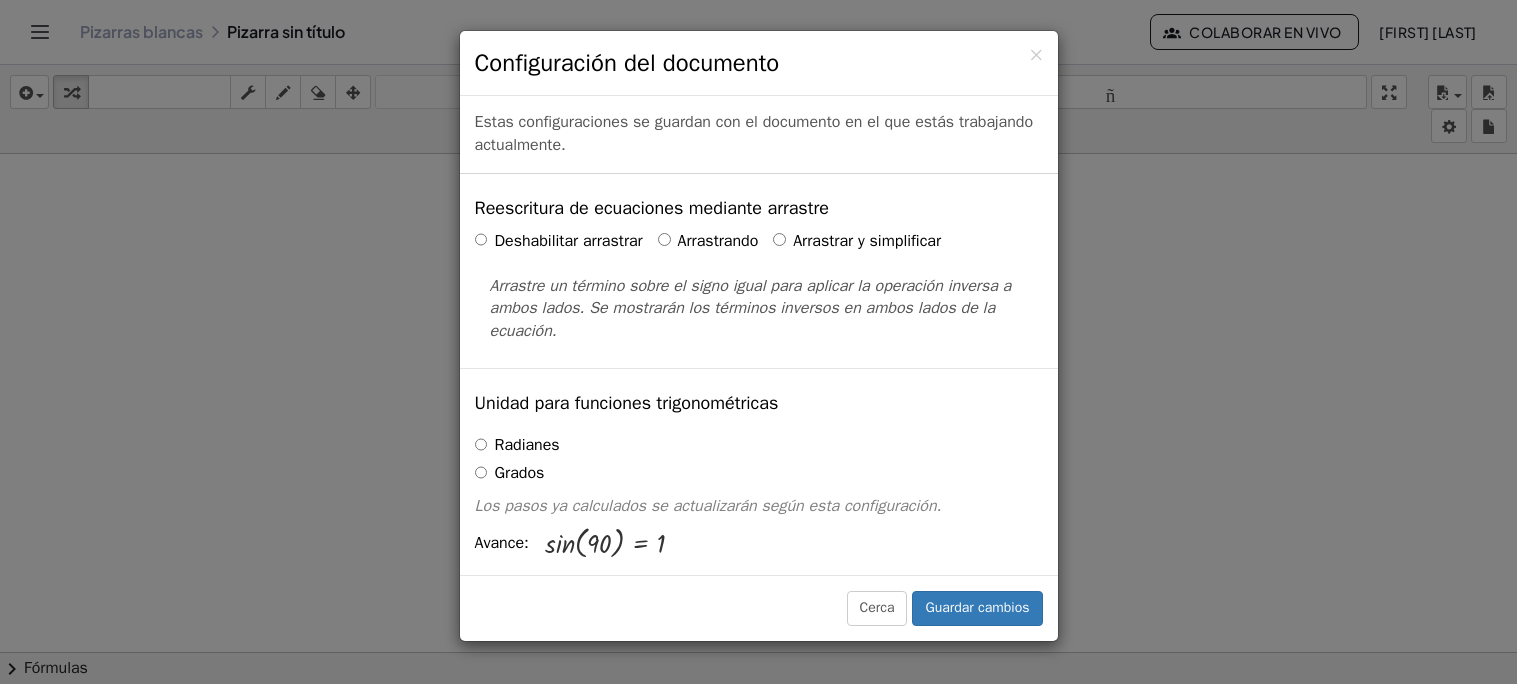 click on "Arrastrar y simplificar" at bounding box center [857, 241] 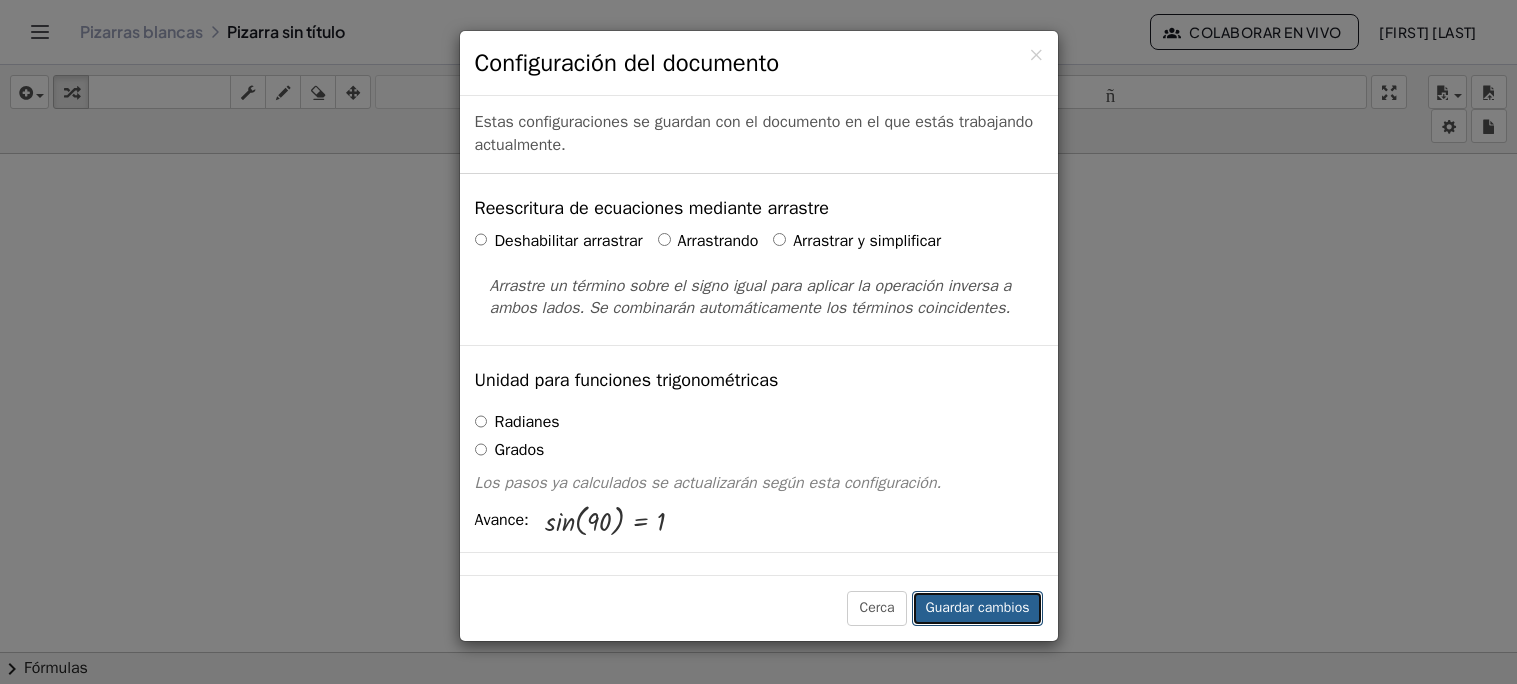 click on "Guardar cambios" at bounding box center (977, 608) 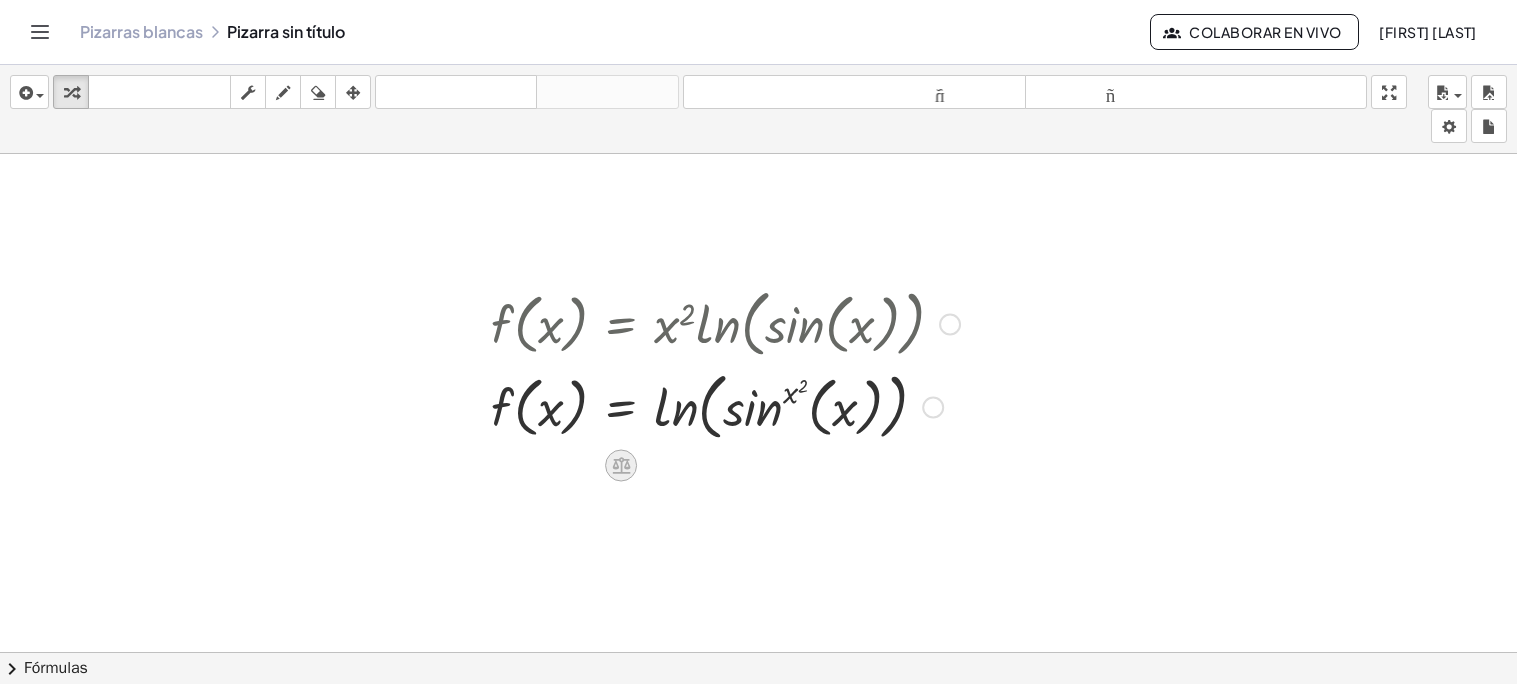 click 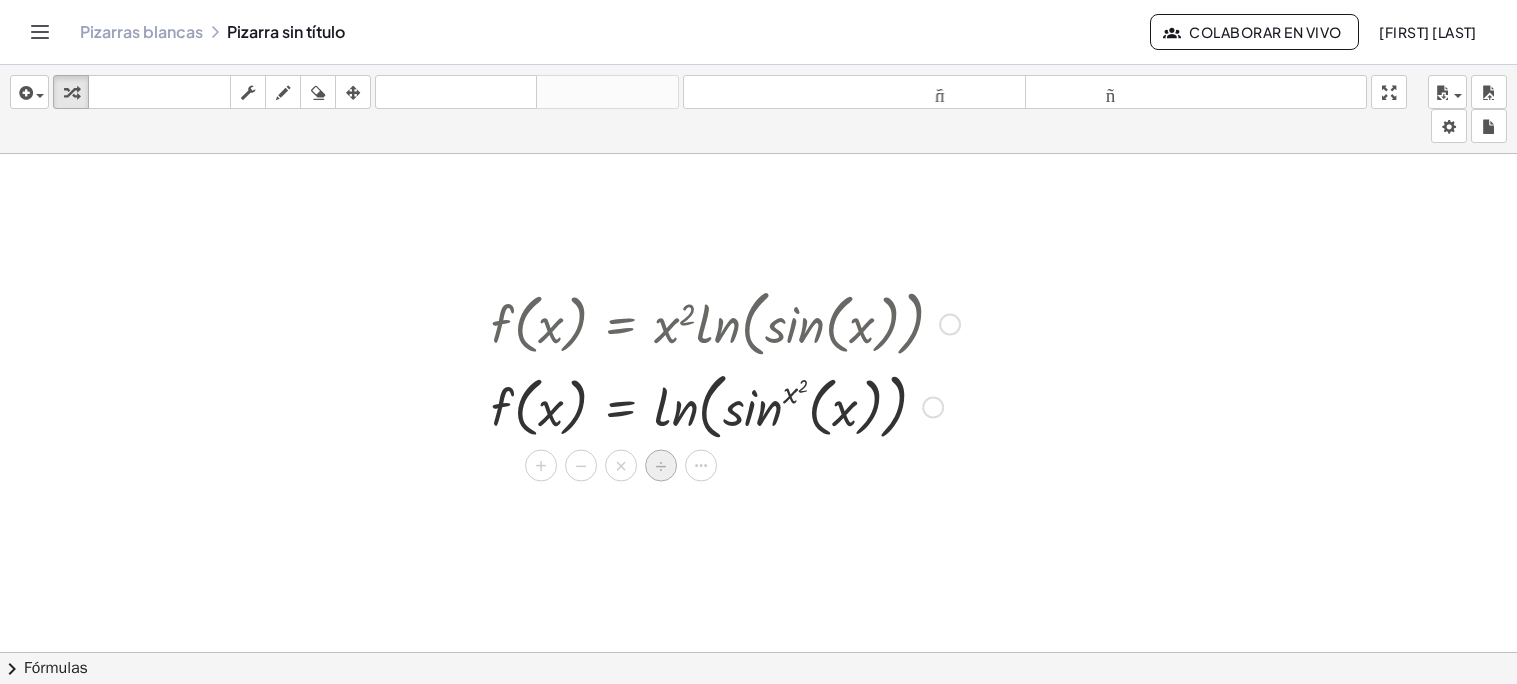 click on "÷" at bounding box center (661, 465) 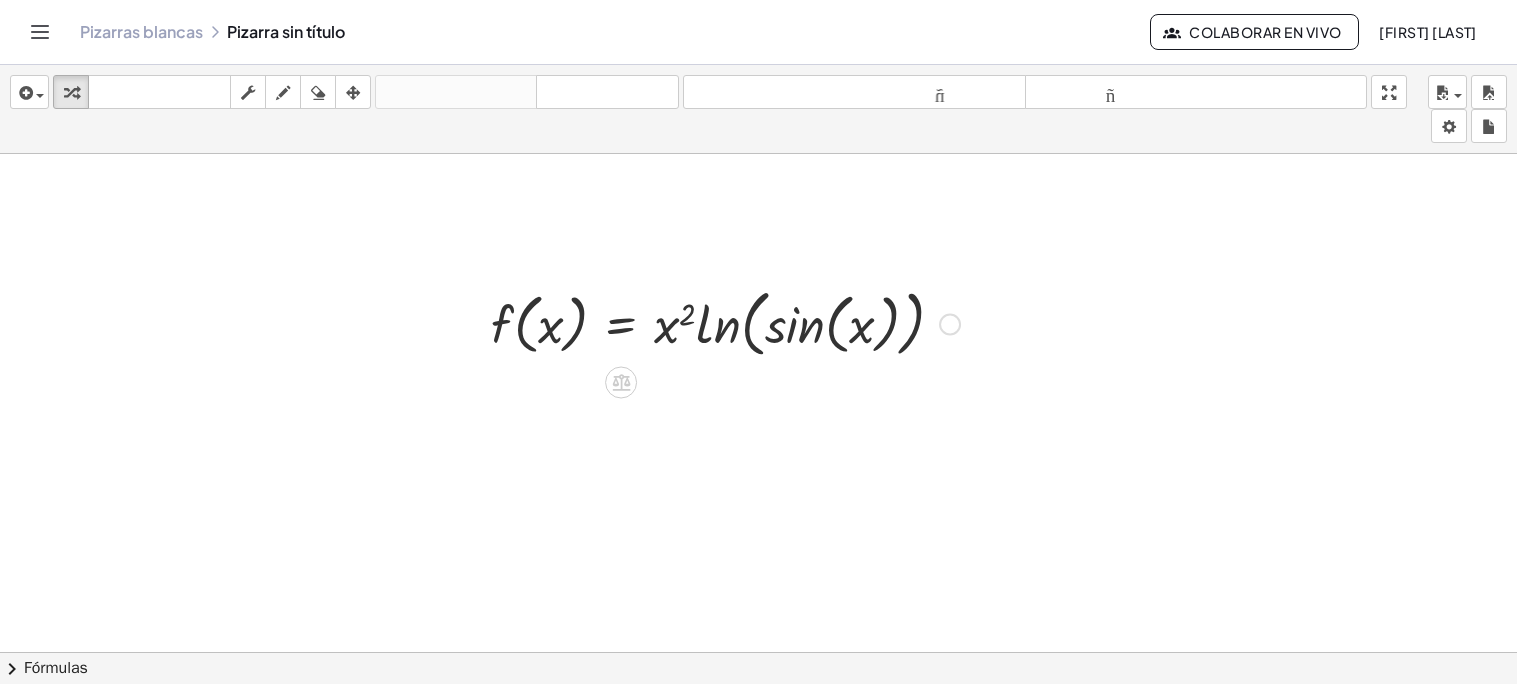 click at bounding box center [725, 322] 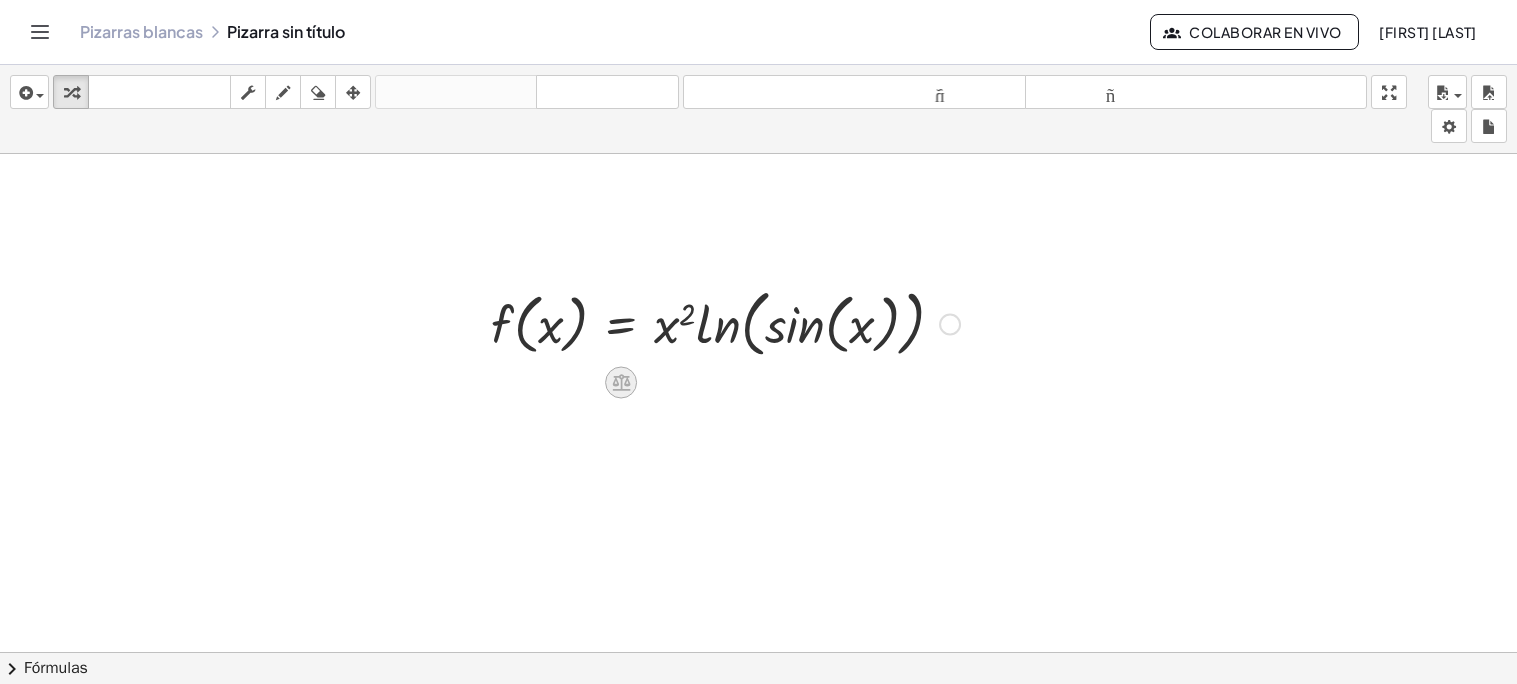 click 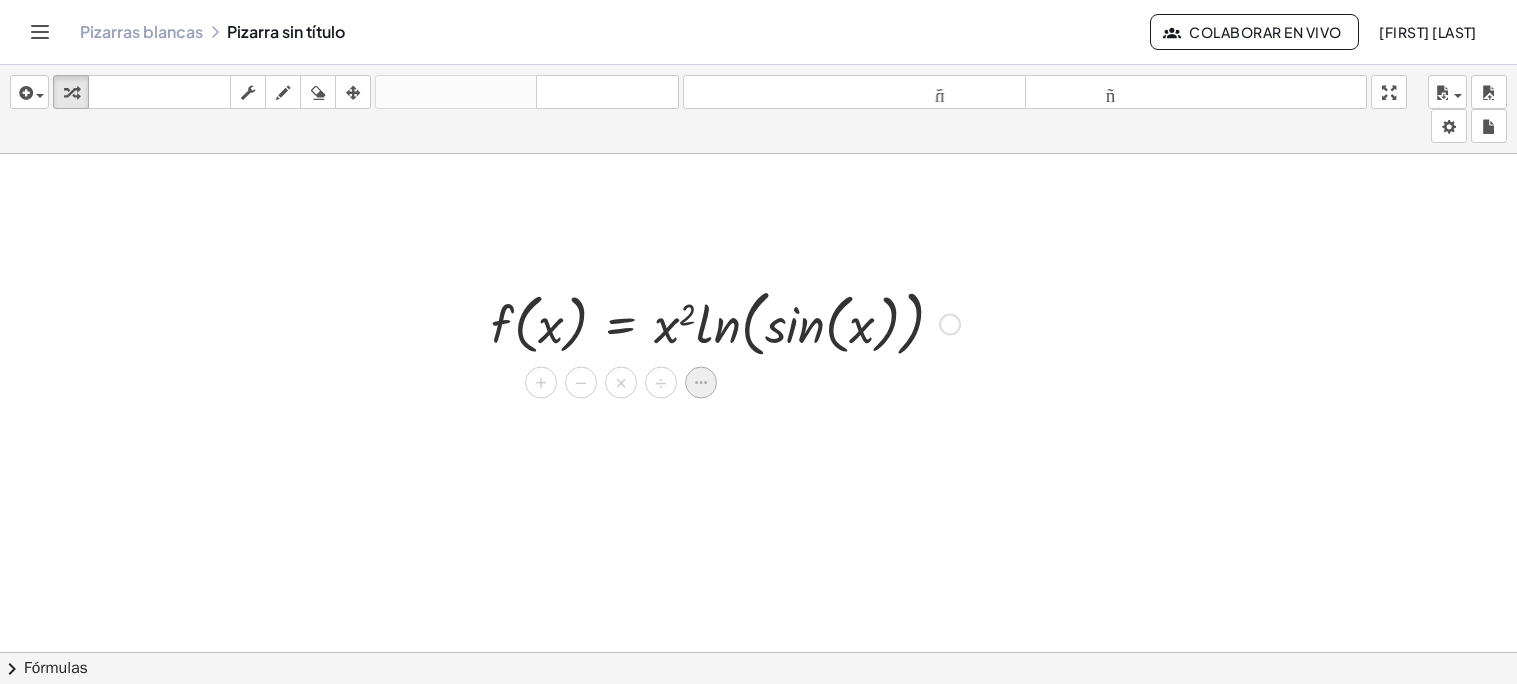 click 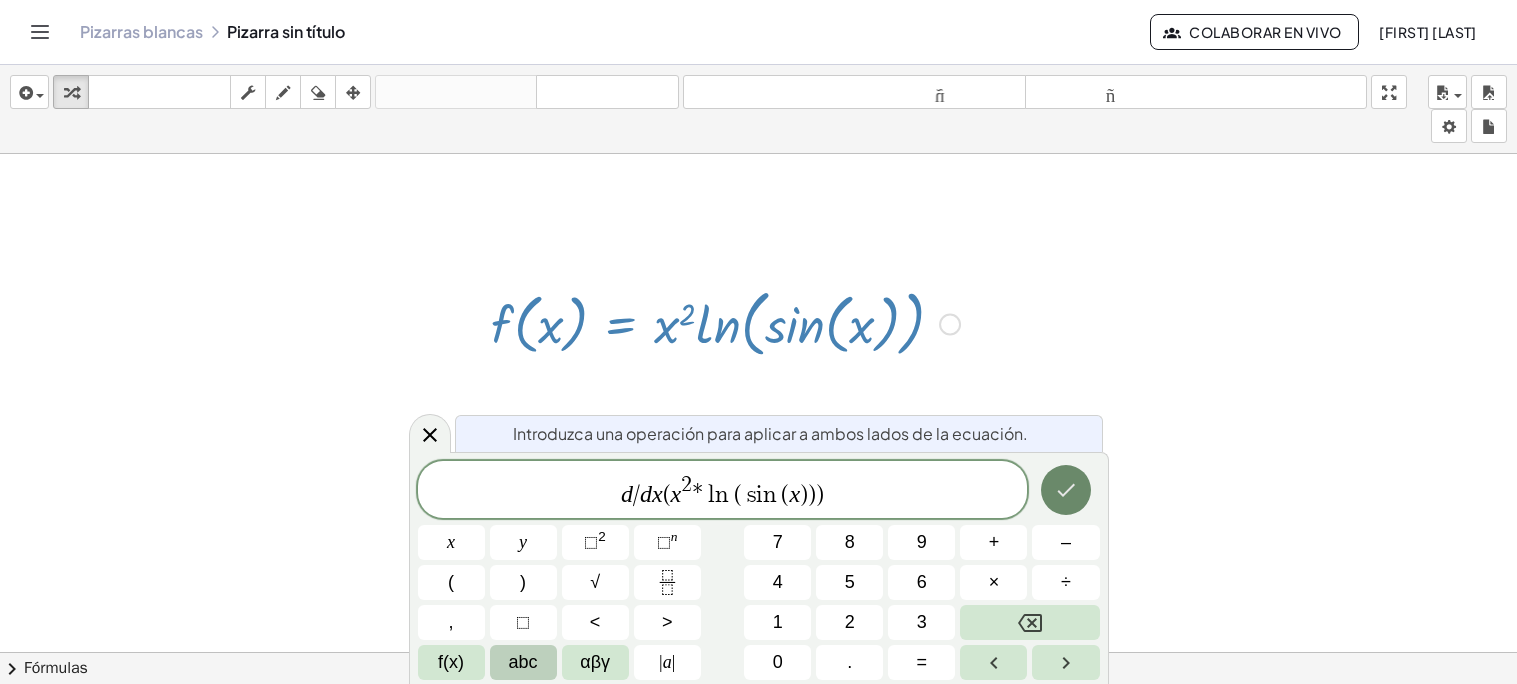 click 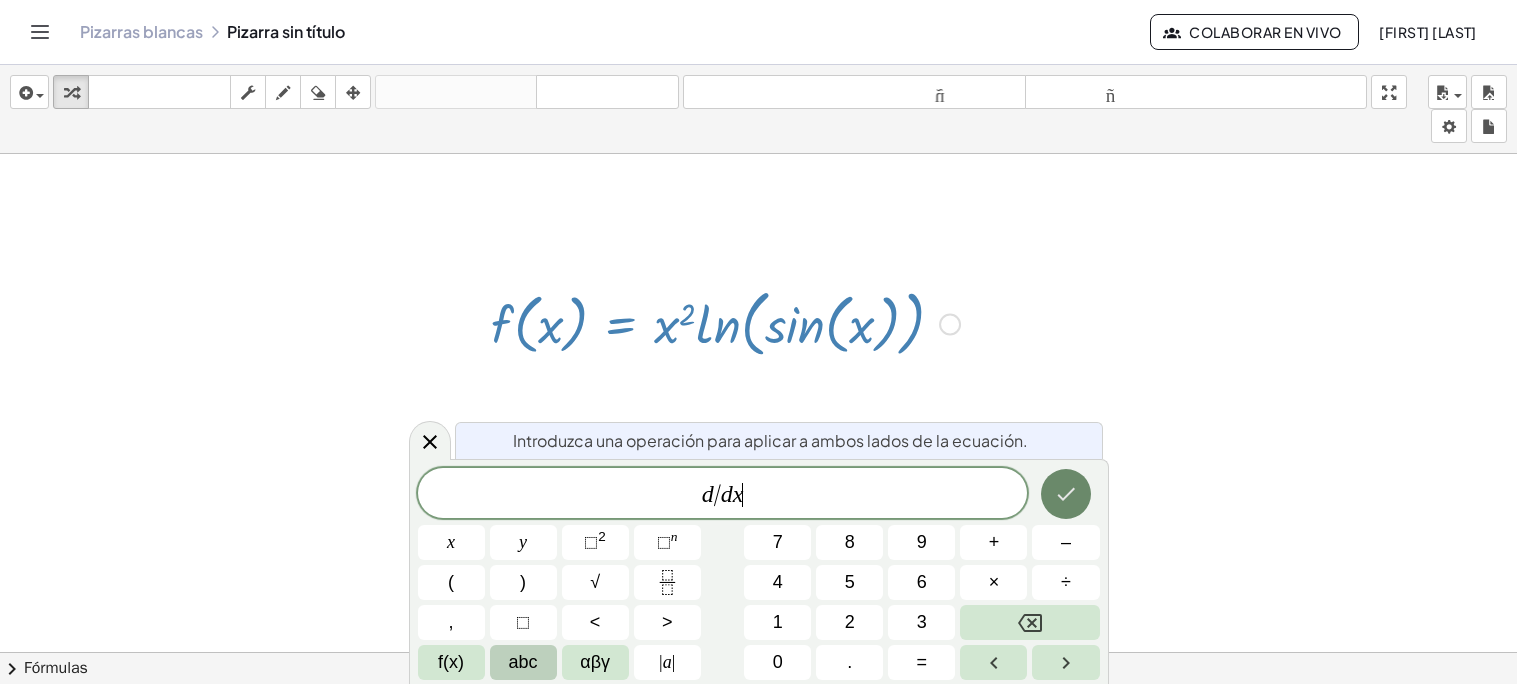 click 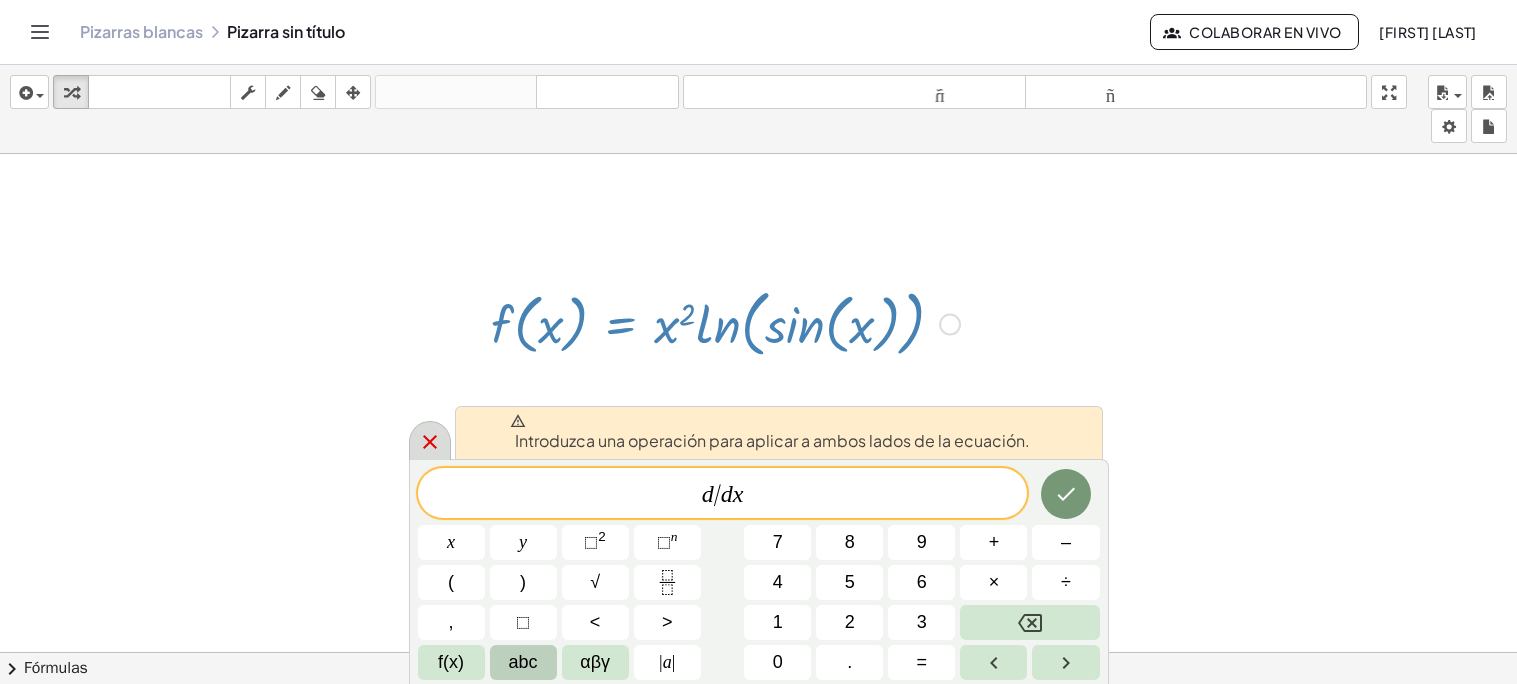 click 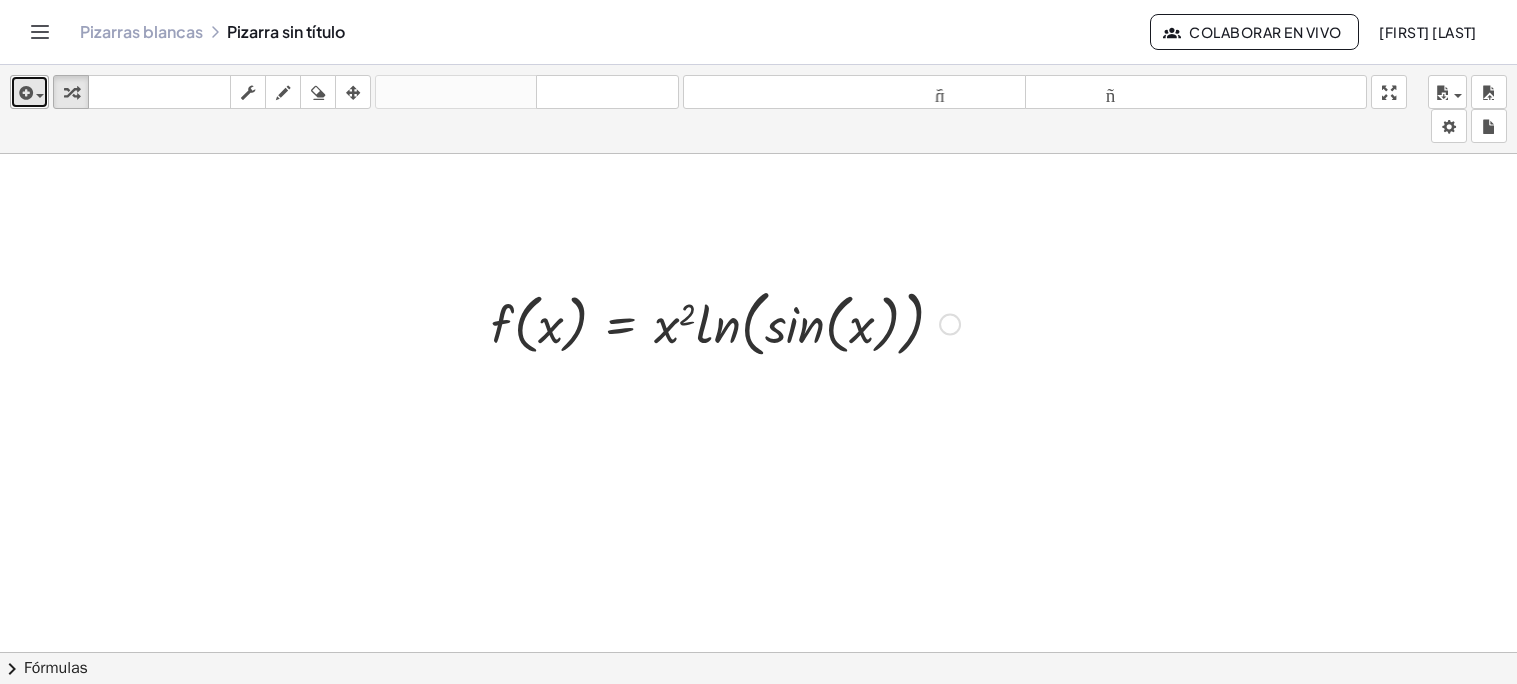 click at bounding box center [24, 93] 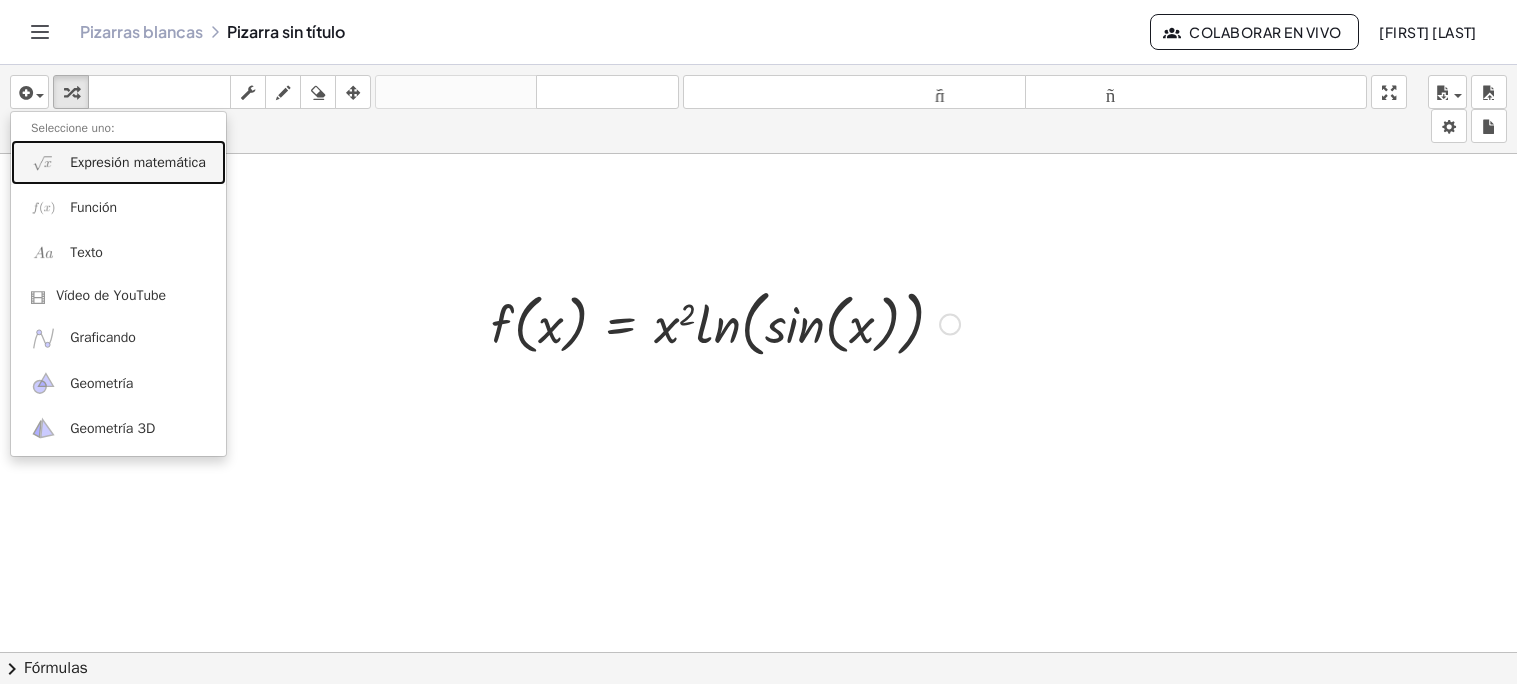 click on "Expresión matemática" at bounding box center [138, 162] 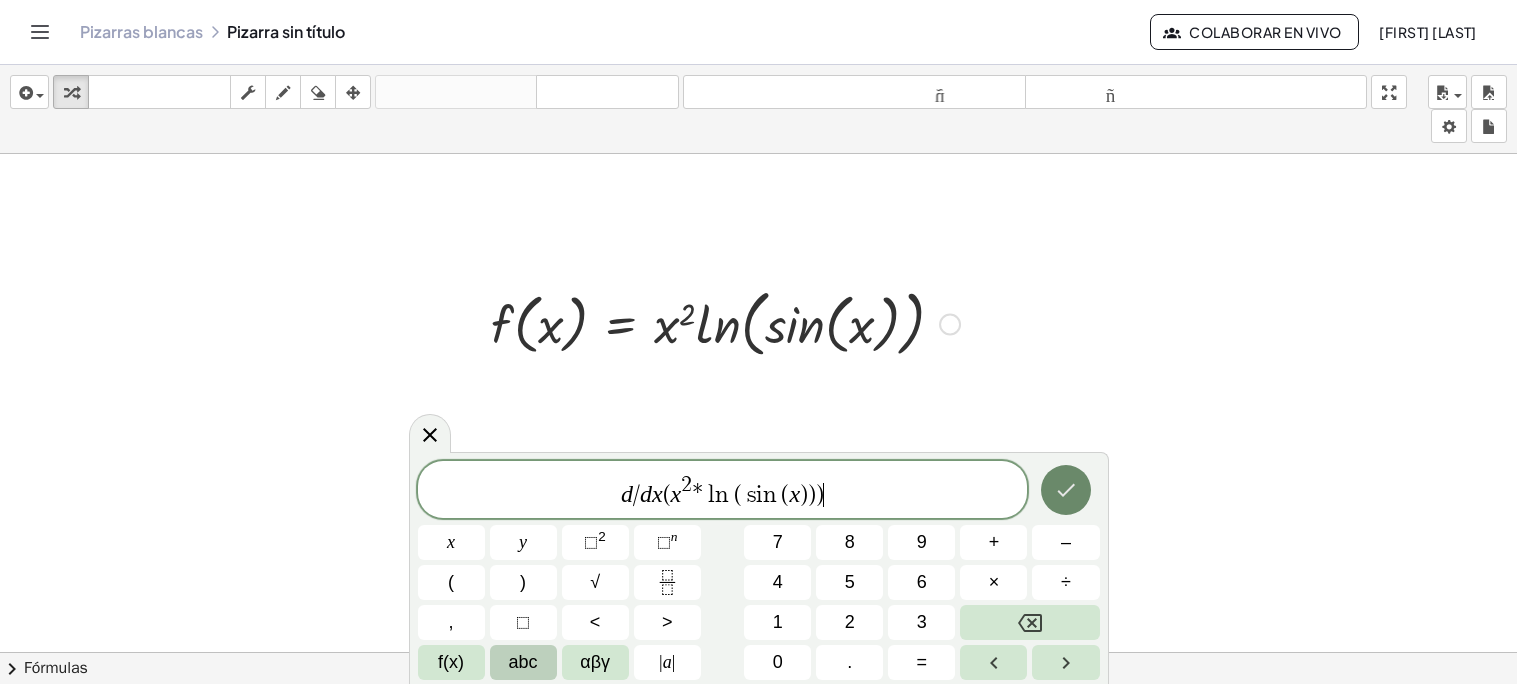 click at bounding box center [1066, 490] 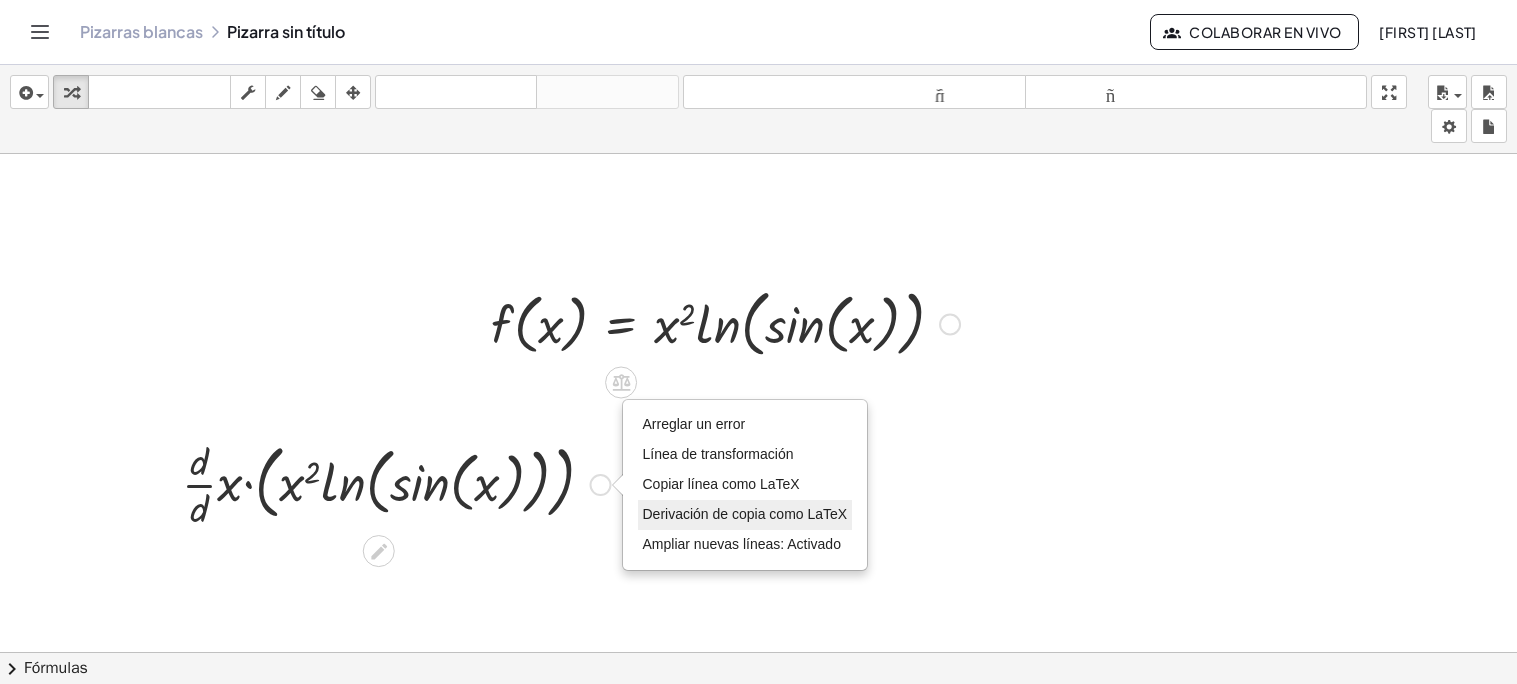 click on "Derivación de copia como LaTeX" at bounding box center [745, 514] 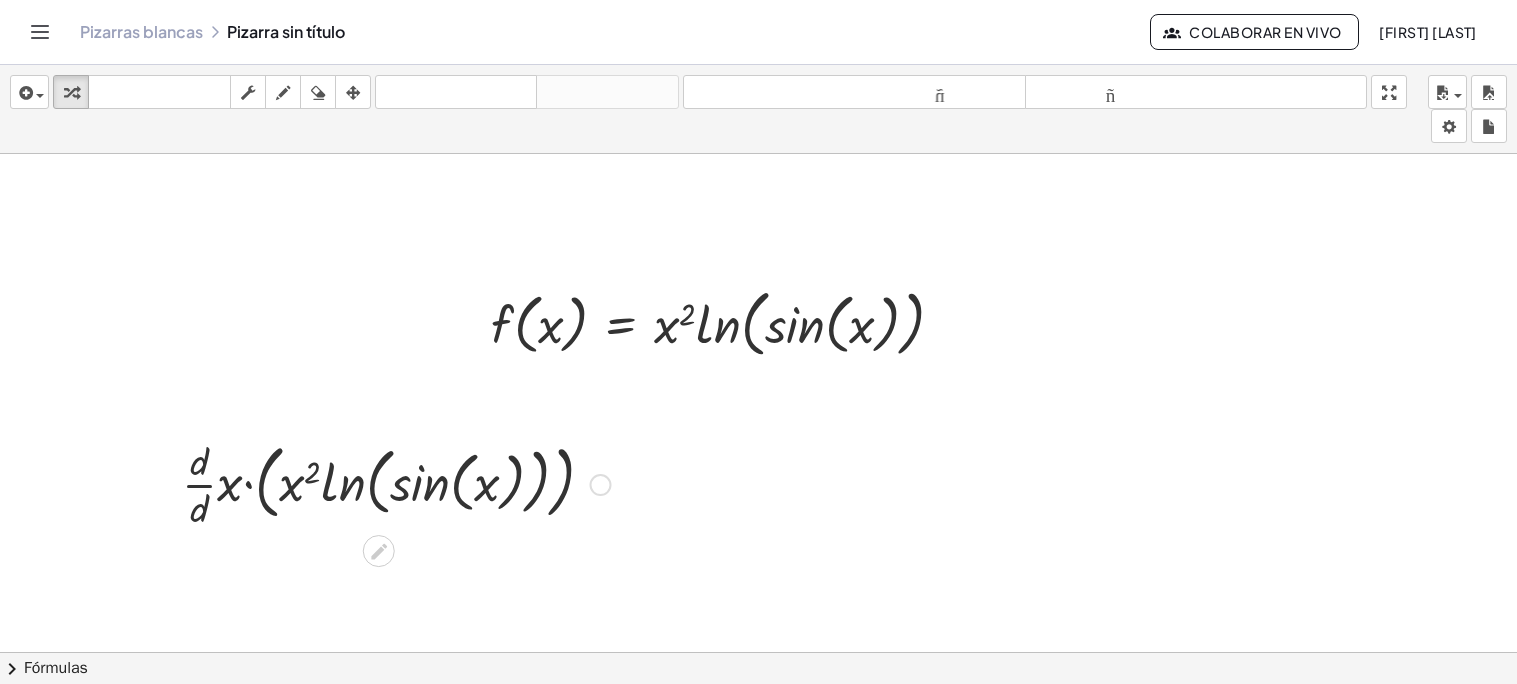 click on "Copiado done" at bounding box center [601, 485] 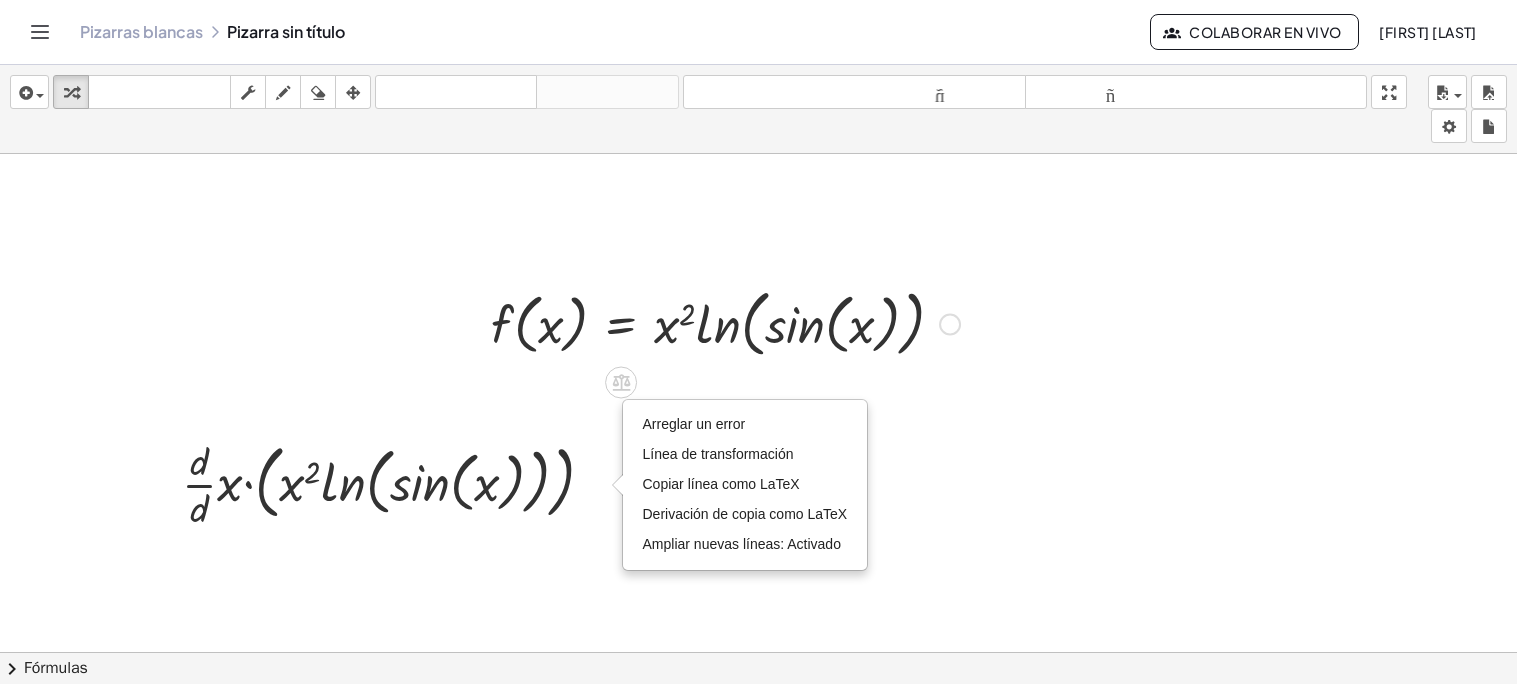 click at bounding box center [950, 325] 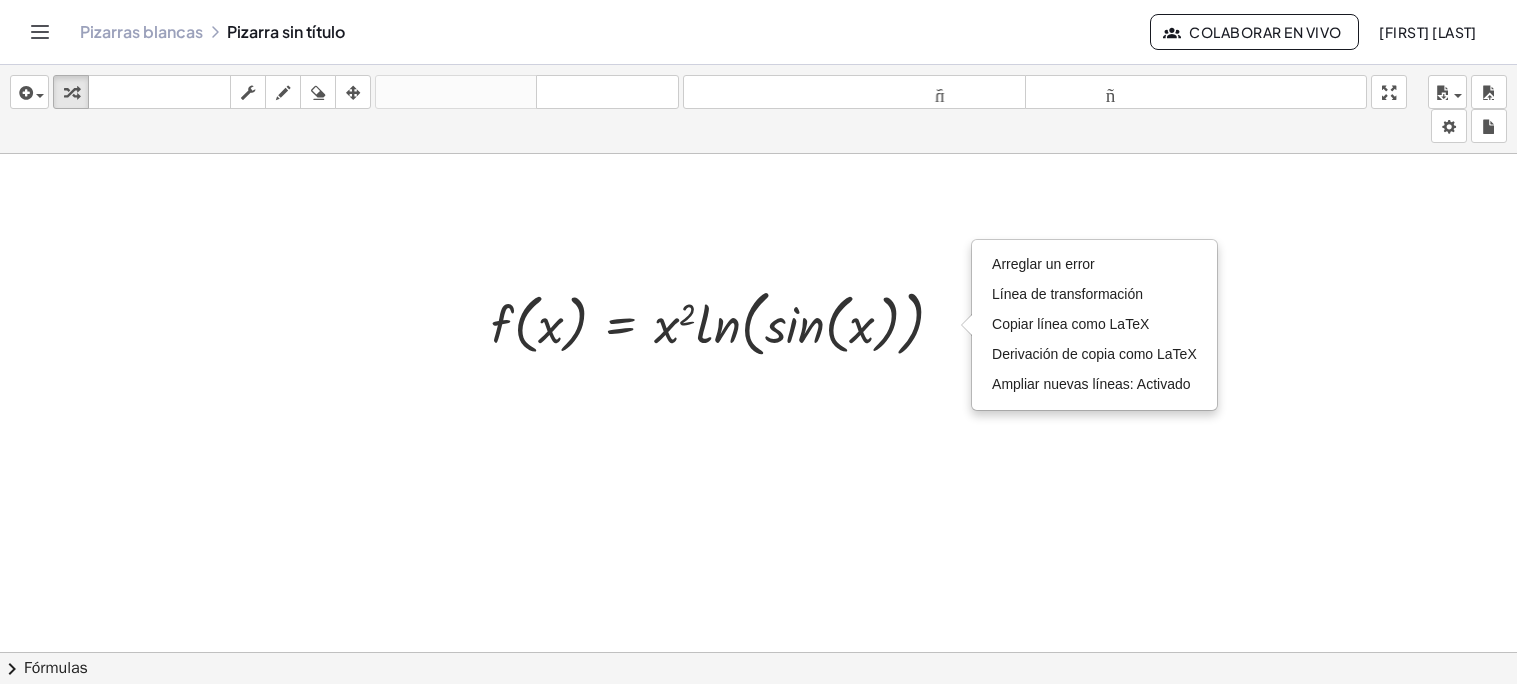 click 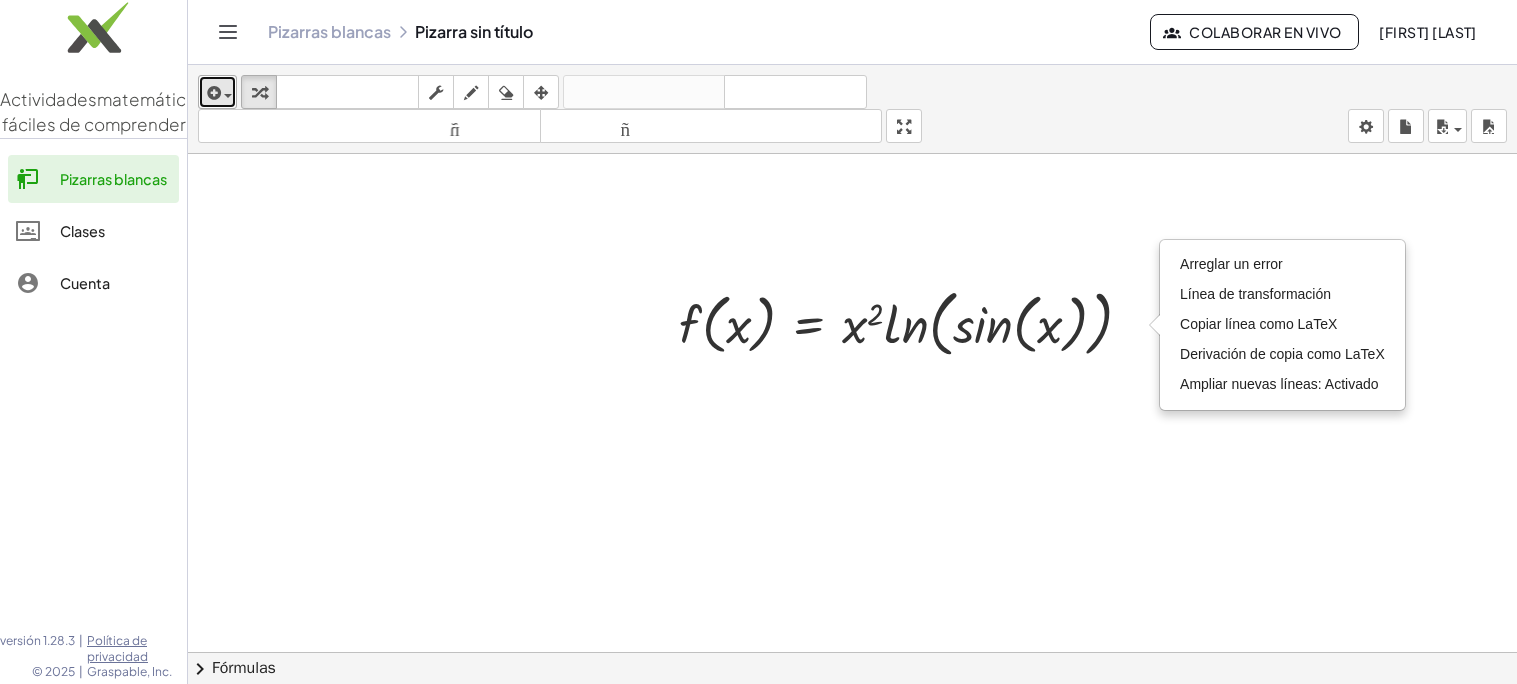 click at bounding box center (212, 93) 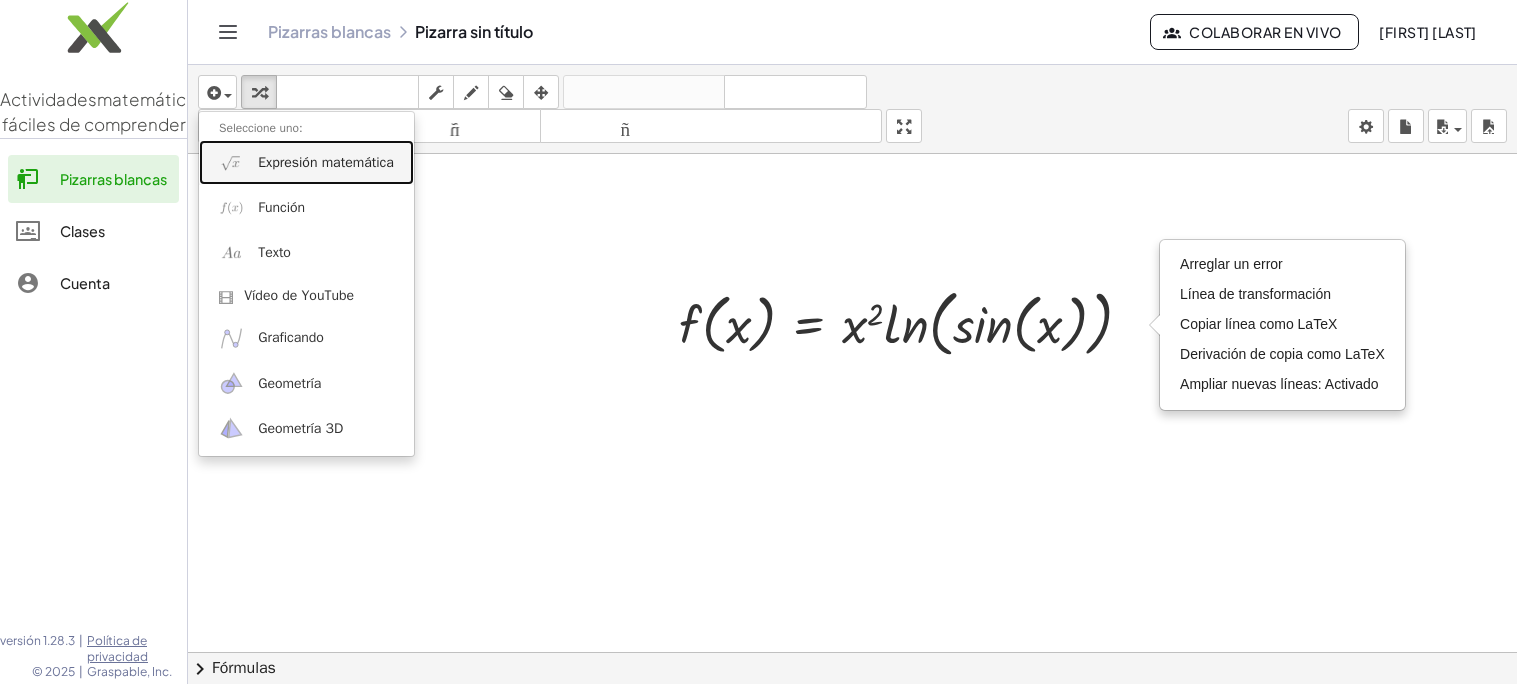 click on "Expresión matemática" at bounding box center [326, 162] 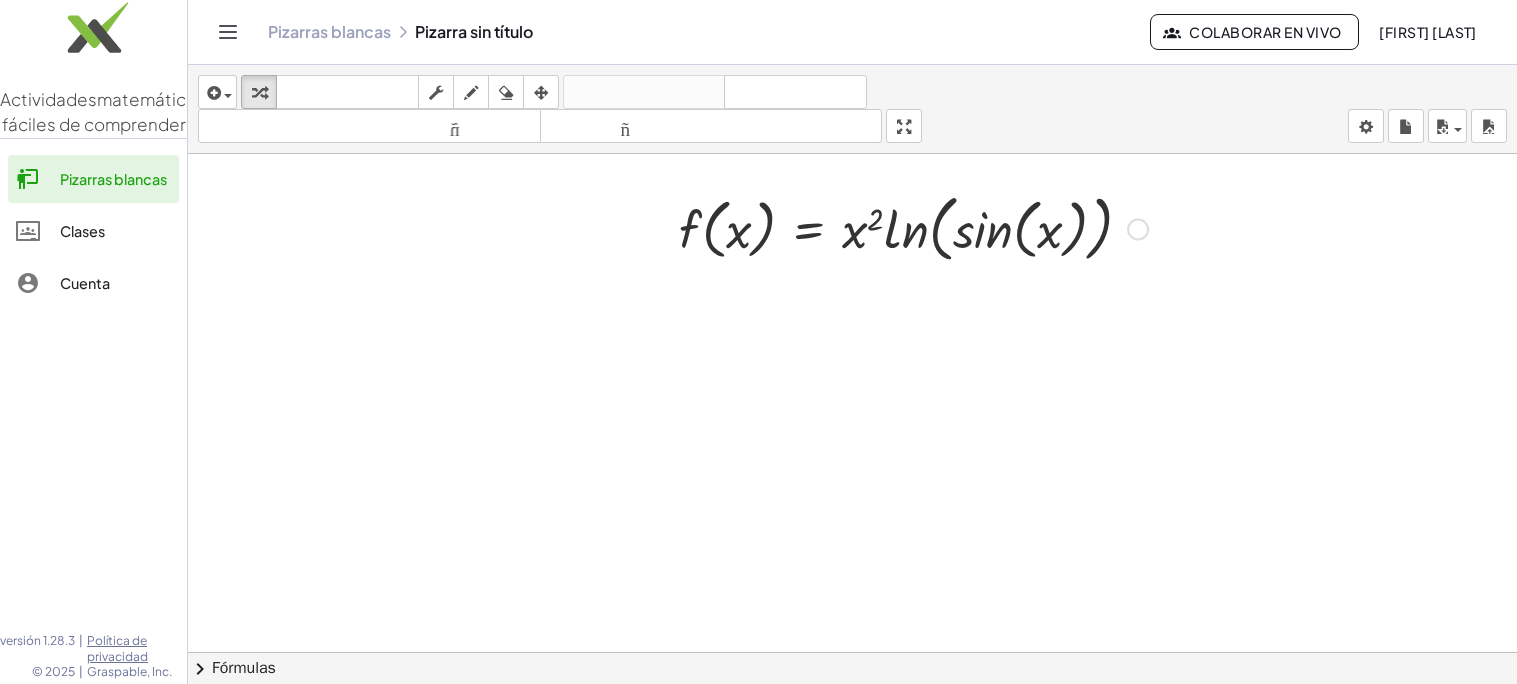 scroll, scrollTop: 225, scrollLeft: 0, axis: vertical 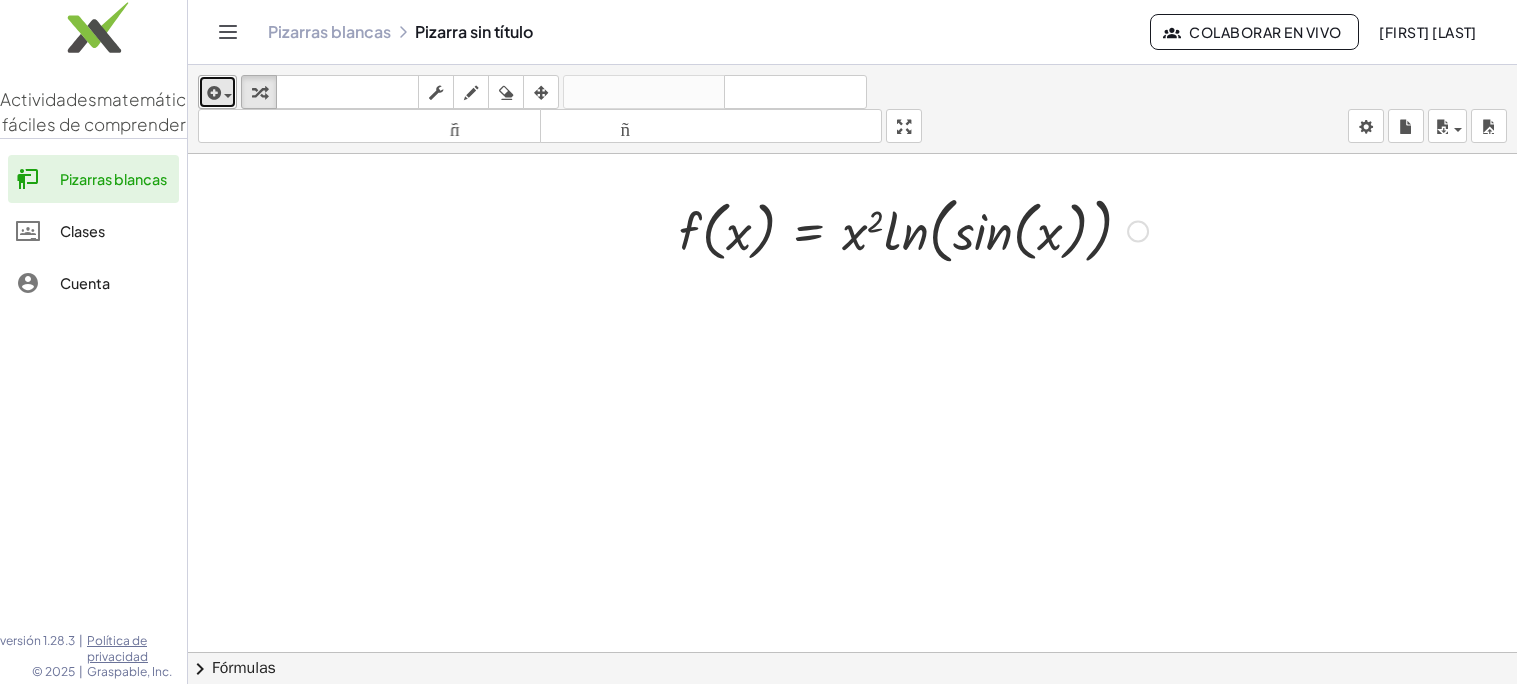 click on "insertar" at bounding box center [217, 92] 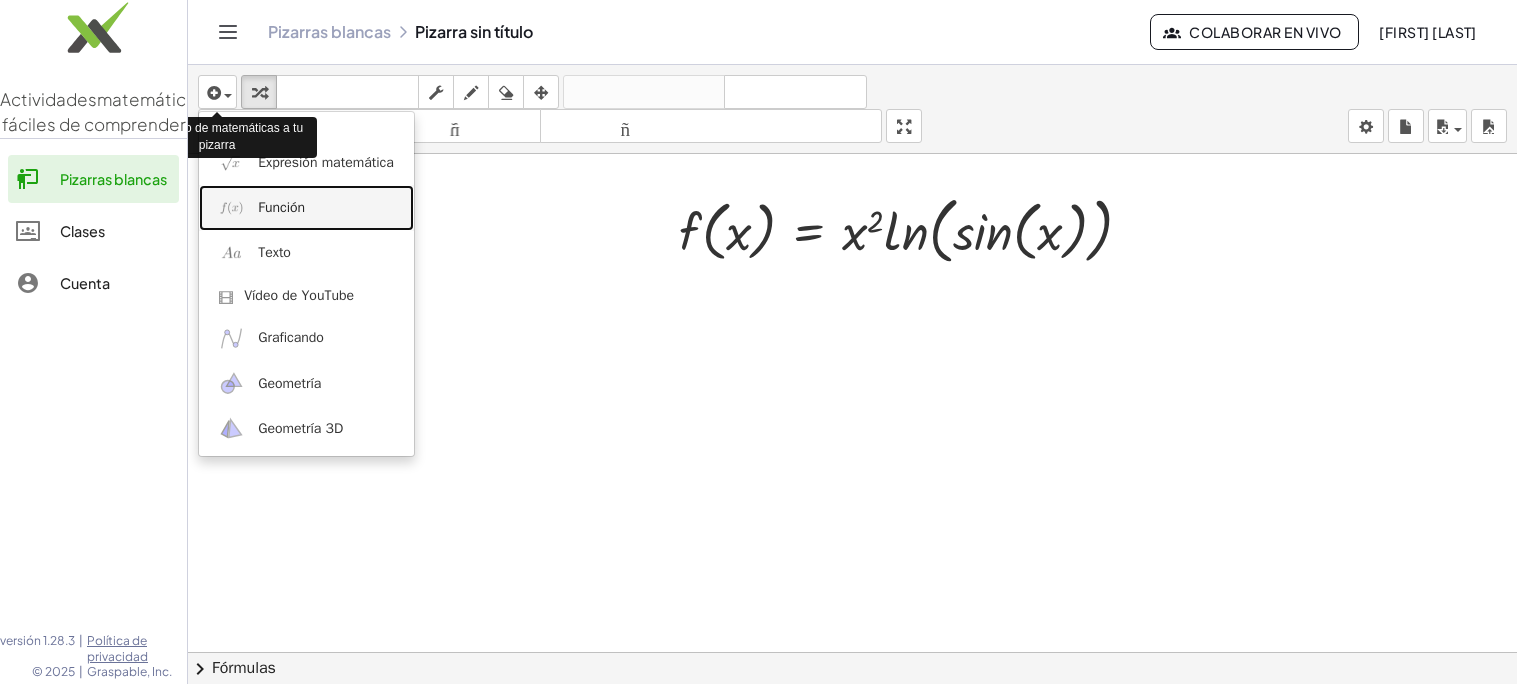 click on "Función" at bounding box center [306, 207] 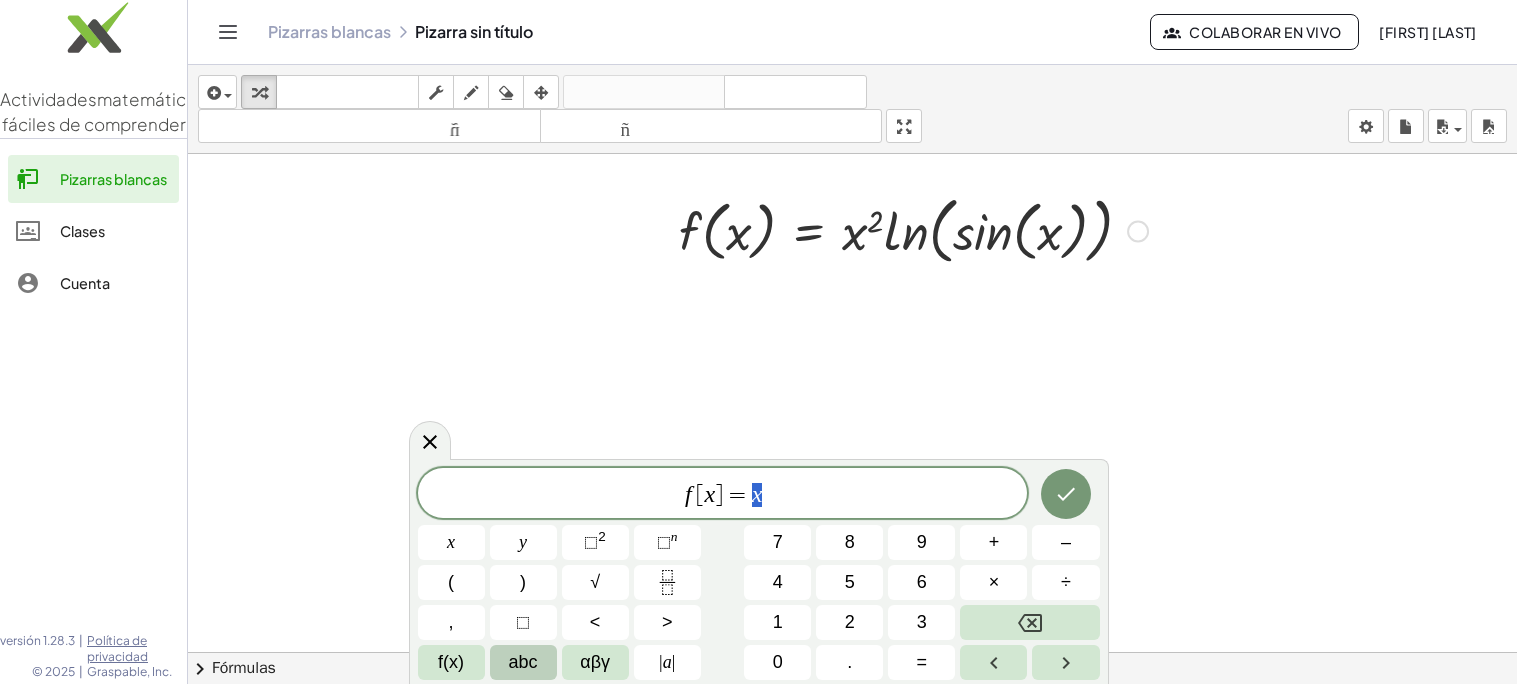 click on "Arreglar un error Línea de transformación Copiar línea como LaTeX Derivación de copia como LaTeX Ampliar nuevas líneas: Activado" at bounding box center [1138, 232] 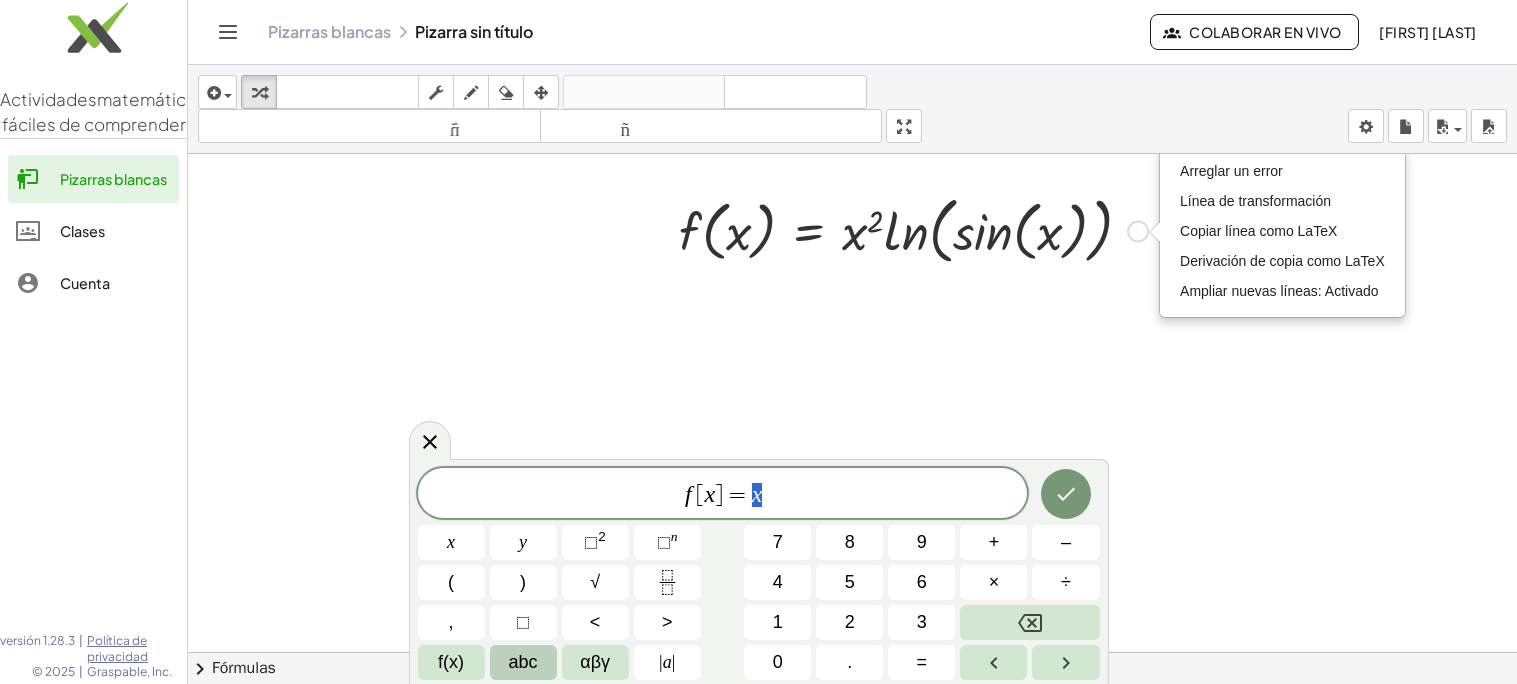 click at bounding box center (913, 229) 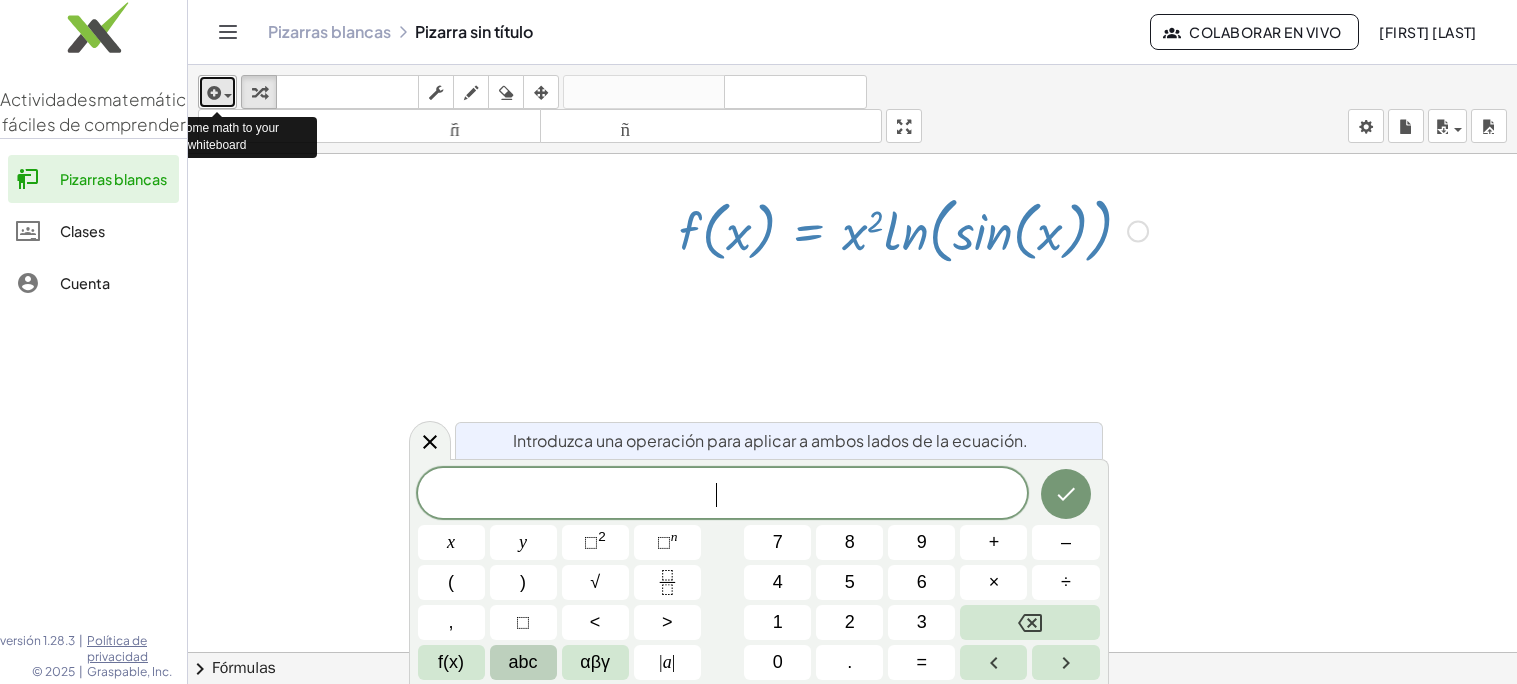 click at bounding box center [228, 96] 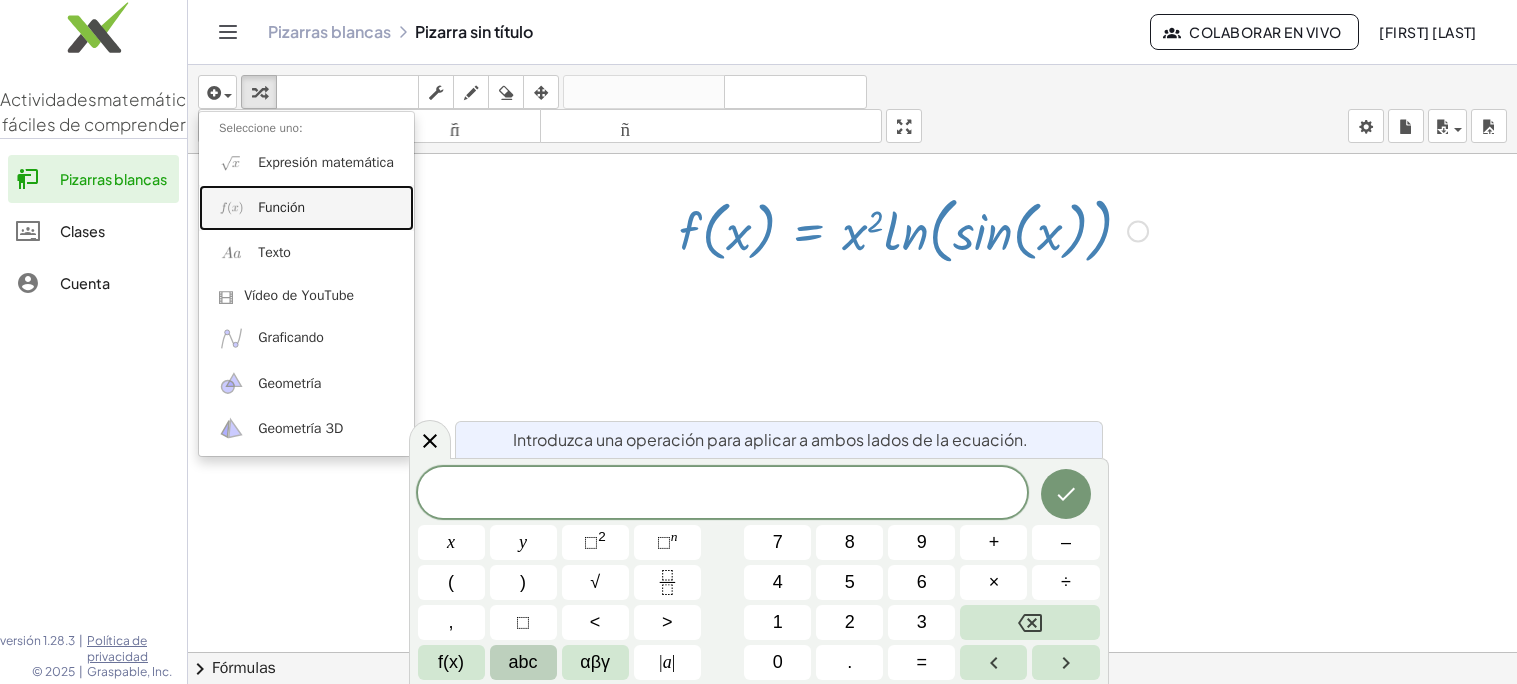 click on "Función" at bounding box center (281, 207) 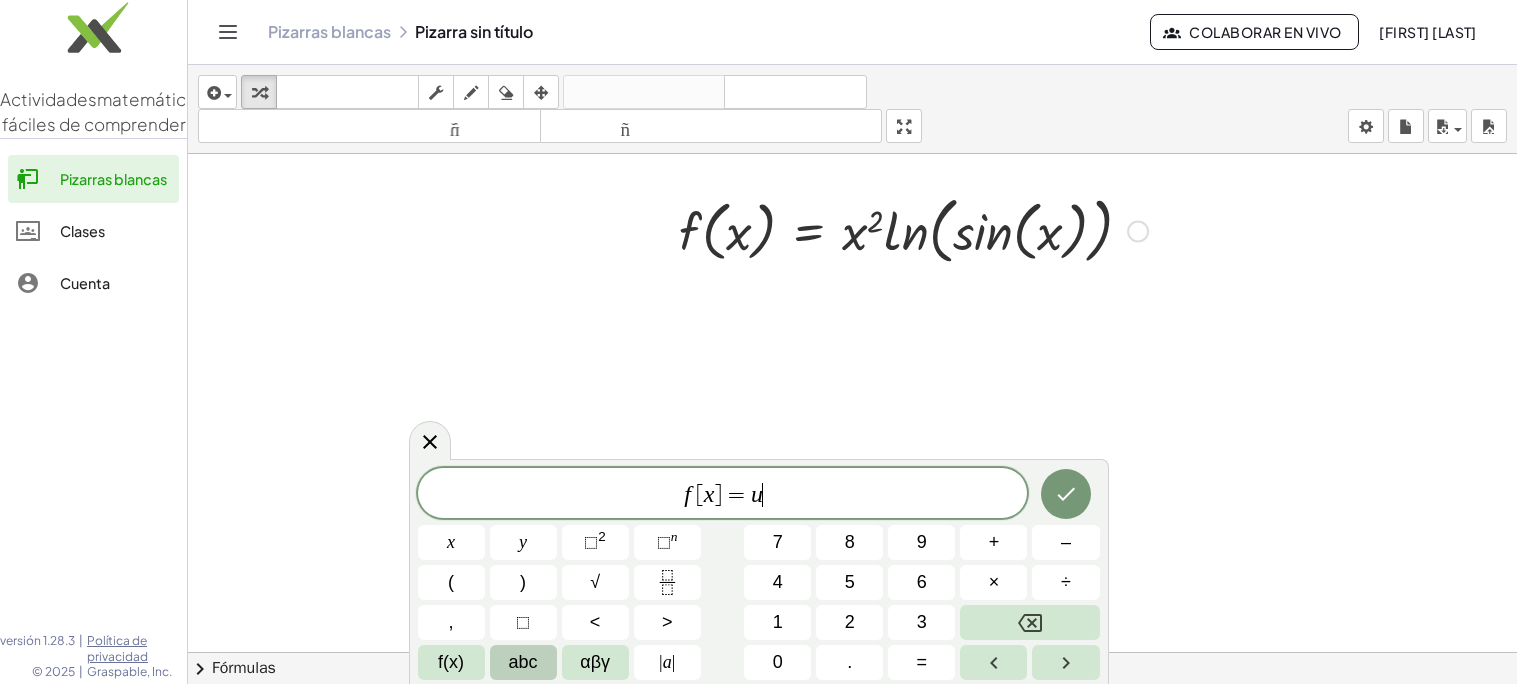 click on "abc" at bounding box center [523, 662] 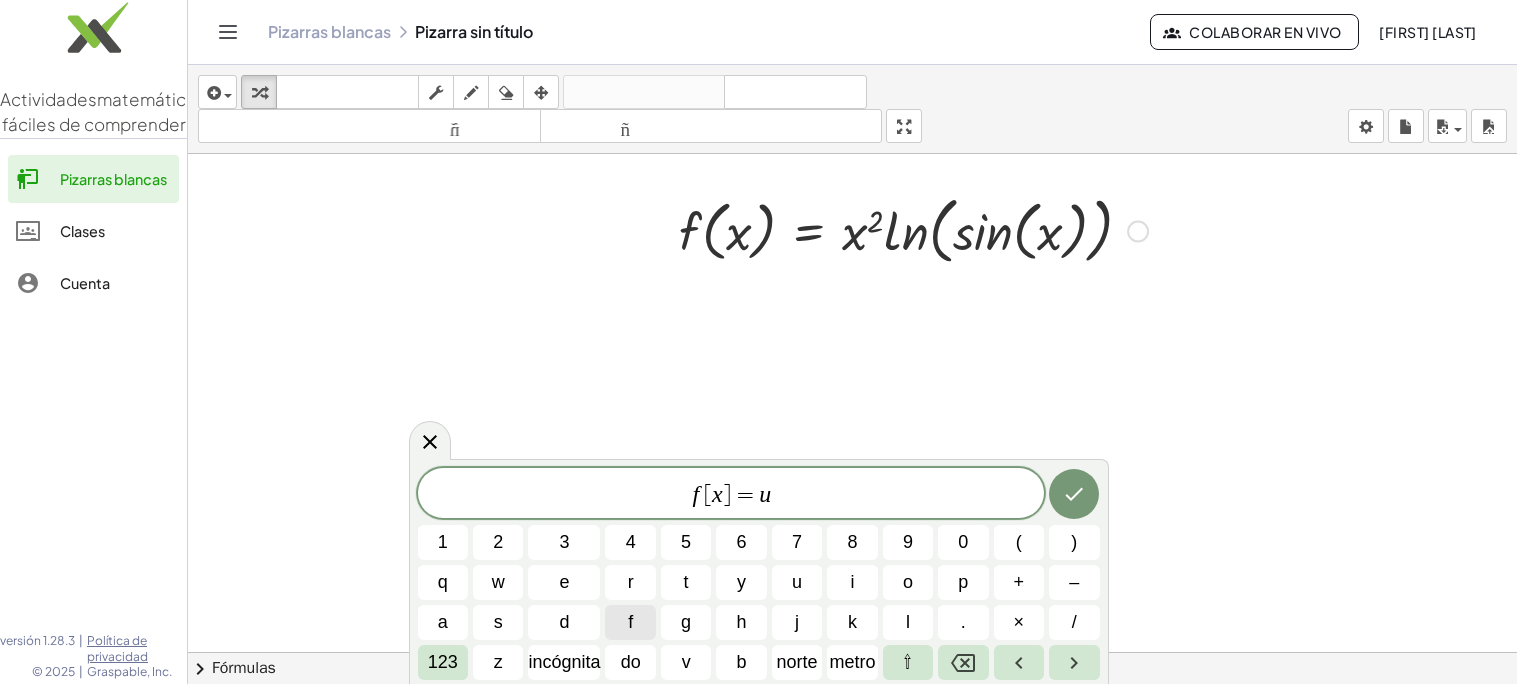 click on "123" at bounding box center (443, 662) 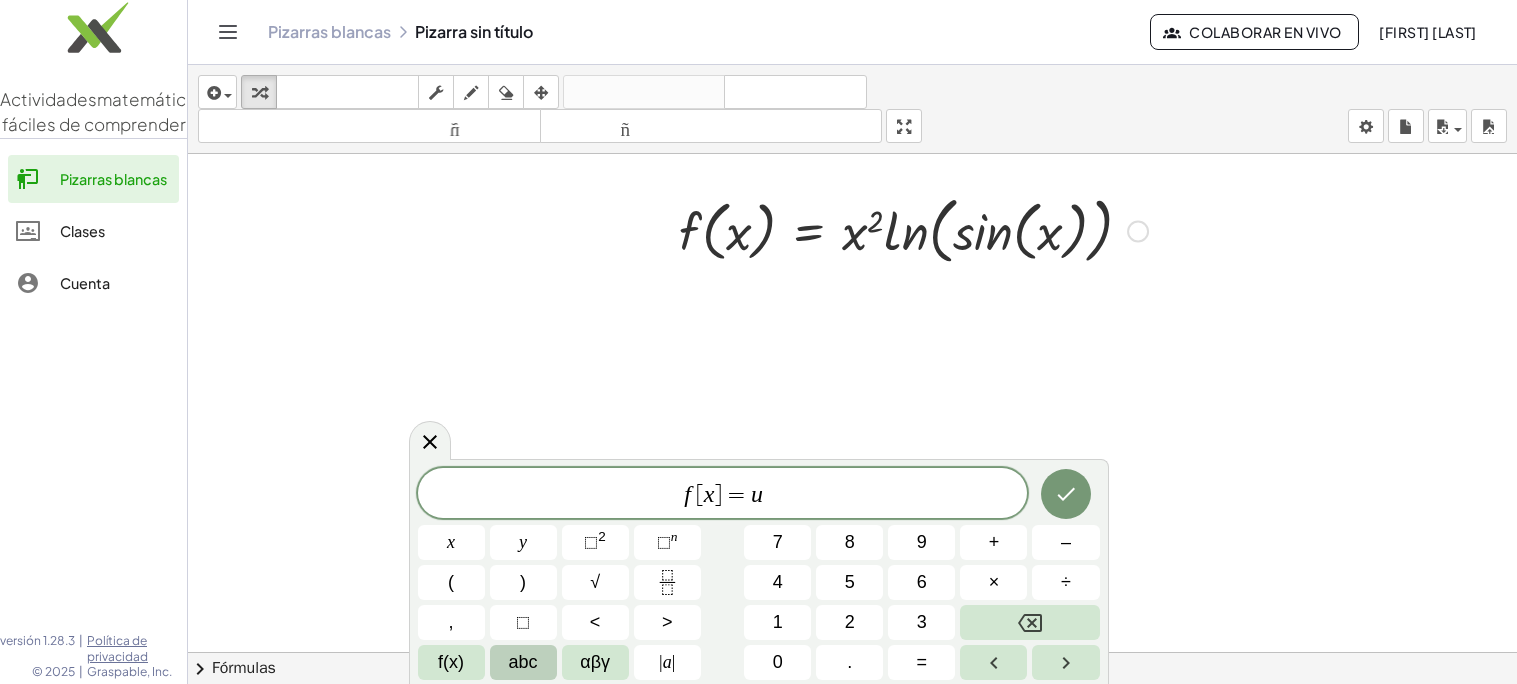 click on "αβγ" at bounding box center (595, 662) 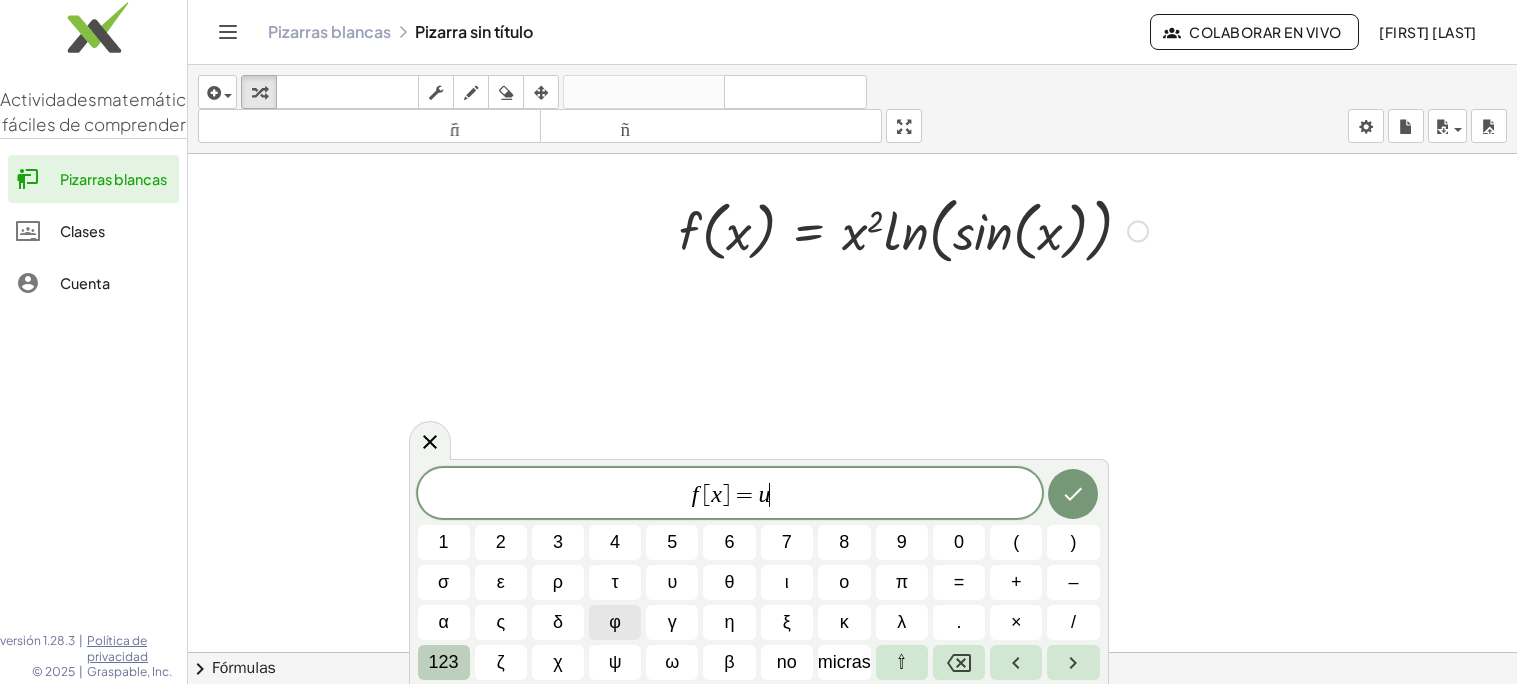 click on "123" at bounding box center (444, 662) 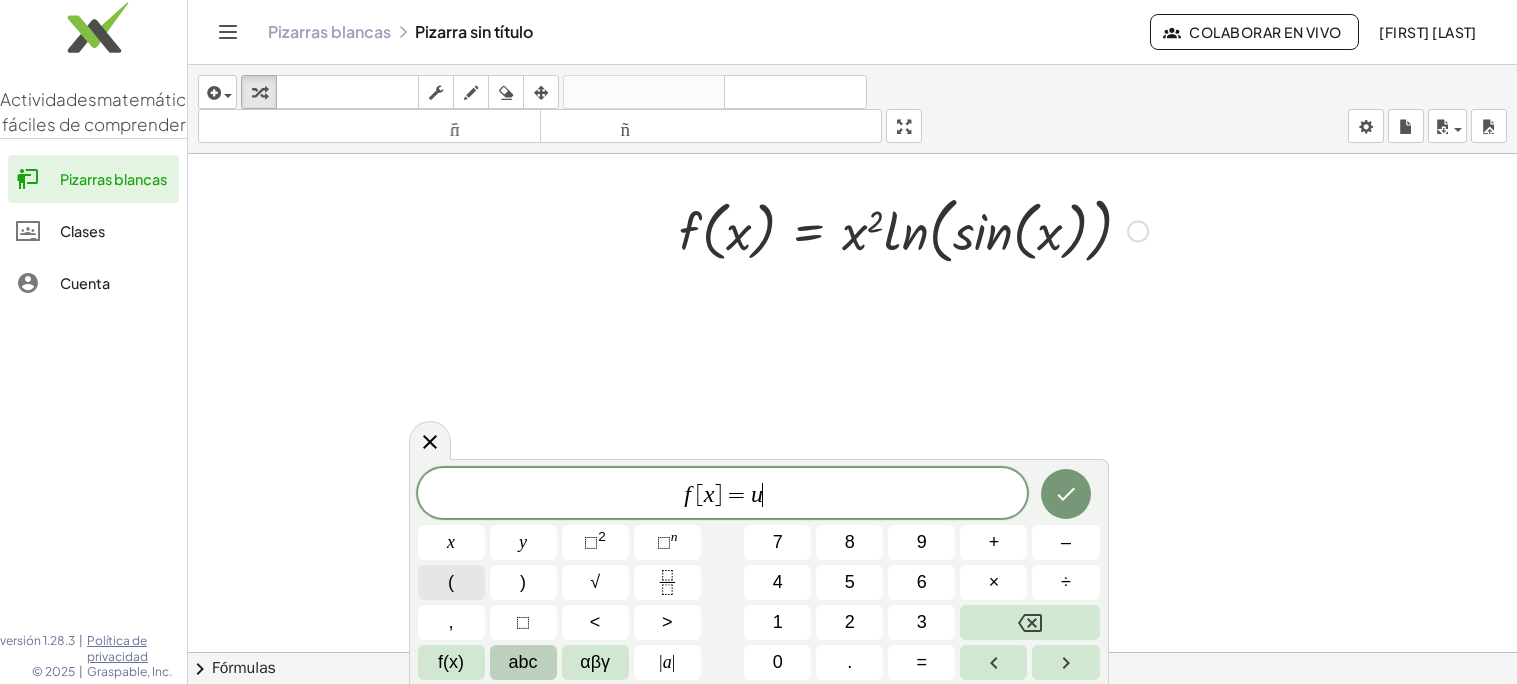 click on "(" at bounding box center (451, 582) 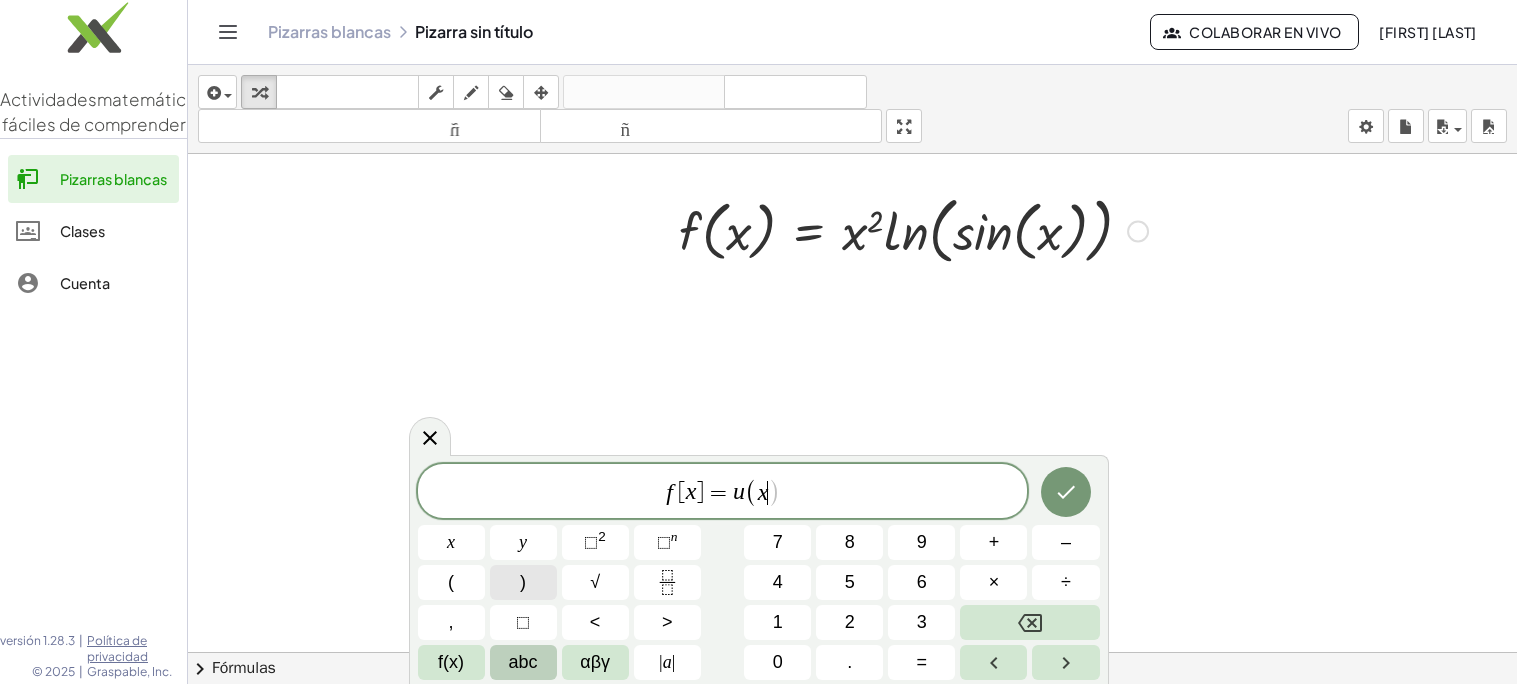 click on ")" at bounding box center (523, 582) 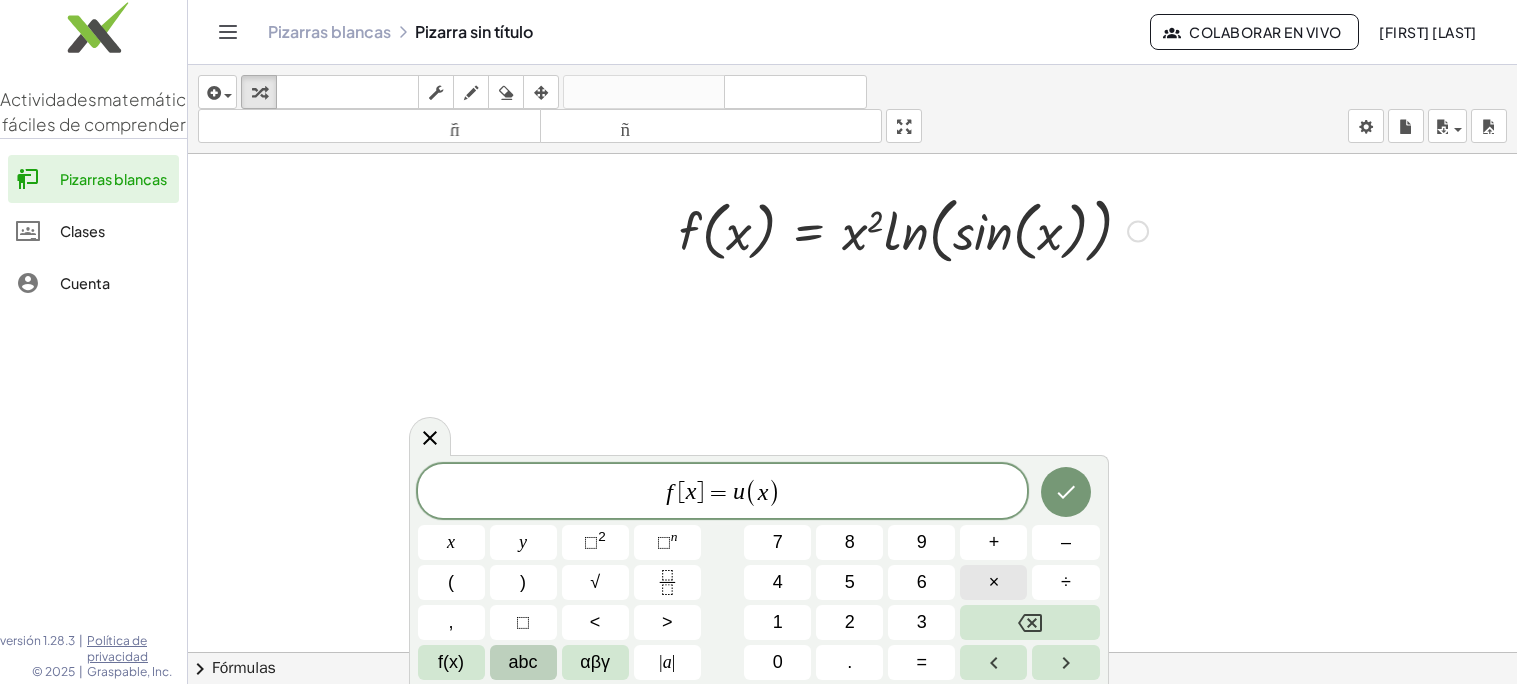 click on "×" at bounding box center [993, 582] 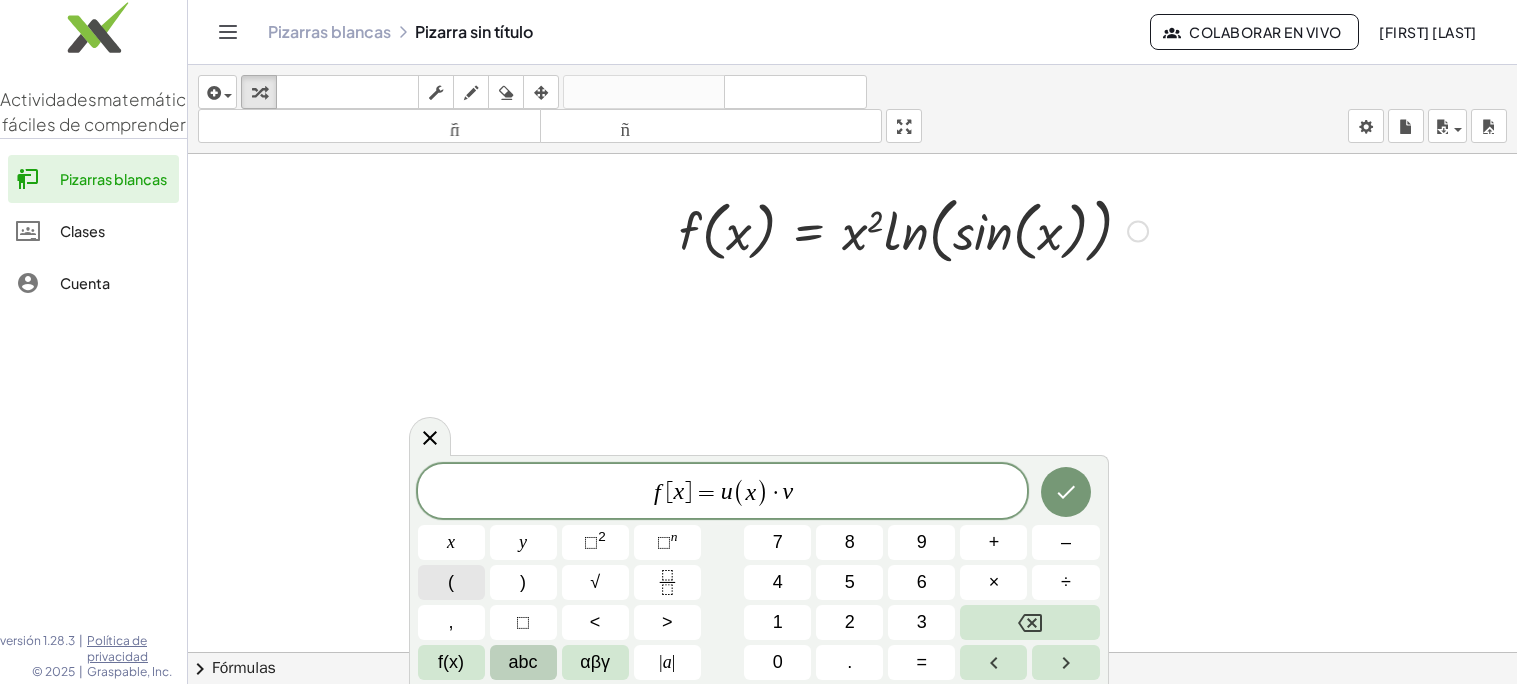 click on "(" at bounding box center (451, 582) 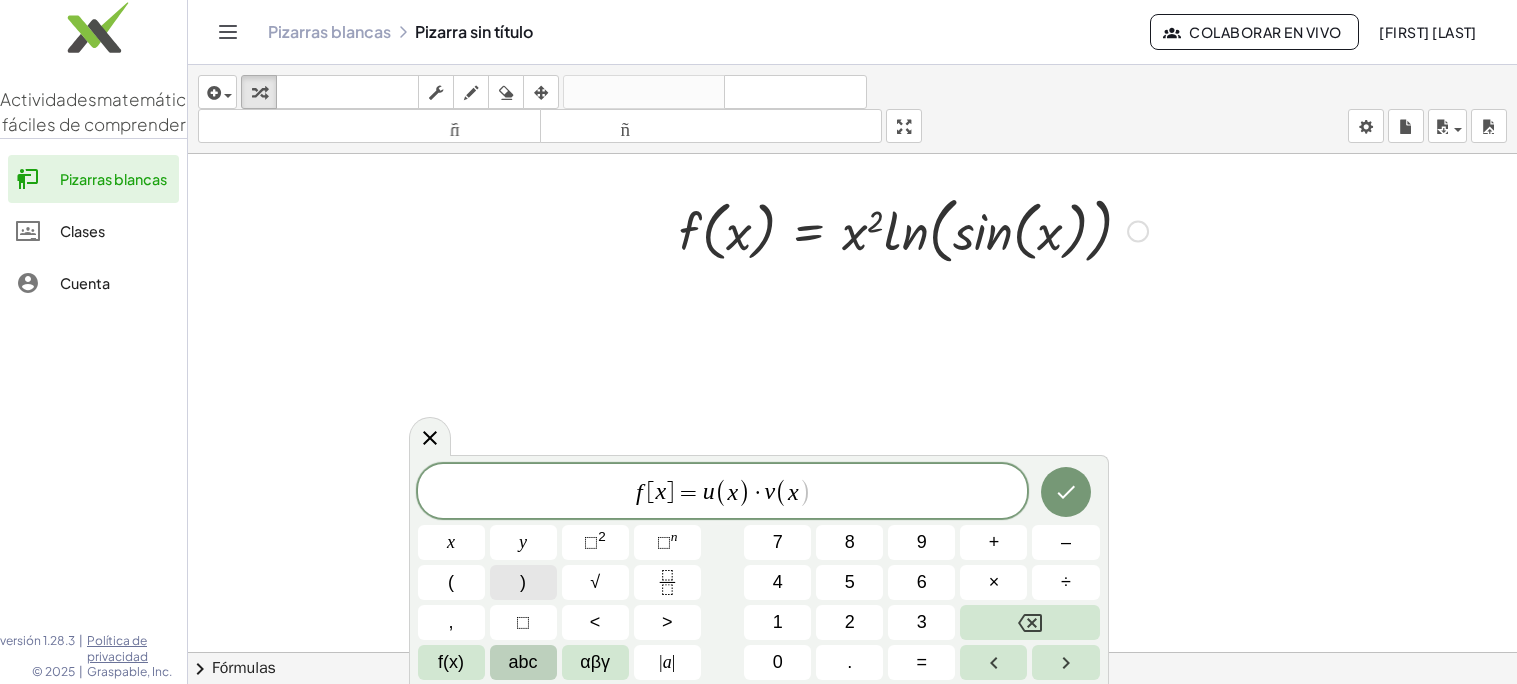 click on ")" at bounding box center [523, 582] 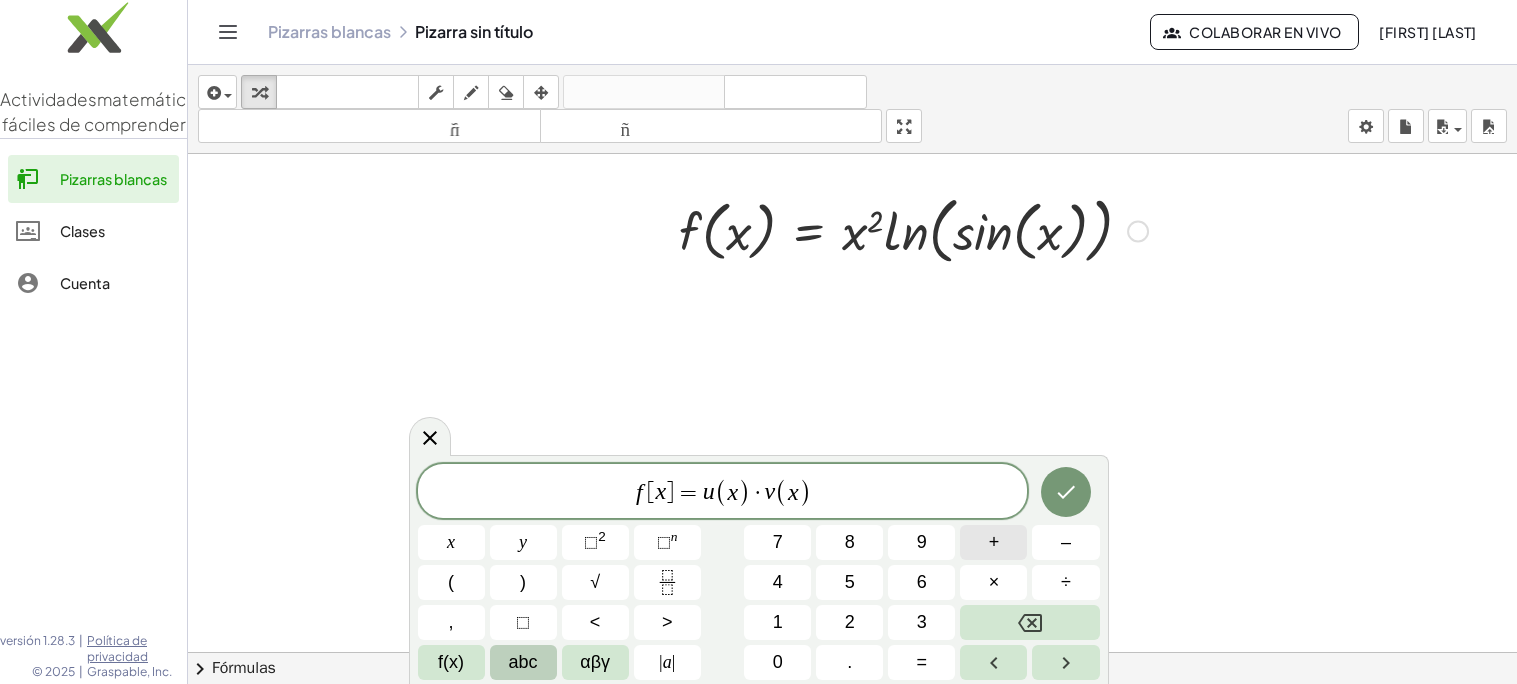 click on "+" at bounding box center [993, 542] 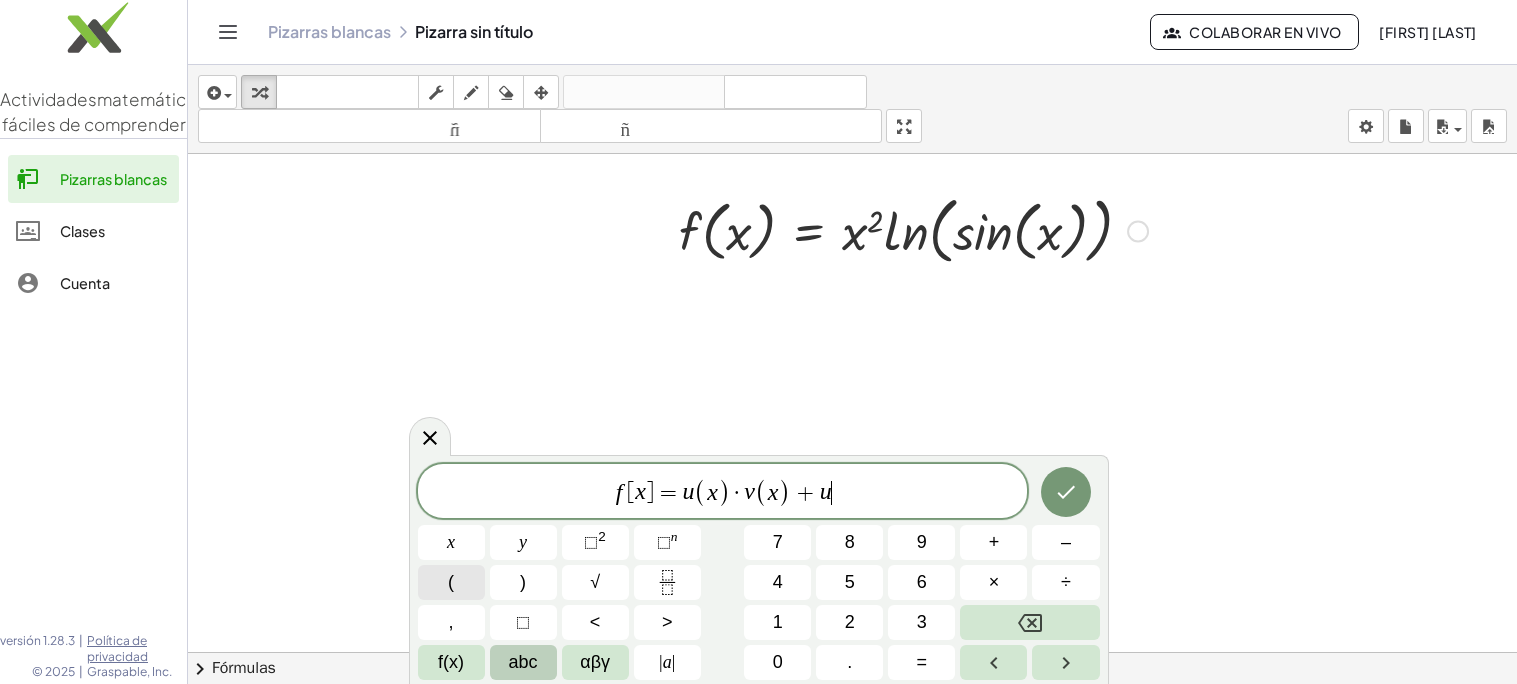 click on "(" at bounding box center (451, 582) 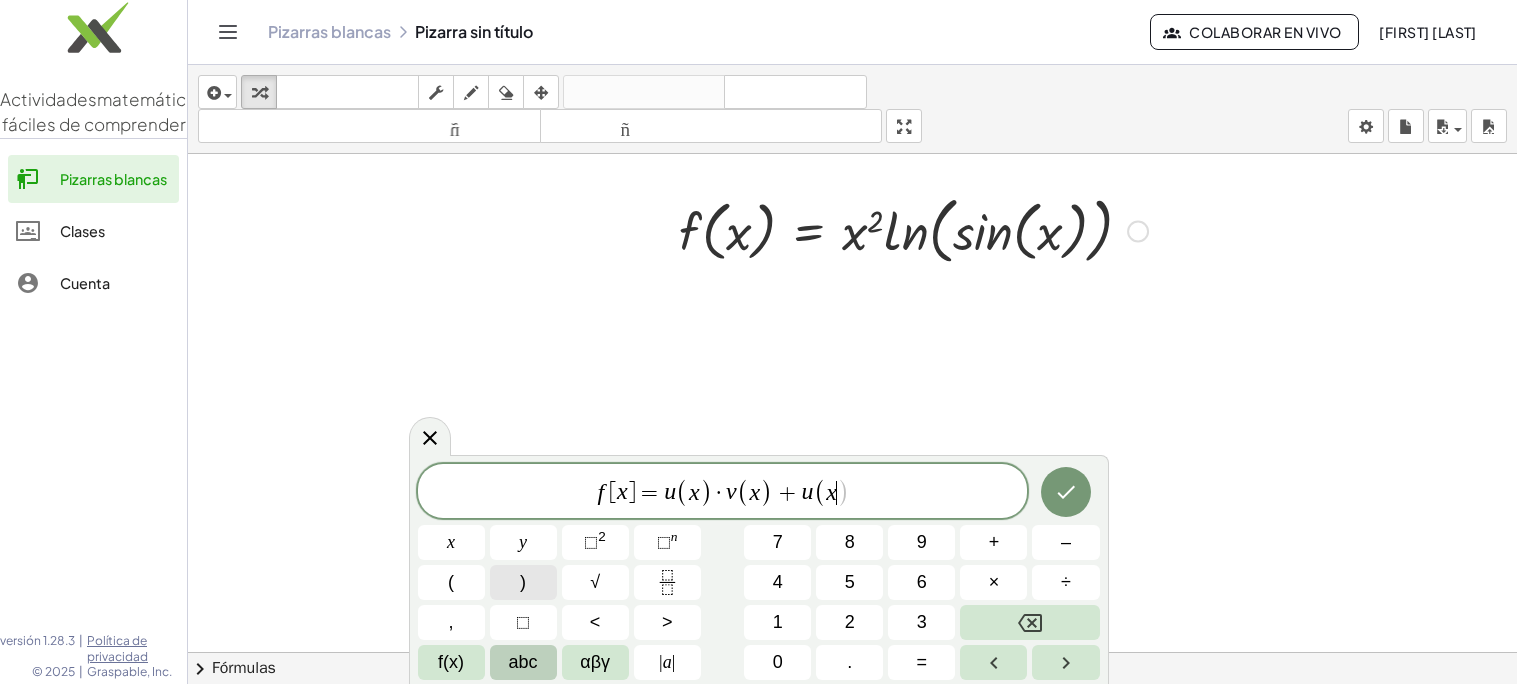 click on ")" at bounding box center [523, 582] 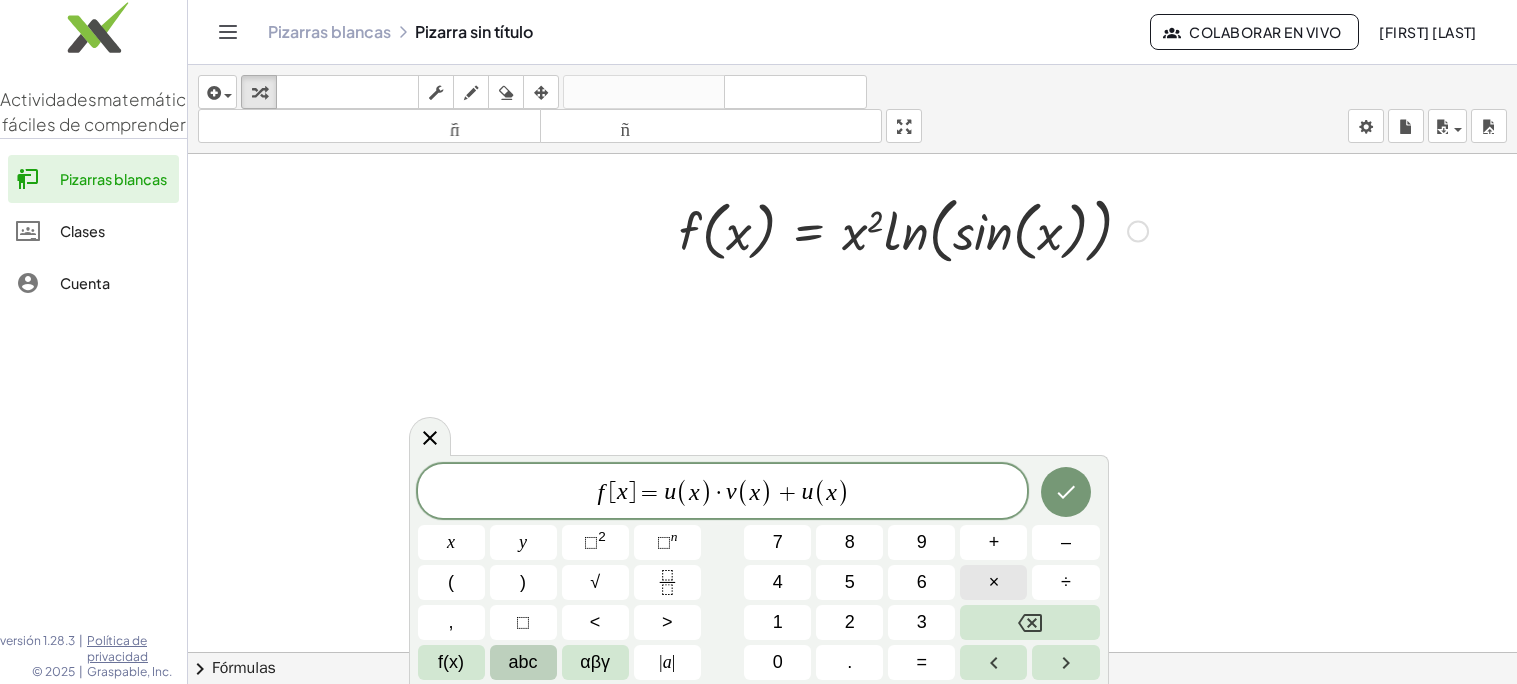 click on "×" at bounding box center (994, 582) 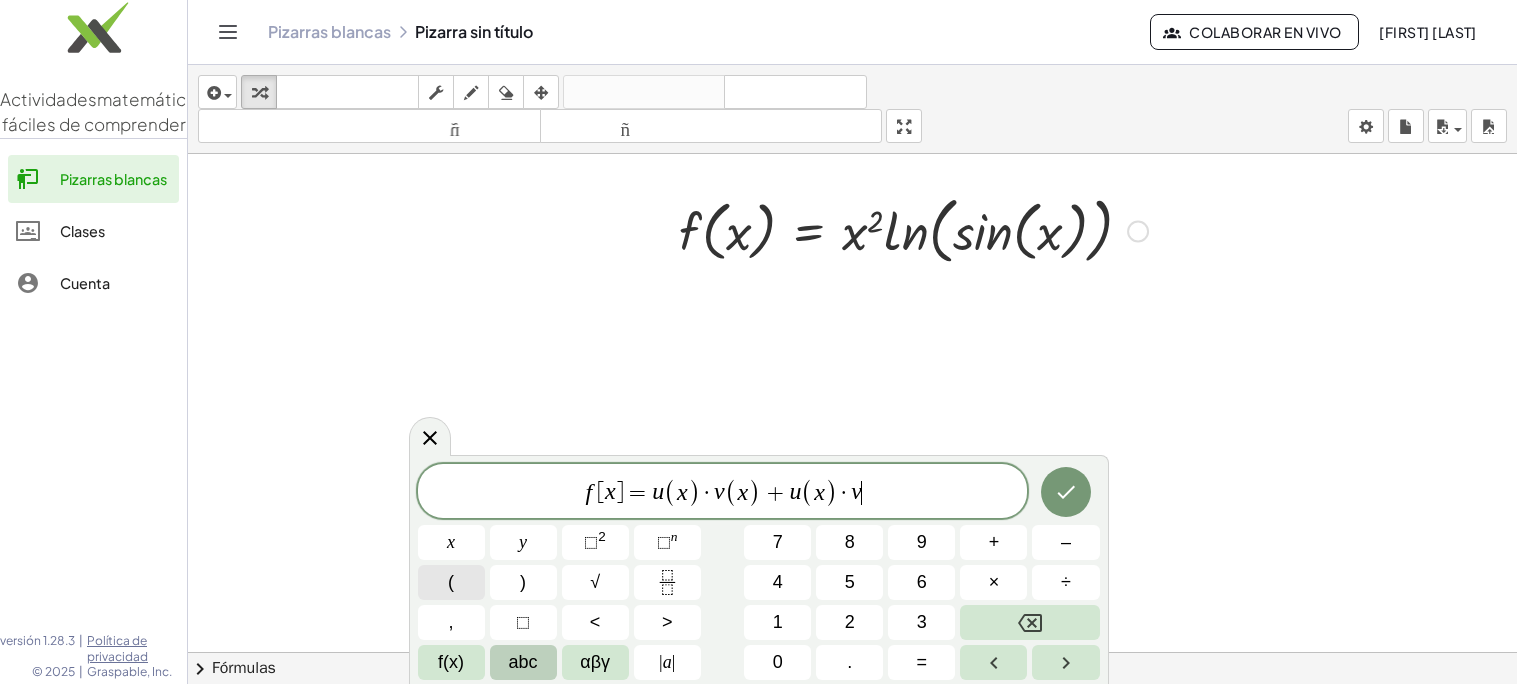 click on "(" at bounding box center [451, 582] 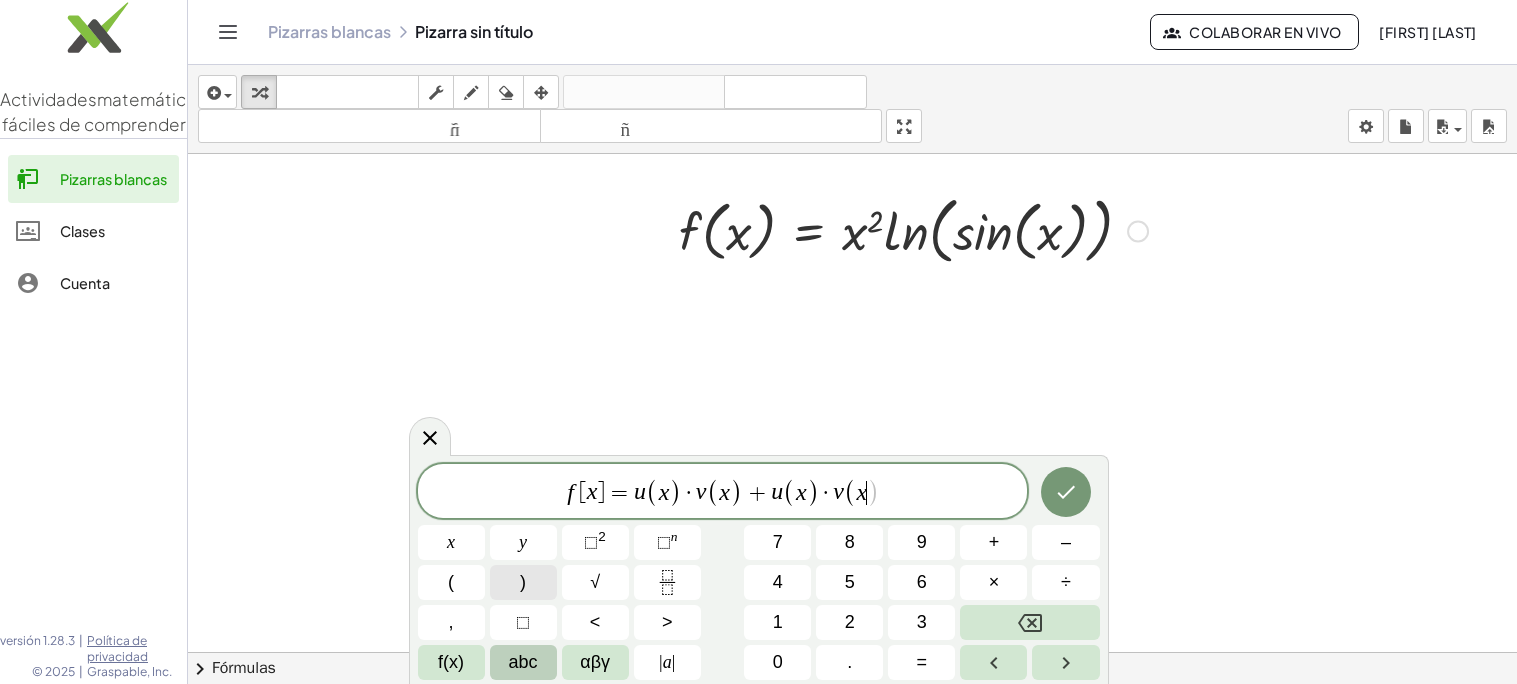 click on ")" at bounding box center [523, 582] 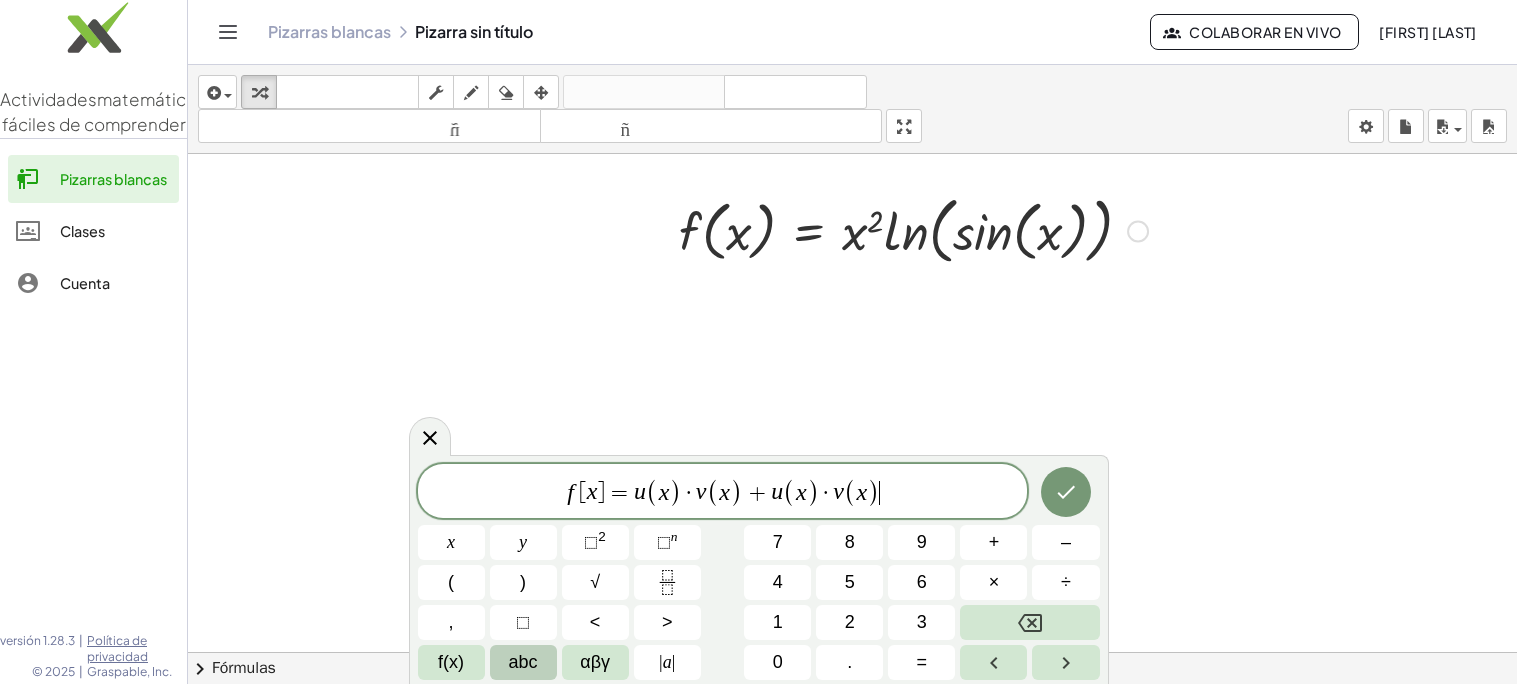 click on "v" at bounding box center (838, 492) 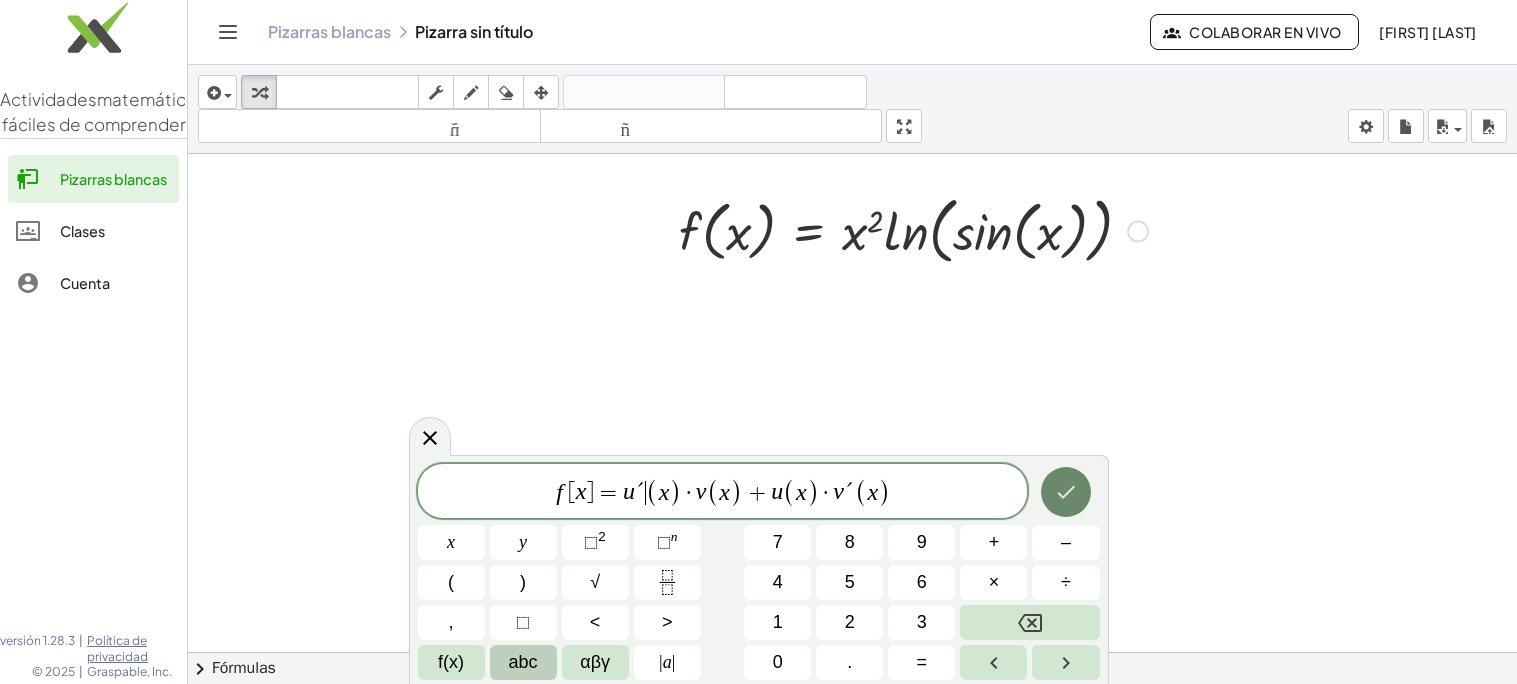 click 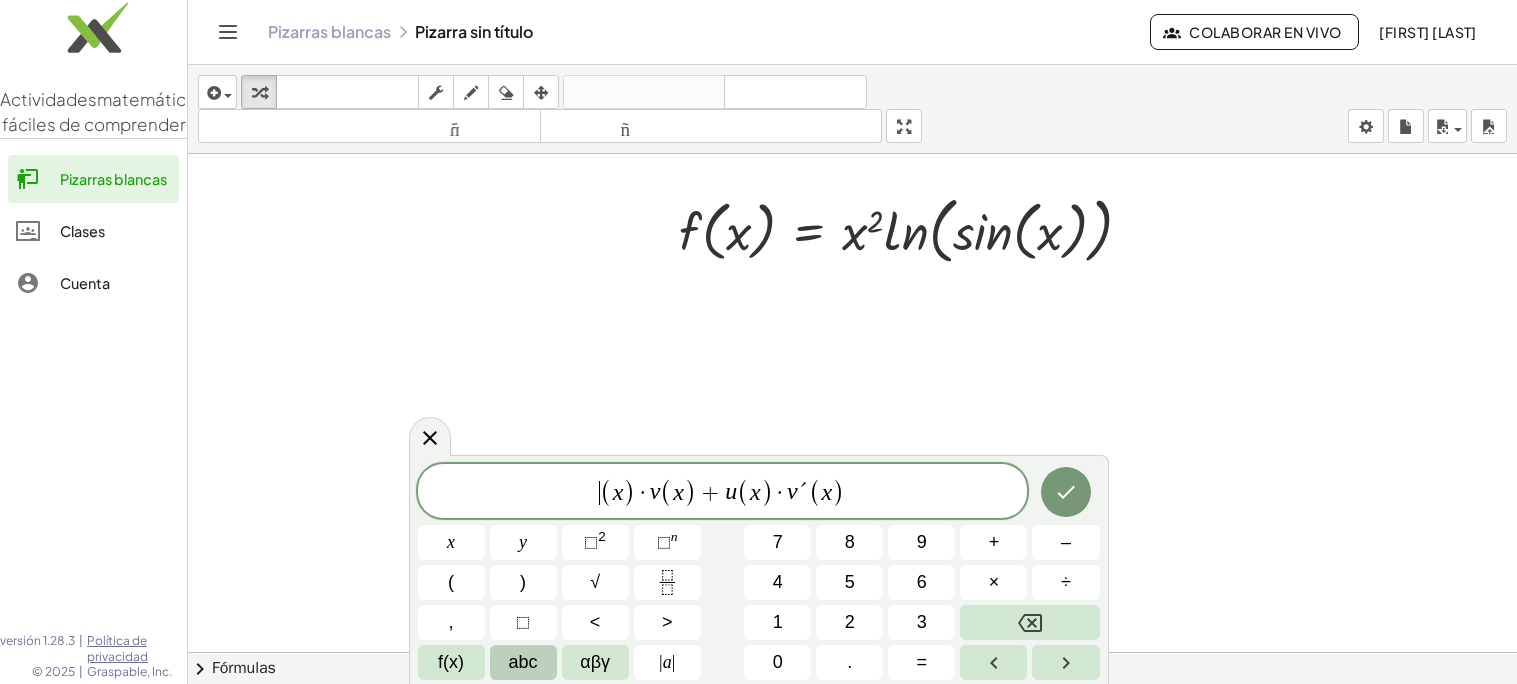 click on "​ ( x ) · v ( x ) + u ( x ) · v ´ ( x )" at bounding box center (723, 492) 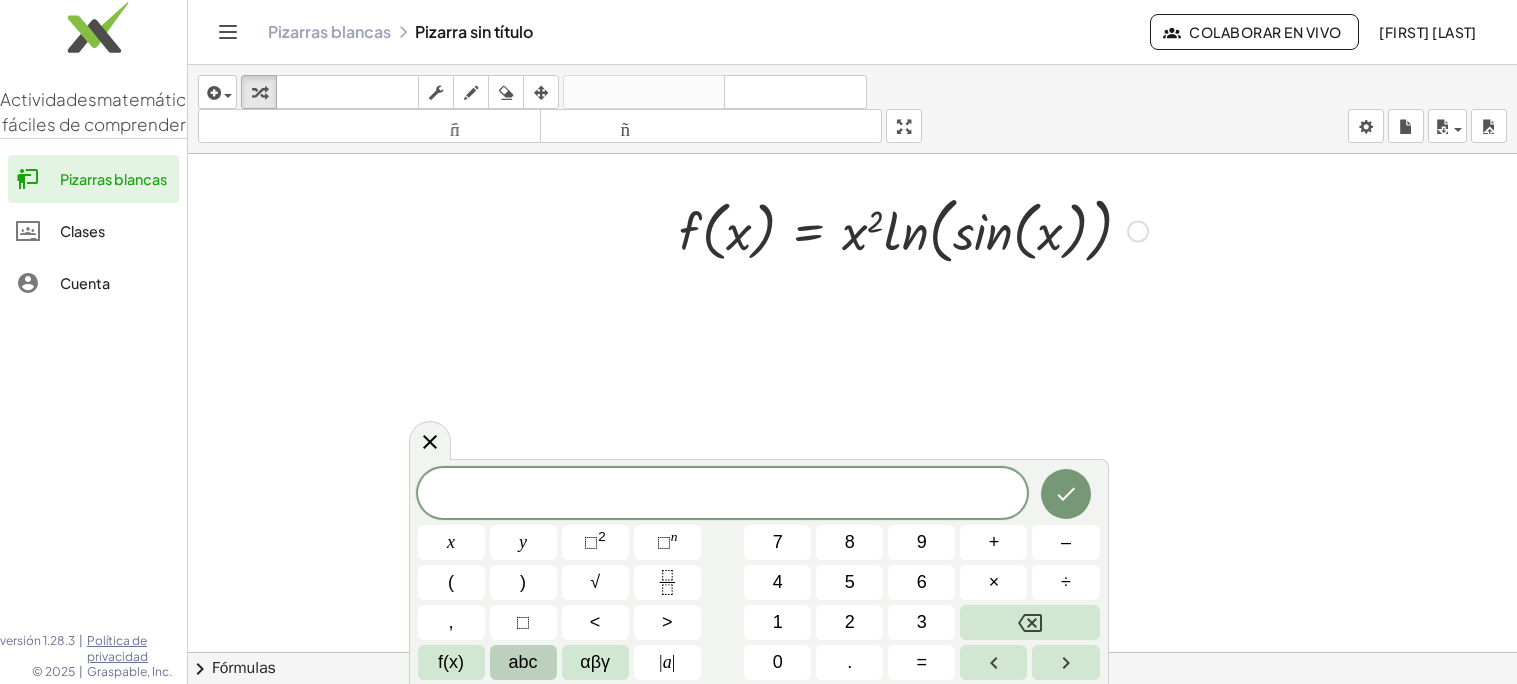 click on "Arreglar un error Línea de transformación Copiar línea como LaTeX Derivación de copia como LaTeX Ampliar nuevas líneas: Activado" at bounding box center [1138, 232] 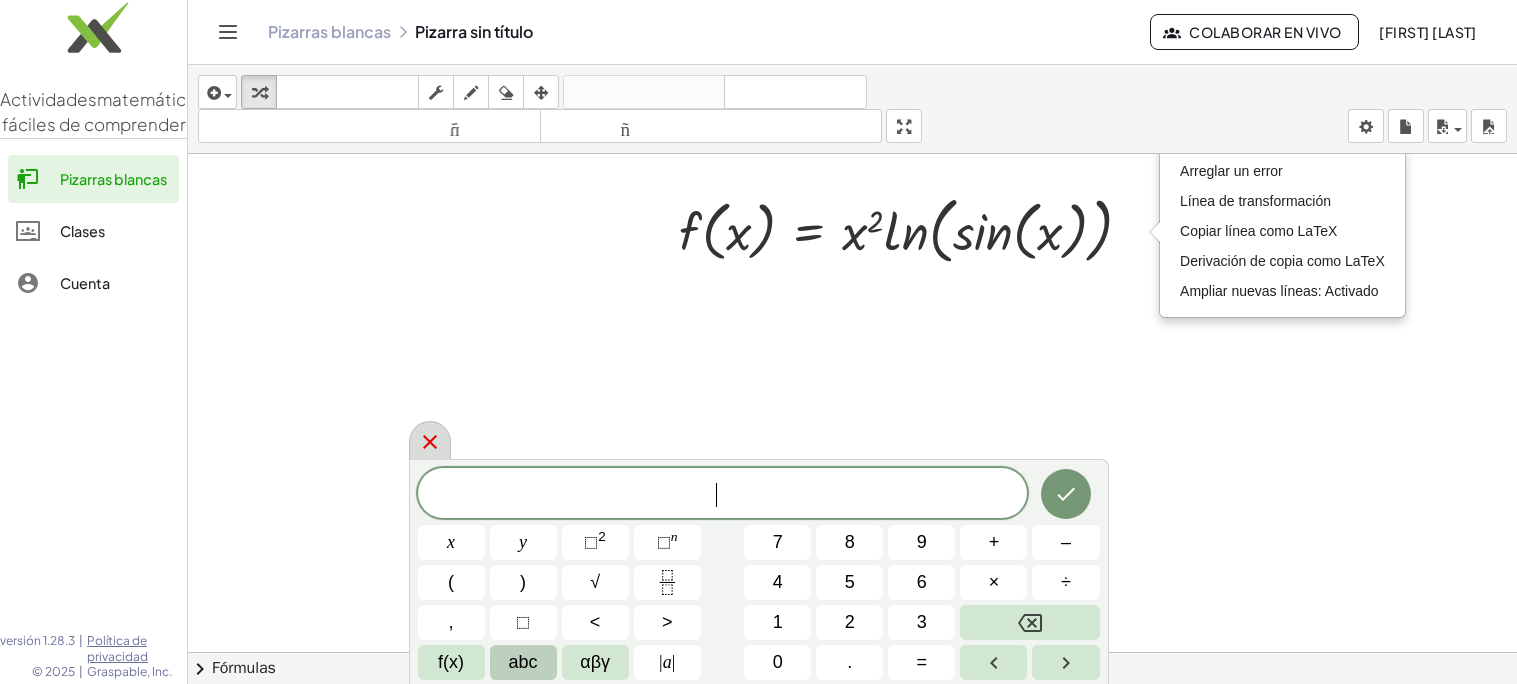 click 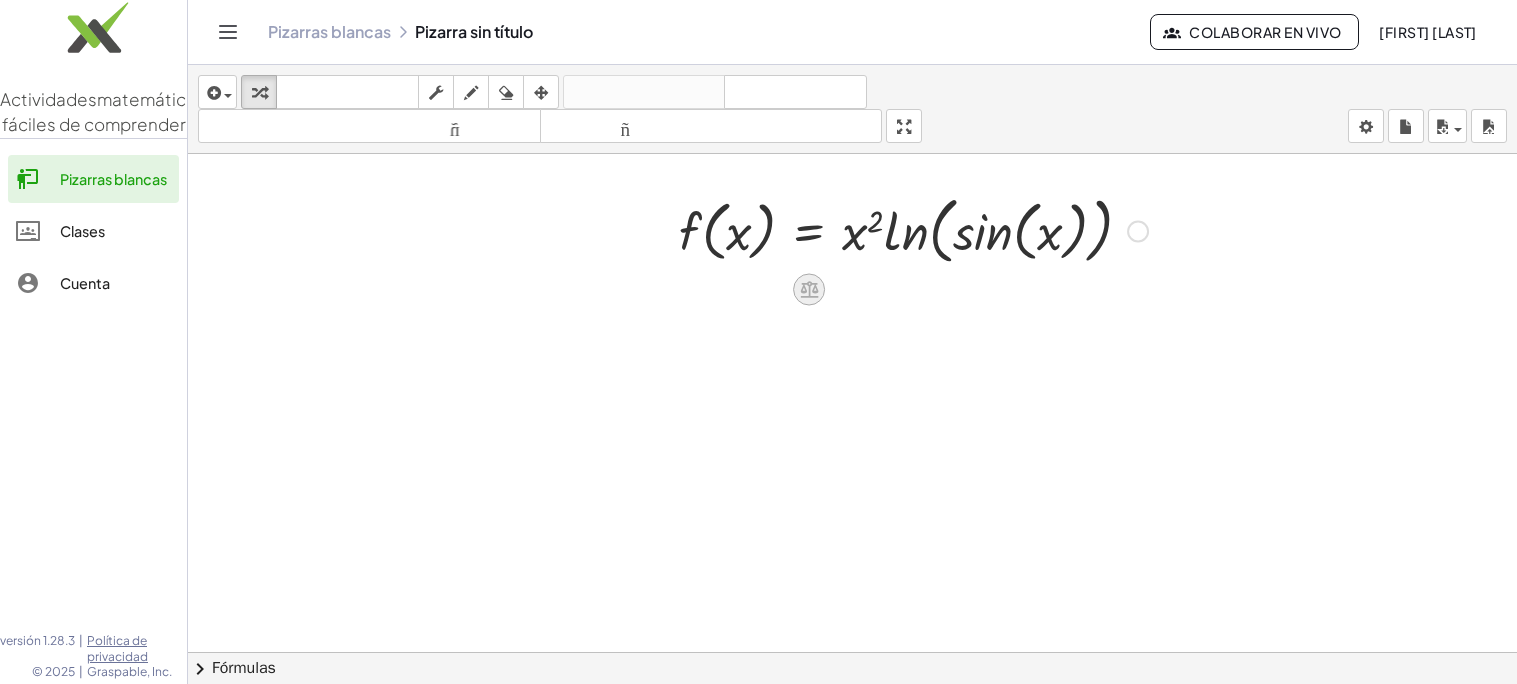 click 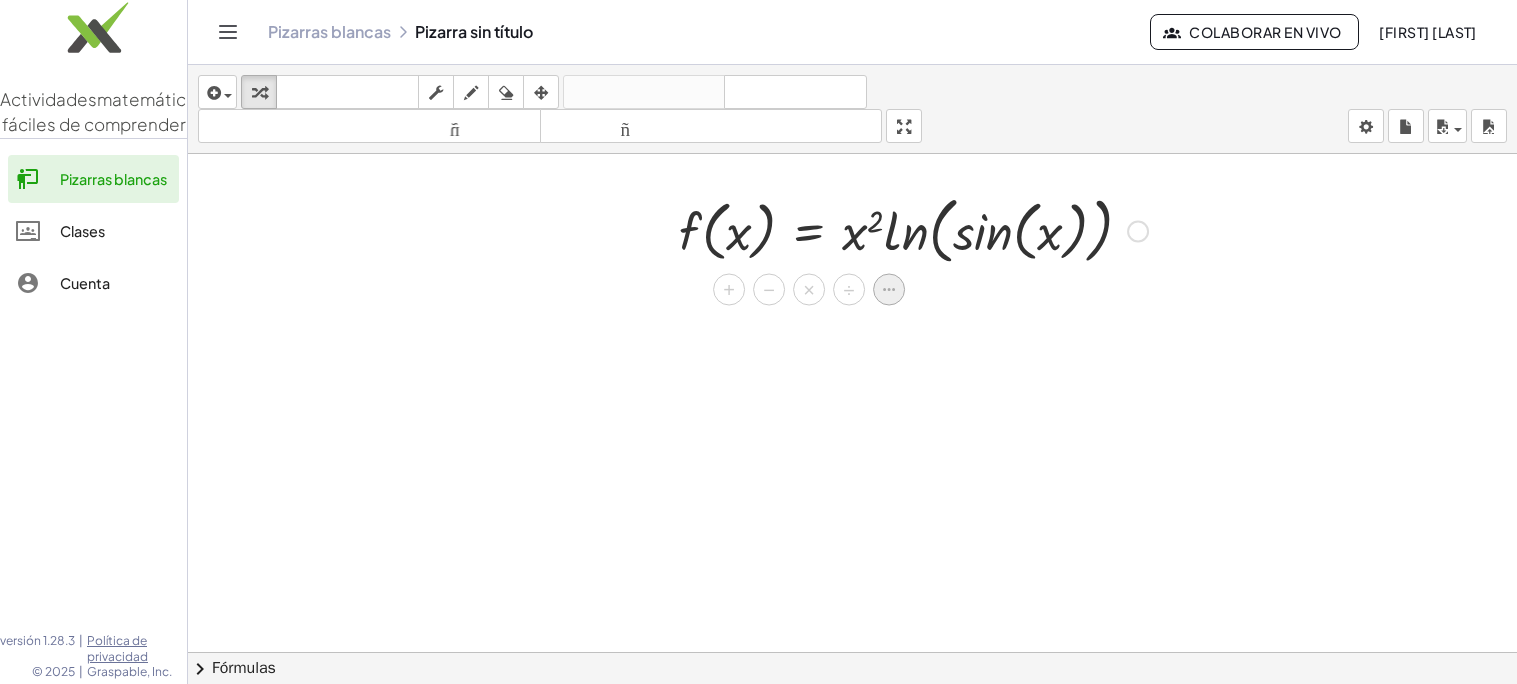 click 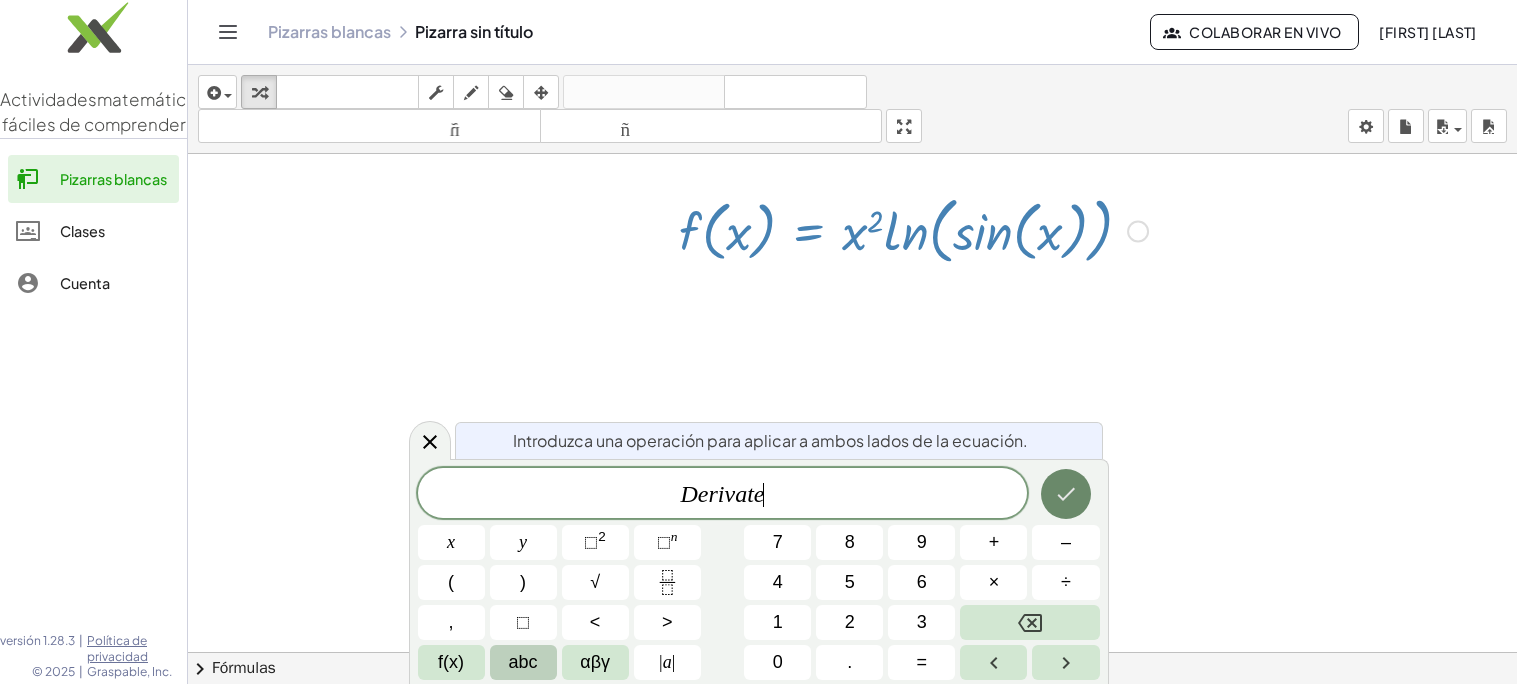 click at bounding box center [1066, 494] 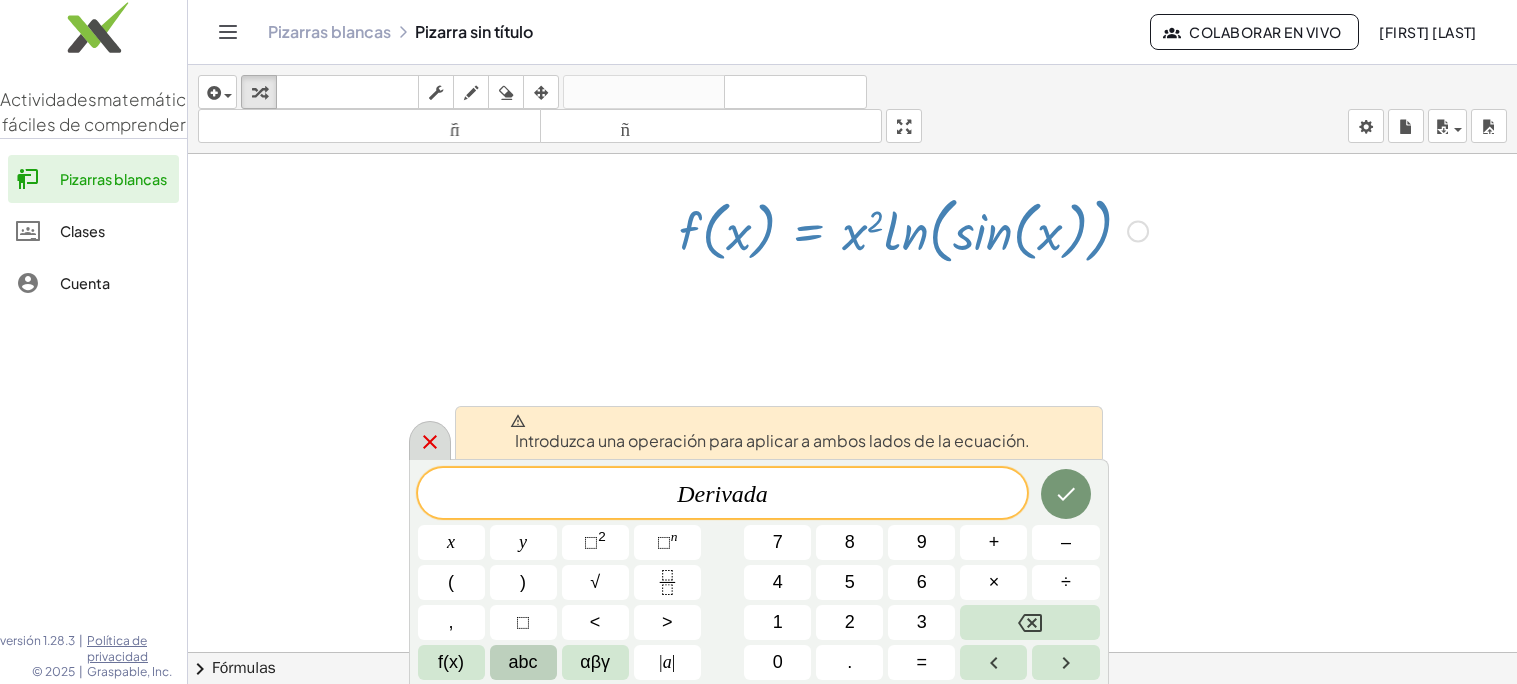 click 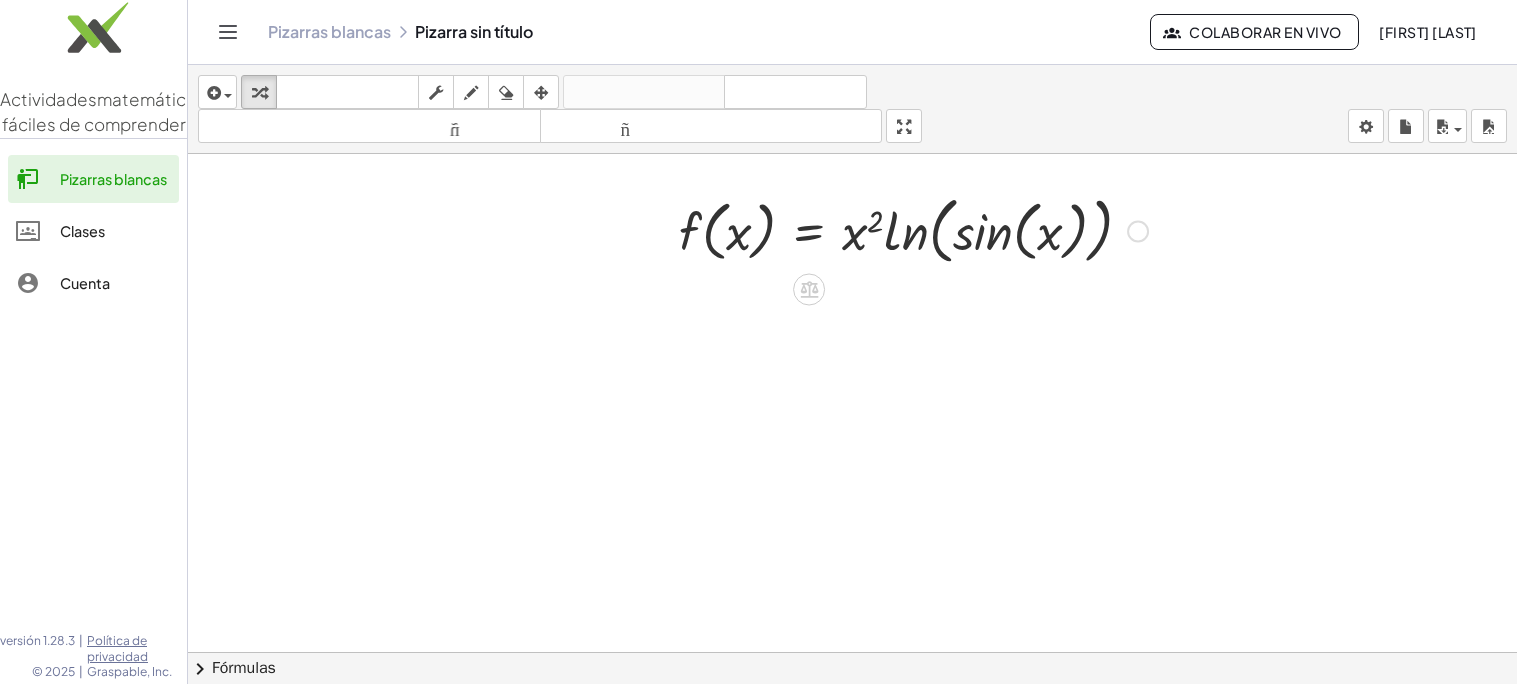 click on "Arreglar un error Línea de transformación Copiar línea como LaTeX Derivación de copia como LaTeX Ampliar nuevas líneas: Activado" at bounding box center (1138, 232) 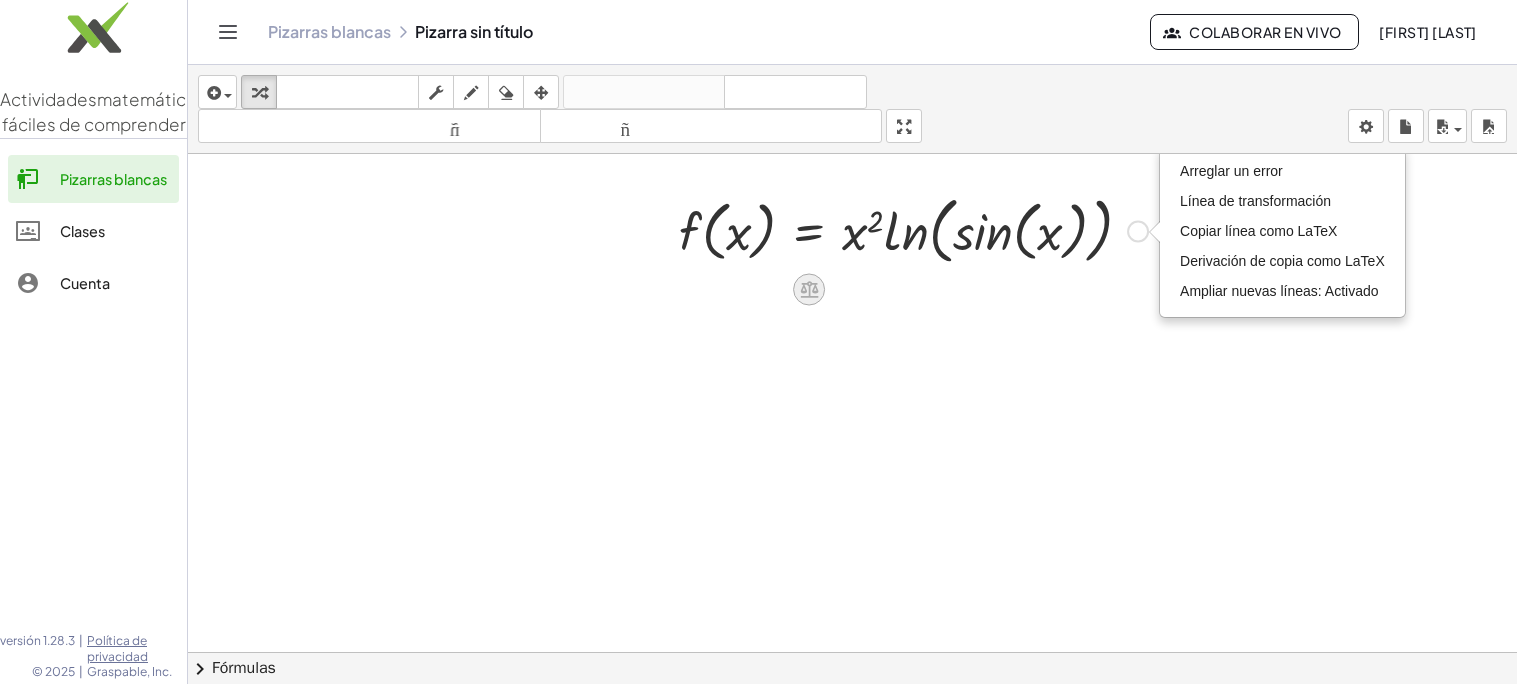 click 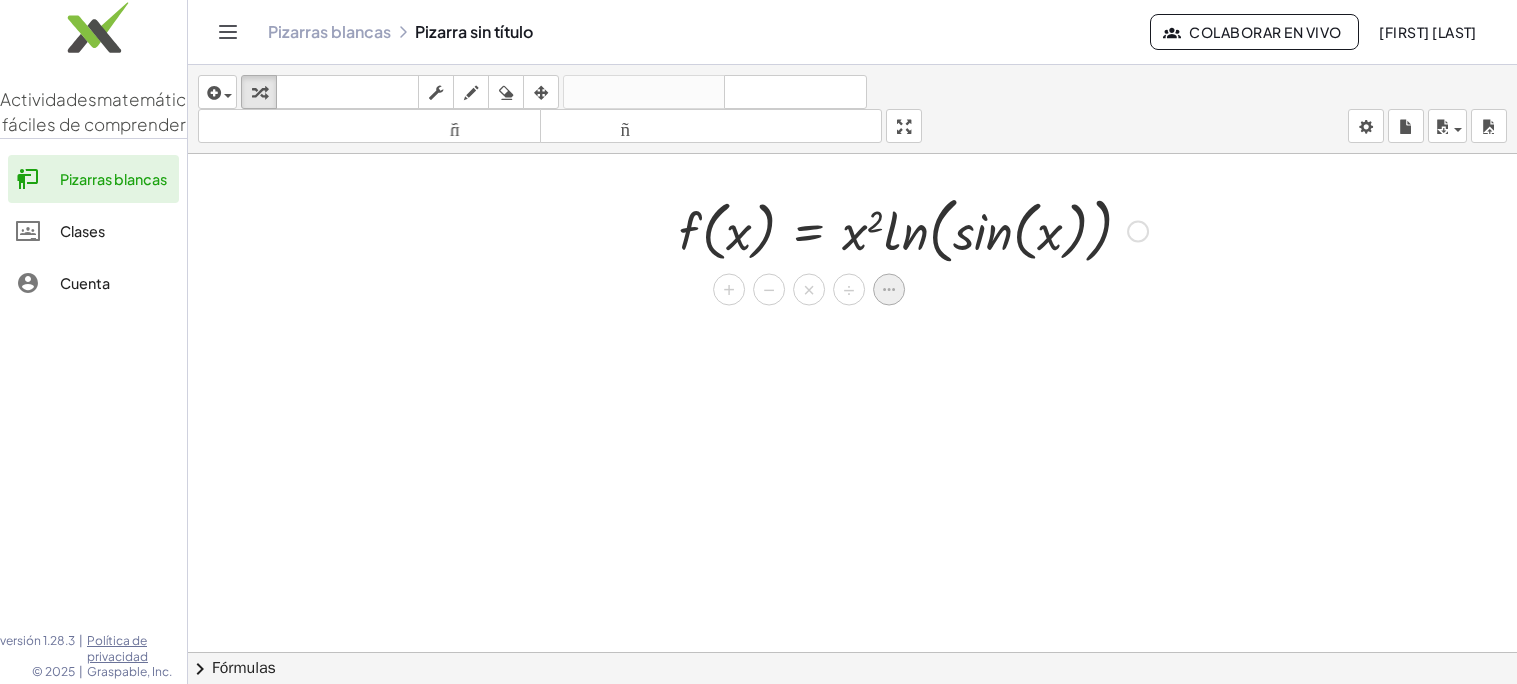 click 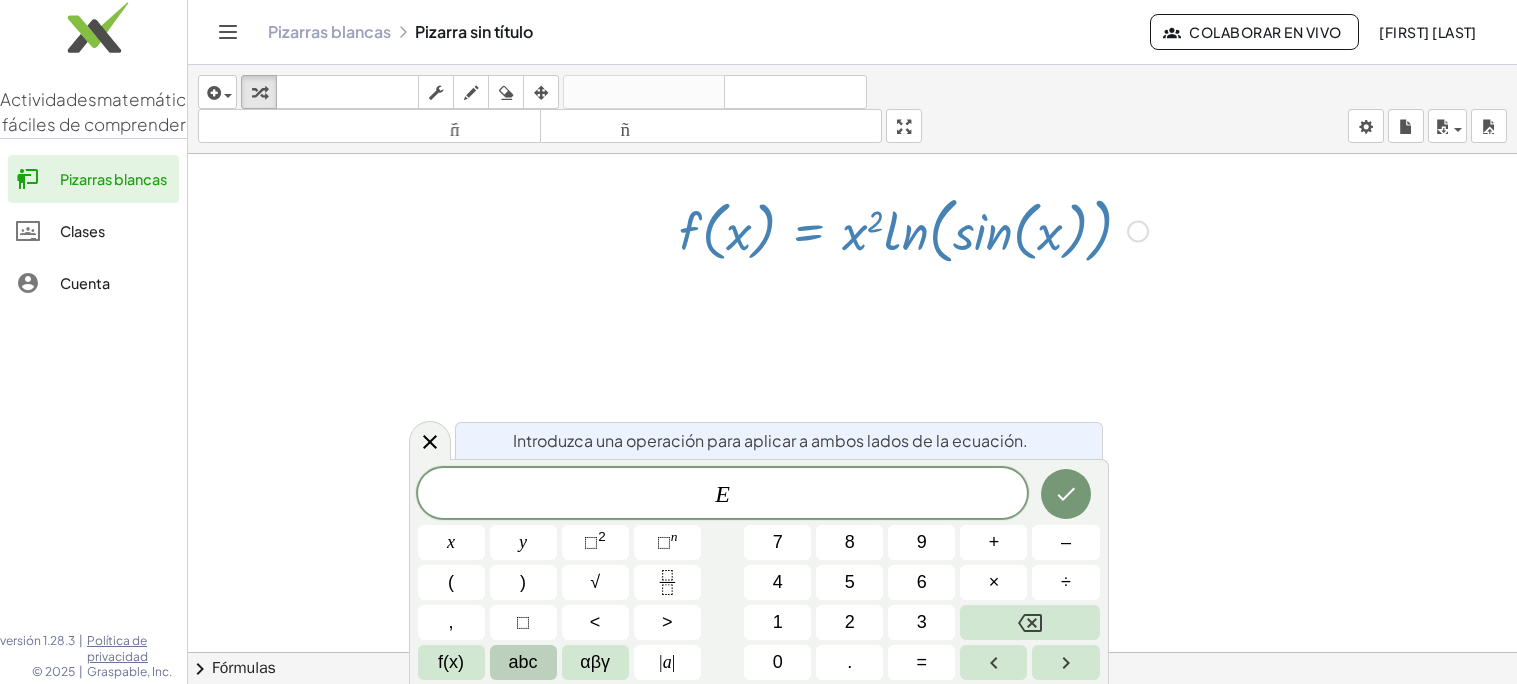 click on "abc" at bounding box center (523, 662) 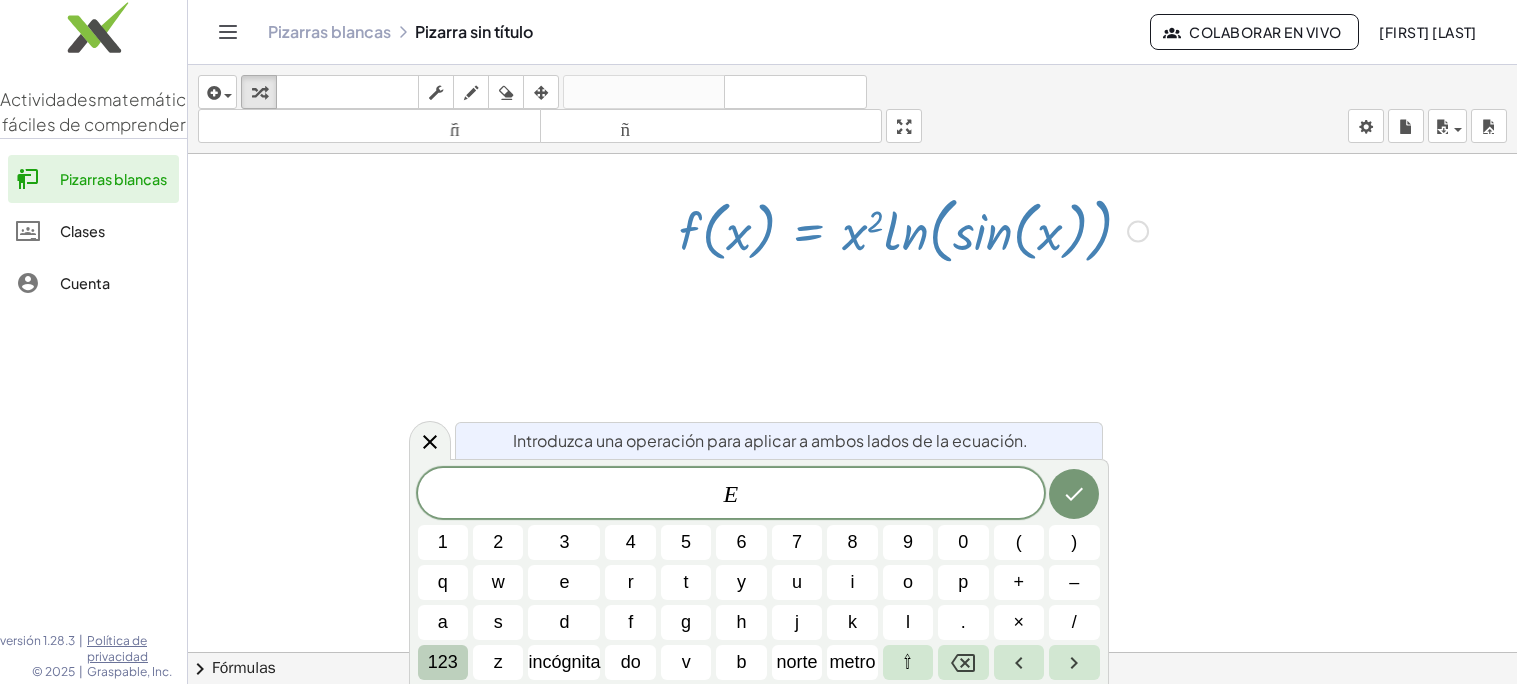 click on "123" at bounding box center [443, 662] 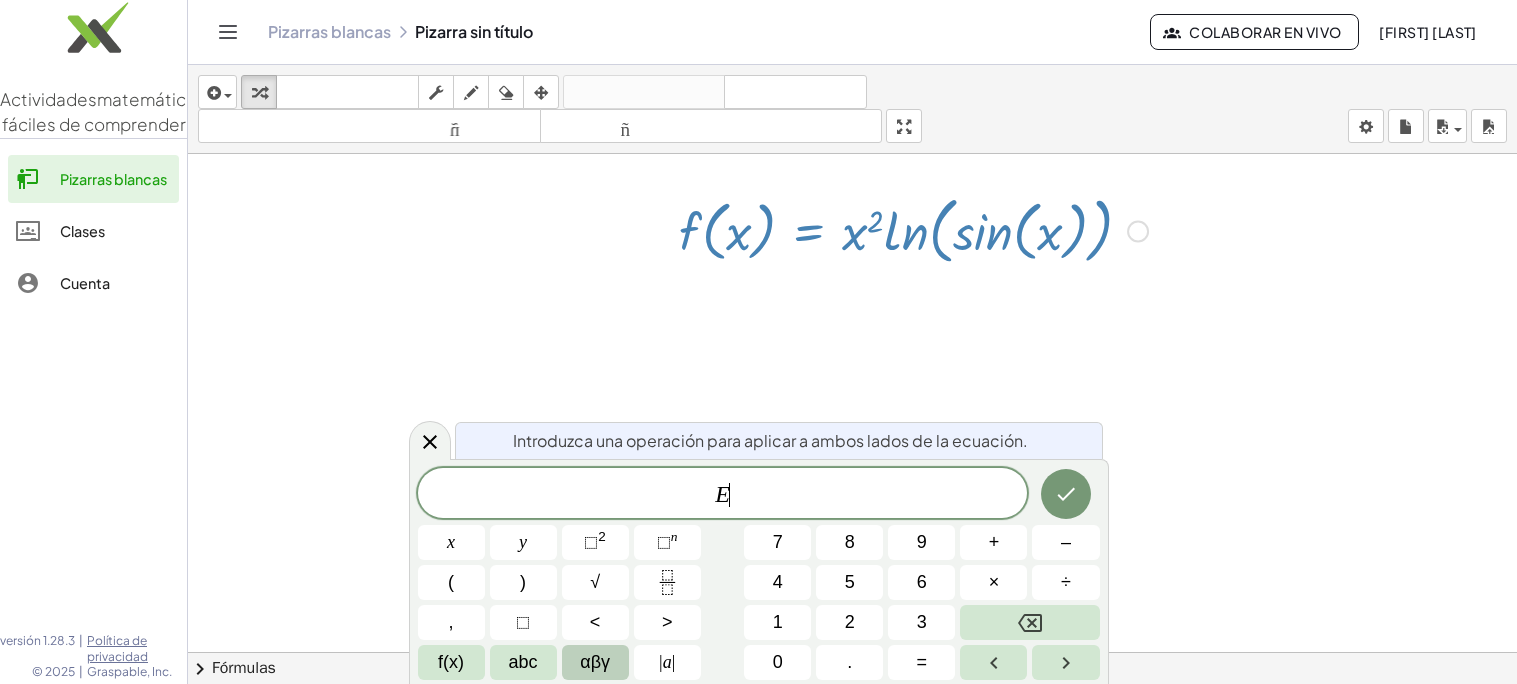 click on "αβγ" at bounding box center (595, 662) 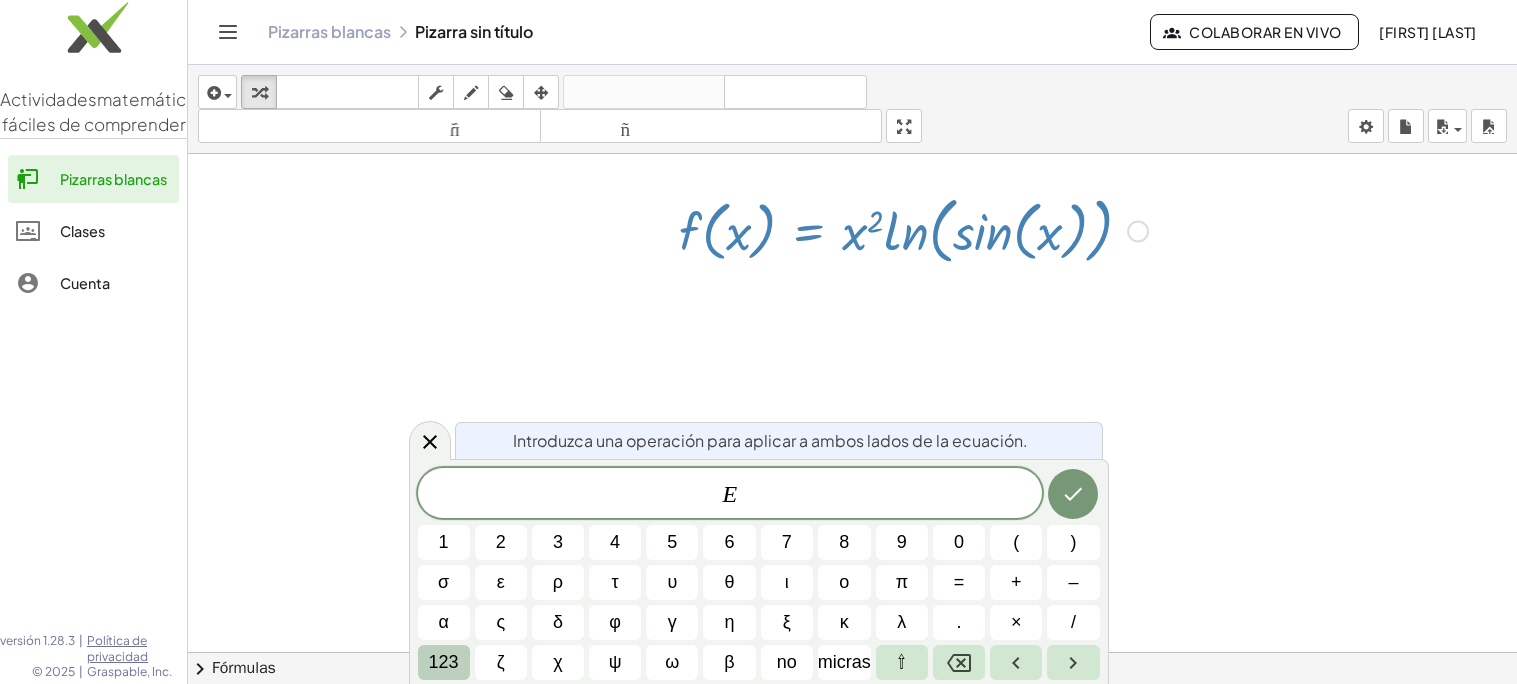 click on "123" at bounding box center (444, 662) 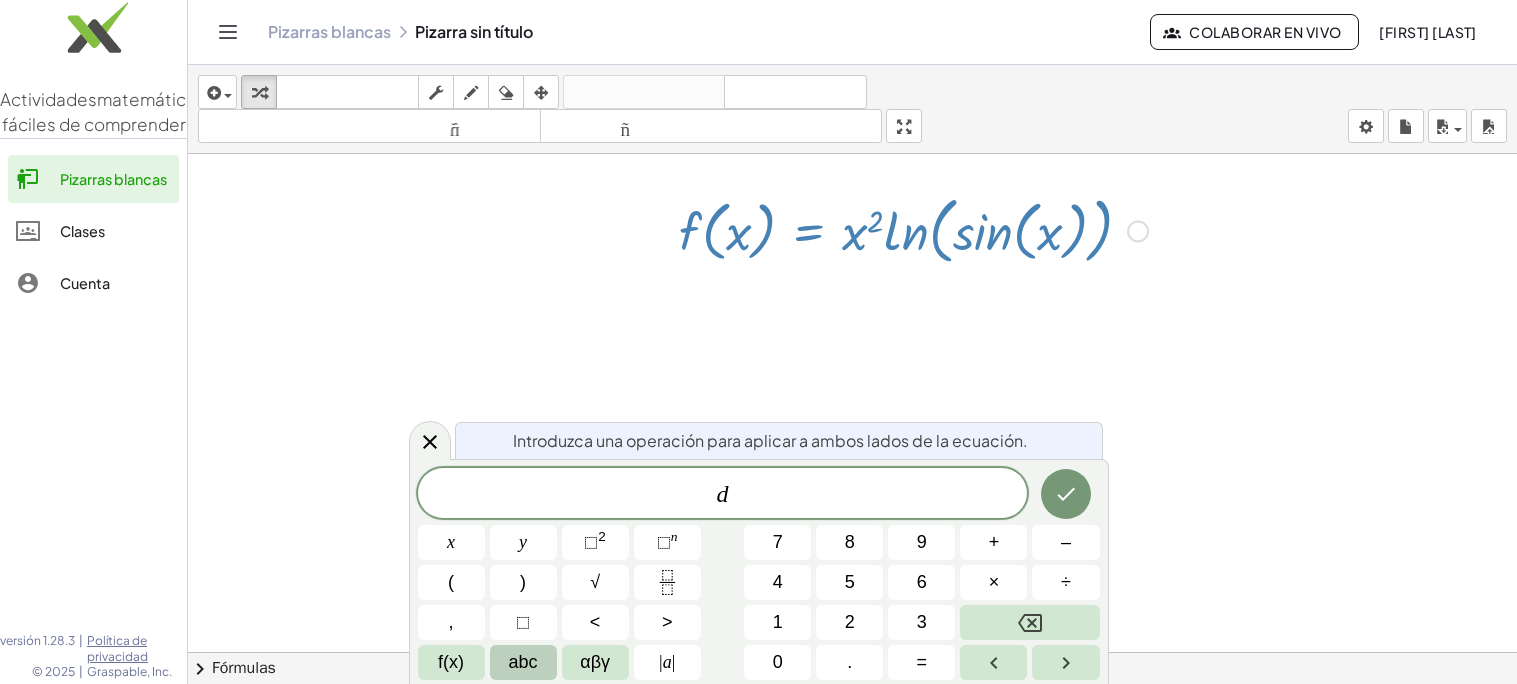 click on "abc" at bounding box center [523, 662] 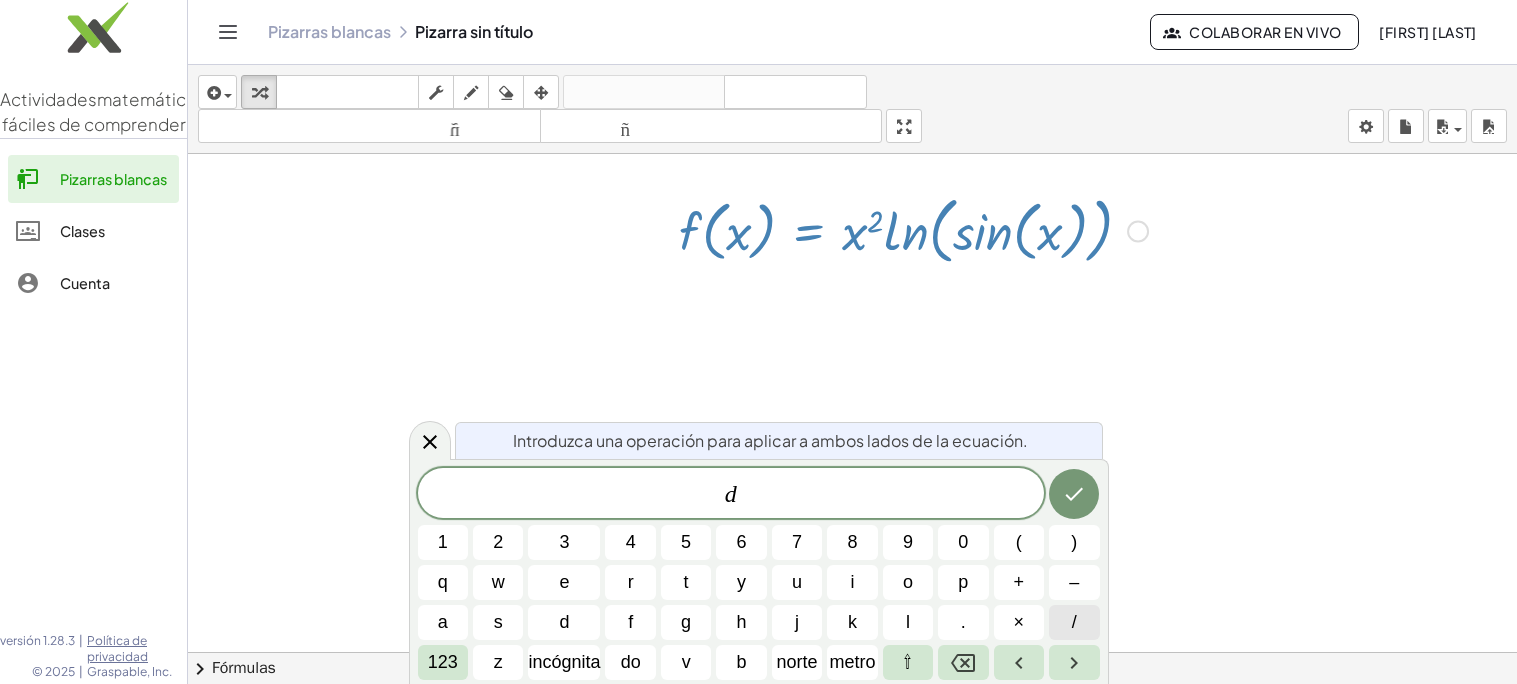 click on "/" at bounding box center [1074, 622] 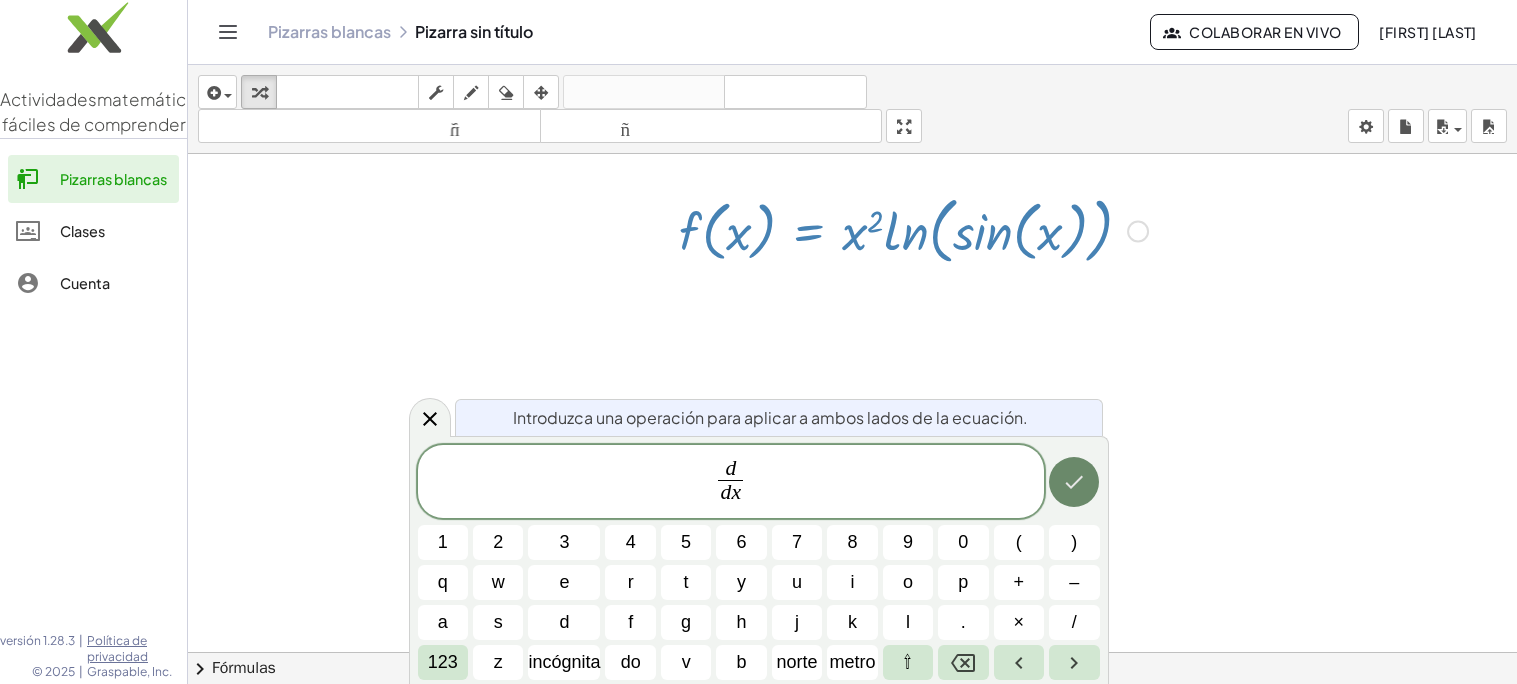 click at bounding box center (1074, 482) 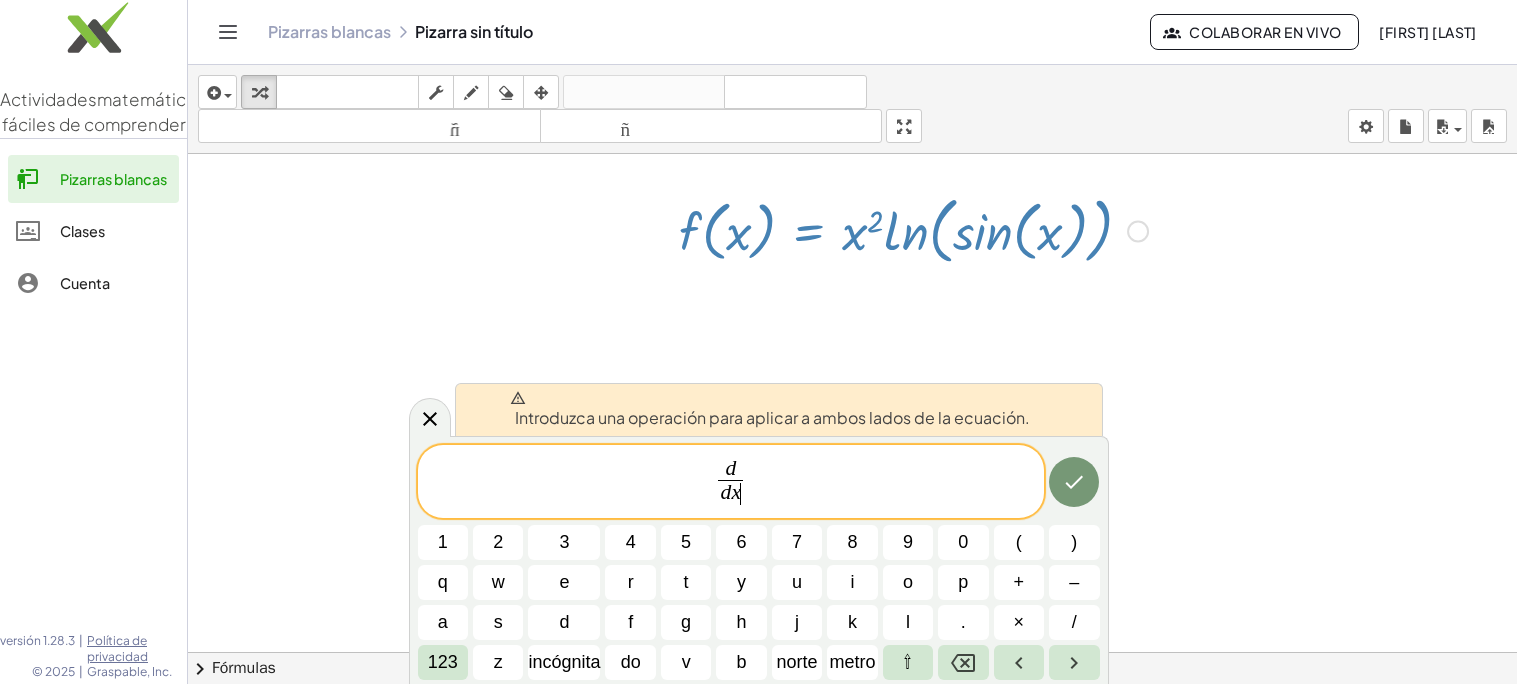 click on "Arreglar un error Línea de transformación Copiar línea como LaTeX Derivación de copia como LaTeX Ampliar nuevas líneas: Activado" at bounding box center [1138, 232] 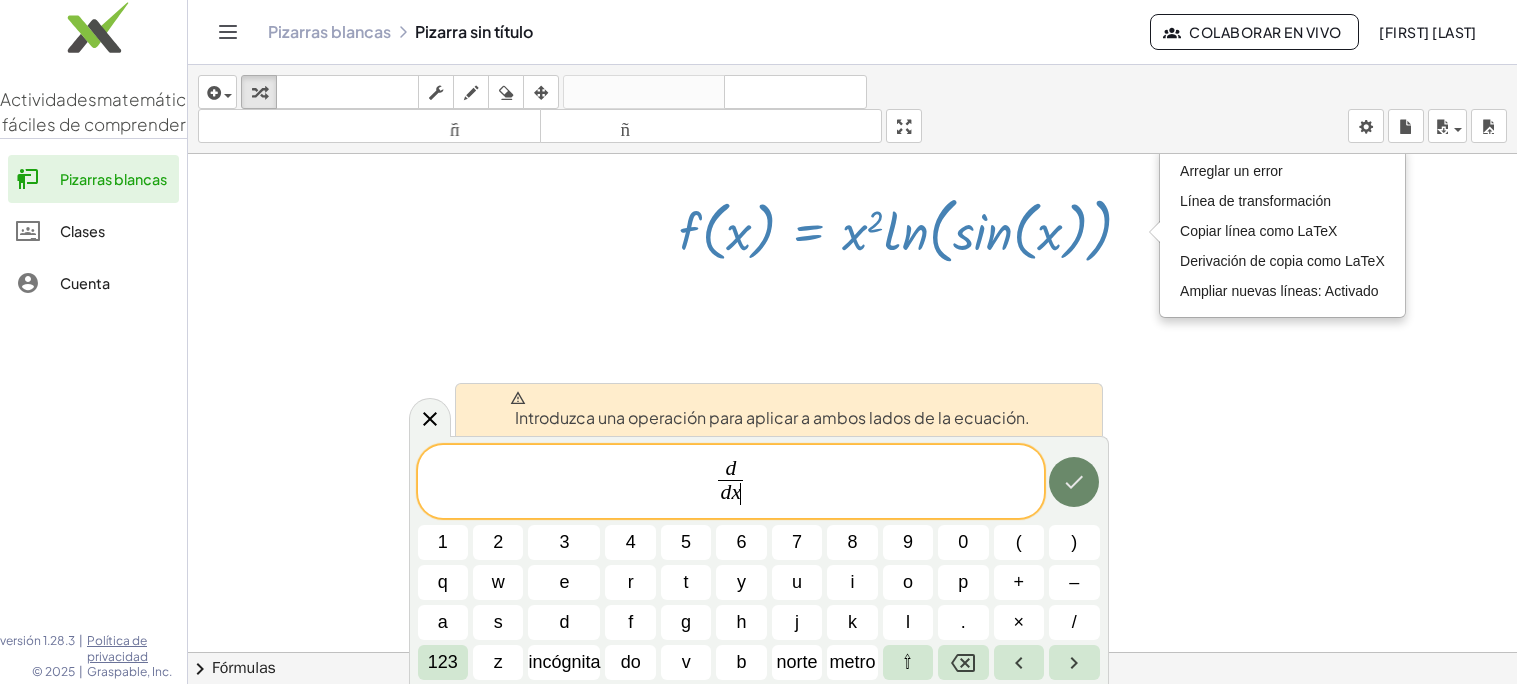click 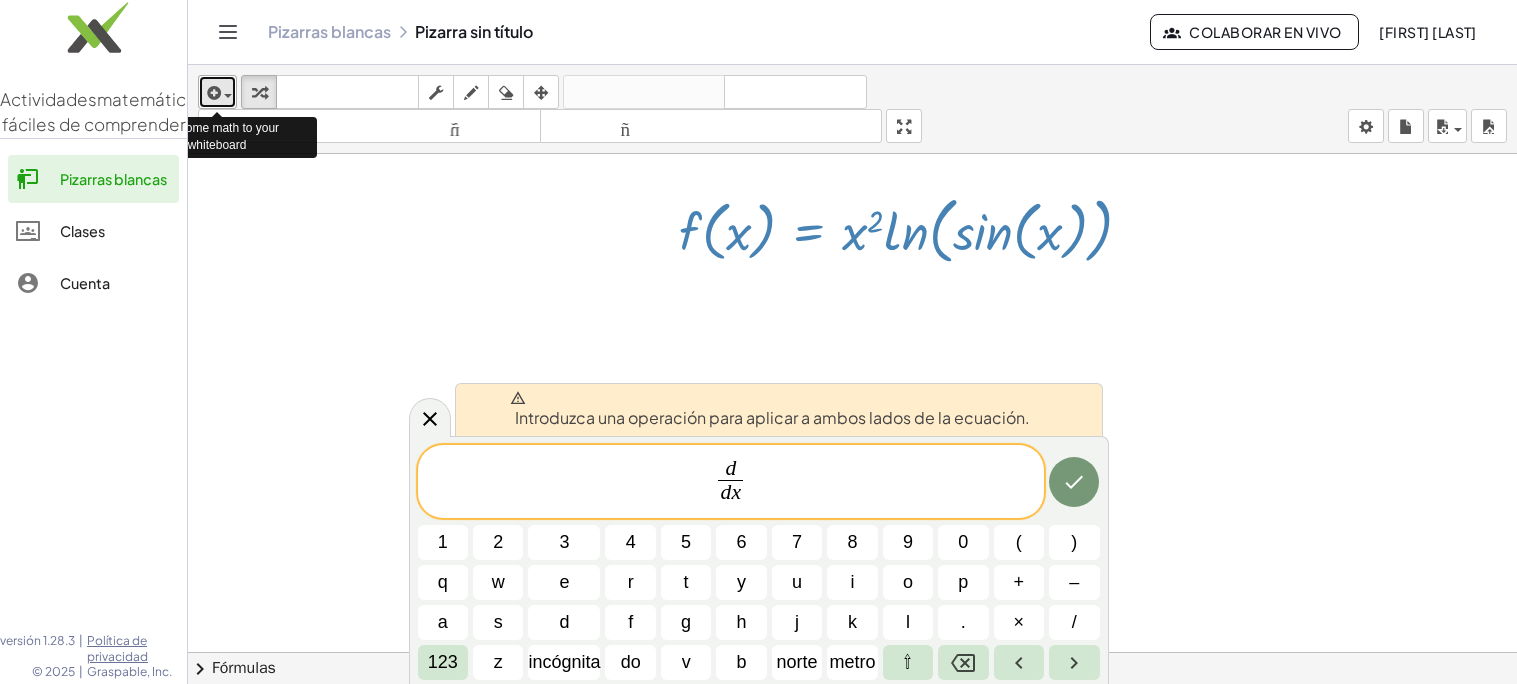 click at bounding box center [217, 92] 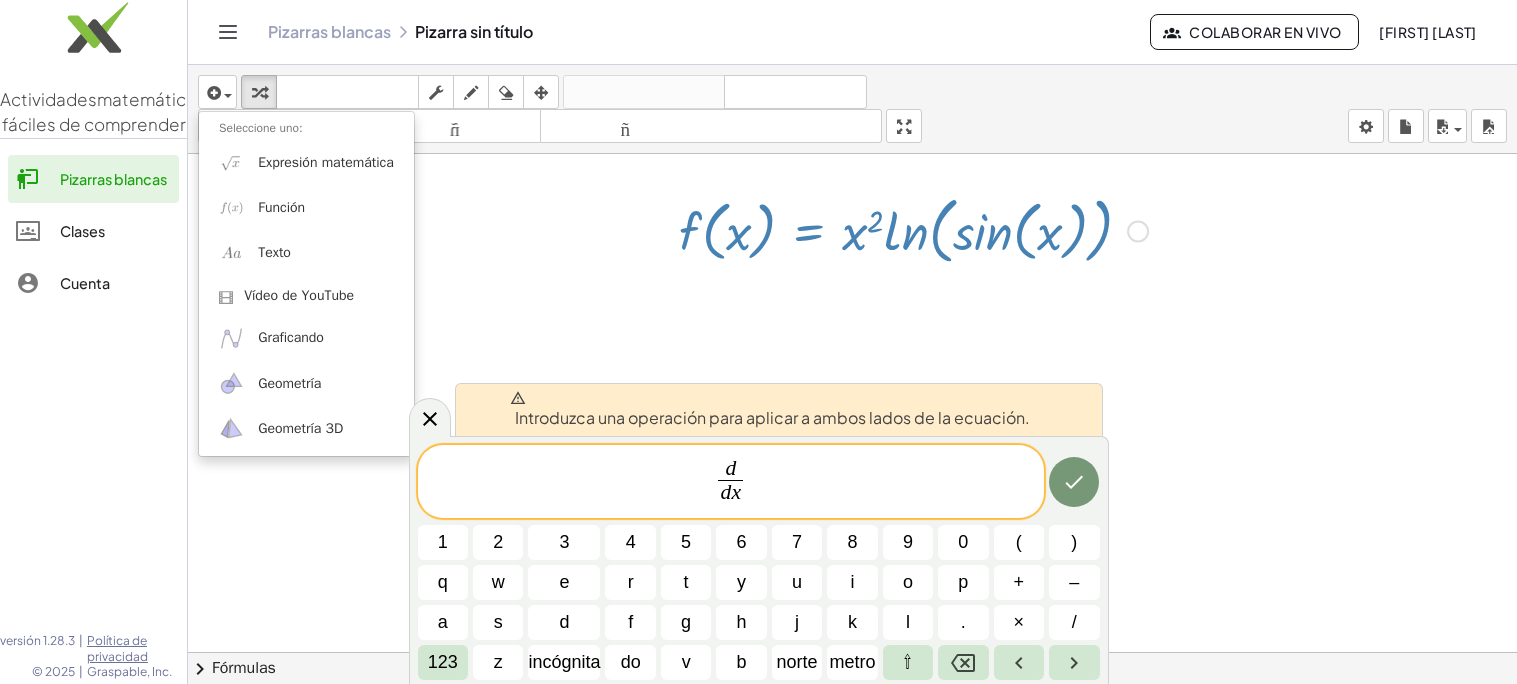 click on "f ( , x ) = · x 2 · ln ( , sin ( , x ) ) Arreglar un error Línea de transformación Copiar línea como LaTeX Derivación de copia como LaTeX Ampliar nuevas líneas: Activado" at bounding box center (906, 229) 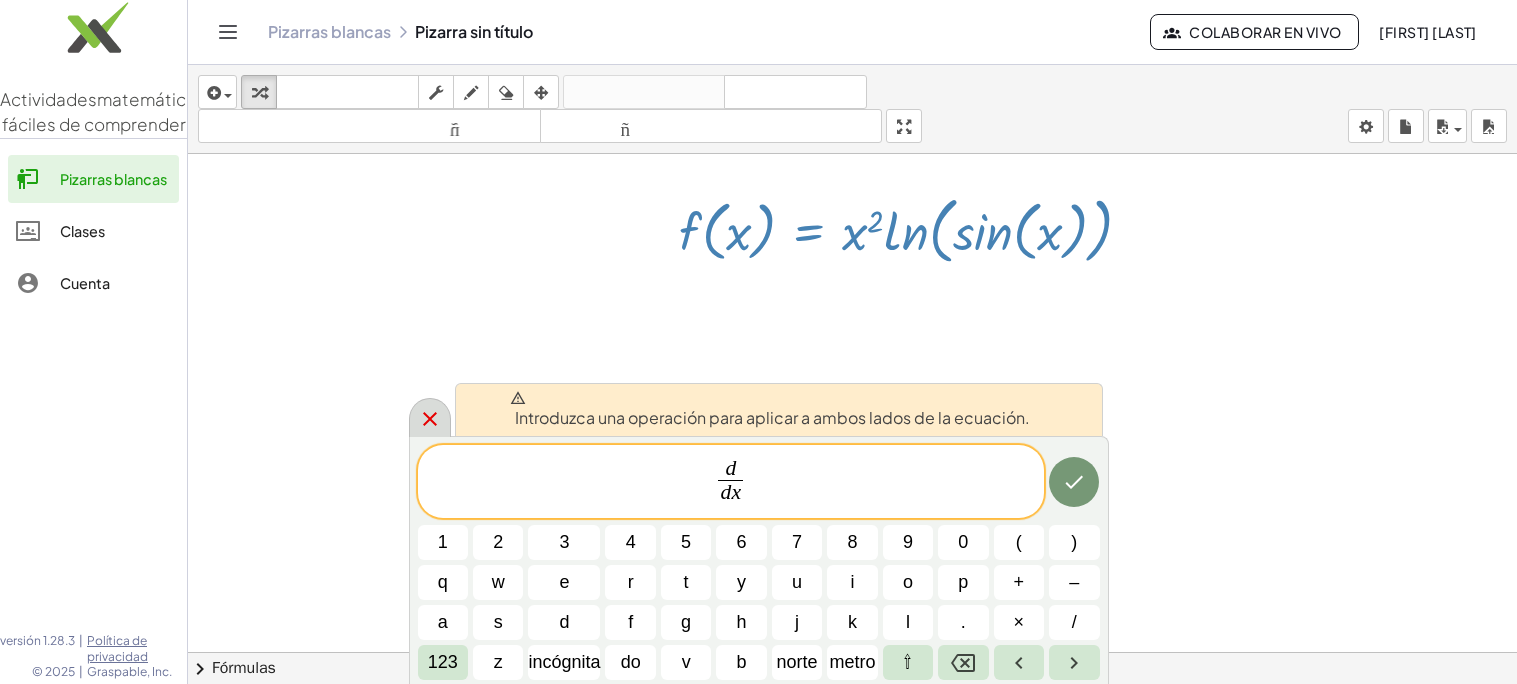 click 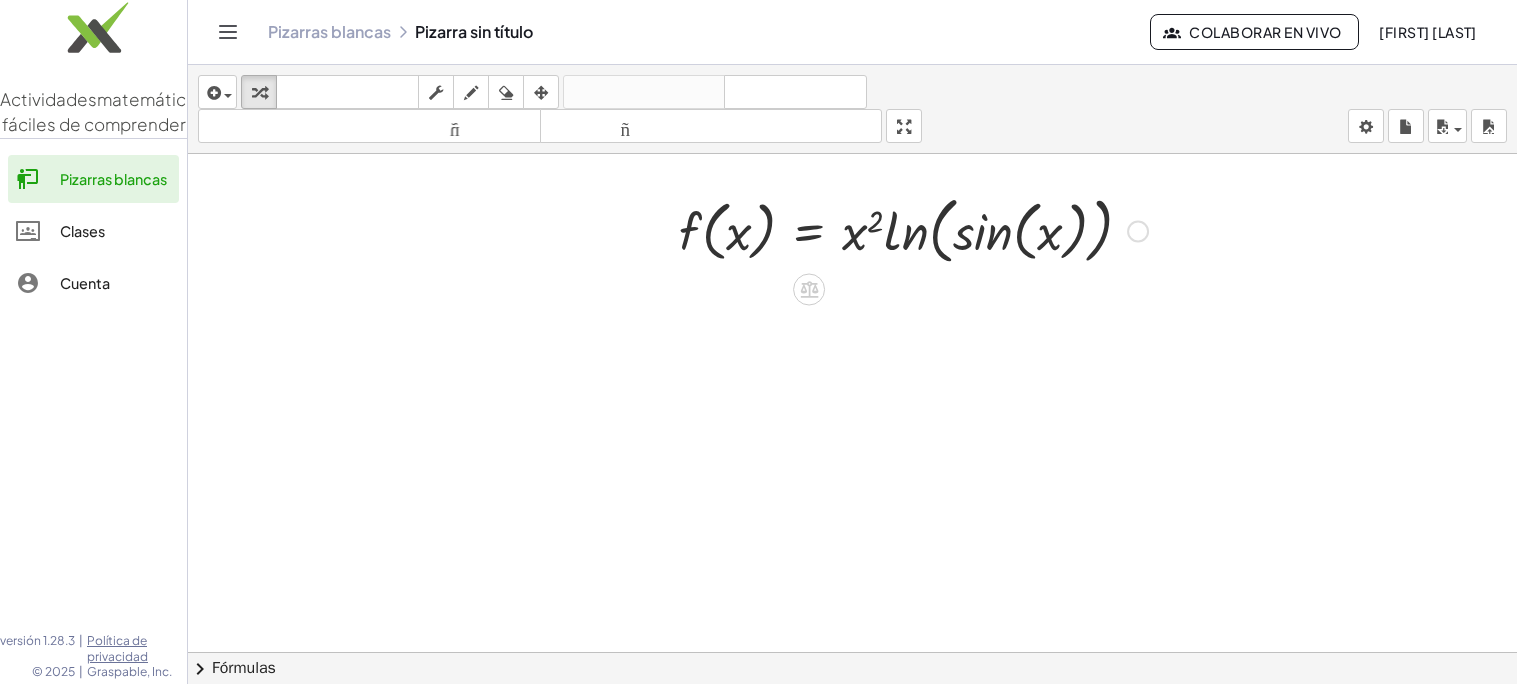 click on "Arreglar un error Línea de transformación Copiar línea como LaTeX Derivación de copia como LaTeX Ampliar nuevas líneas: Activado" at bounding box center (1138, 232) 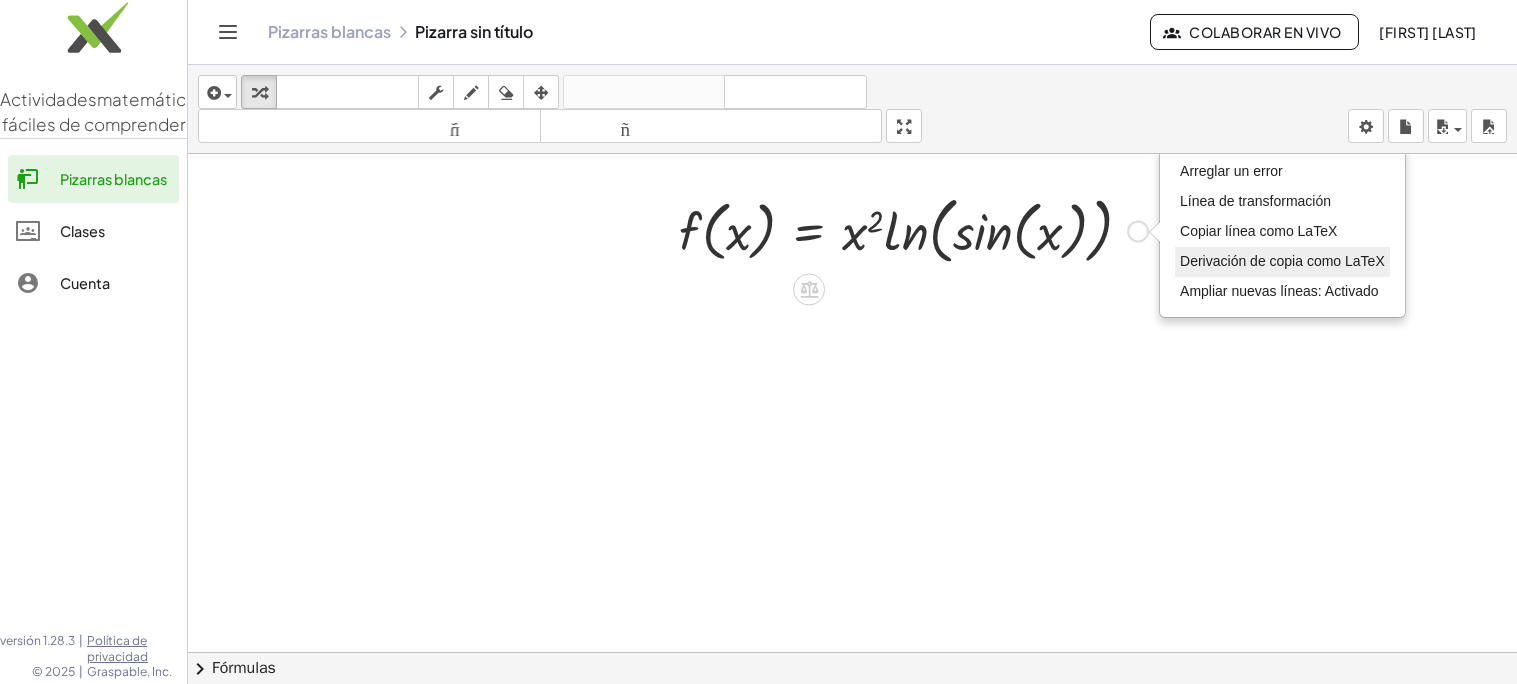 click on "Derivación de copia como LaTeX" at bounding box center (1282, 261) 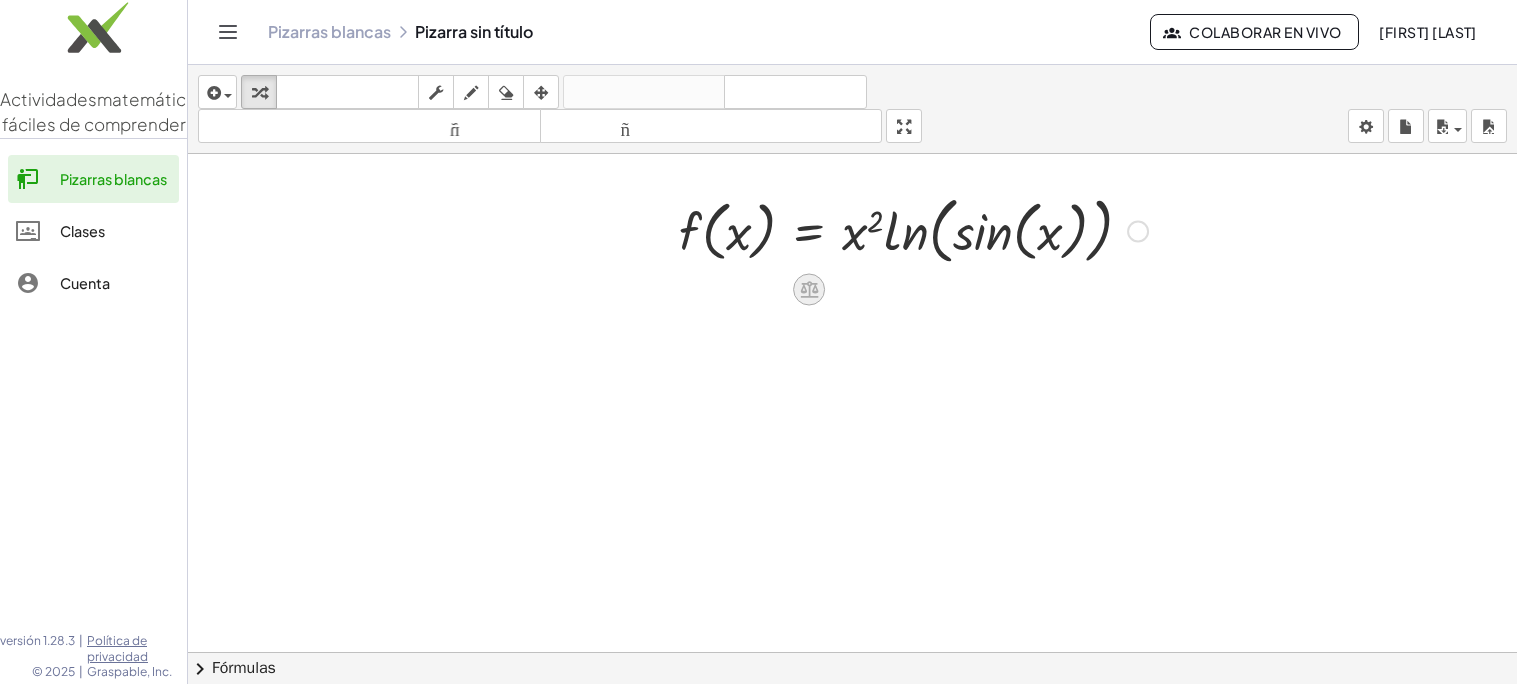 click at bounding box center (809, 289) 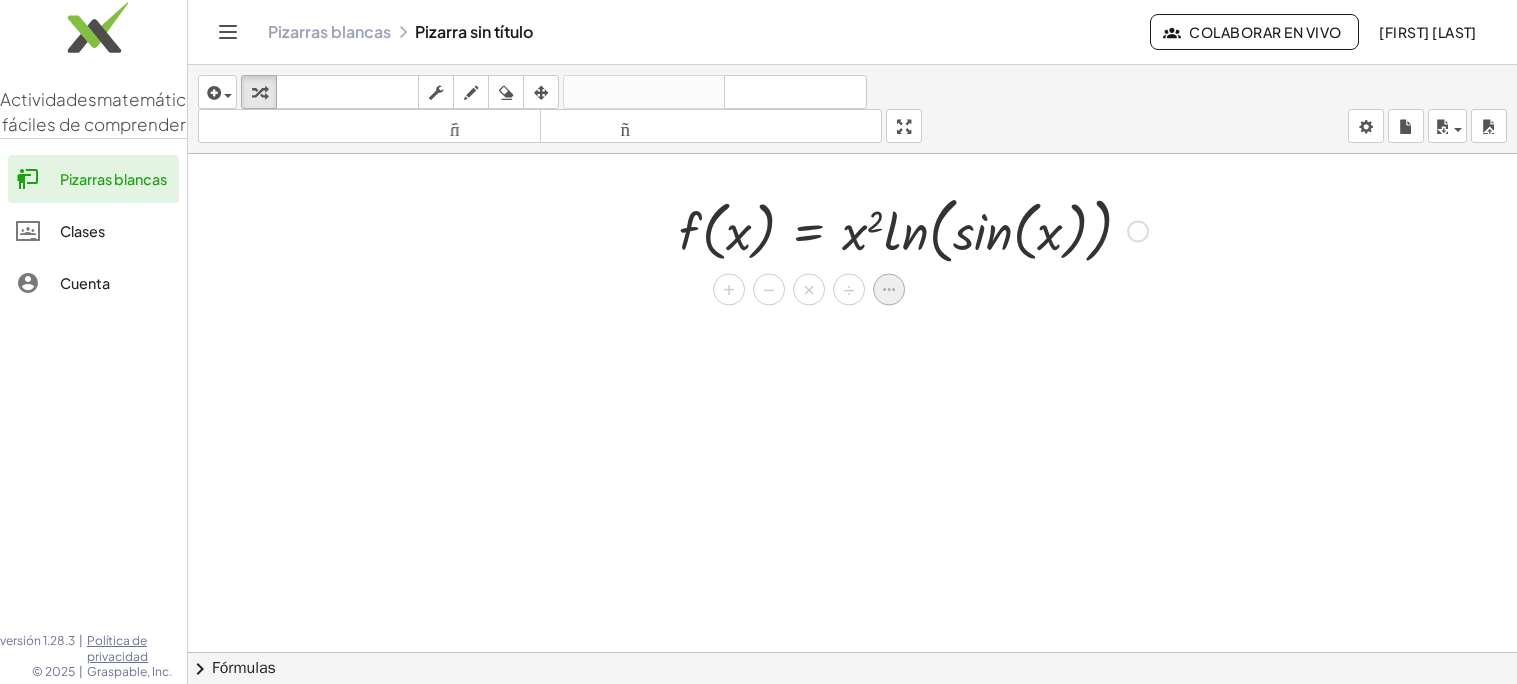 click 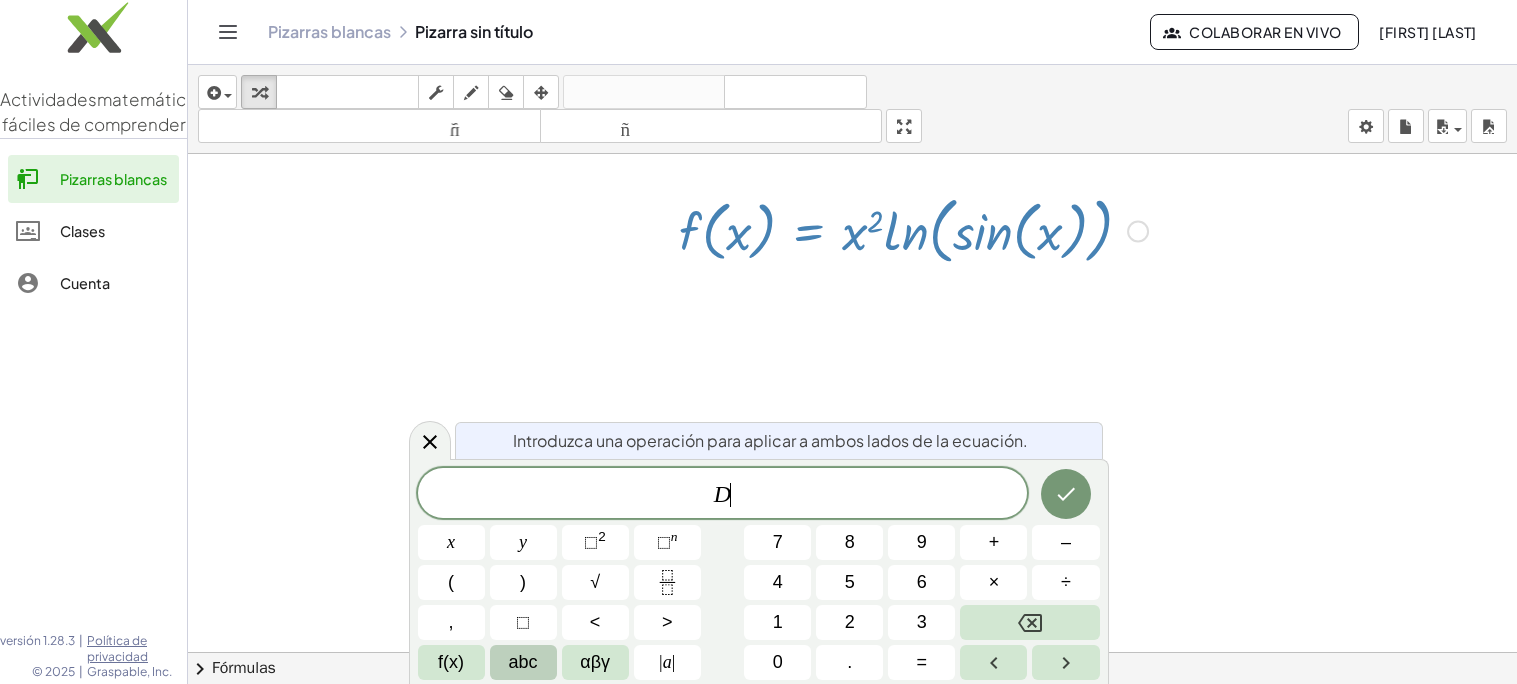 click on "abc" at bounding box center [523, 662] 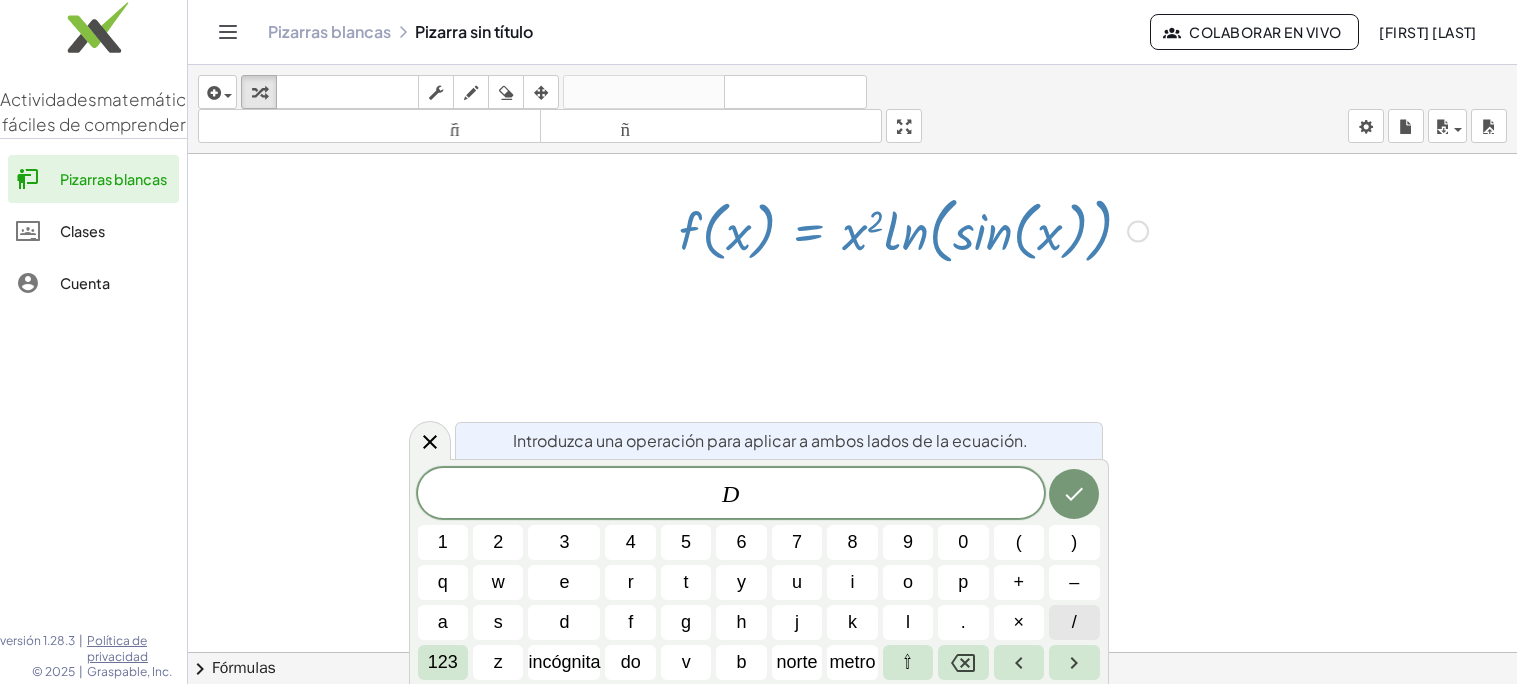 click on "/" at bounding box center [1074, 622] 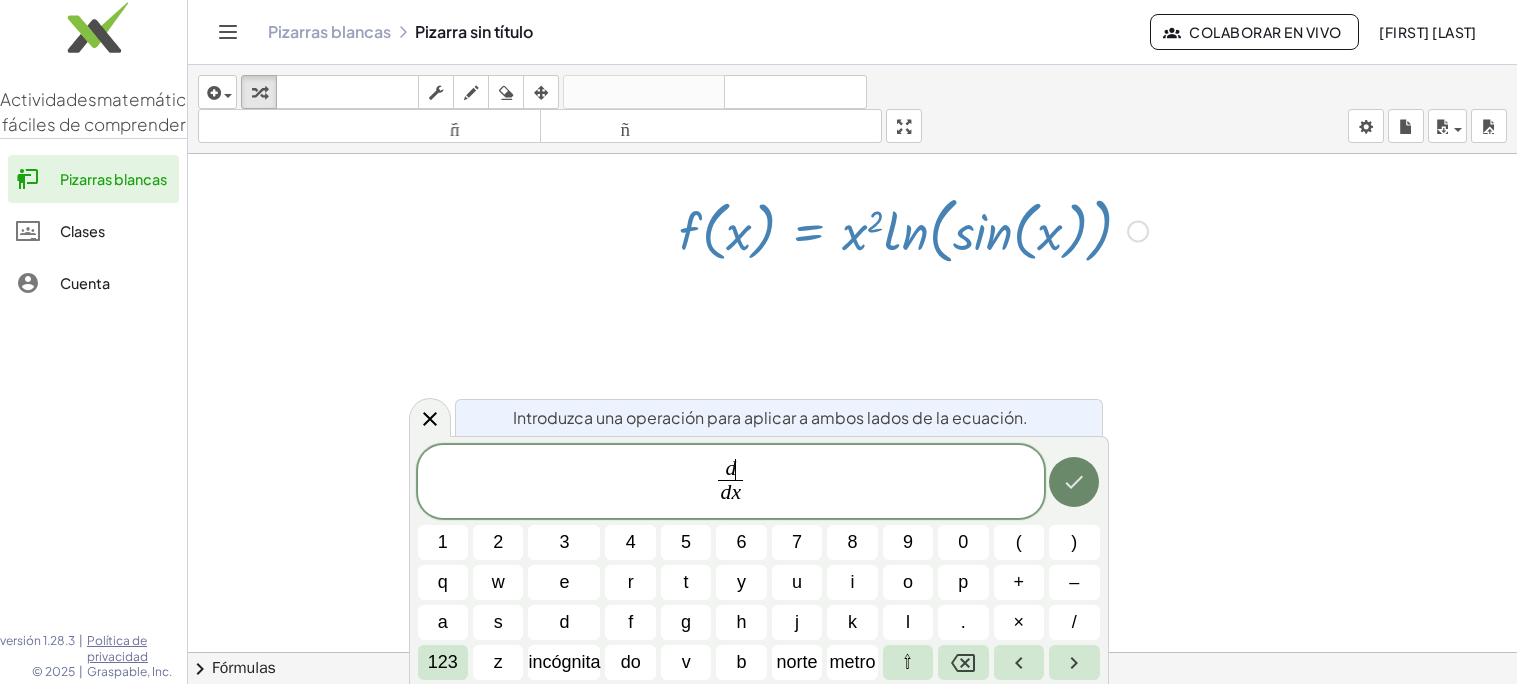 click 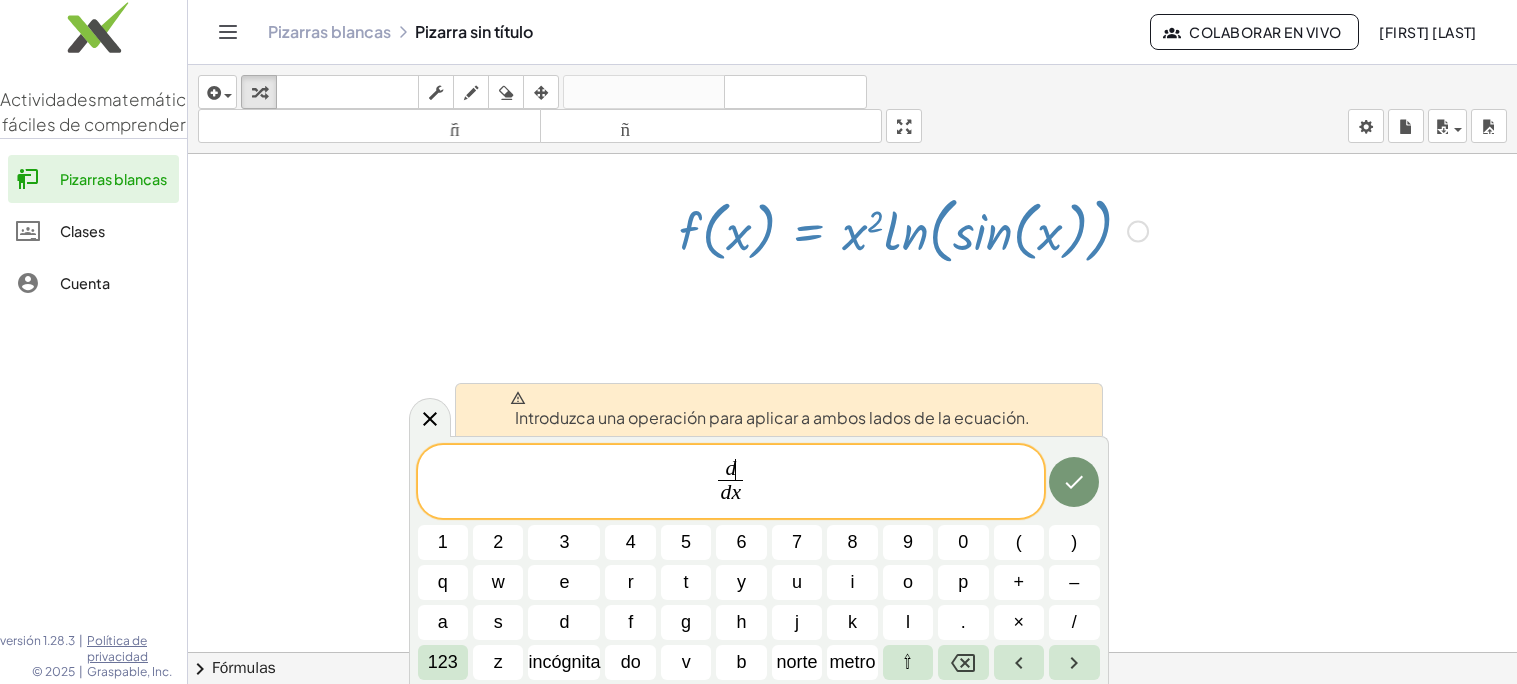 click at bounding box center (664, 229) 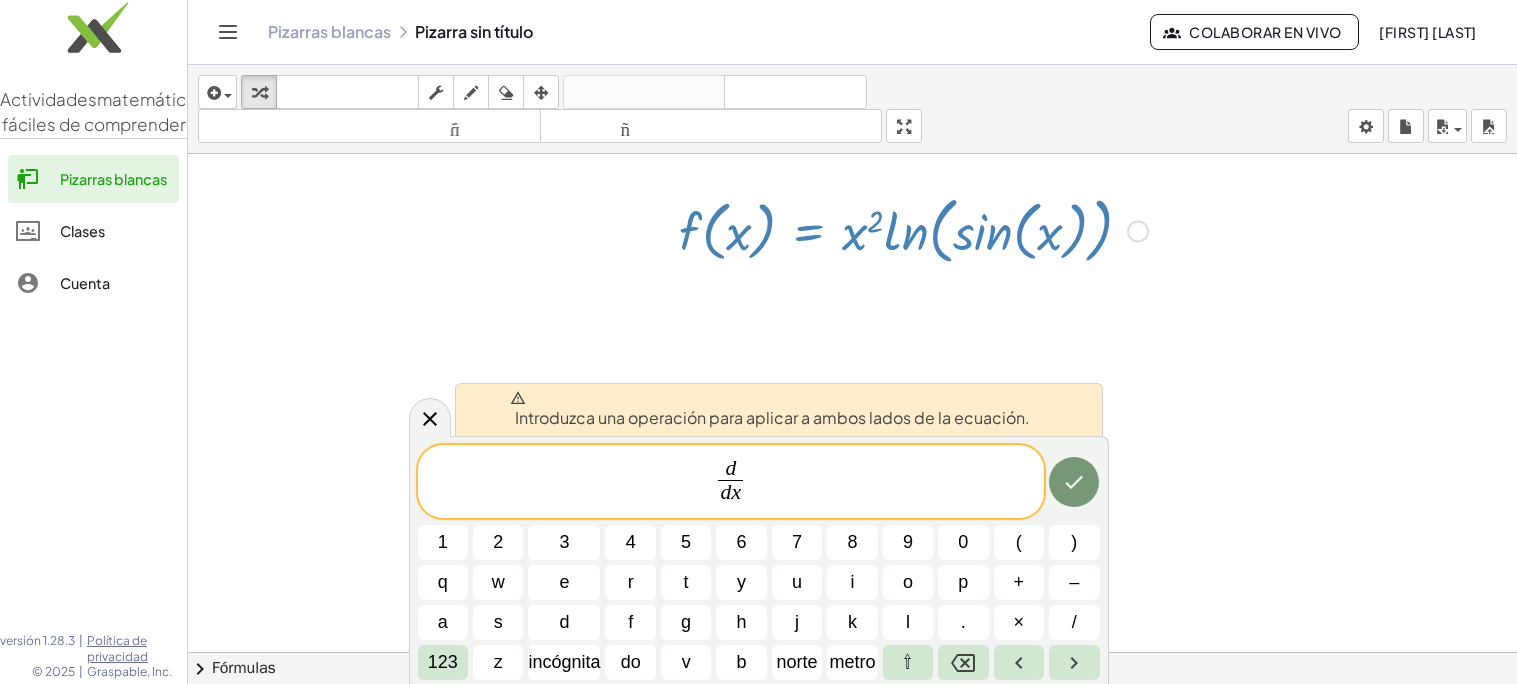 click at bounding box center (913, 229) 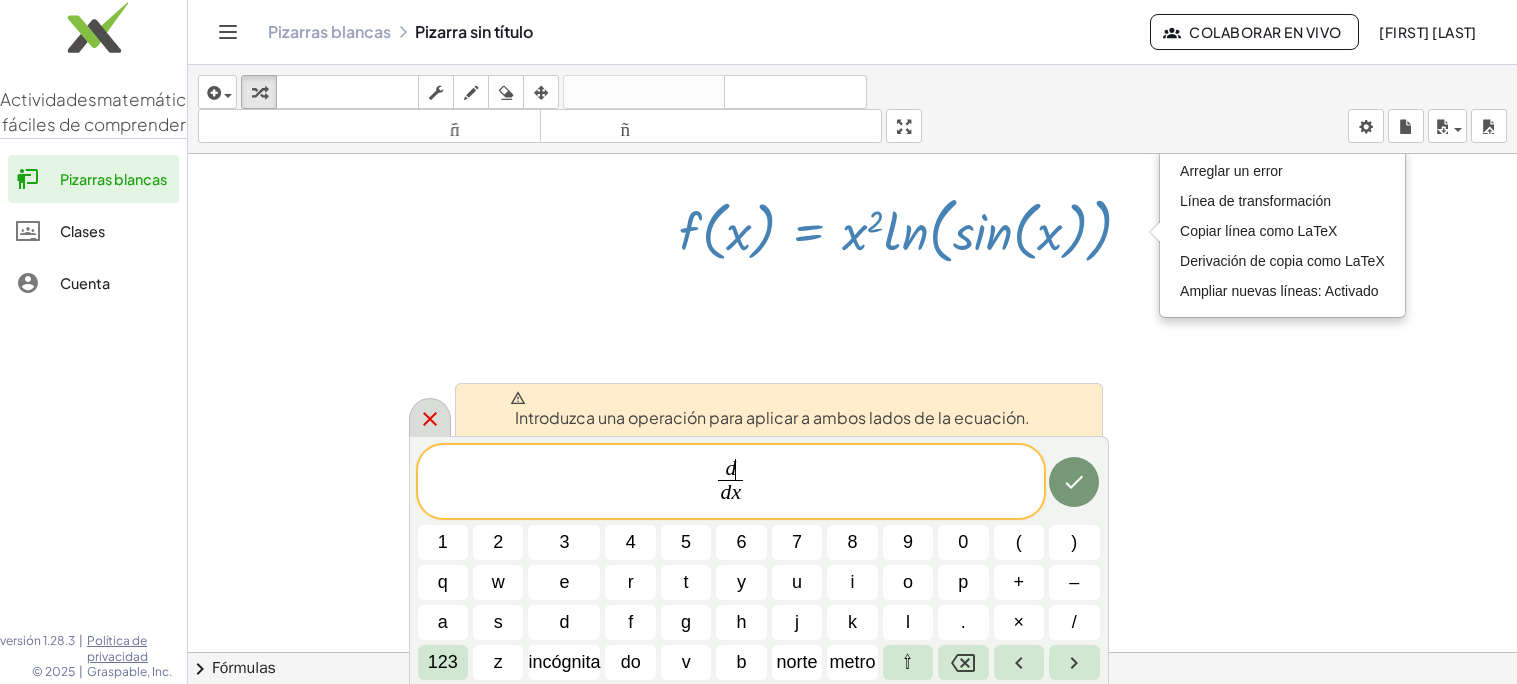 click 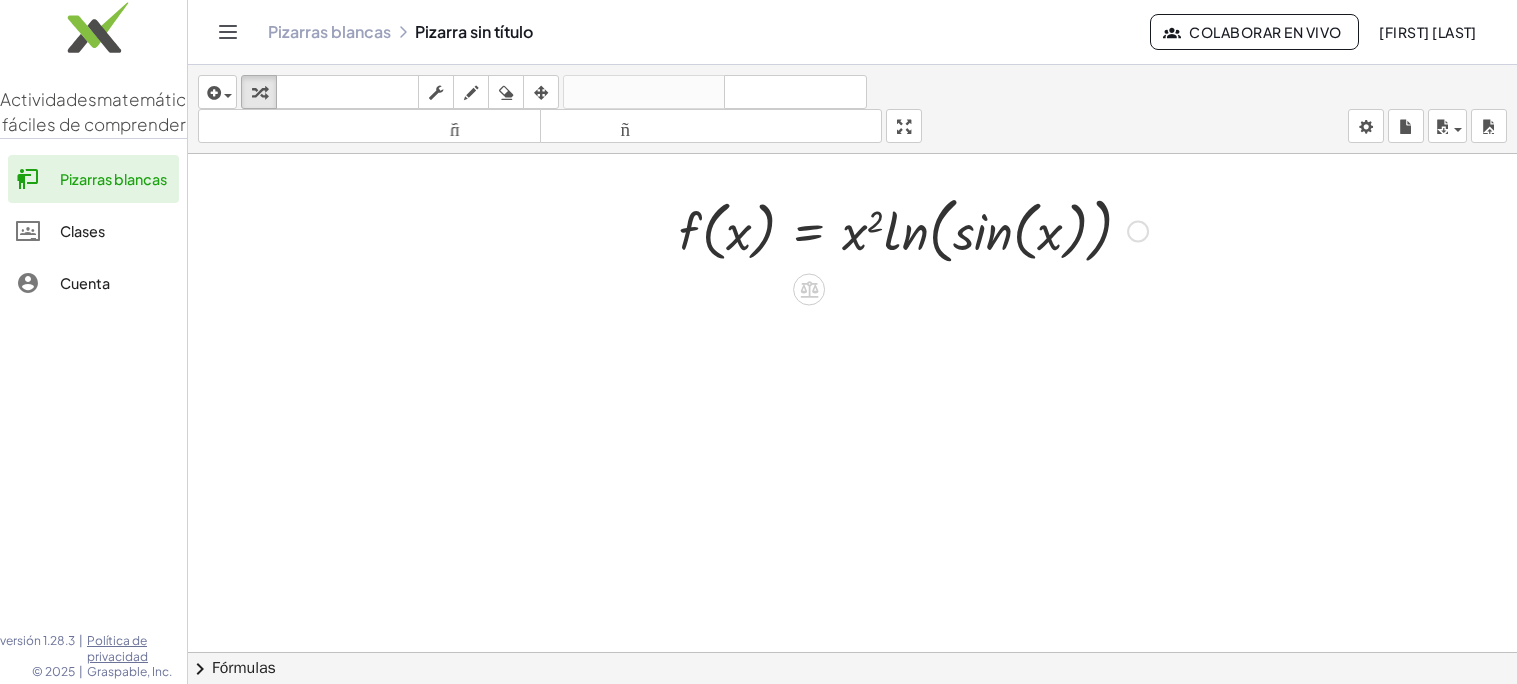 click on "Fórmulas" at bounding box center [244, 668] 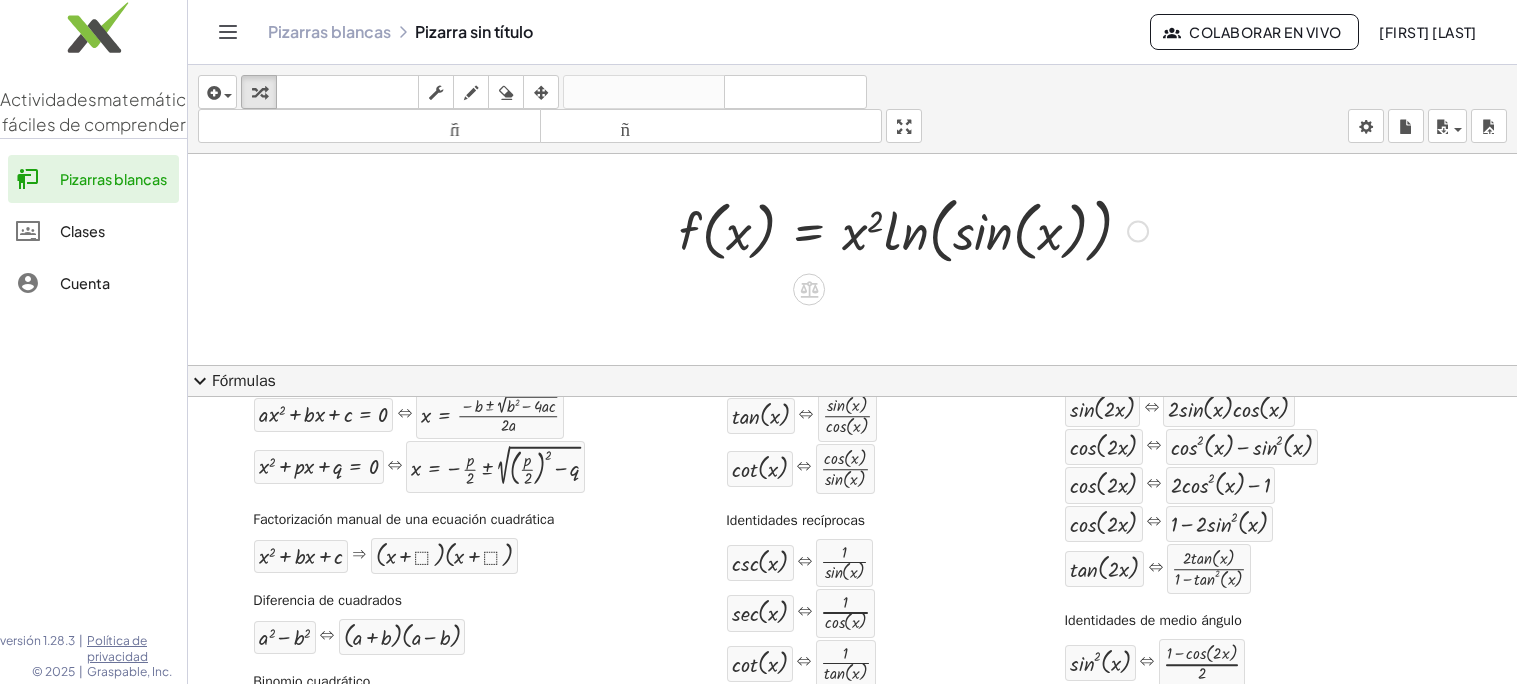 scroll, scrollTop: 0, scrollLeft: 0, axis: both 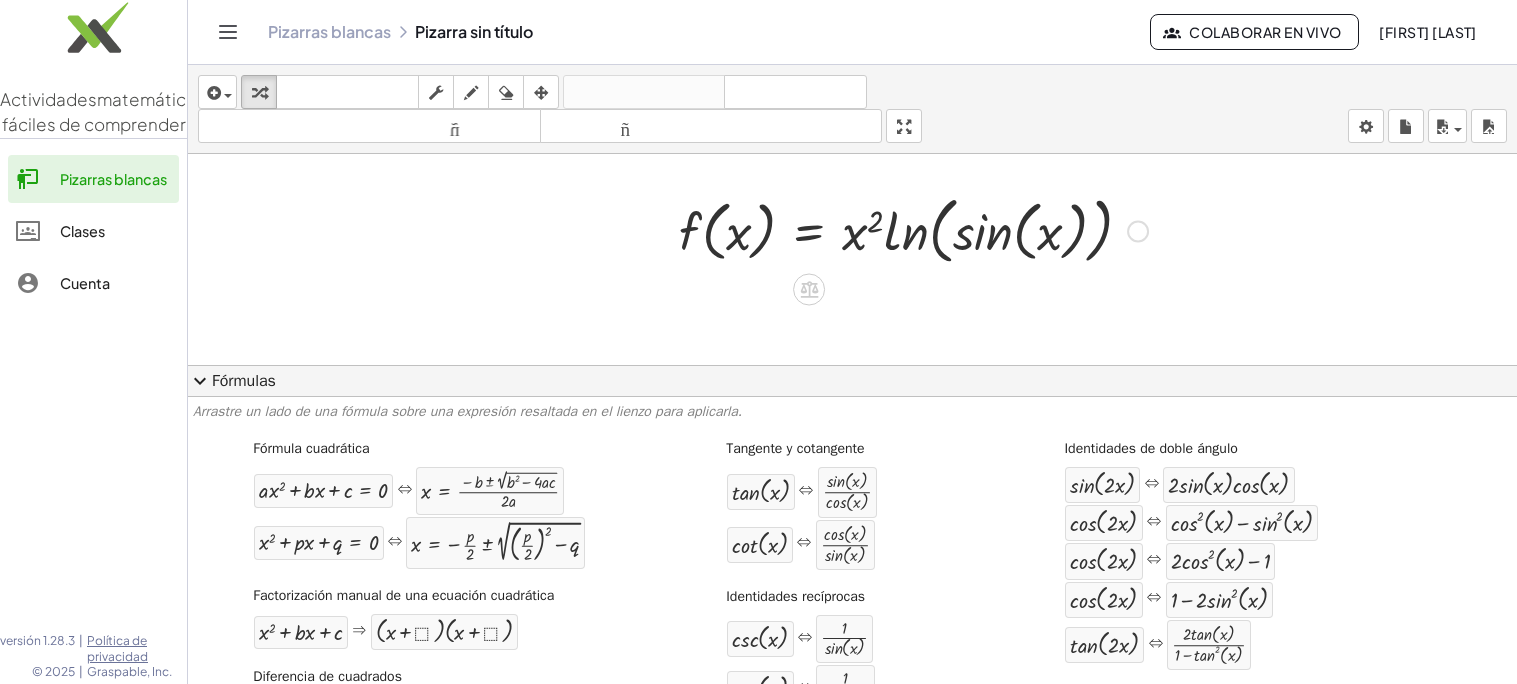 click at bounding box center (852, 506) 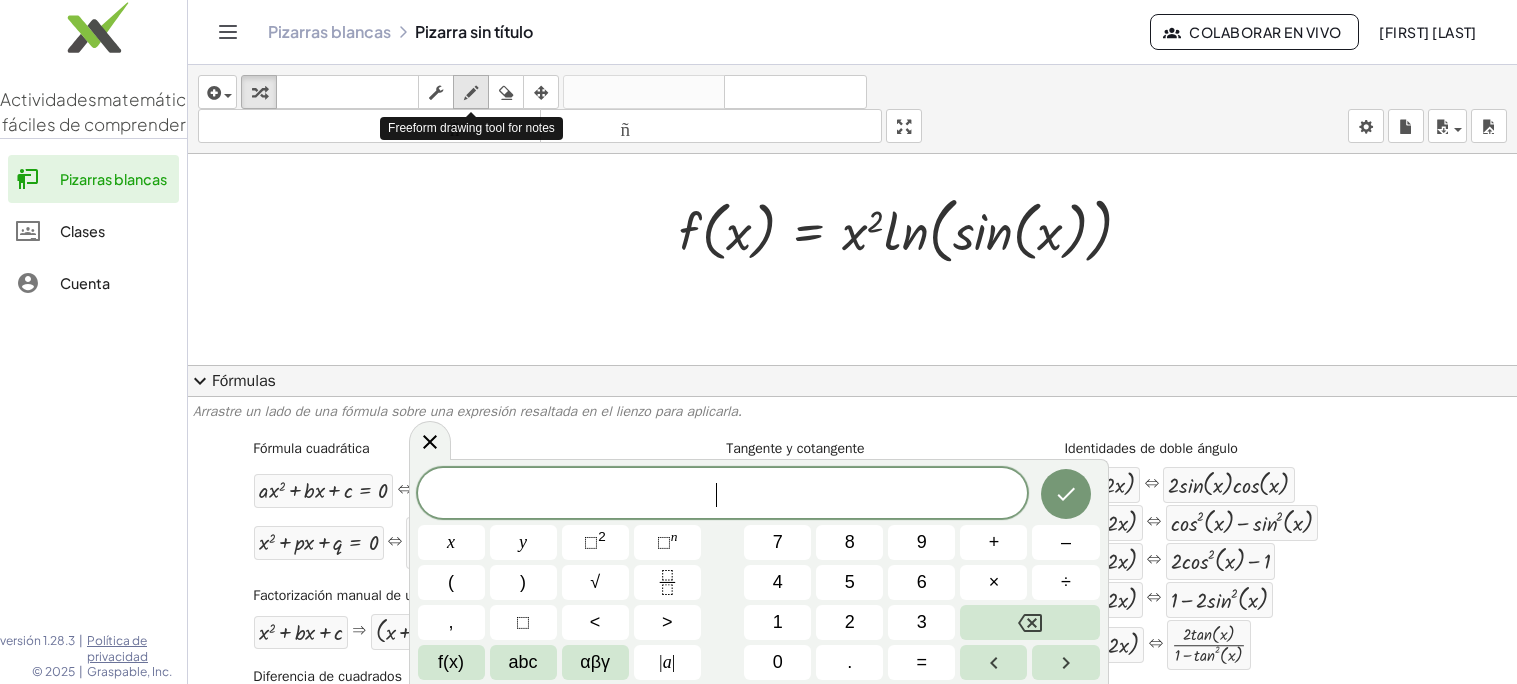 click at bounding box center (471, 93) 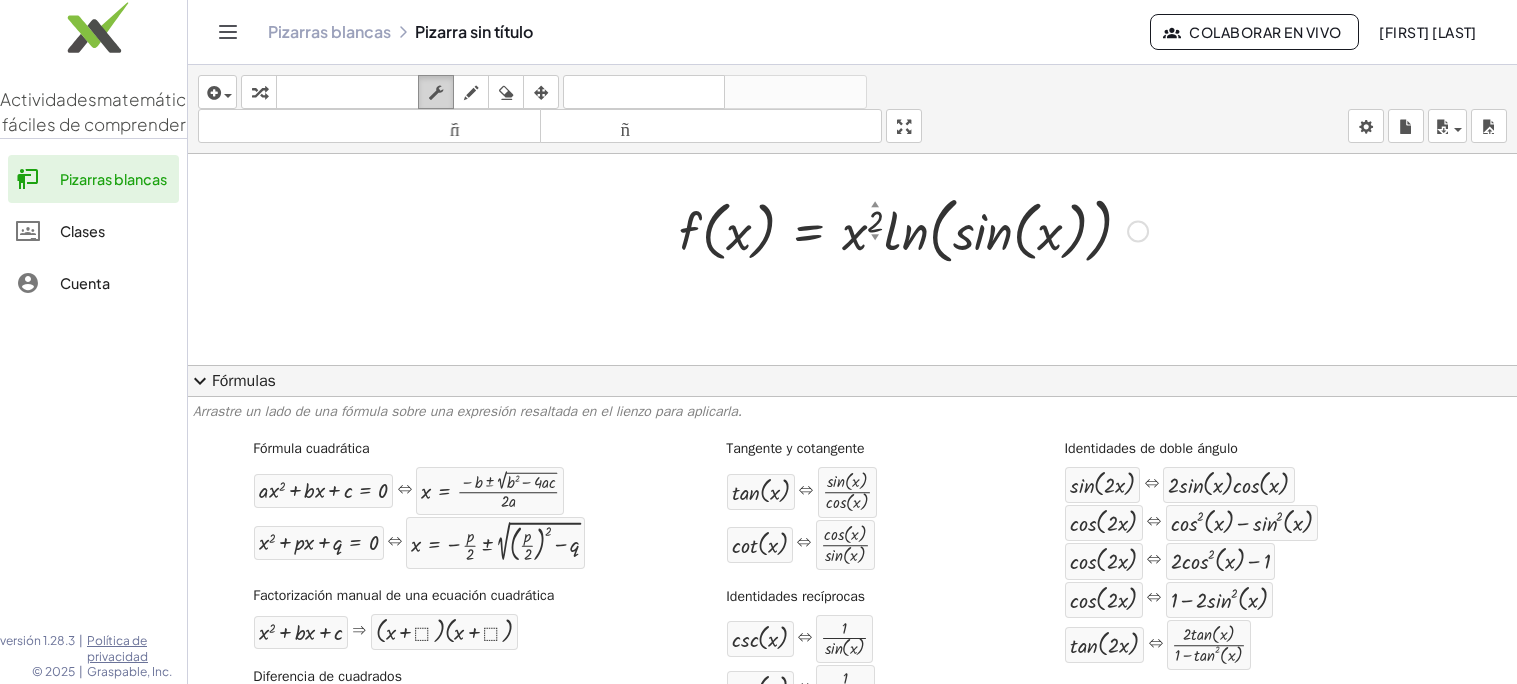 click at bounding box center [436, 93] 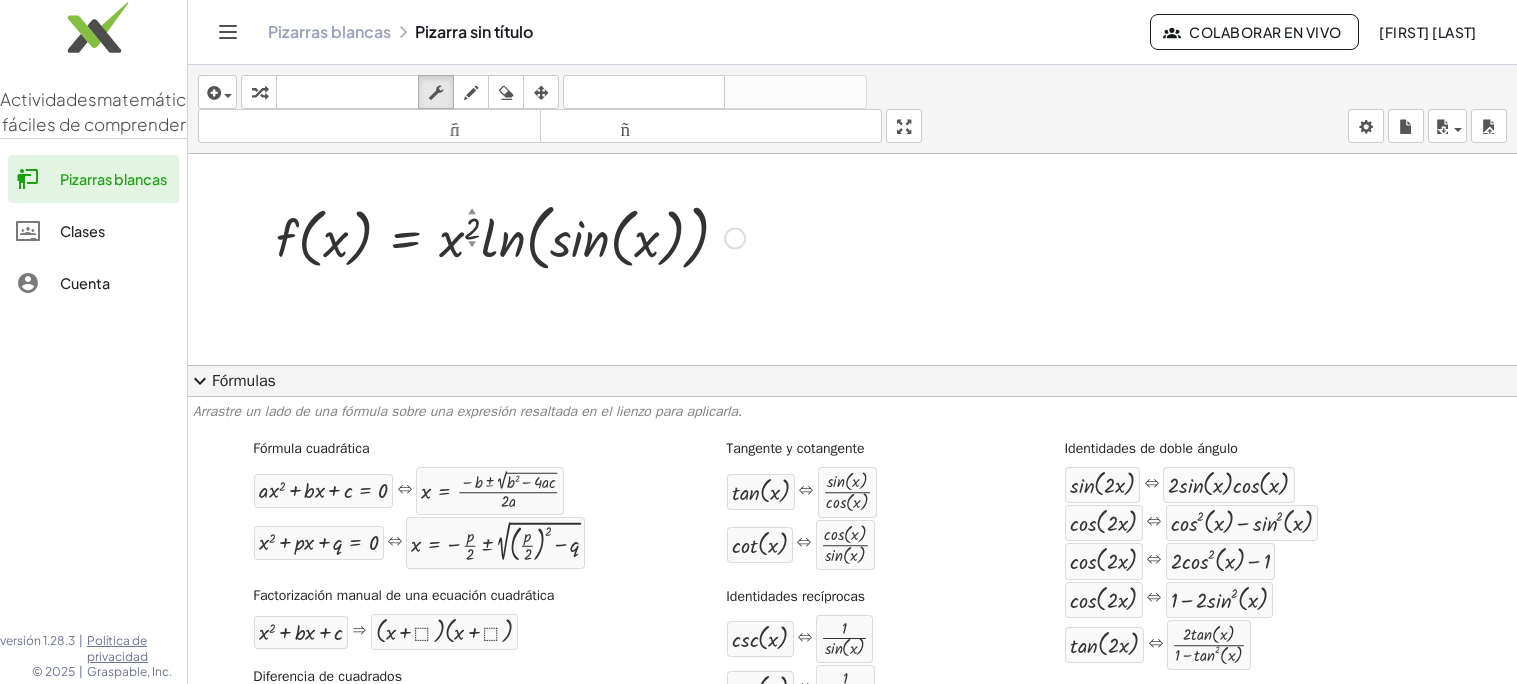 click on "Fórmulas" at bounding box center [244, 381] 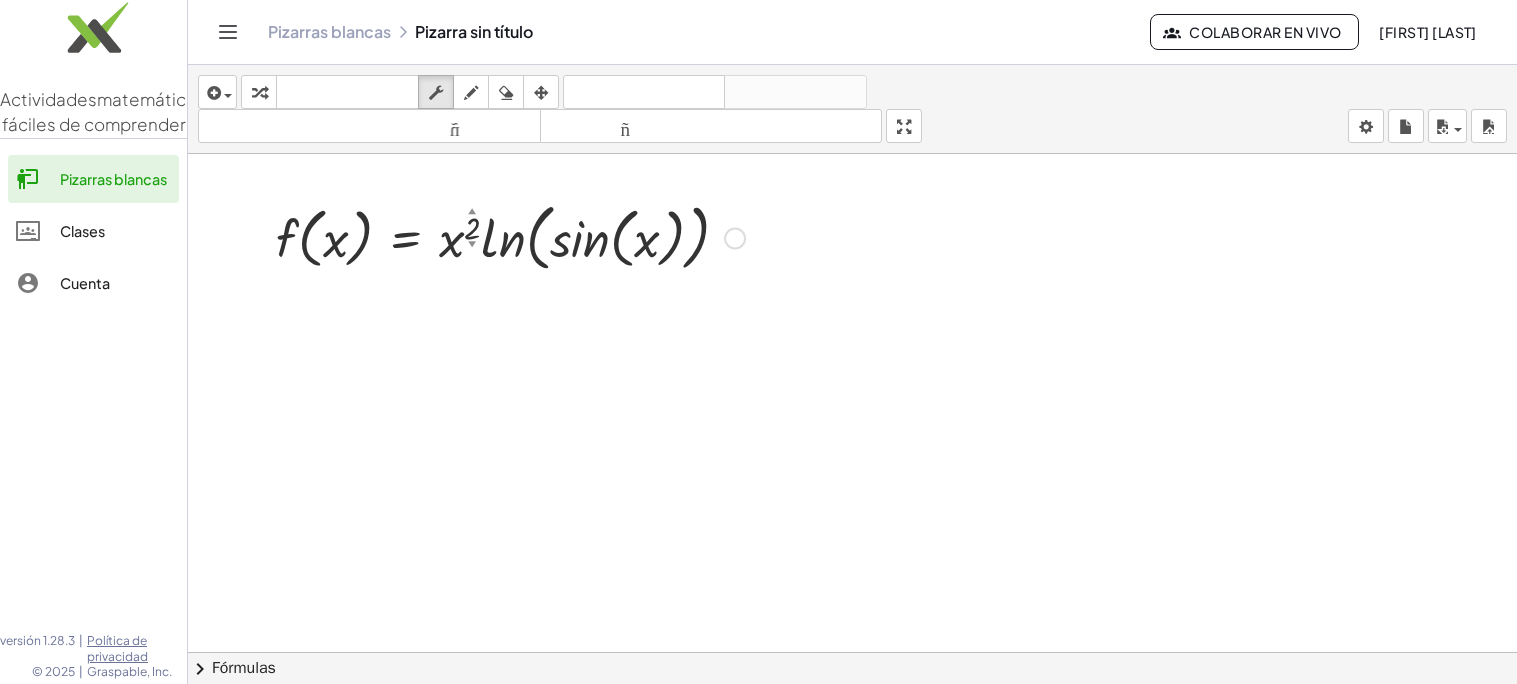 click on "▼" at bounding box center [472, 245] 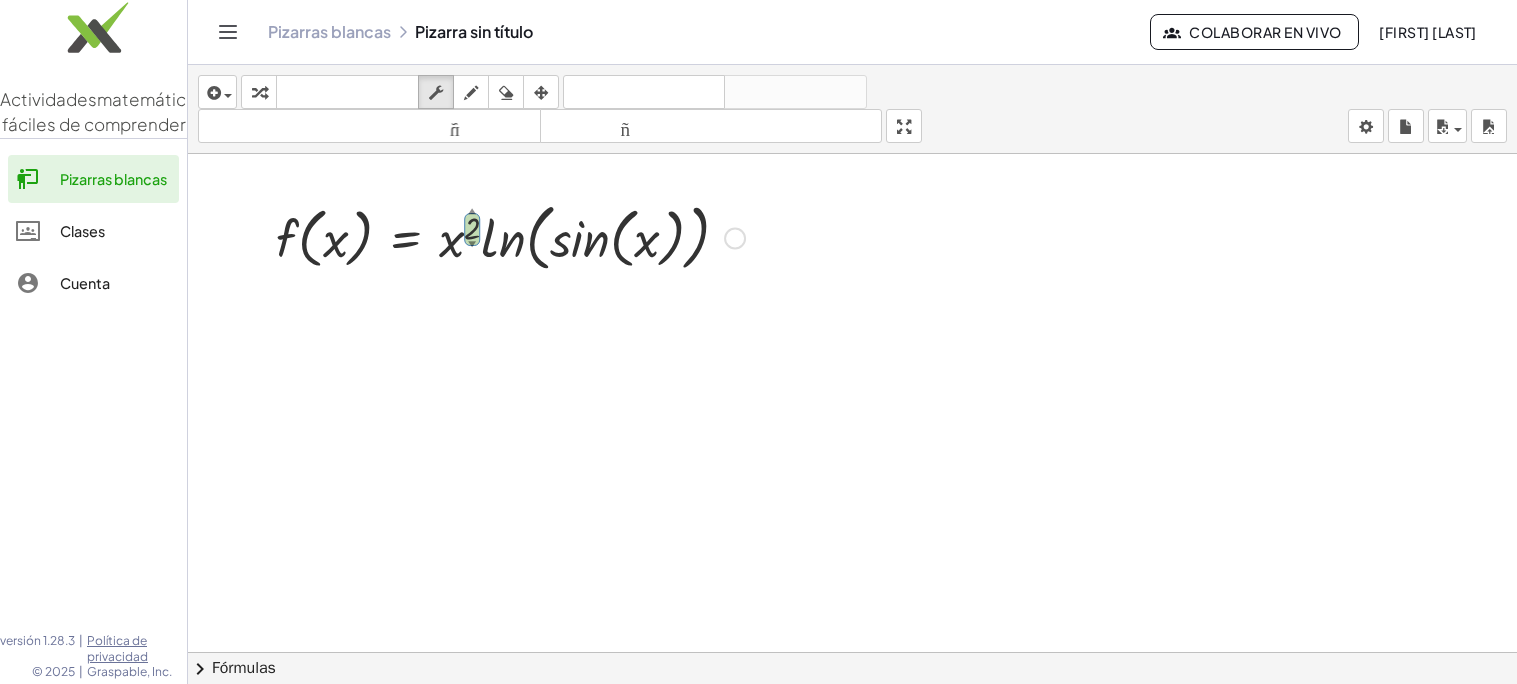 click on "▼" at bounding box center [472, 245] 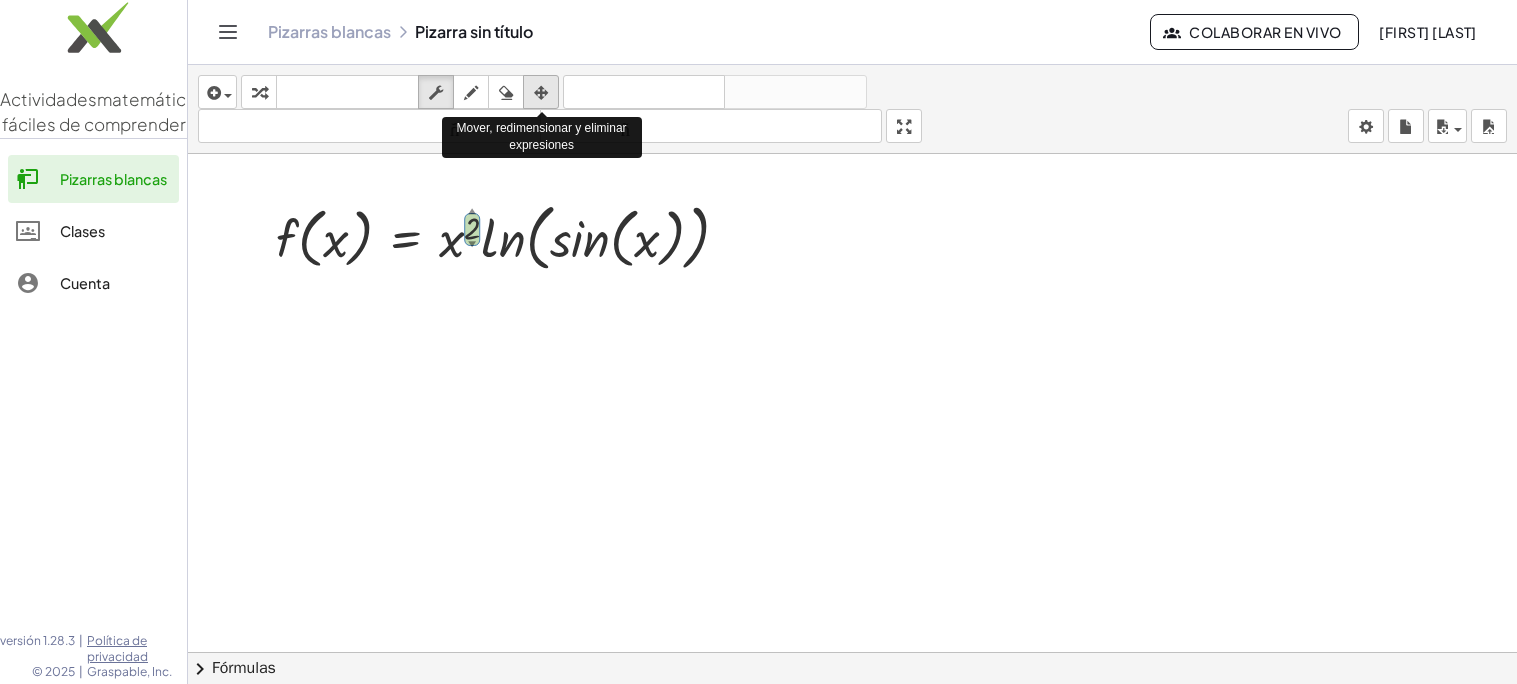 click at bounding box center [541, 93] 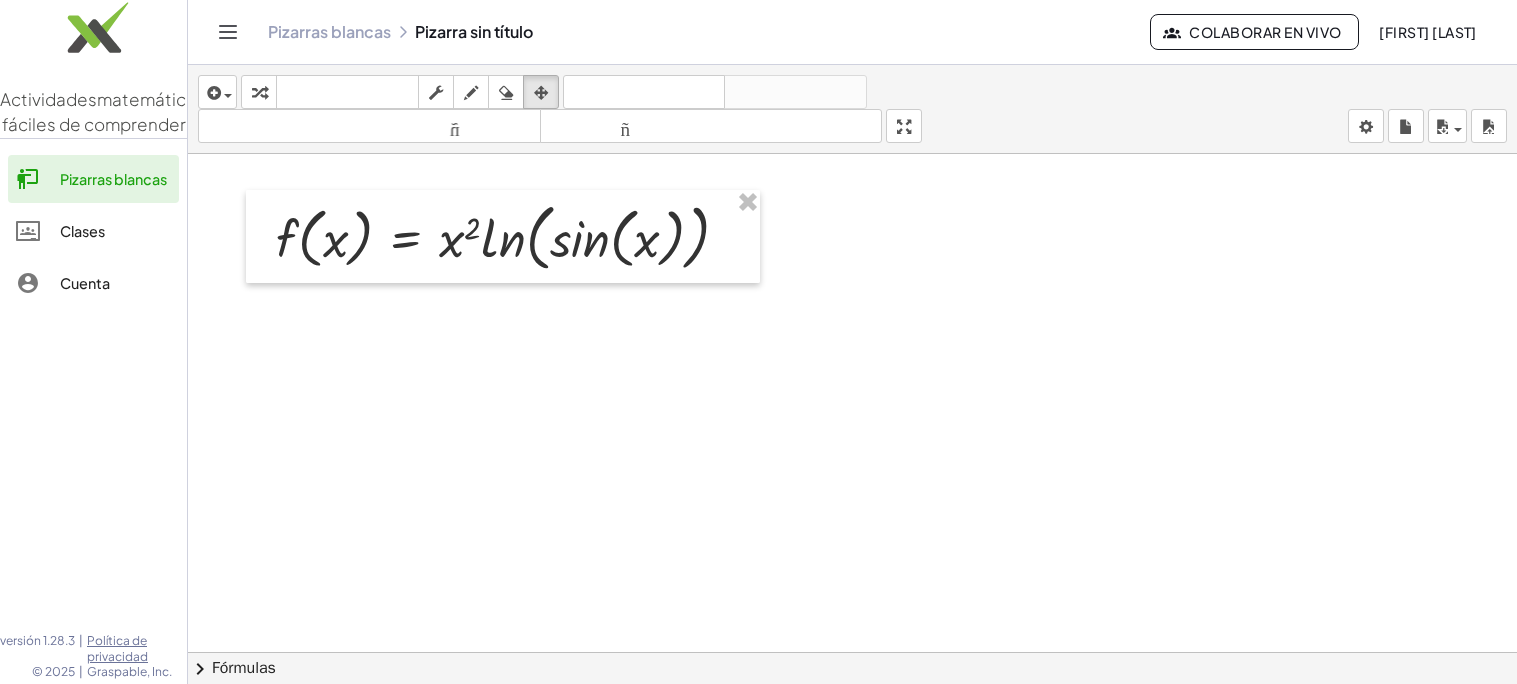 click at bounding box center (852, 506) 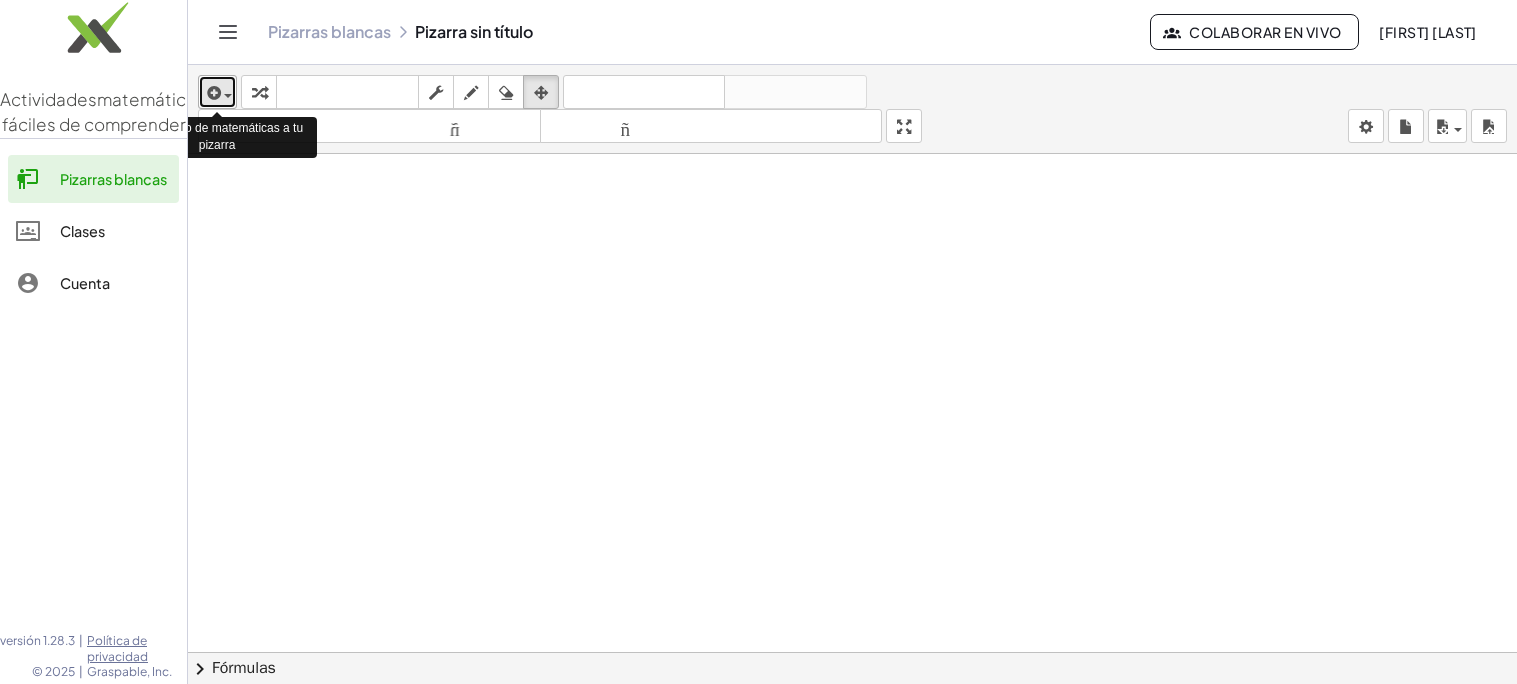 click at bounding box center [217, 92] 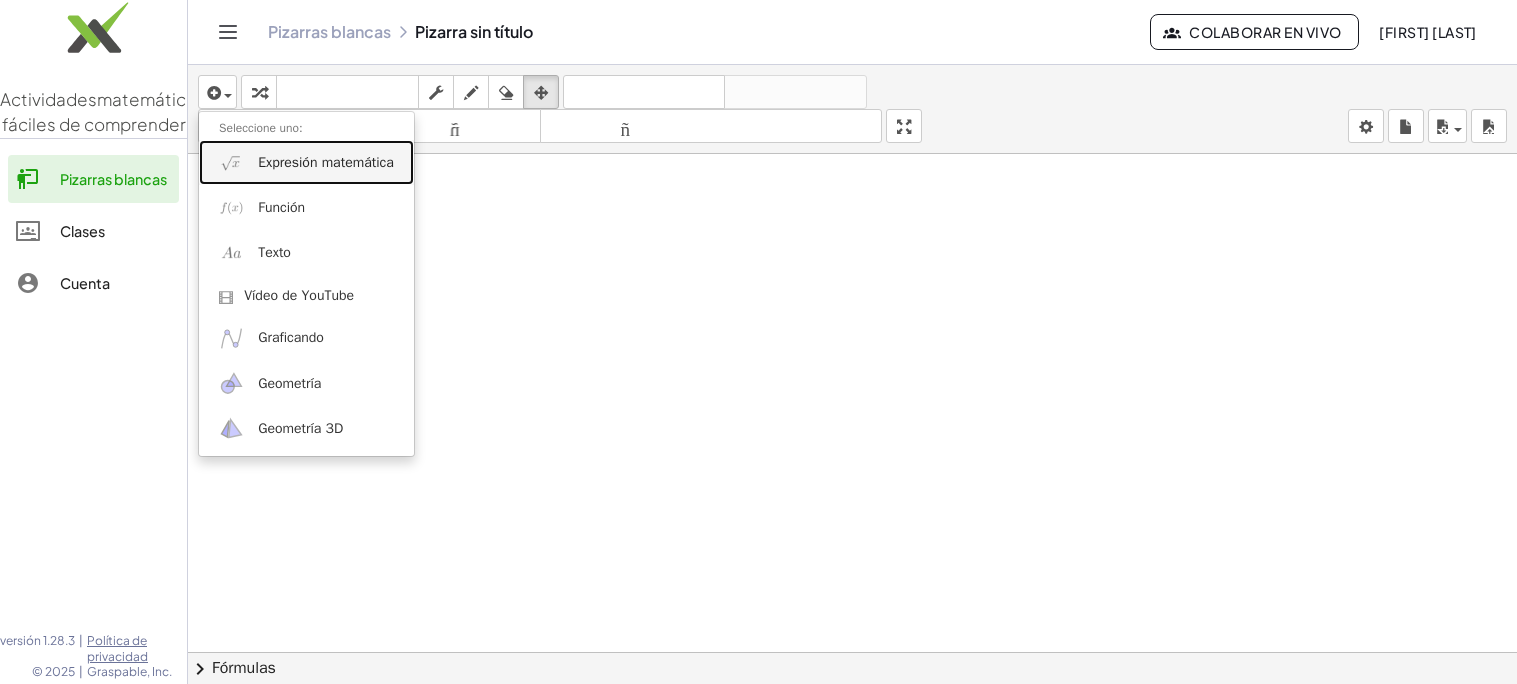 click at bounding box center (231, 162) 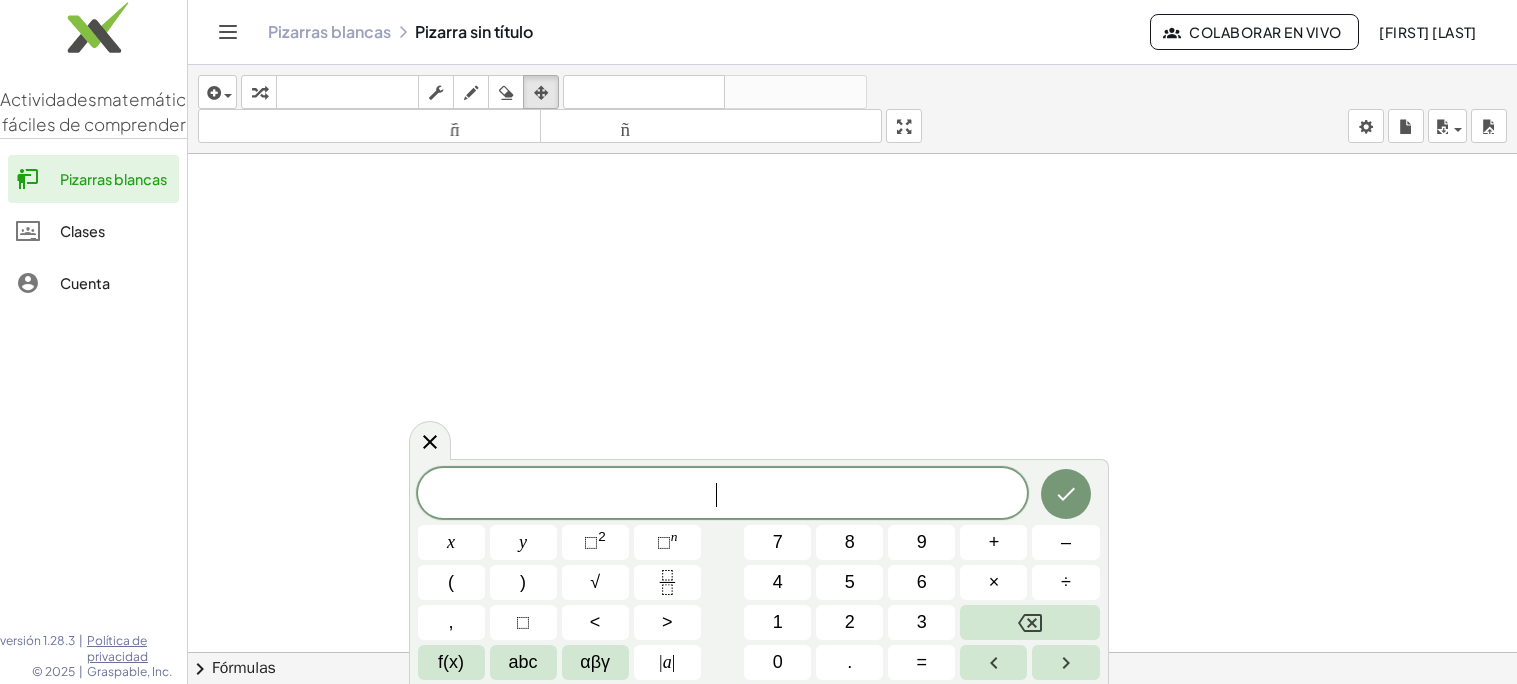 click on "insertar Seleccione uno: Expresión matemática Función Texto Vídeo de YouTube Graficando Geometría Geometría 3D transformar teclado teclado fregar dibujar borrar arreglar deshacer deshacer rehacer rehacer tamaño_del_formato menor tamaño_del_formato más grande pantalla completa carga   ahorrar nuevo ajustes" at bounding box center [852, 109] 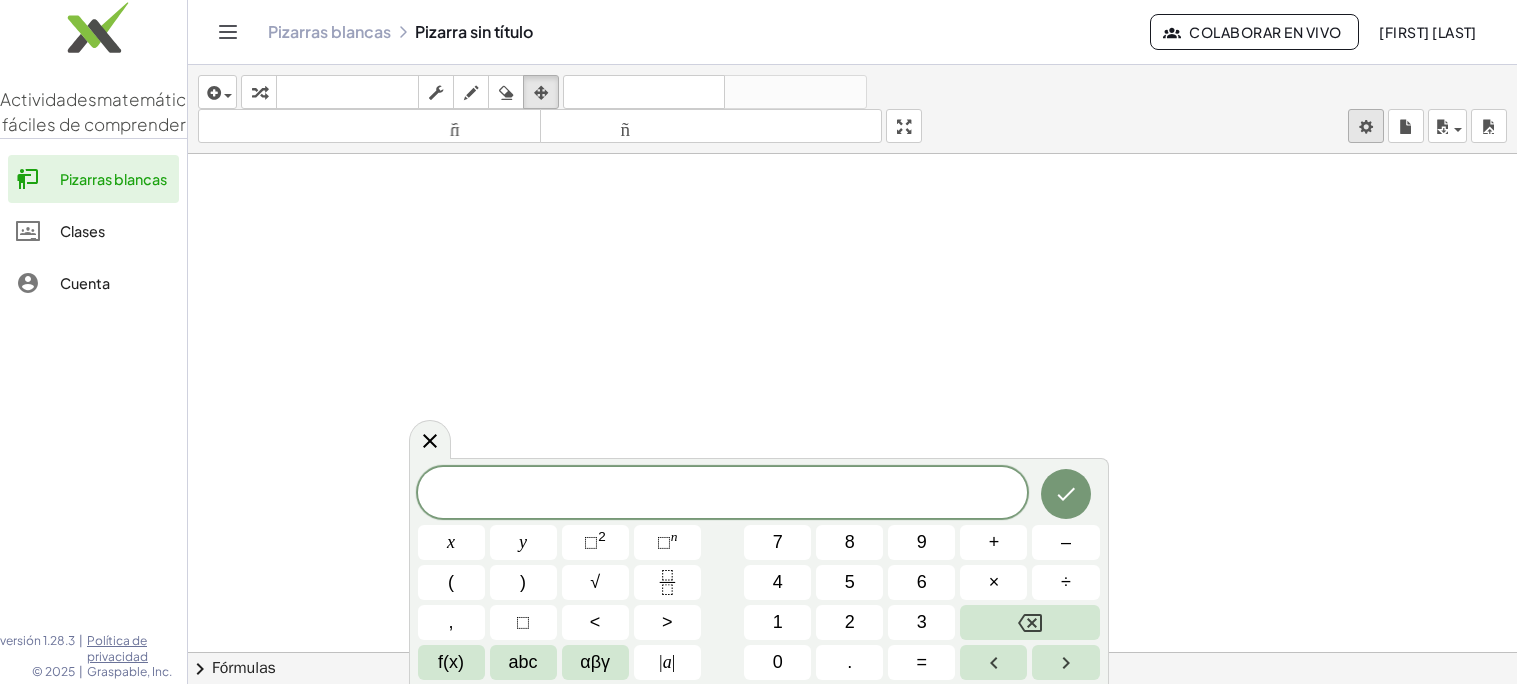 click on "Actividades  matemáticas fáciles de comprender Pizarras blancas Clases Cuenta versión 1.28.3 | Política de privacidad © 2025 | Graspable, Inc. Pizarras blancas Pizarra sin título Colaborar en vivo Cecy Santamaría Meza   insertar Seleccione uno: Expresión matemática Función Texto Vídeo de YouTube Graficando Geometría Geometría 3D transformar teclado teclado fregar dibujar borrar arreglar deshacer deshacer rehacer rehacer tamaño_del_formato menor tamaño_del_formato más grande pantalla completa carga   ahorrar nuevo ajustes × chevron_right Fórmulas
Arrastre un lado de una fórmula sobre una expresión resaltada en el lienzo para aplicarla.
Fórmula cuadrática
+ · a · x 2 + · b · x + c = 0
⇔
x = · ( − b ± 2 √ ( + b 2 − · 4 · a · c ) ) · 2 · a
+ x 2 + · p · x + q = 0 x = −" at bounding box center [758, 342] 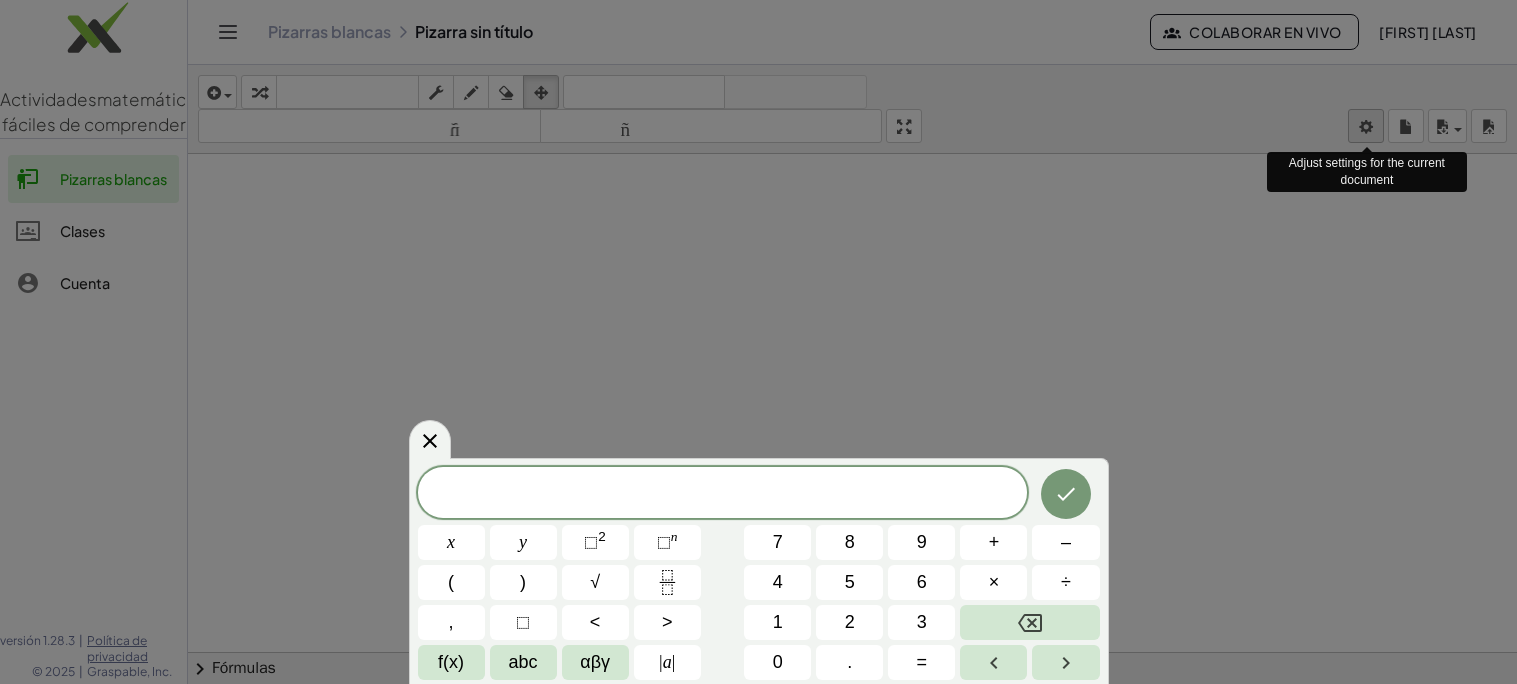 click at bounding box center [758, 342] 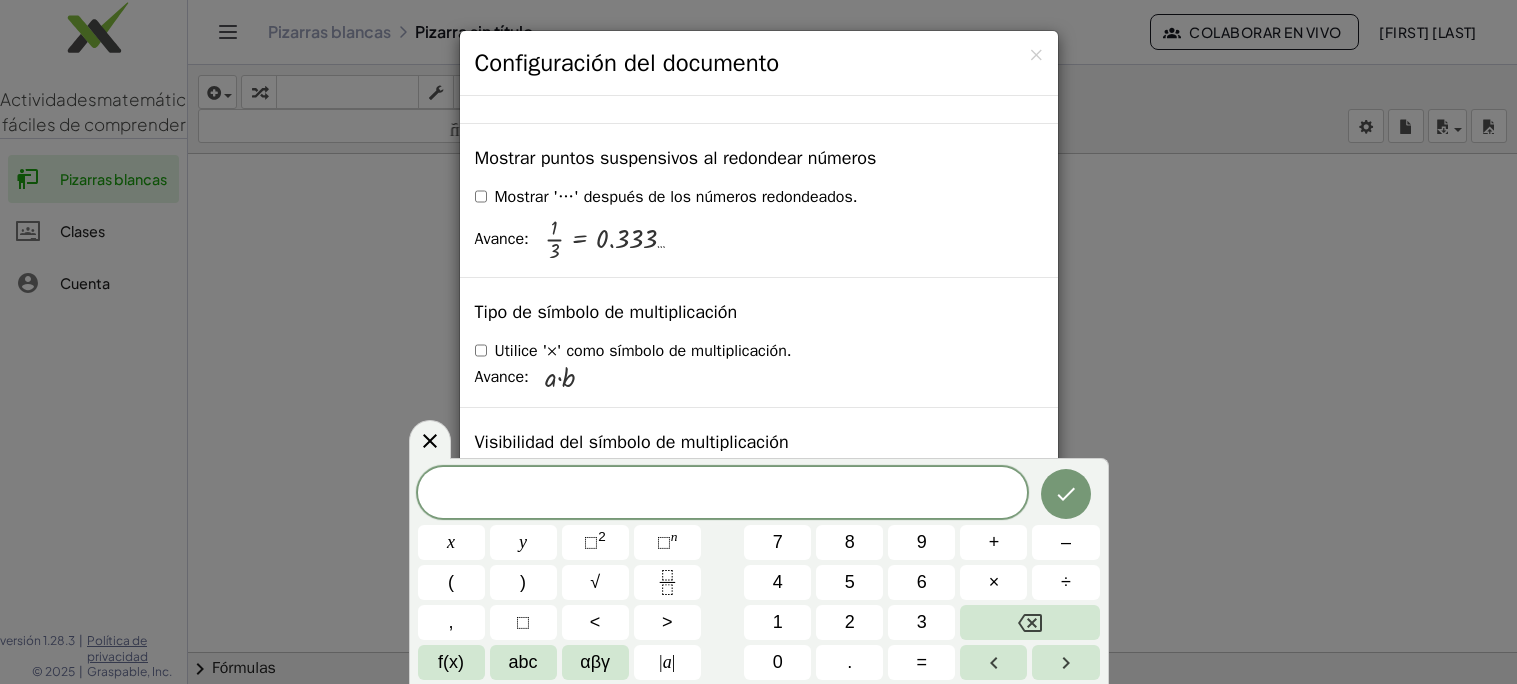 scroll, scrollTop: 4908, scrollLeft: 0, axis: vertical 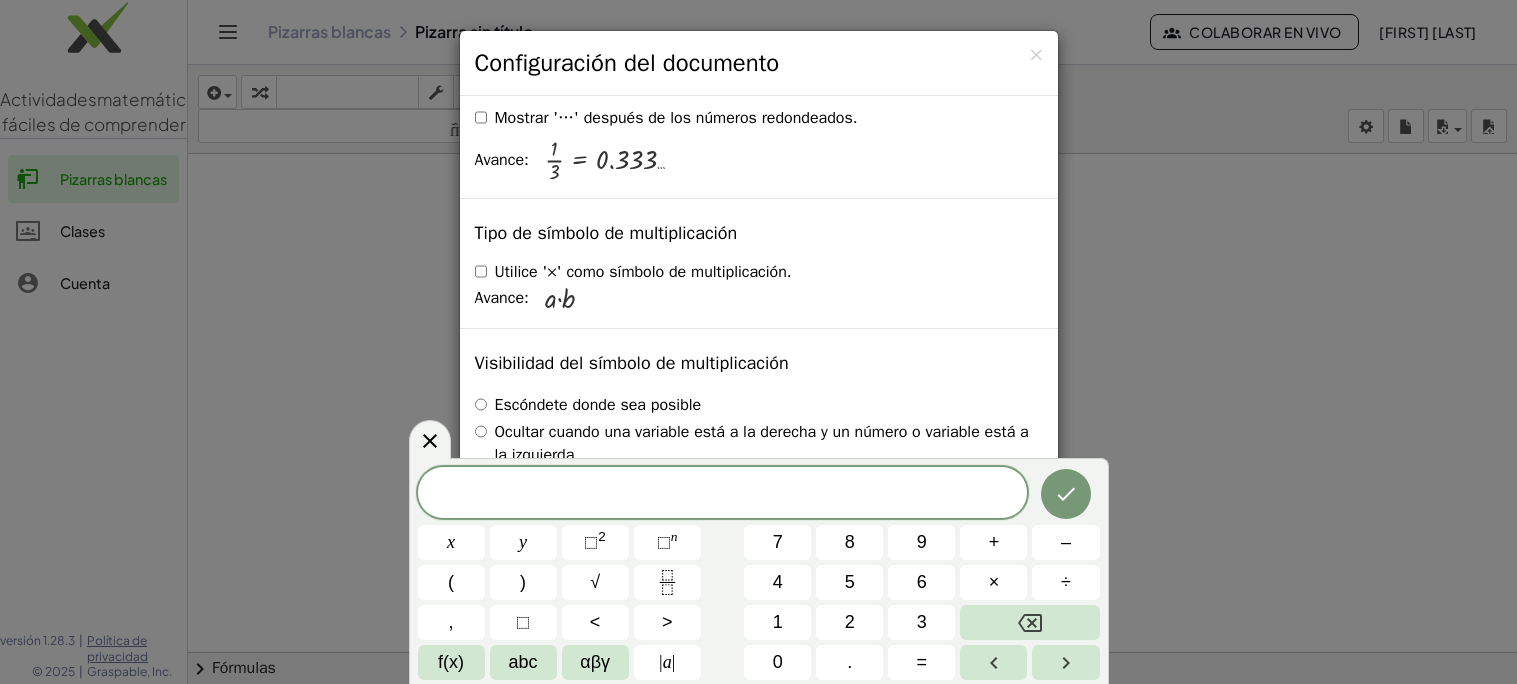 click on "× Configuración del documento Estas configuraciones se guardan con el documento en el que estás trabajando actualmente.
Reescritura de ecuaciones mediante arrastre
Deshabilitar arrastrar
Arrastrando
Arrastrar y simplificar
Arrastre un término sobre el signo igual para aplicar la operación inversa a ambos lados. Se combinarán automáticamente los términos coincidentes.
Unidad para funciones trigonométricas
Radianes
Grados
Los pasos ya calculados se actualizarán según esta configuración.
Avance:
sin ( , 90 ) = 1
Mostrar botones de edición/equilibrio
Mostrar botones de edición/equilibrio
Sustituir con paréntesis" at bounding box center (758, 342) 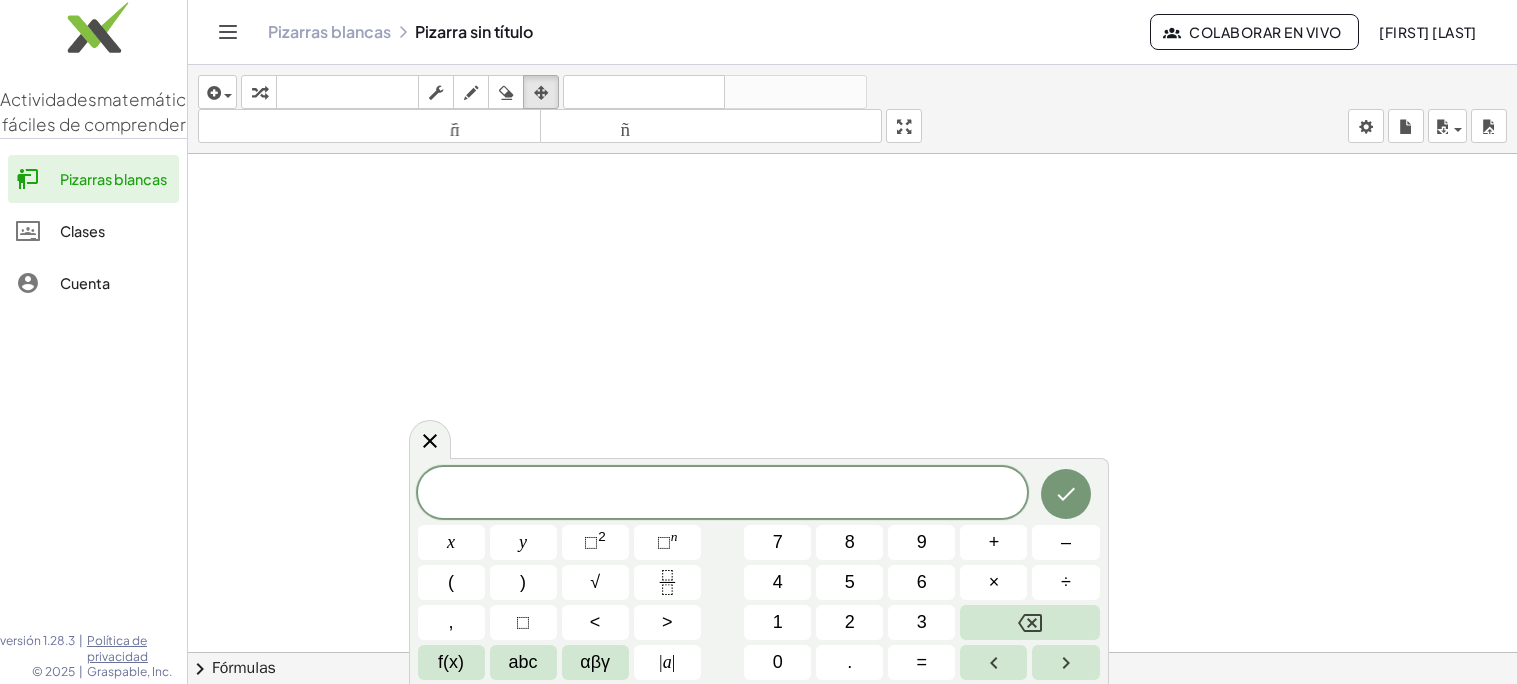 click at bounding box center (723, 494) 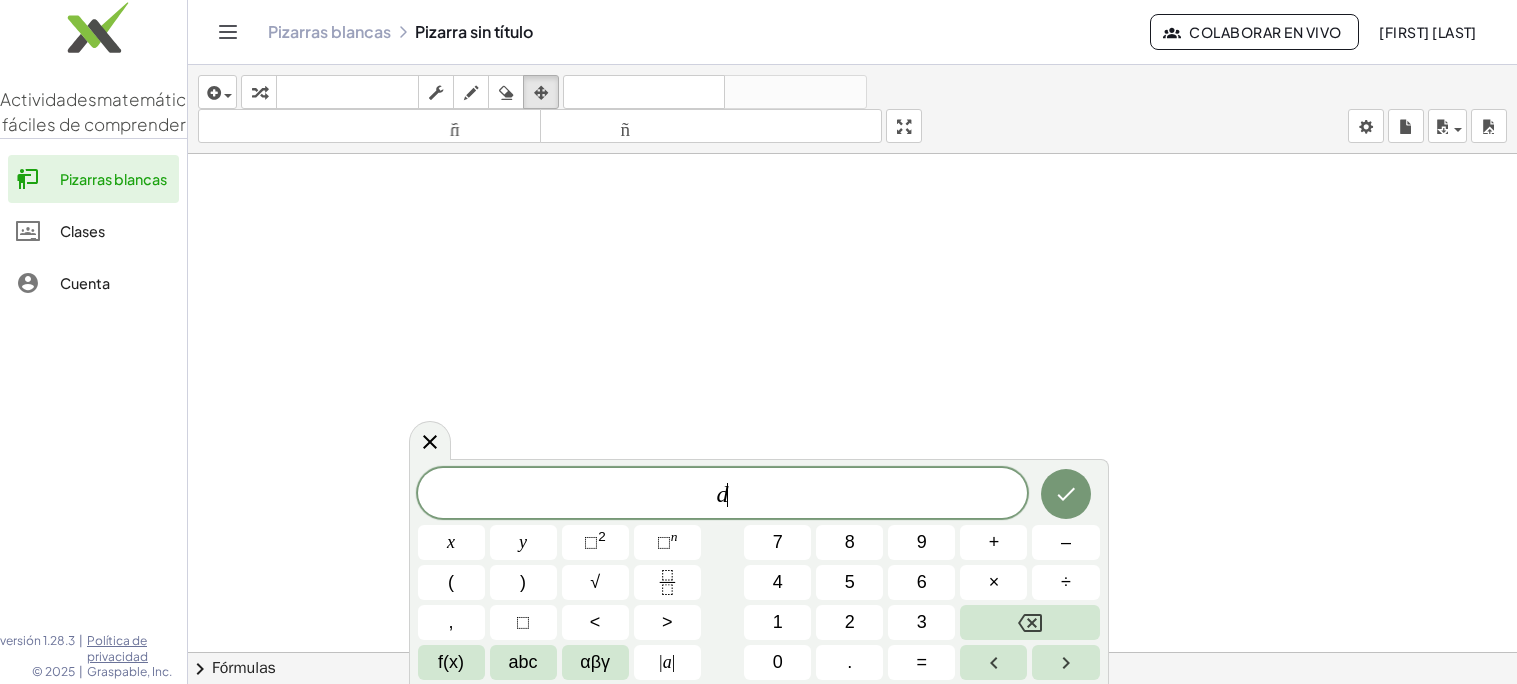 click on "abc" at bounding box center (523, 662) 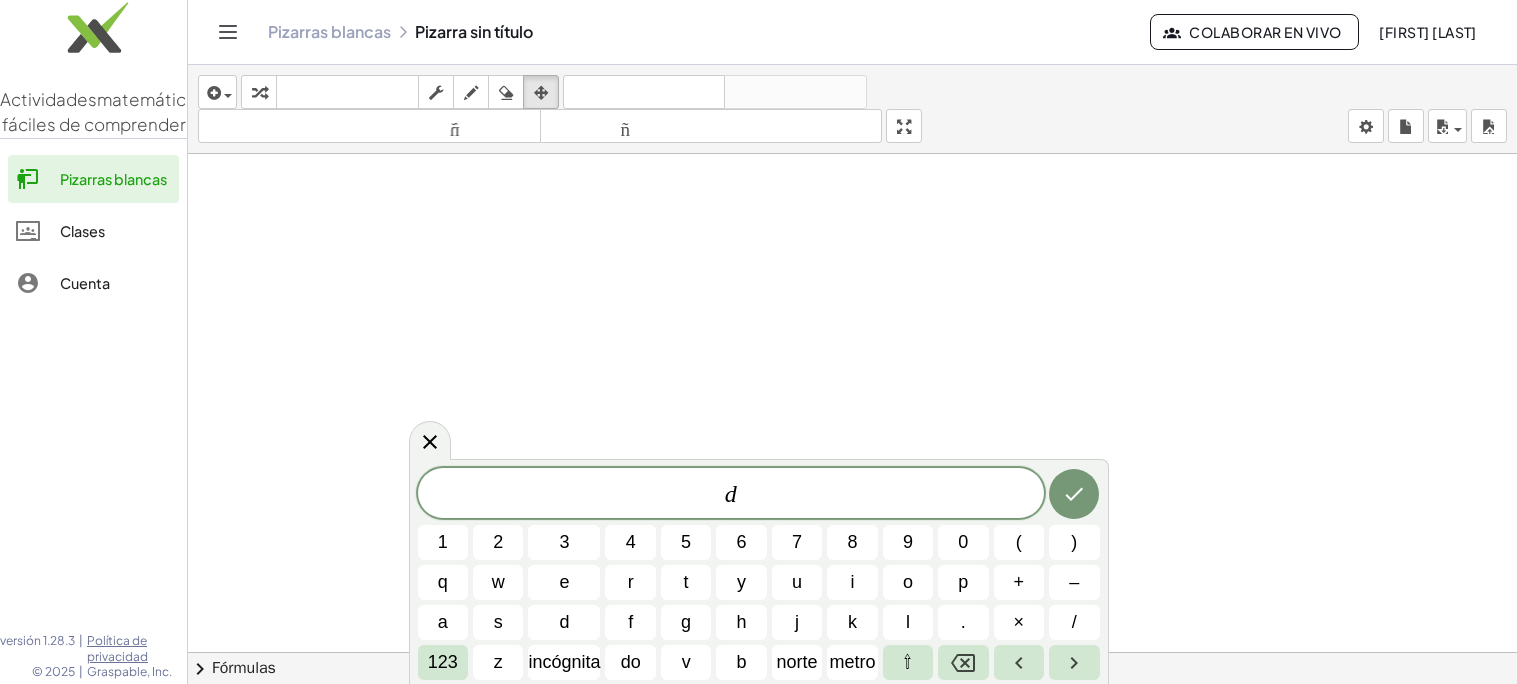 click on "/" at bounding box center (1074, 622) 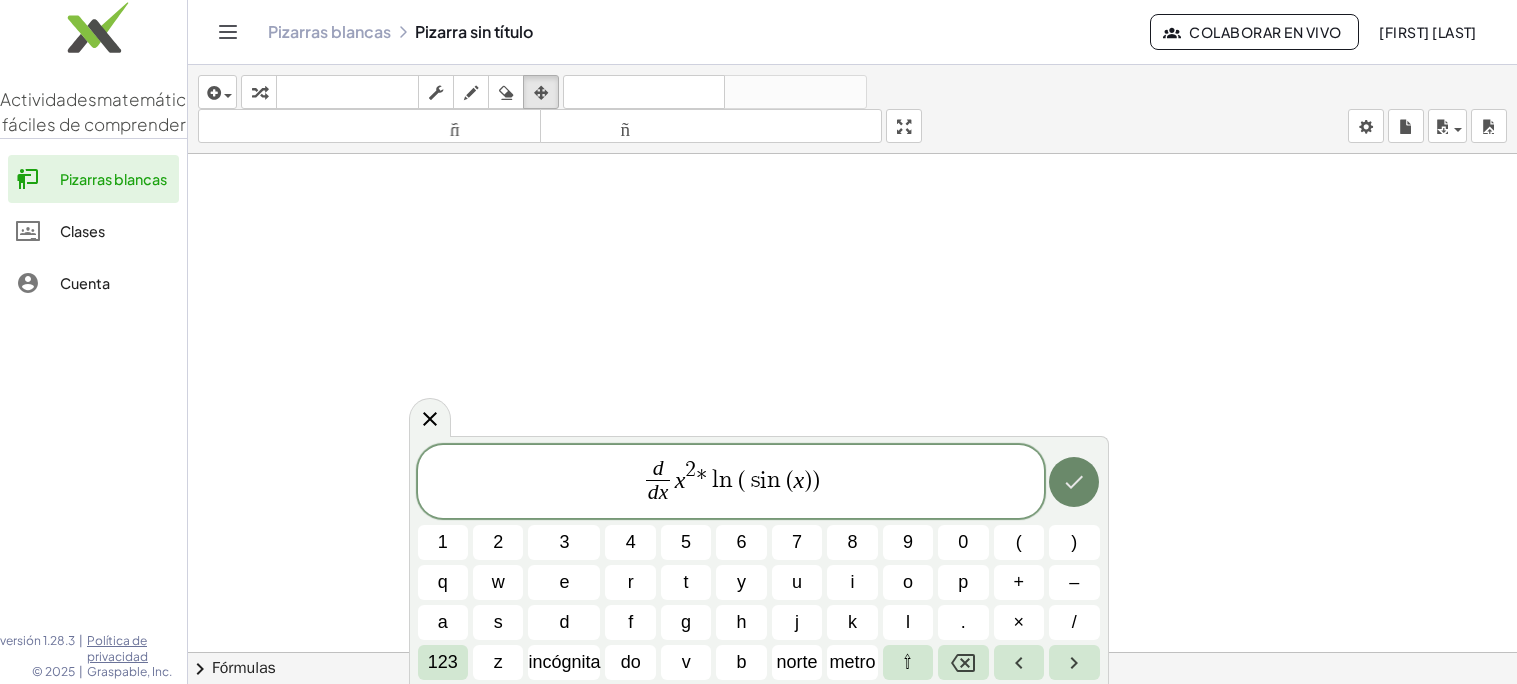 click 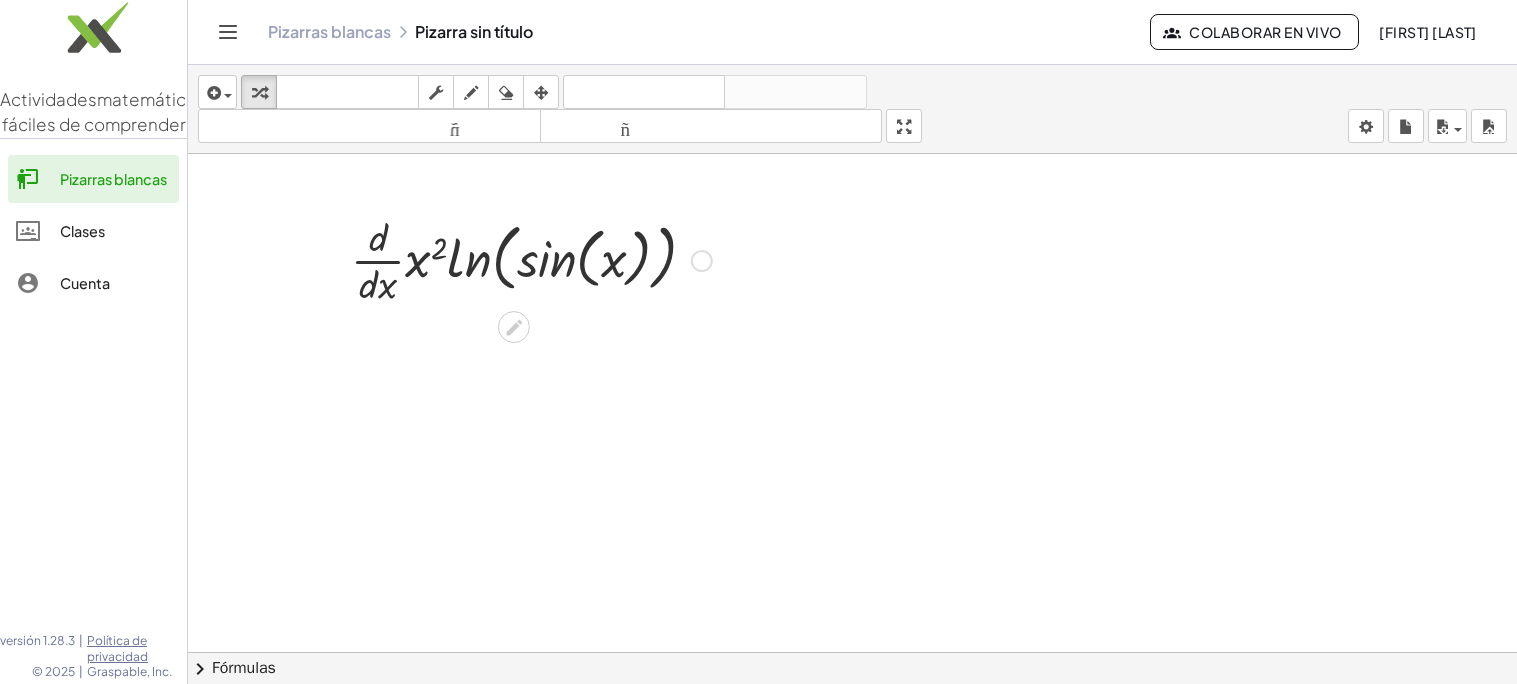 click at bounding box center [702, 261] 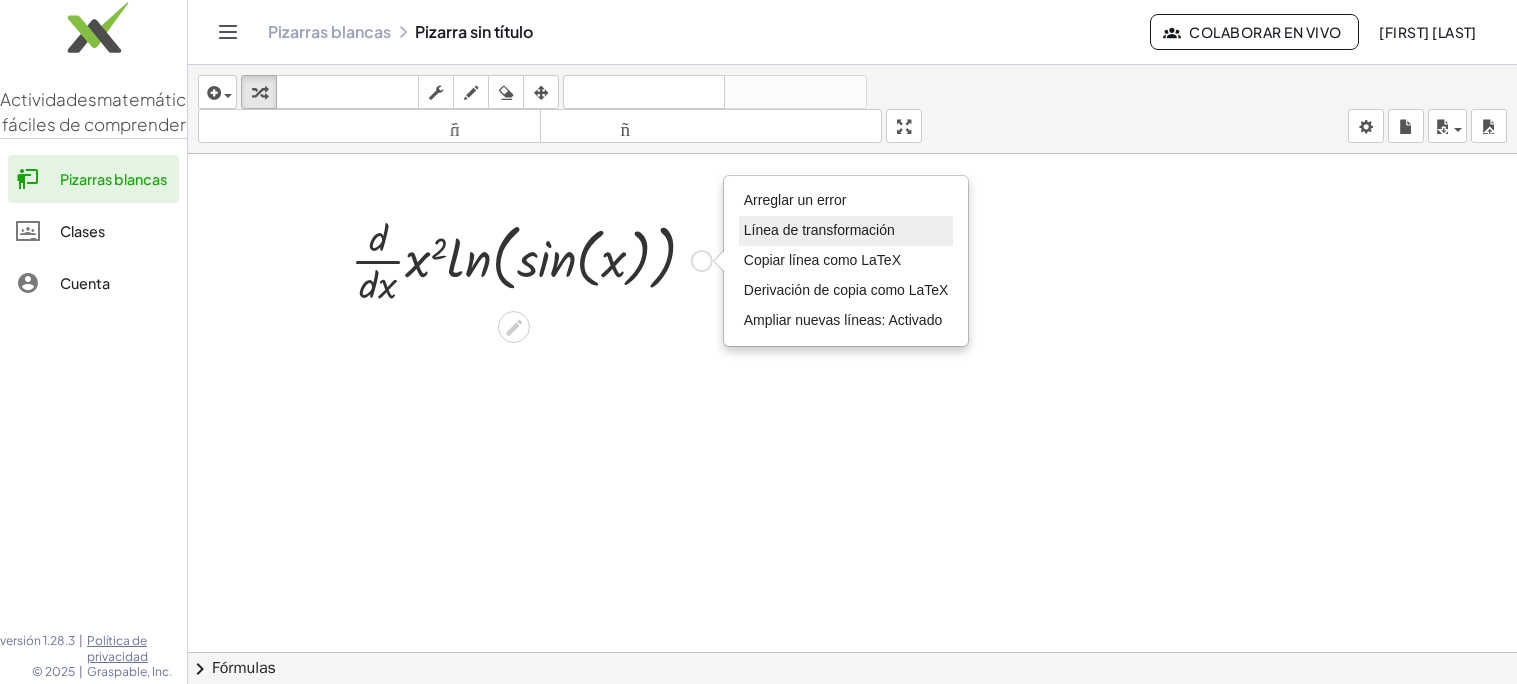 click on "Línea de transformación" at bounding box center (846, 231) 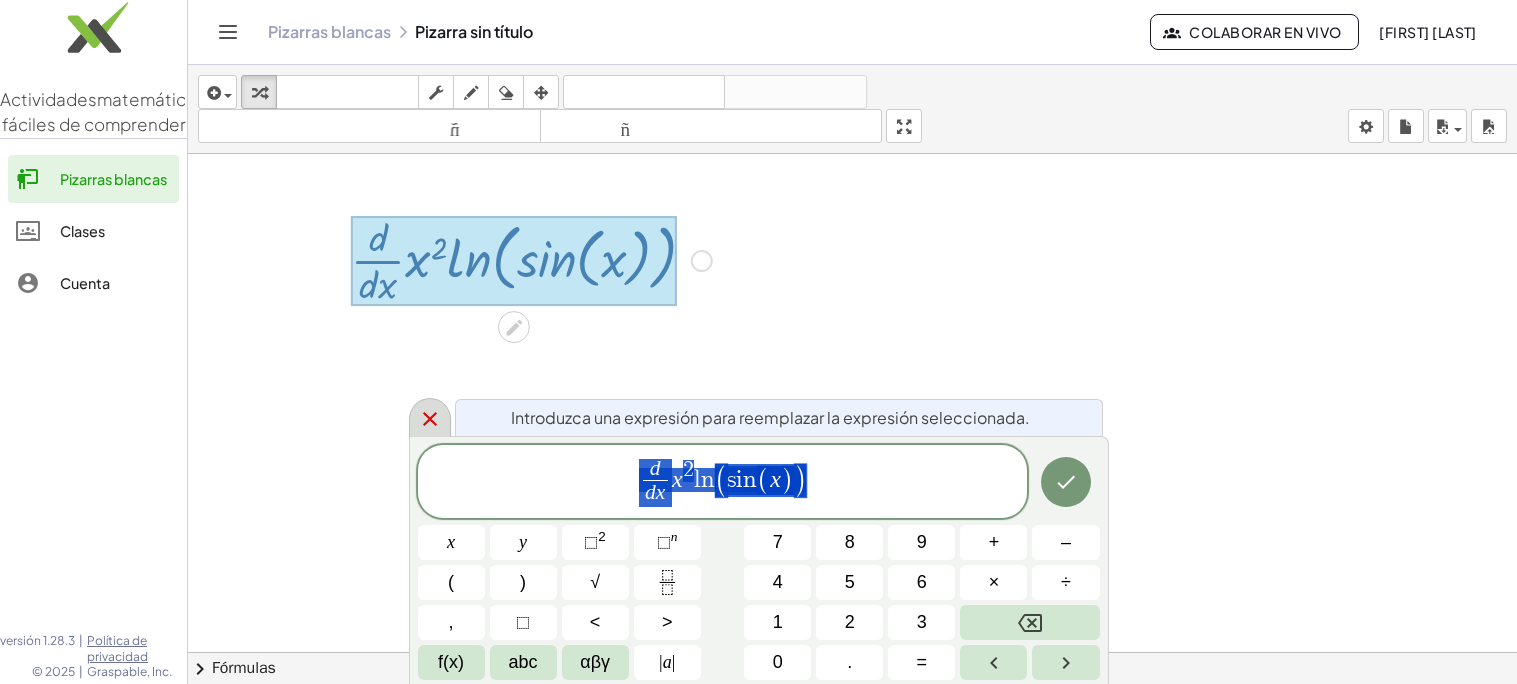 click 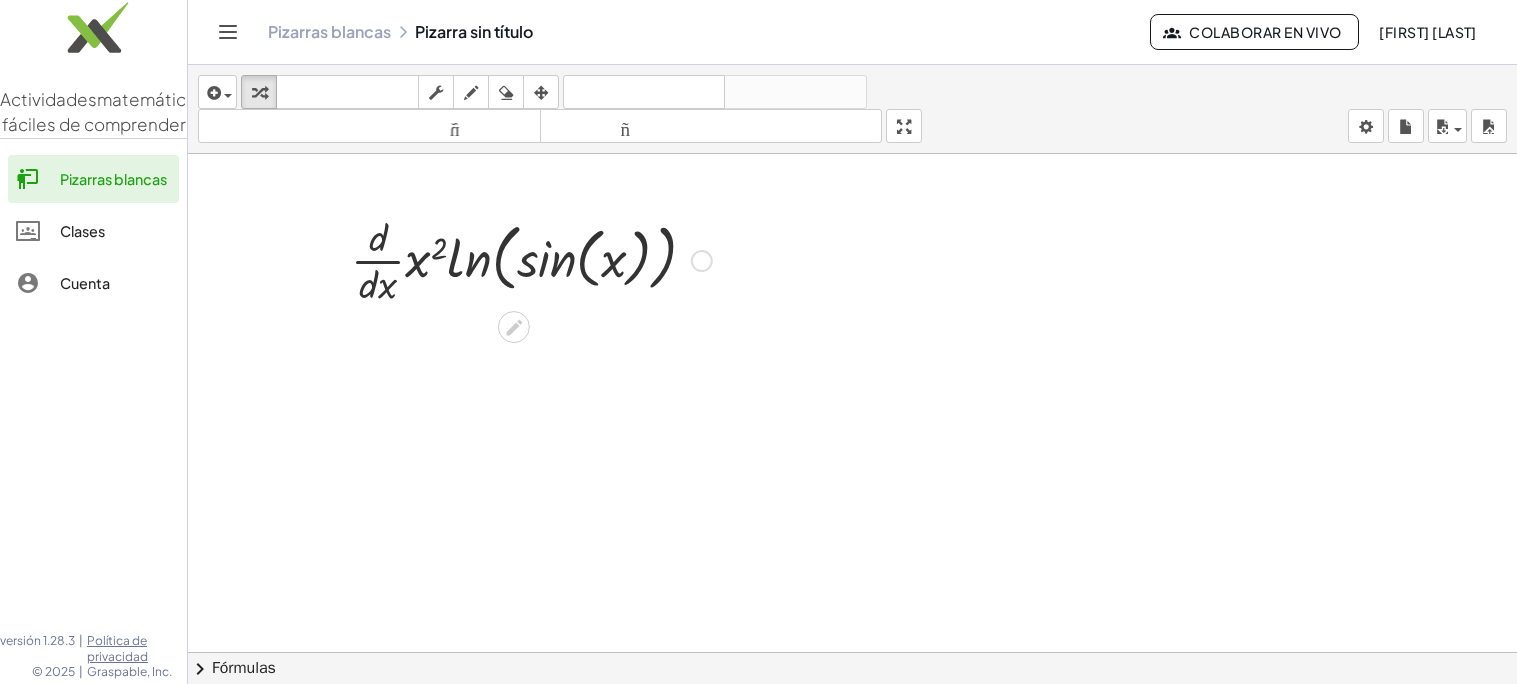 click on "Arreglar un error Línea de transformación Copiar línea como LaTeX Derivación de copia como LaTeX Ampliar nuevas líneas: Activado" at bounding box center [702, 261] 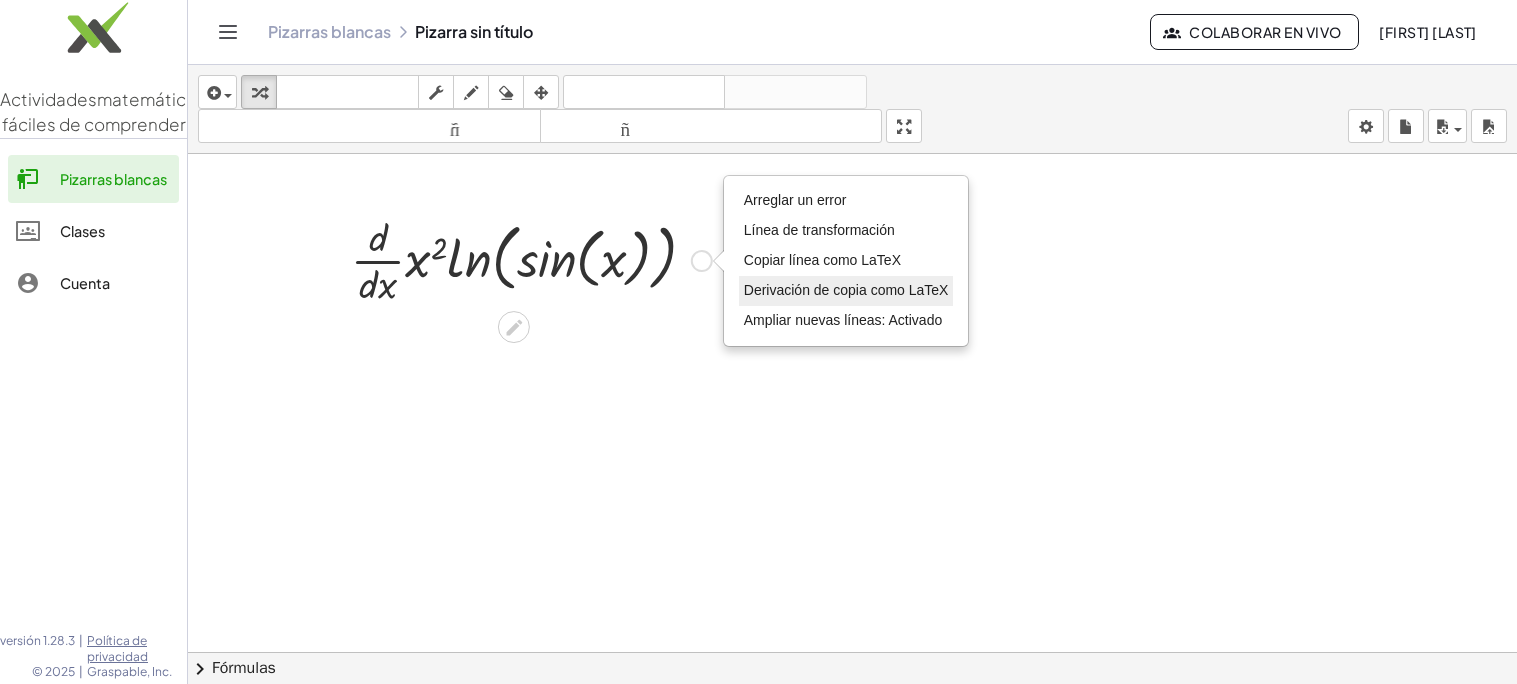 click on "Derivación de copia como LaTeX" at bounding box center [846, 290] 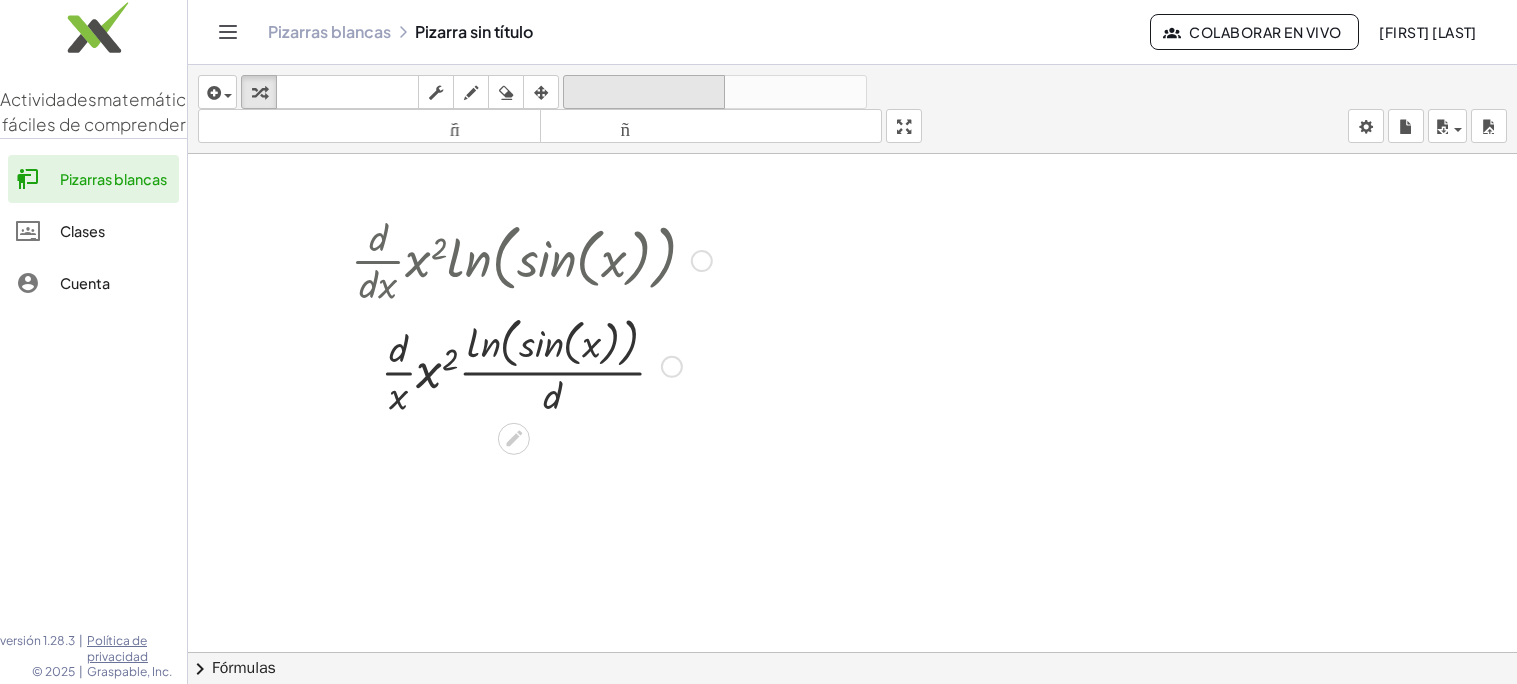click on "deshacer" at bounding box center (644, 92) 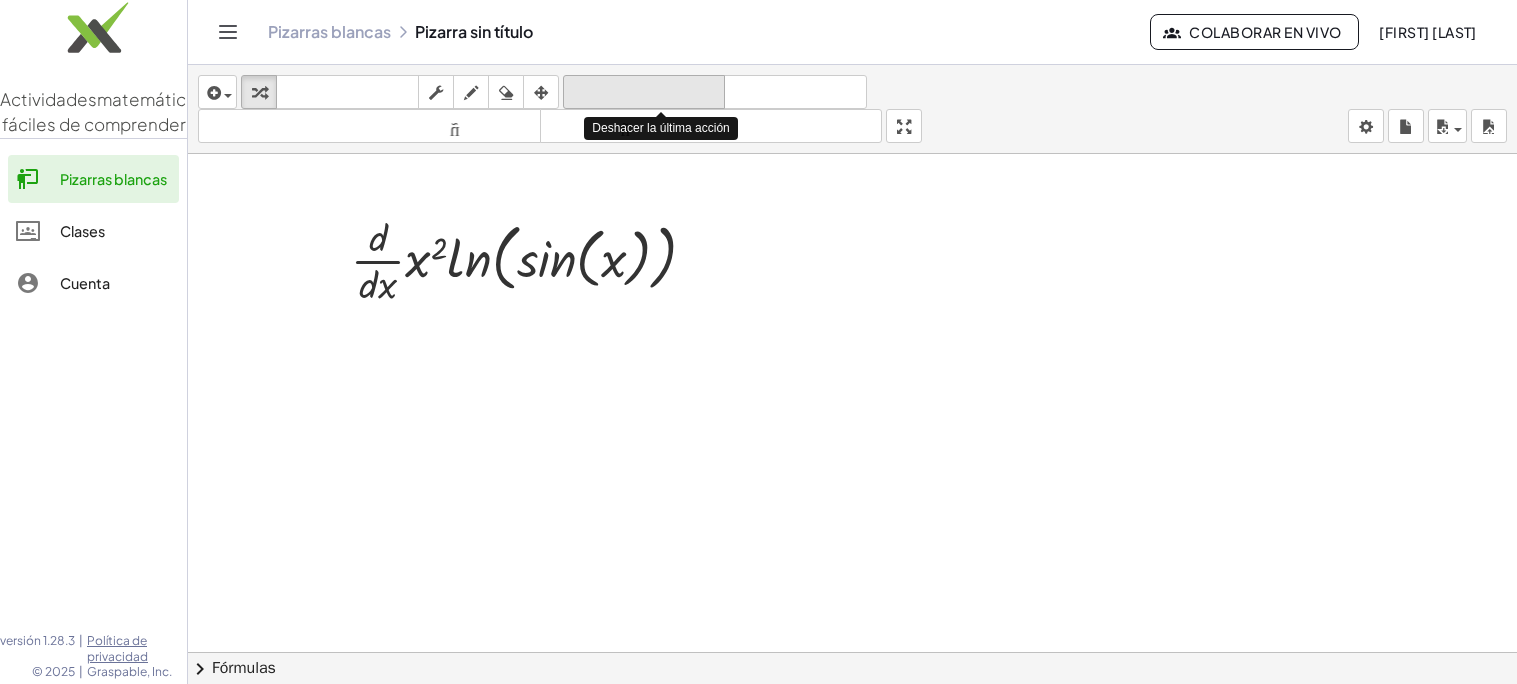 click on "deshacer" at bounding box center (644, 92) 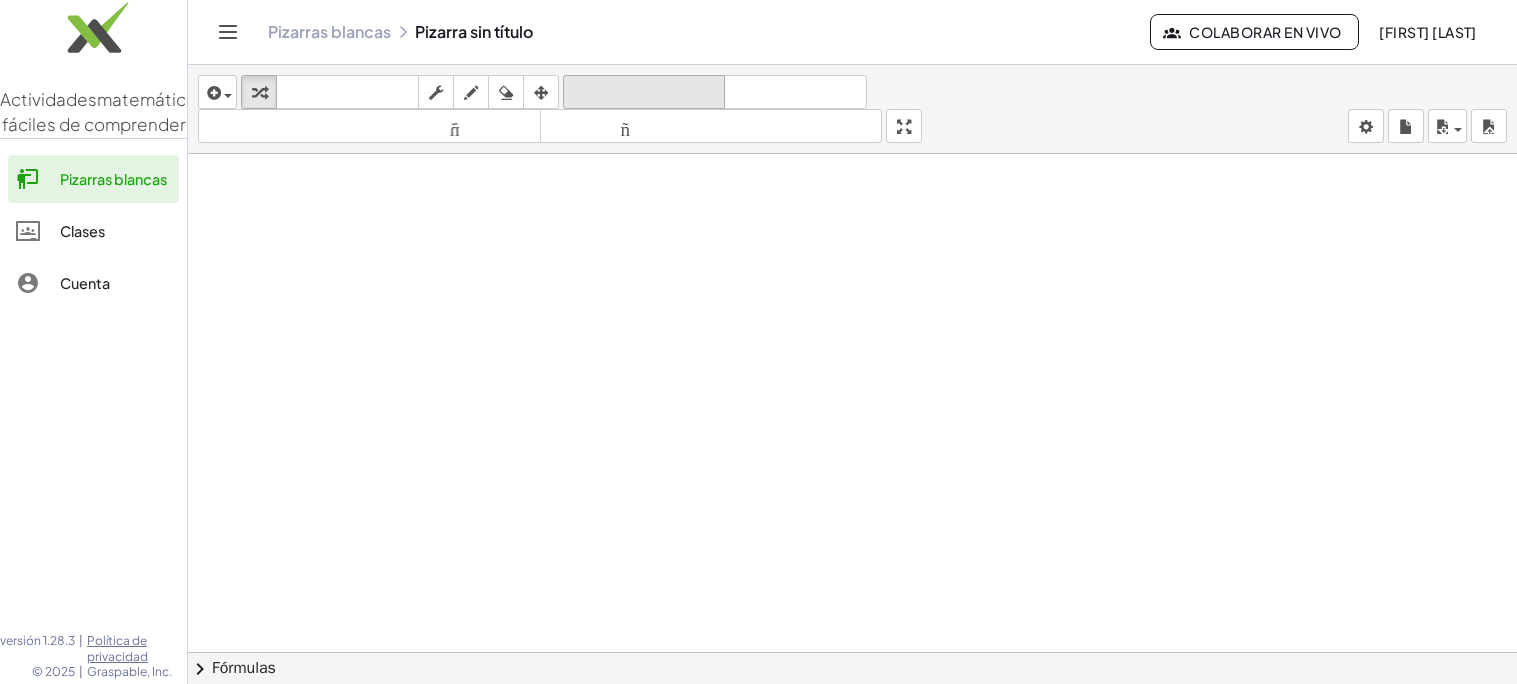 click on "deshacer" at bounding box center [644, 92] 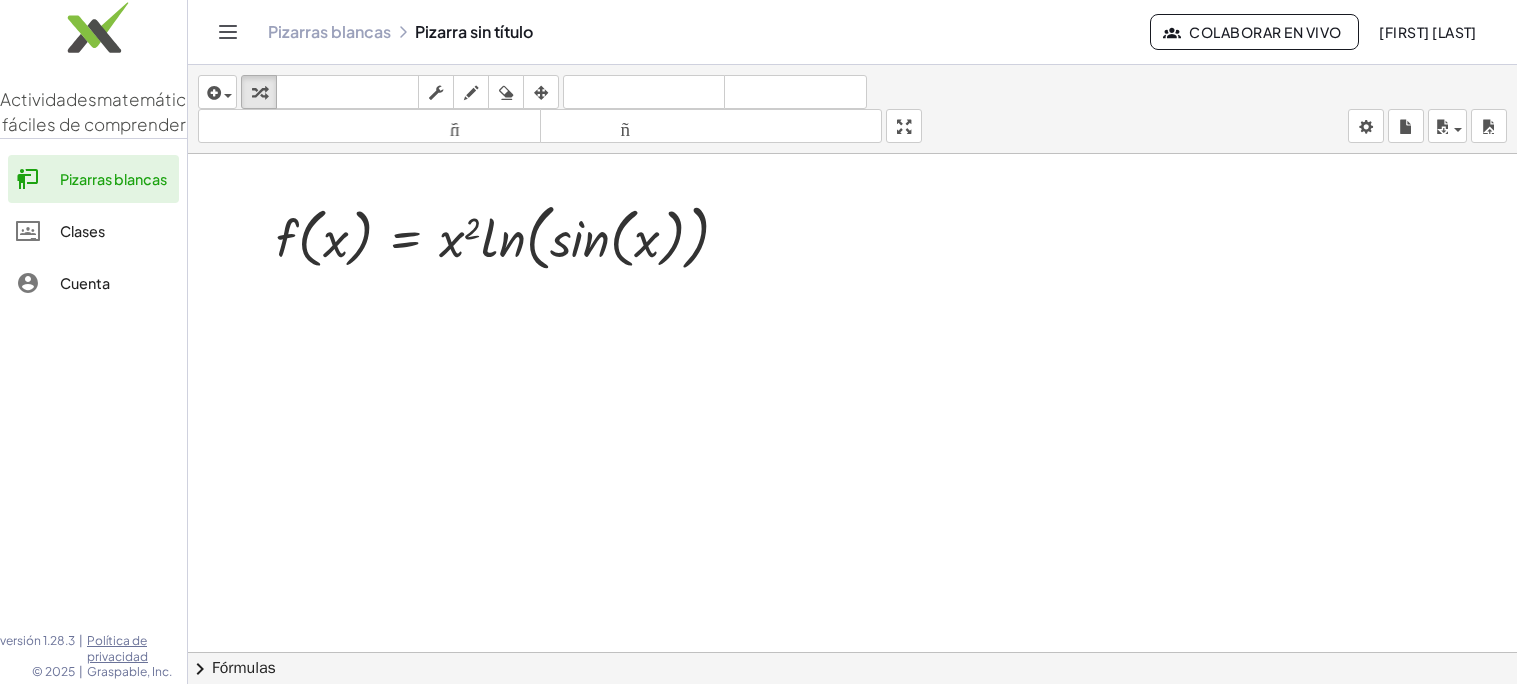 click on "Fórmulas" at bounding box center (244, 668) 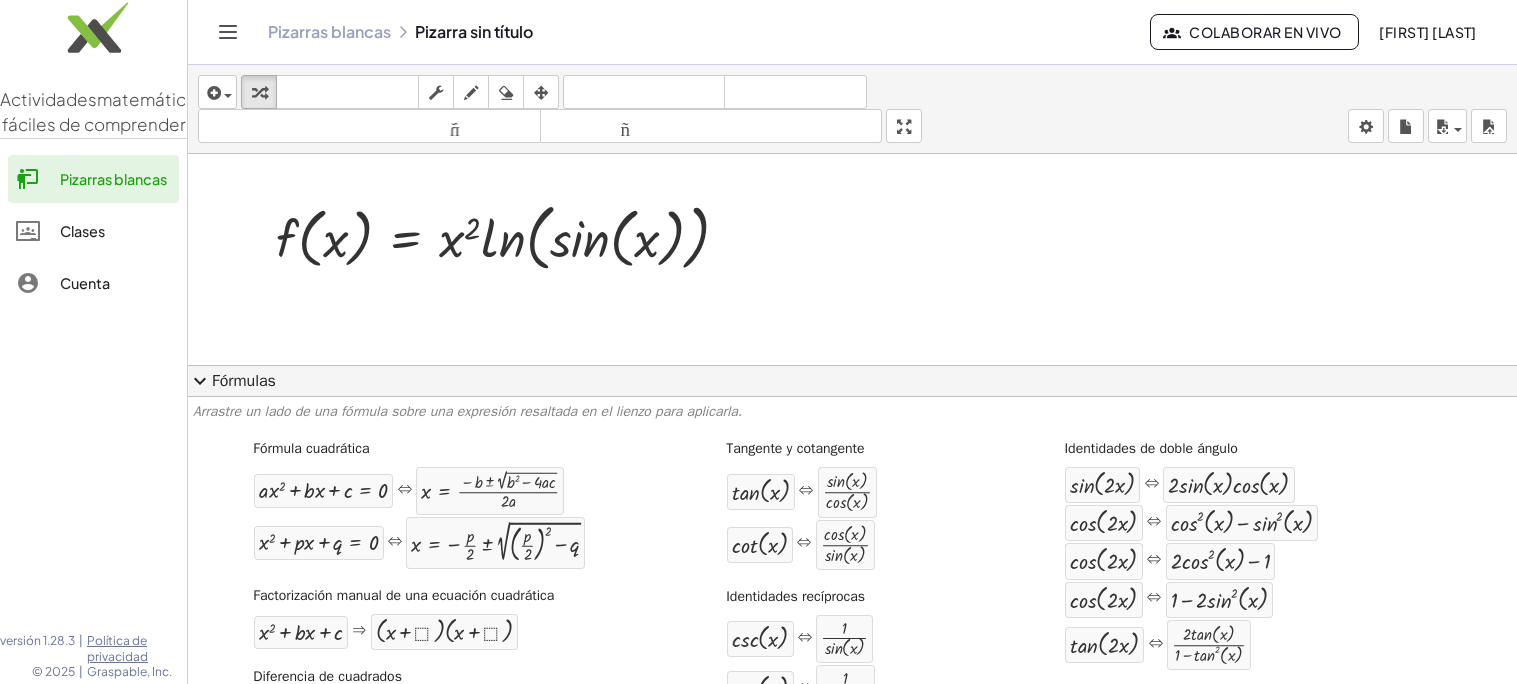 click on "Arrastre un lado de una fórmula sobre una expresión resaltada en el lienzo para aplicarla." at bounding box center (467, 411) 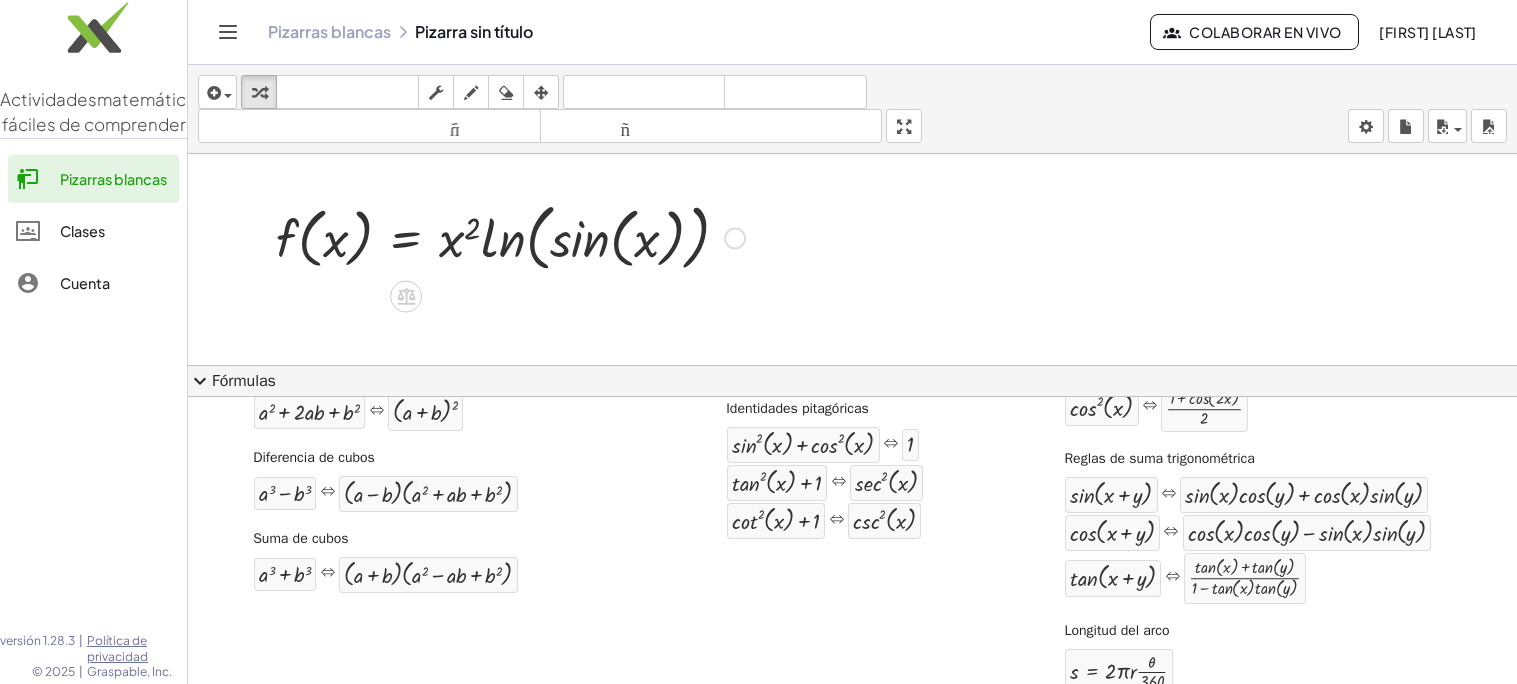 scroll, scrollTop: 413, scrollLeft: 0, axis: vertical 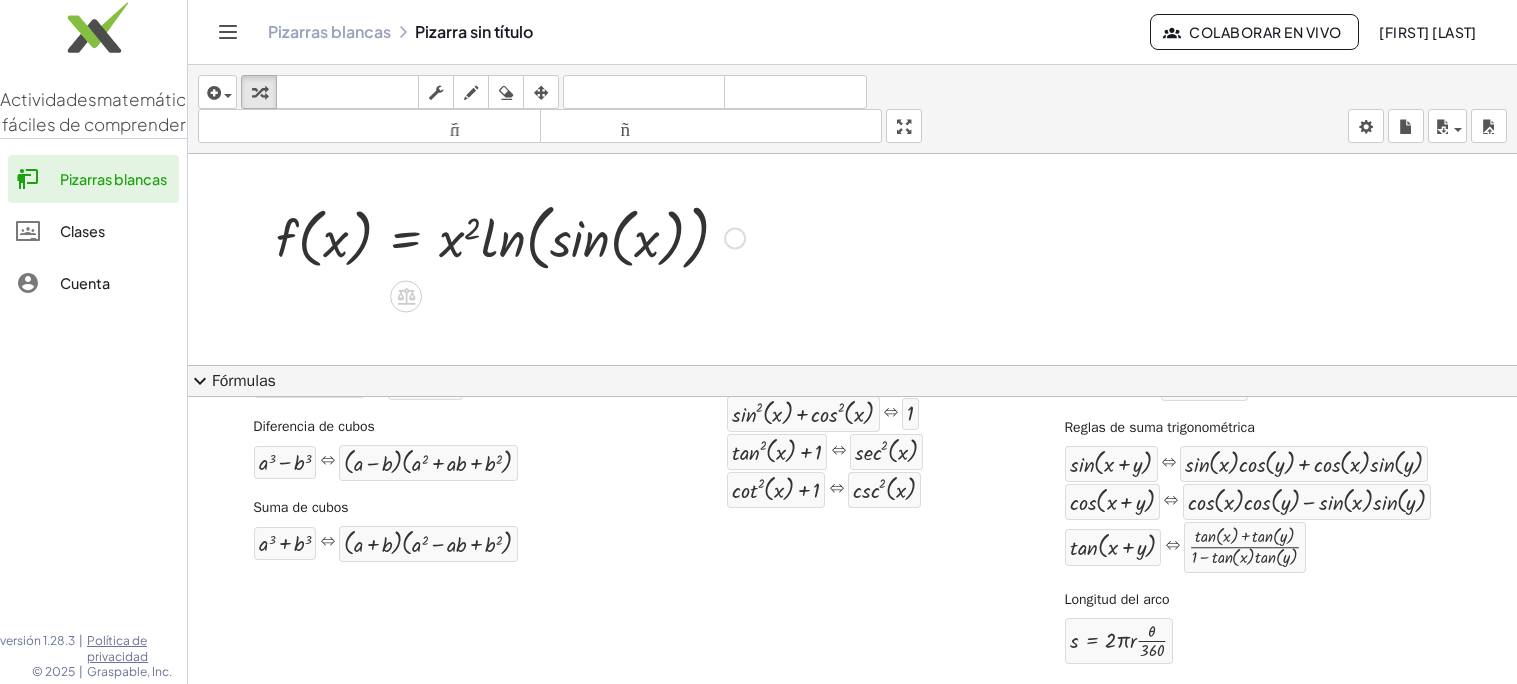 click on "expand_more" at bounding box center [200, 381] 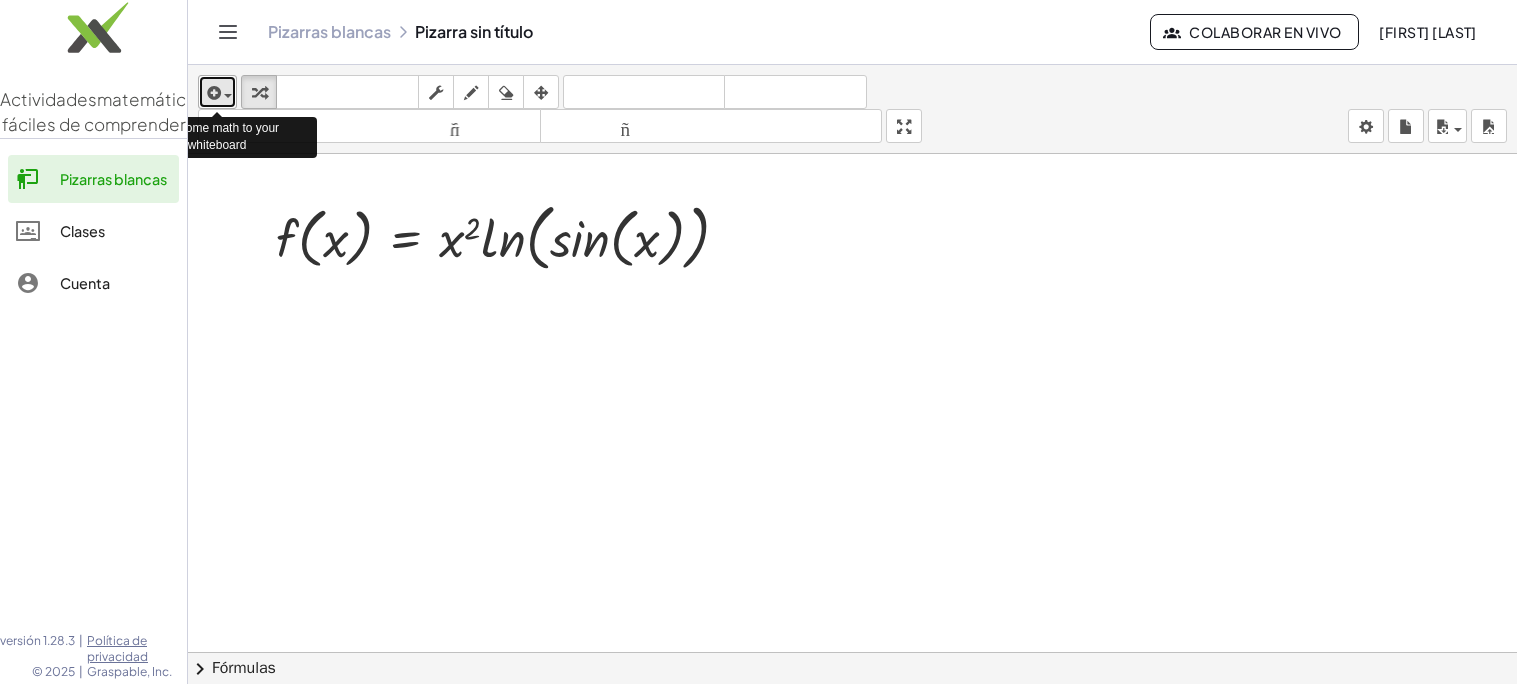 click at bounding box center [217, 92] 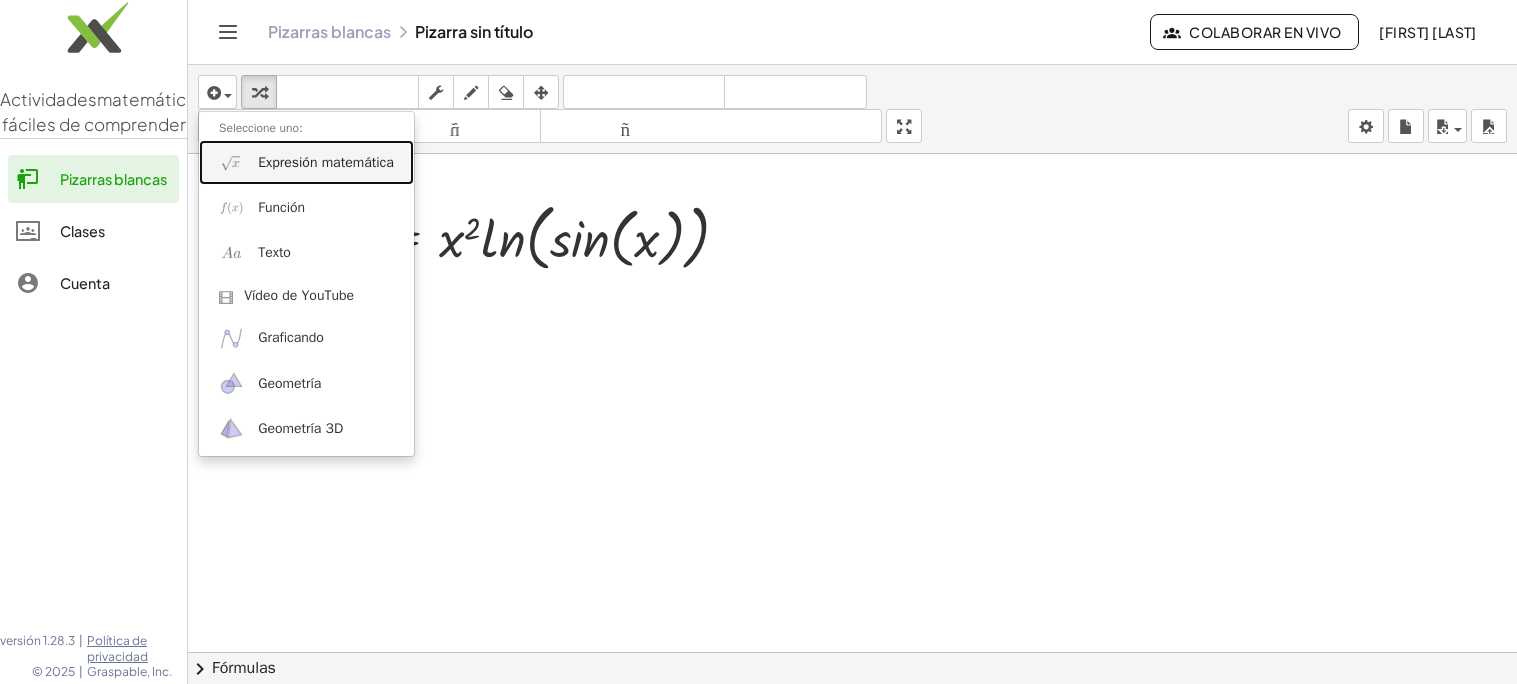 click on "Expresión matemática" at bounding box center [306, 162] 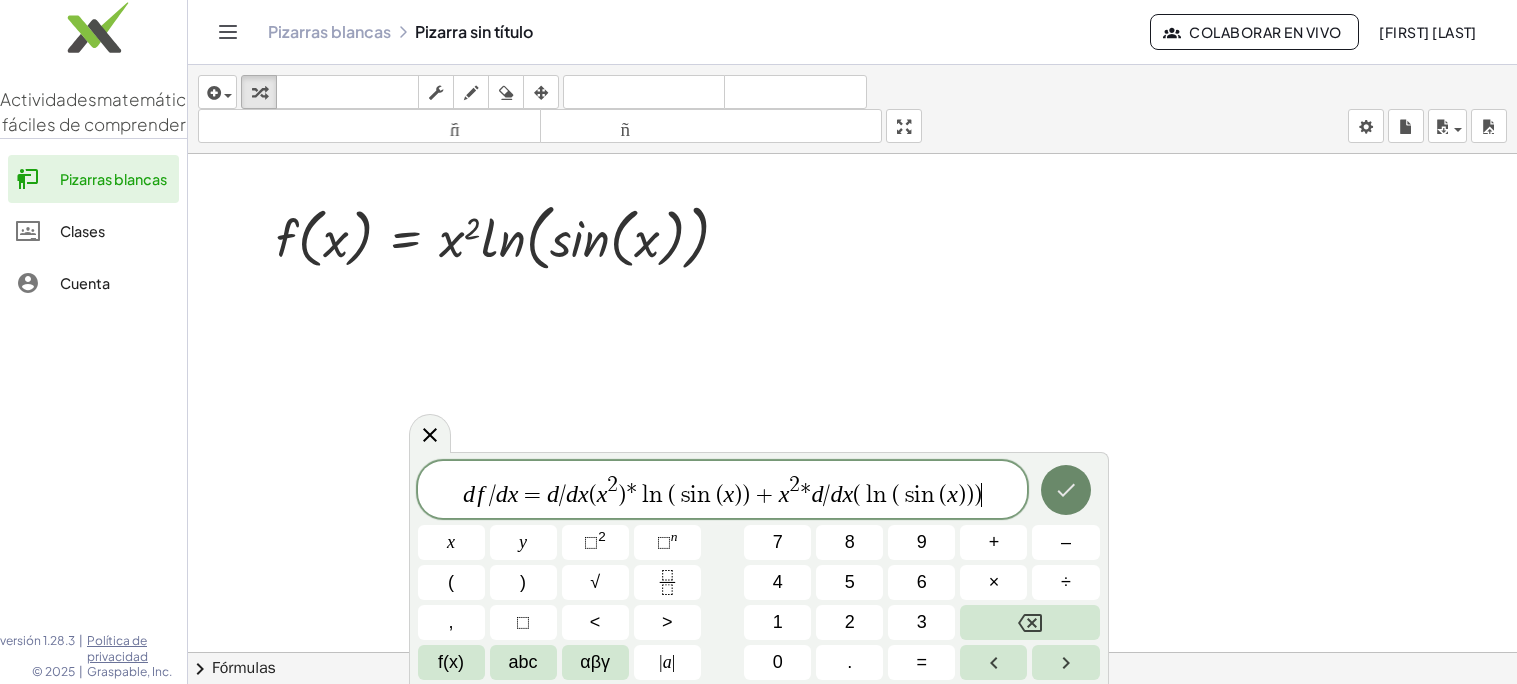 click 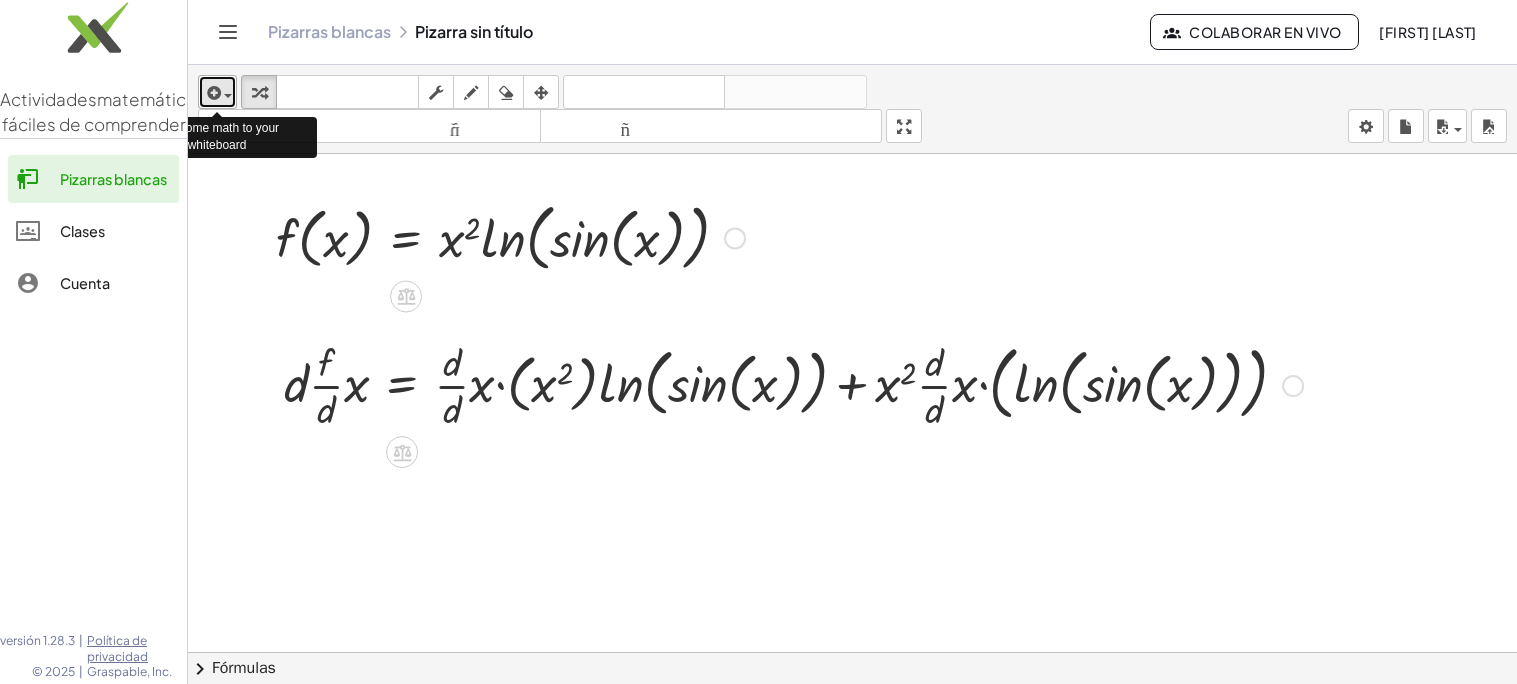 click at bounding box center (217, 92) 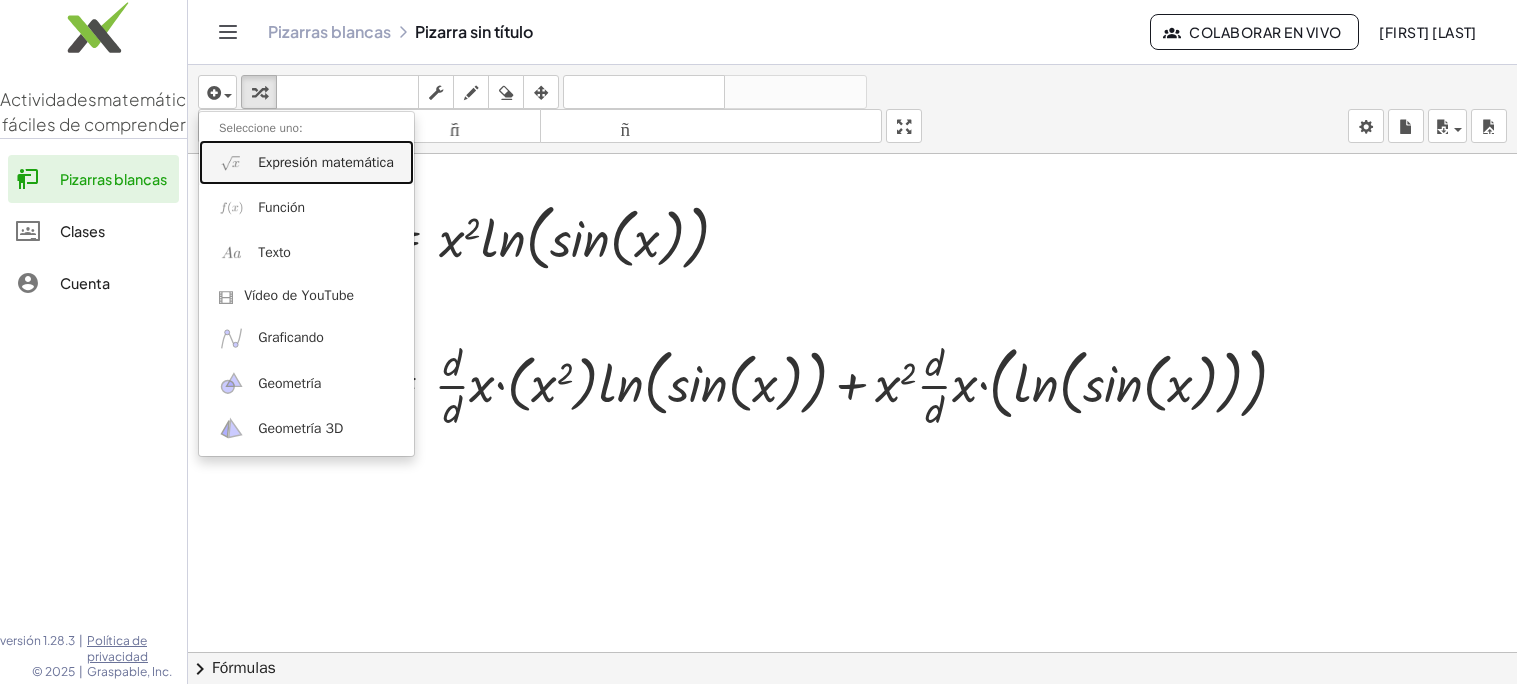 click on "Expresión matemática" at bounding box center [326, 162] 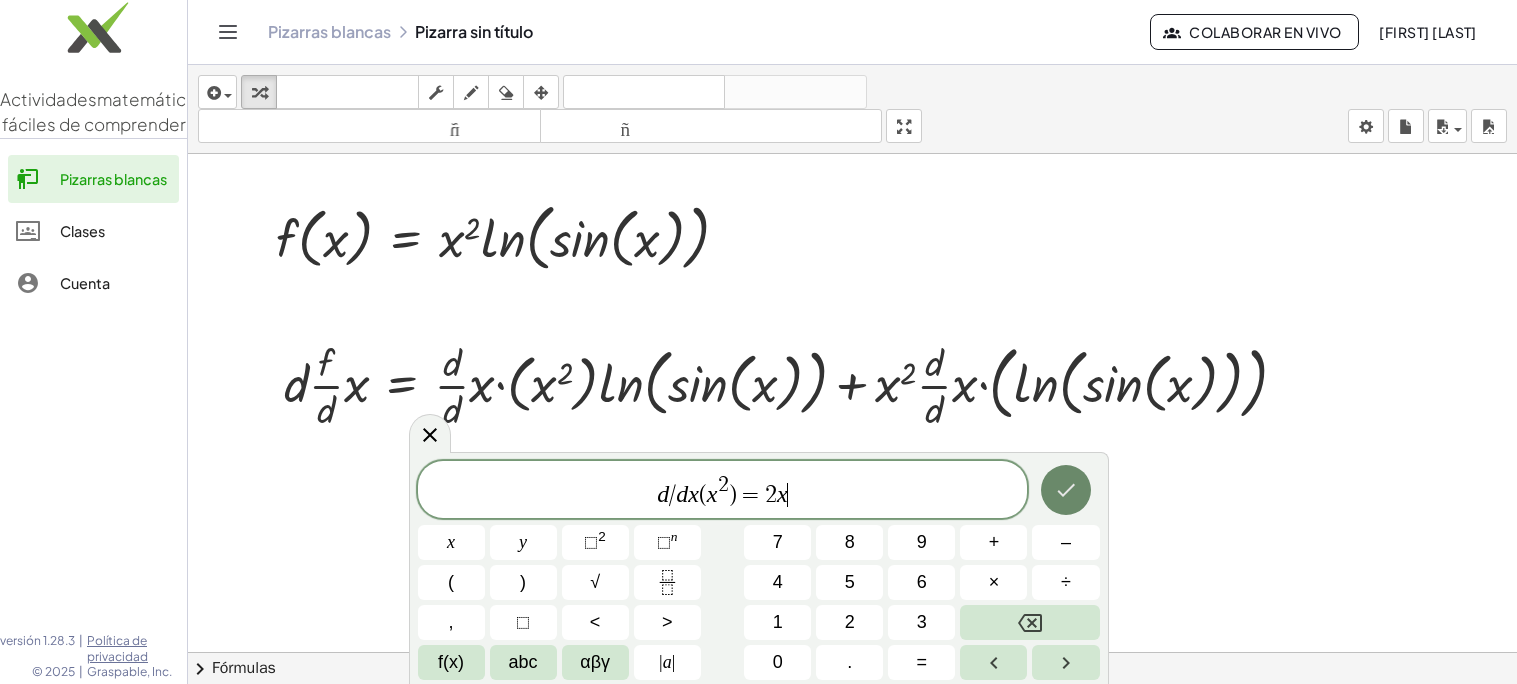 click 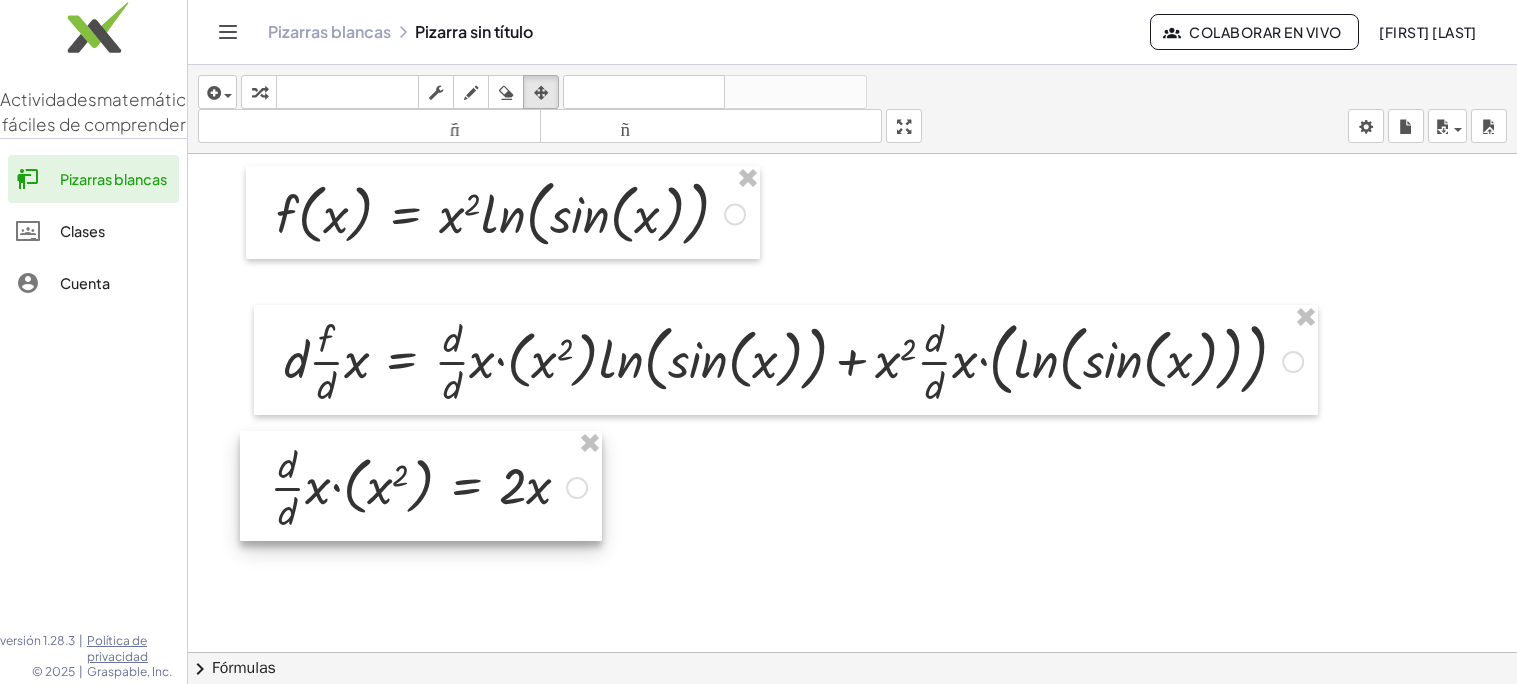 scroll, scrollTop: 247, scrollLeft: 0, axis: vertical 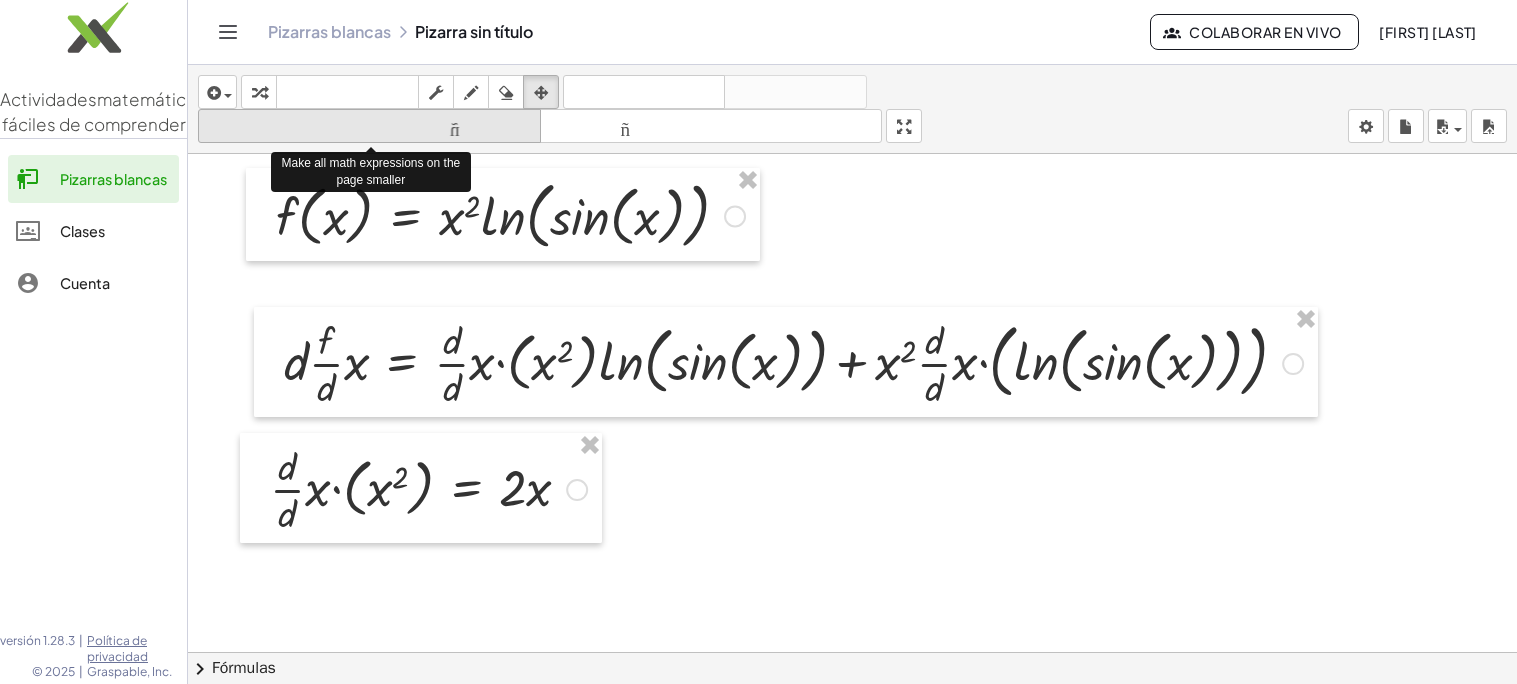 click on "tamaño_del_formato" at bounding box center [369, 126] 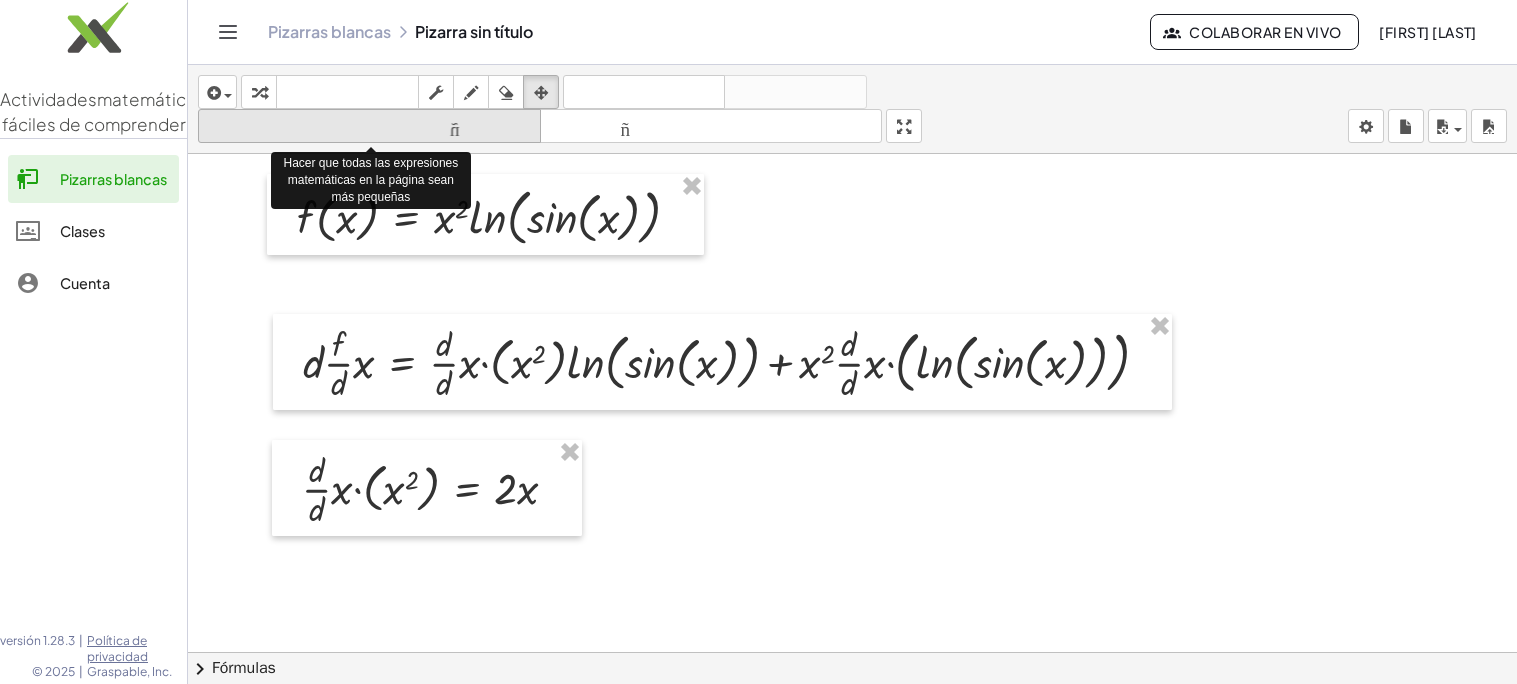 click on "tamaño_del_formato" at bounding box center (369, 126) 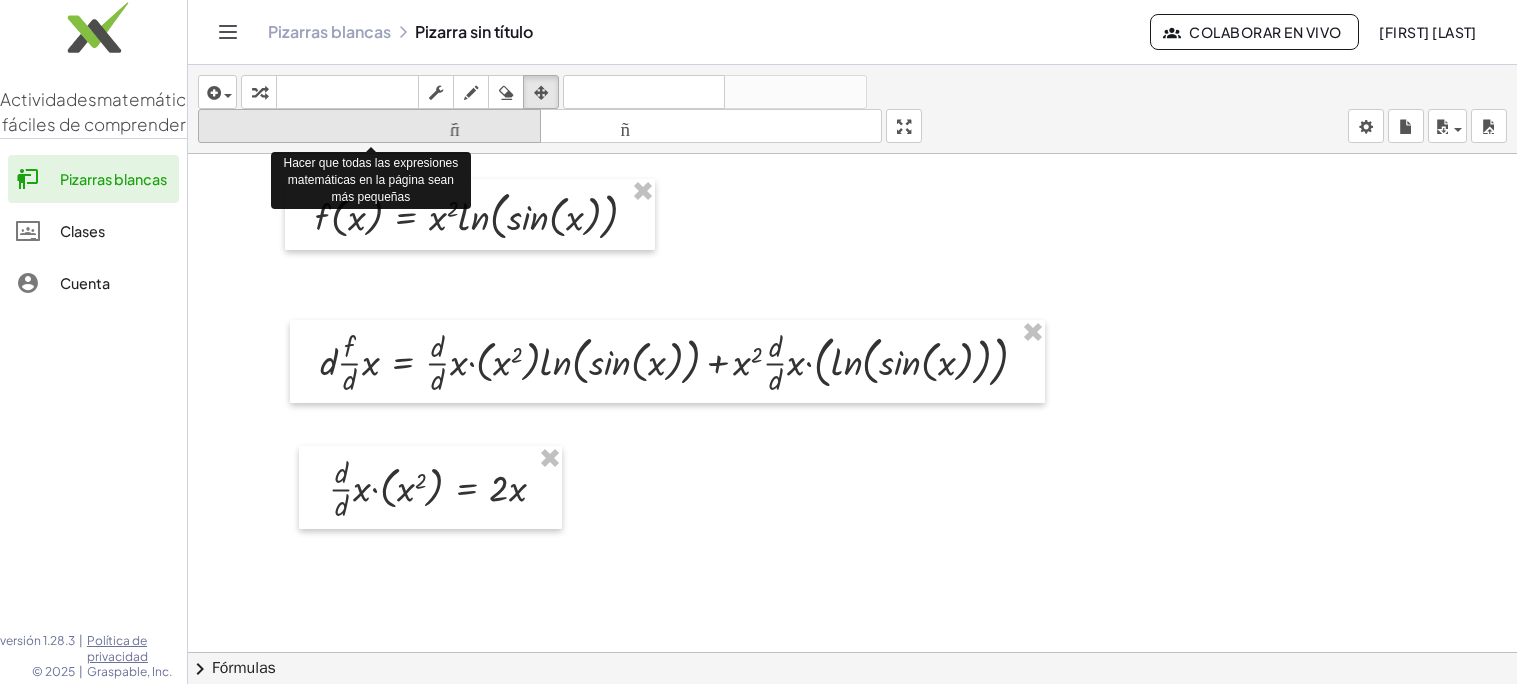 click on "tamaño_del_formato" at bounding box center (369, 126) 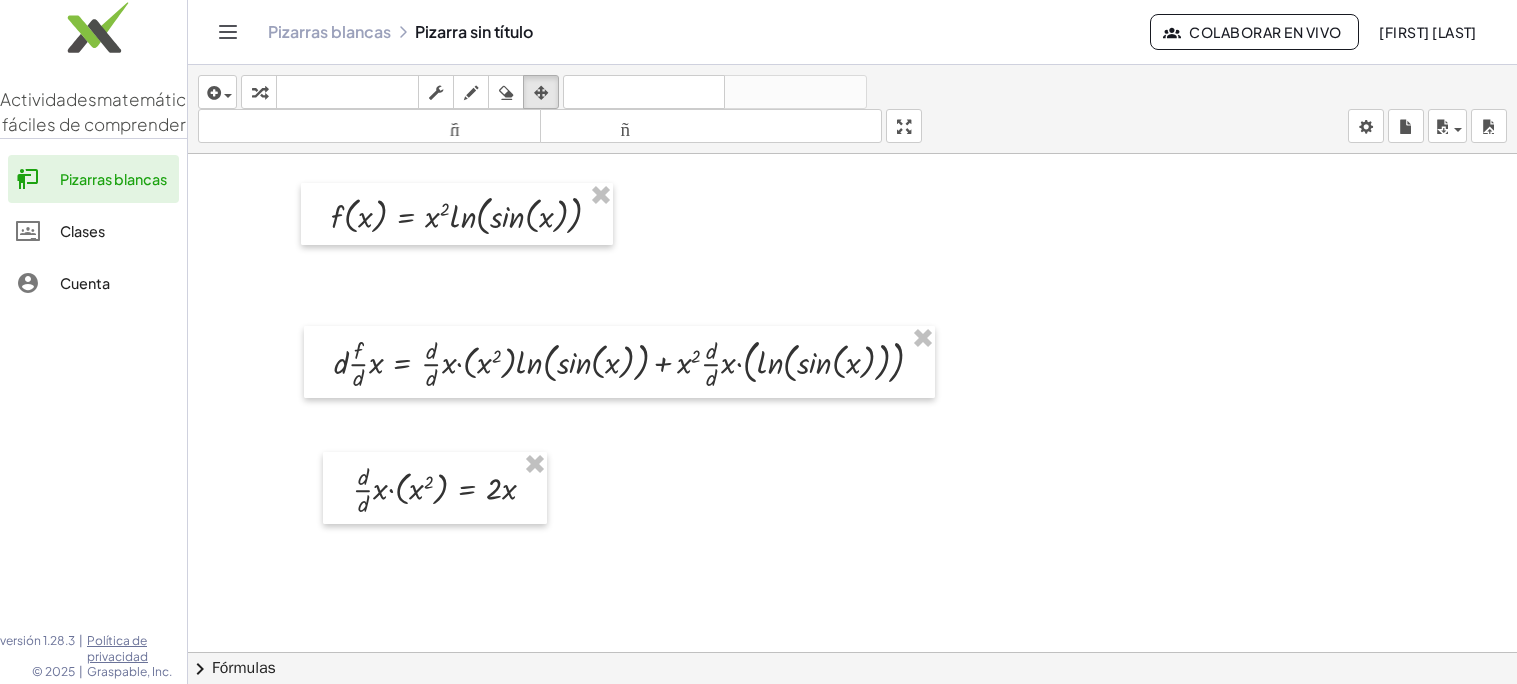 click at bounding box center [852, 484] 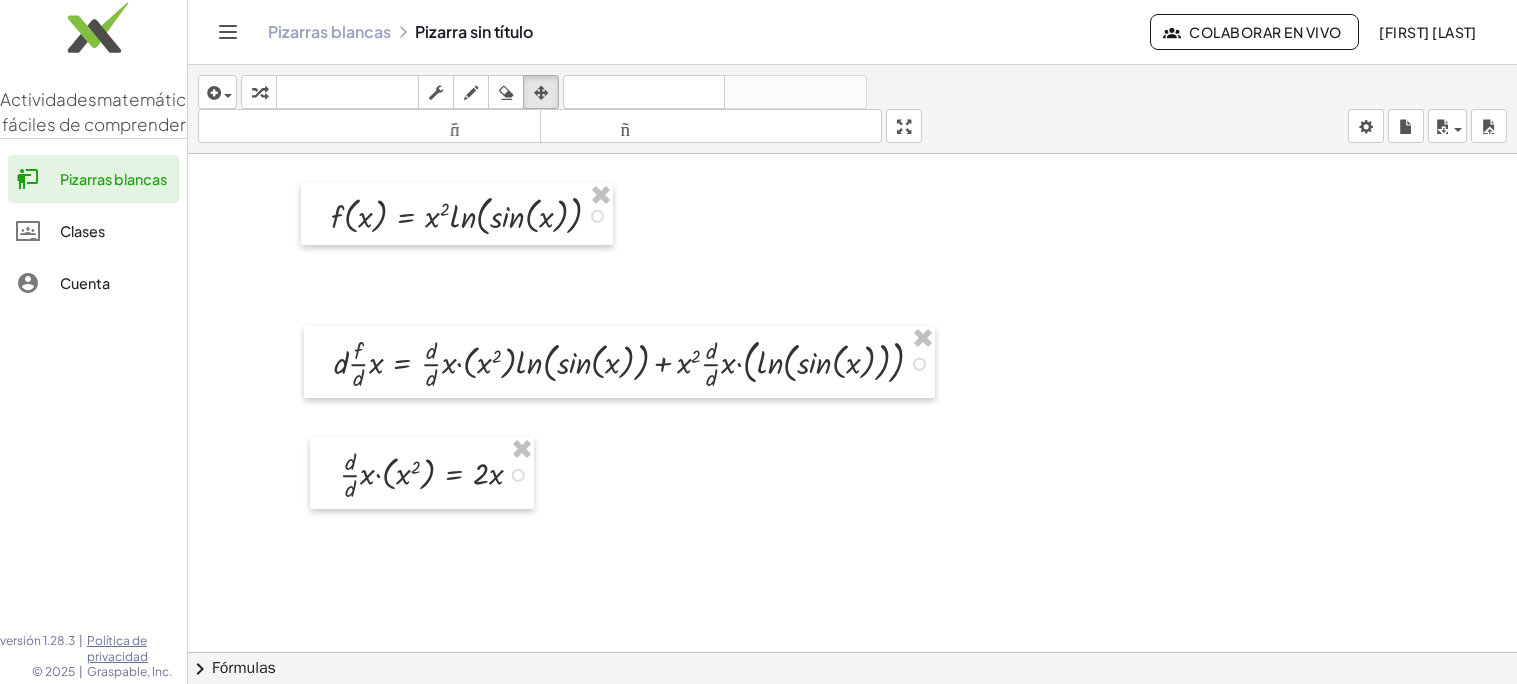 scroll, scrollTop: 250, scrollLeft: 0, axis: vertical 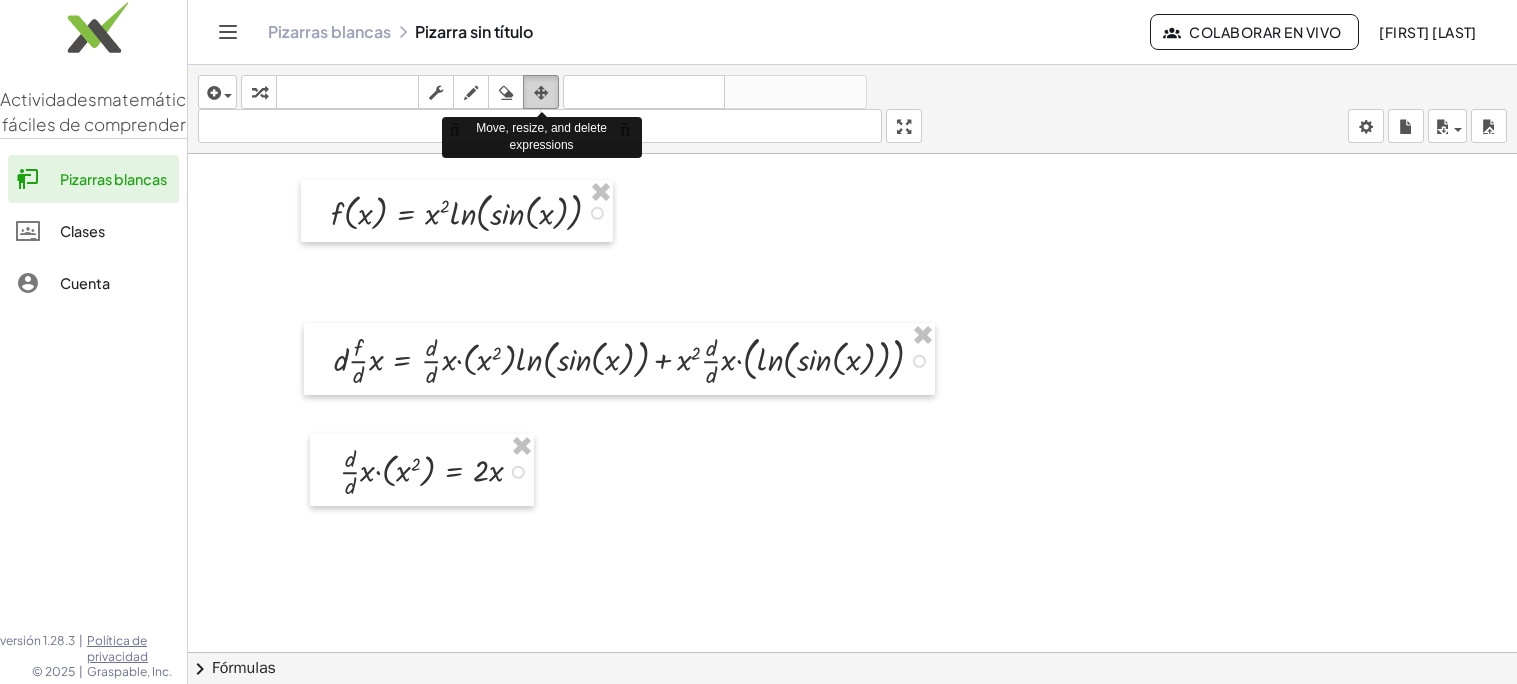 click at bounding box center [541, 93] 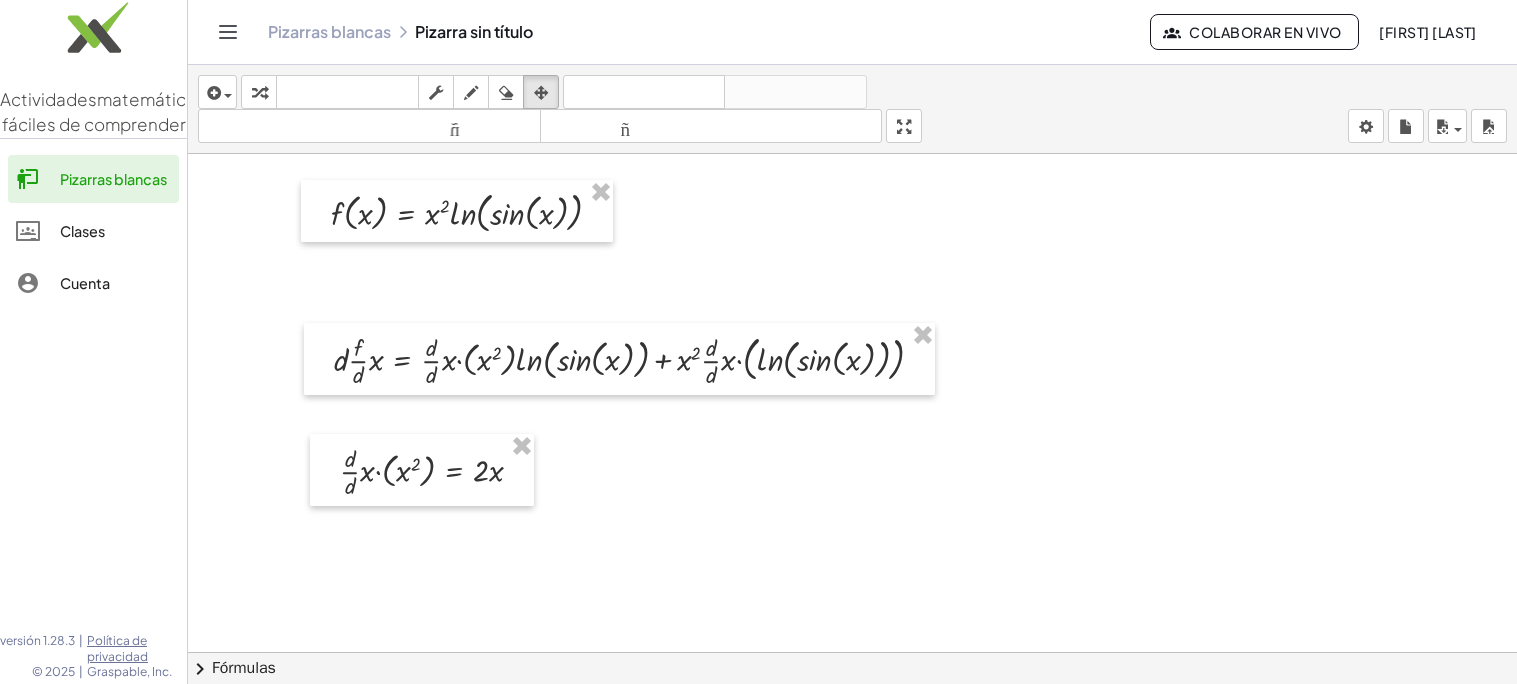 click at bounding box center (852, 481) 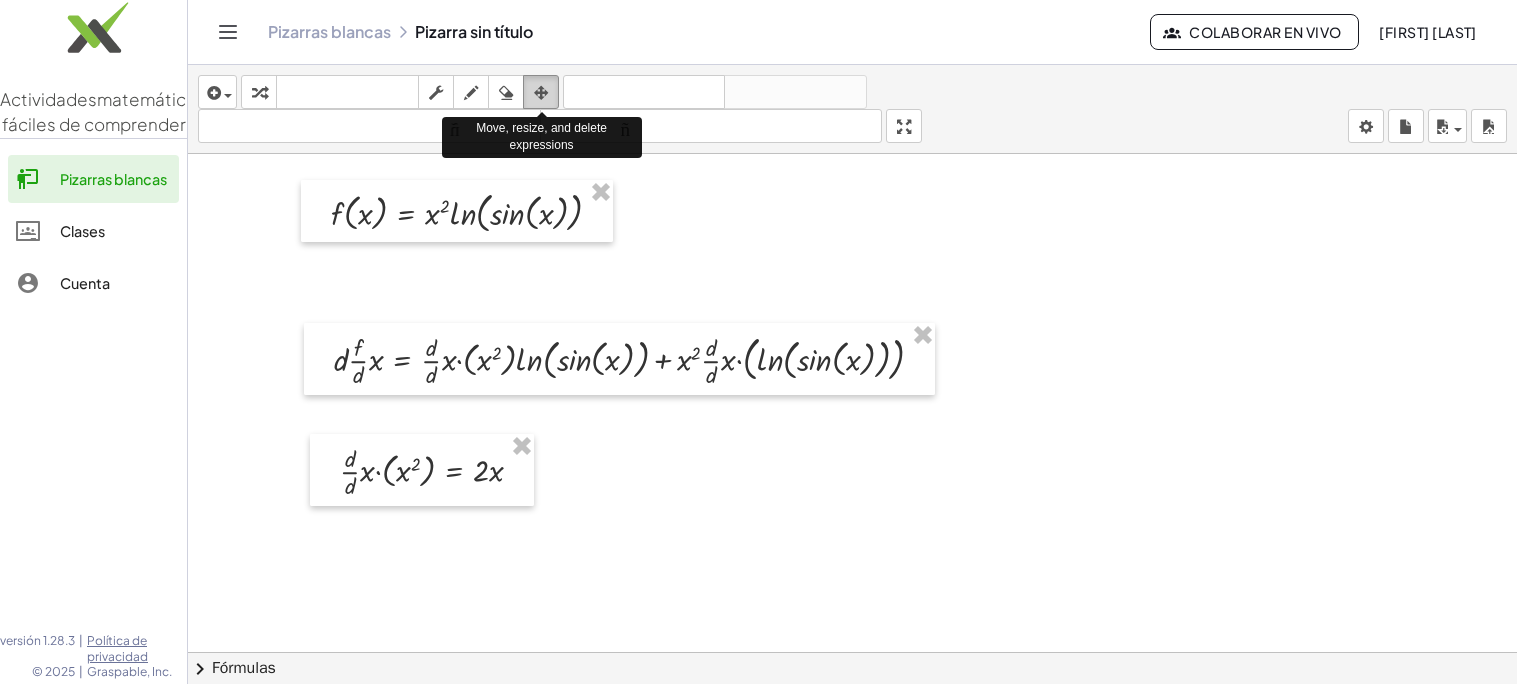 click at bounding box center [541, 93] 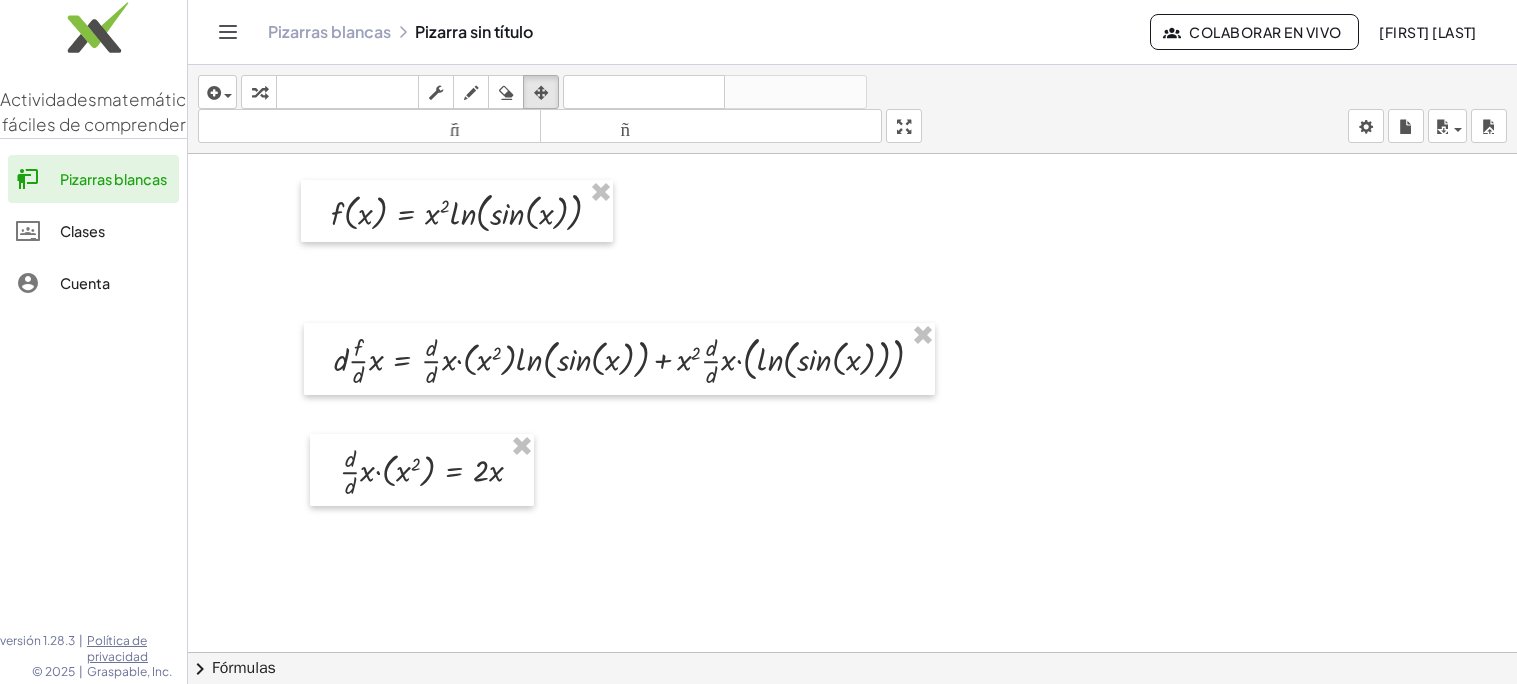 click at bounding box center (852, 481) 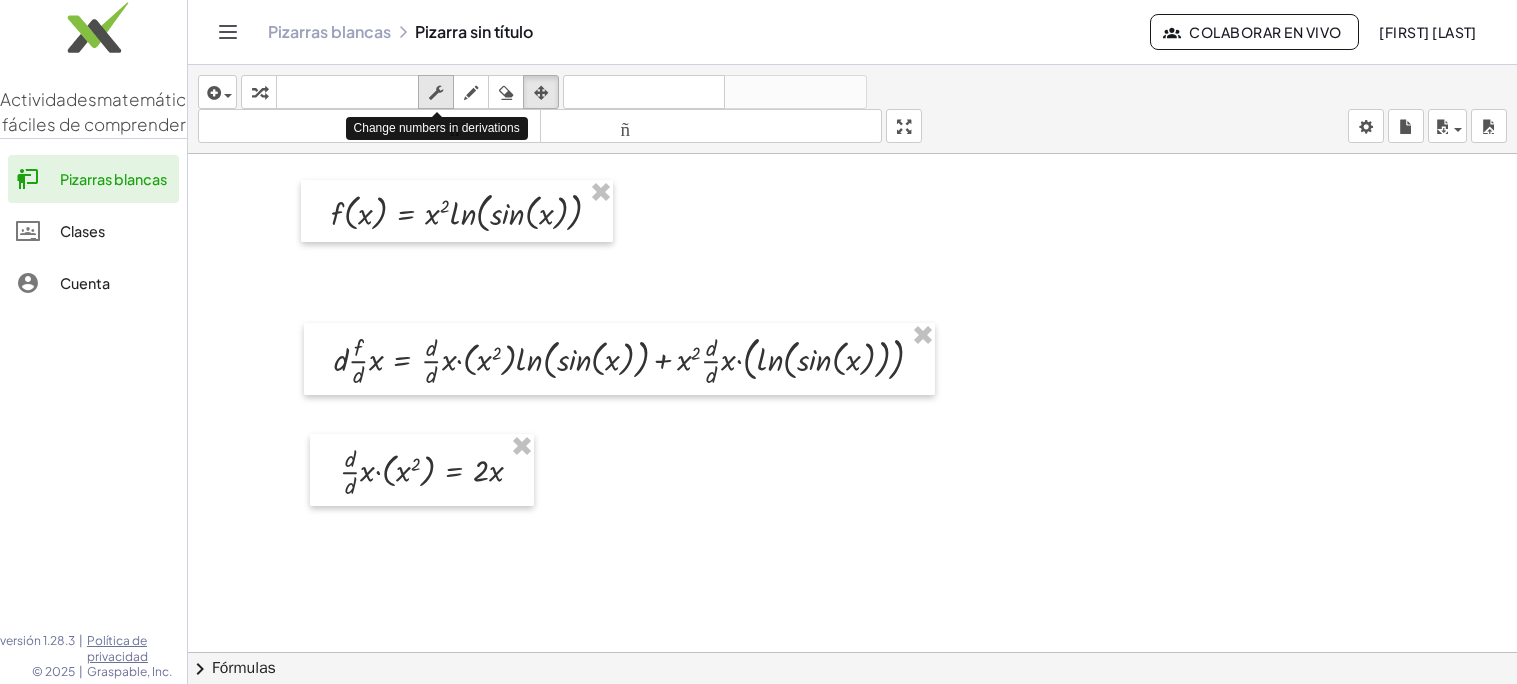 click at bounding box center [436, 93] 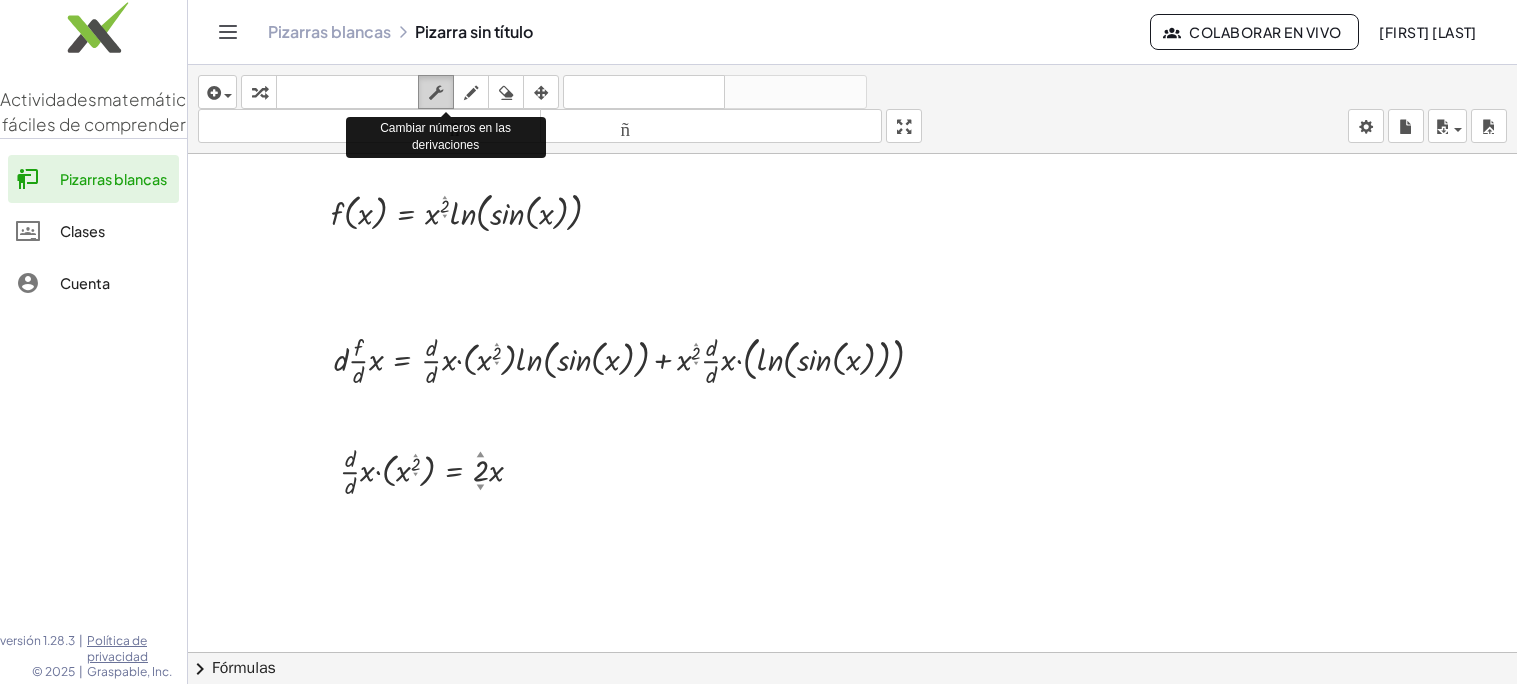 click at bounding box center [436, 93] 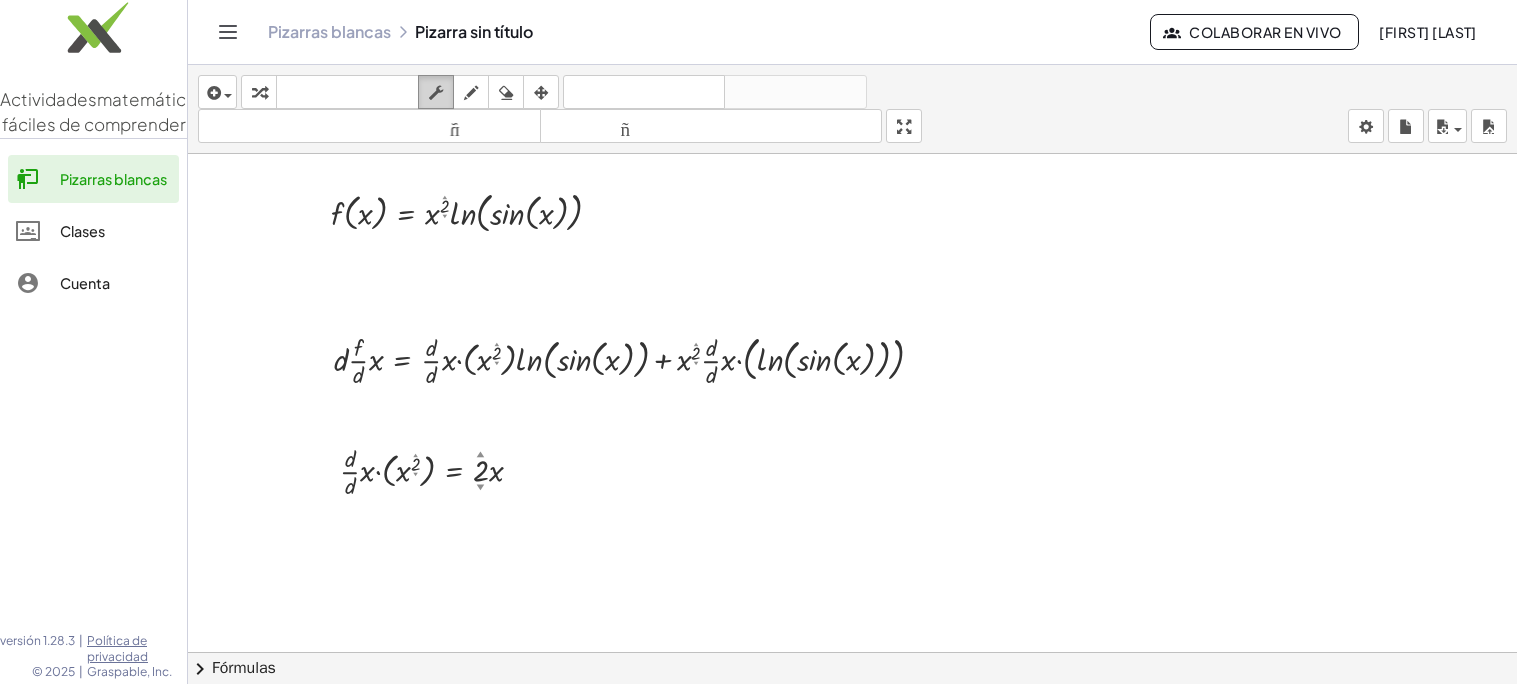 click on "fregar" at bounding box center [436, 92] 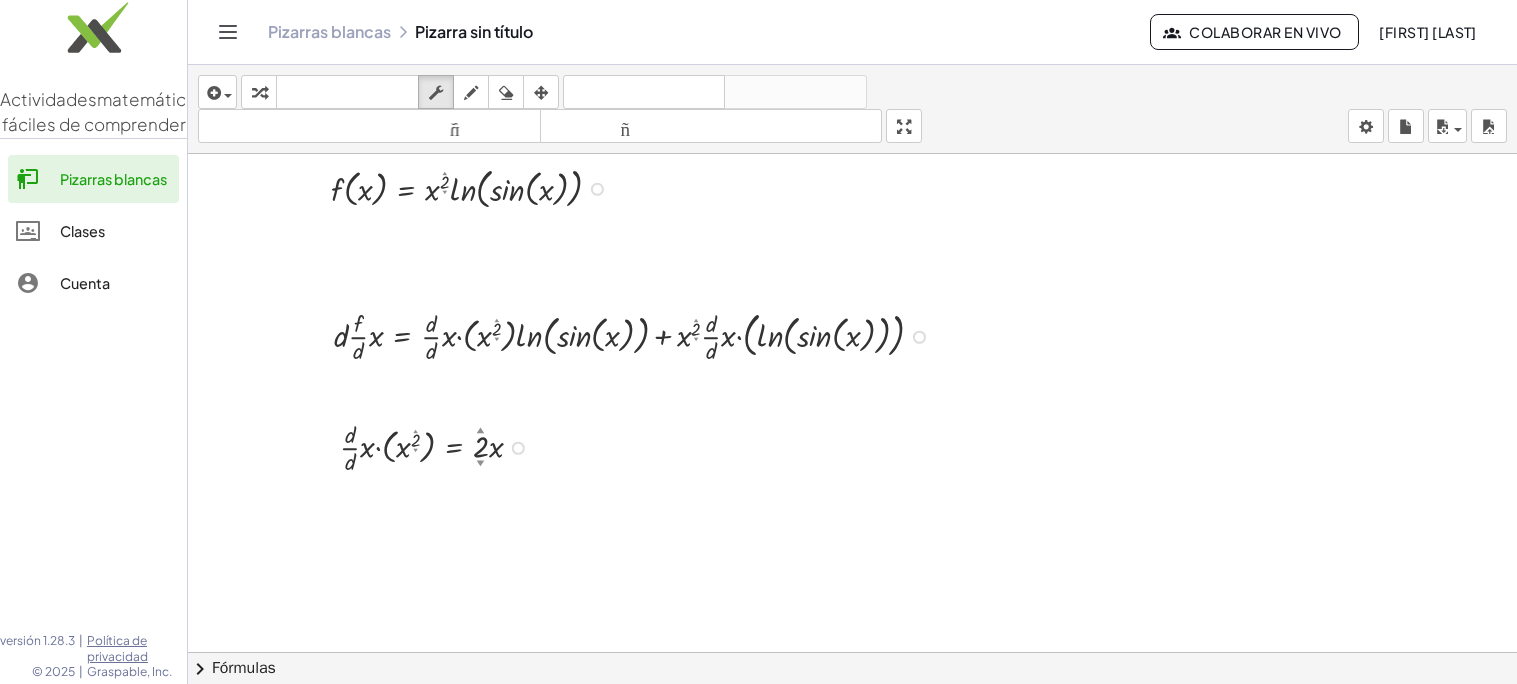 scroll, scrollTop: 286, scrollLeft: 0, axis: vertical 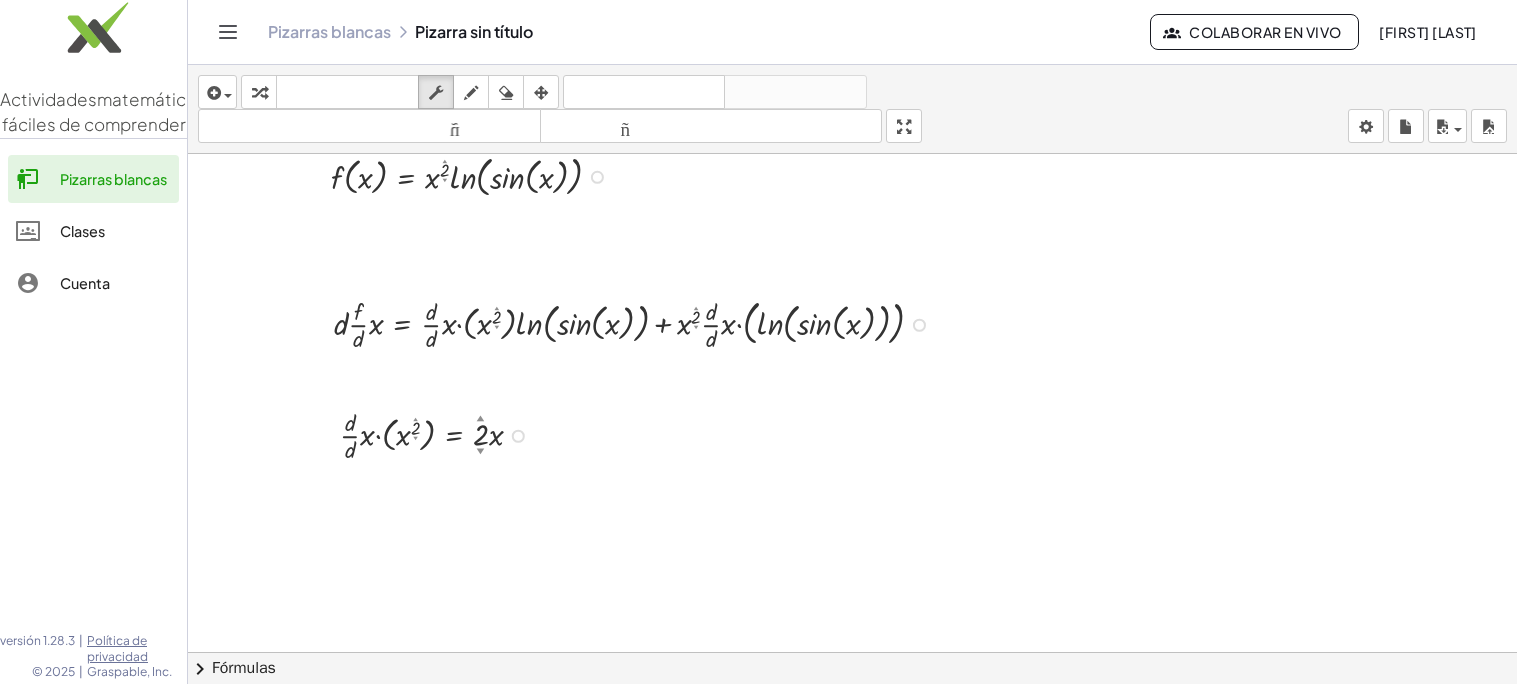 click at bounding box center (518, 436) 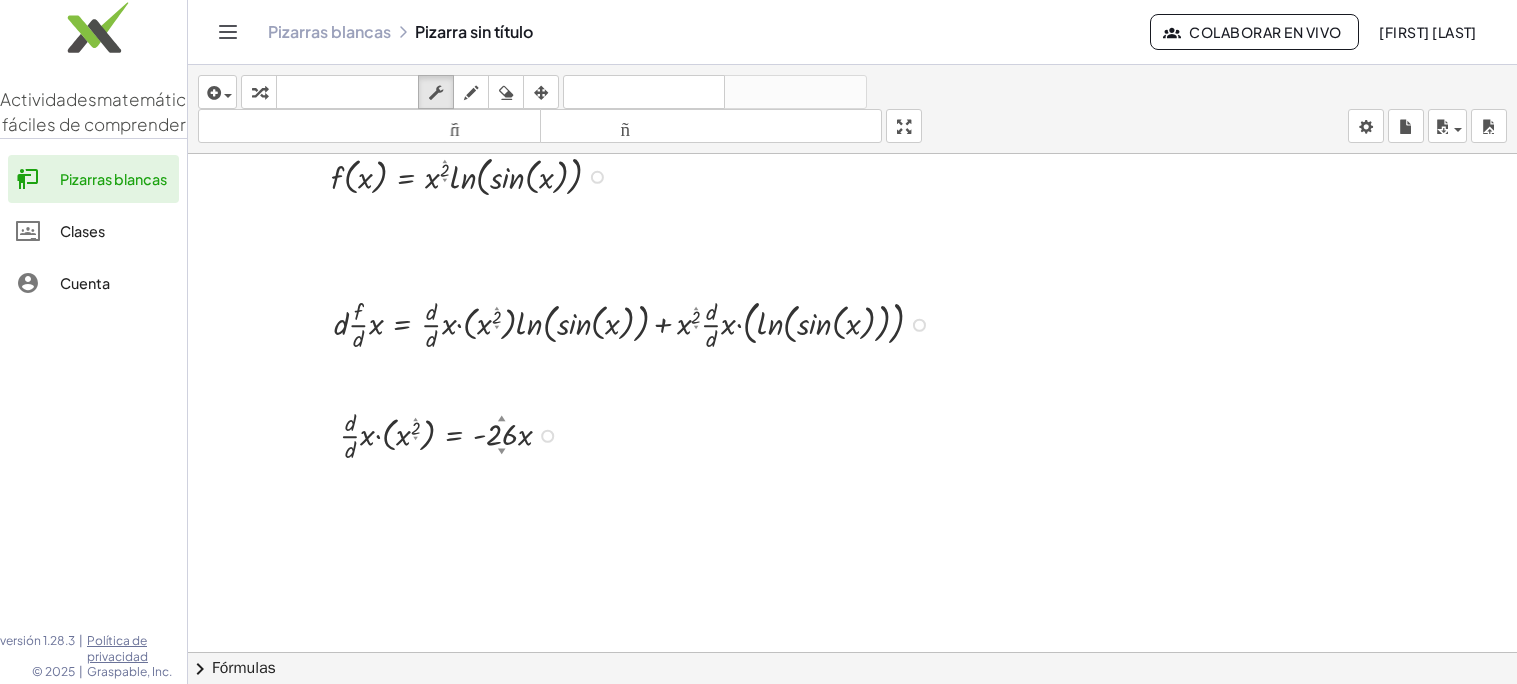 click on "▼" at bounding box center [501, 451] 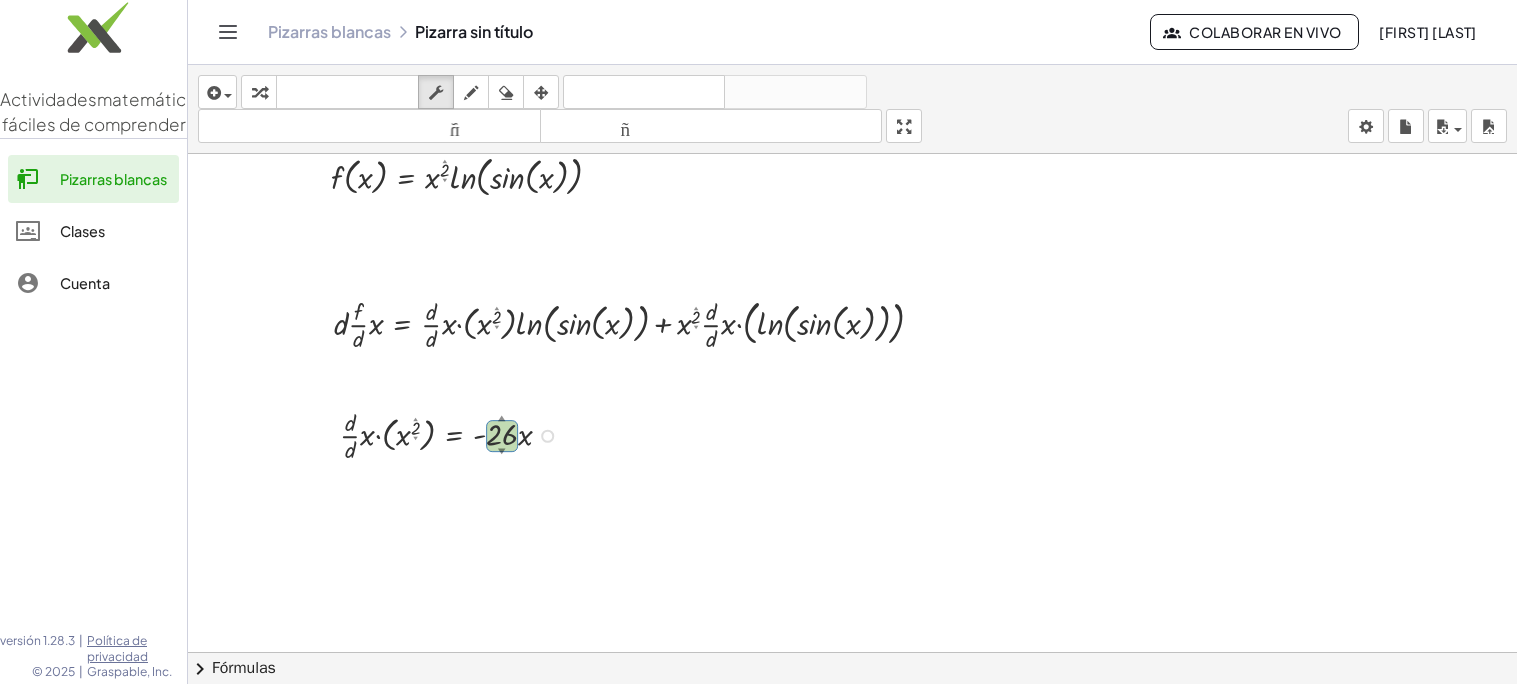 click on "▼" at bounding box center [501, 451] 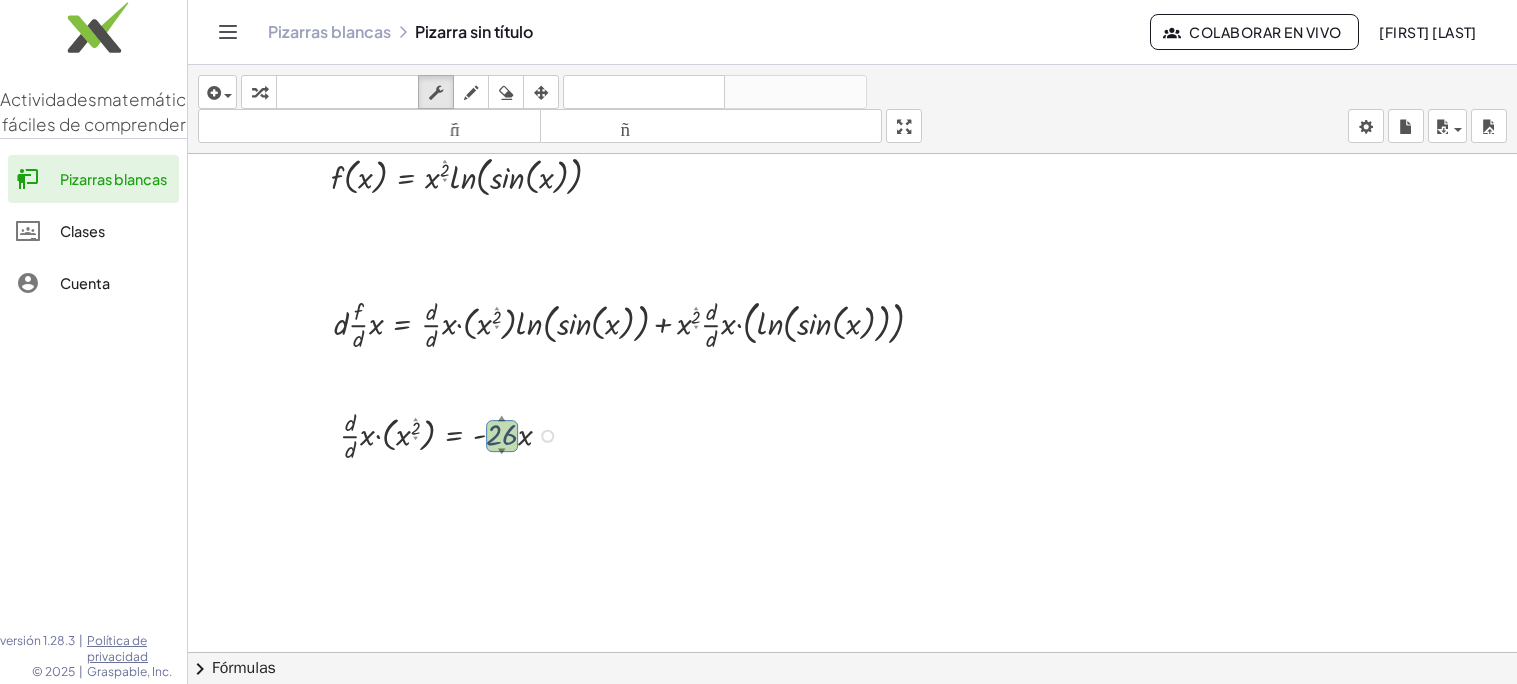 click on "▼" at bounding box center [501, 451] 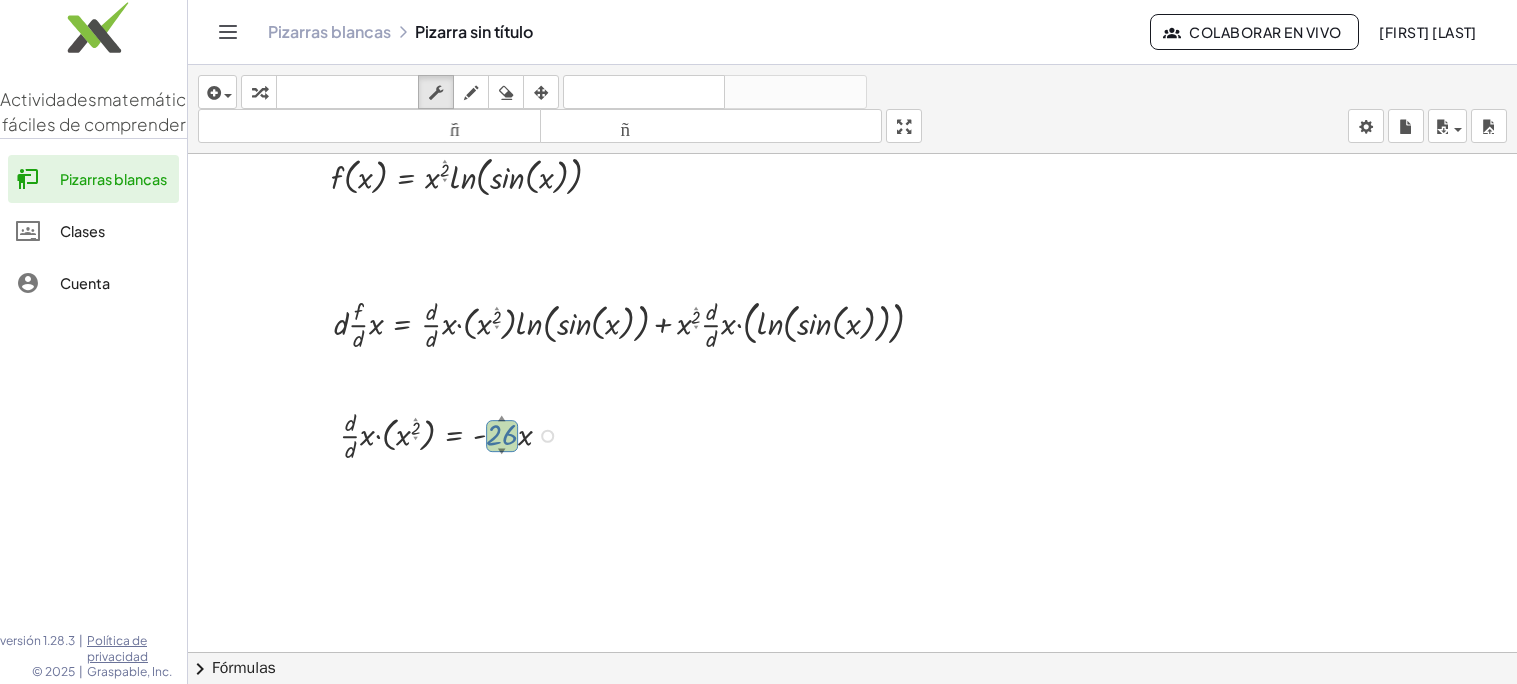 click on "▼" at bounding box center (501, 451) 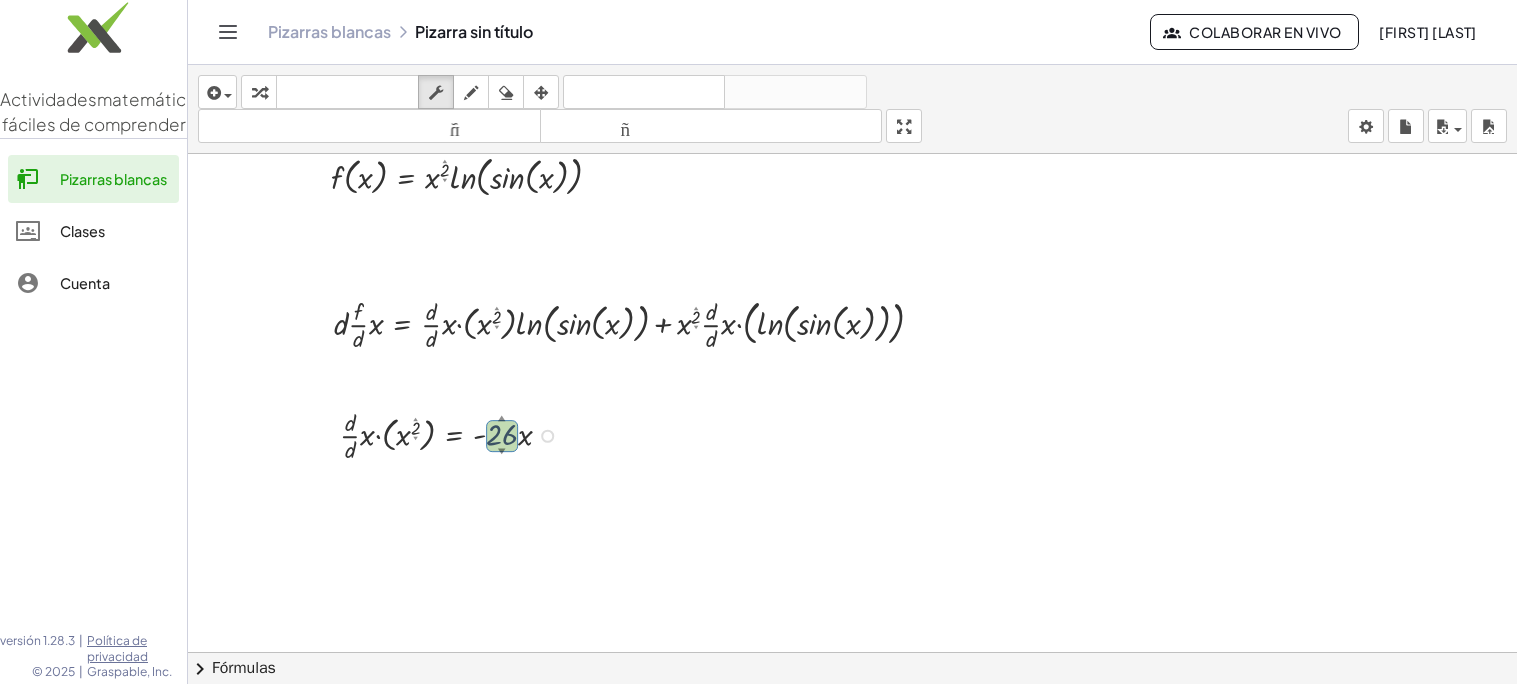 click on "▼" at bounding box center (501, 451) 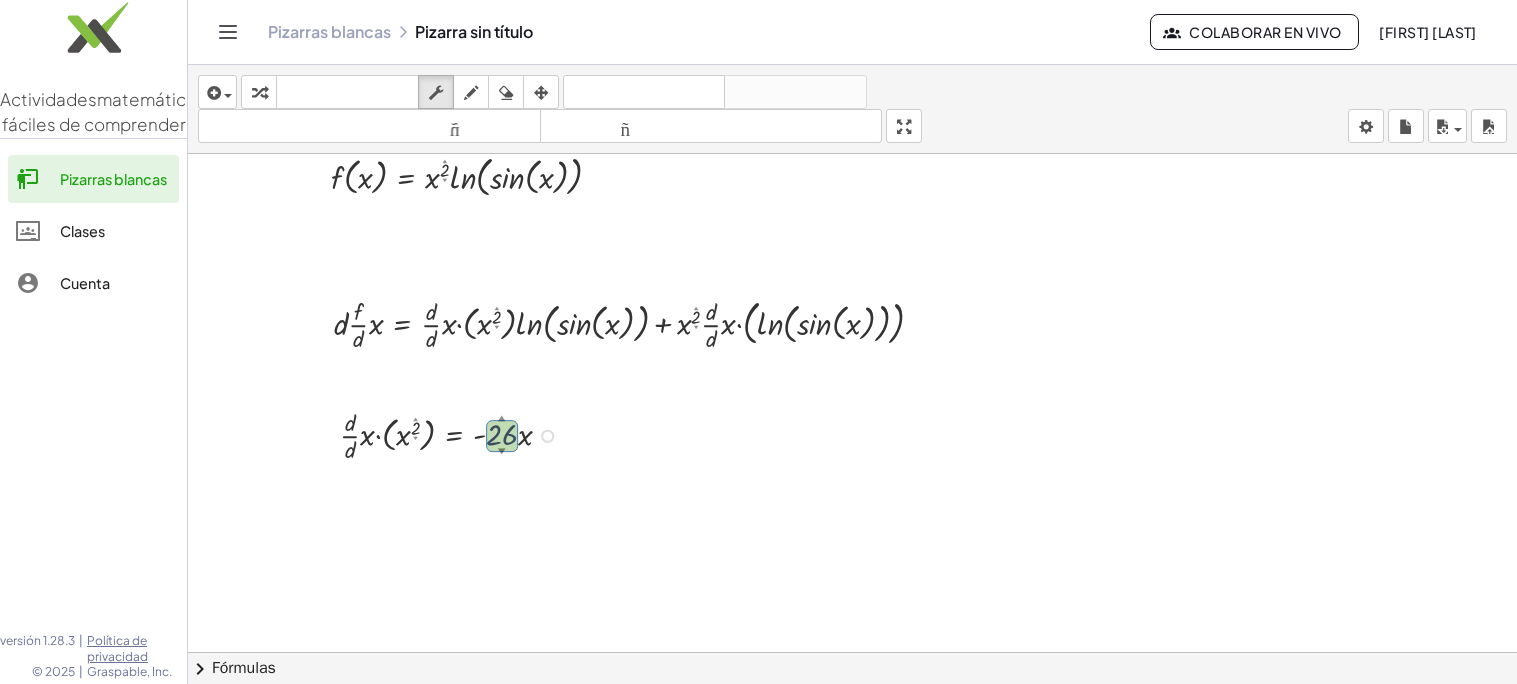 click on "▼" at bounding box center [501, 451] 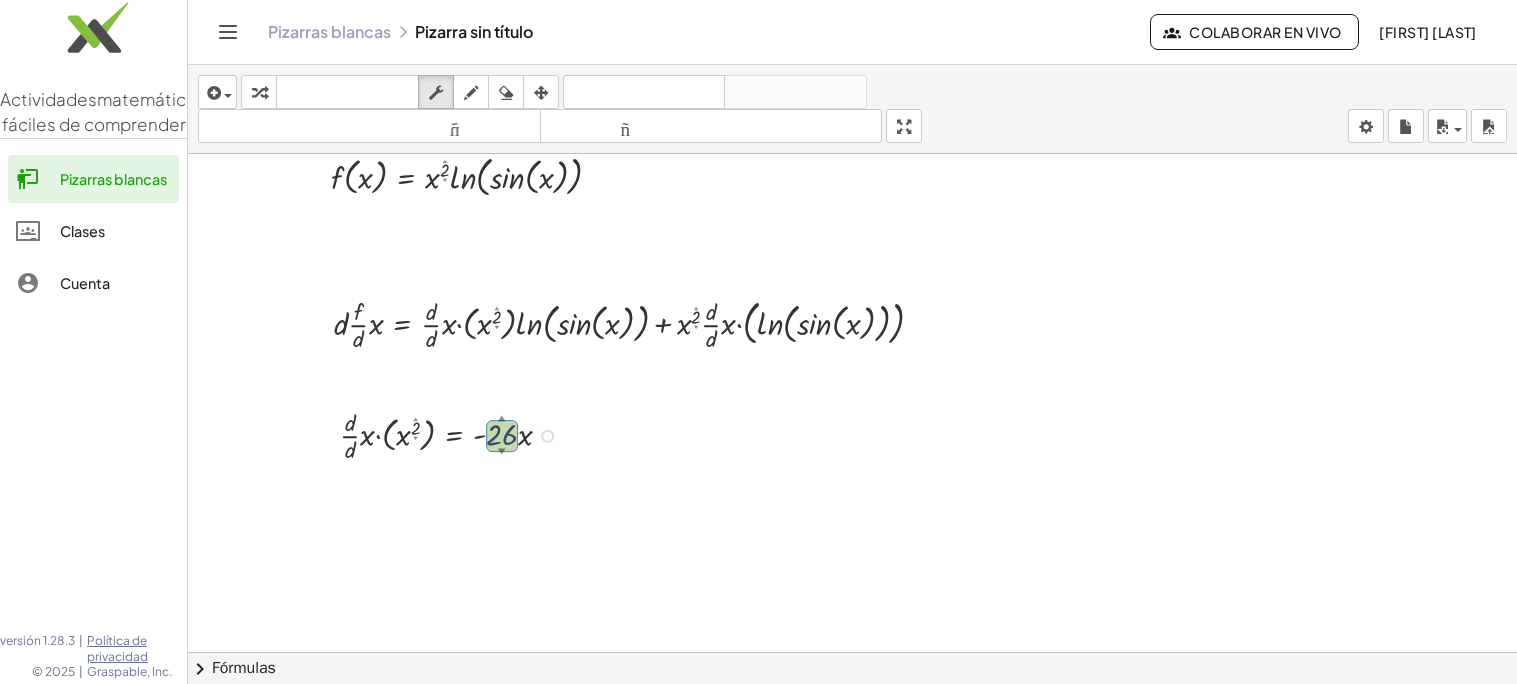 click on "▼" at bounding box center (501, 451) 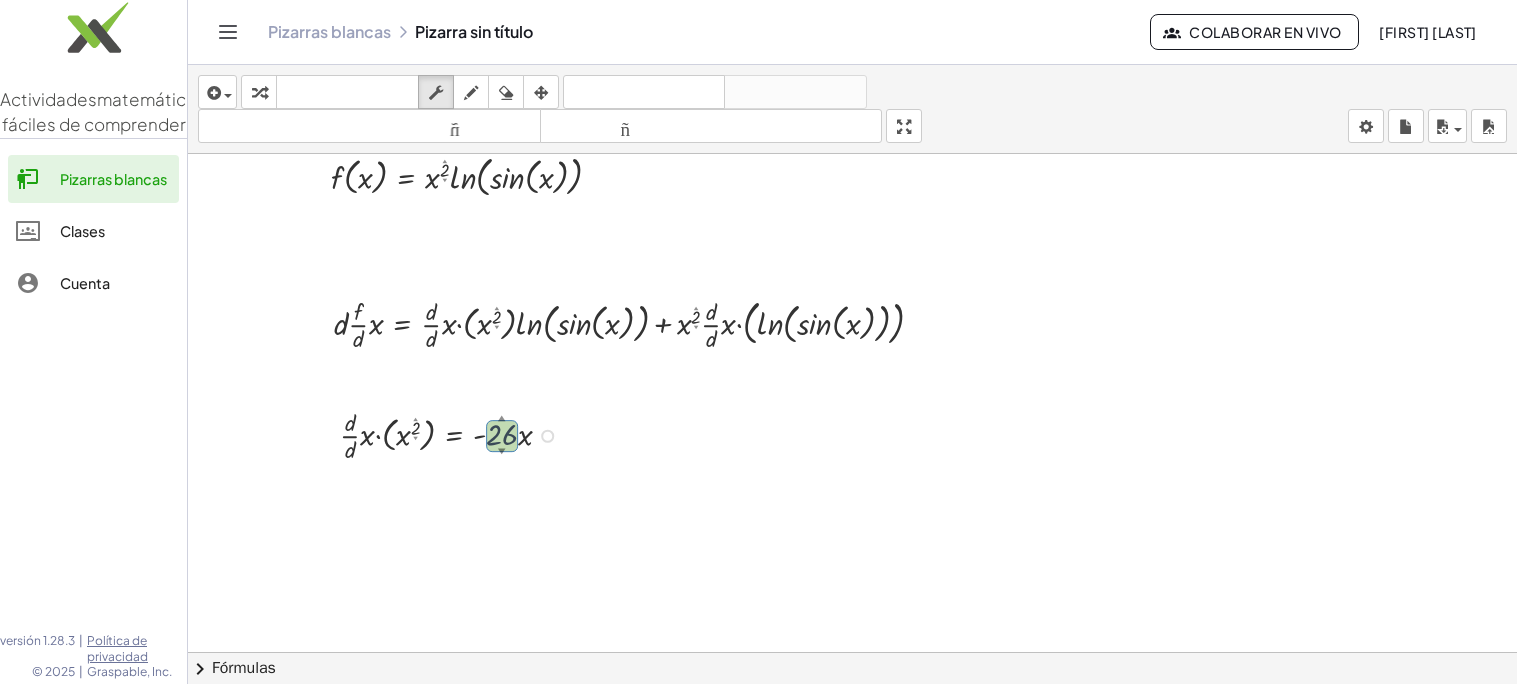 click on "▼" at bounding box center [501, 451] 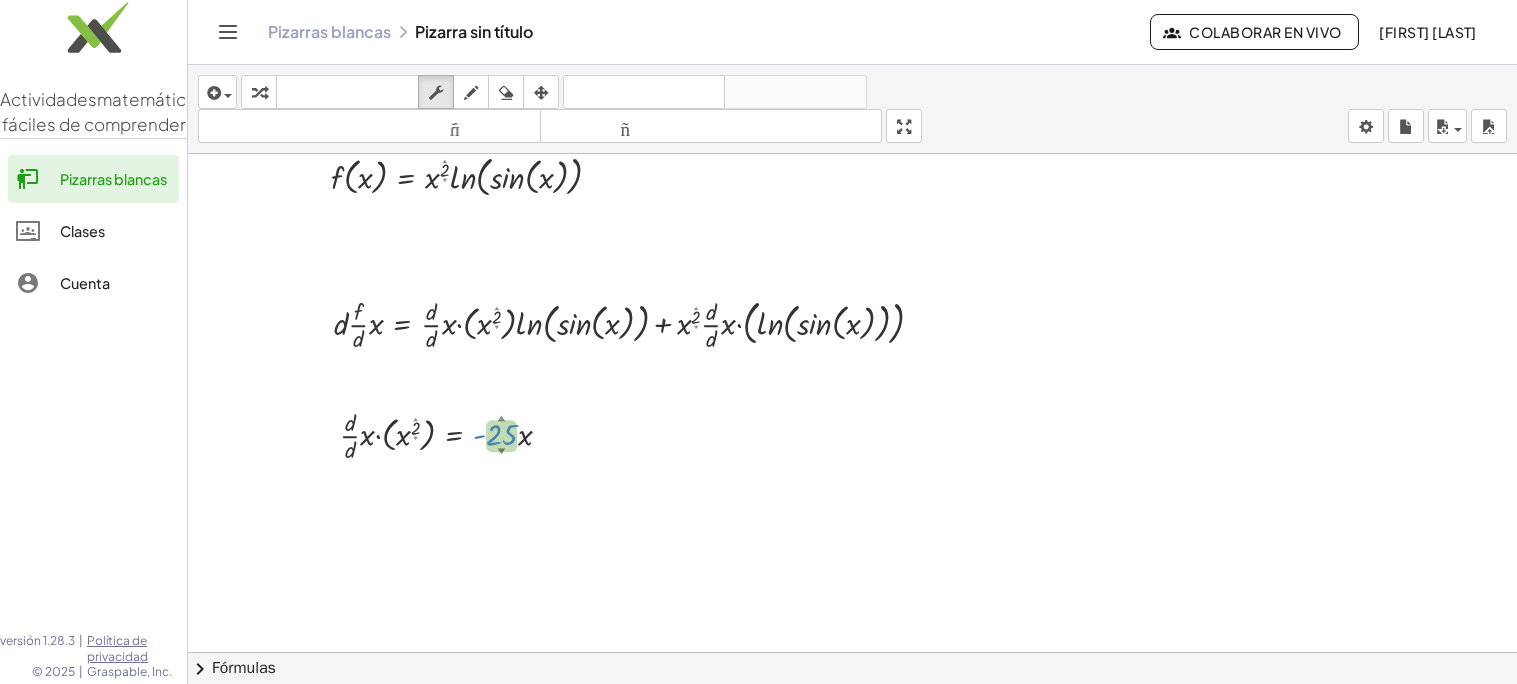 drag, startPoint x: 503, startPoint y: 451, endPoint x: 502, endPoint y: 430, distance: 21.023796 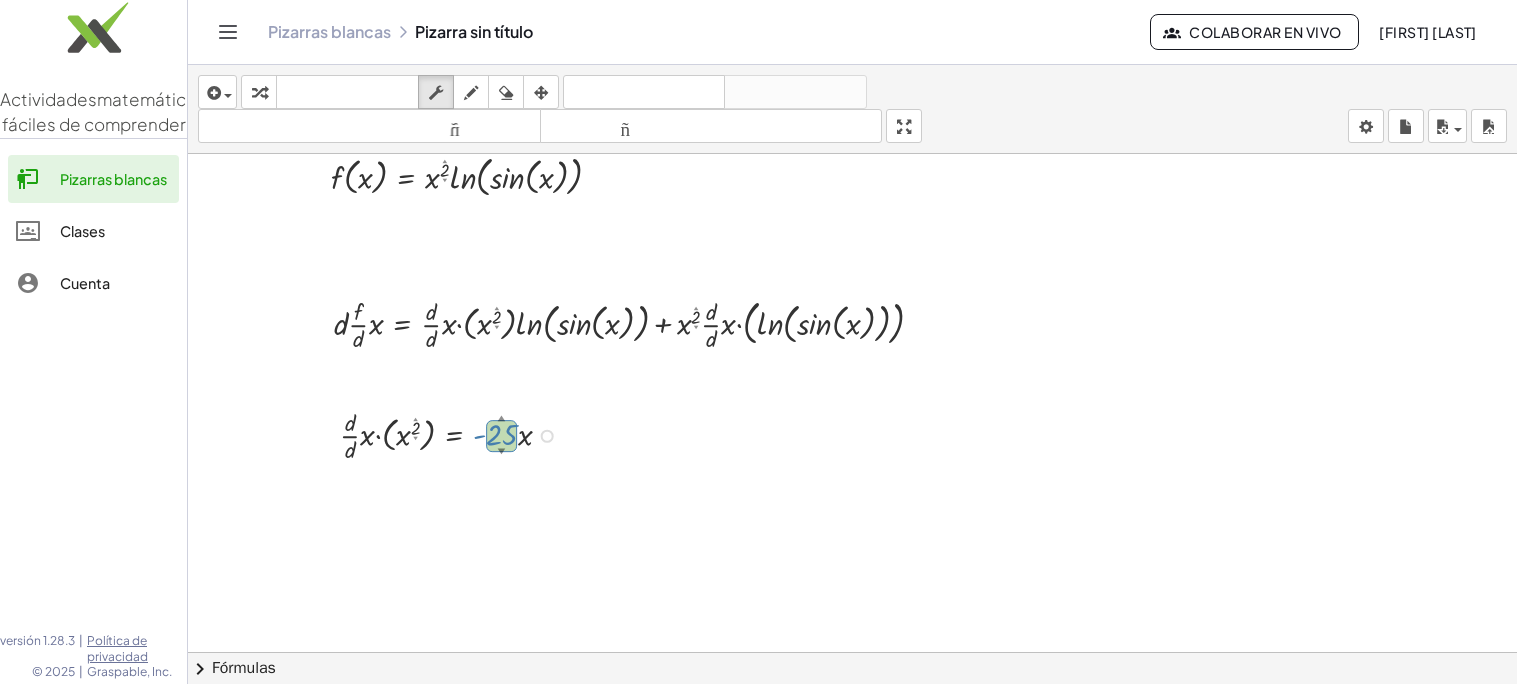 click at bounding box center [454, 434] 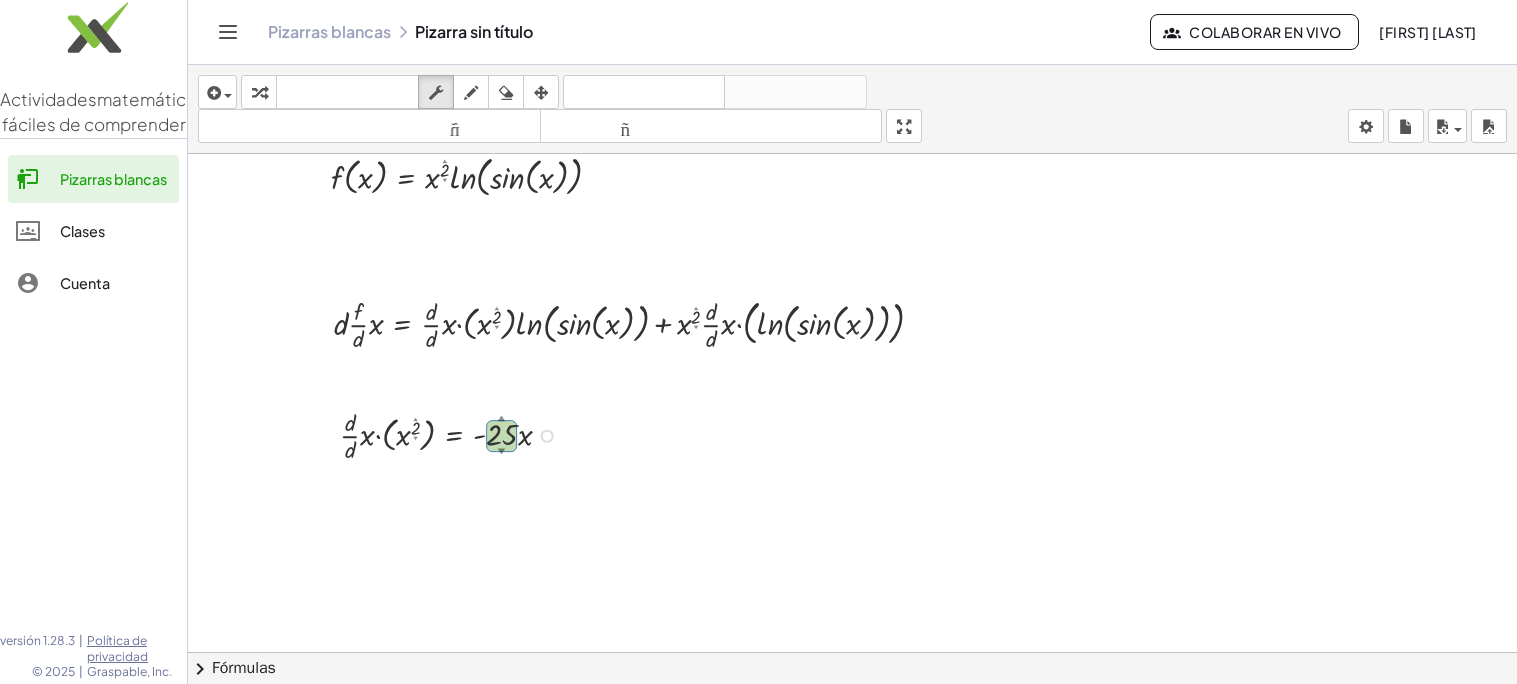 click at bounding box center (454, 434) 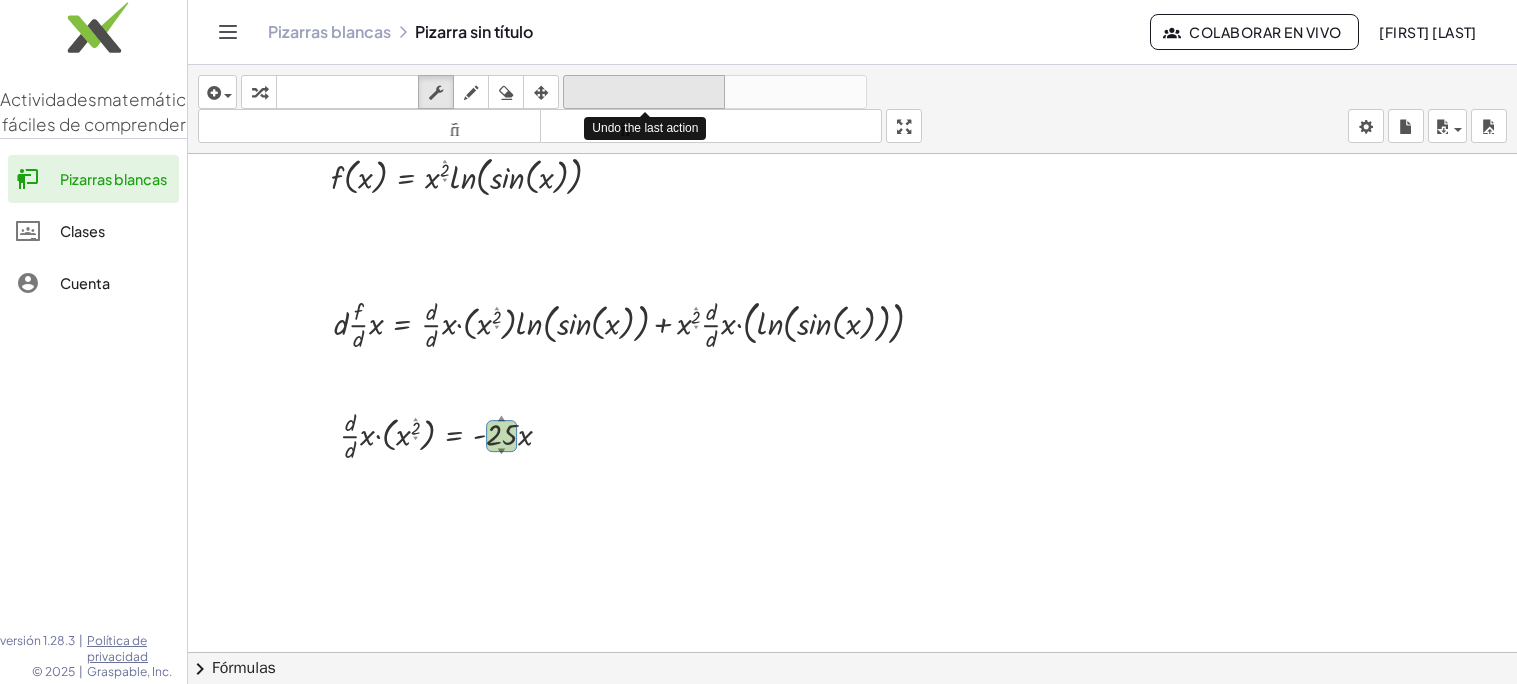 click on "deshacer" at bounding box center (644, 92) 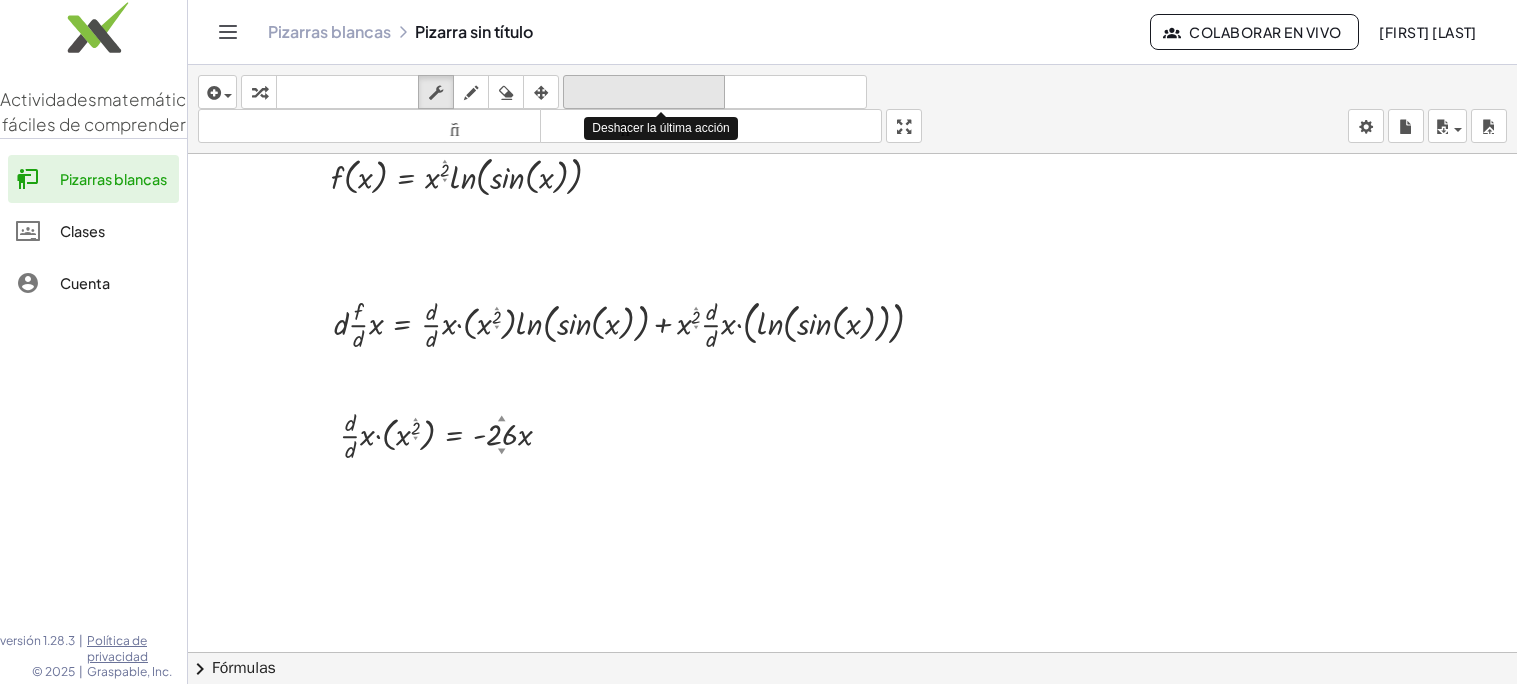 click on "deshacer" at bounding box center [644, 92] 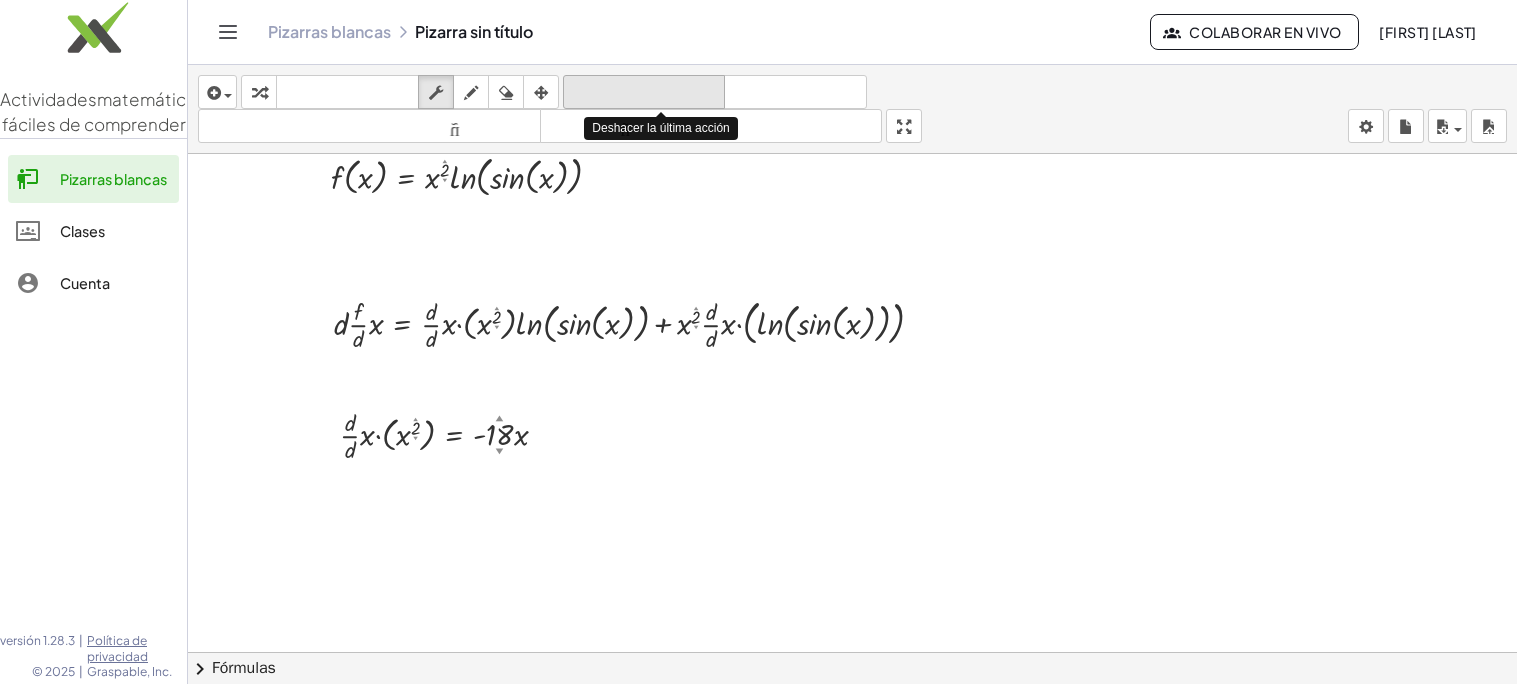 click on "deshacer" at bounding box center [644, 92] 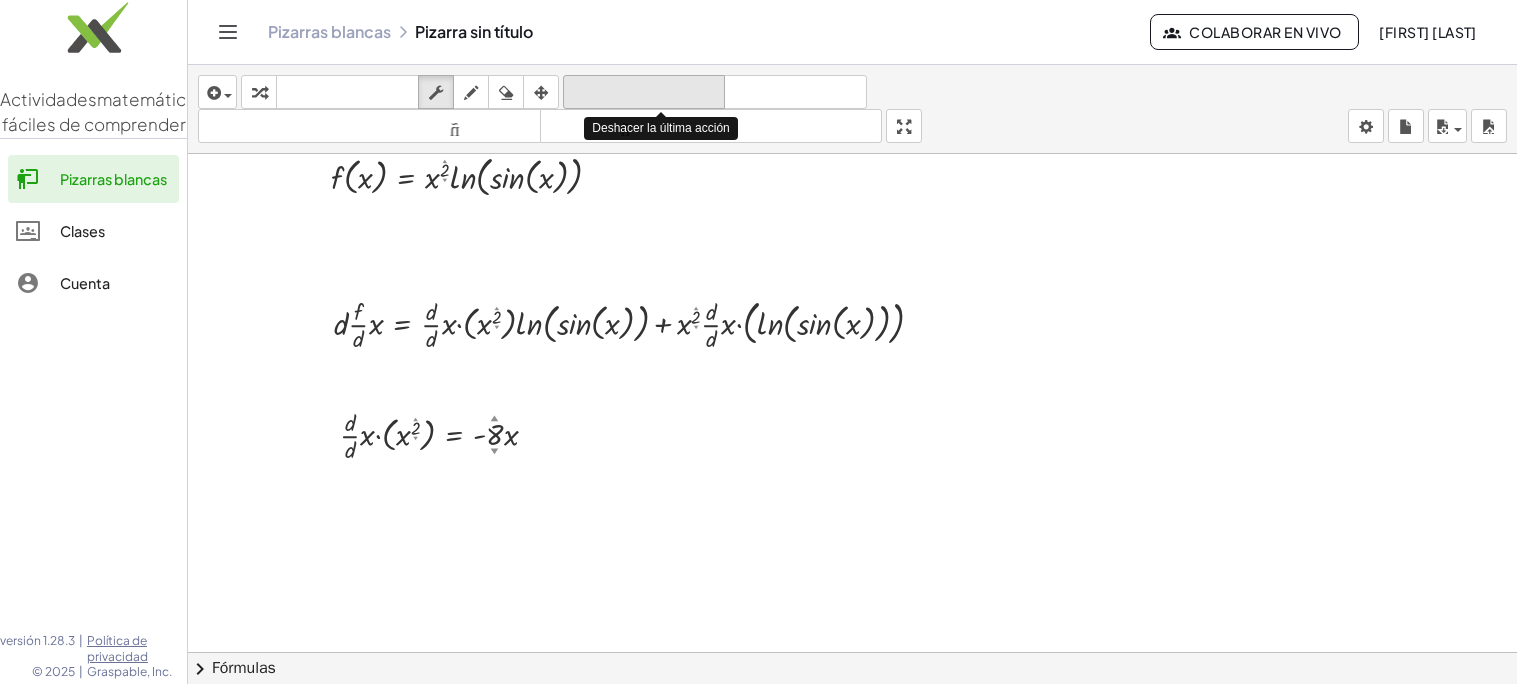 click on "deshacer" at bounding box center [644, 92] 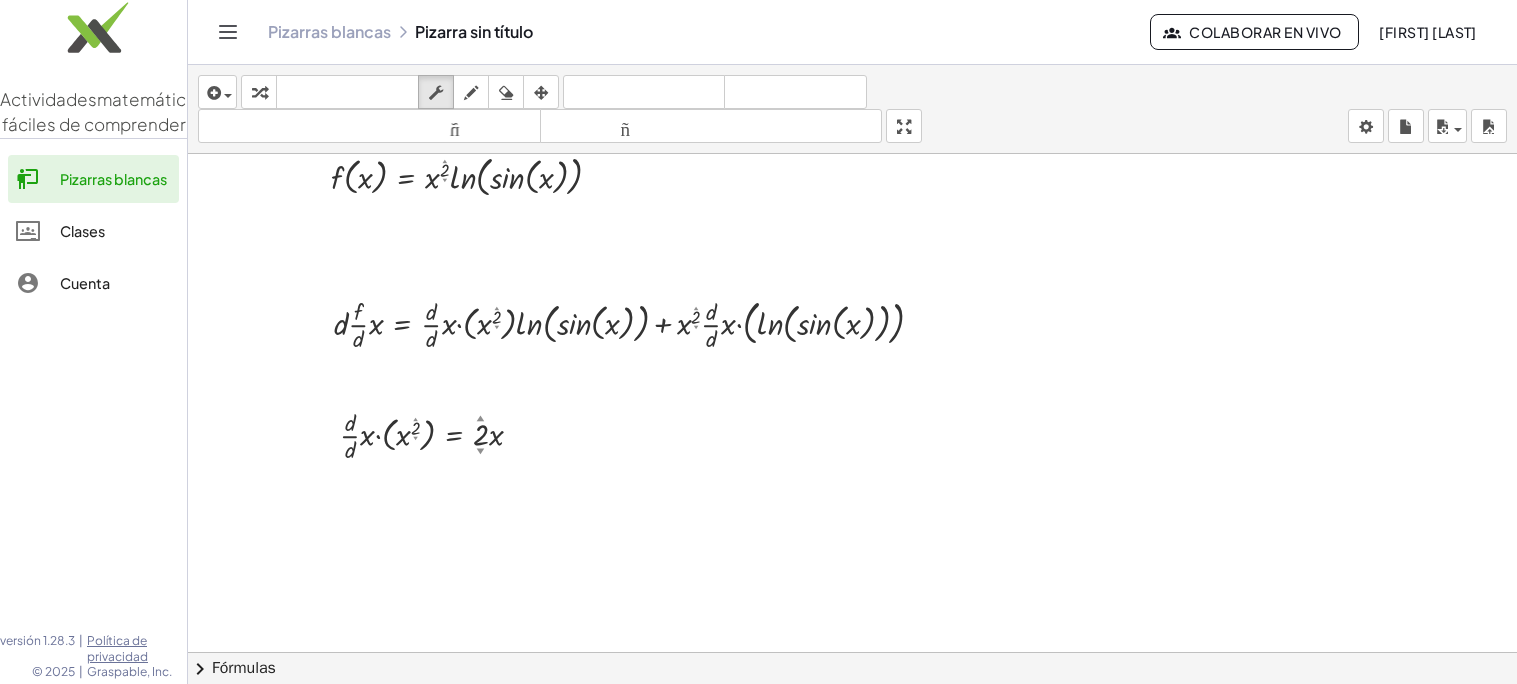 click at bounding box center [852, 445] 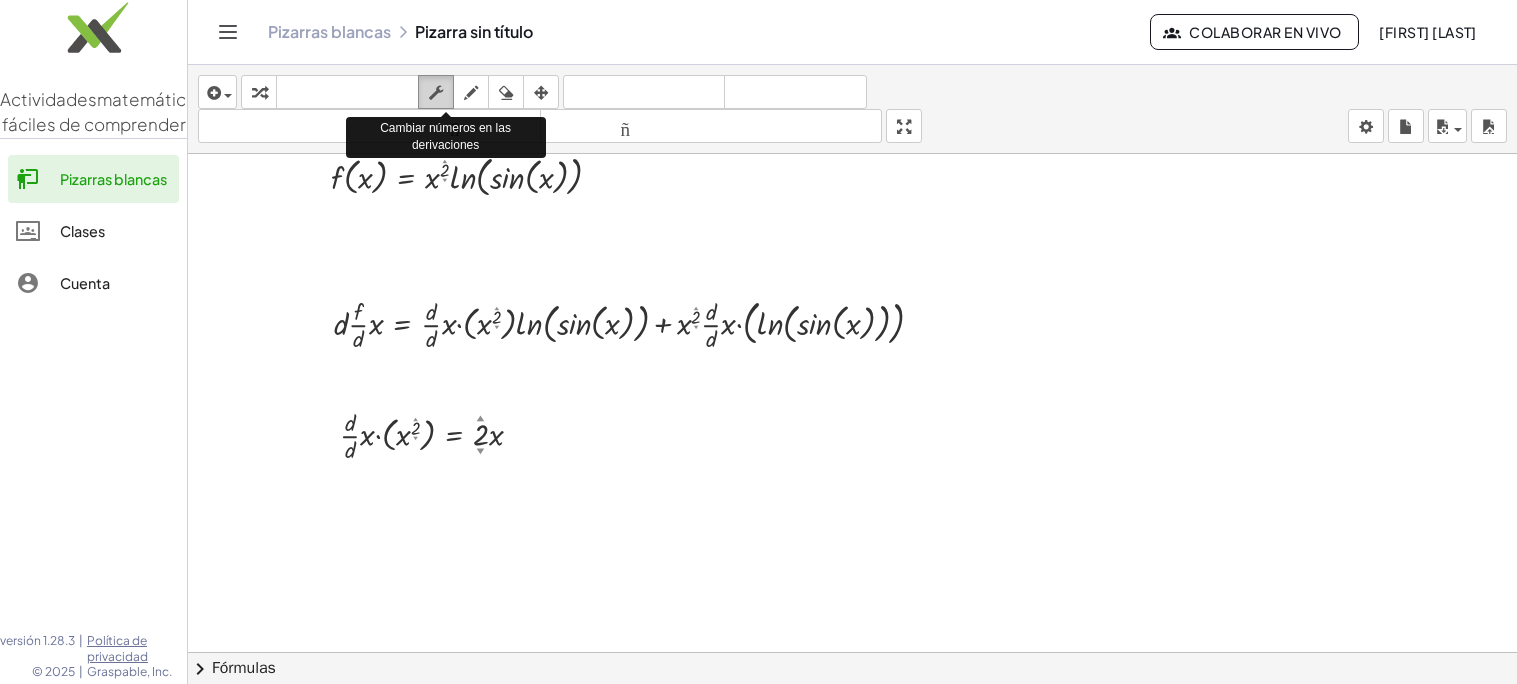 click at bounding box center (436, 92) 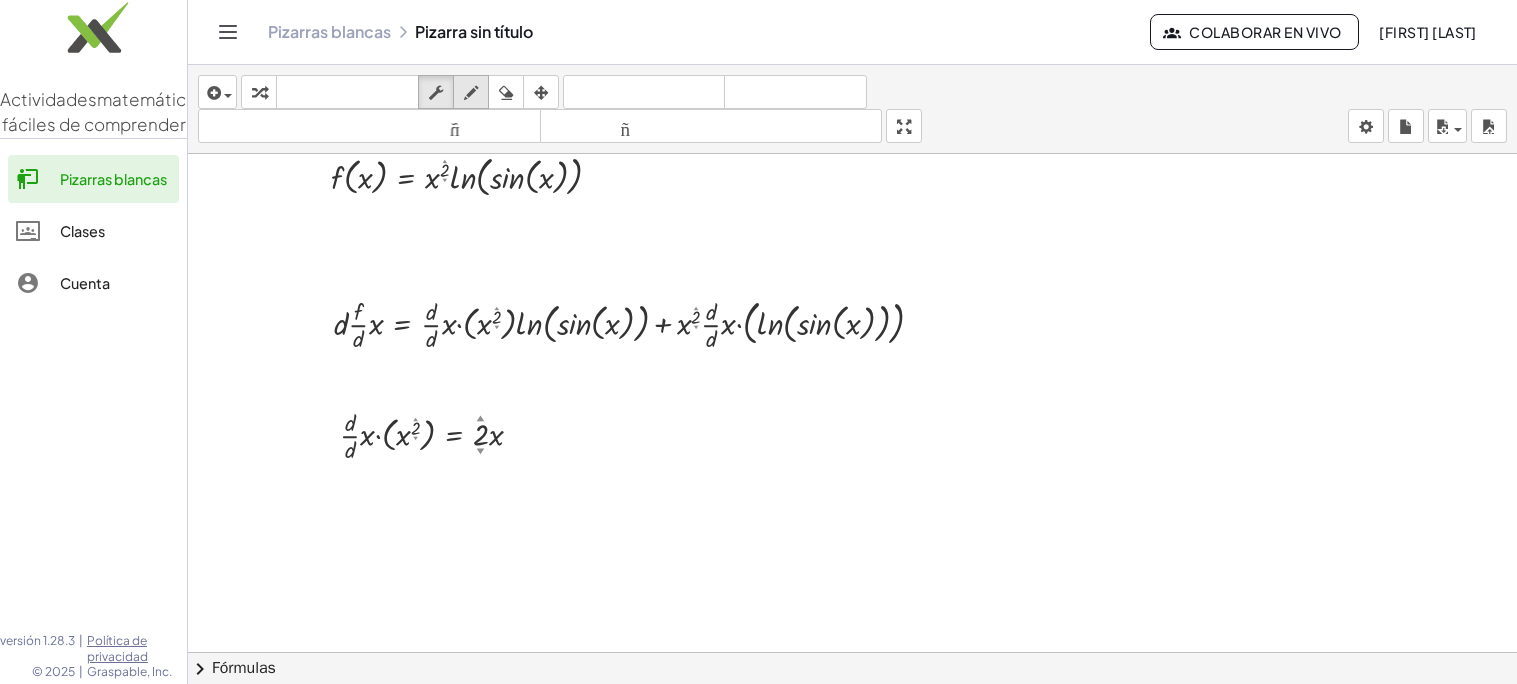 click at bounding box center (471, 93) 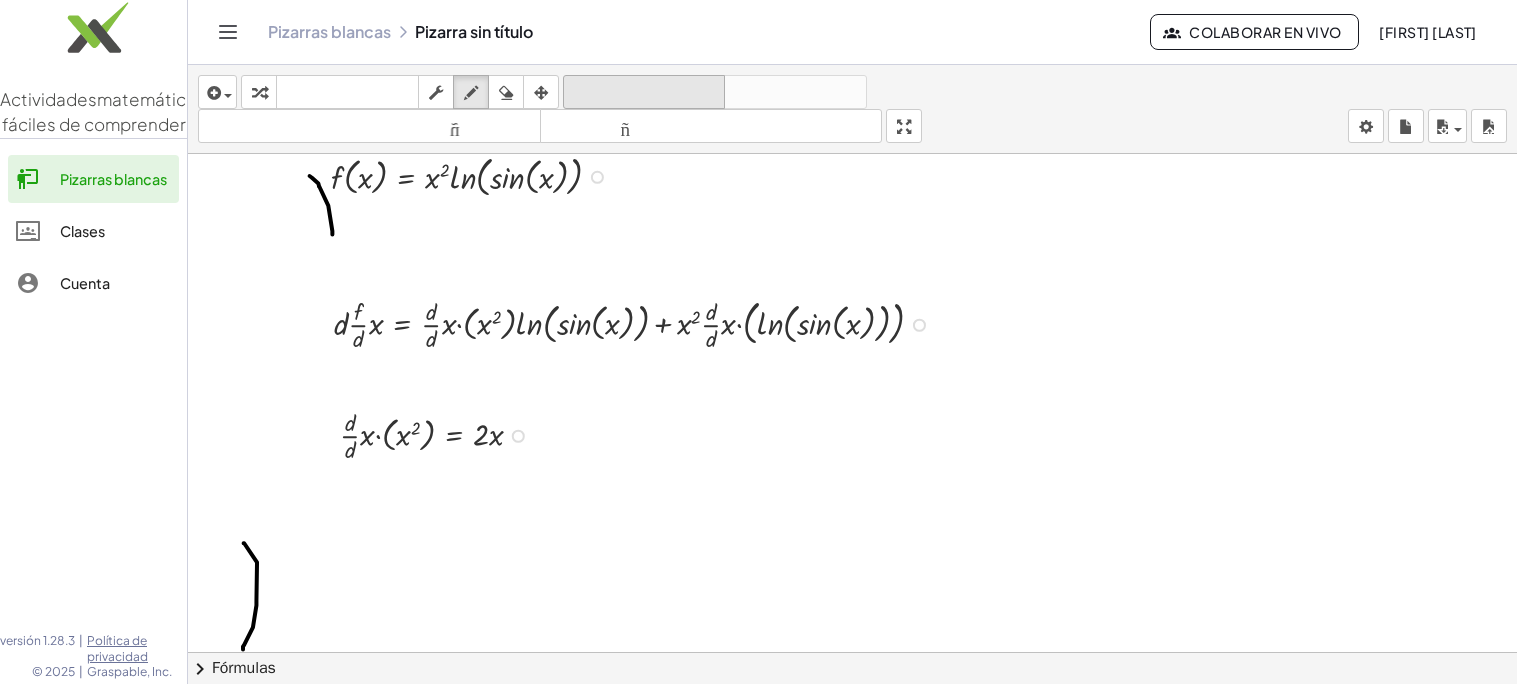 click on "deshacer" at bounding box center (644, 92) 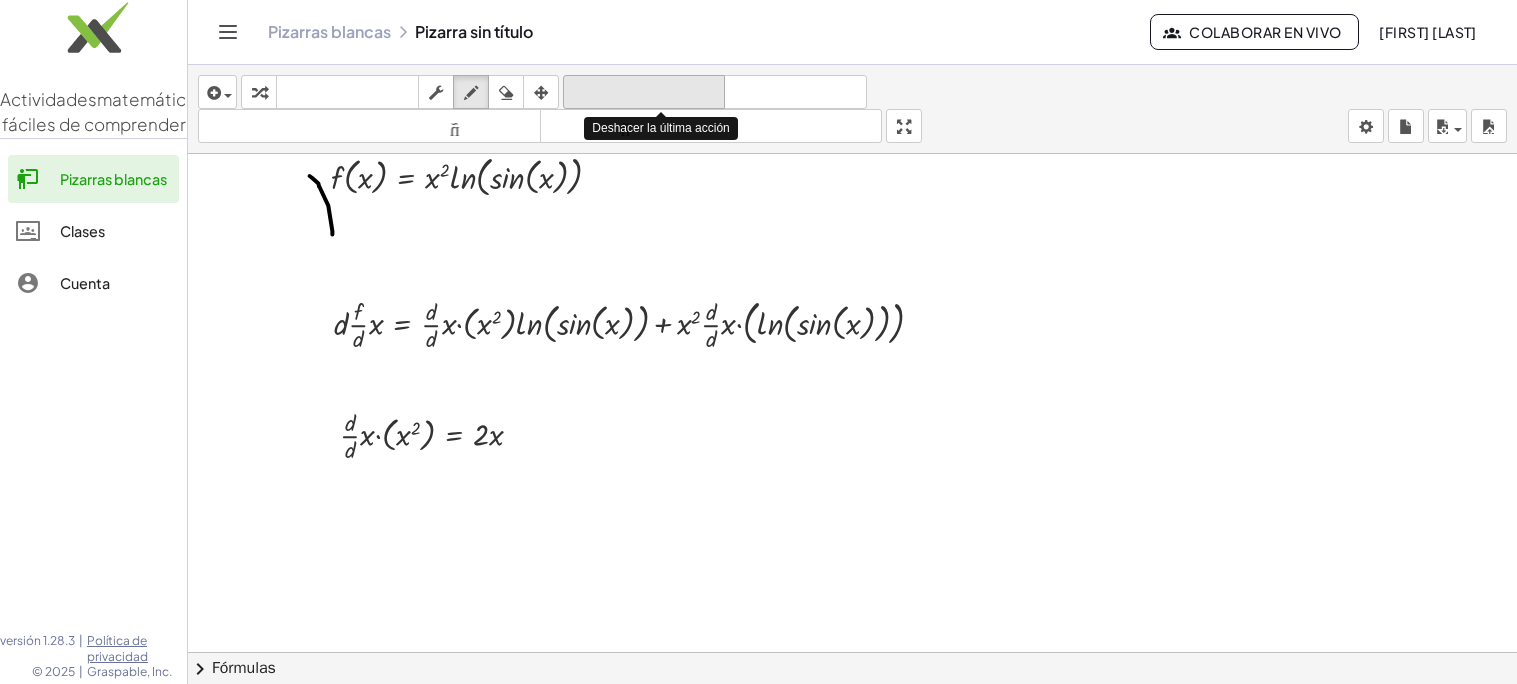 click on "deshacer" at bounding box center (644, 92) 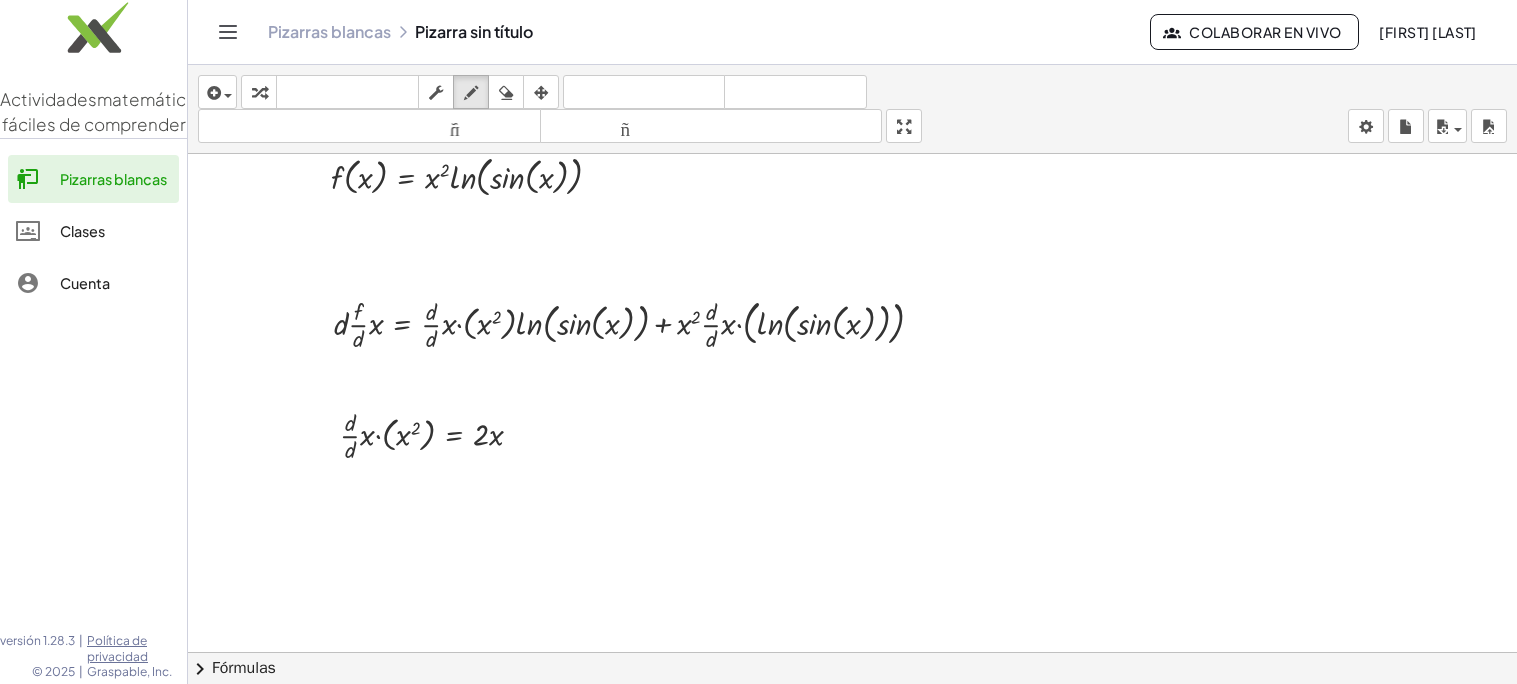 click at bounding box center (852, 445) 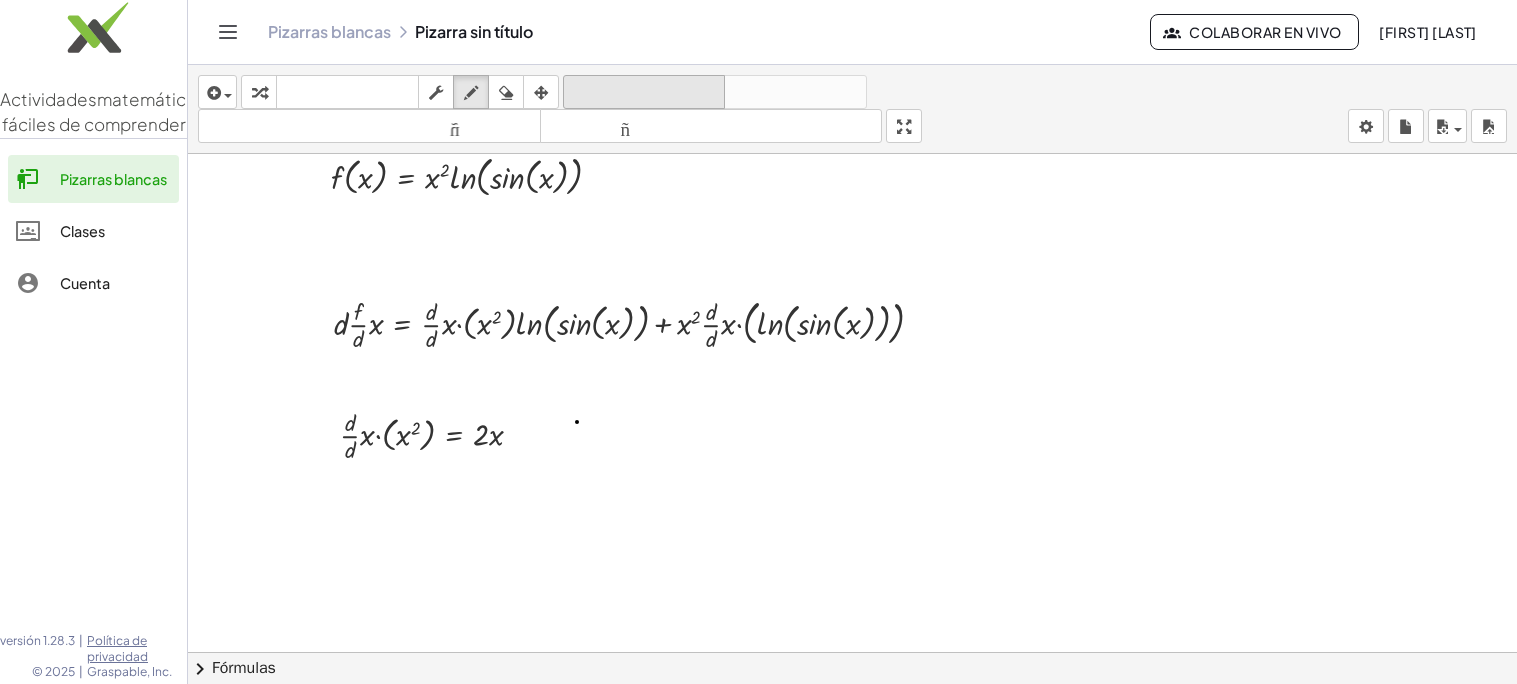 click on "deshacer deshacer" at bounding box center (644, 92) 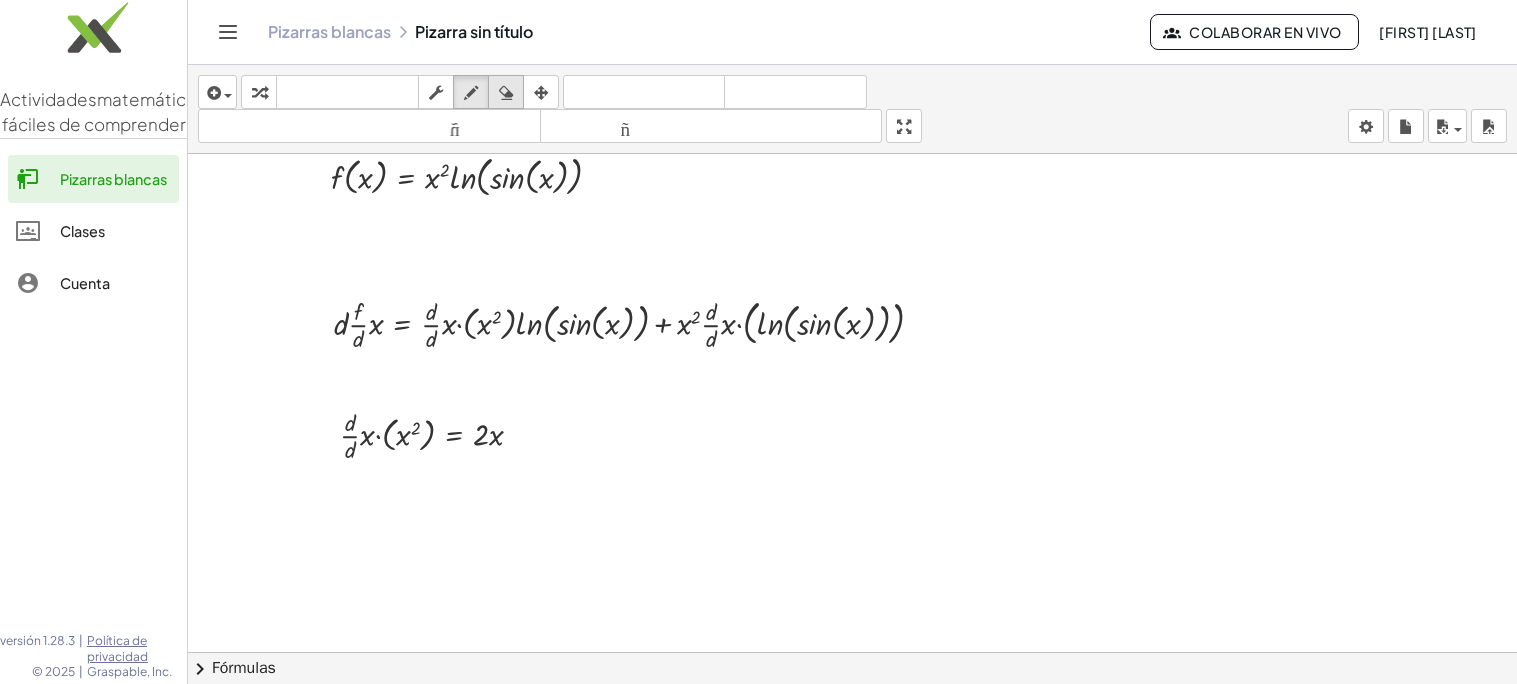 click at bounding box center [506, 93] 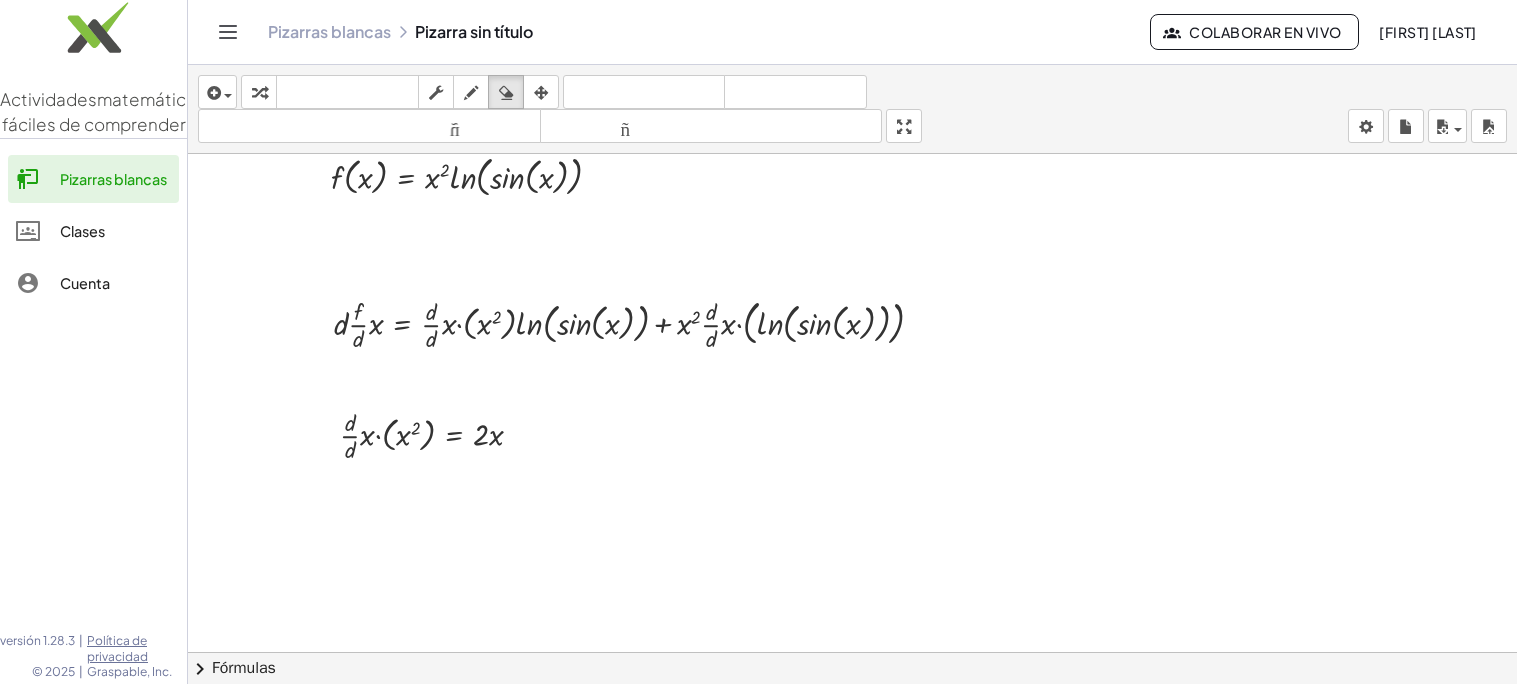 click at bounding box center (852, 445) 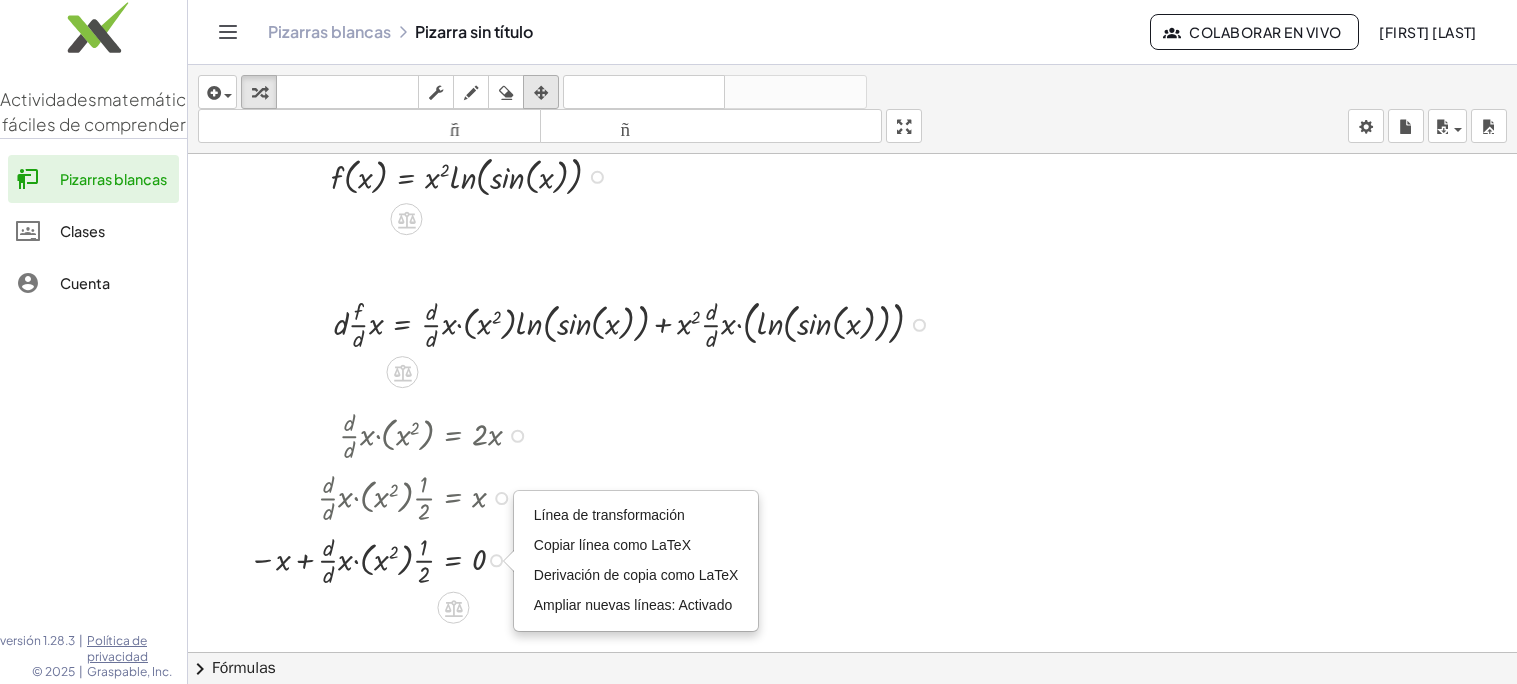 click at bounding box center (541, 93) 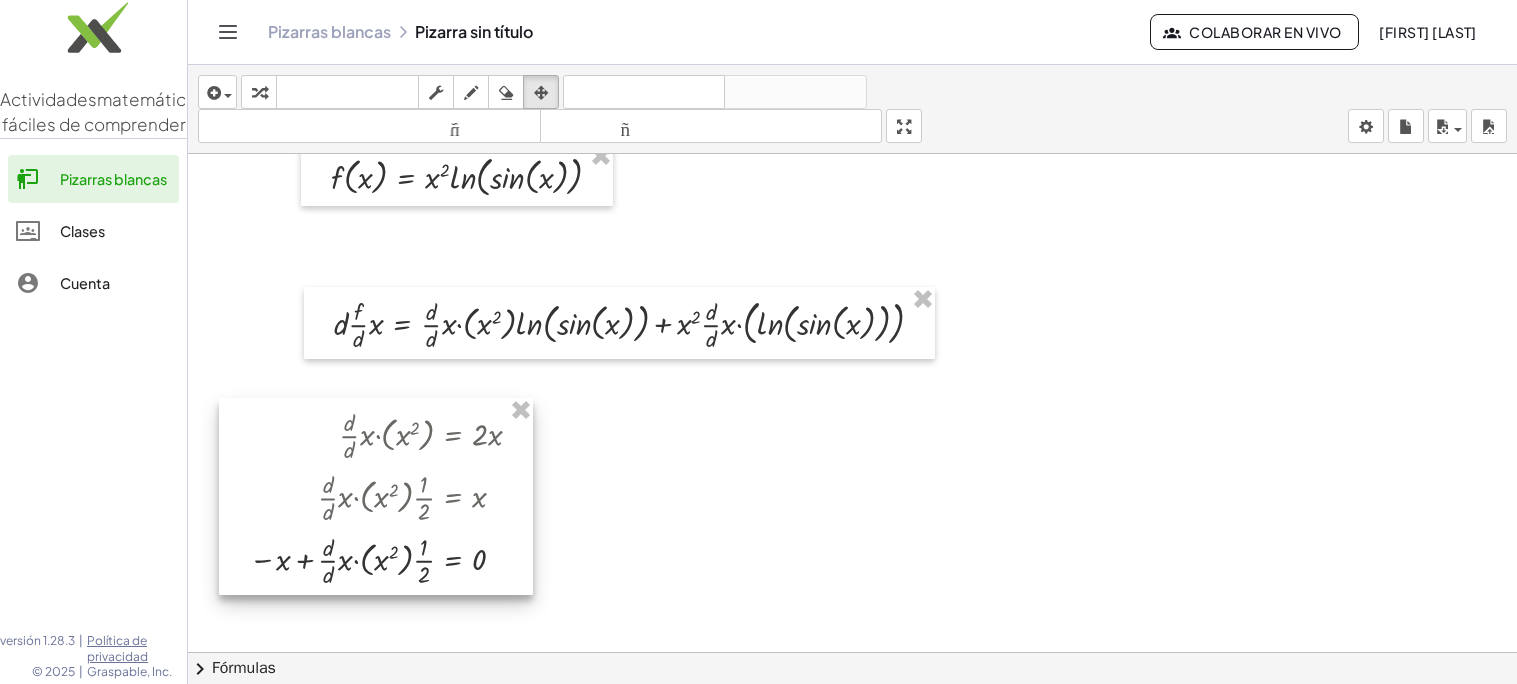 click at bounding box center [376, 496] 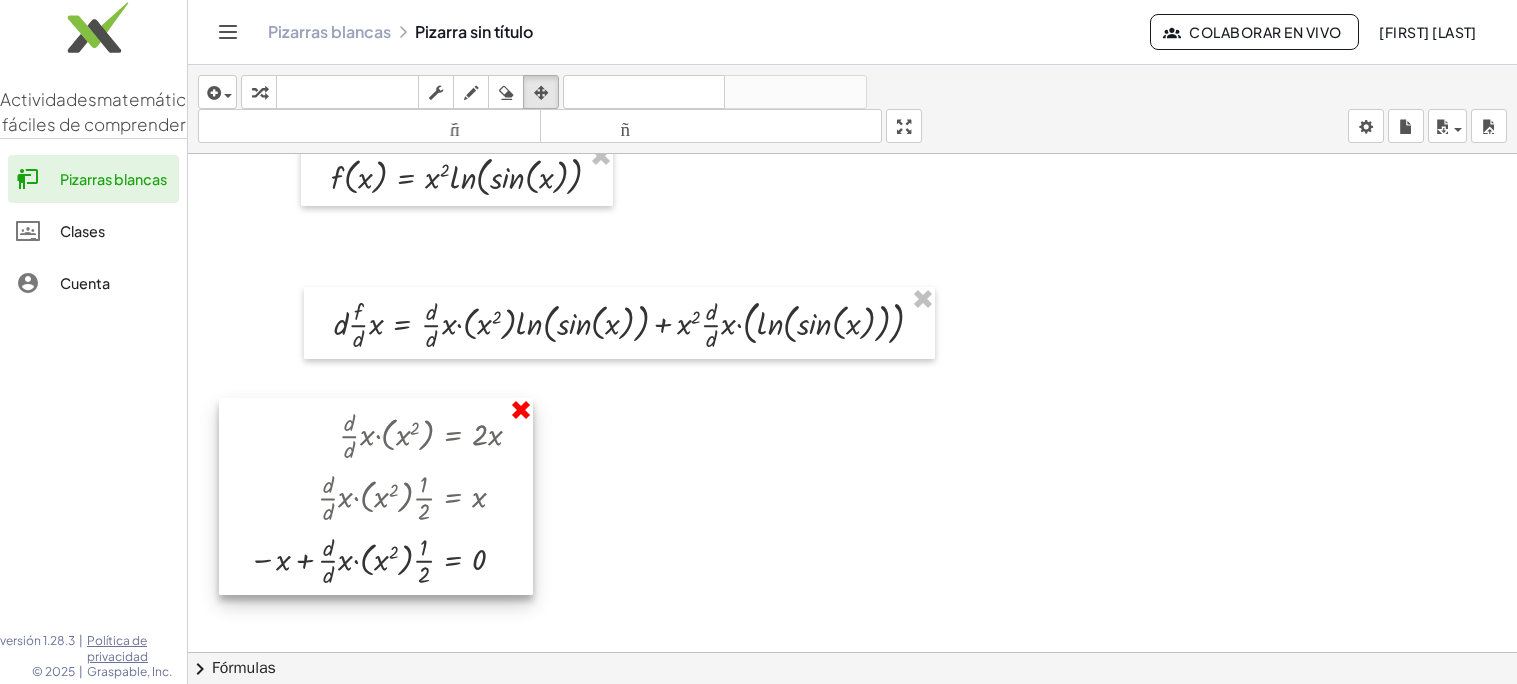 drag, startPoint x: 533, startPoint y: 397, endPoint x: 523, endPoint y: 405, distance: 12.806249 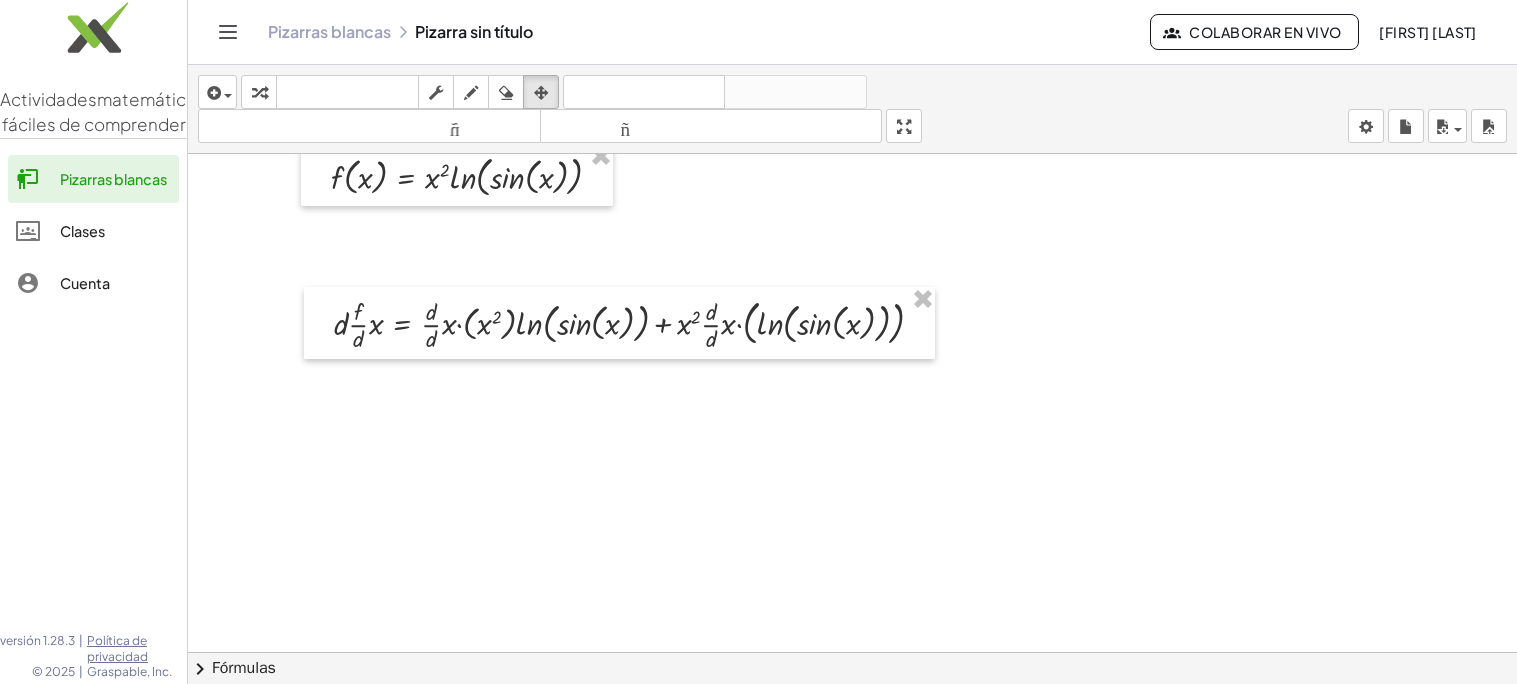 click at bounding box center [852, 445] 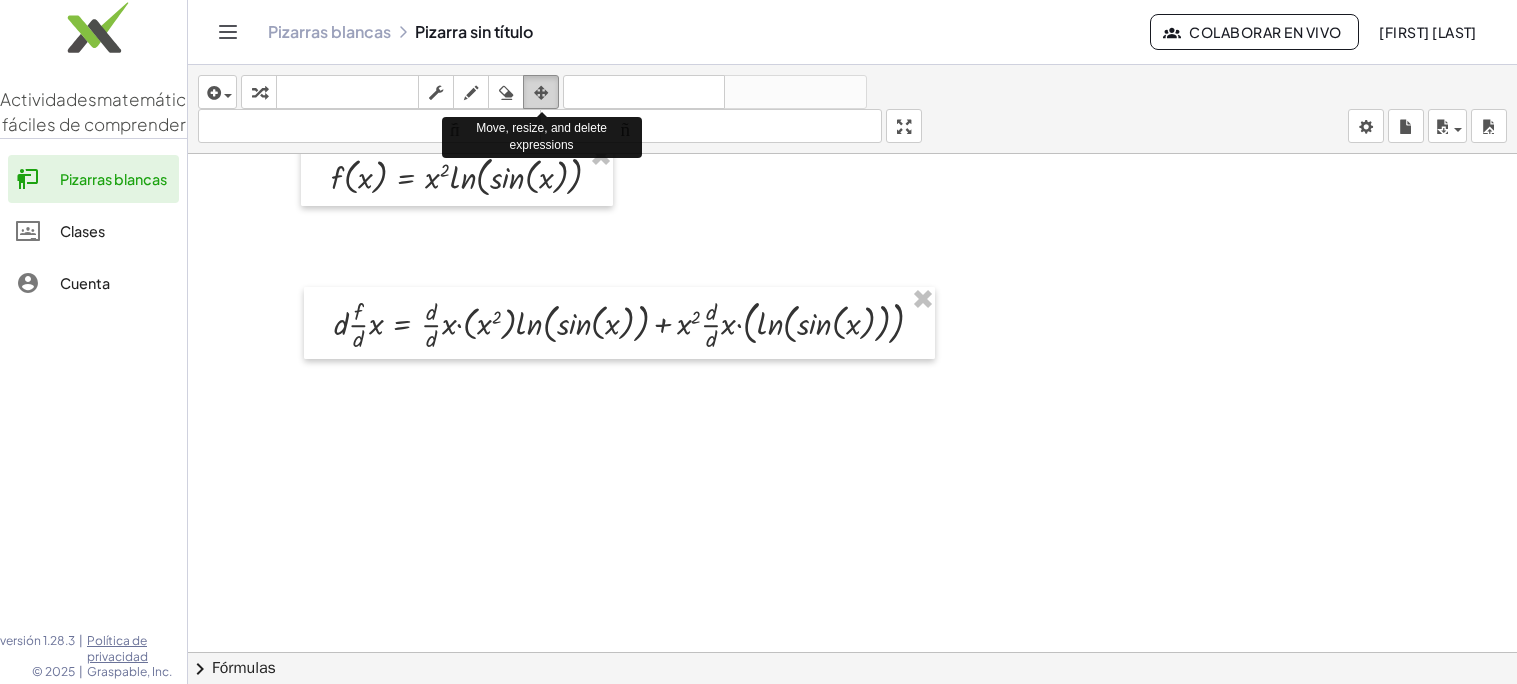 click at bounding box center (541, 93) 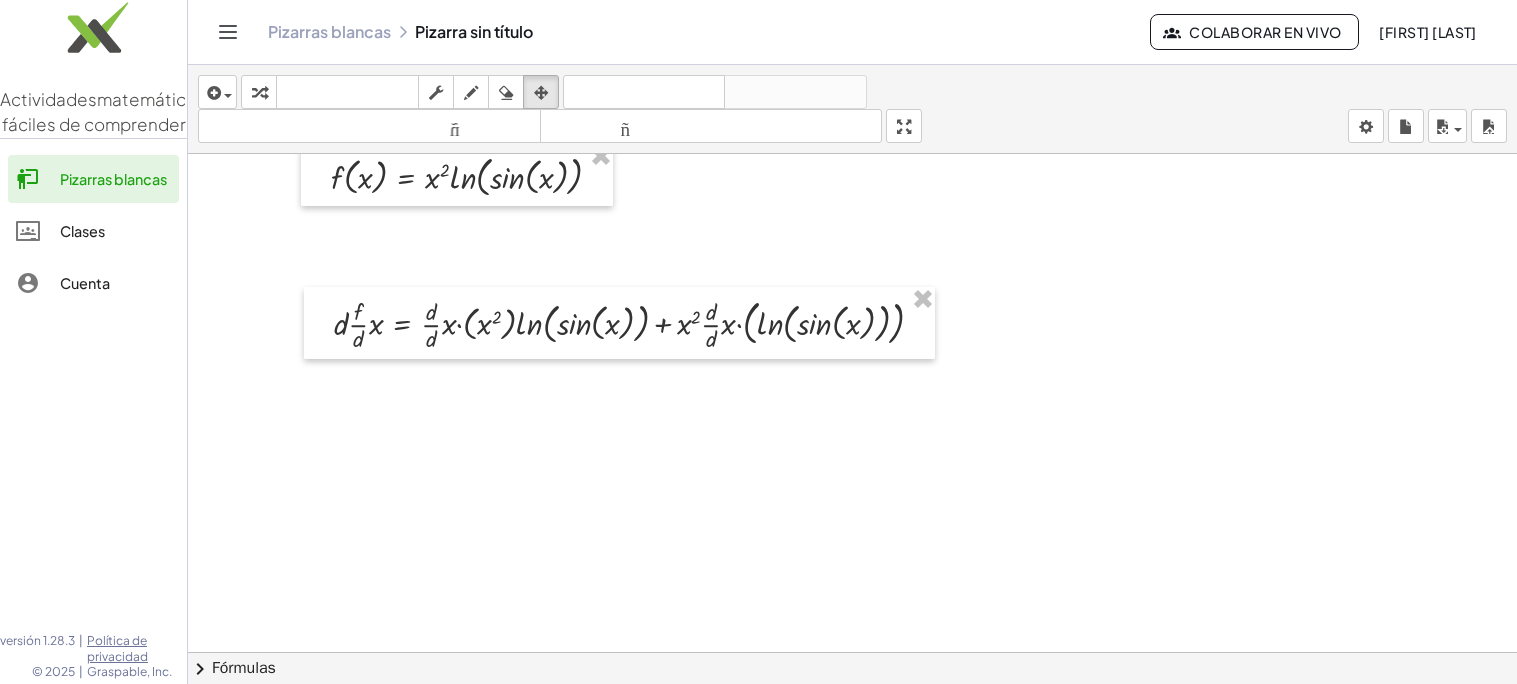 click at bounding box center (852, 445) 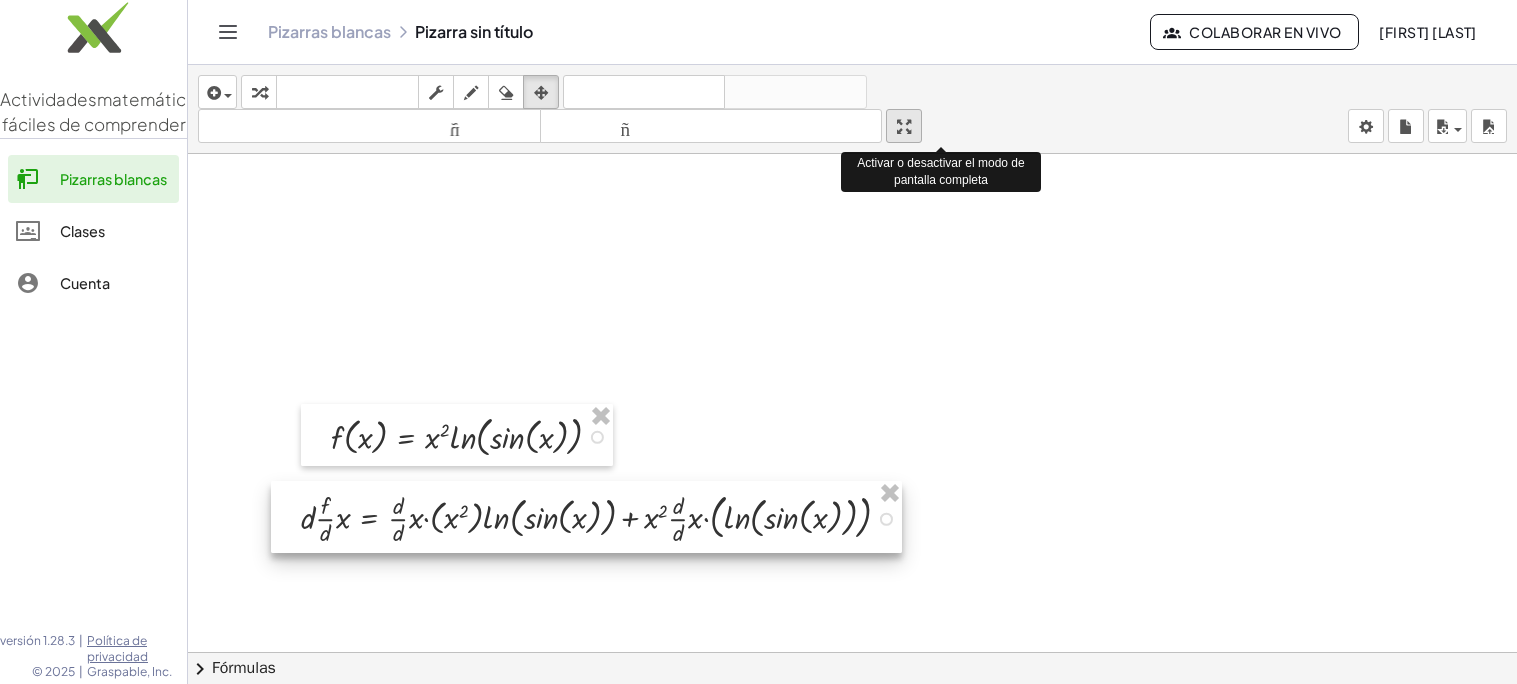 scroll, scrollTop: 0, scrollLeft: 0, axis: both 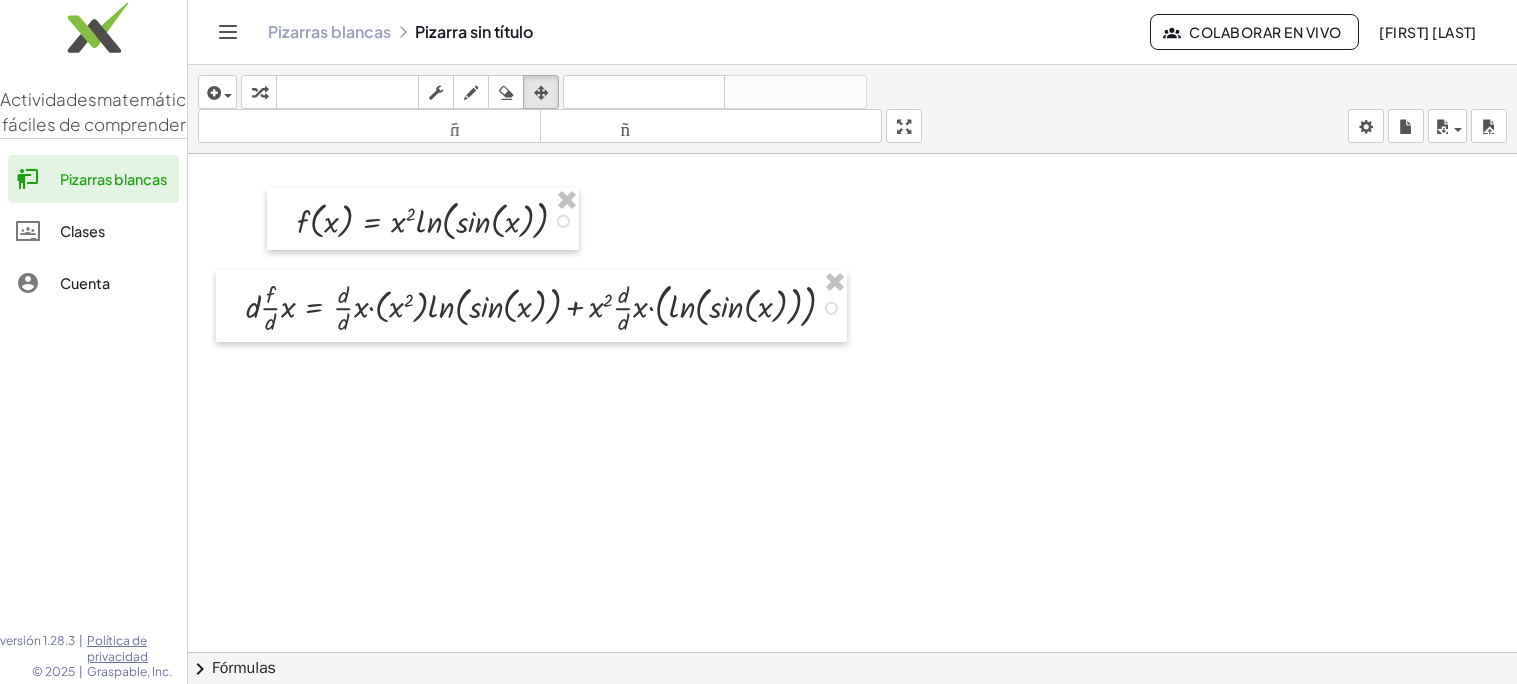 click at bounding box center [852, 731] 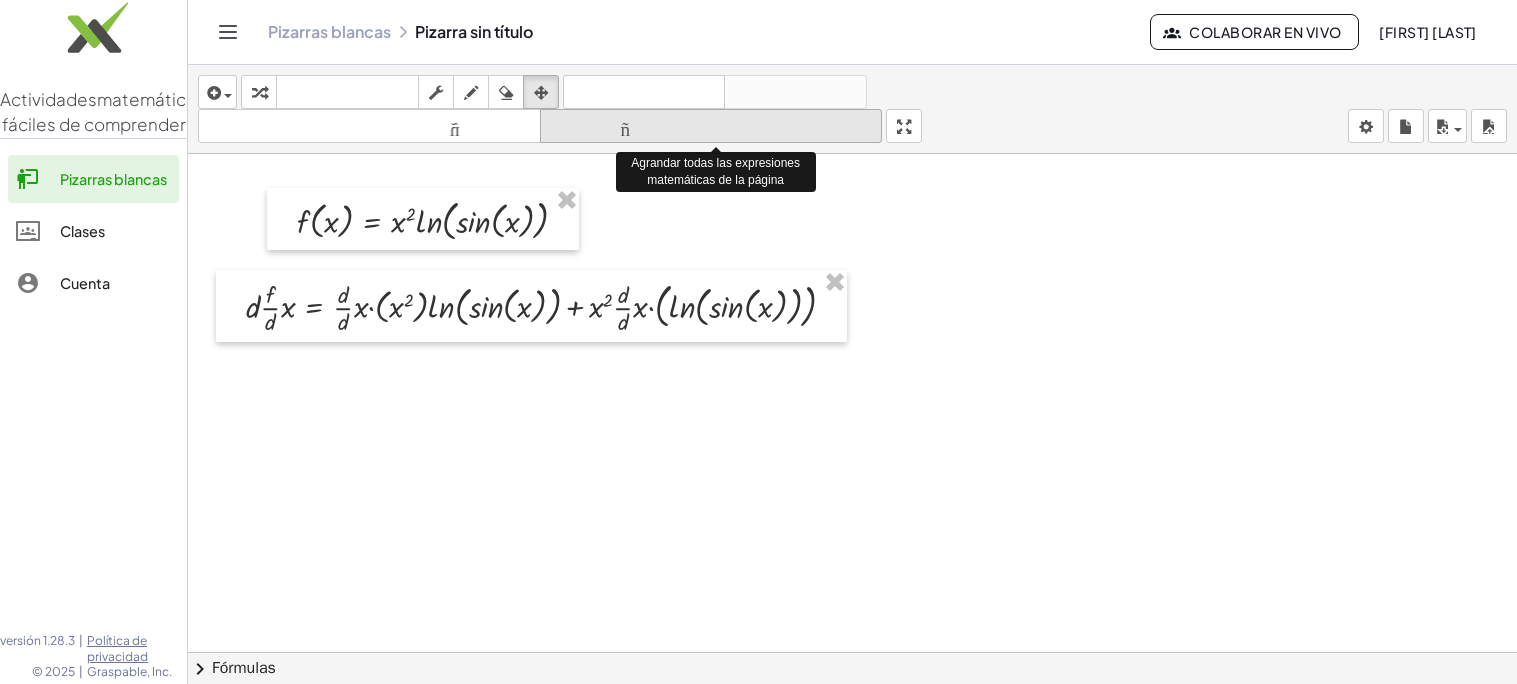 click on "tamaño_del_formato" at bounding box center [711, 126] 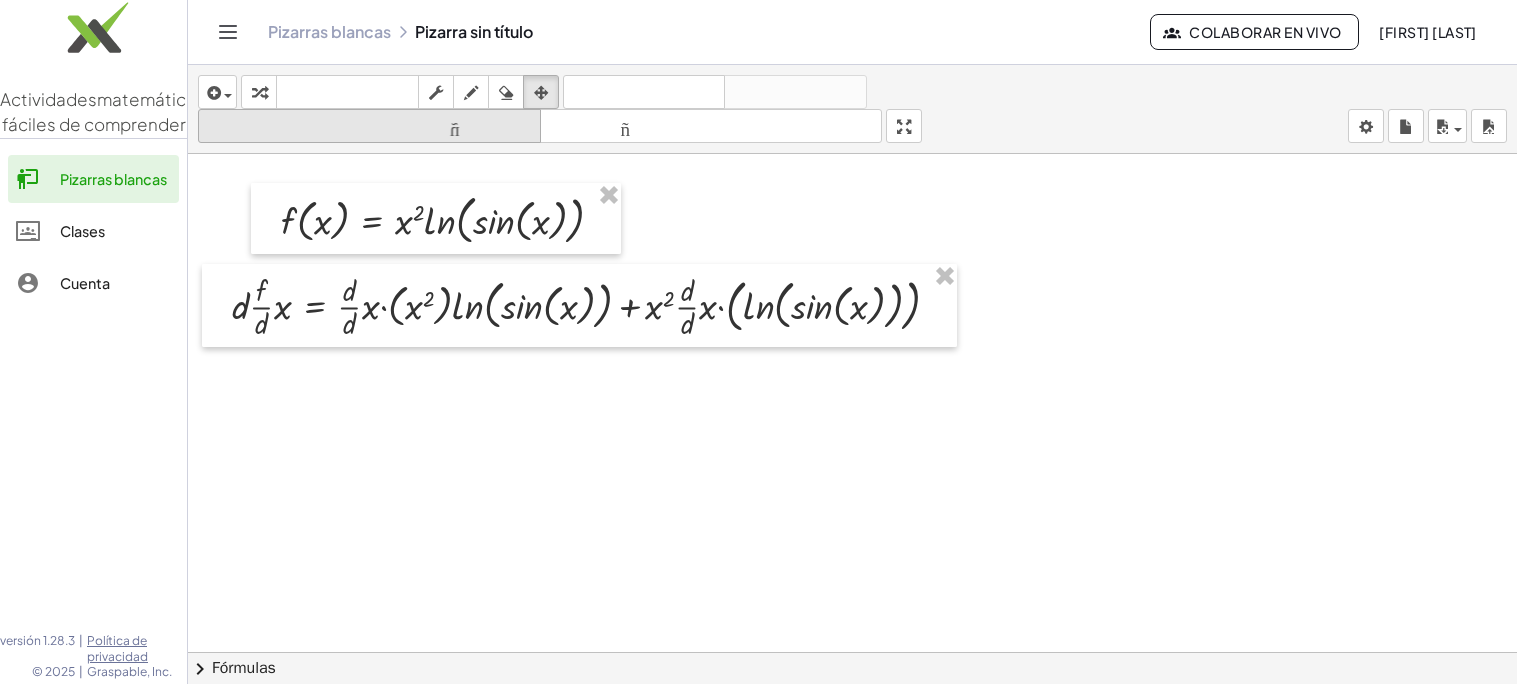 click on "tamaño_del_formato" at bounding box center [369, 126] 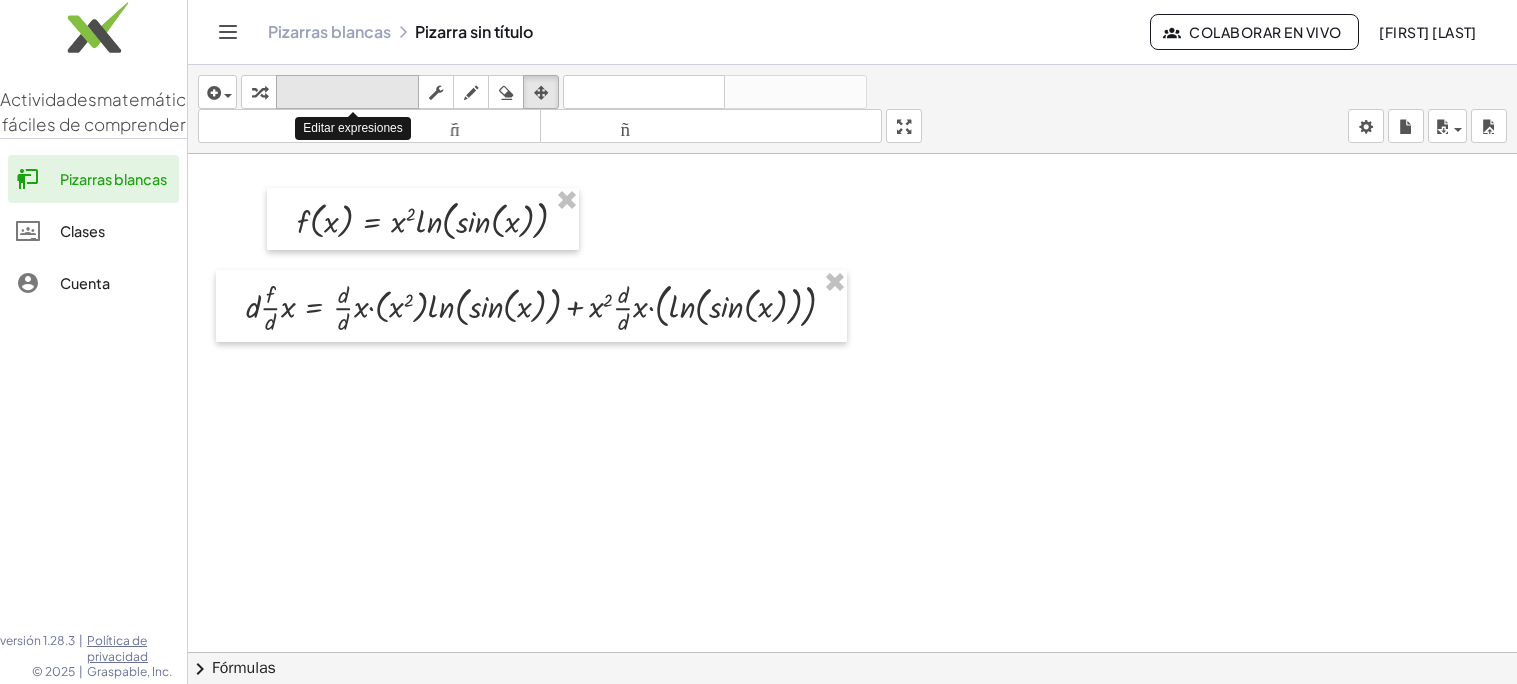 click on "teclado" at bounding box center [347, 92] 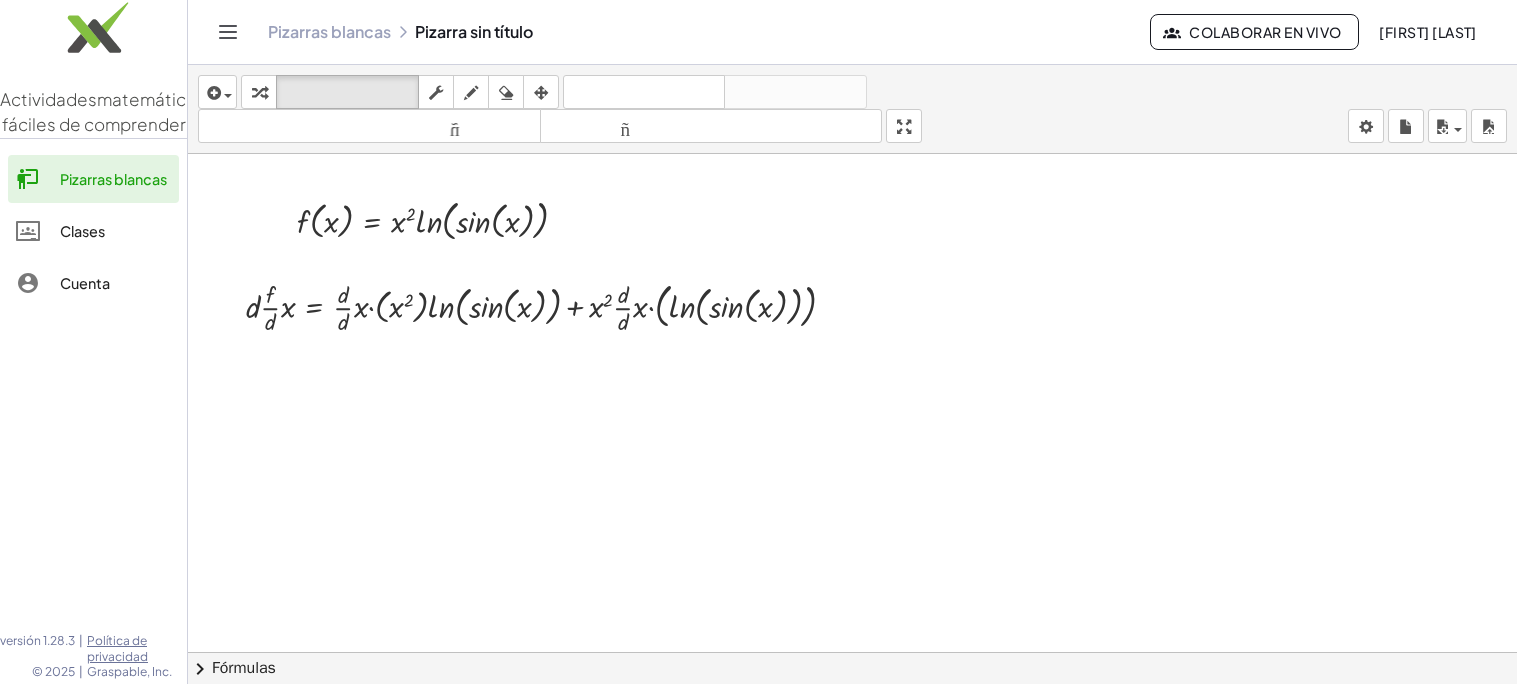 click at bounding box center (852, 731) 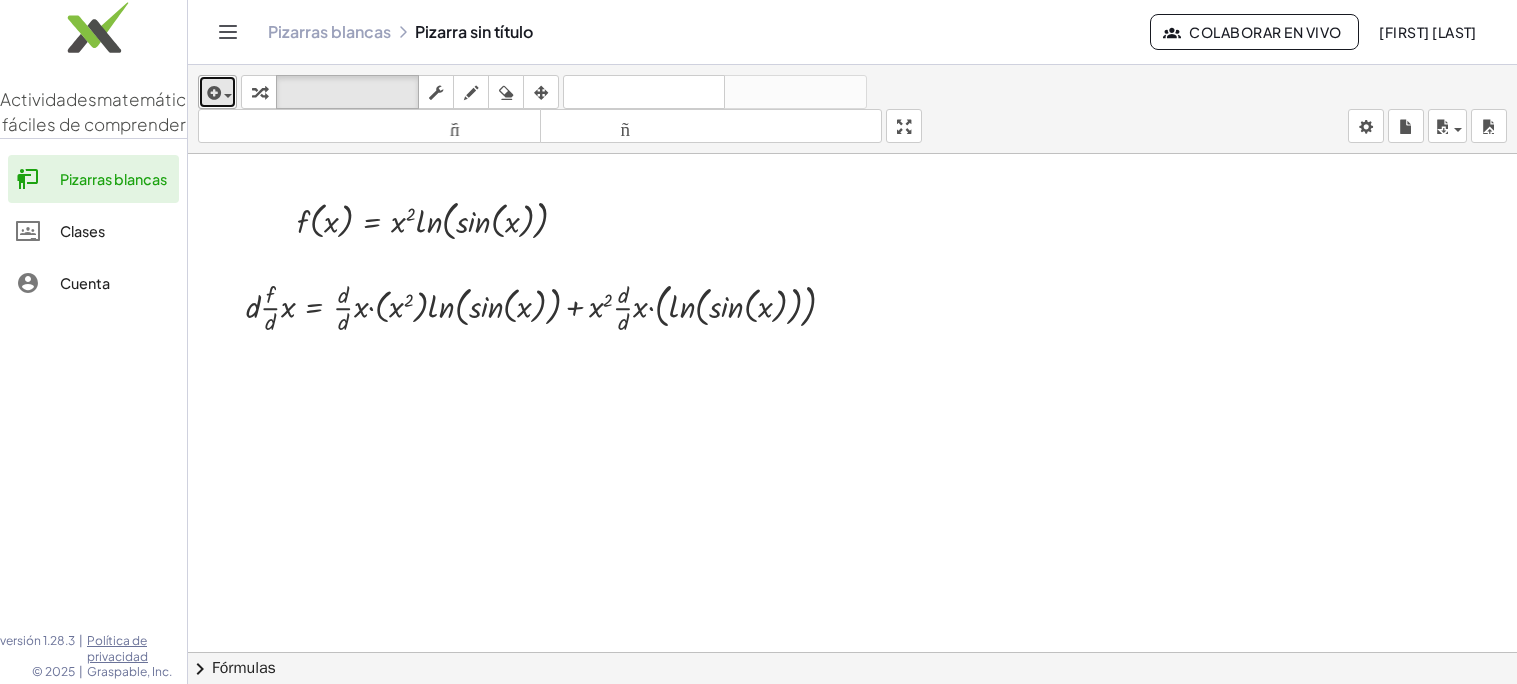 click at bounding box center [223, 95] 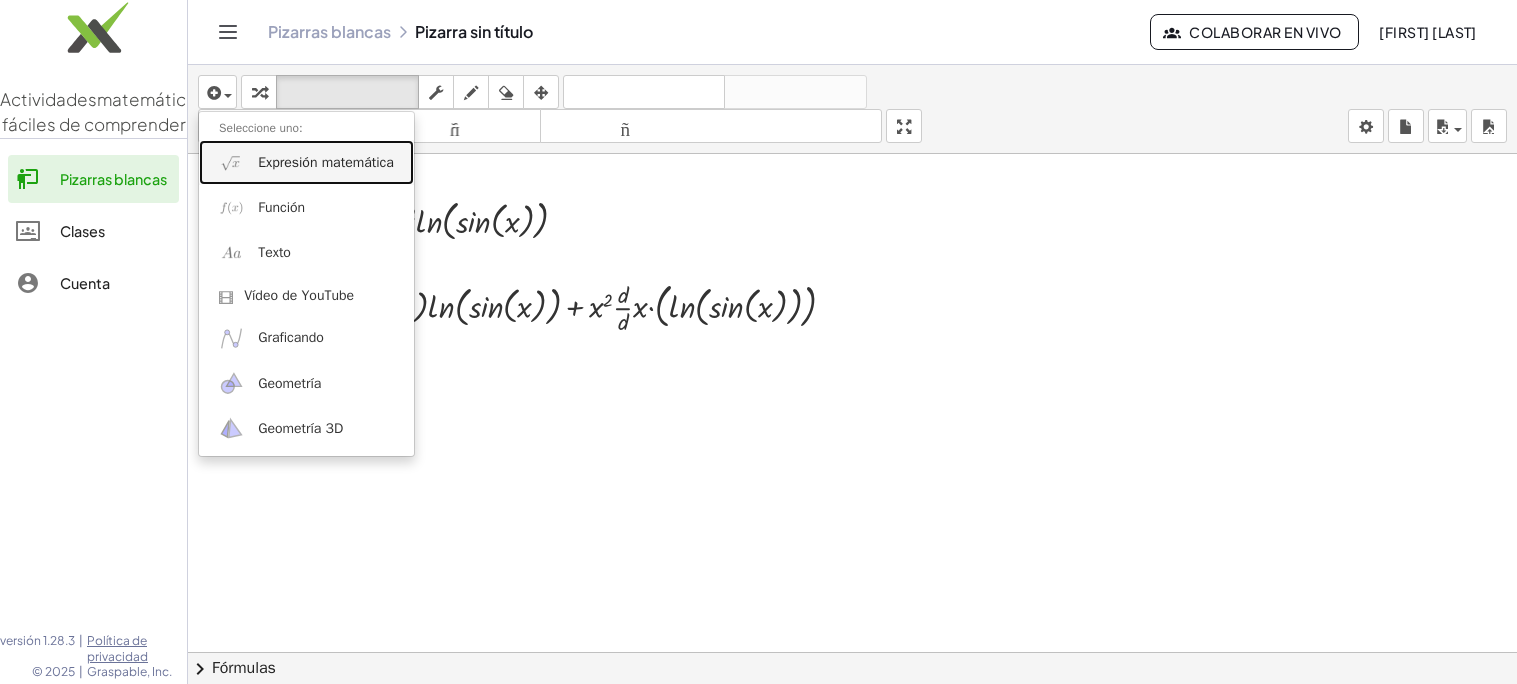 click on "Expresión matemática" at bounding box center (306, 162) 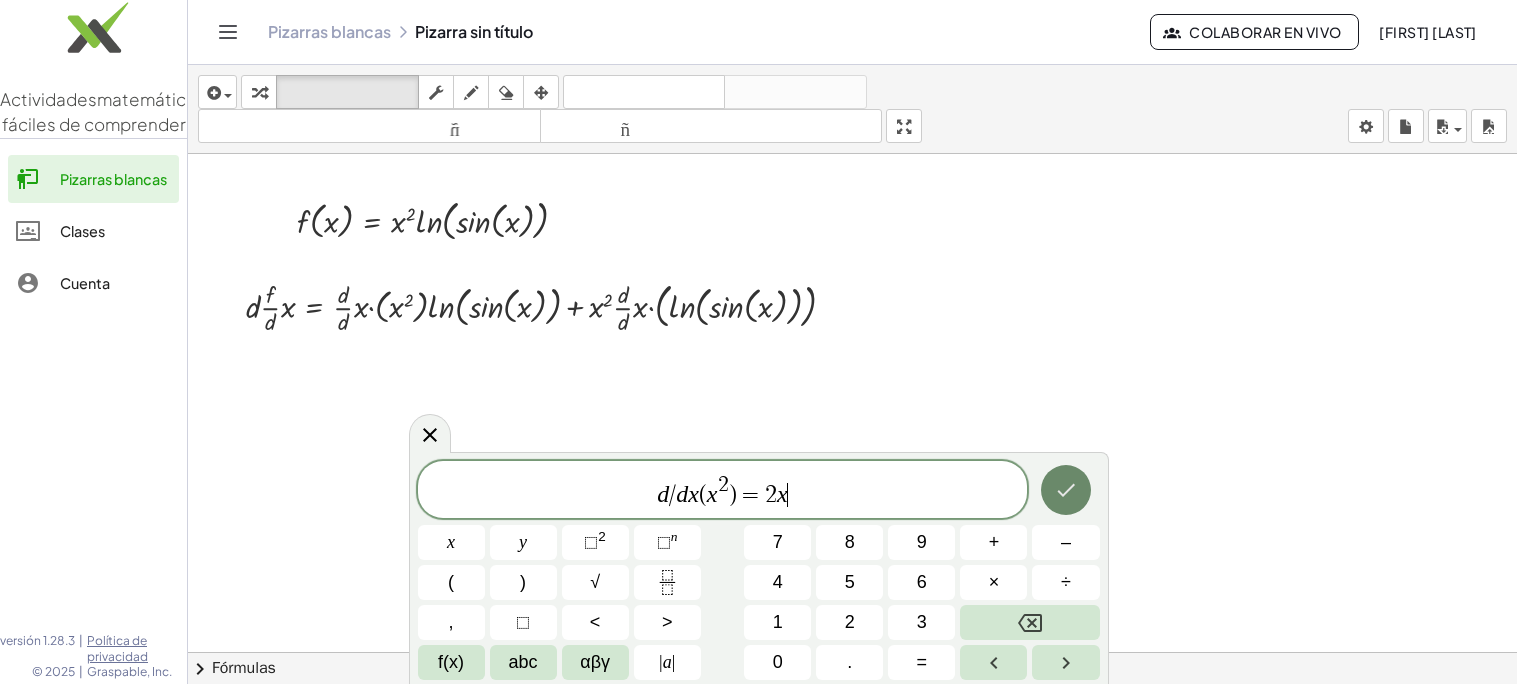 click 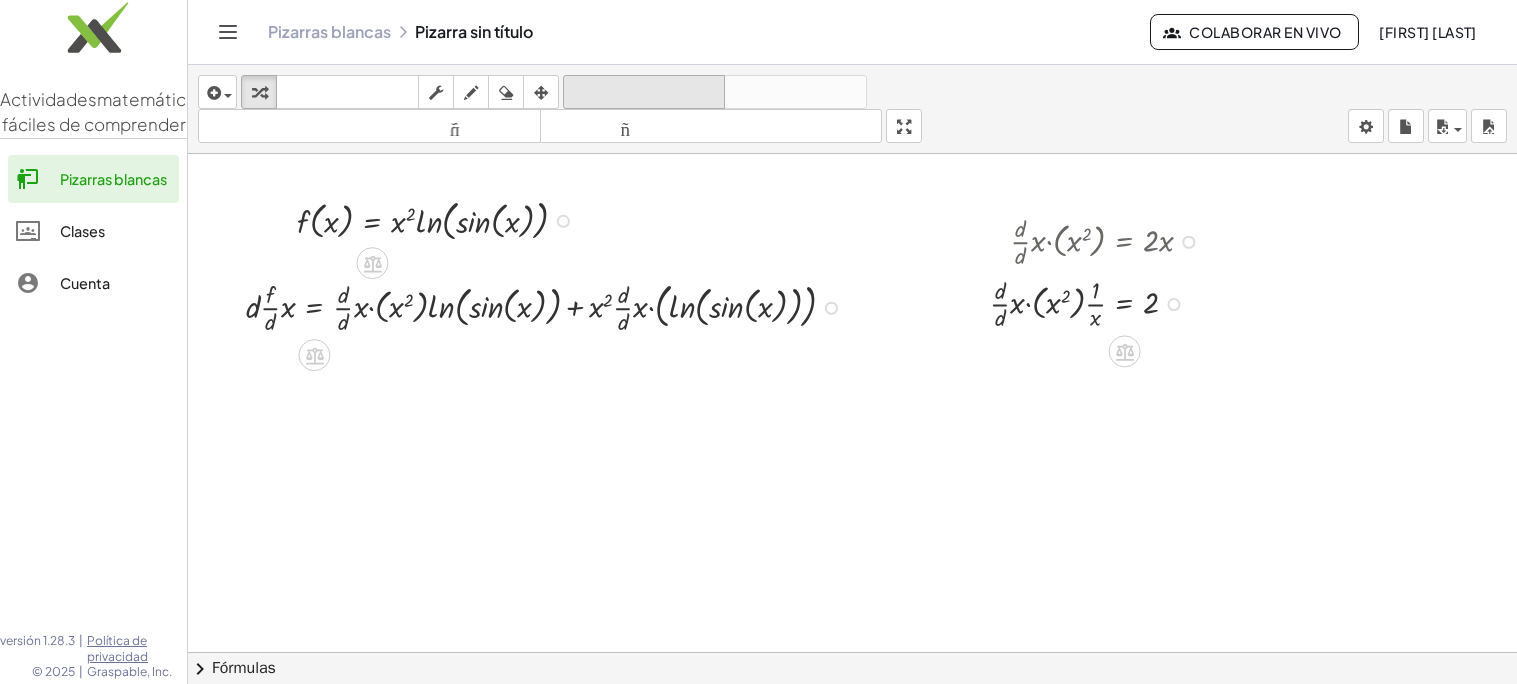 click on "deshacer" at bounding box center [644, 92] 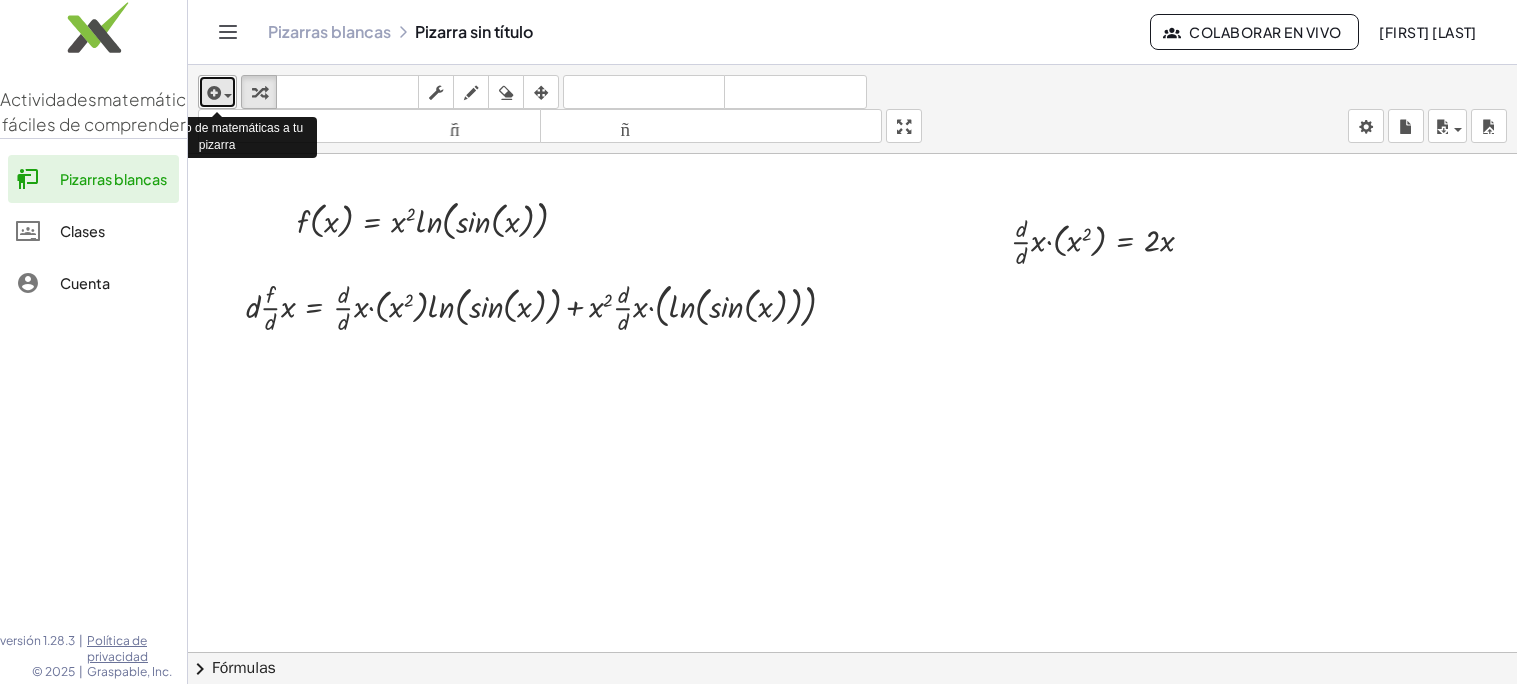 click at bounding box center [228, 96] 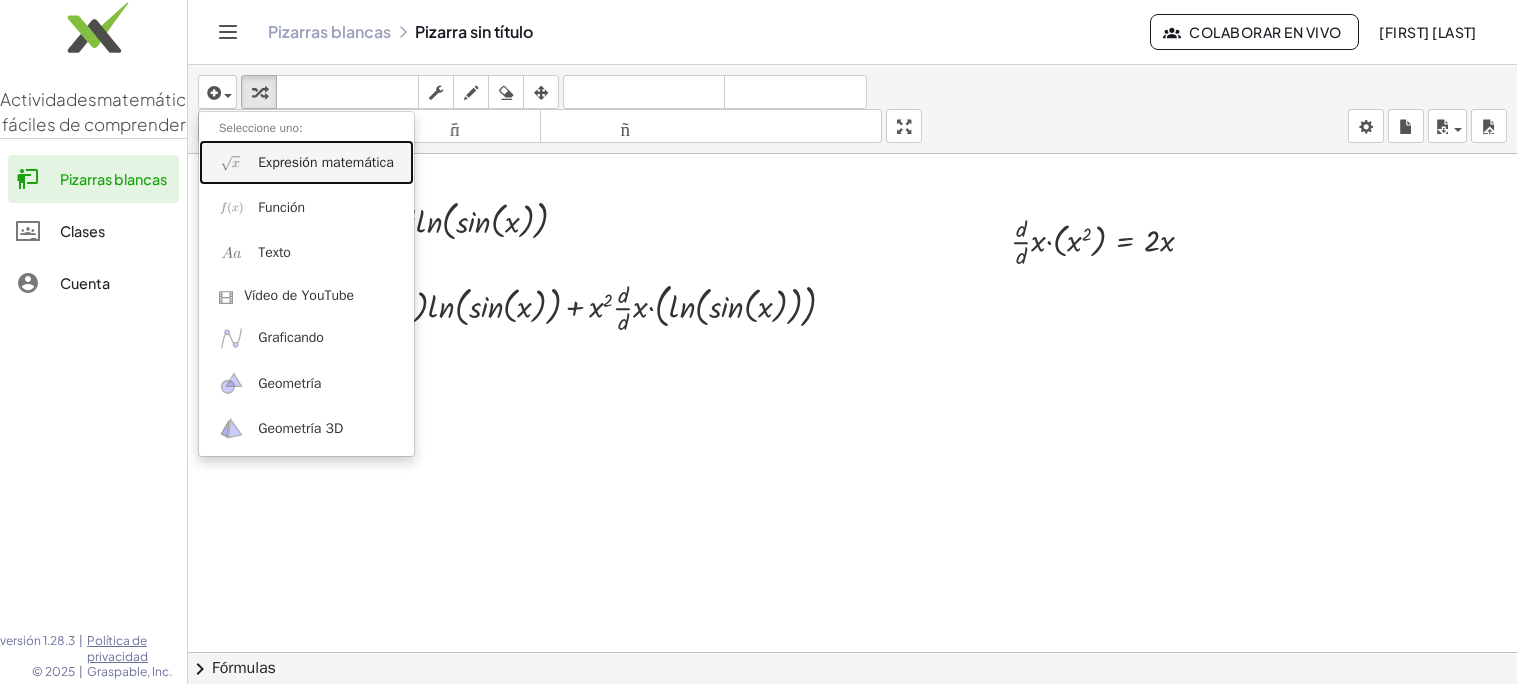click on "Expresión matemática" at bounding box center [306, 162] 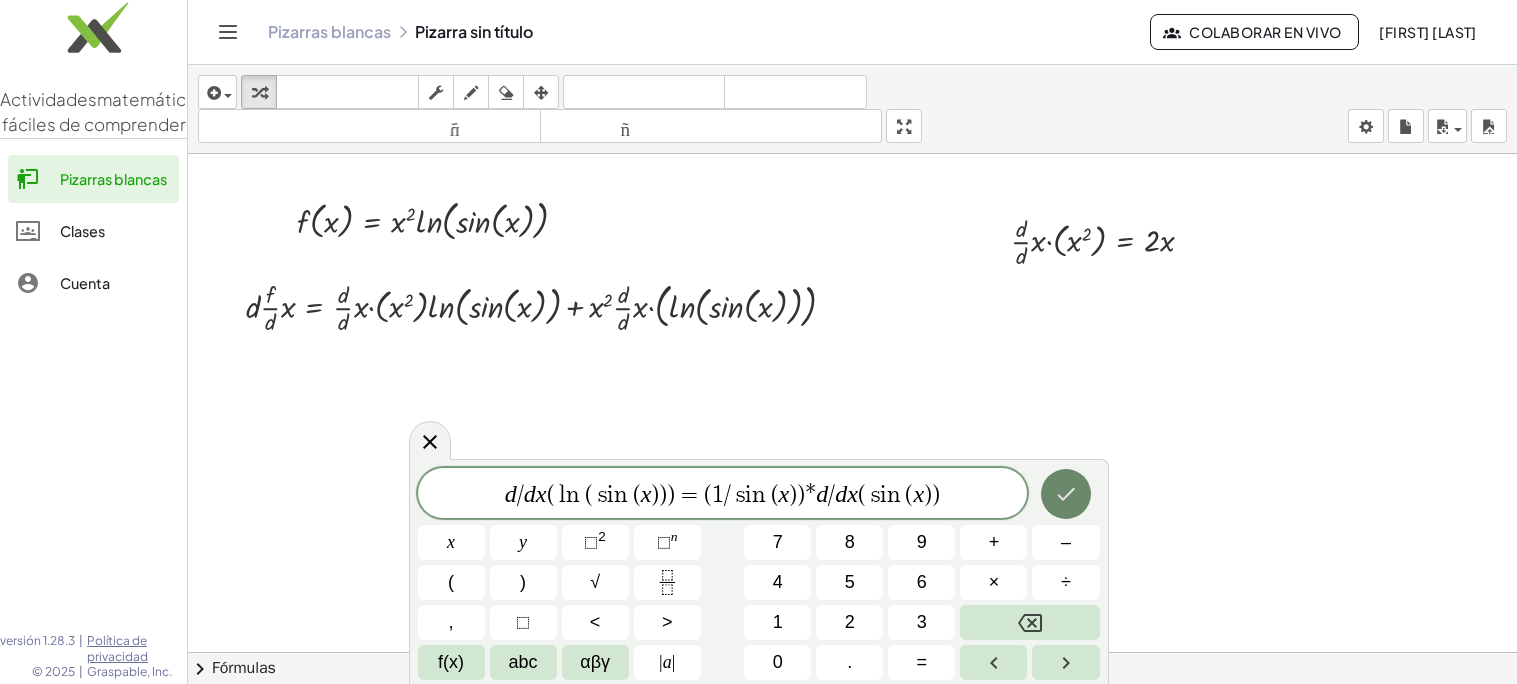 click 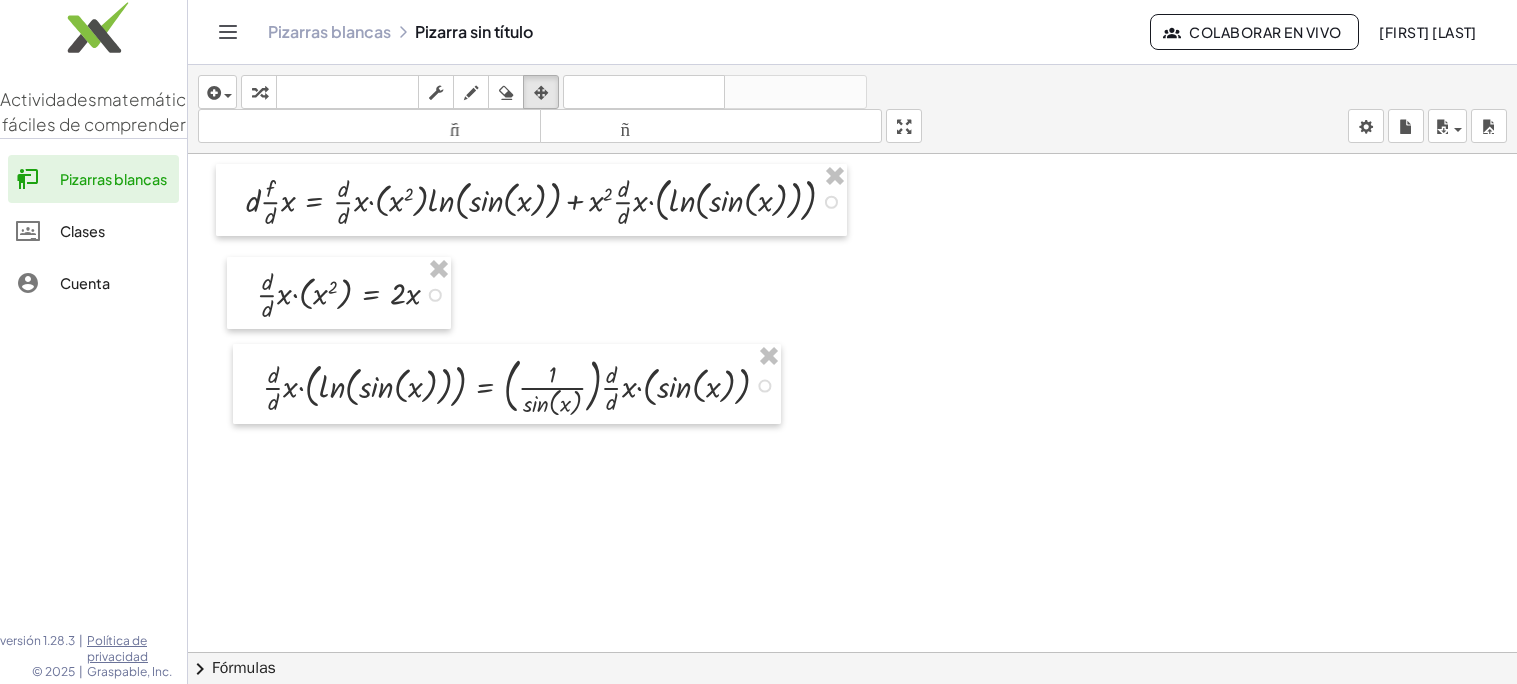 scroll, scrollTop: 107, scrollLeft: 0, axis: vertical 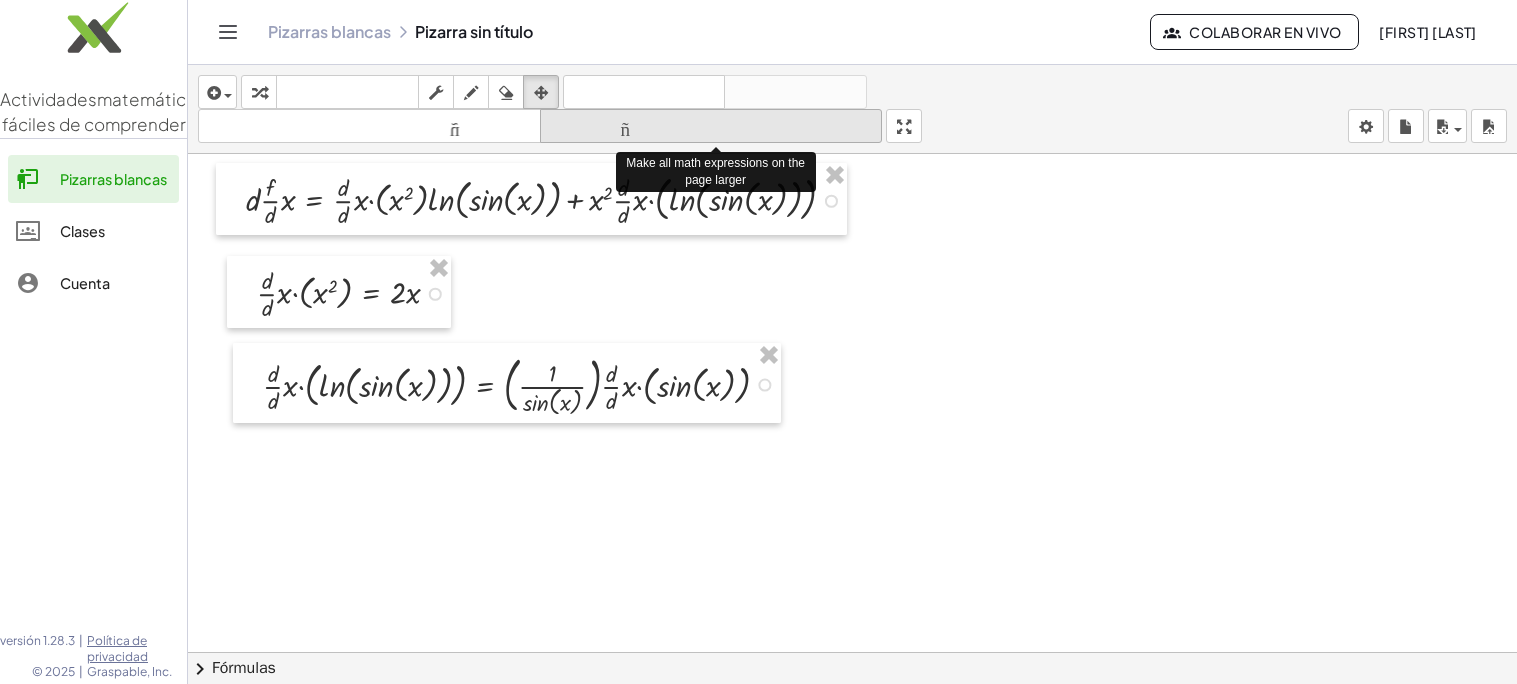 click on "tamaño_del_formato" at bounding box center [711, 126] 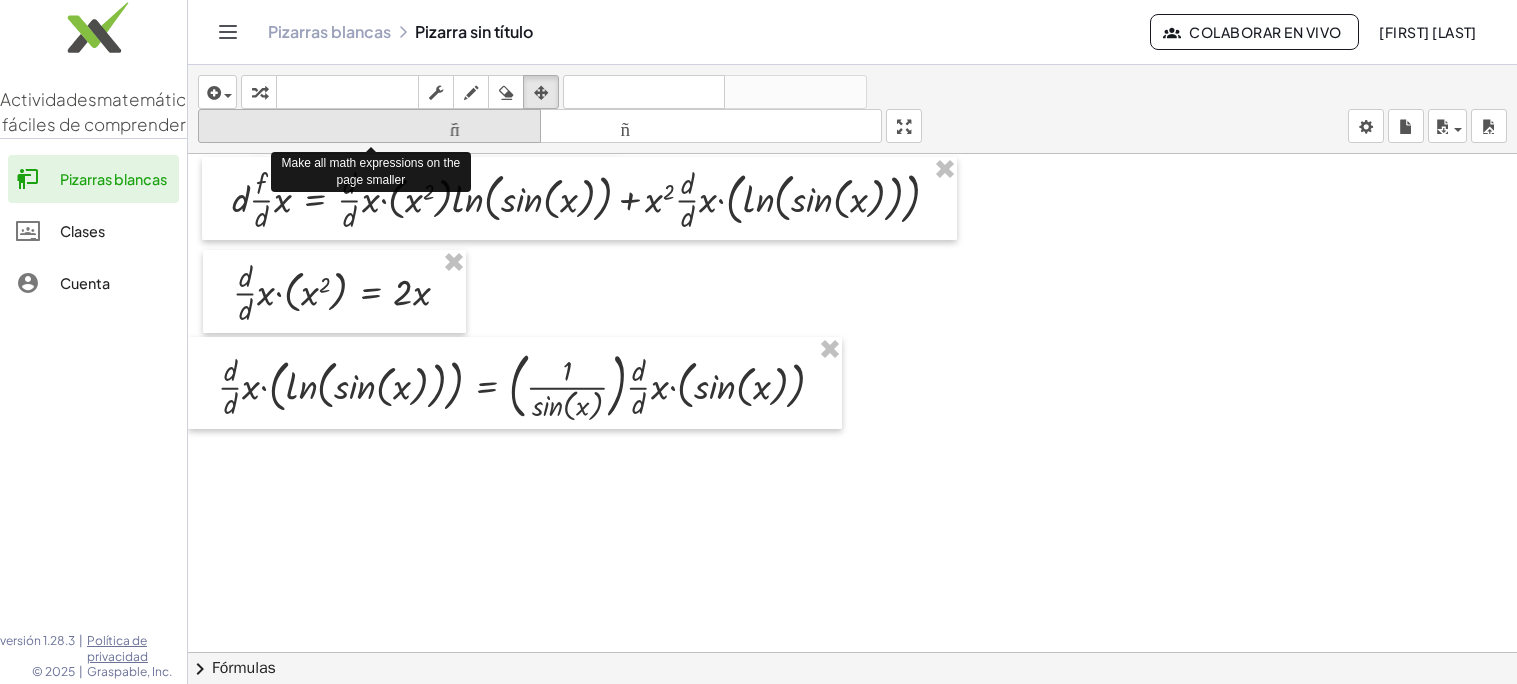 click on "tamaño_del_formato" at bounding box center [369, 126] 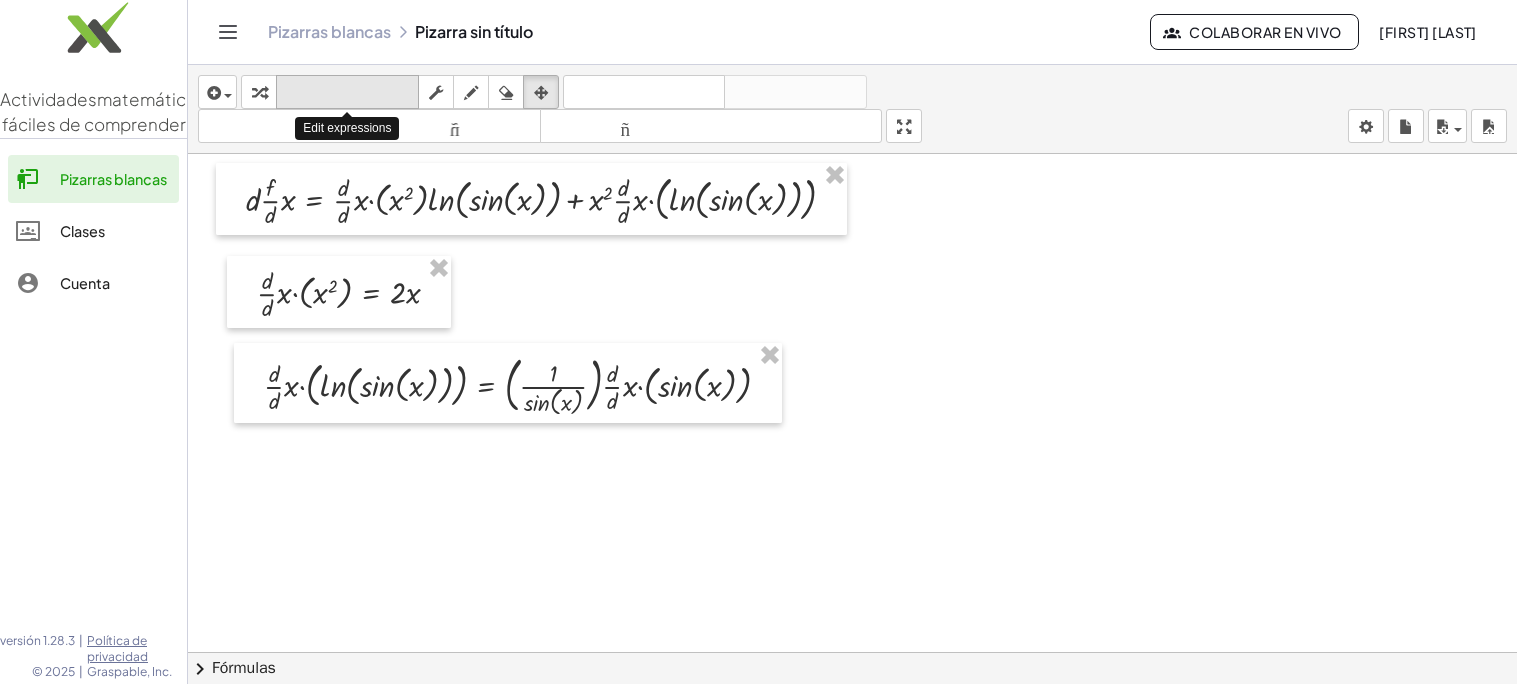 click on "teclado" at bounding box center (347, 92) 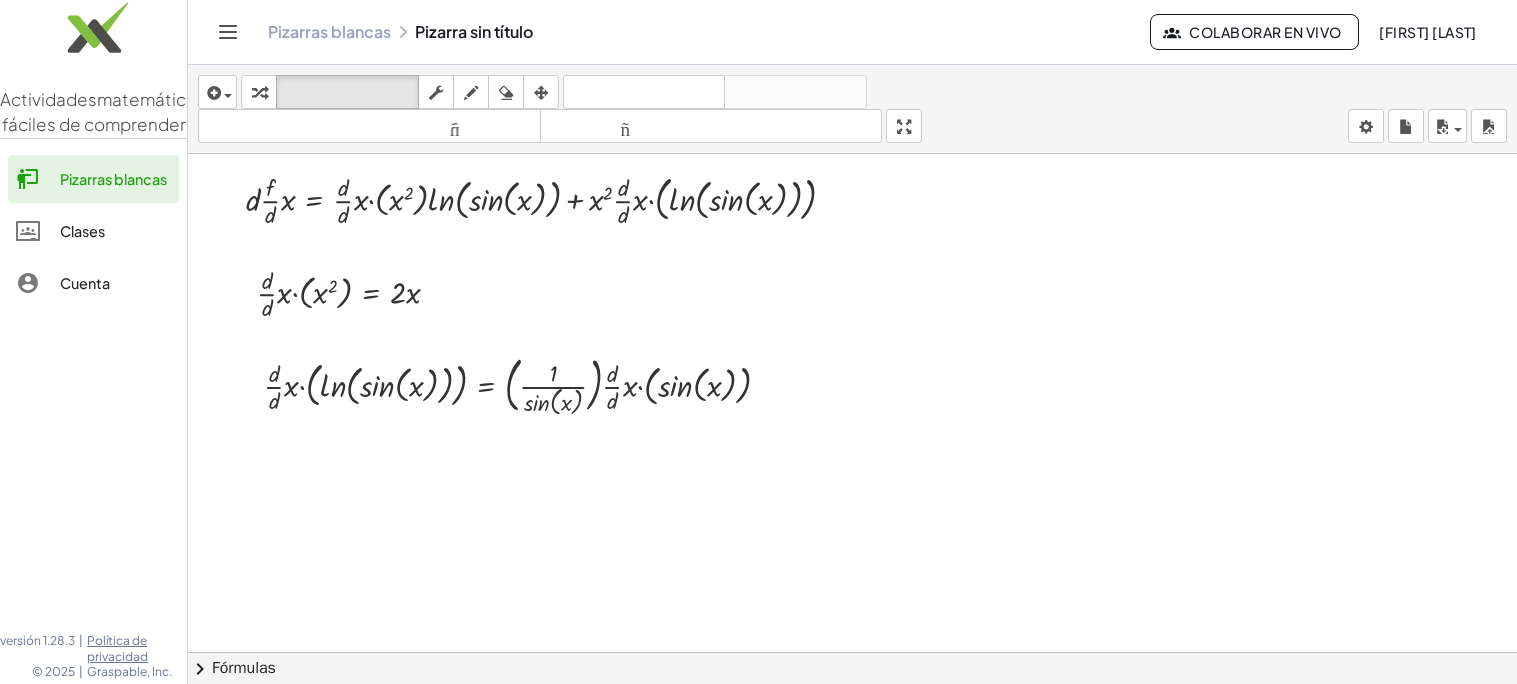 click at bounding box center (852, 624) 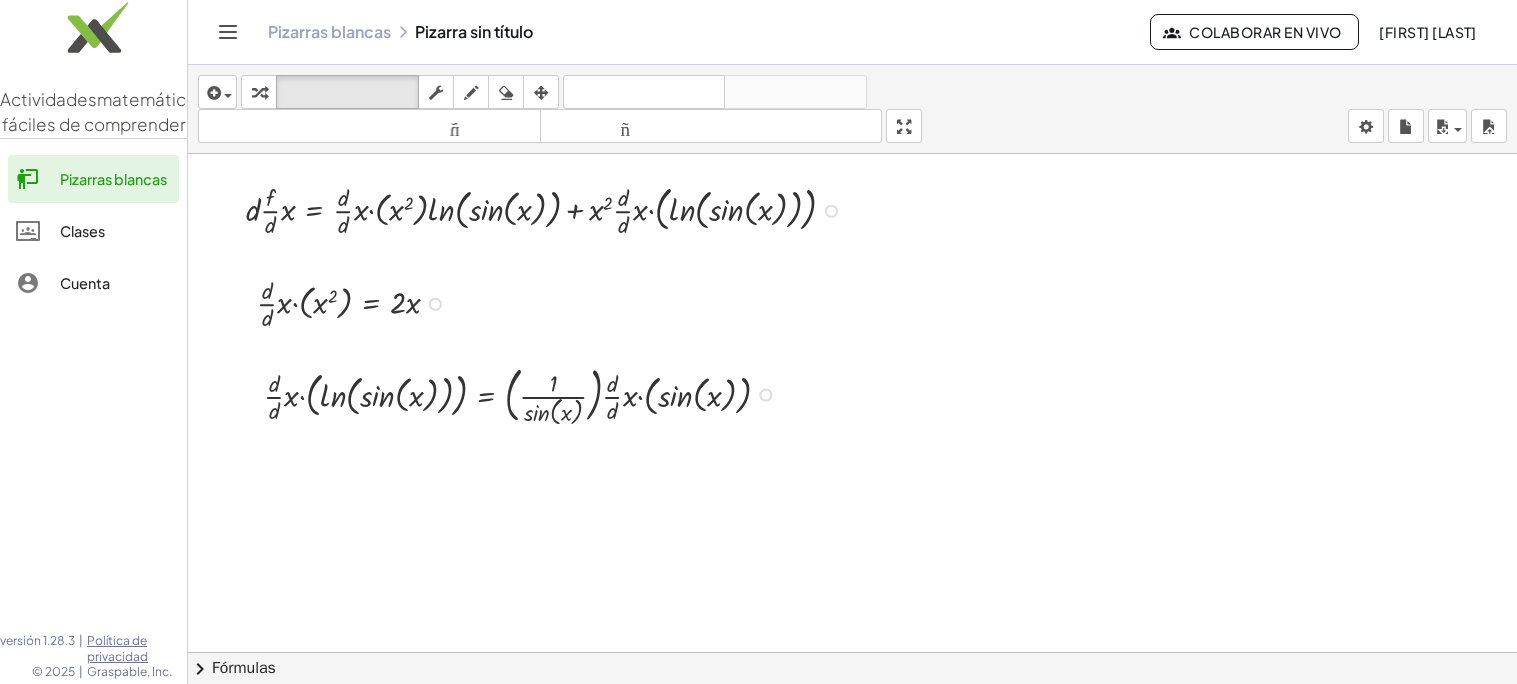 scroll, scrollTop: 122, scrollLeft: 0, axis: vertical 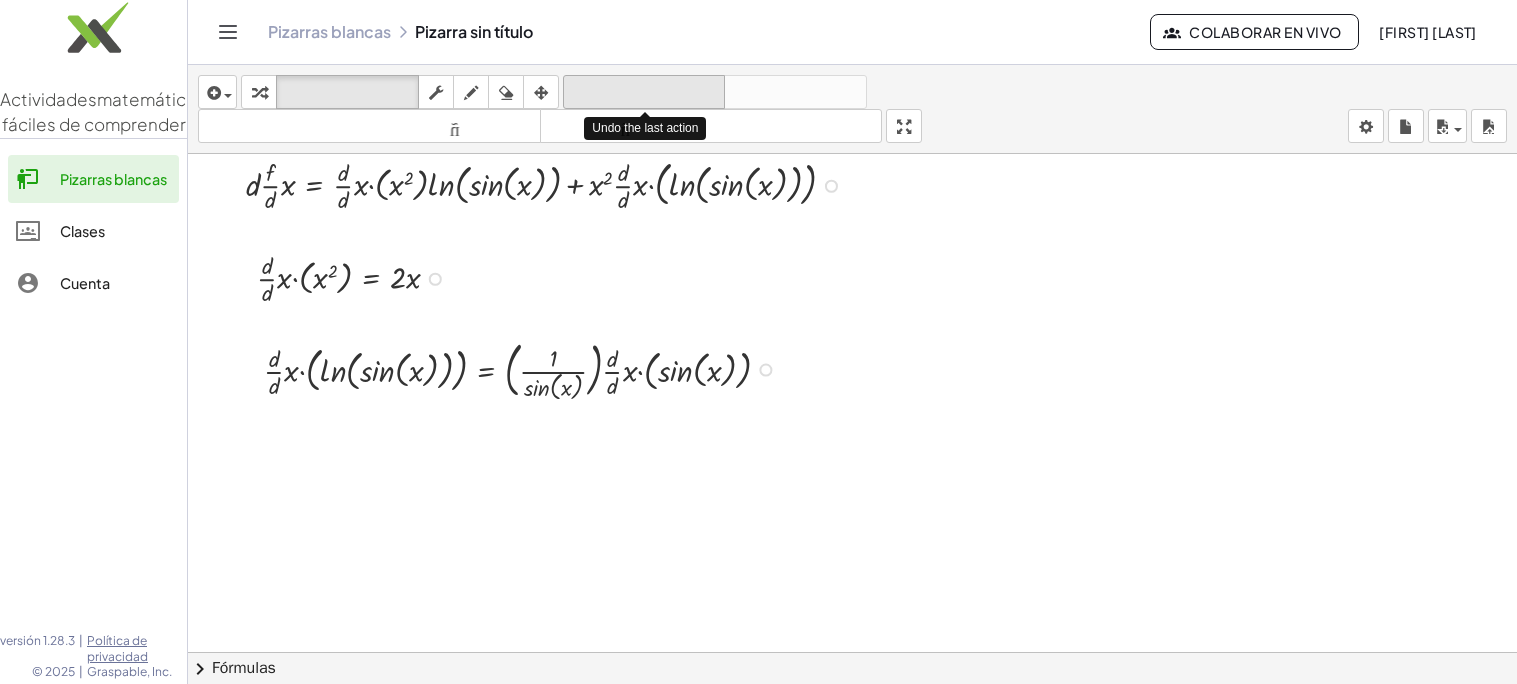 click on "deshacer" at bounding box center (644, 92) 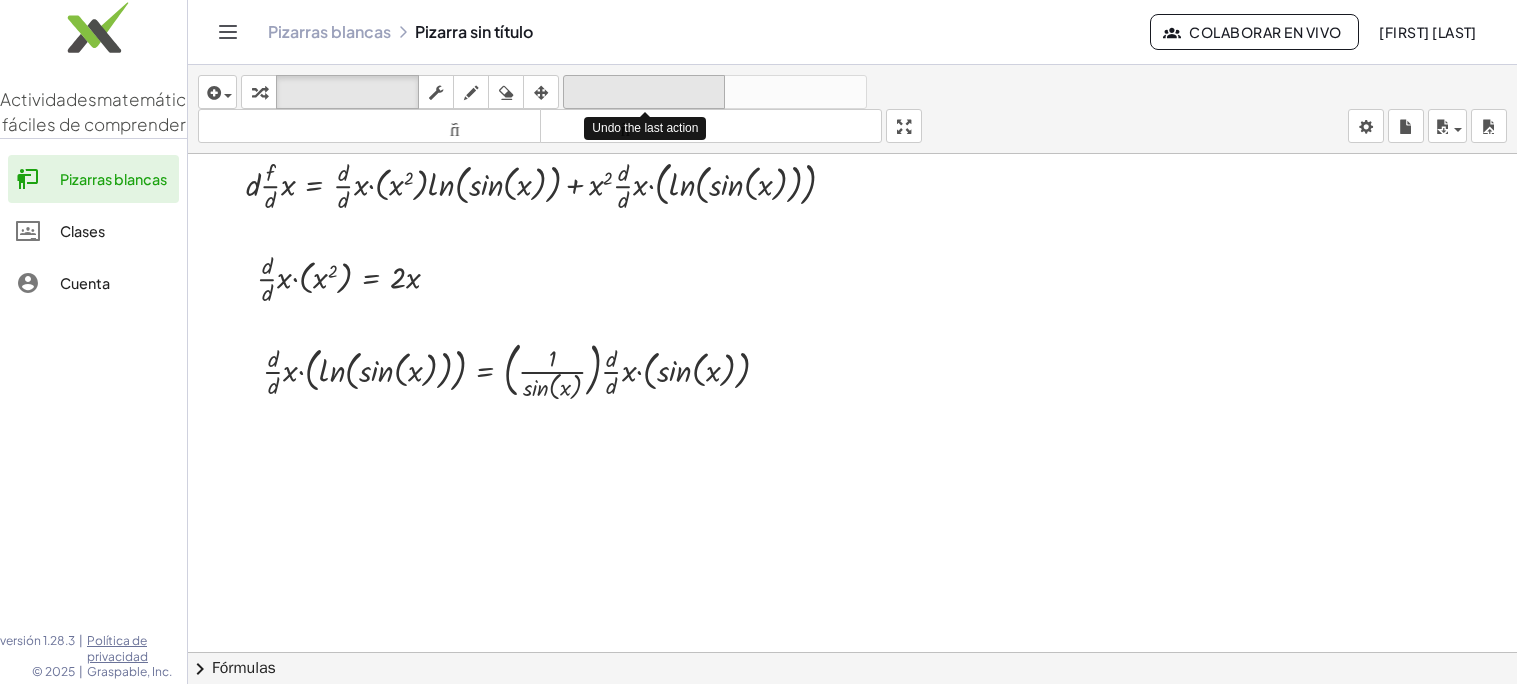 click on "deshacer" at bounding box center (644, 92) 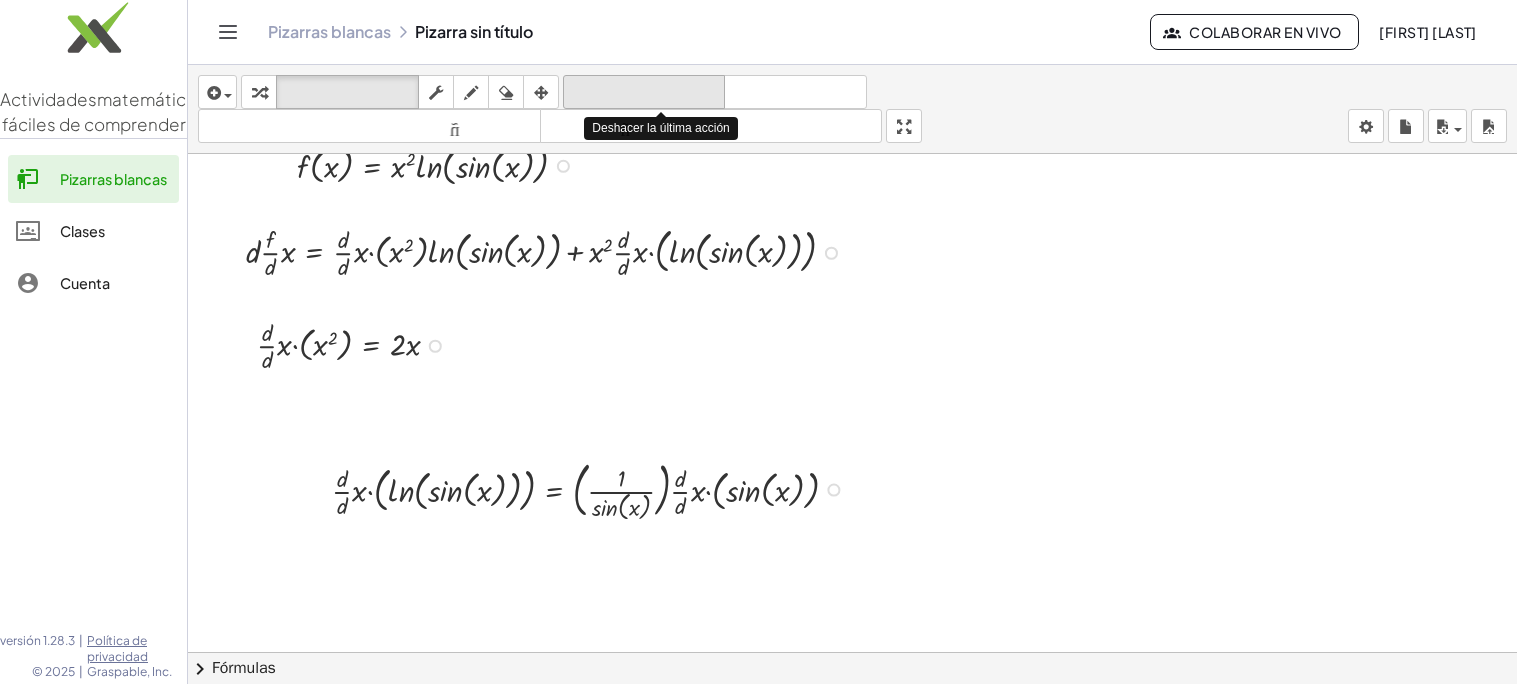scroll, scrollTop: 63, scrollLeft: 0, axis: vertical 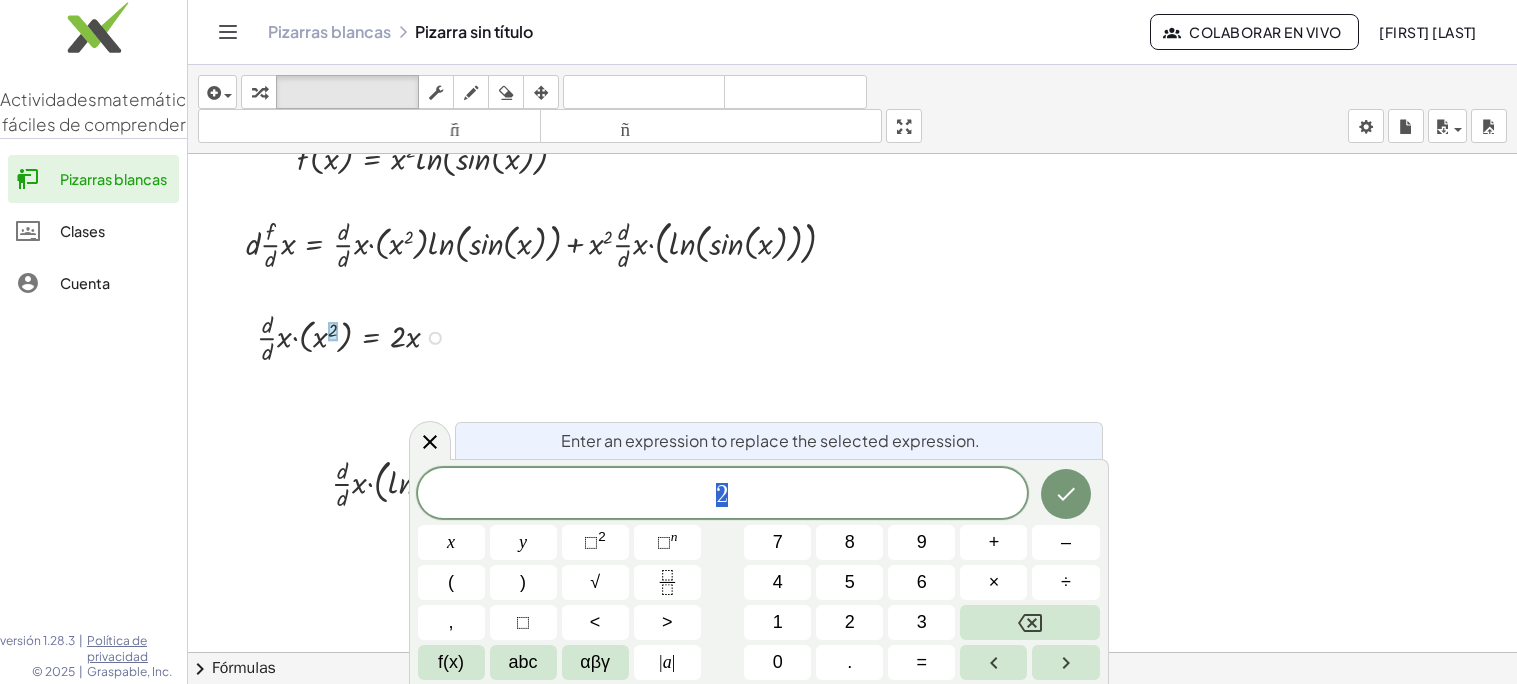 click at bounding box center (356, 336) 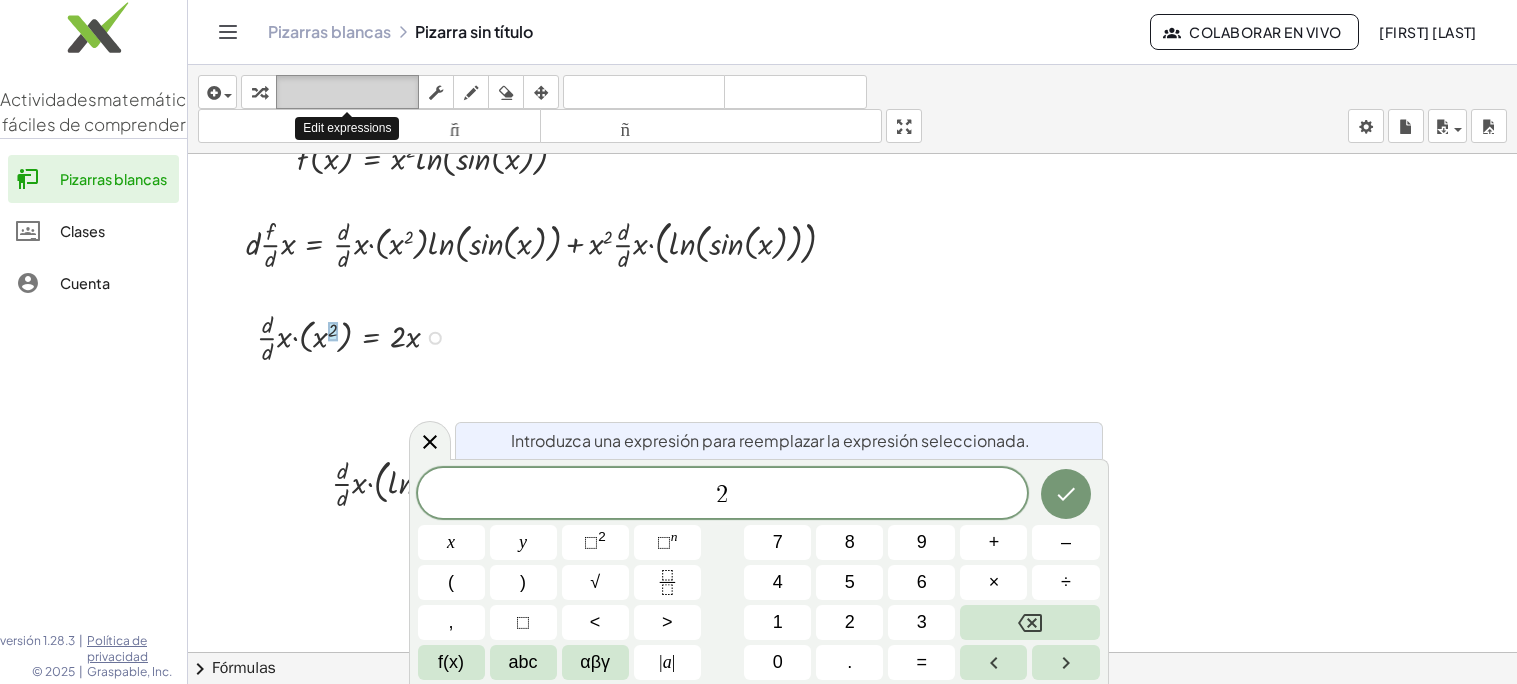 click on "teclado" at bounding box center [347, 92] 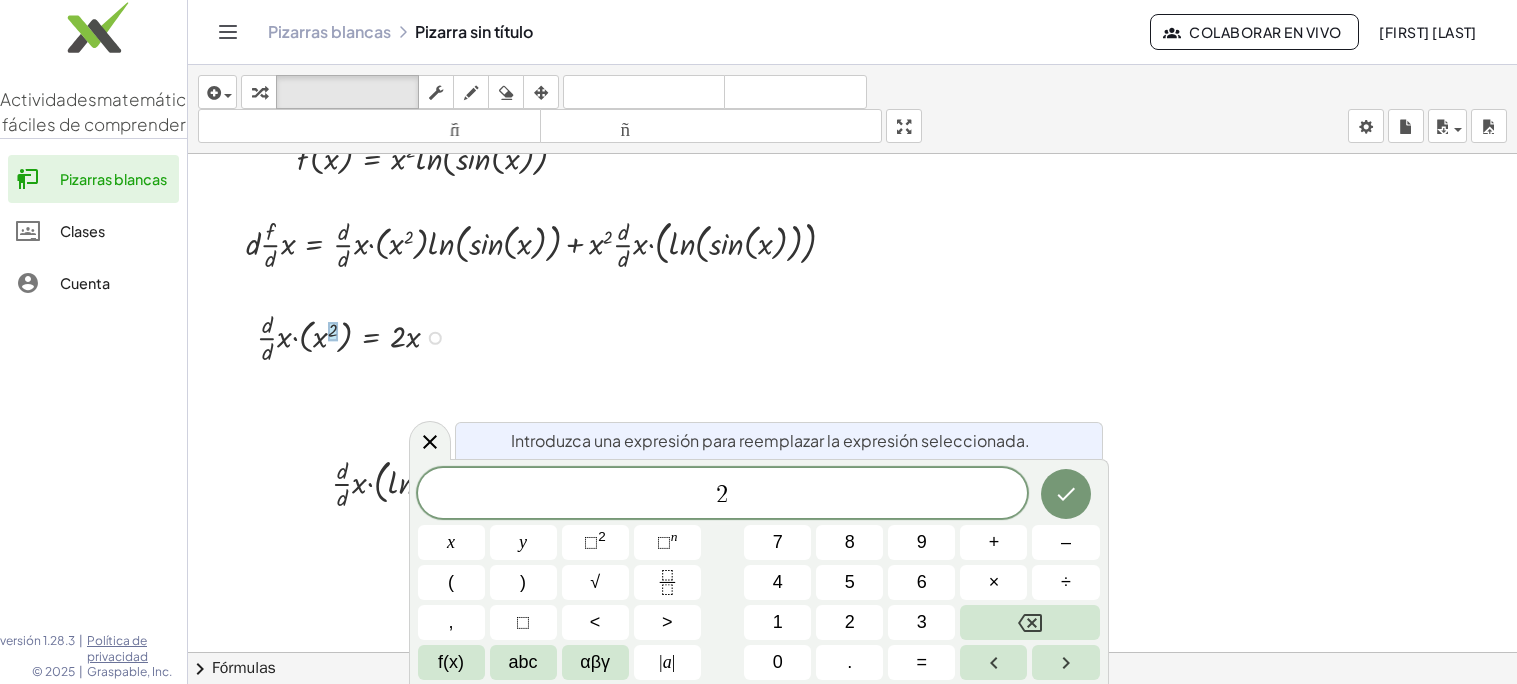 click at bounding box center (852, 668) 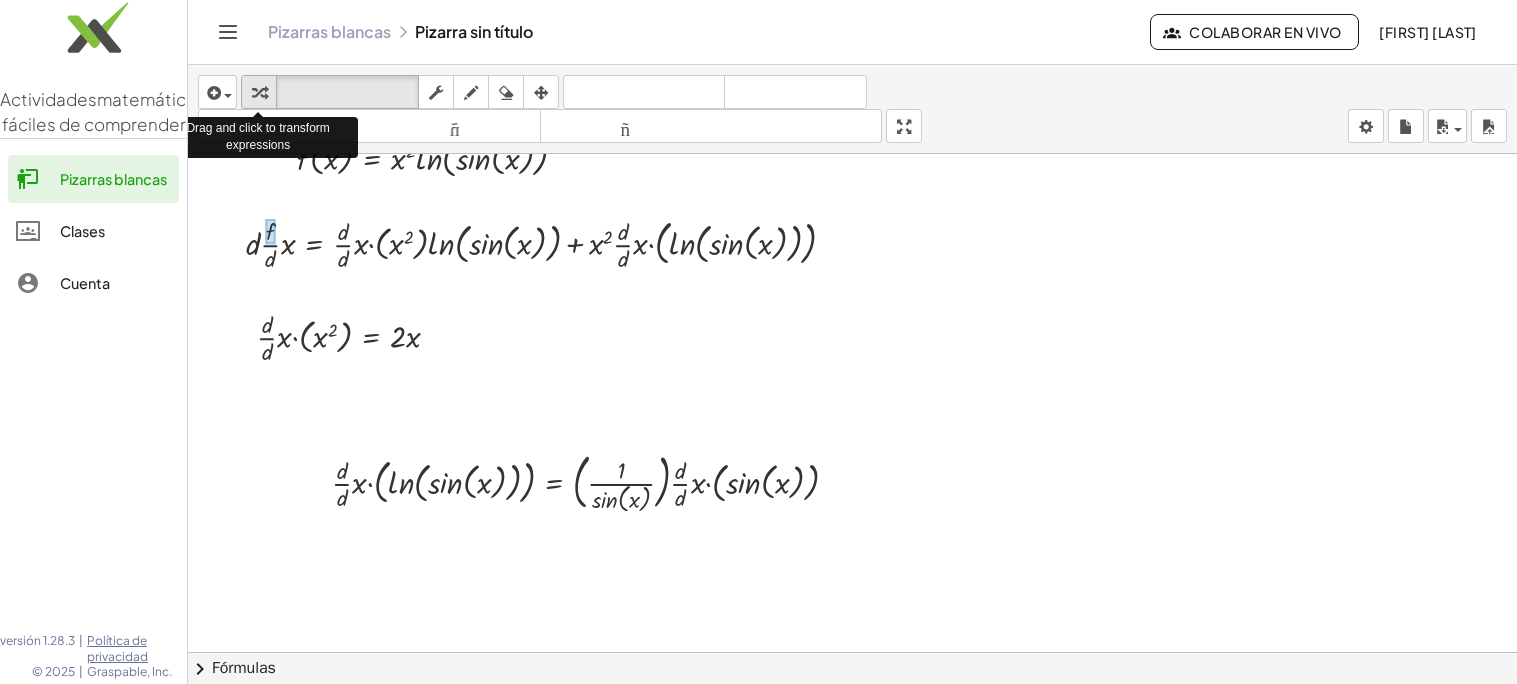 click at bounding box center (259, 93) 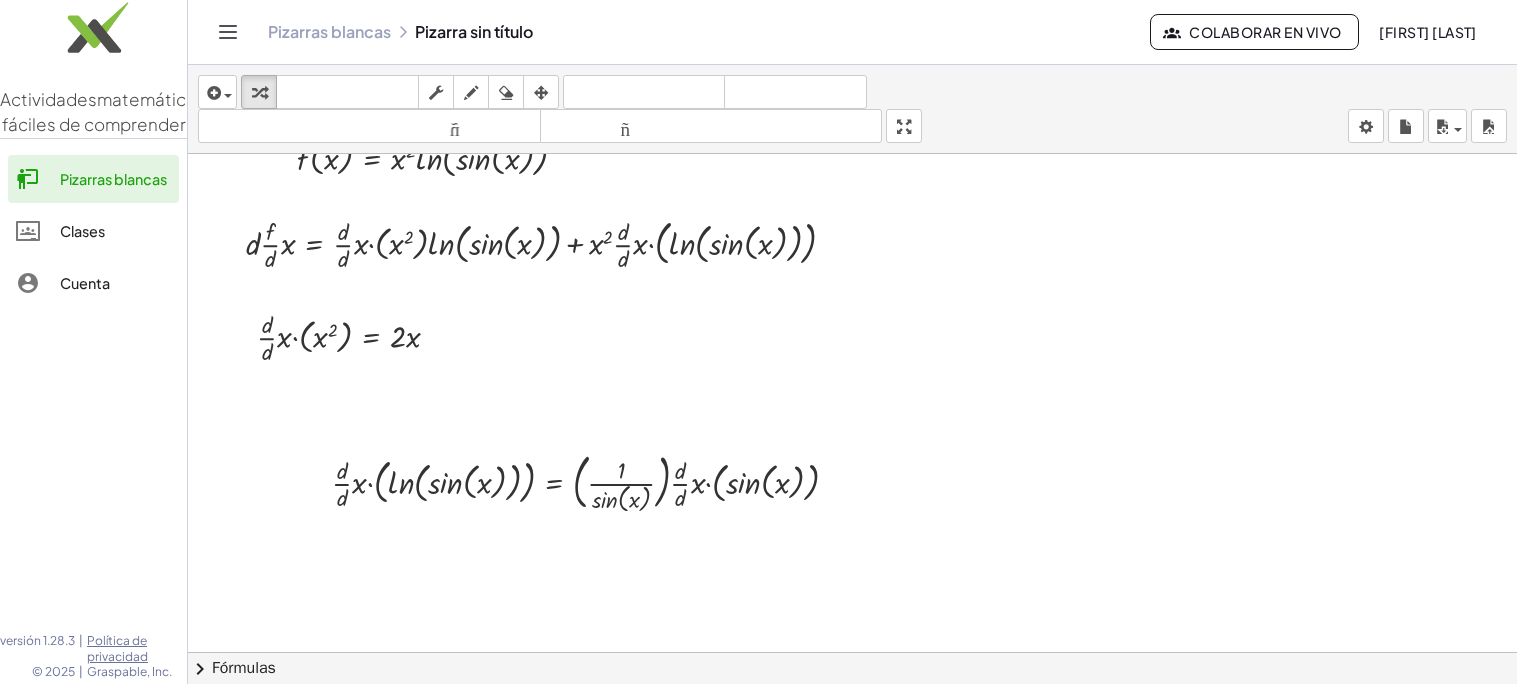 click at bounding box center (852, 668) 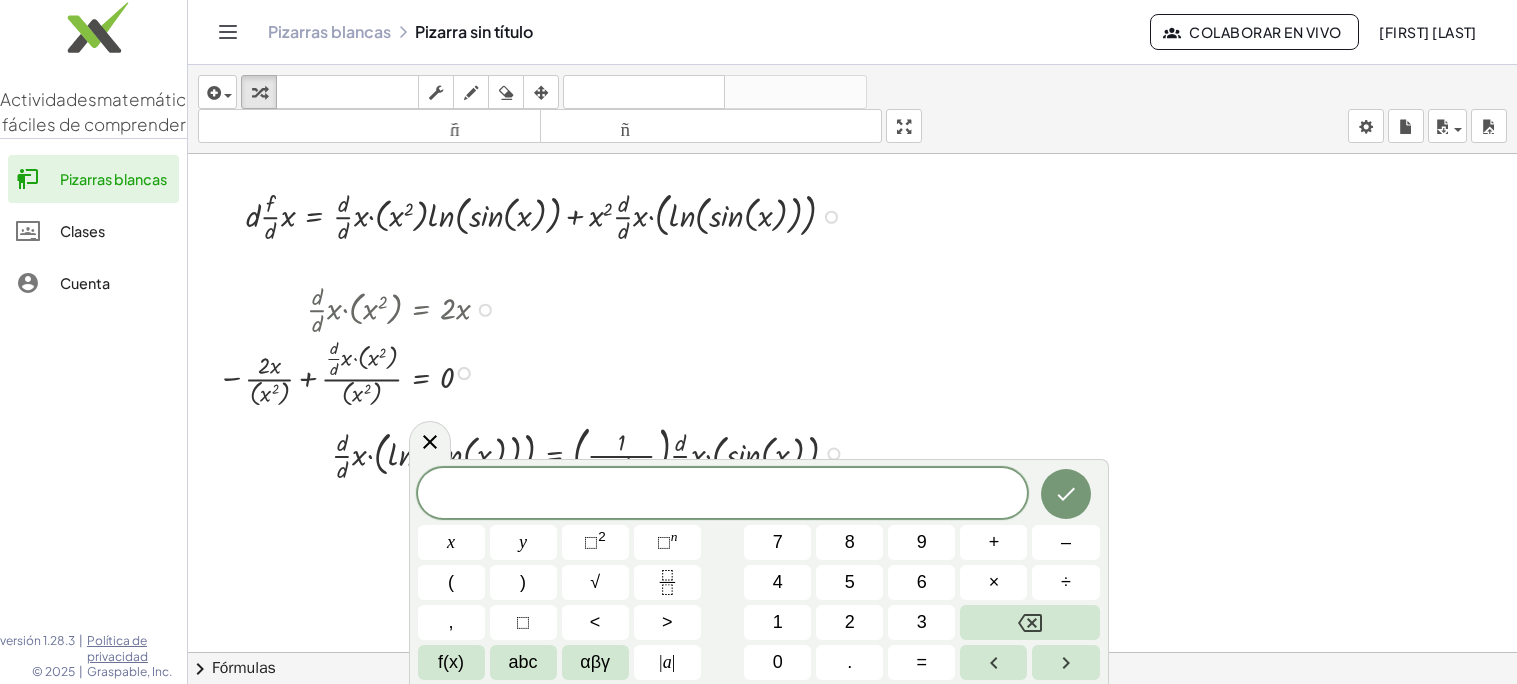 scroll, scrollTop: 134, scrollLeft: 0, axis: vertical 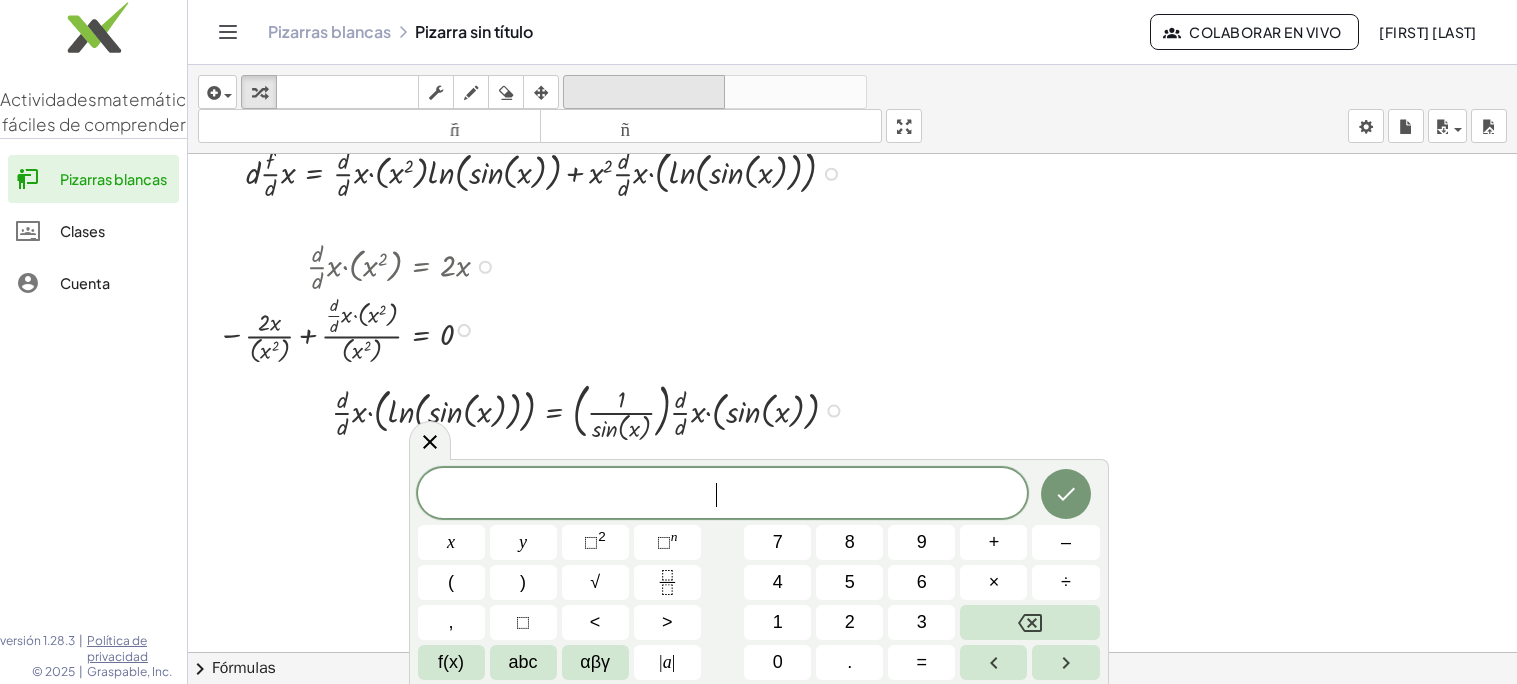 click on "deshacer" at bounding box center (644, 92) 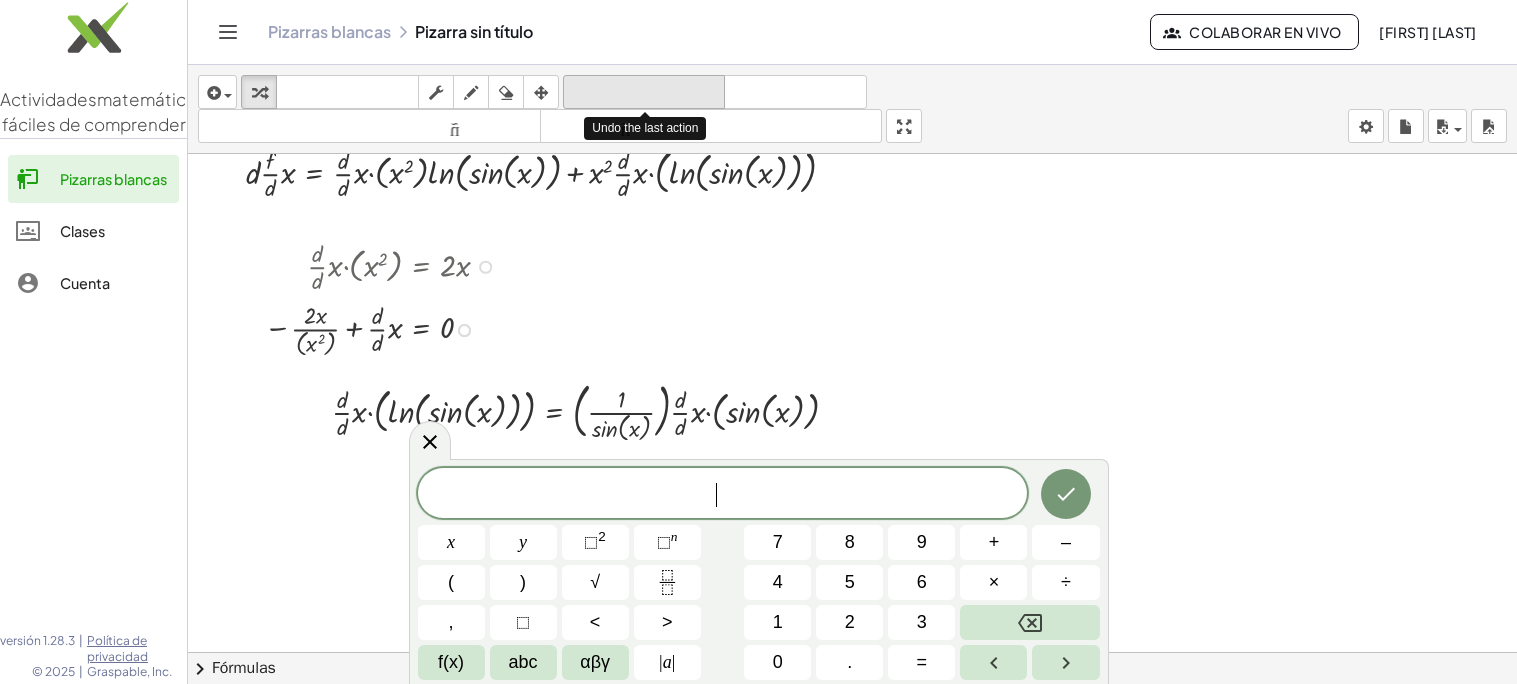 click on "deshacer" at bounding box center (644, 92) 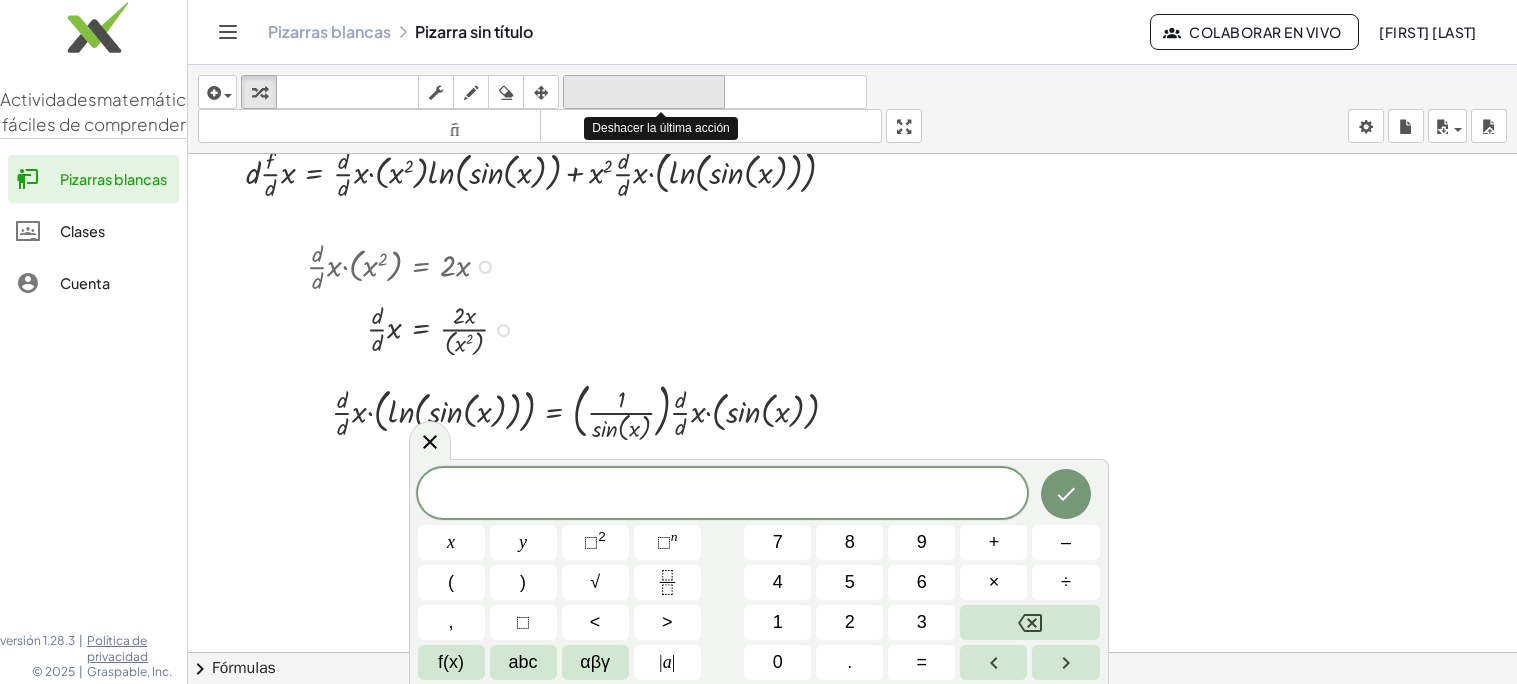click on "deshacer" at bounding box center (644, 92) 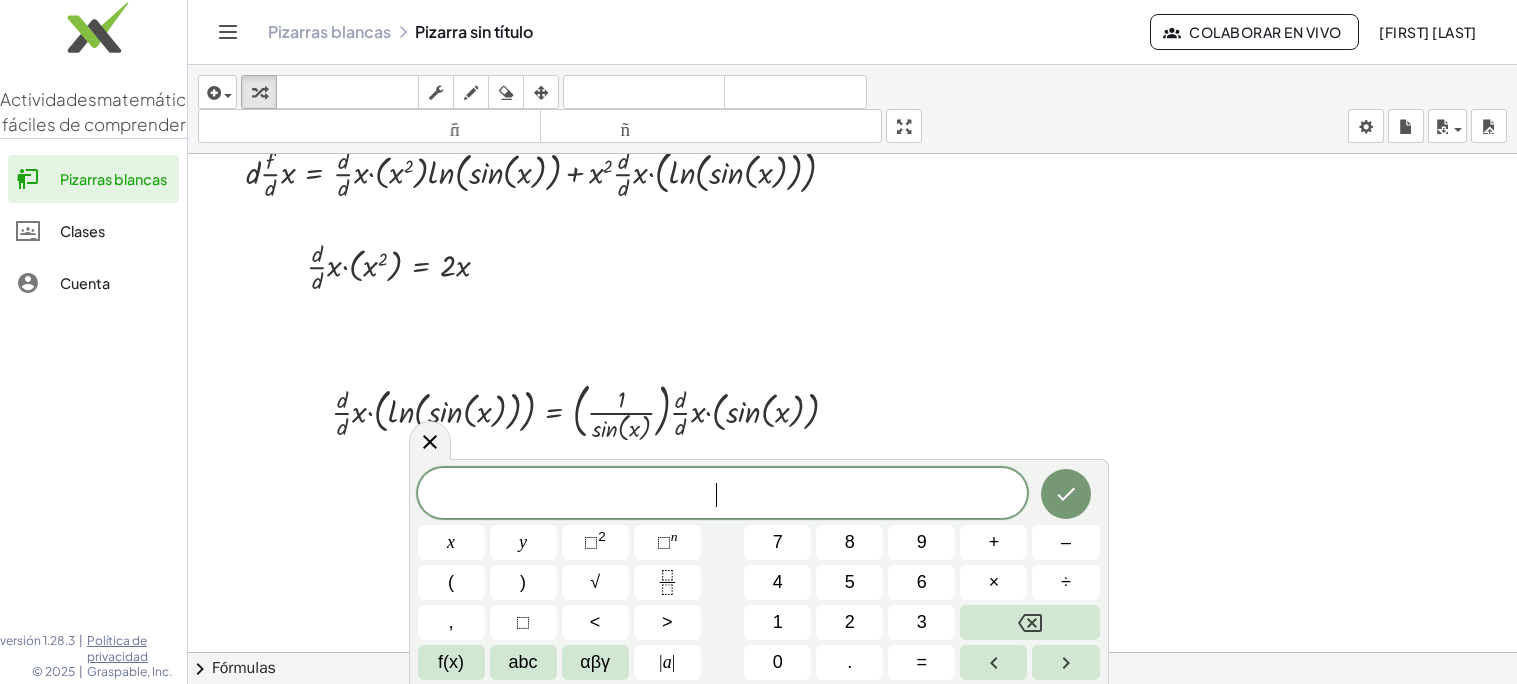 click at bounding box center (852, 597) 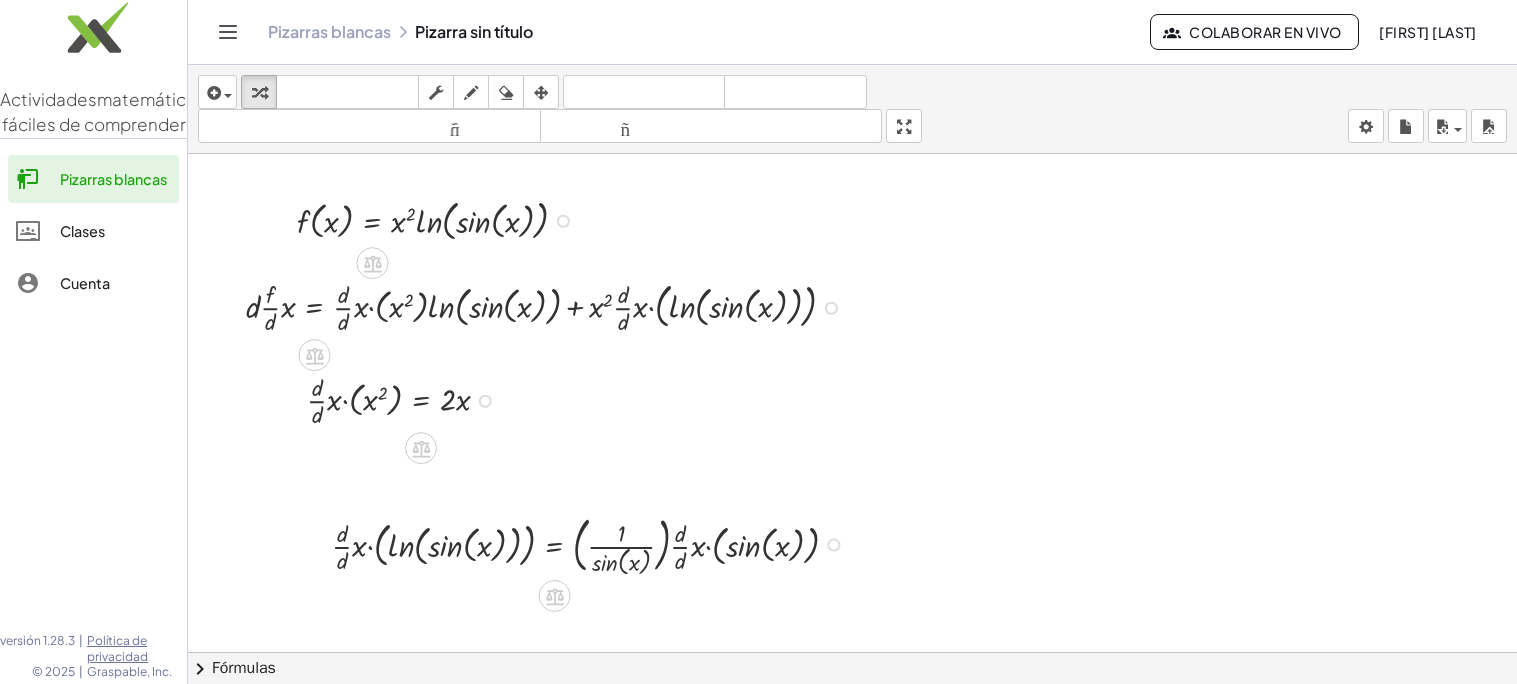 scroll, scrollTop: 21, scrollLeft: 0, axis: vertical 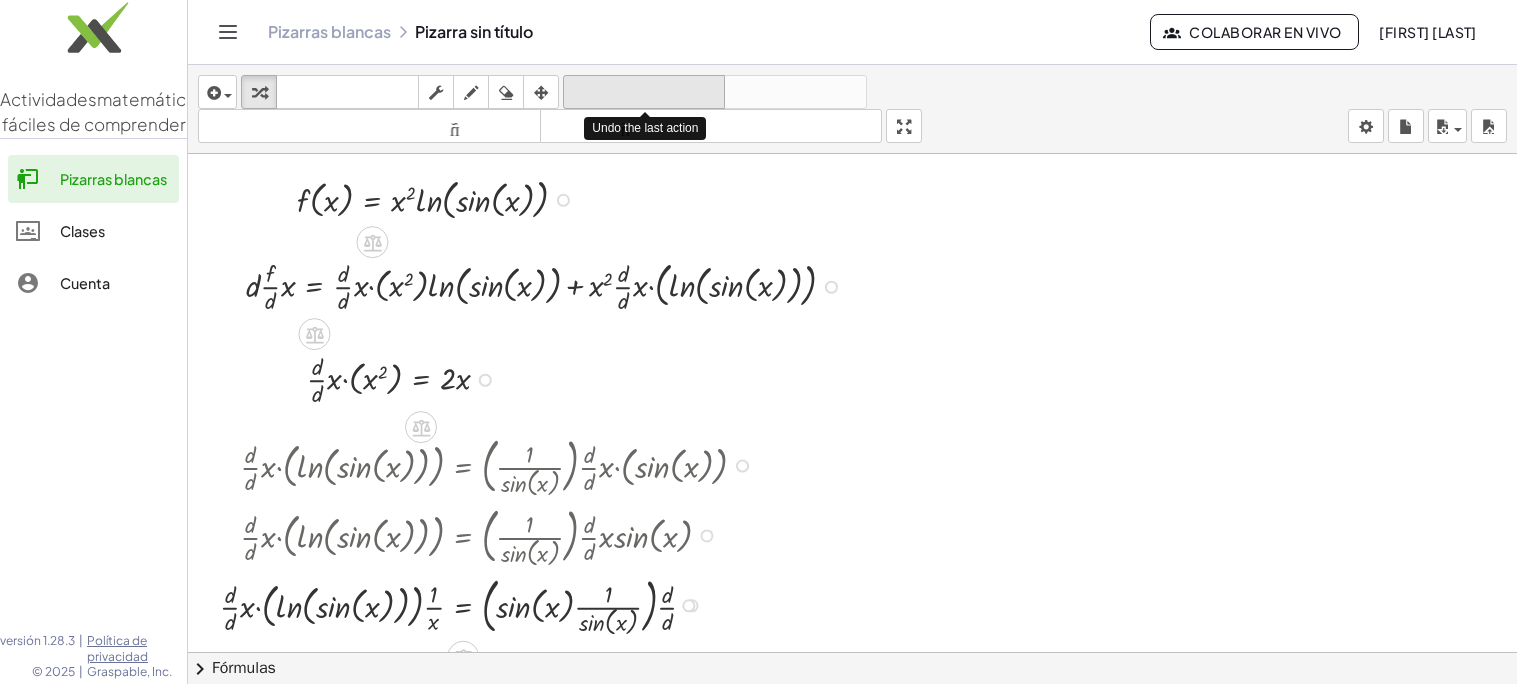 click on "deshacer deshacer" at bounding box center (644, 92) 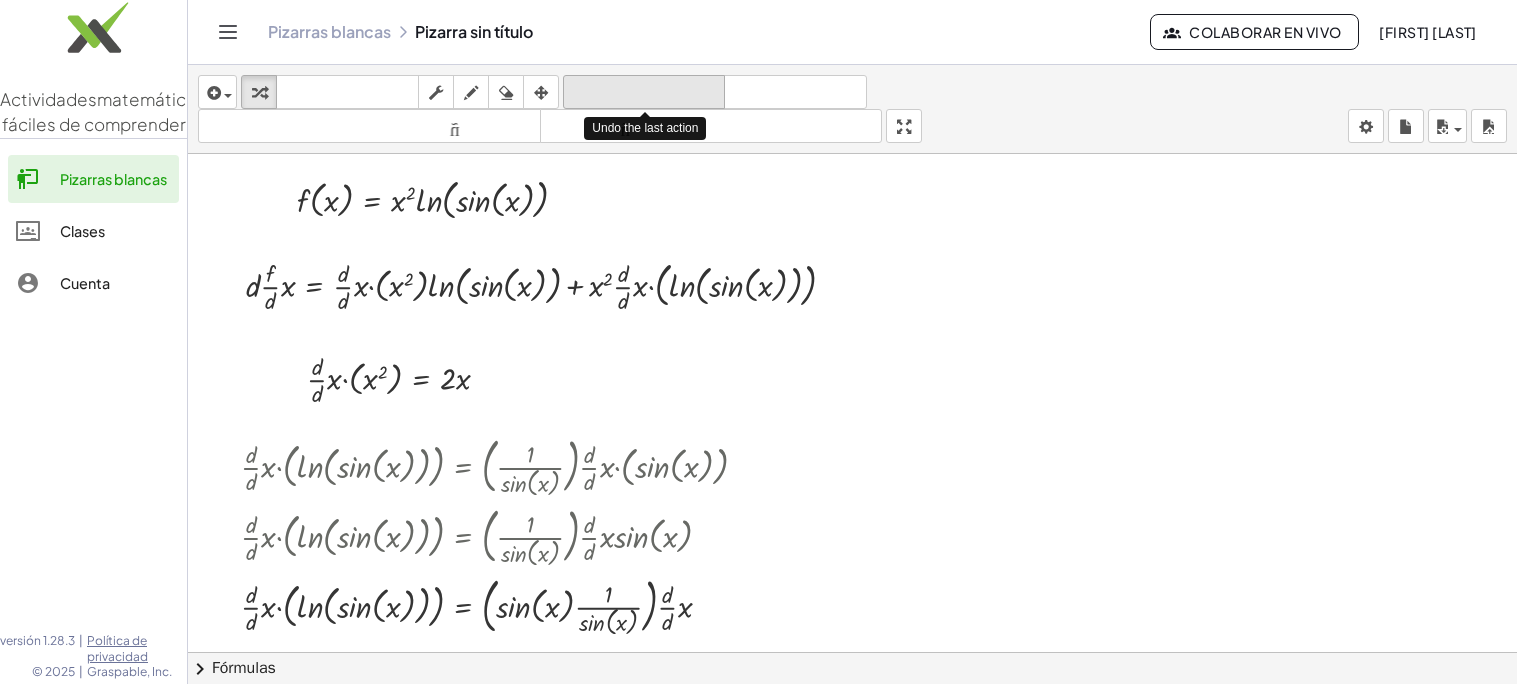 click on "deshacer deshacer" at bounding box center (644, 92) 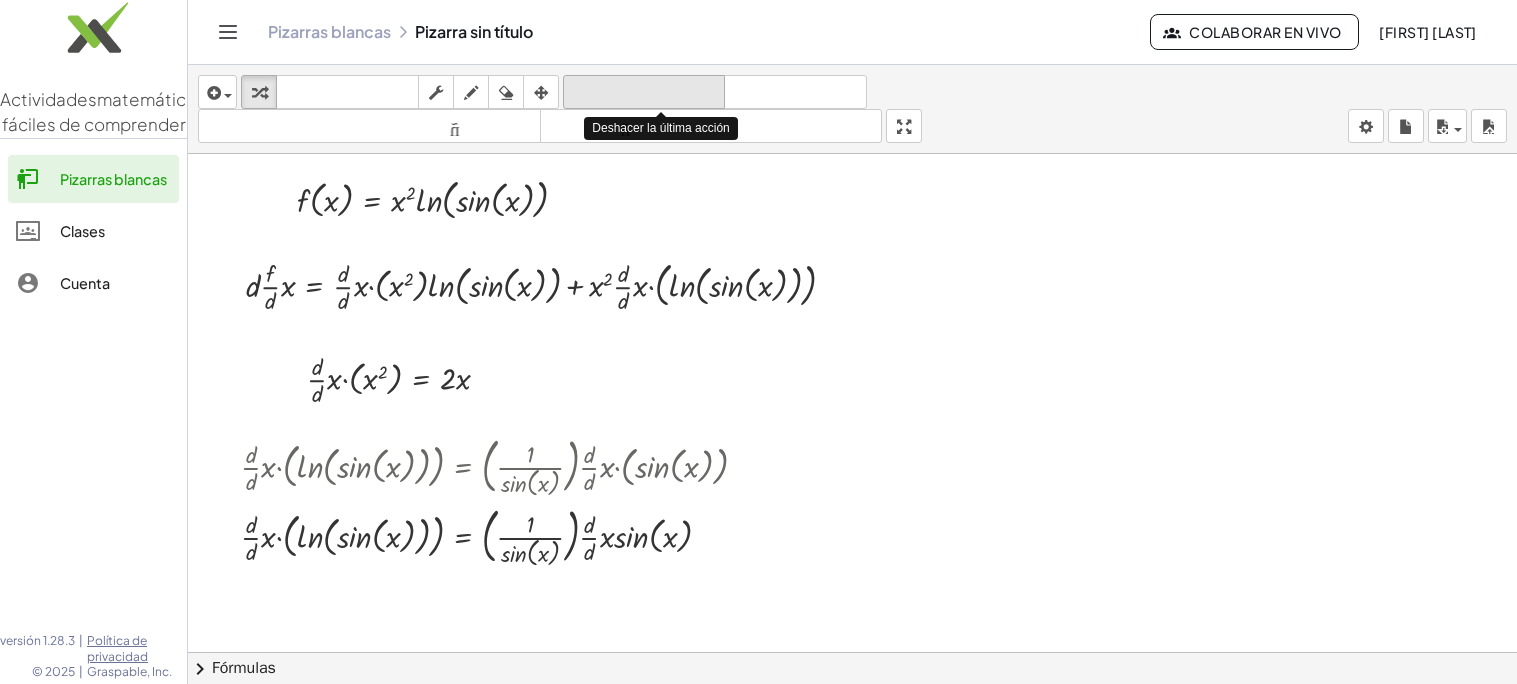 click on "deshacer deshacer" at bounding box center [644, 92] 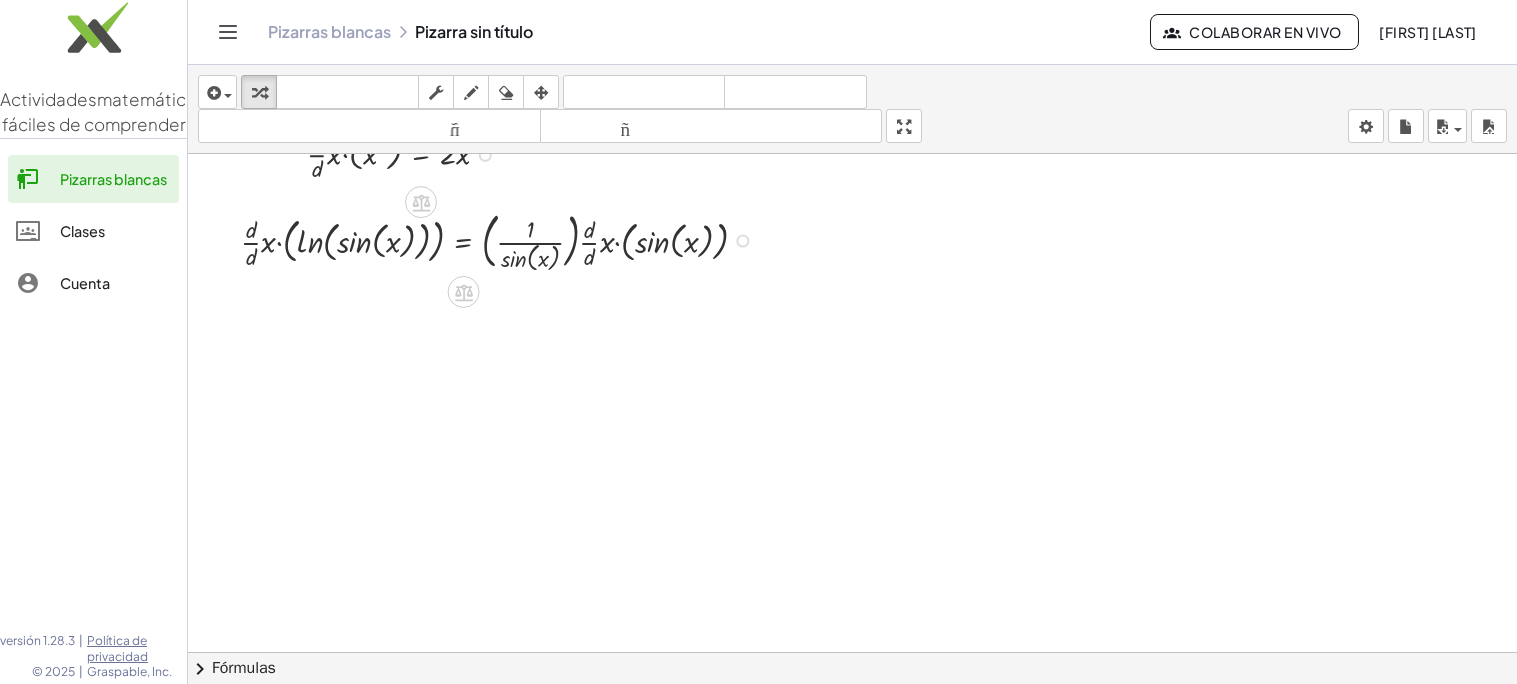 scroll, scrollTop: 247, scrollLeft: 0, axis: vertical 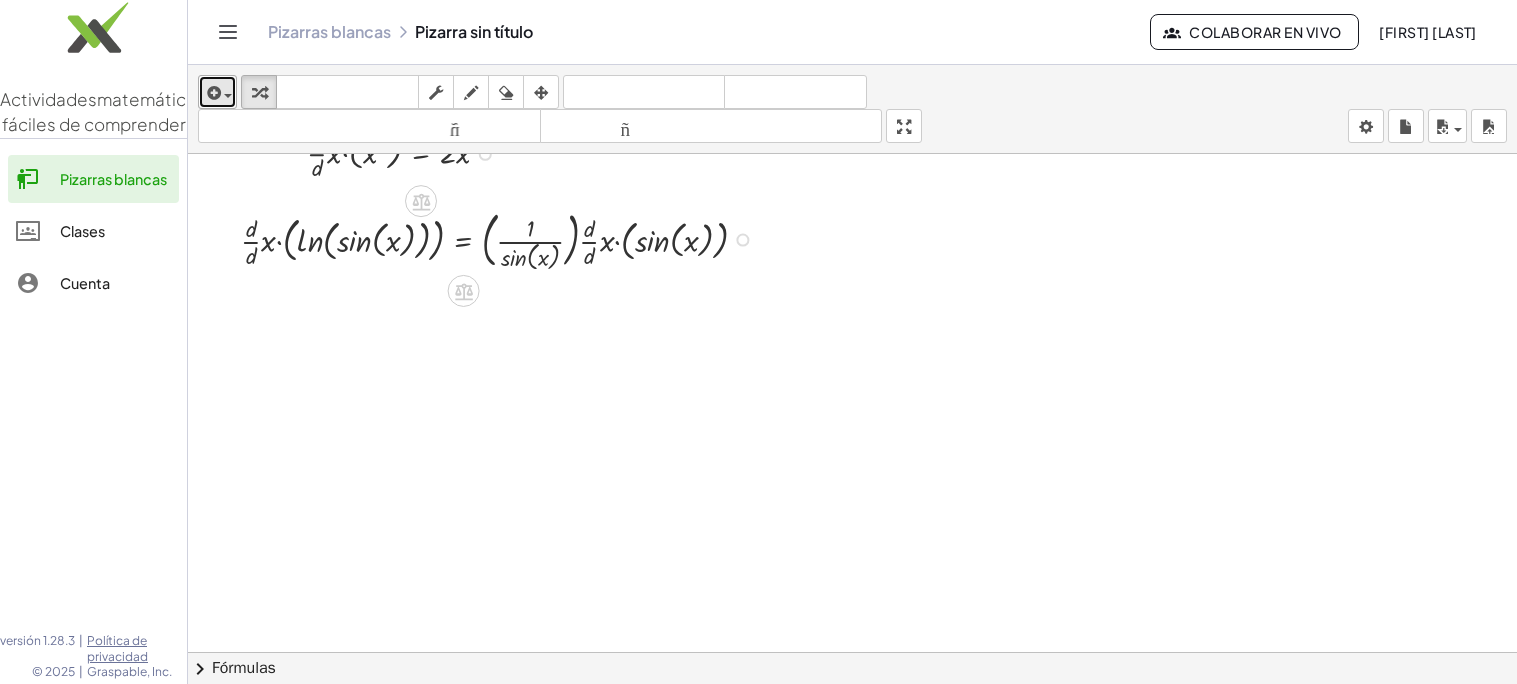 click at bounding box center [212, 93] 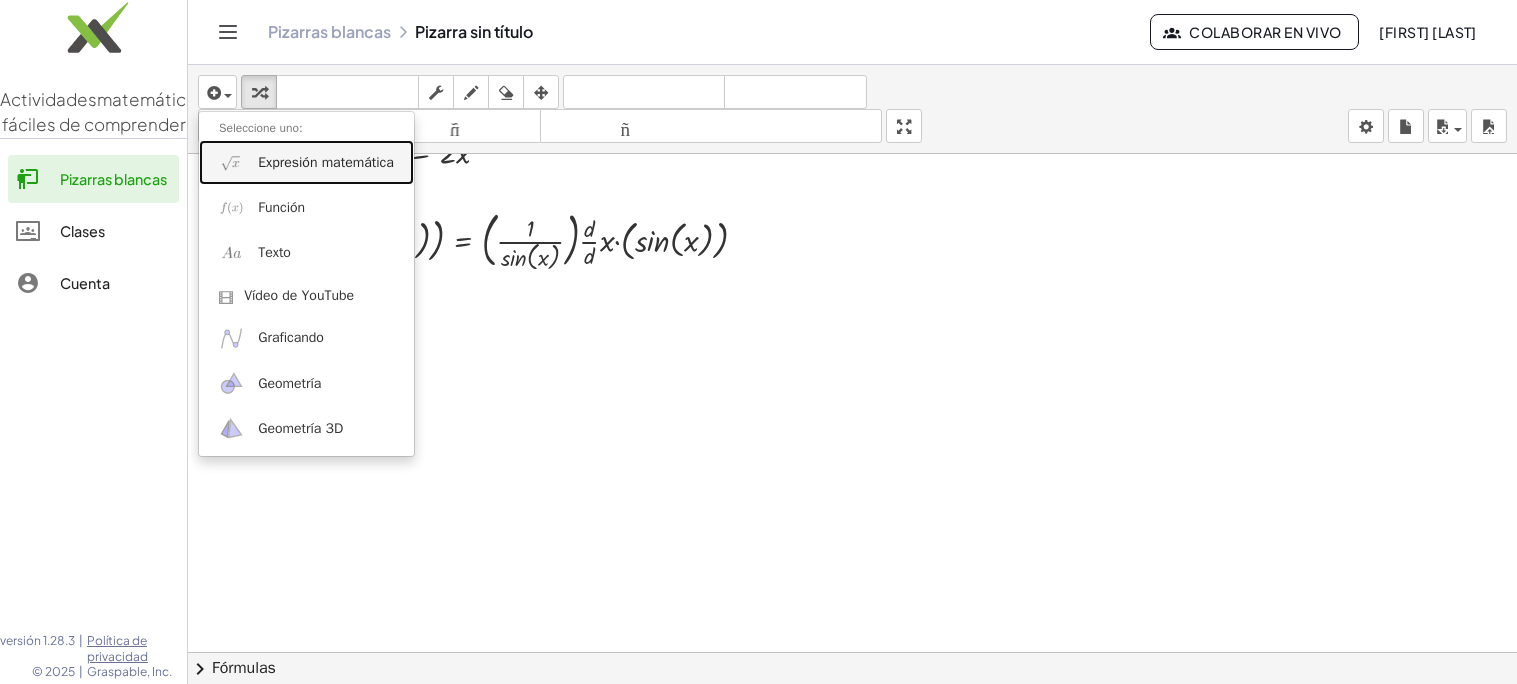 click on "Expresión matemática" at bounding box center [306, 162] 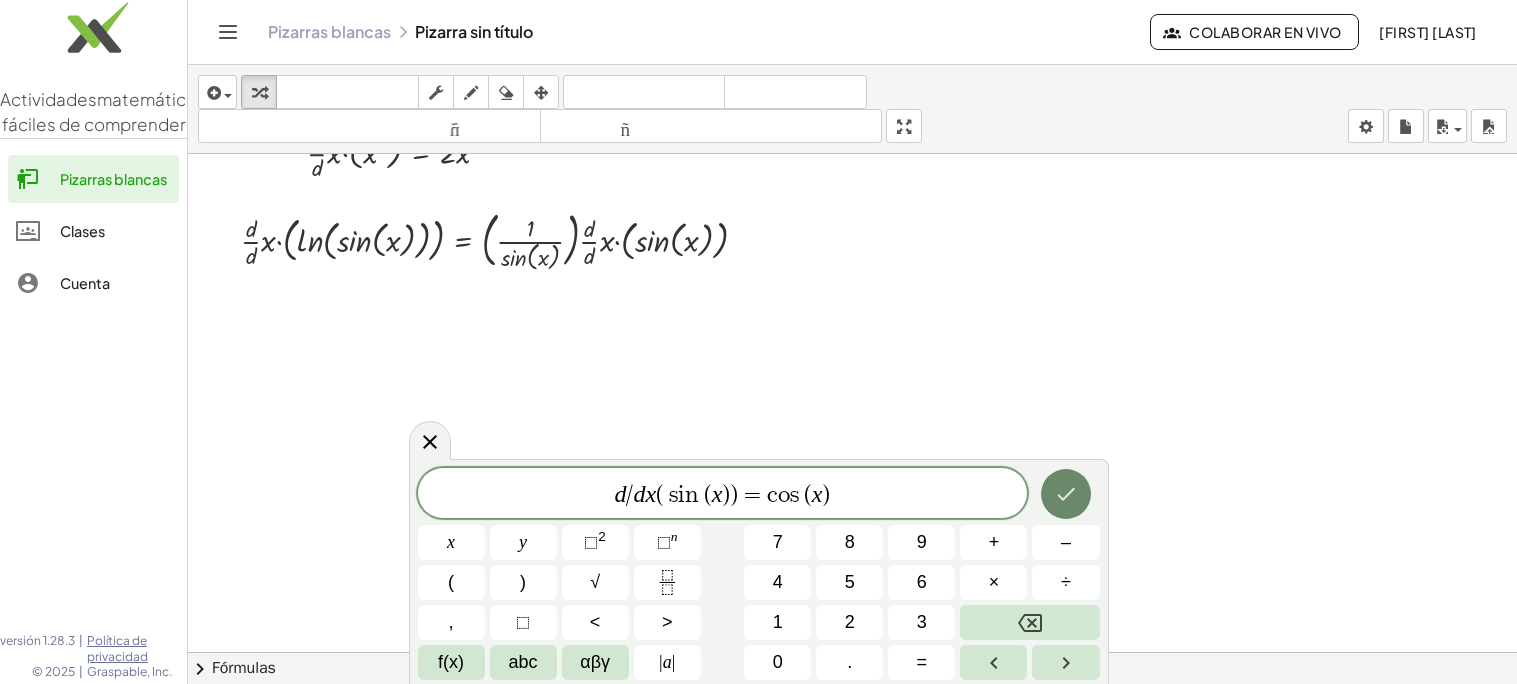 click 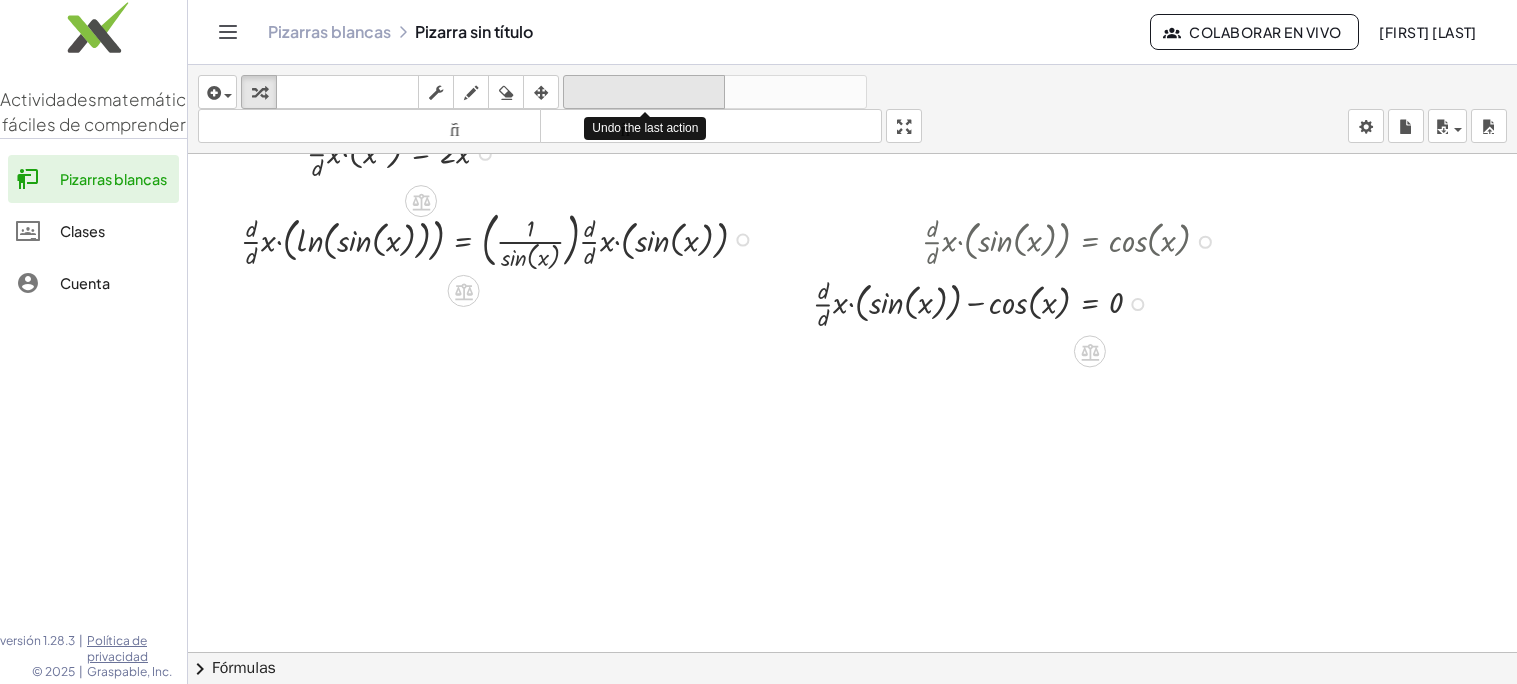 click on "deshacer" at bounding box center [644, 92] 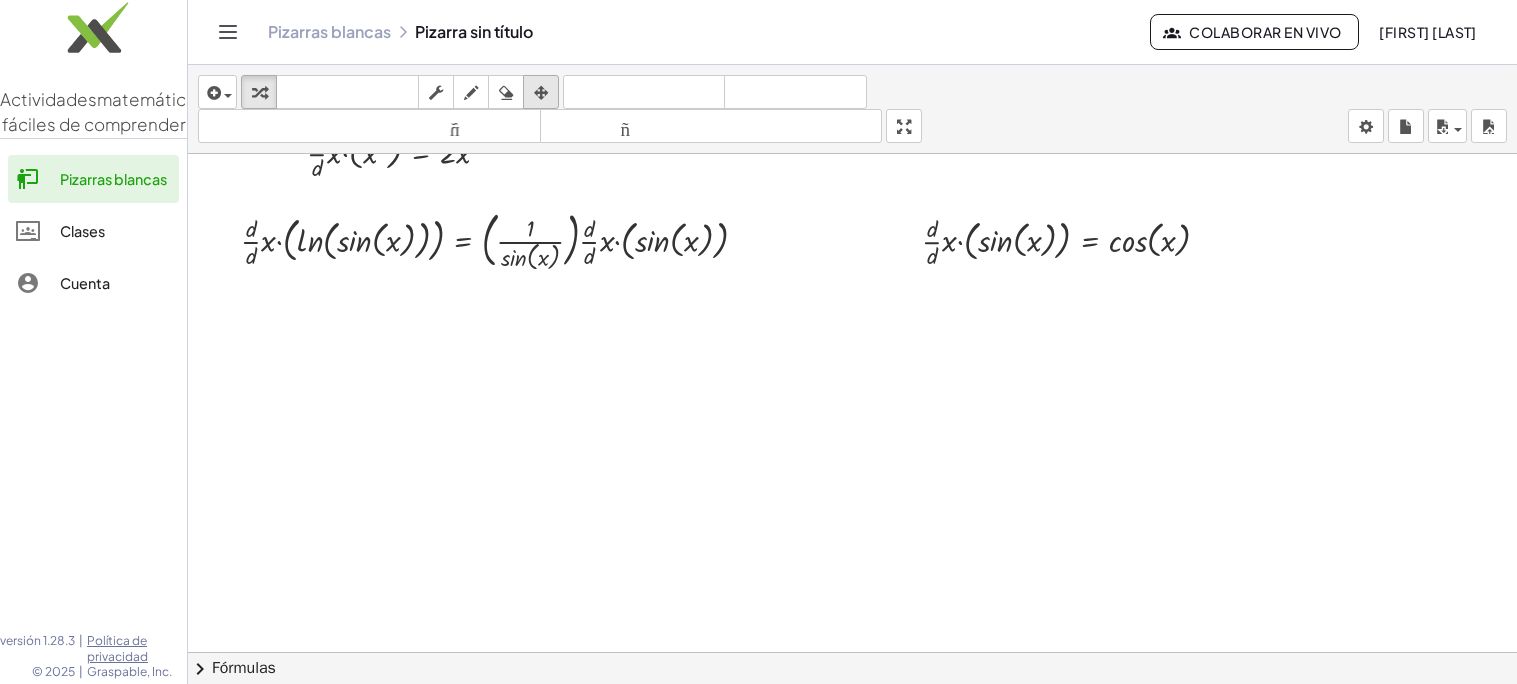 click at bounding box center [541, 93] 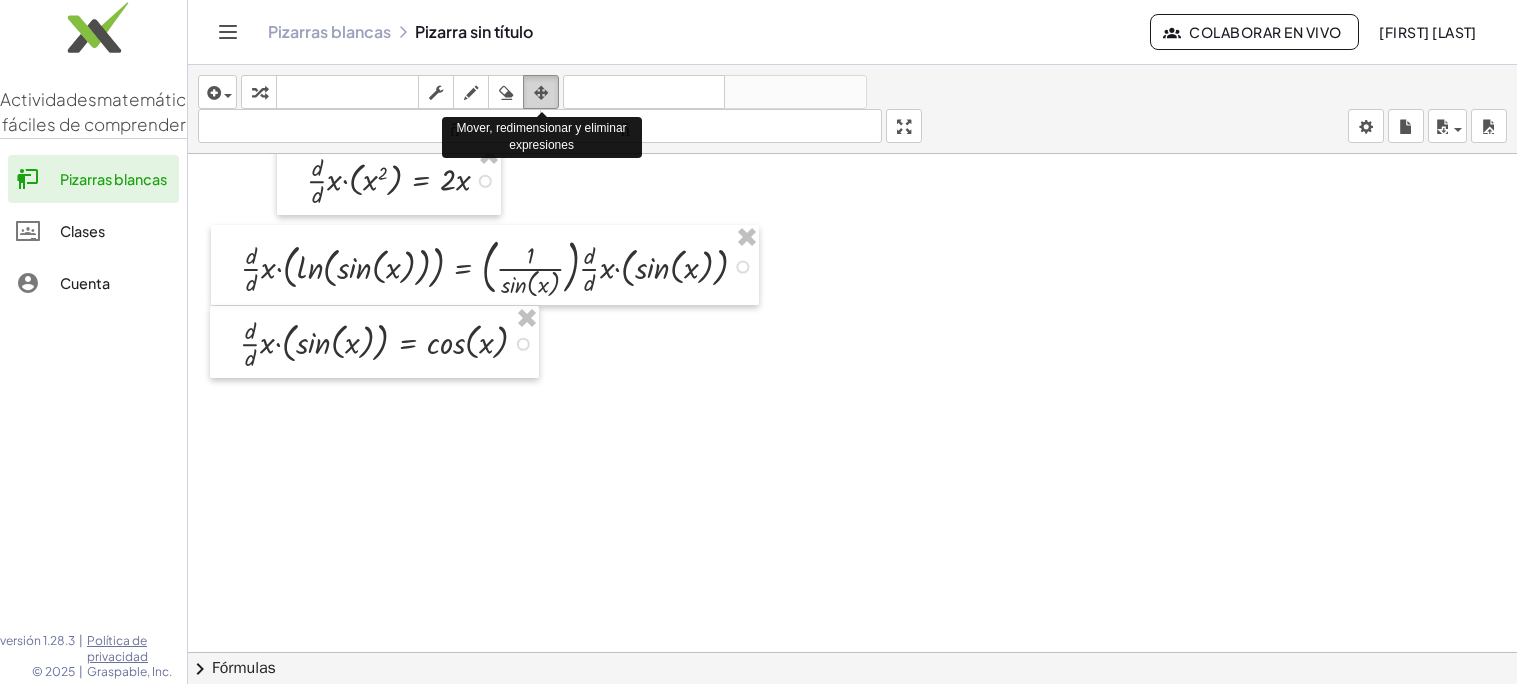 scroll, scrollTop: 222, scrollLeft: 0, axis: vertical 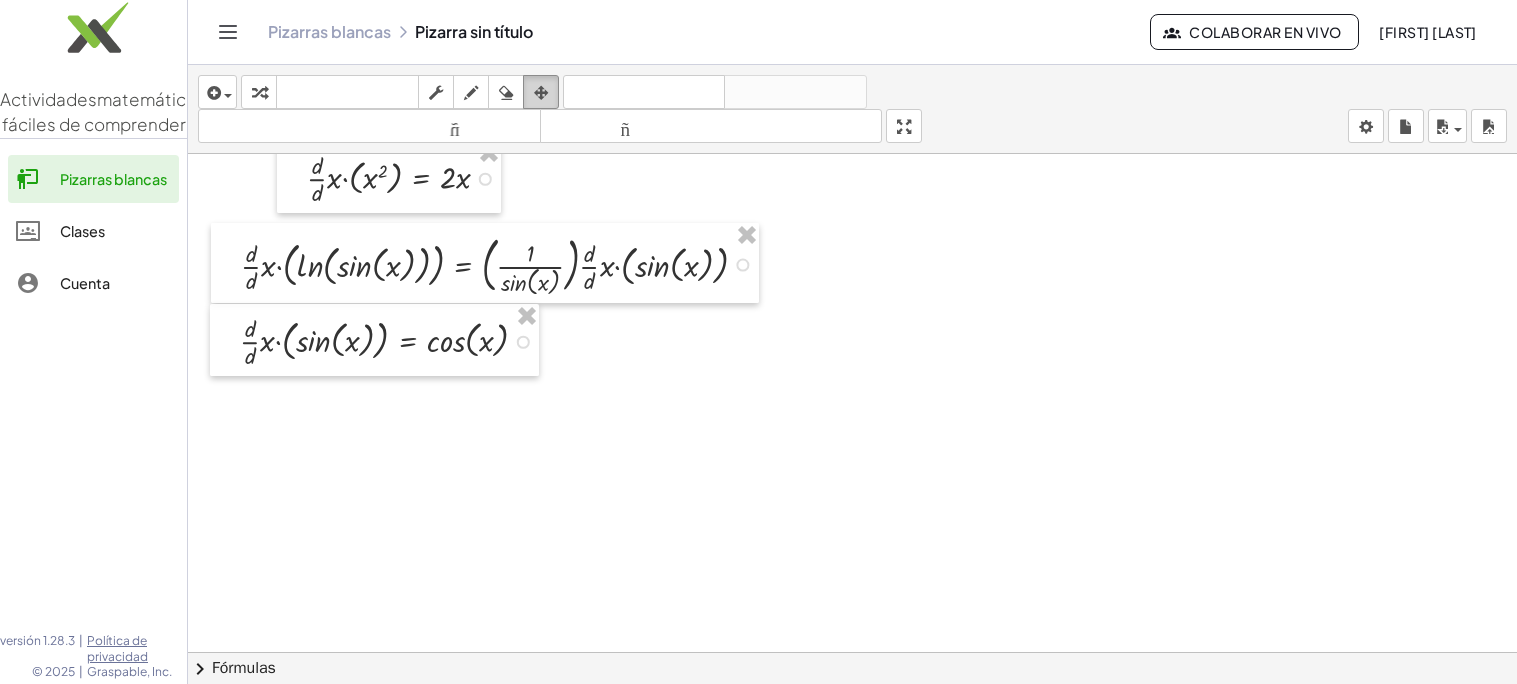 click at bounding box center (541, 92) 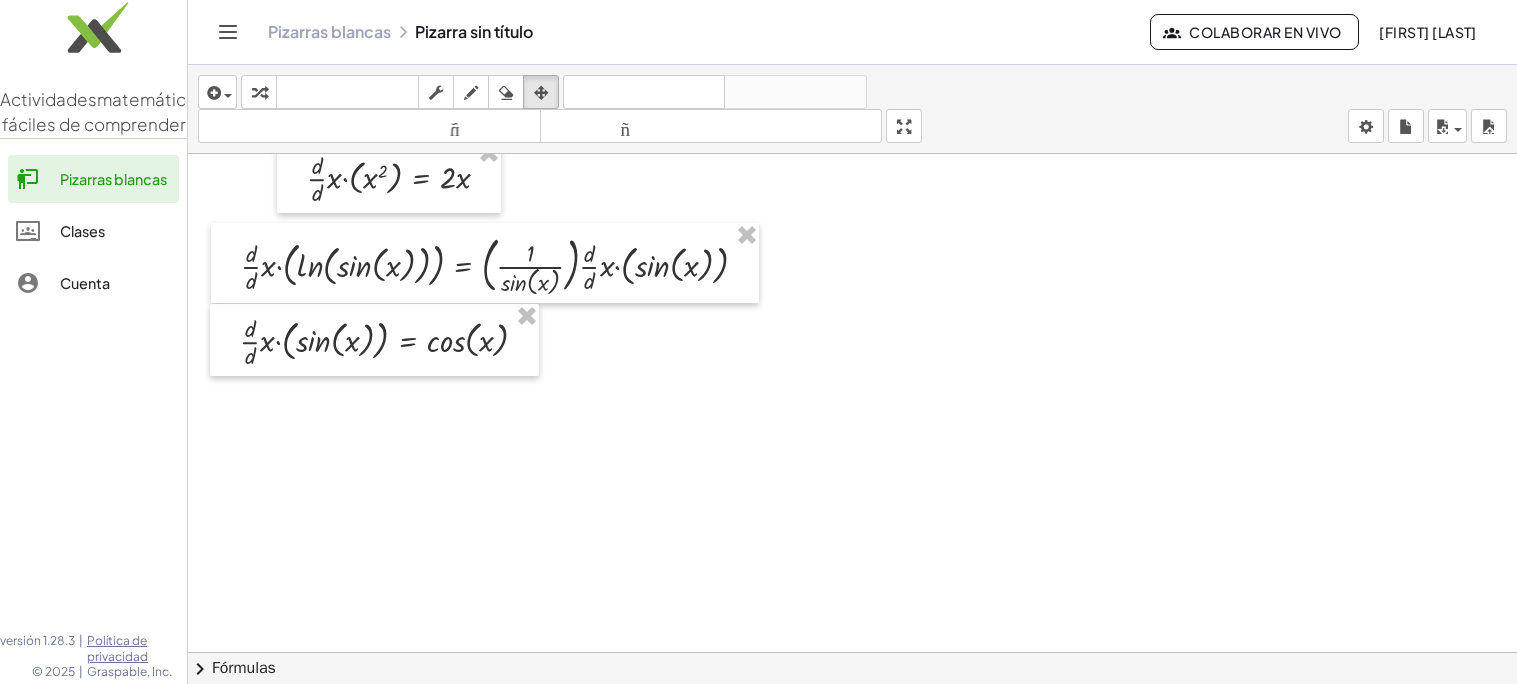 click at bounding box center (852, 509) 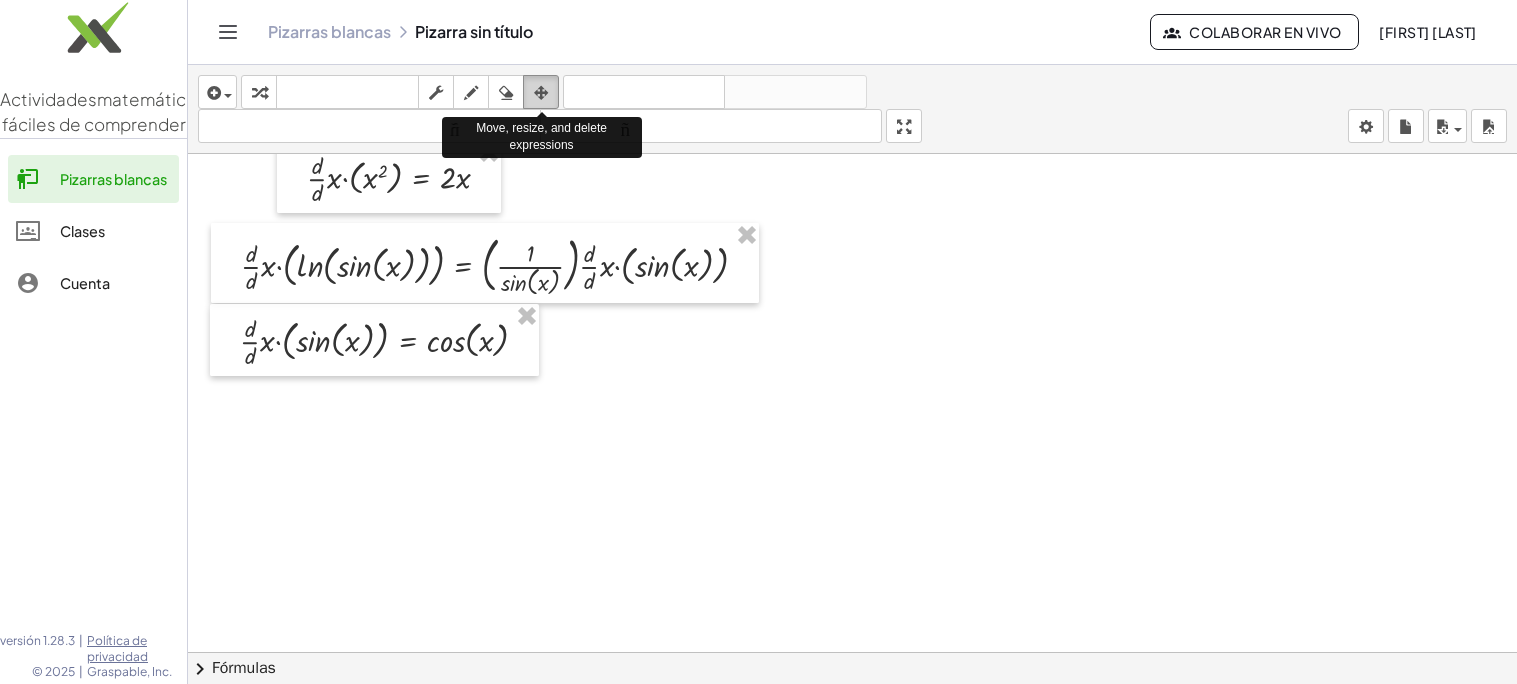 click at bounding box center (541, 93) 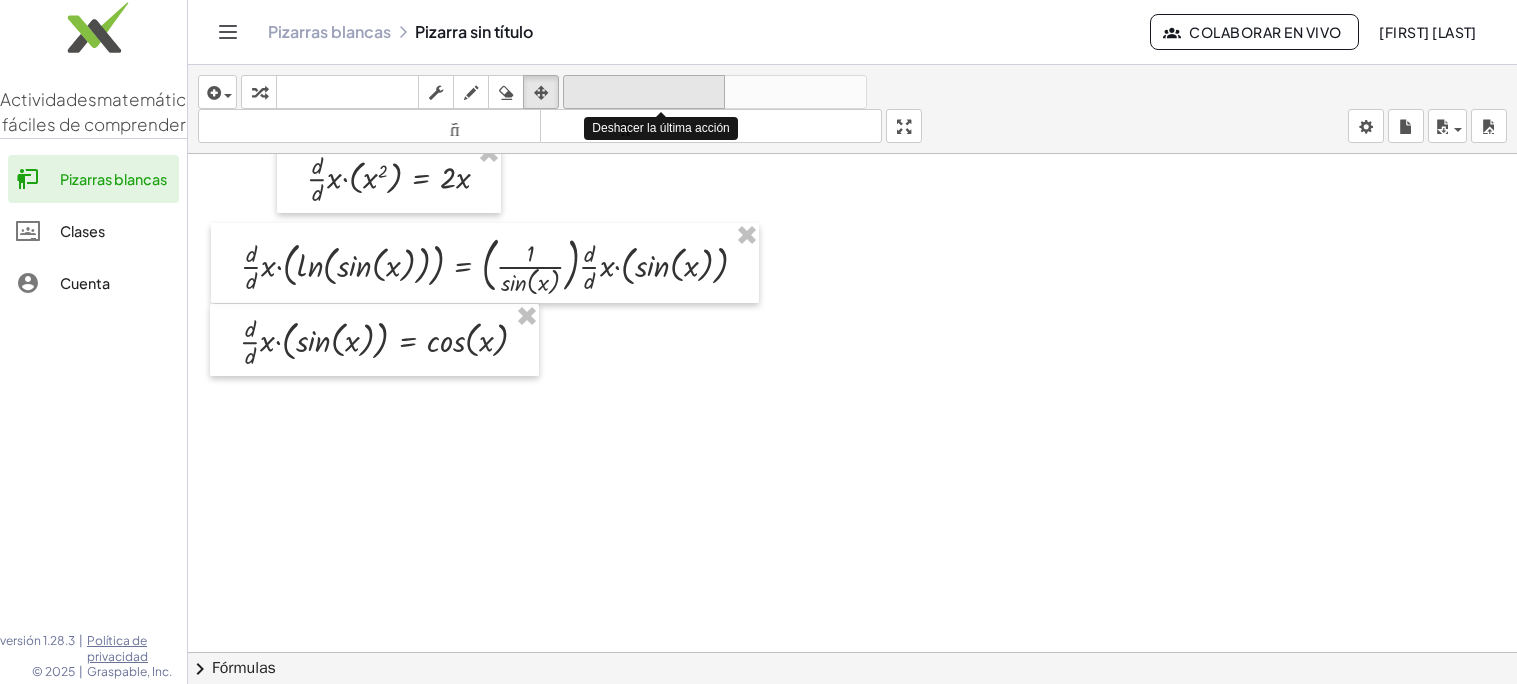 click on "deshacer" at bounding box center [644, 92] 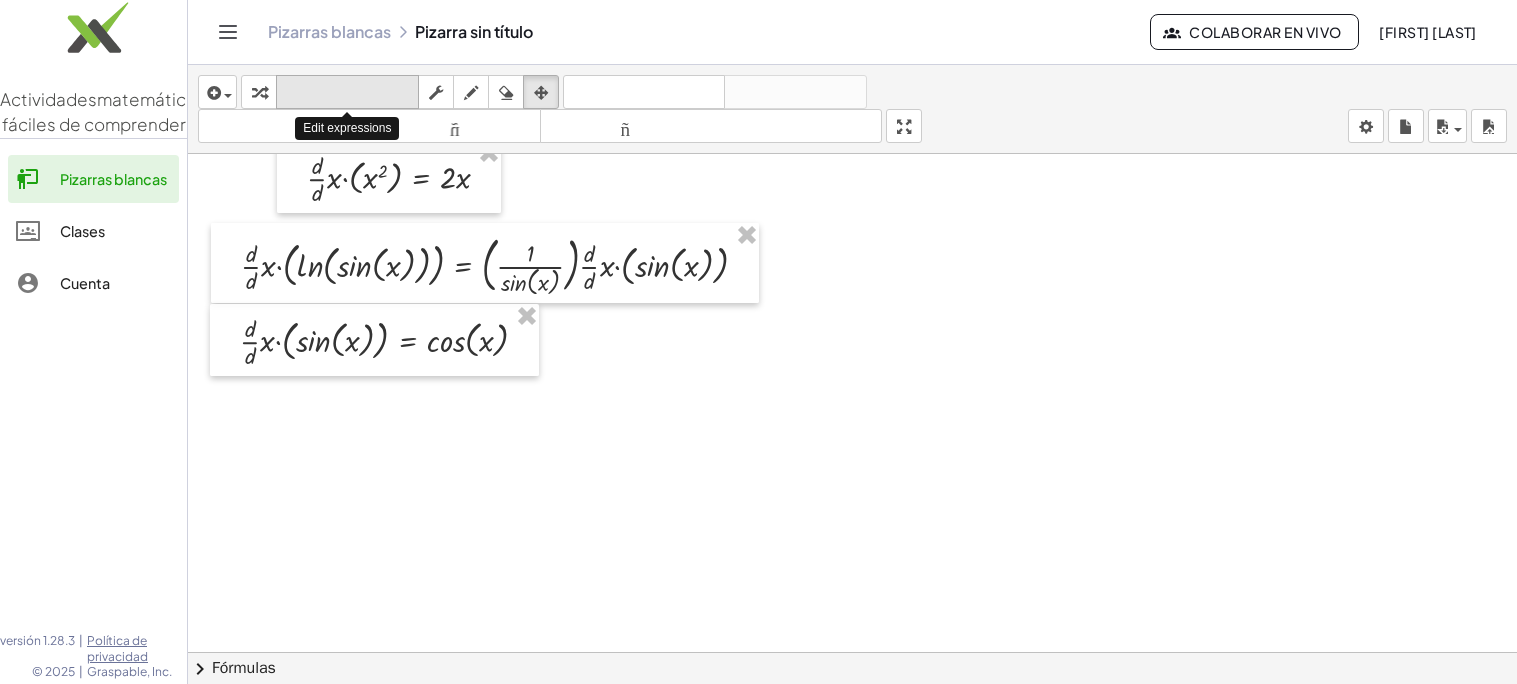 click on "teclado" at bounding box center [347, 92] 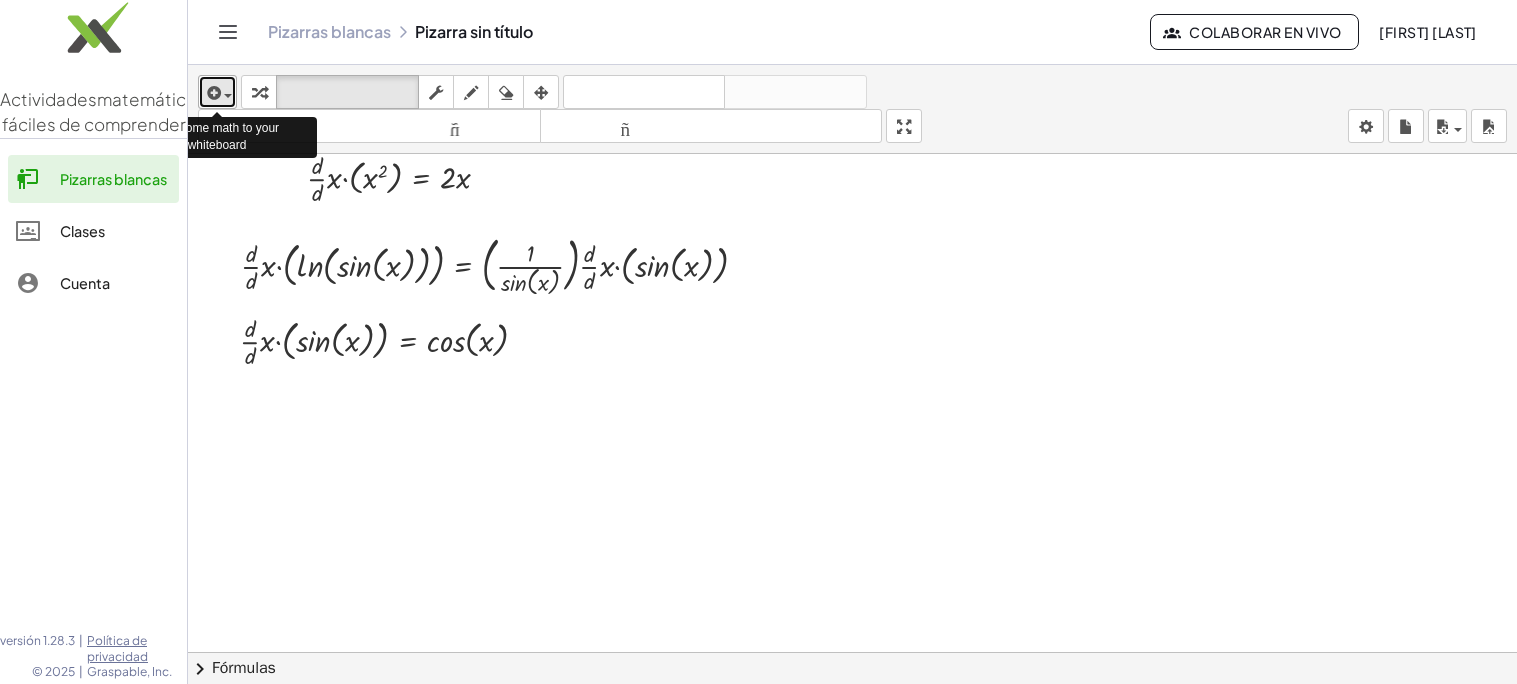 click at bounding box center [228, 96] 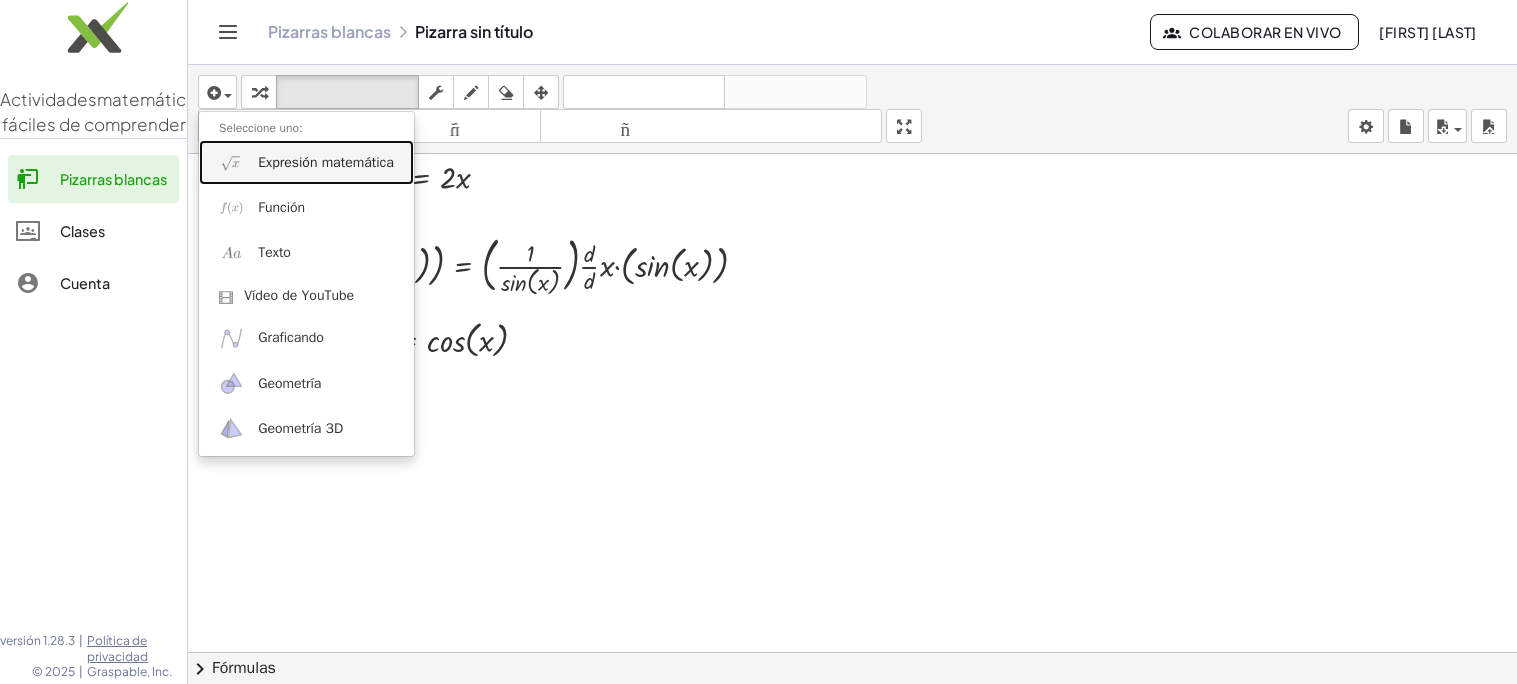 click on "Expresión matemática" at bounding box center (326, 162) 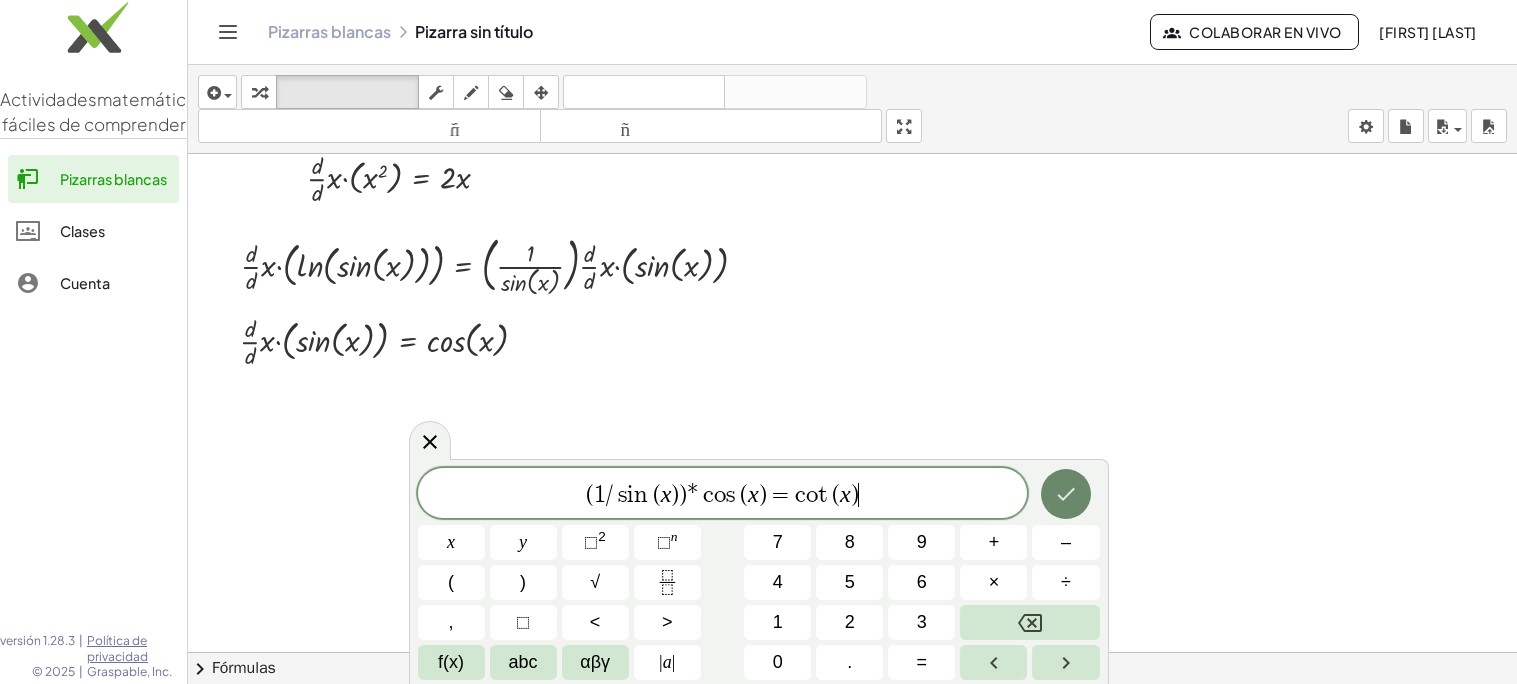 click at bounding box center (1066, 494) 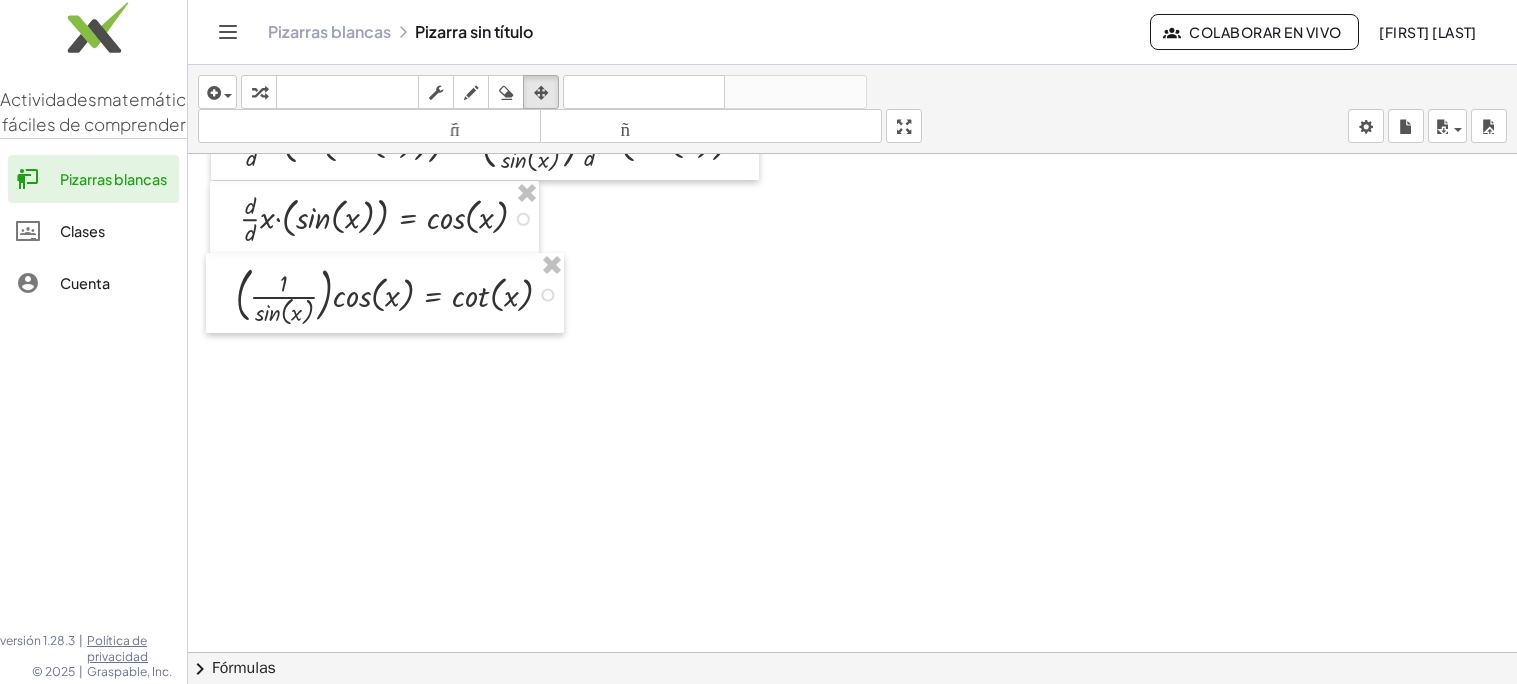 scroll, scrollTop: 354, scrollLeft: 0, axis: vertical 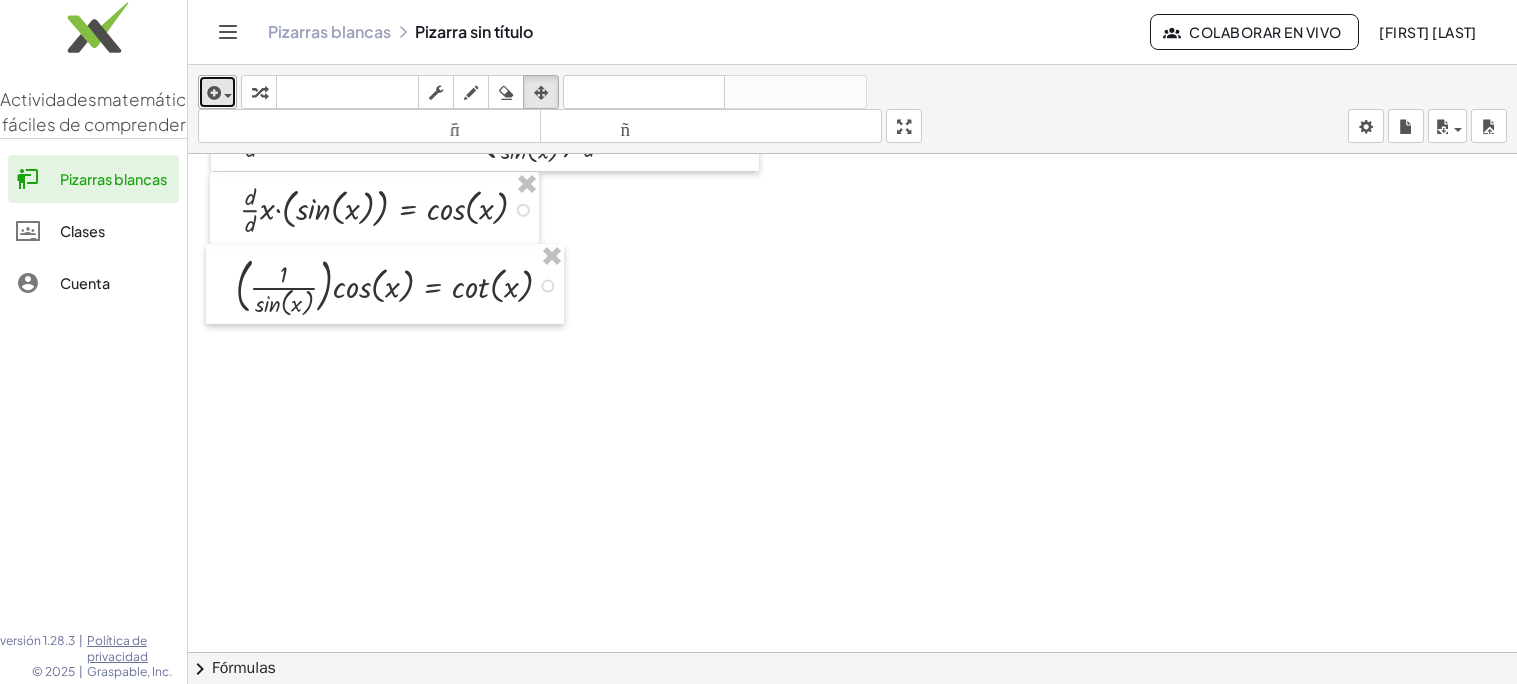 click at bounding box center (228, 96) 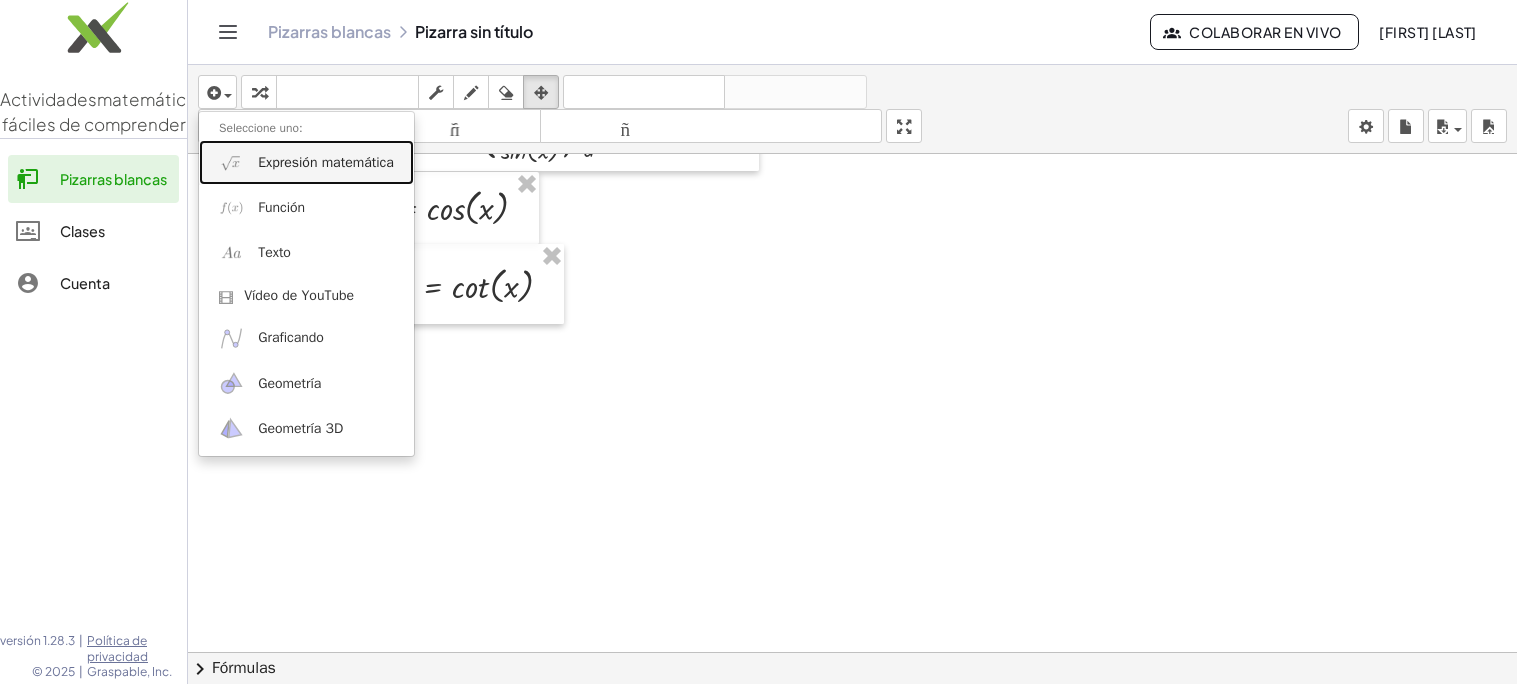 click on "Expresión matemática" at bounding box center [326, 162] 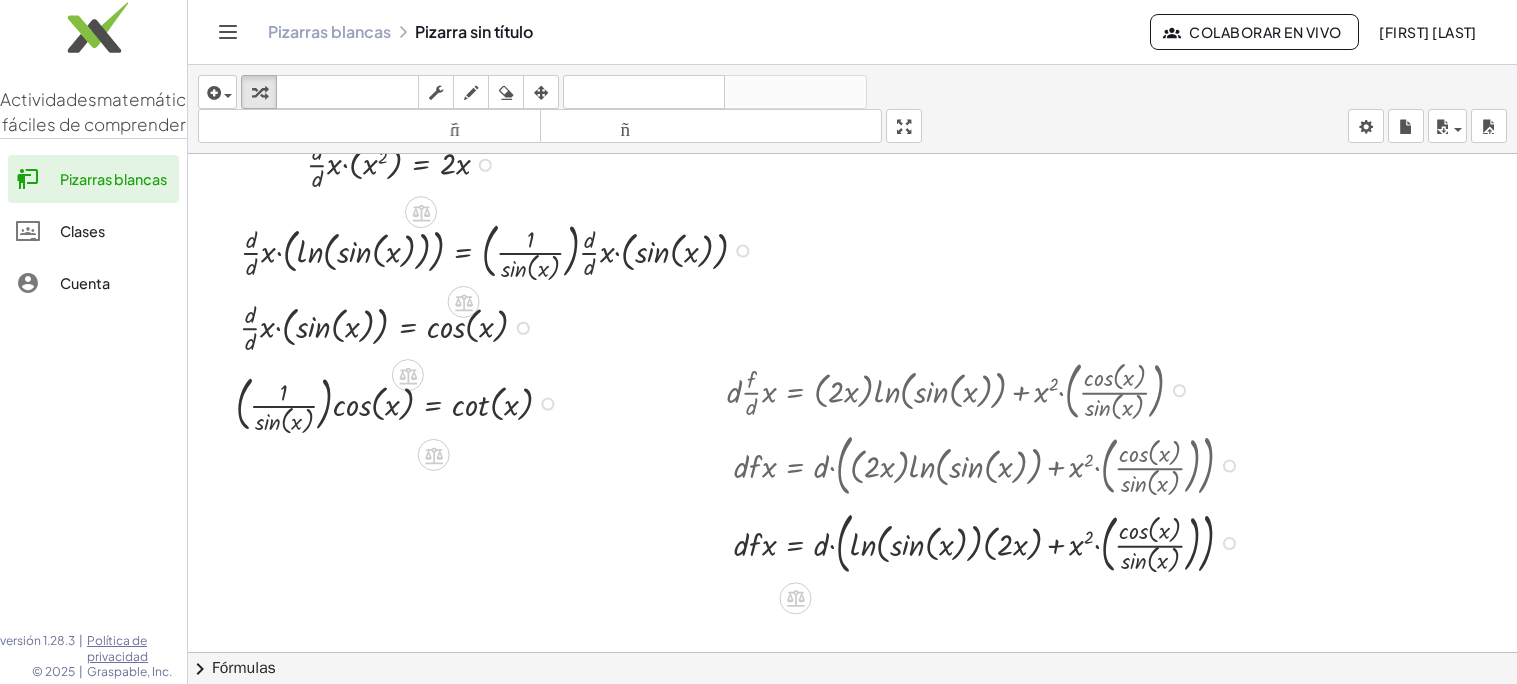 scroll, scrollTop: 330, scrollLeft: 0, axis: vertical 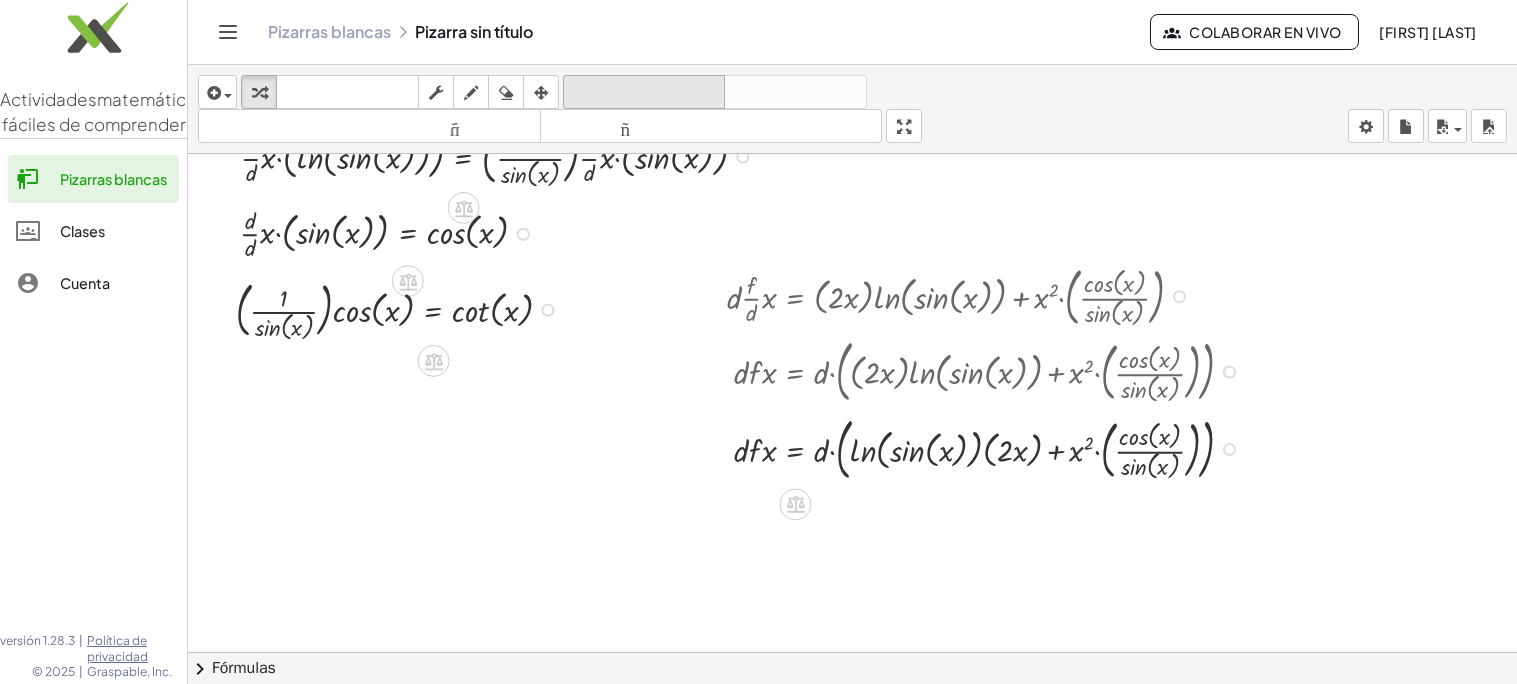 click on "deshacer" at bounding box center [644, 92] 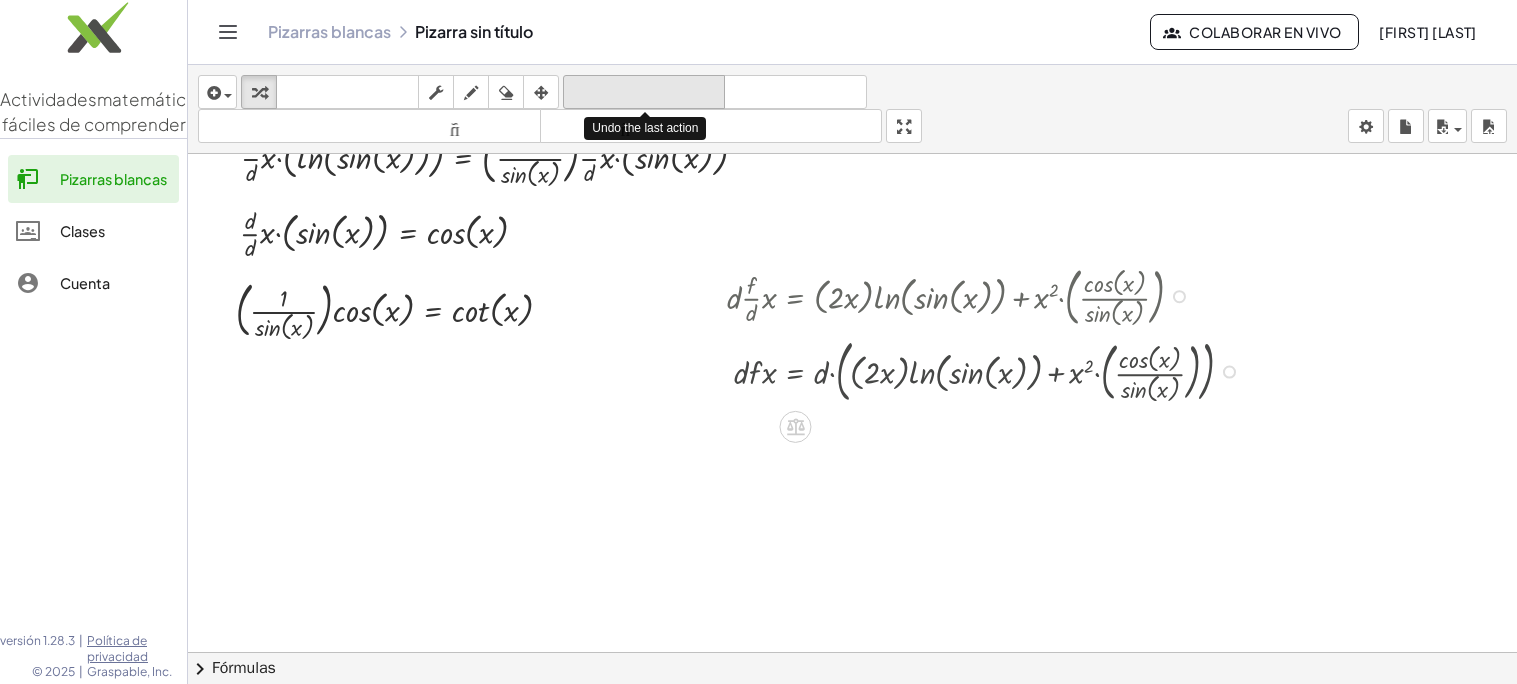 click on "deshacer" at bounding box center (644, 92) 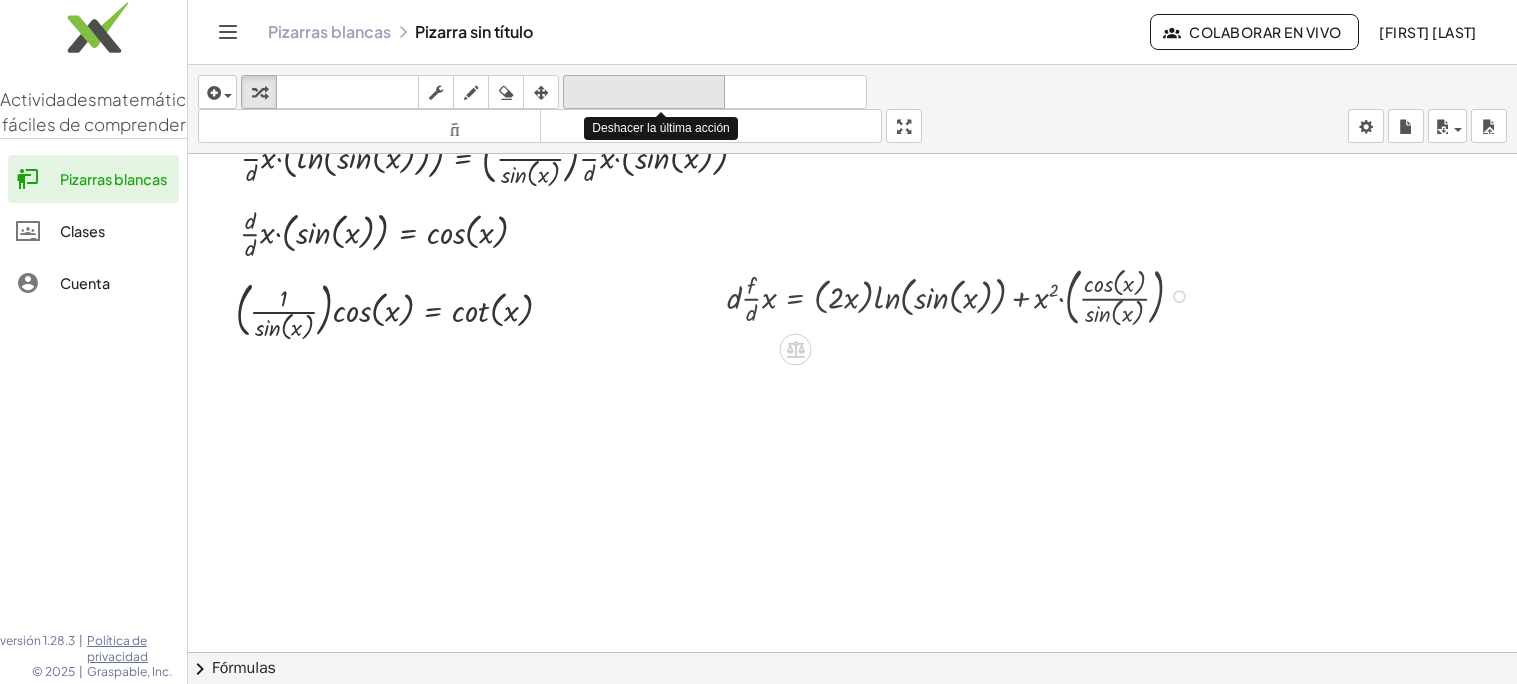 click on "deshacer" at bounding box center (644, 92) 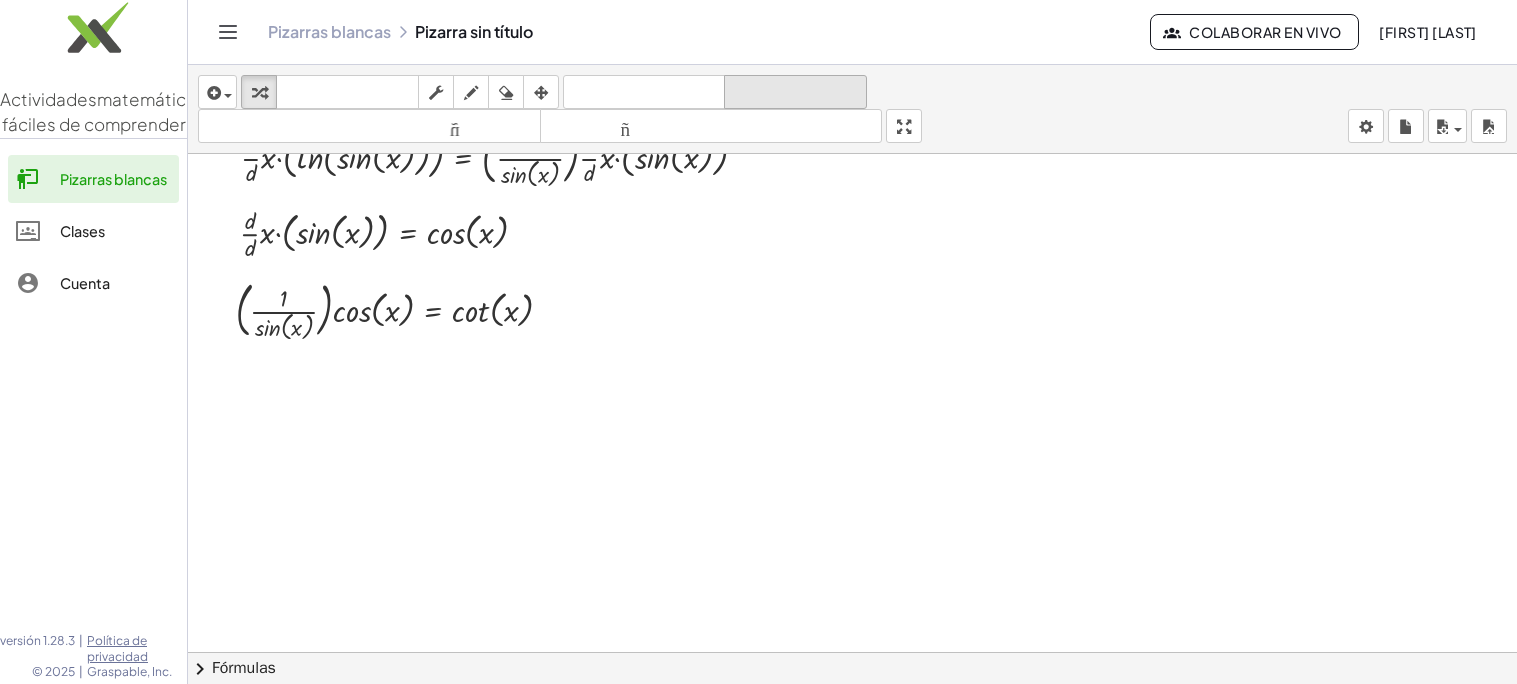 click on "rehacer" at bounding box center [795, 92] 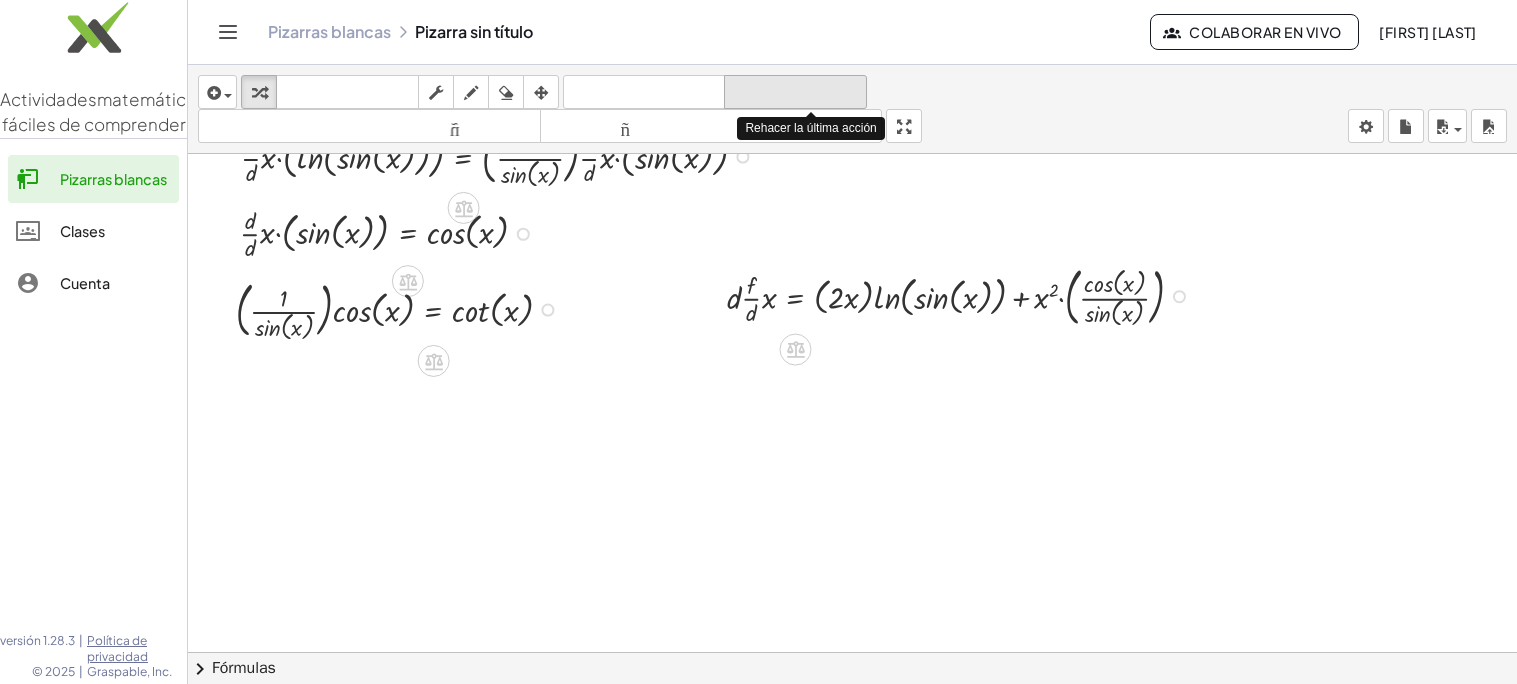 scroll, scrollTop: 359, scrollLeft: 0, axis: vertical 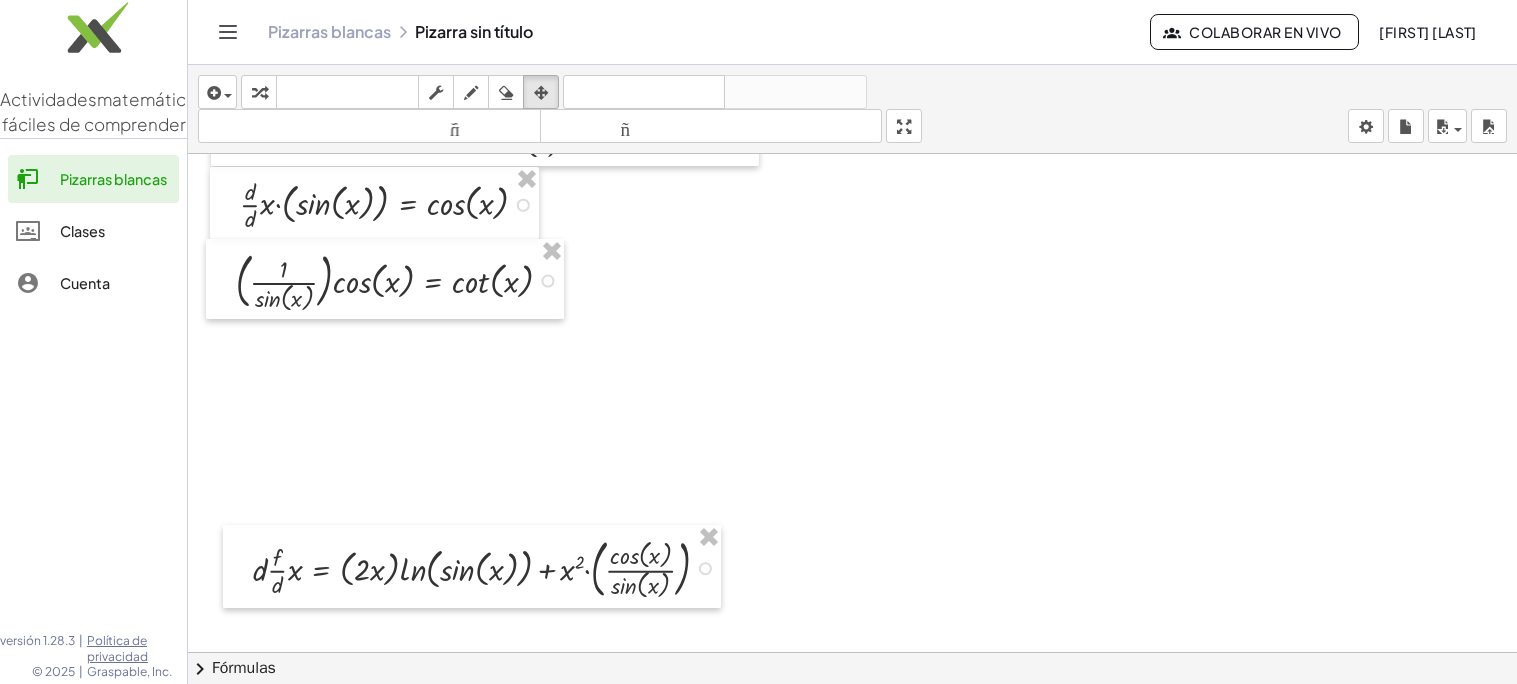 click 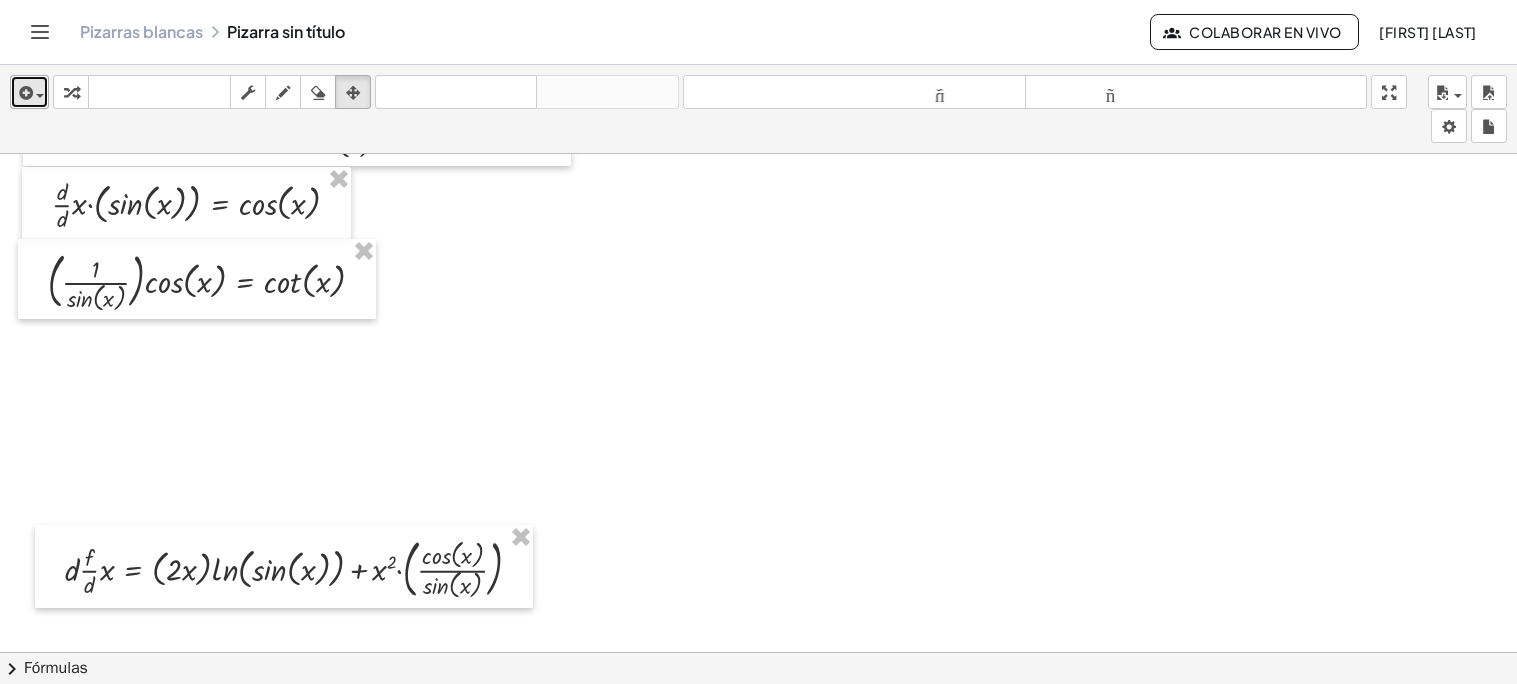 click at bounding box center (35, 95) 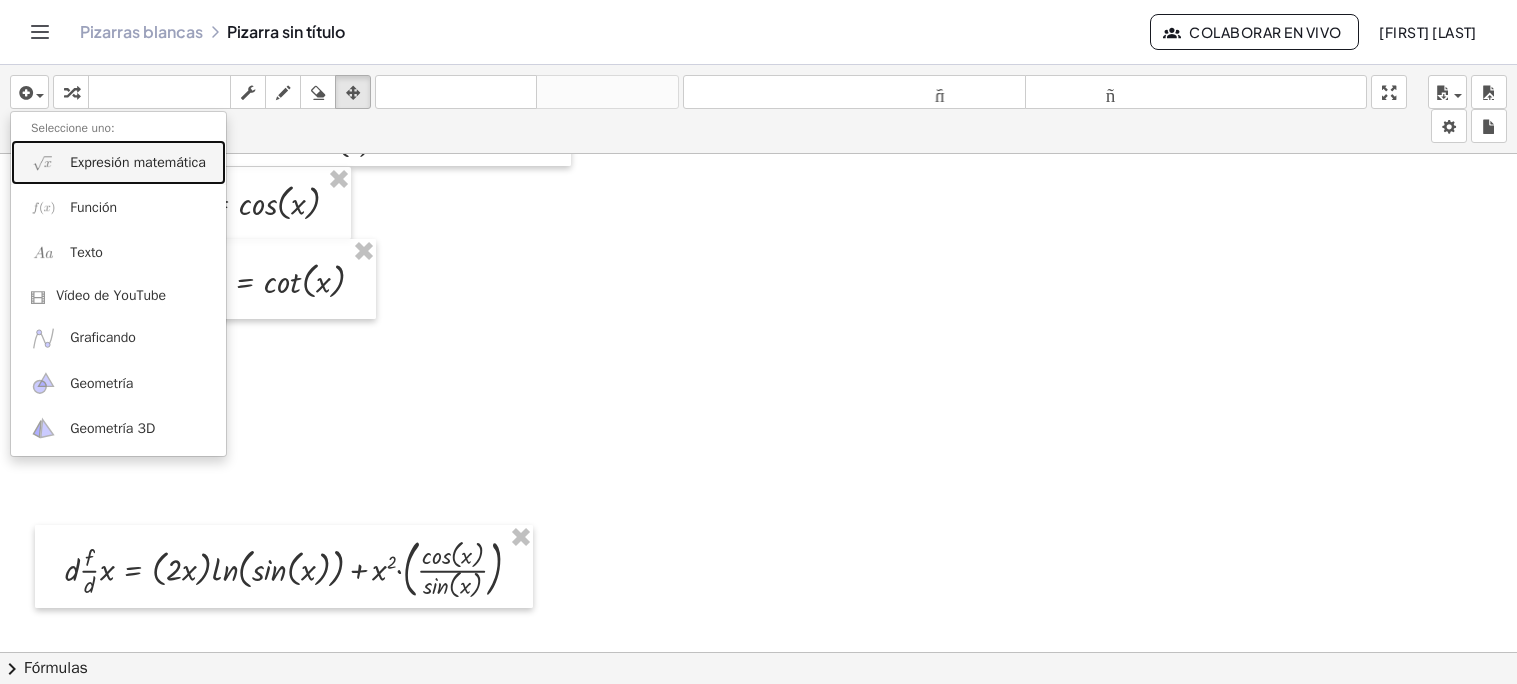 click on "Expresión matemática" at bounding box center (138, 162) 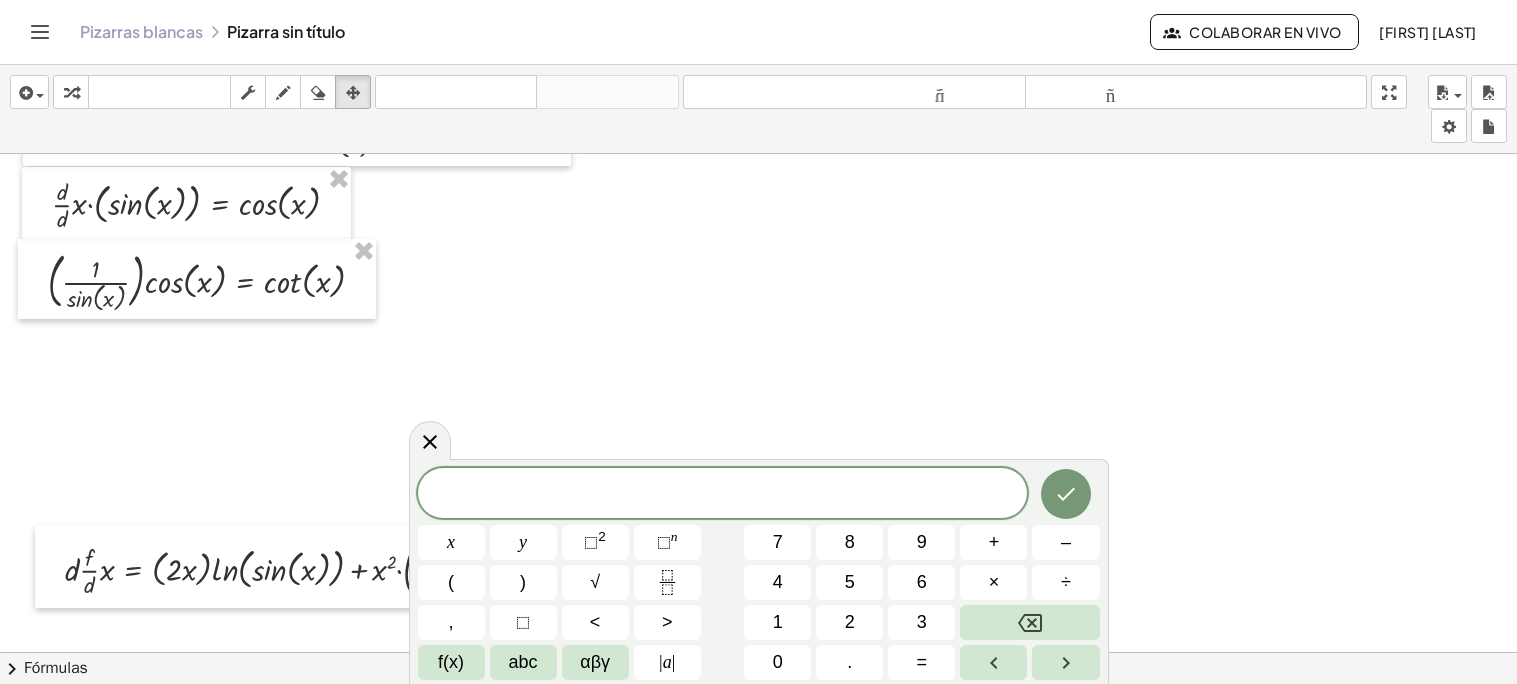 click at bounding box center [758, 372] 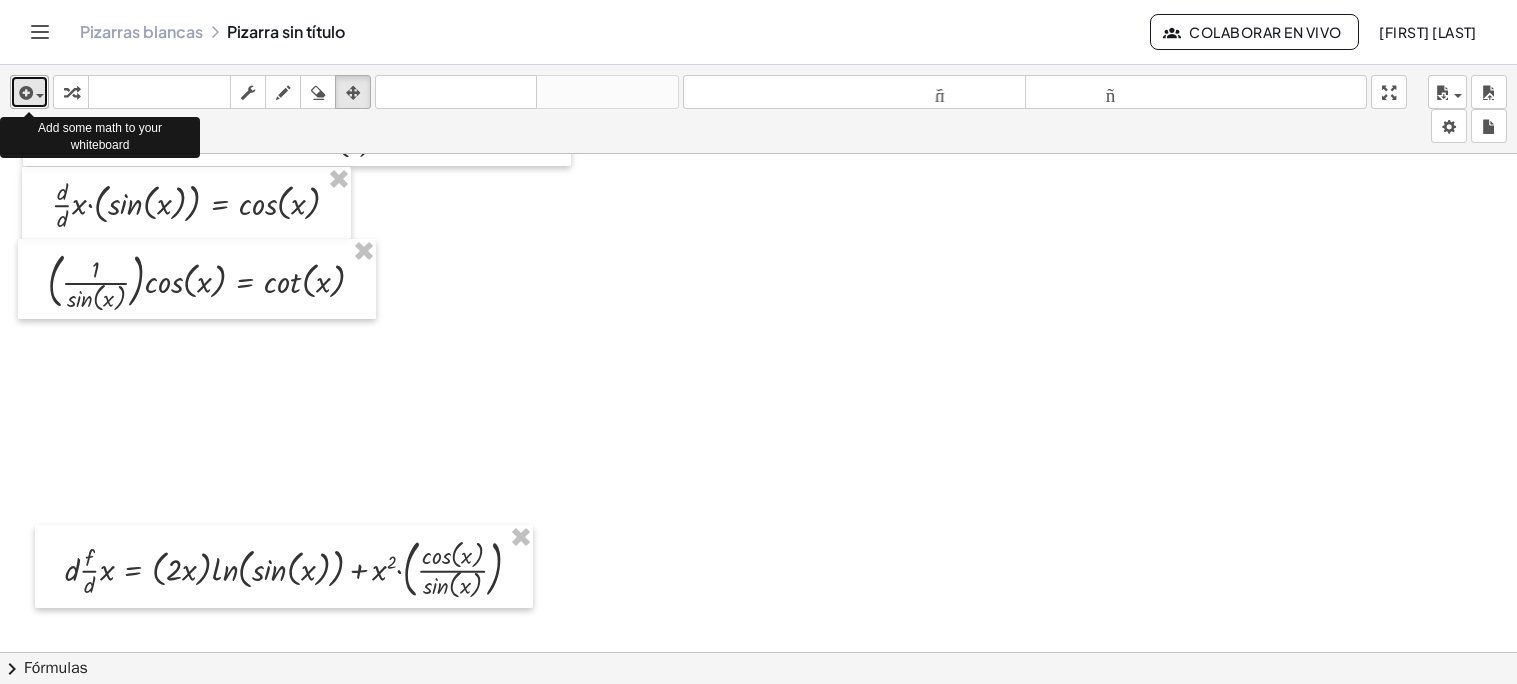 click at bounding box center (35, 95) 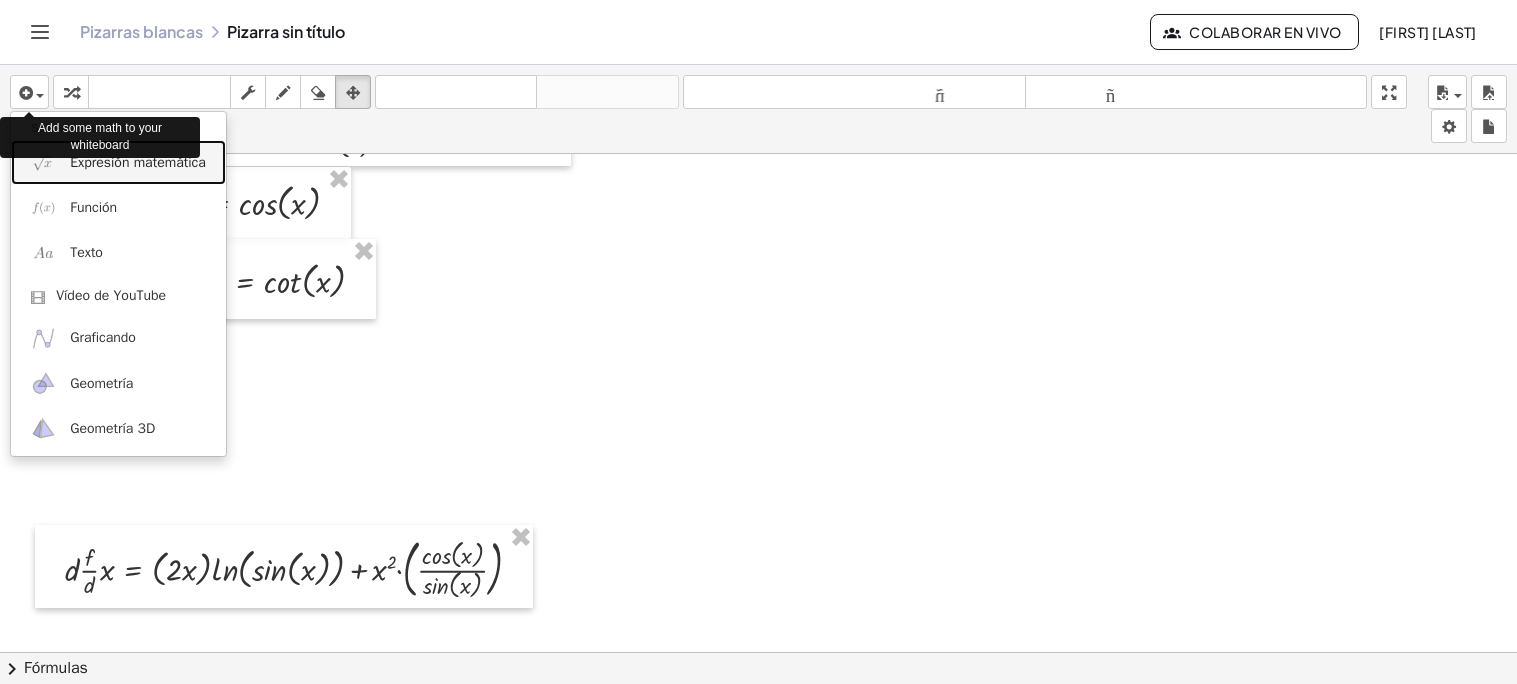 click on "Expresión matemática" at bounding box center (138, 162) 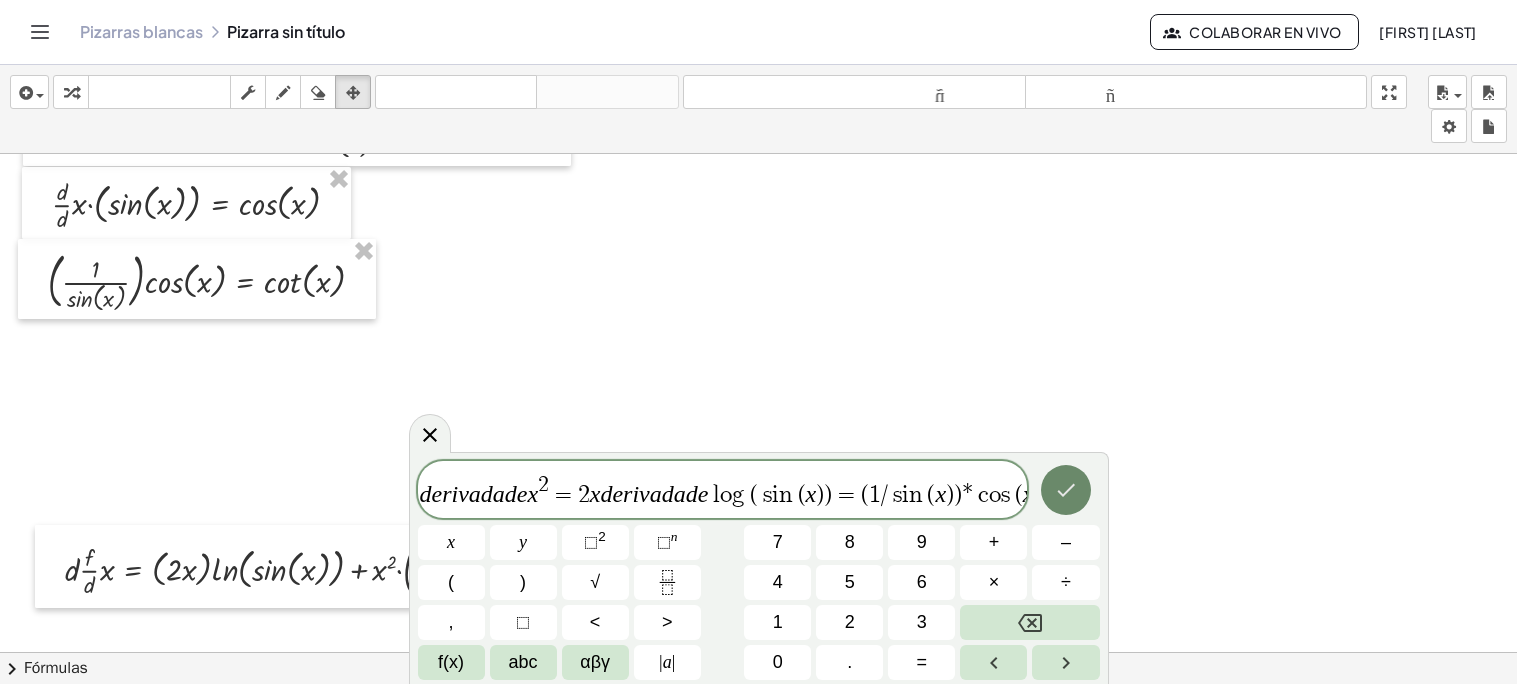 click 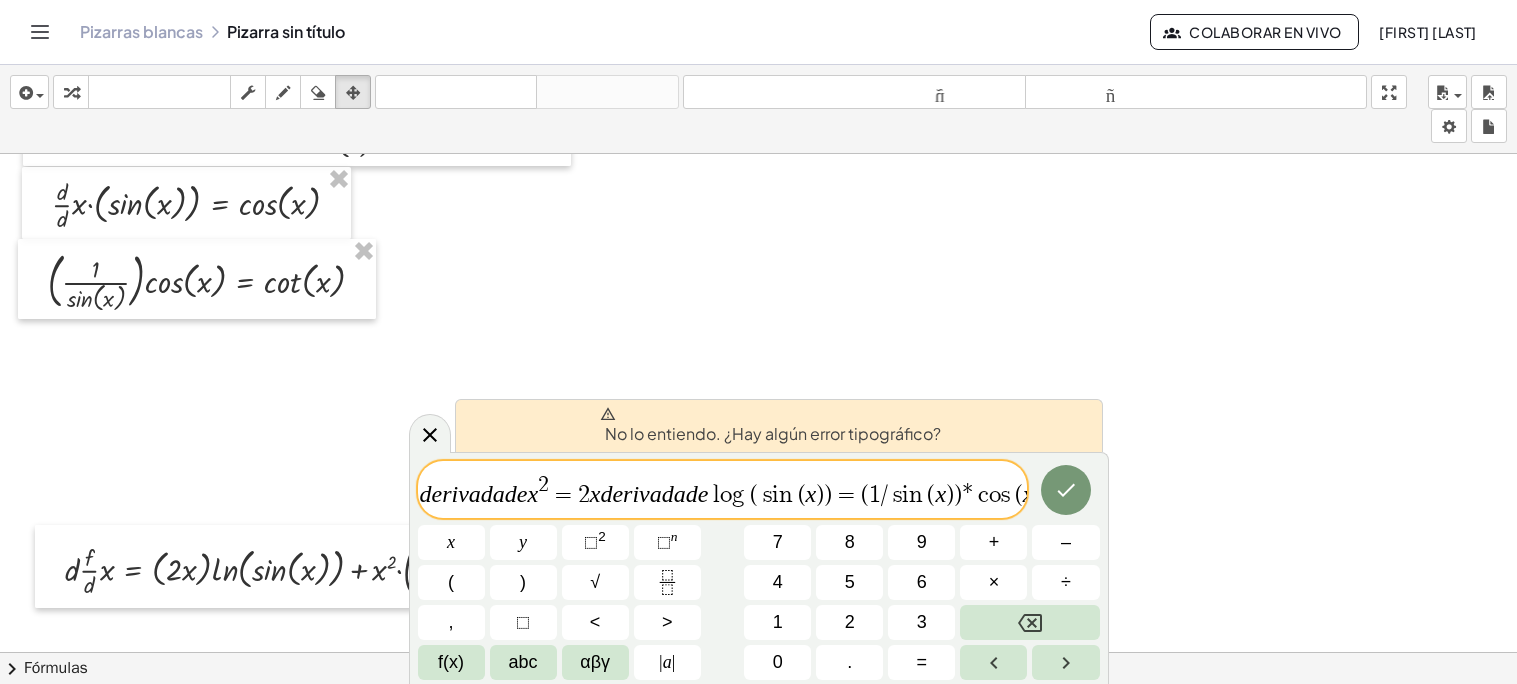 click on "c" at bounding box center [981, 495] 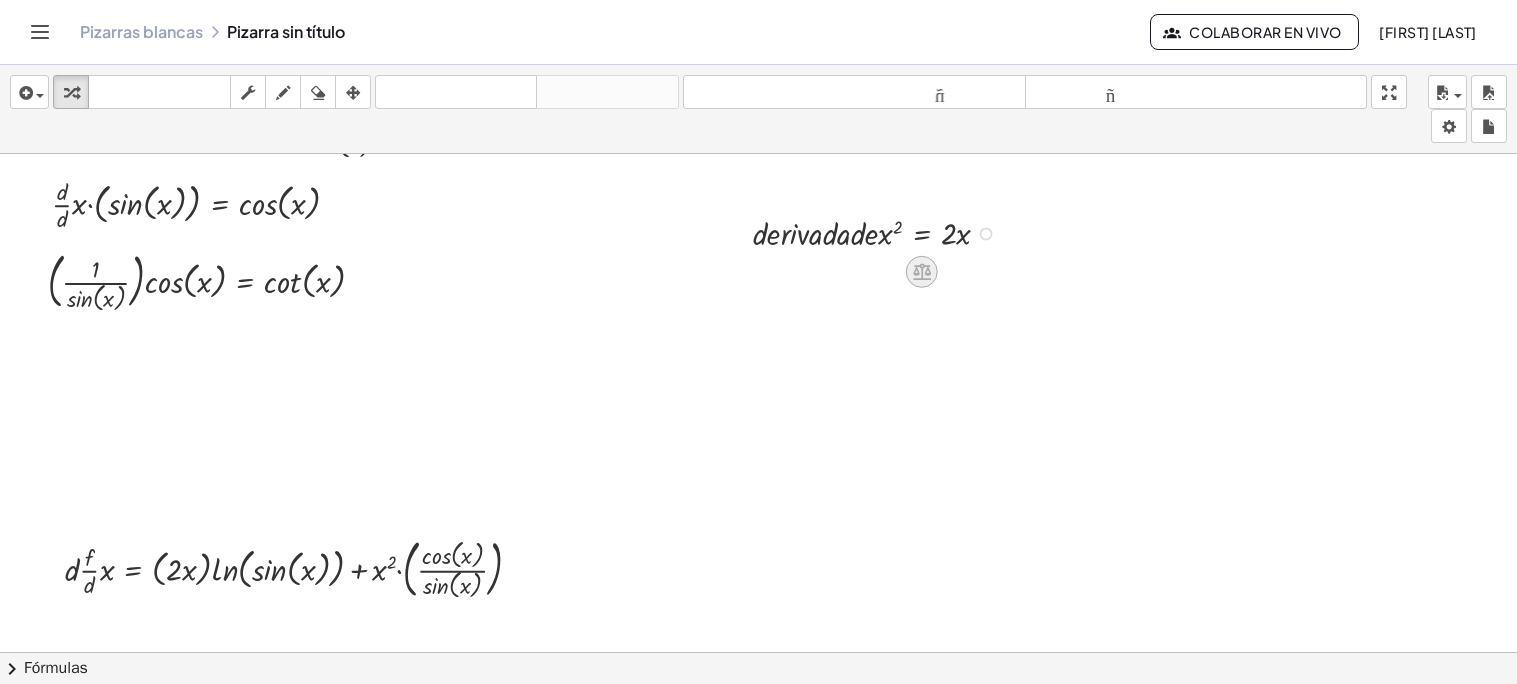 click 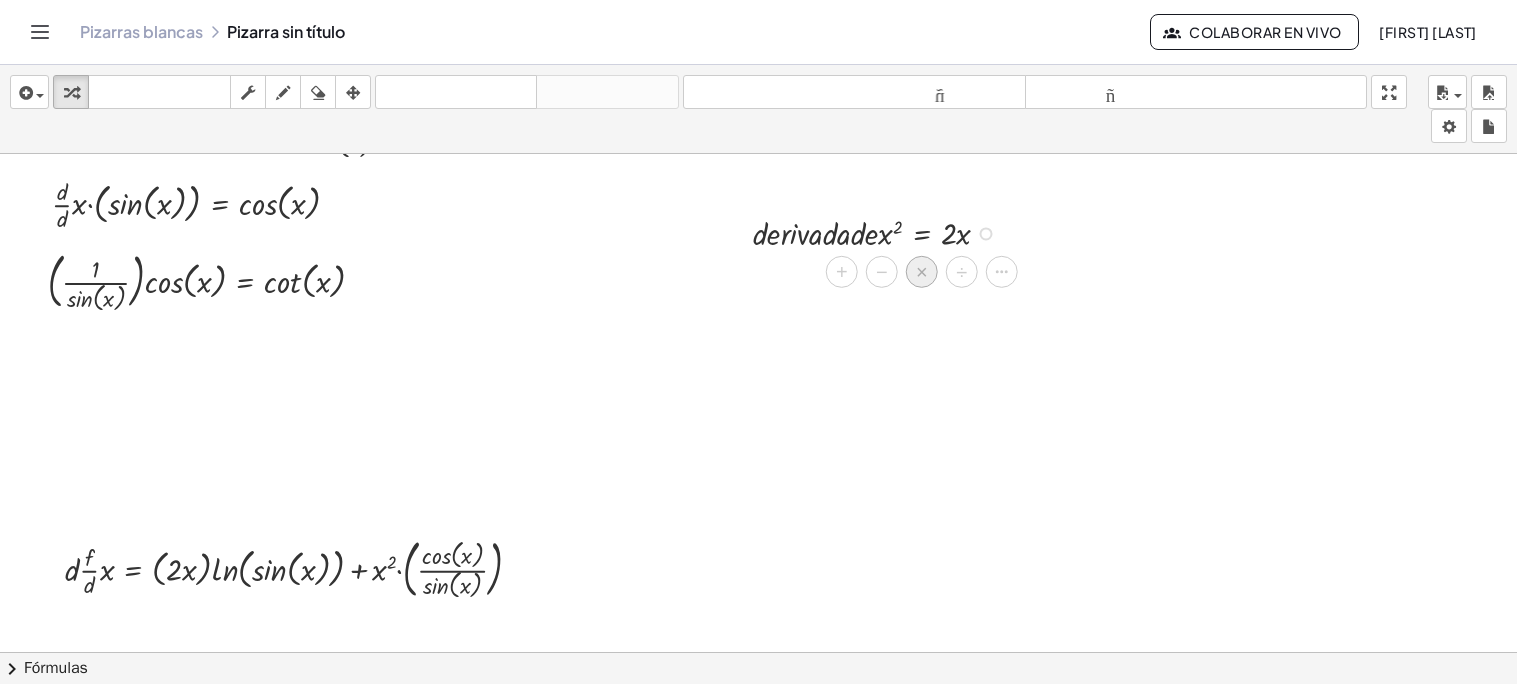 click on "×" at bounding box center [922, 272] 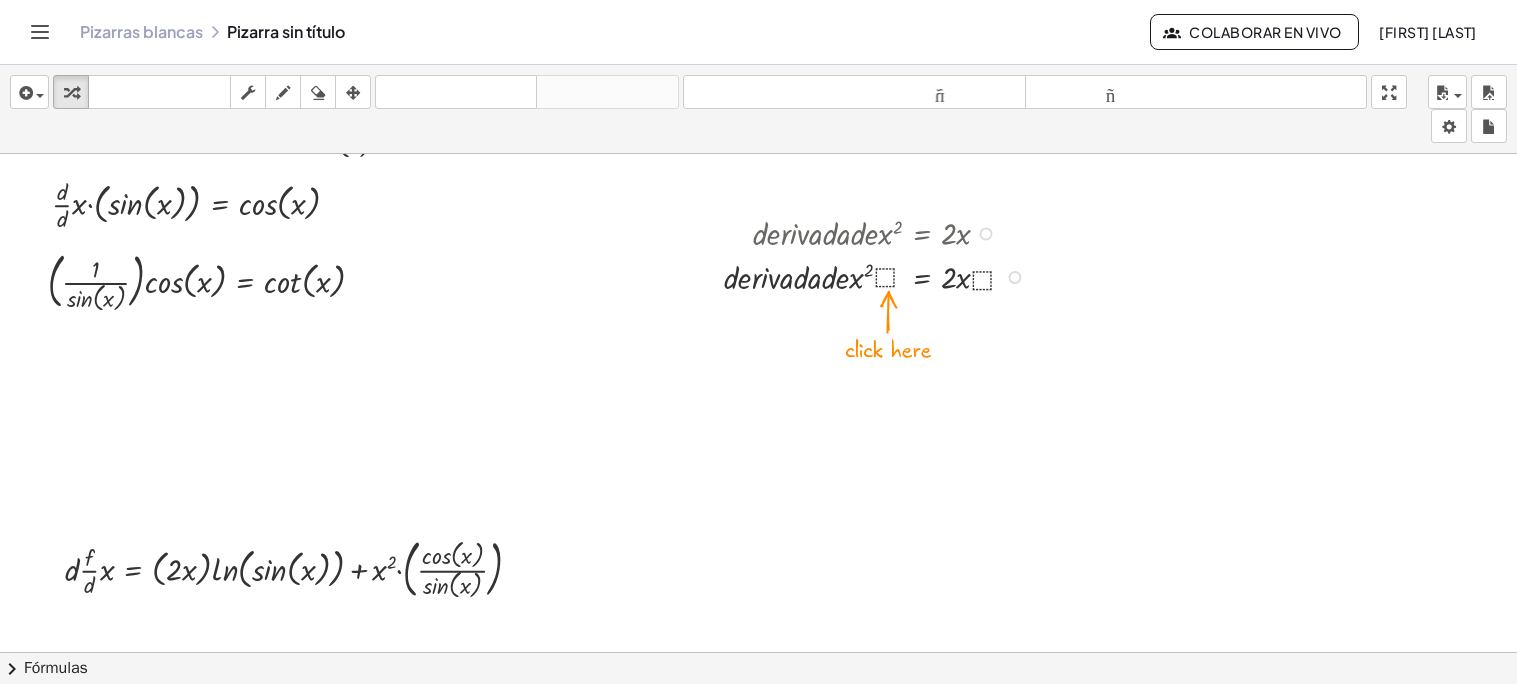 click at bounding box center (985, 234) 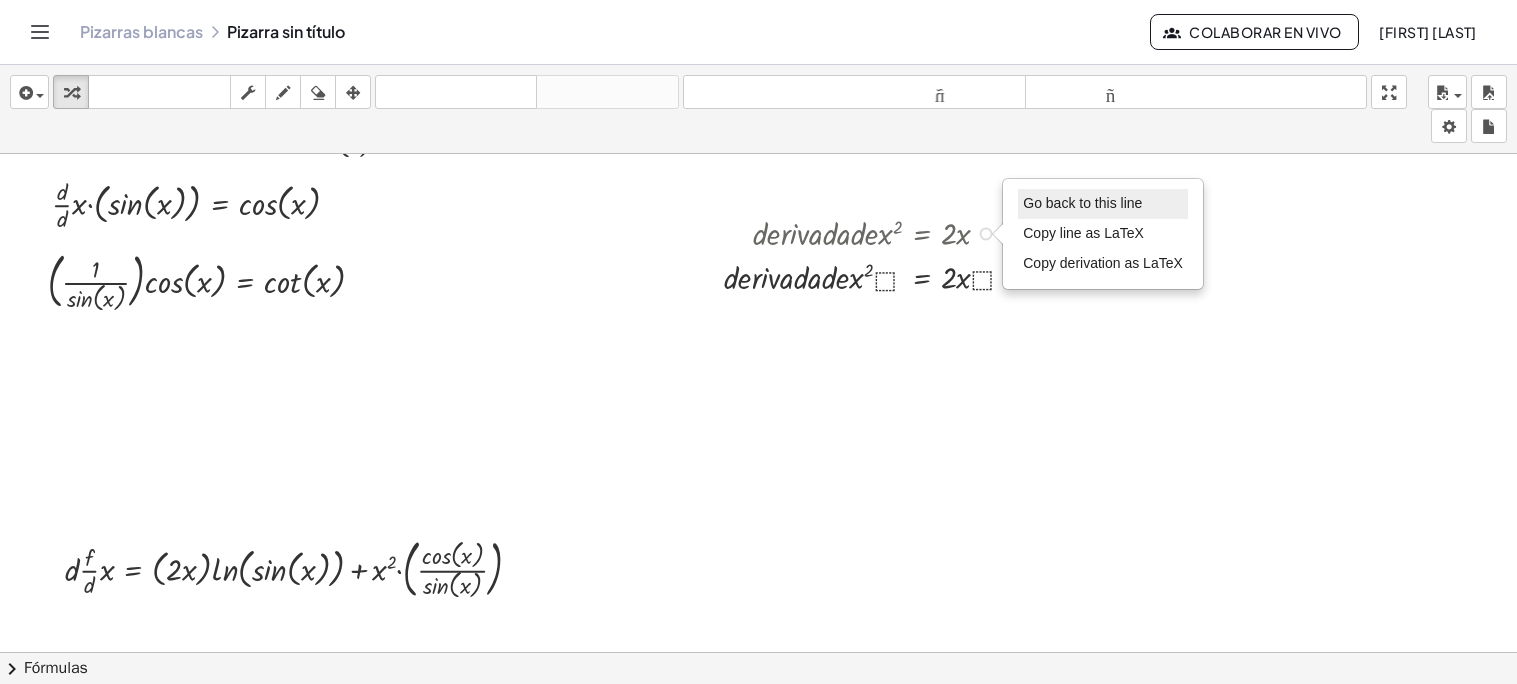 click on "Go back to this line" at bounding box center [1103, 204] 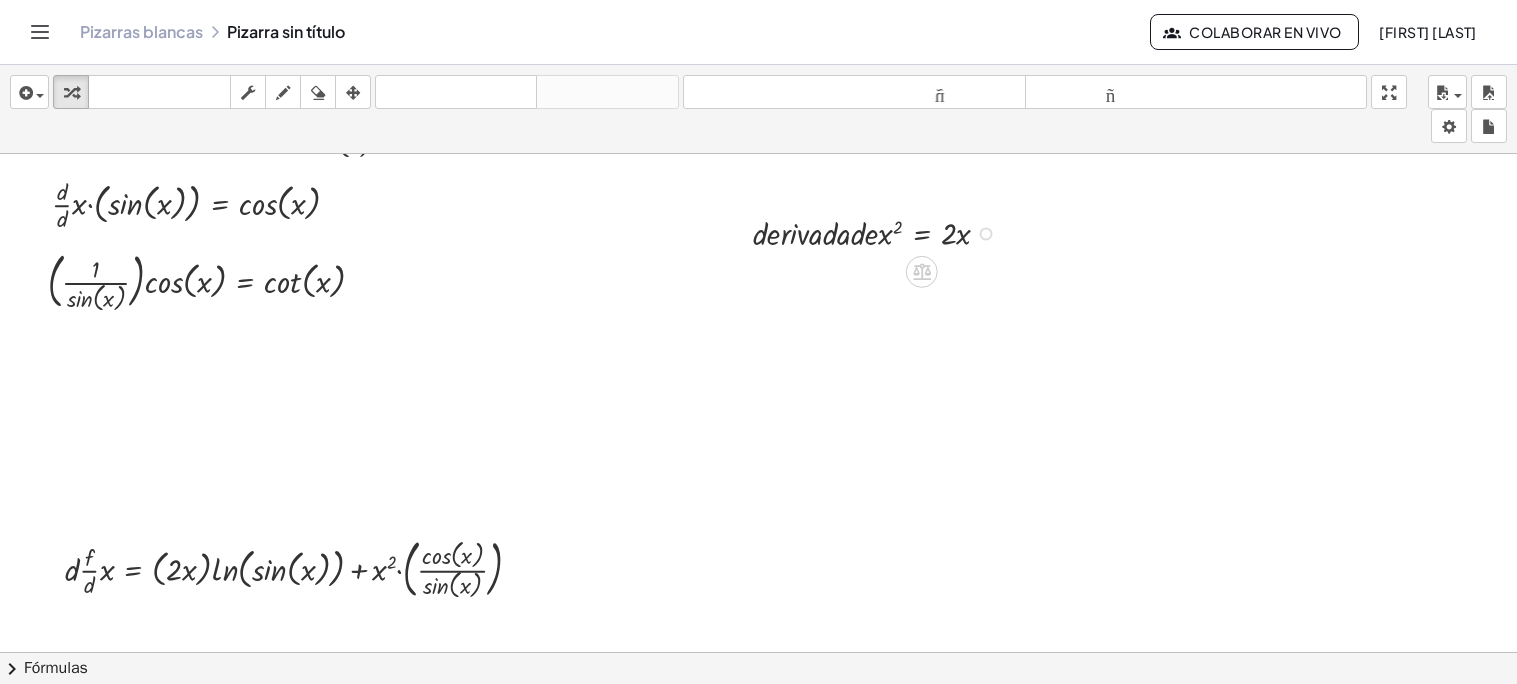 click on "Go back to this line Copy line as LaTeX Copy derivation as LaTeX" at bounding box center (985, 234) 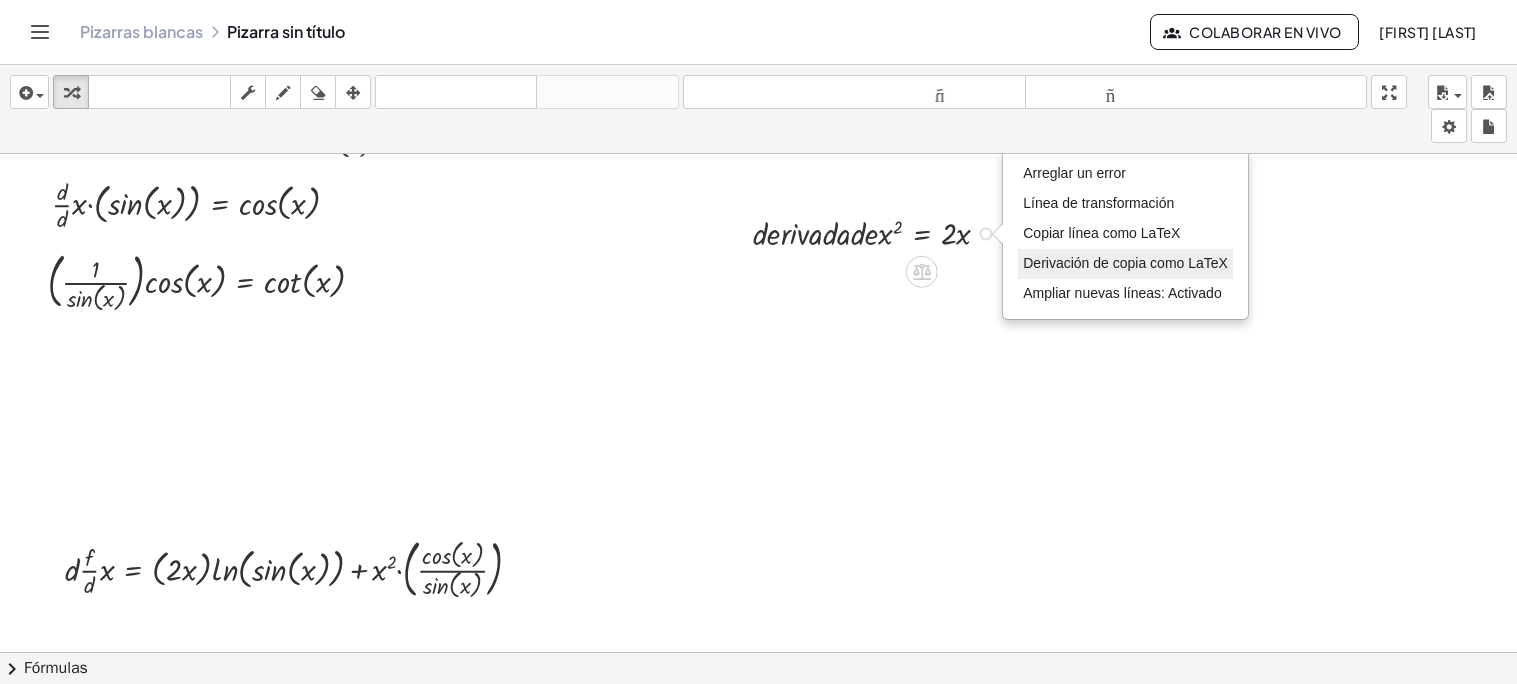 click on "Derivación de copia como LaTeX" at bounding box center (1125, 263) 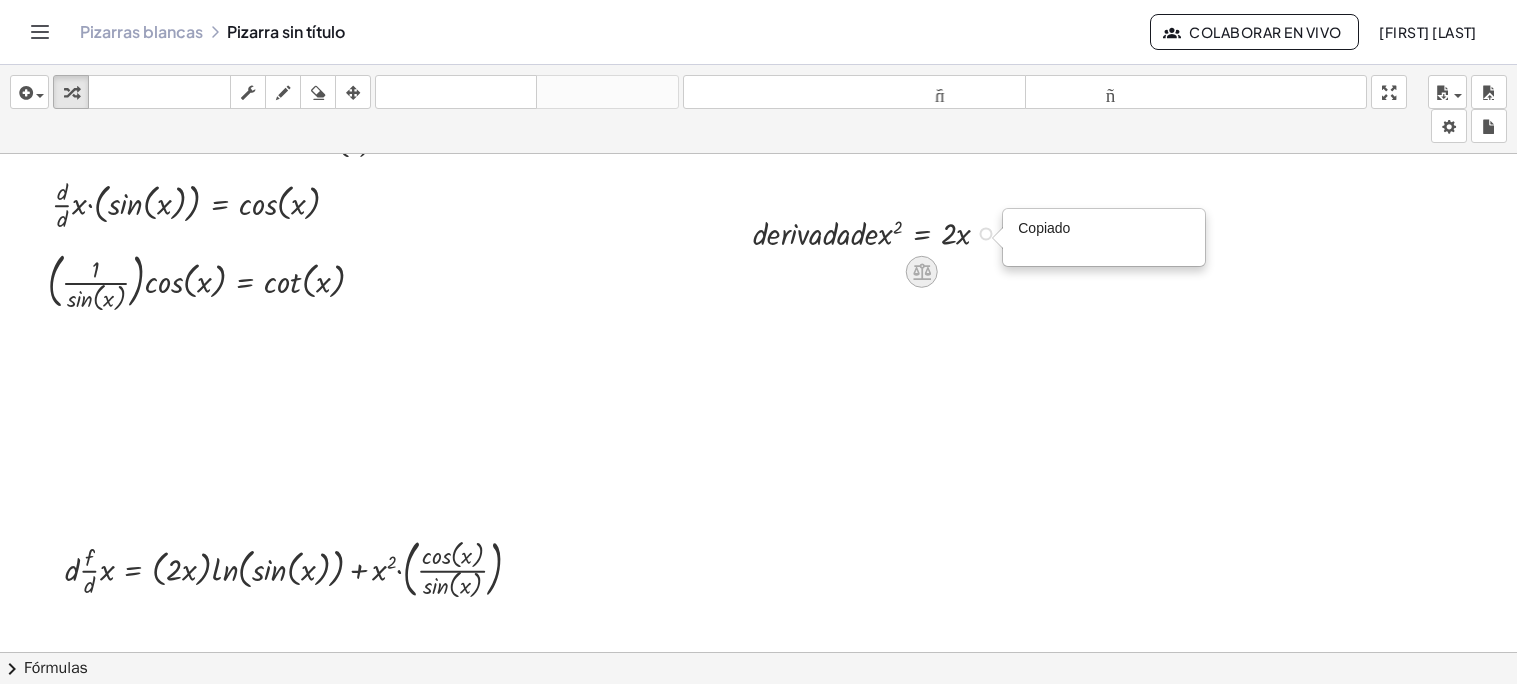 click 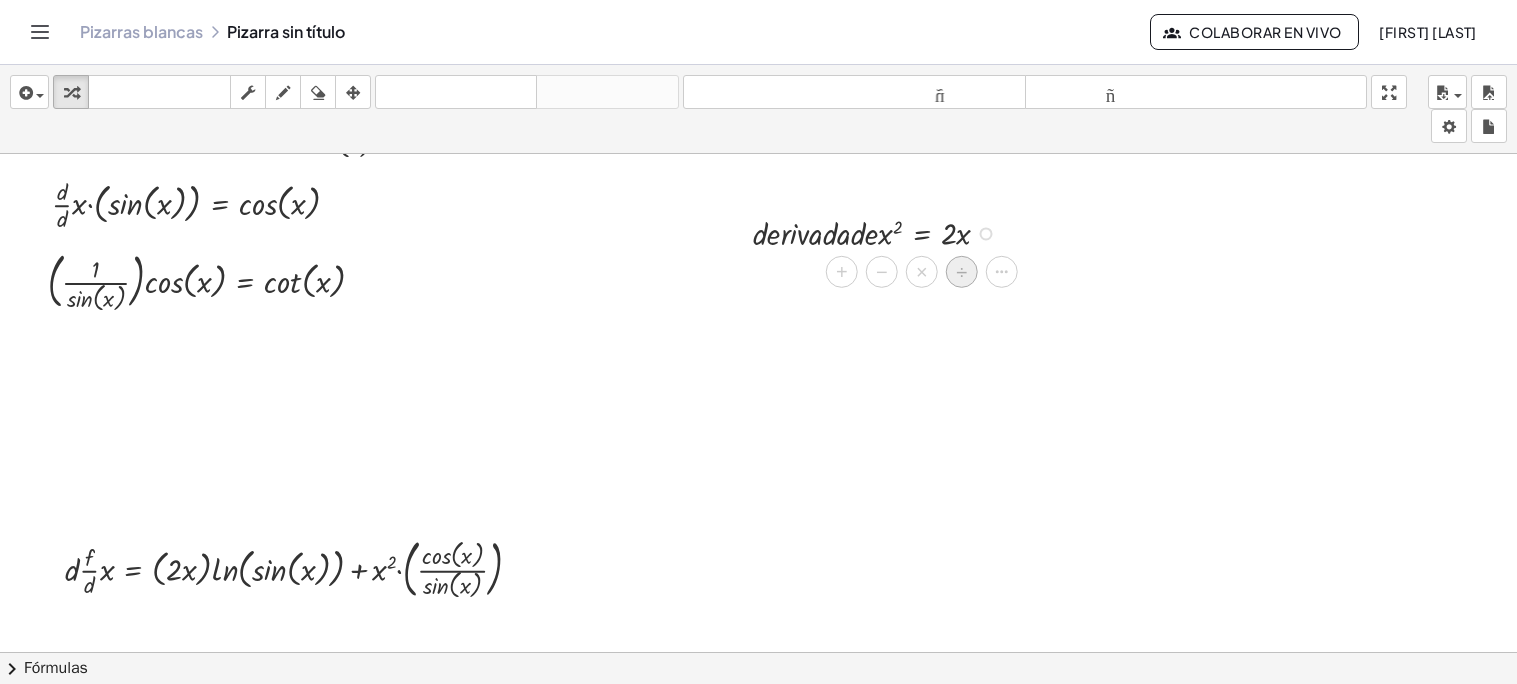 click on "÷" at bounding box center [961, 272] 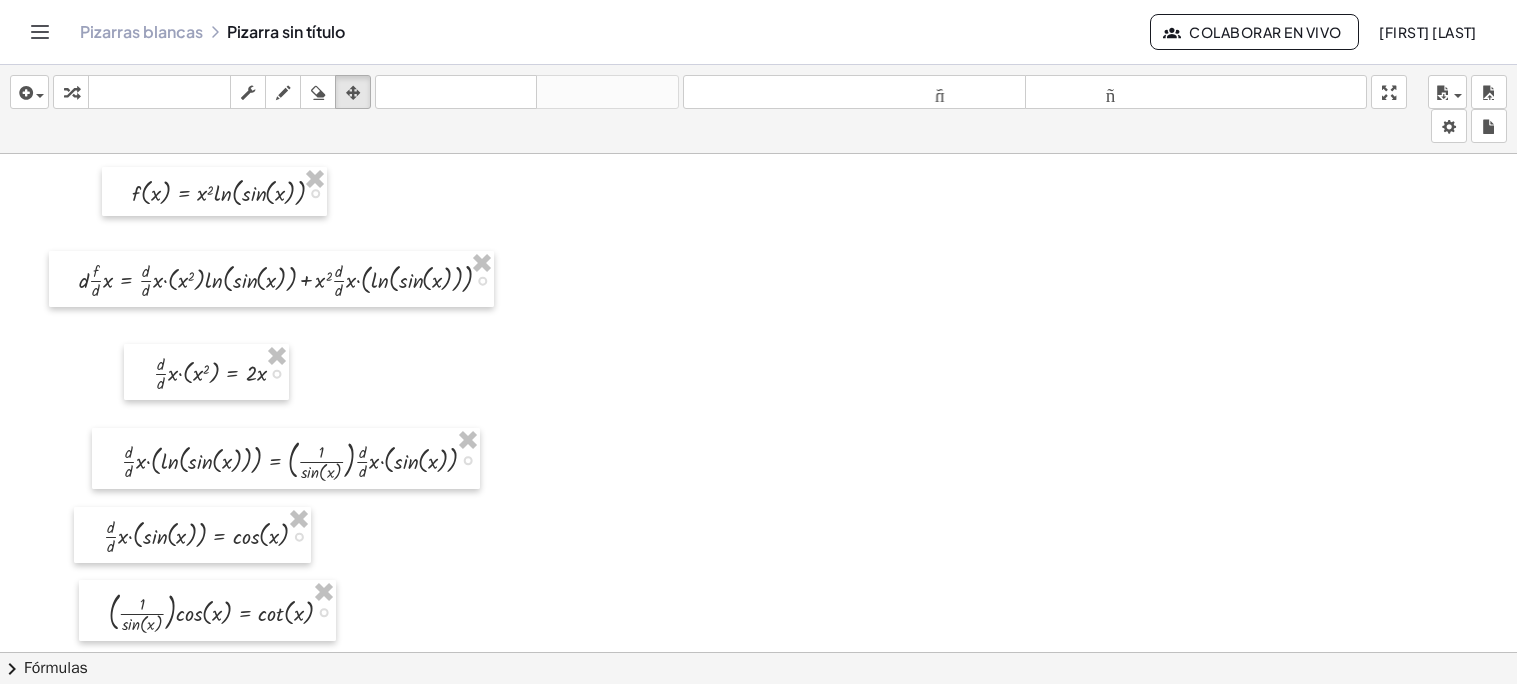 scroll, scrollTop: 26, scrollLeft: 0, axis: vertical 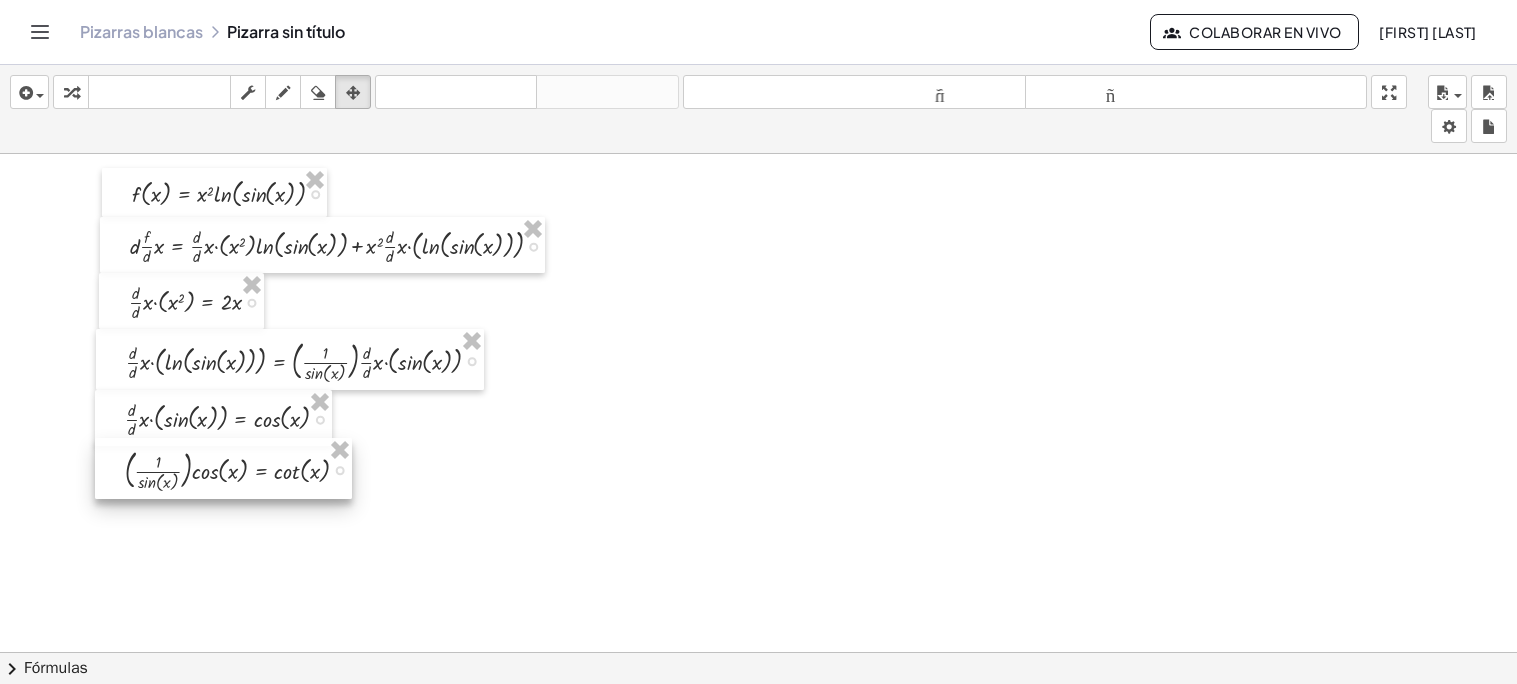click at bounding box center [758, 705] 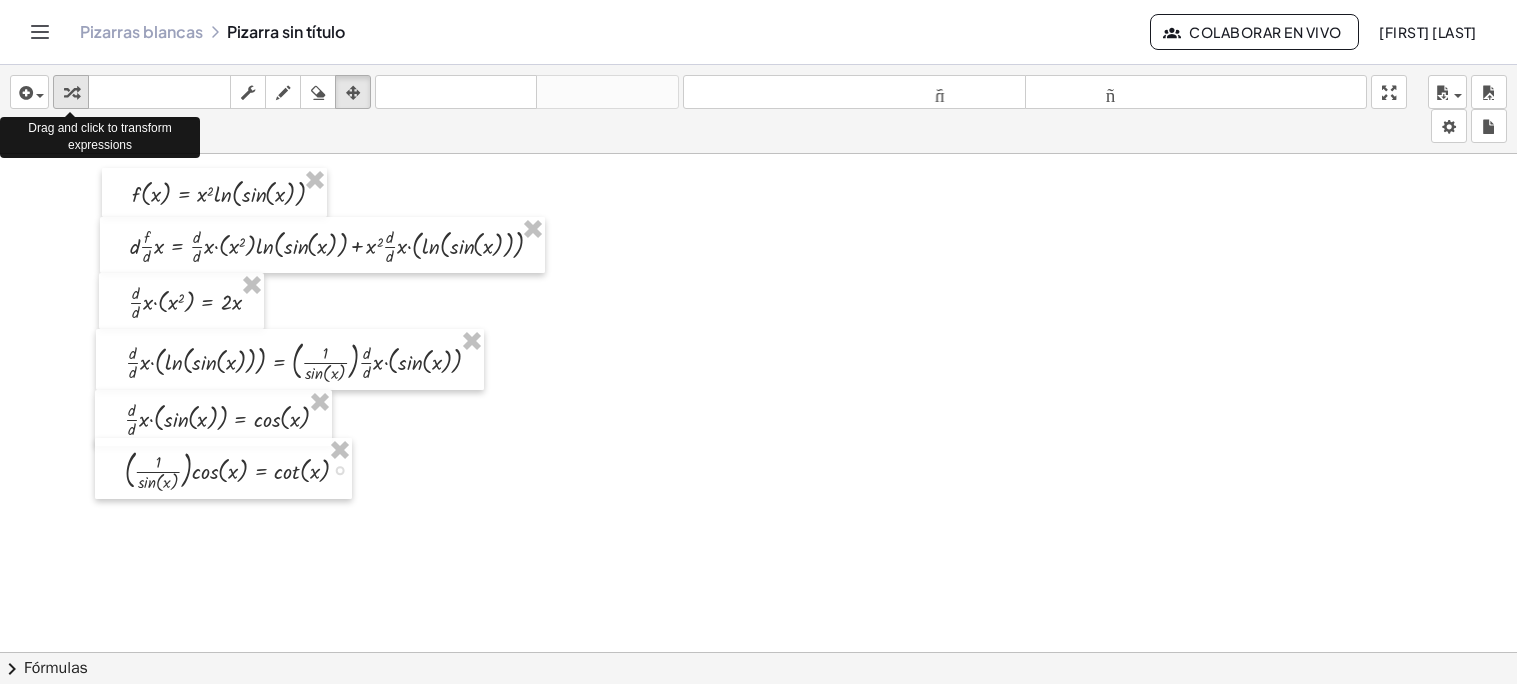 click at bounding box center [71, 93] 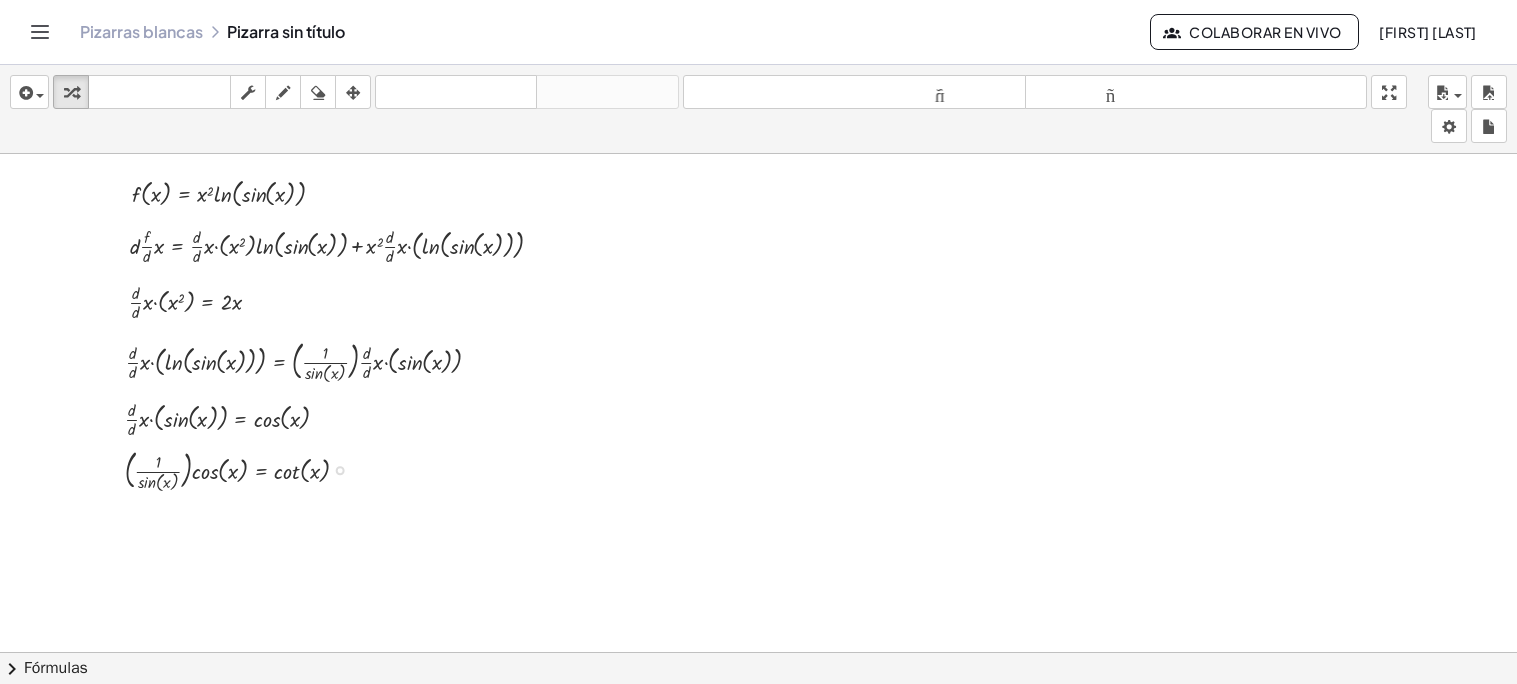 click at bounding box center (758, 705) 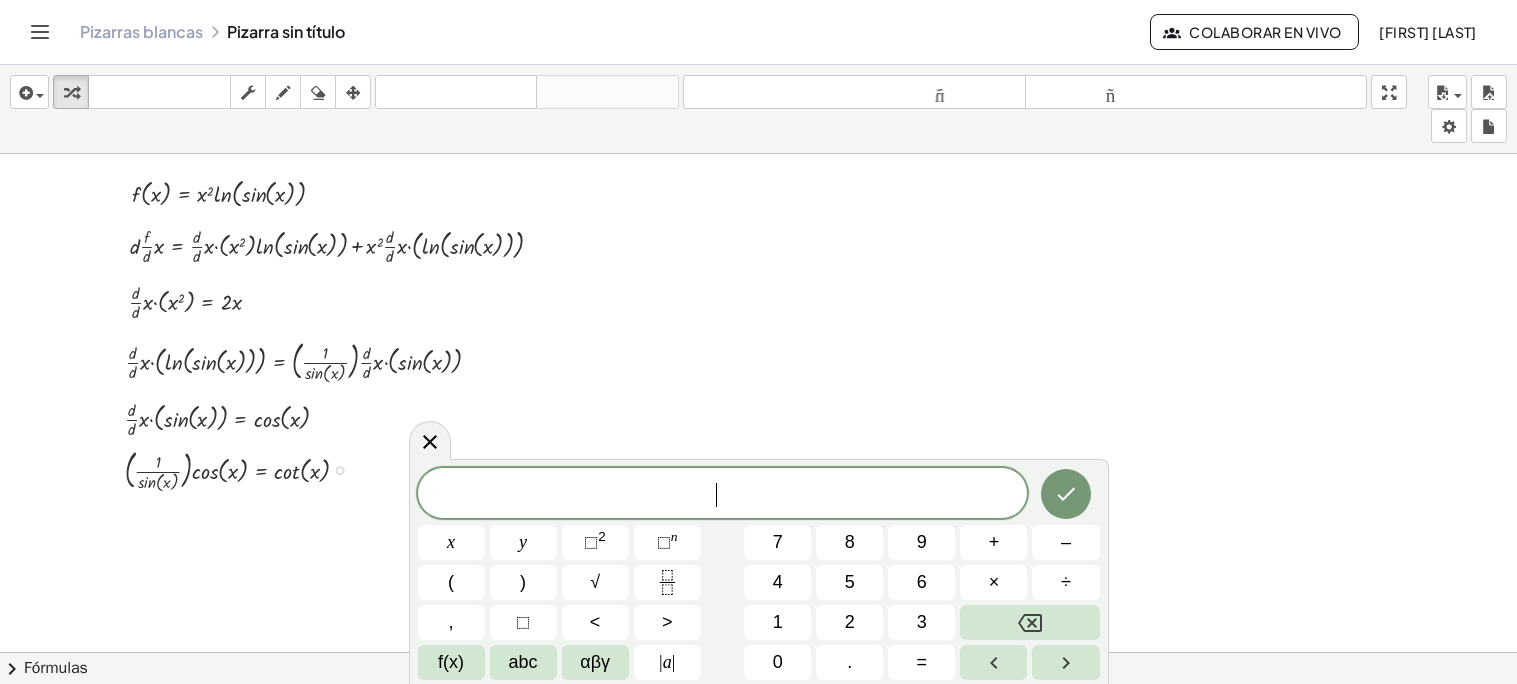 click at bounding box center [758, 705] 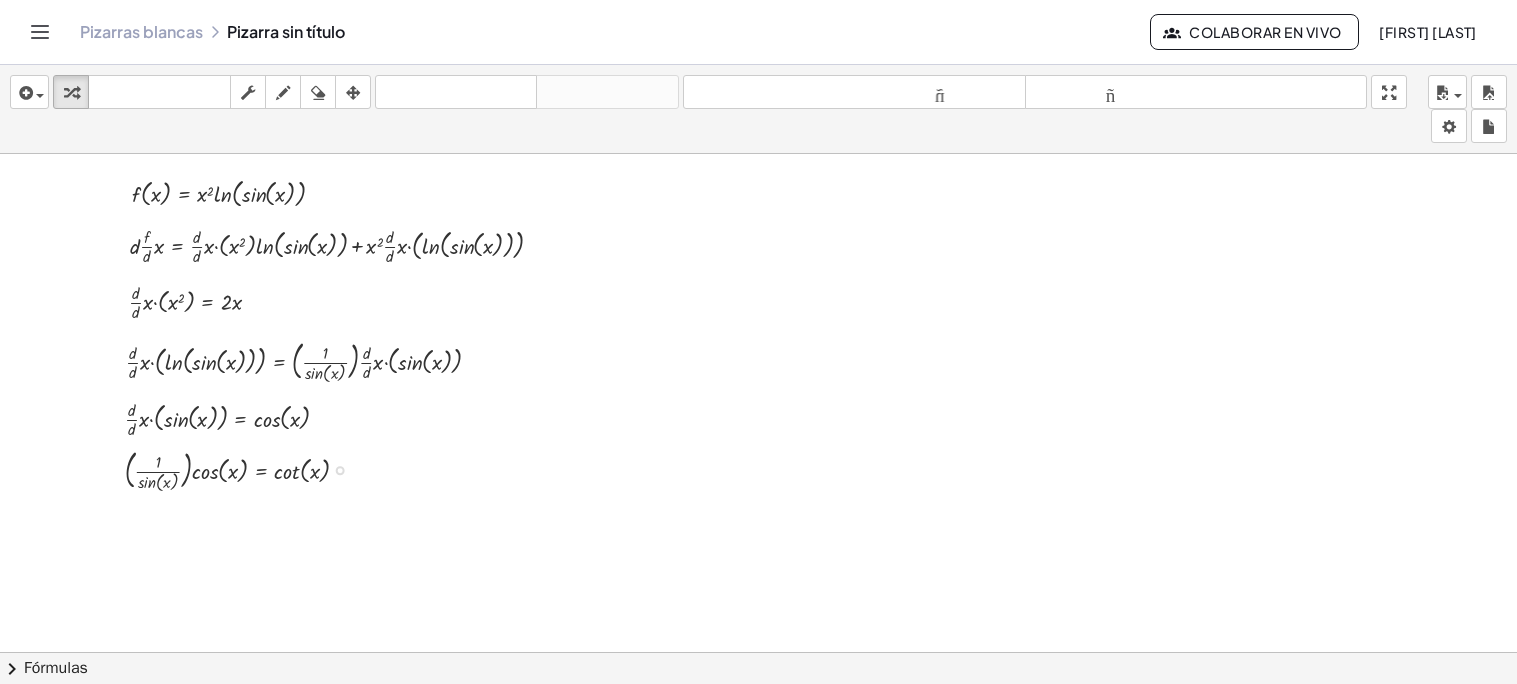 click at bounding box center [758, 705] 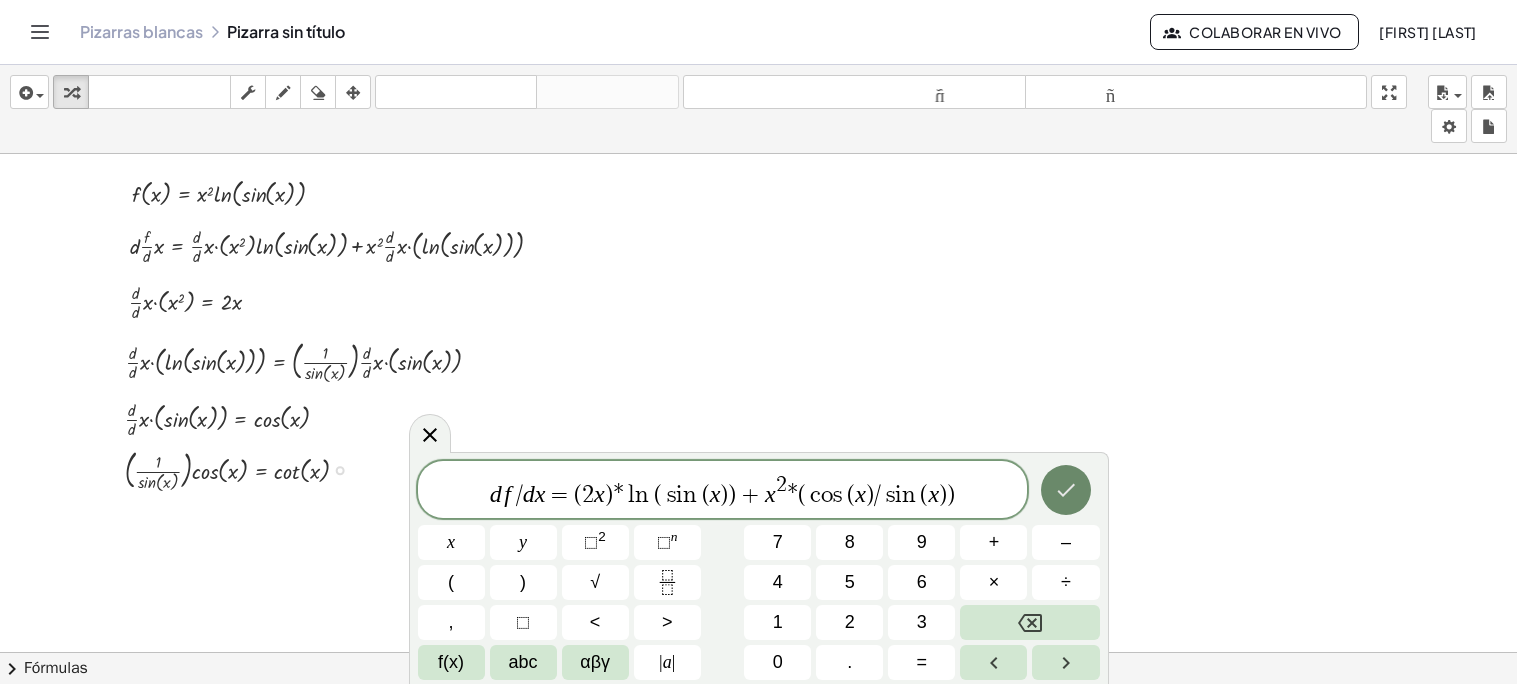 click at bounding box center (1066, 490) 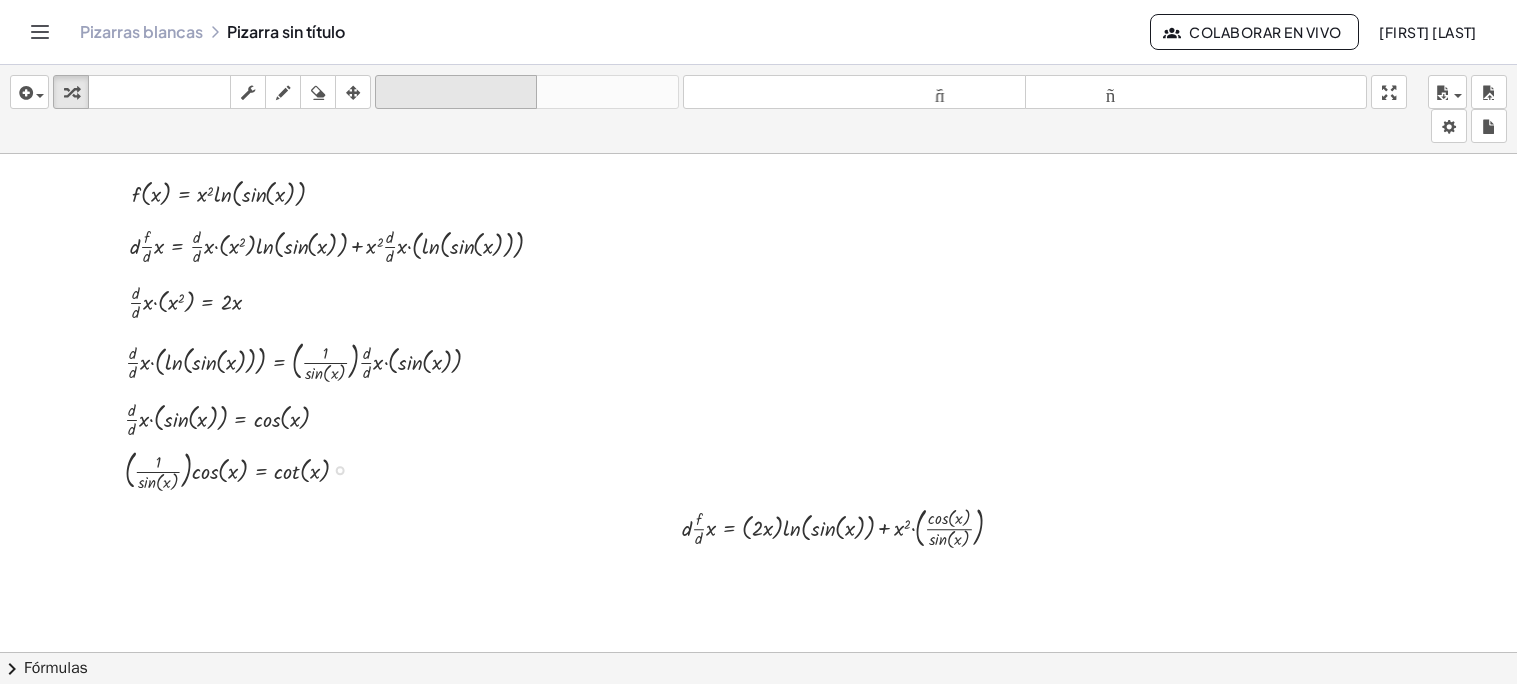 click on "deshacer" at bounding box center [456, 92] 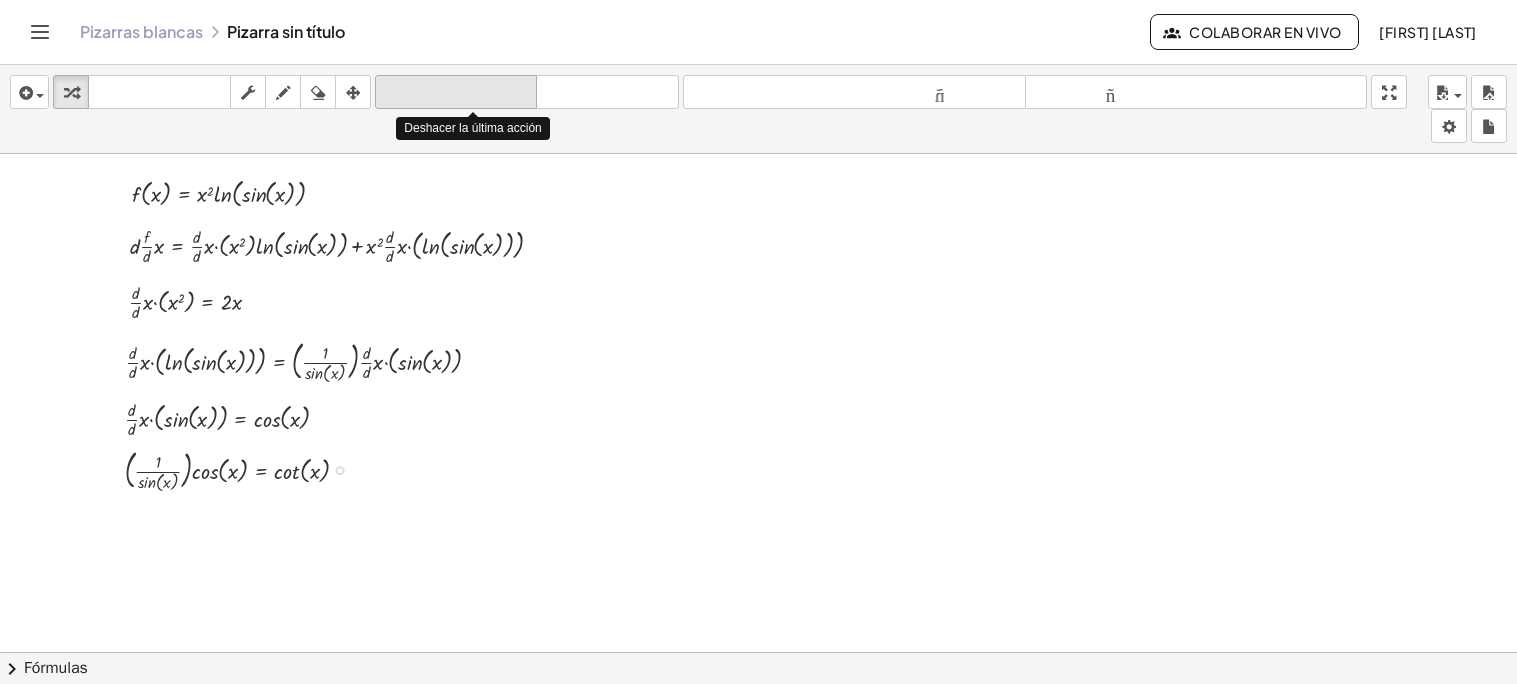 click on "deshacer" at bounding box center (456, 92) 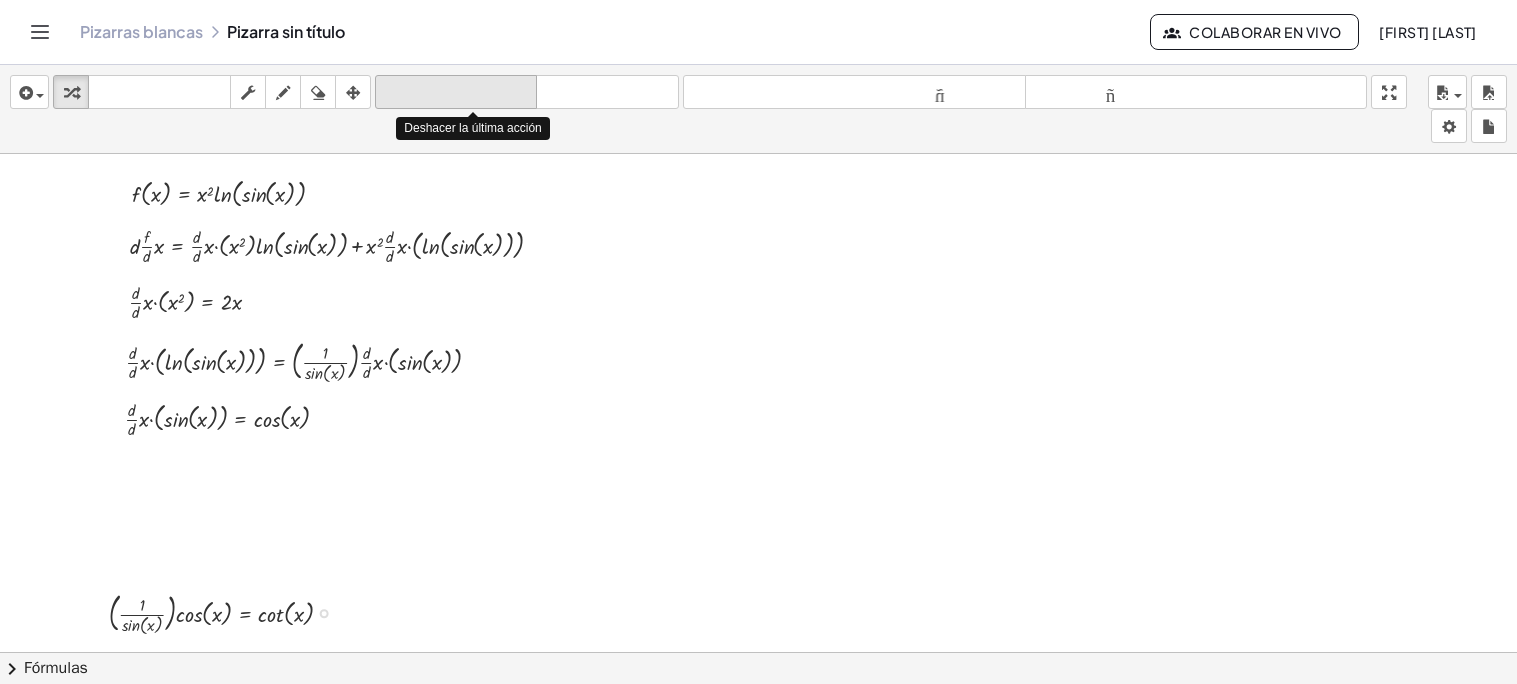 click on "deshacer" at bounding box center (456, 92) 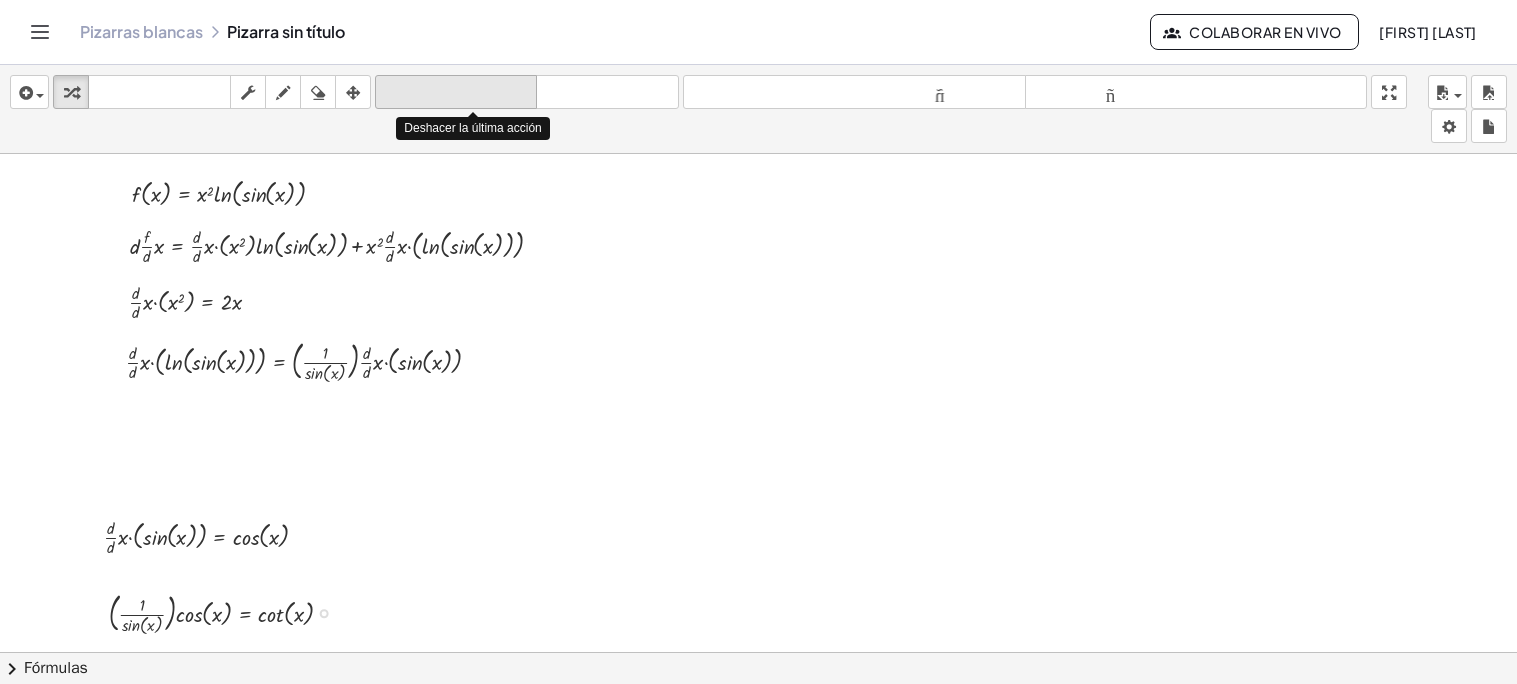 click on "deshacer" at bounding box center (456, 92) 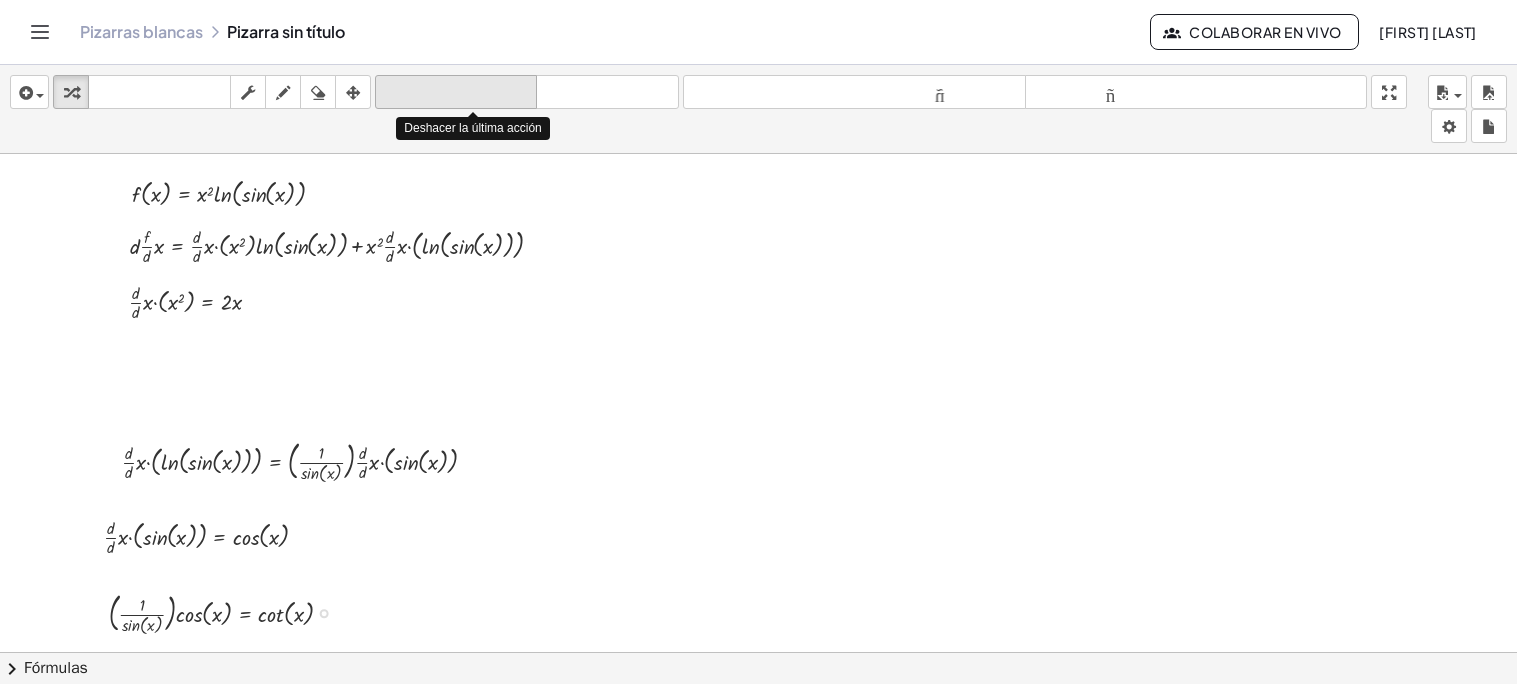 click on "deshacer" at bounding box center (456, 92) 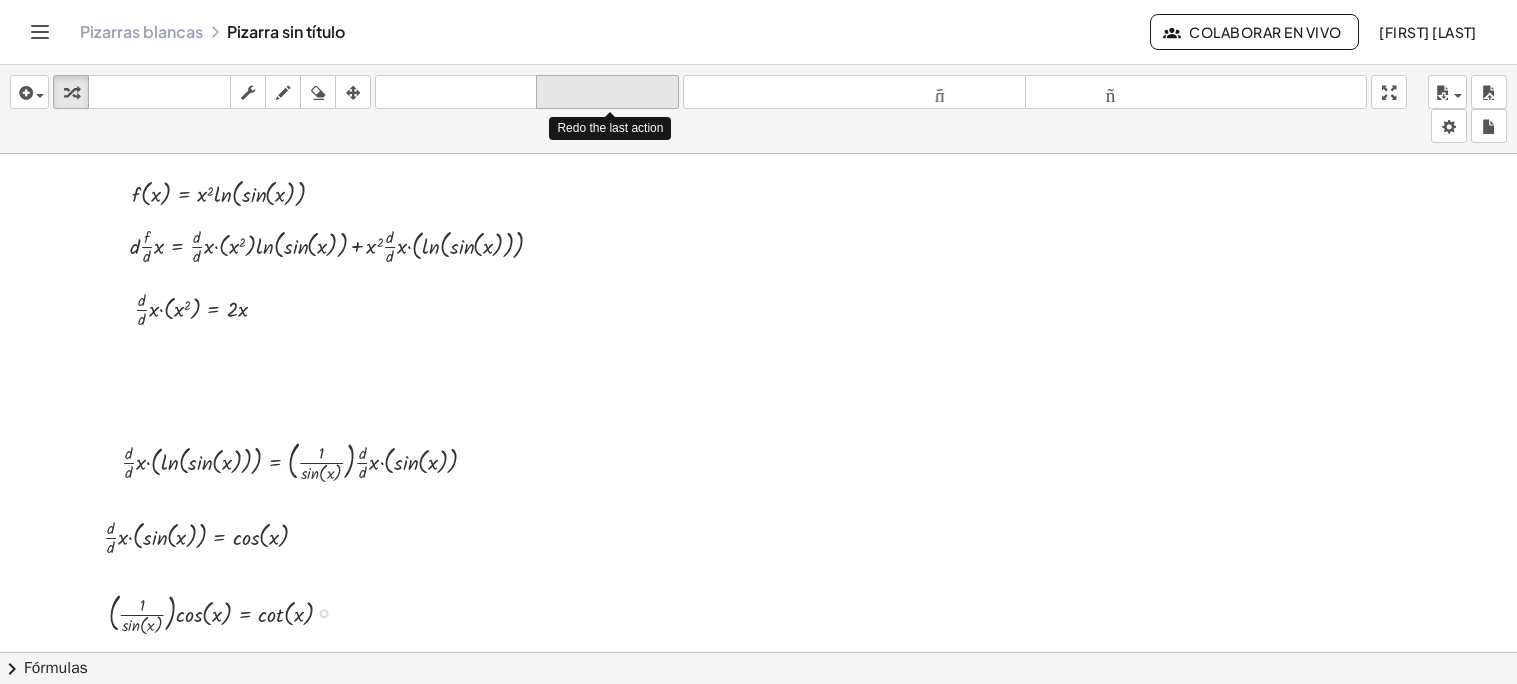 click on "rehacer" at bounding box center (607, 92) 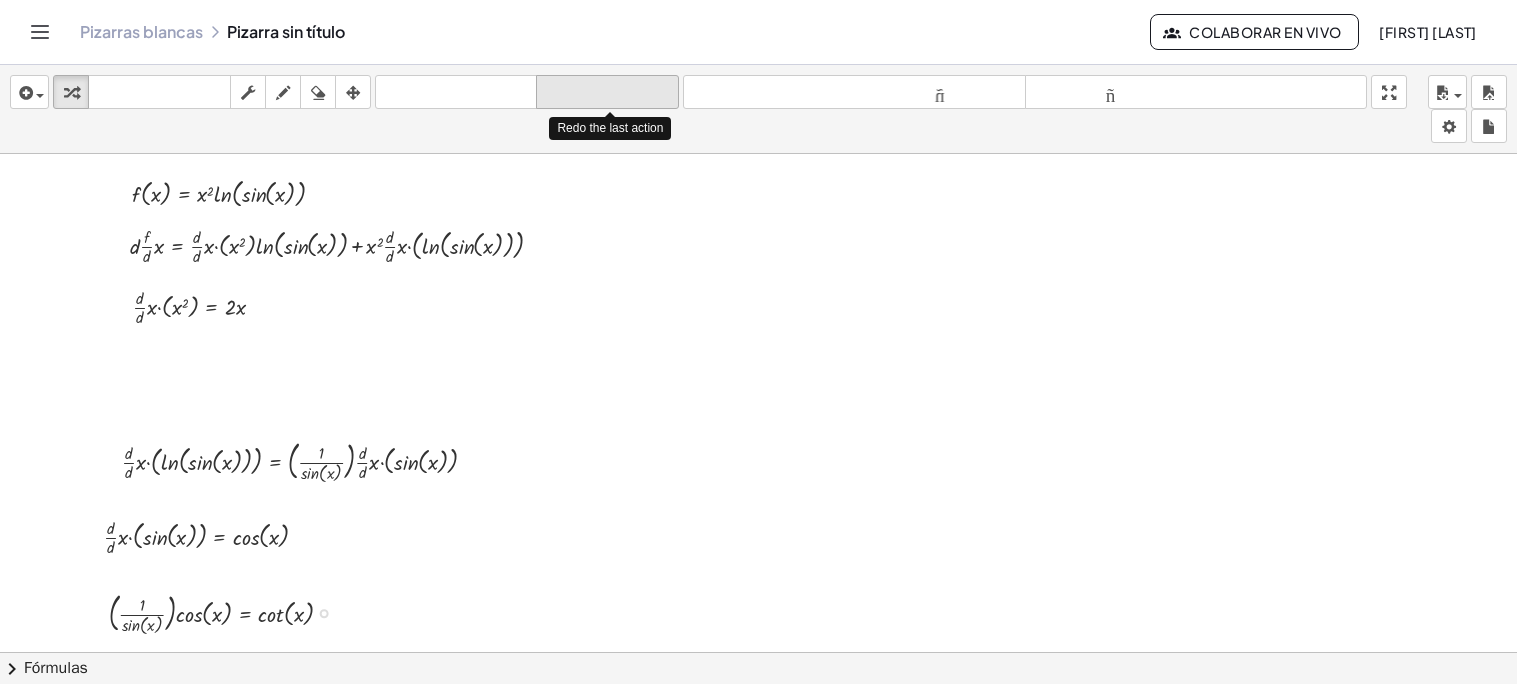 click on "rehacer" at bounding box center [607, 92] 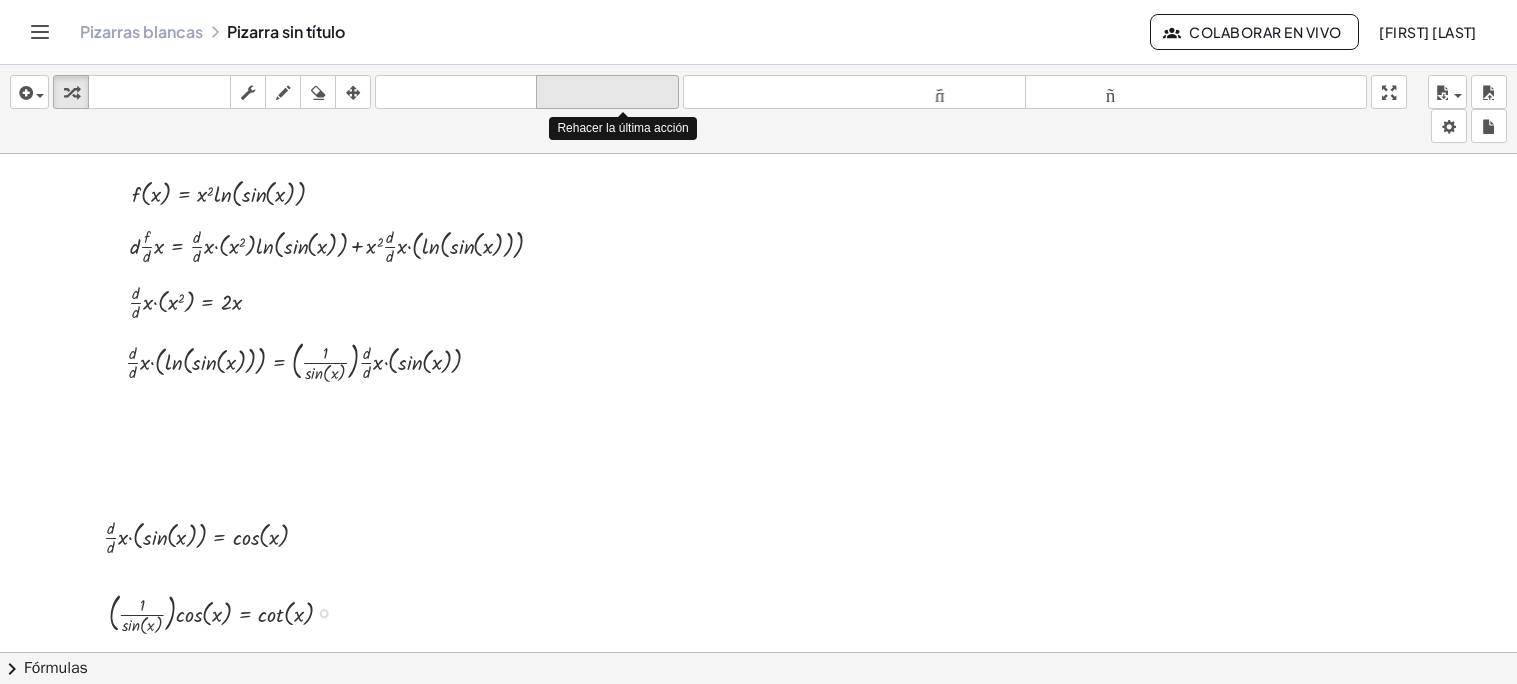 click on "rehacer" at bounding box center [607, 92] 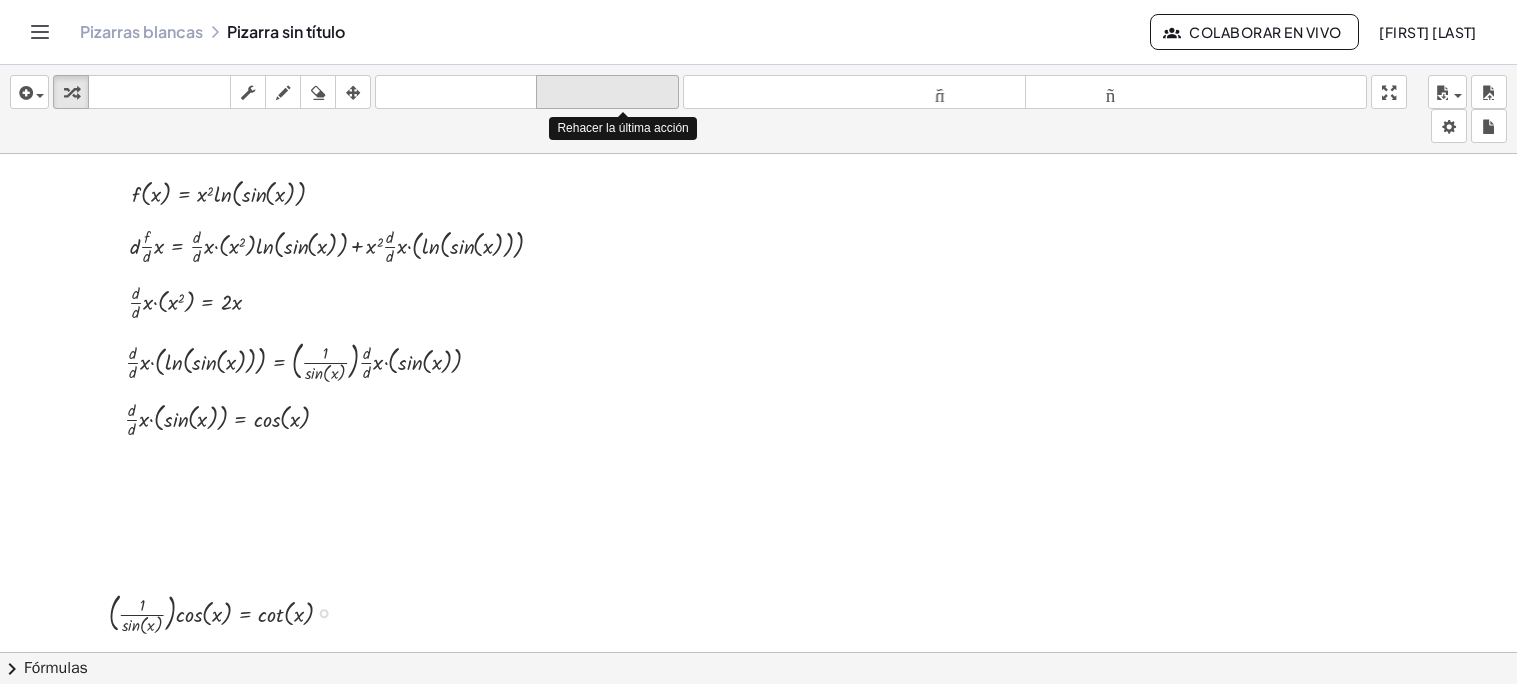 click on "rehacer" at bounding box center (607, 92) 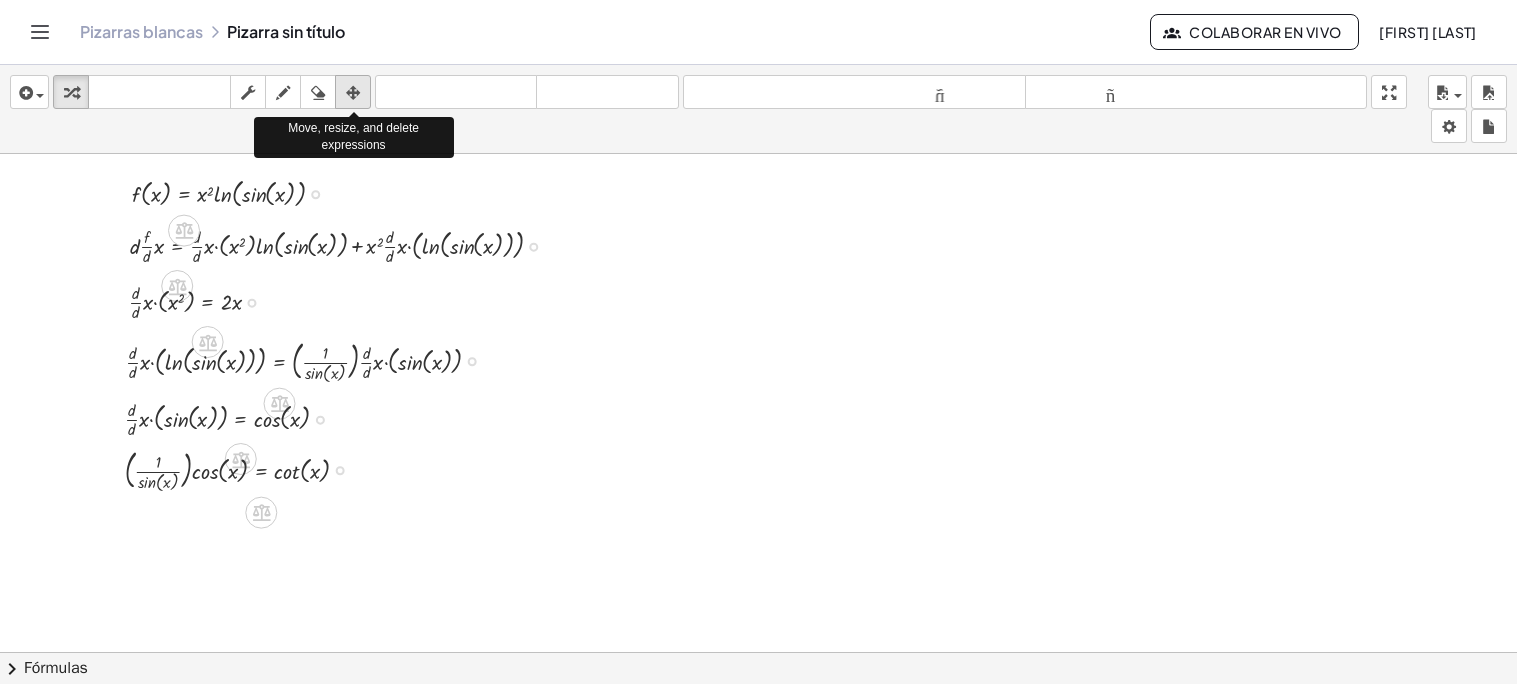 click at bounding box center (353, 93) 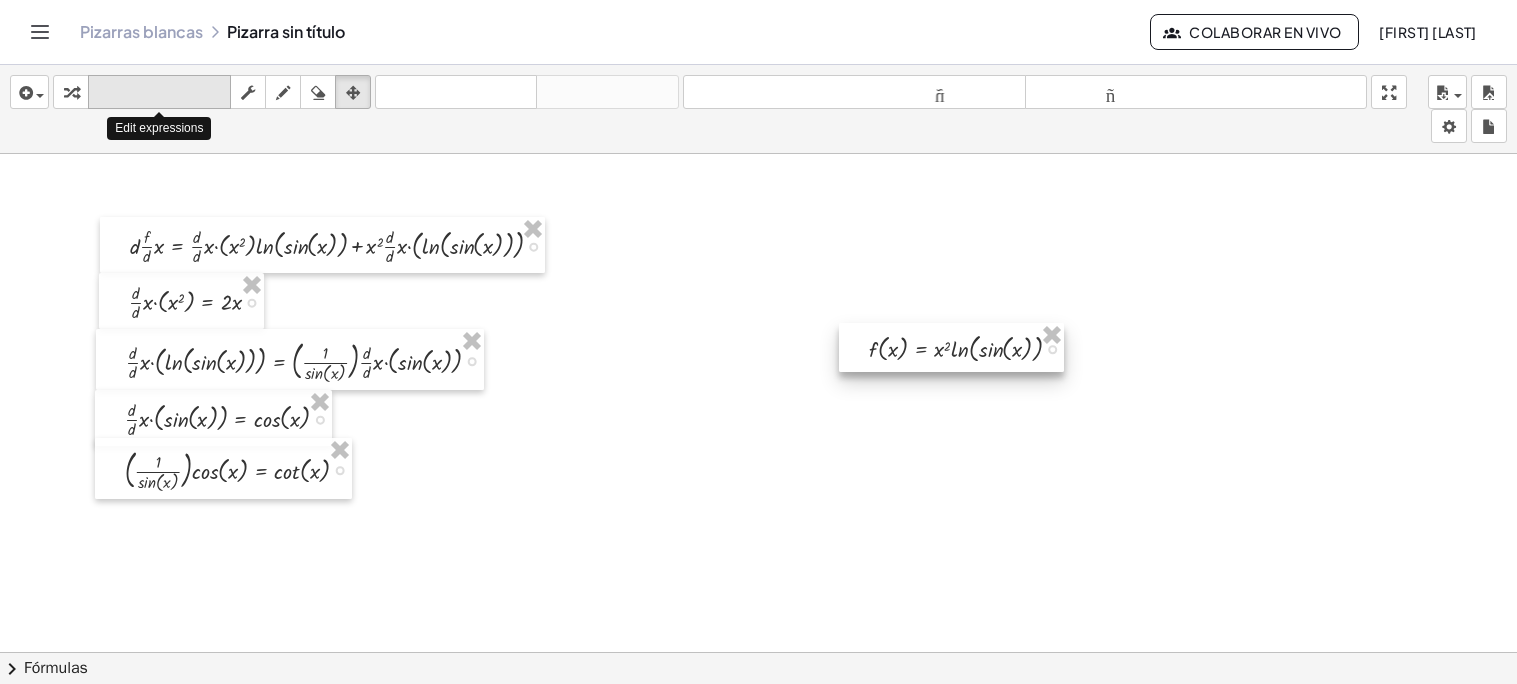 click on "teclado" at bounding box center (159, 92) 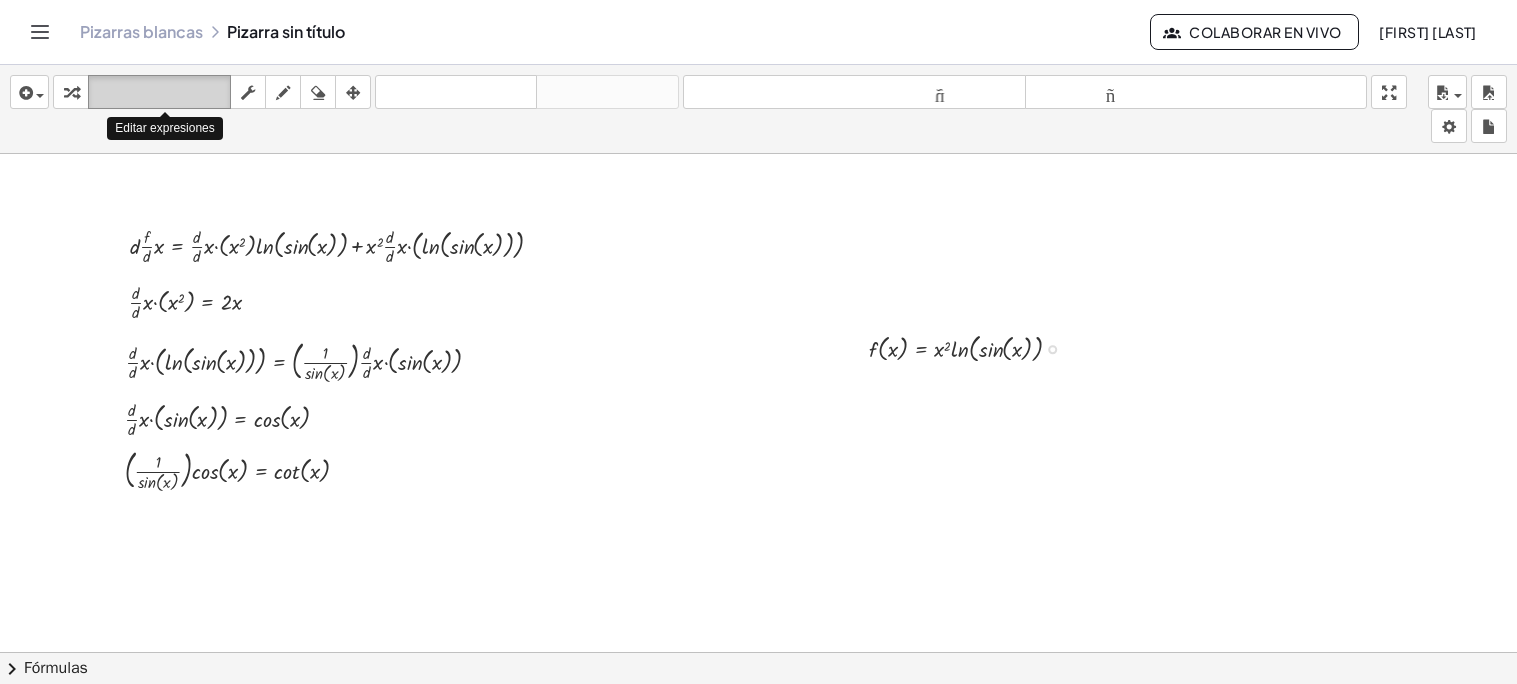 click on "teclado" at bounding box center (159, 92) 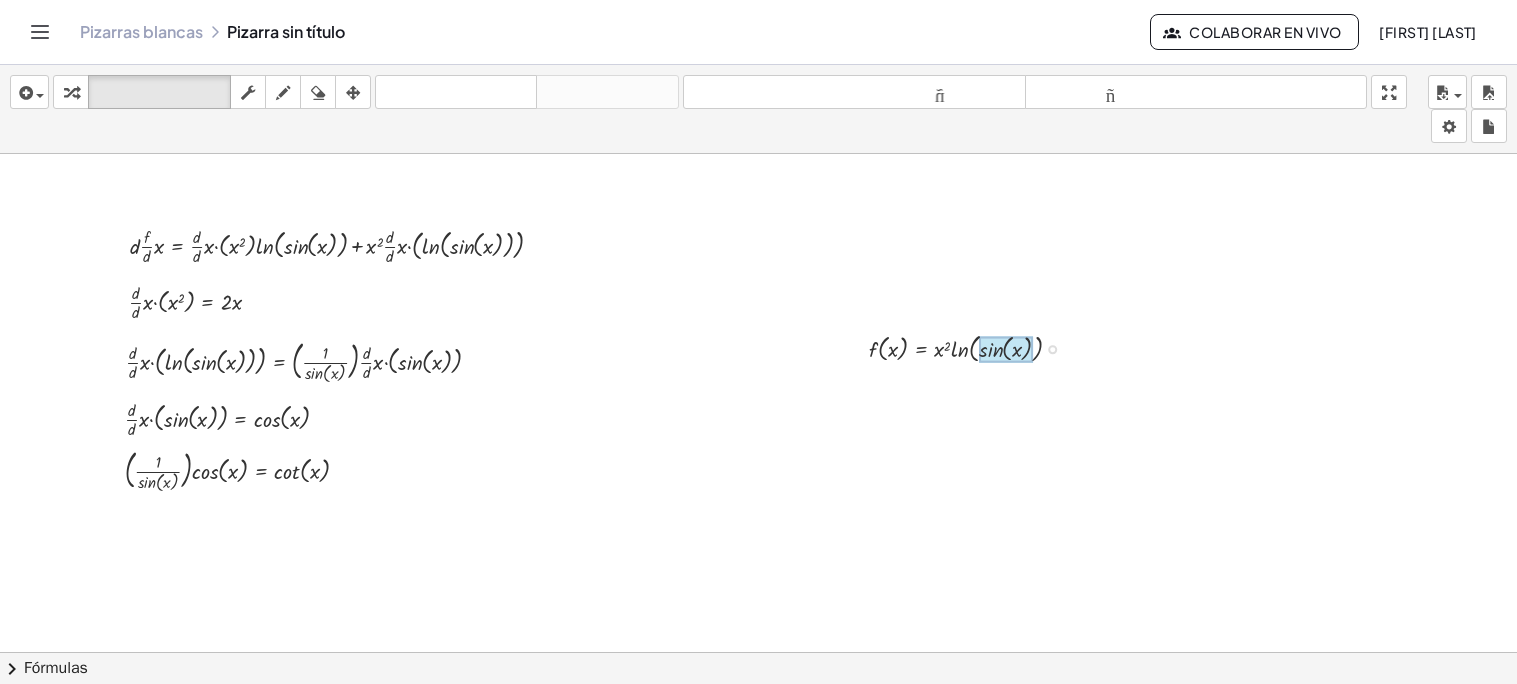 click at bounding box center (1006, 350) 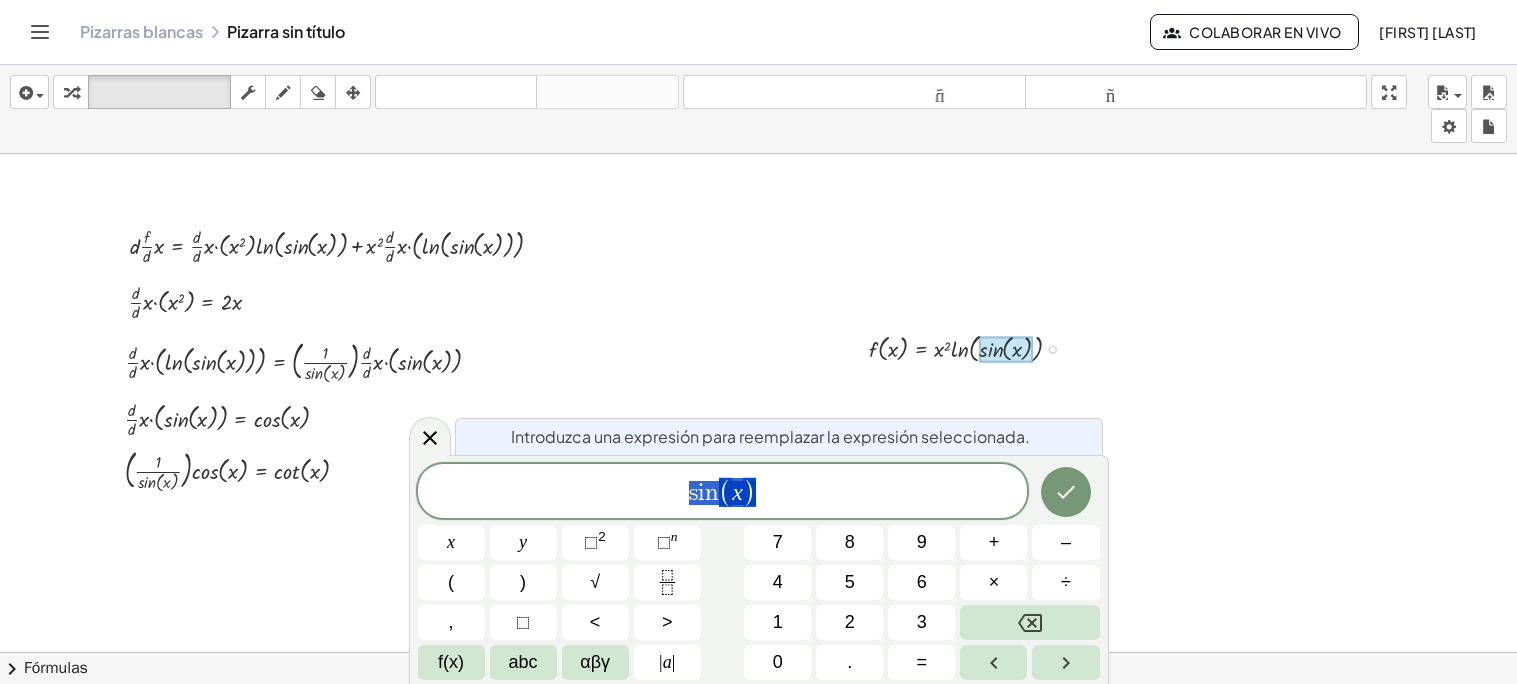 click at bounding box center [1006, 350] 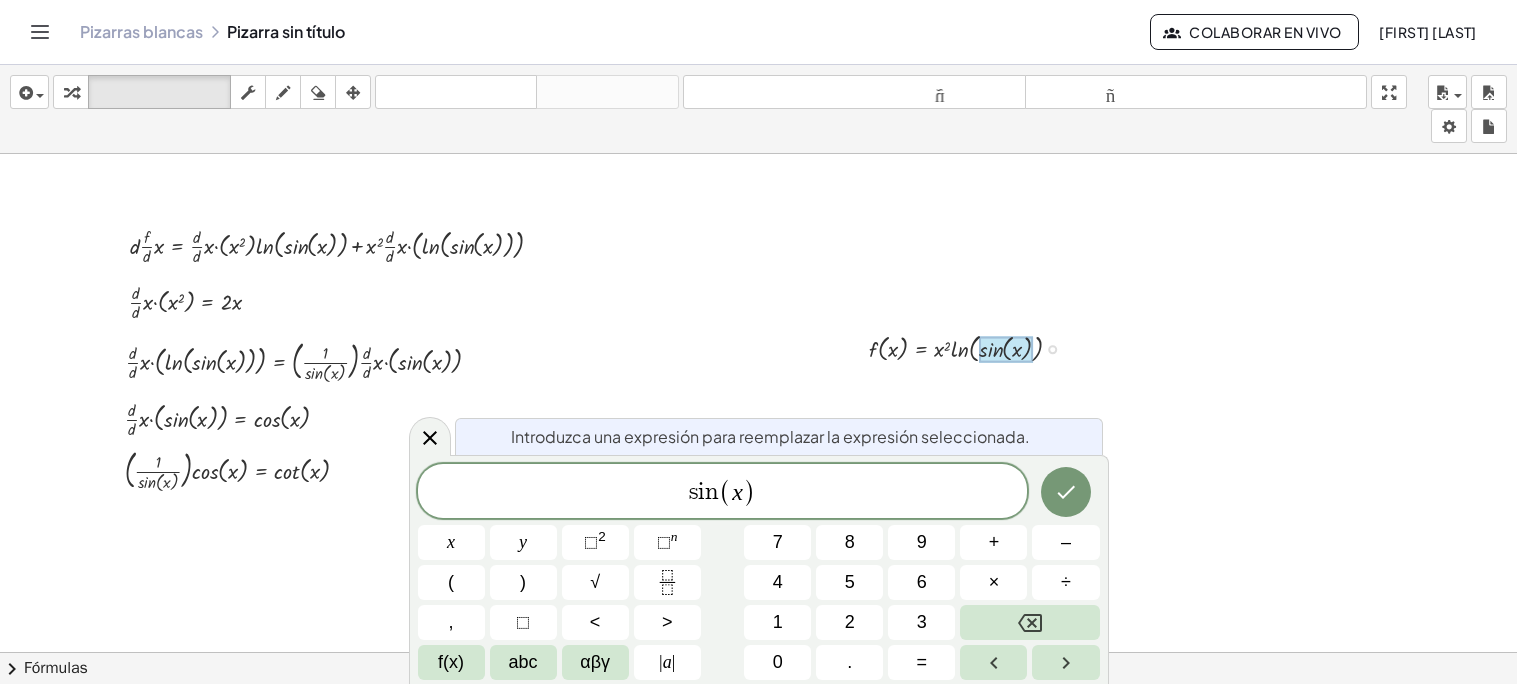 click at bounding box center (1006, 350) 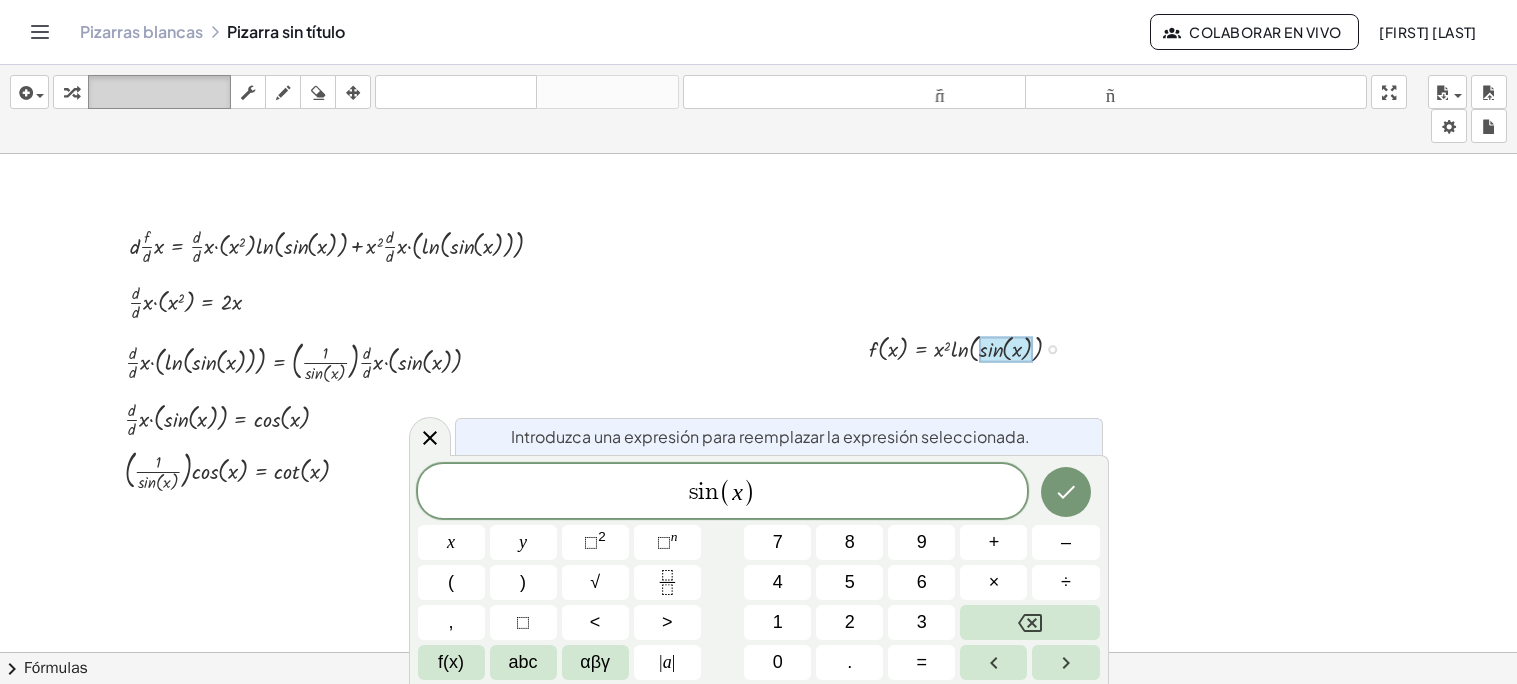 click on "teclado" at bounding box center [159, 92] 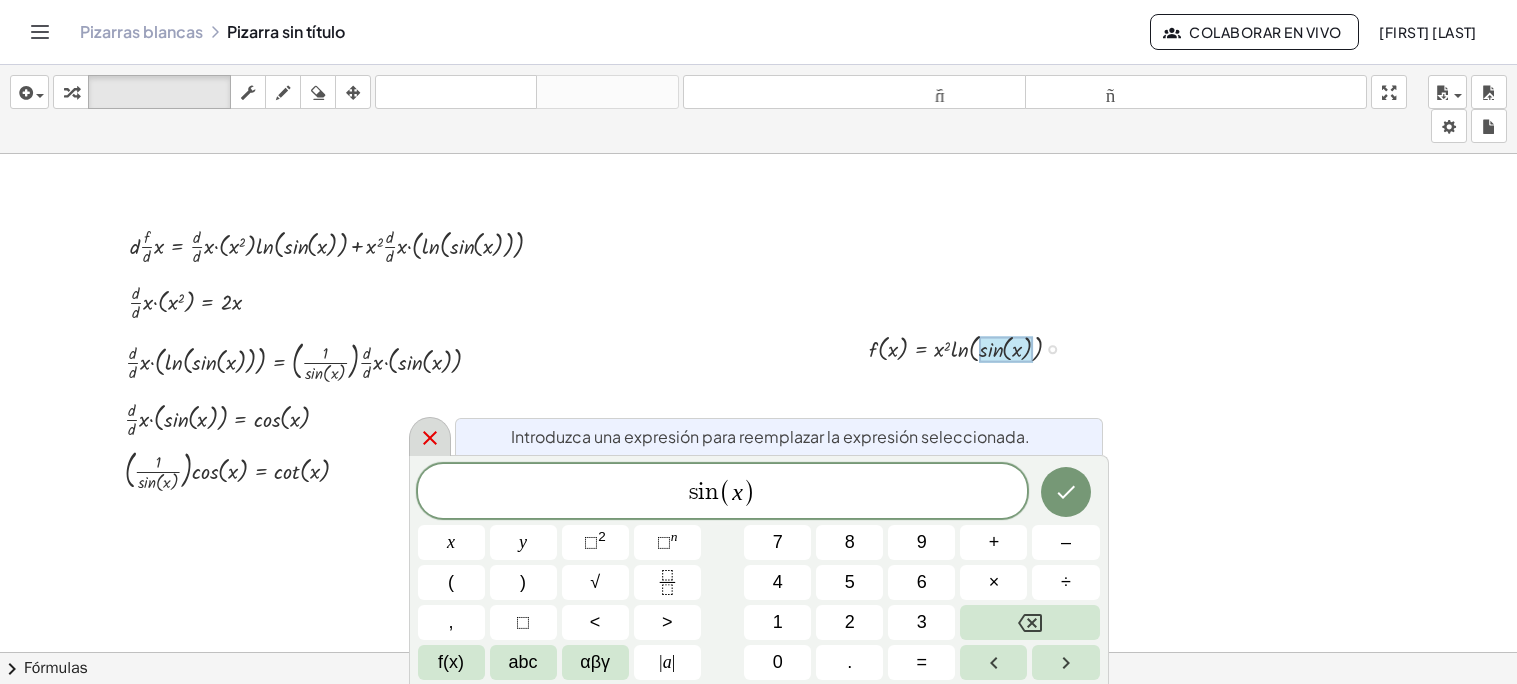 click 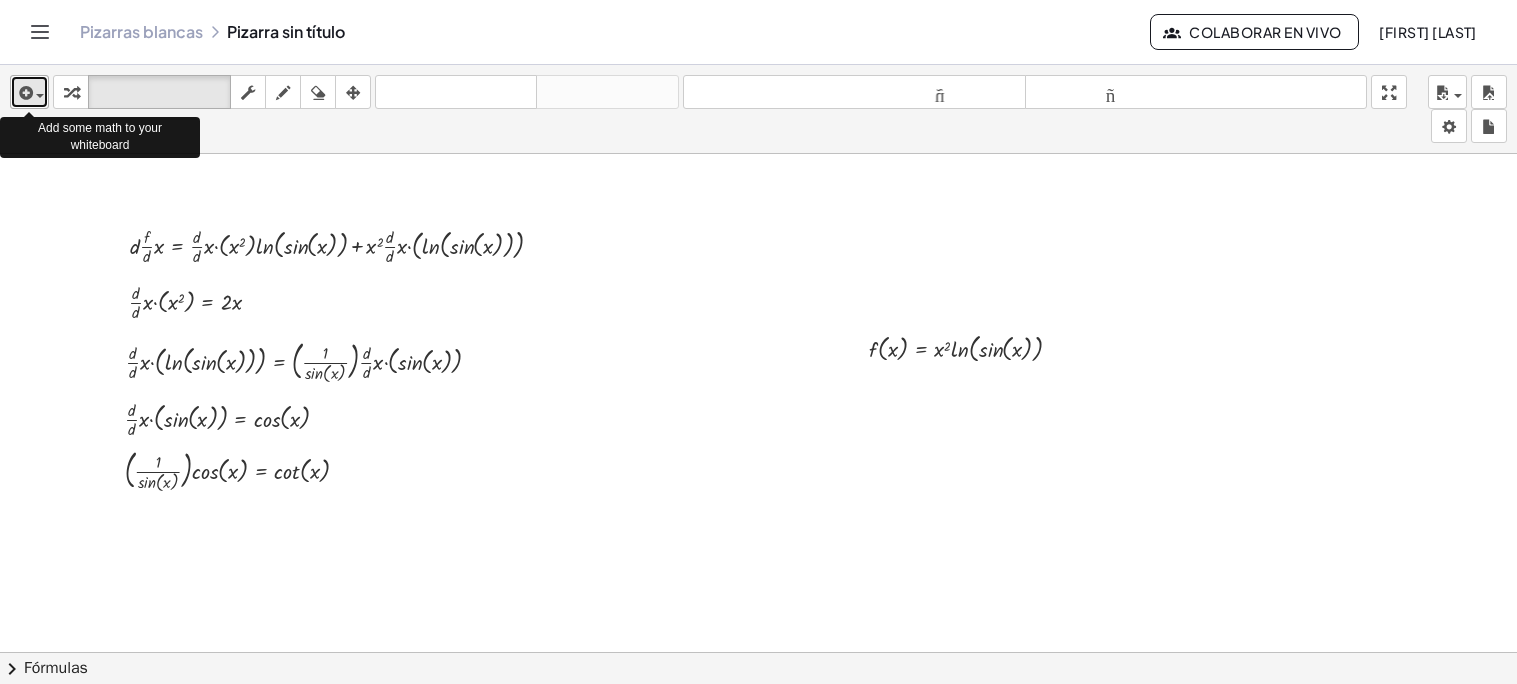 click at bounding box center (24, 93) 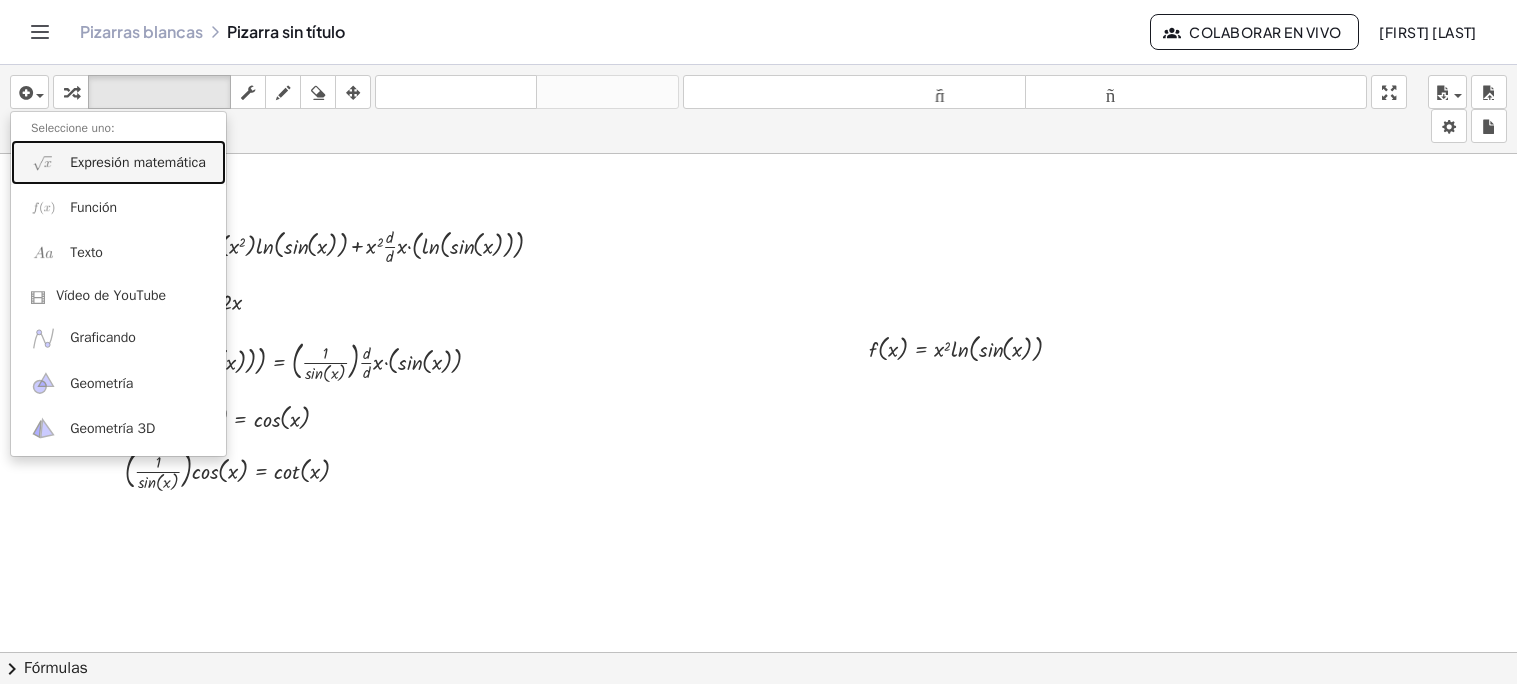 click on "Expresión matemática" at bounding box center [138, 162] 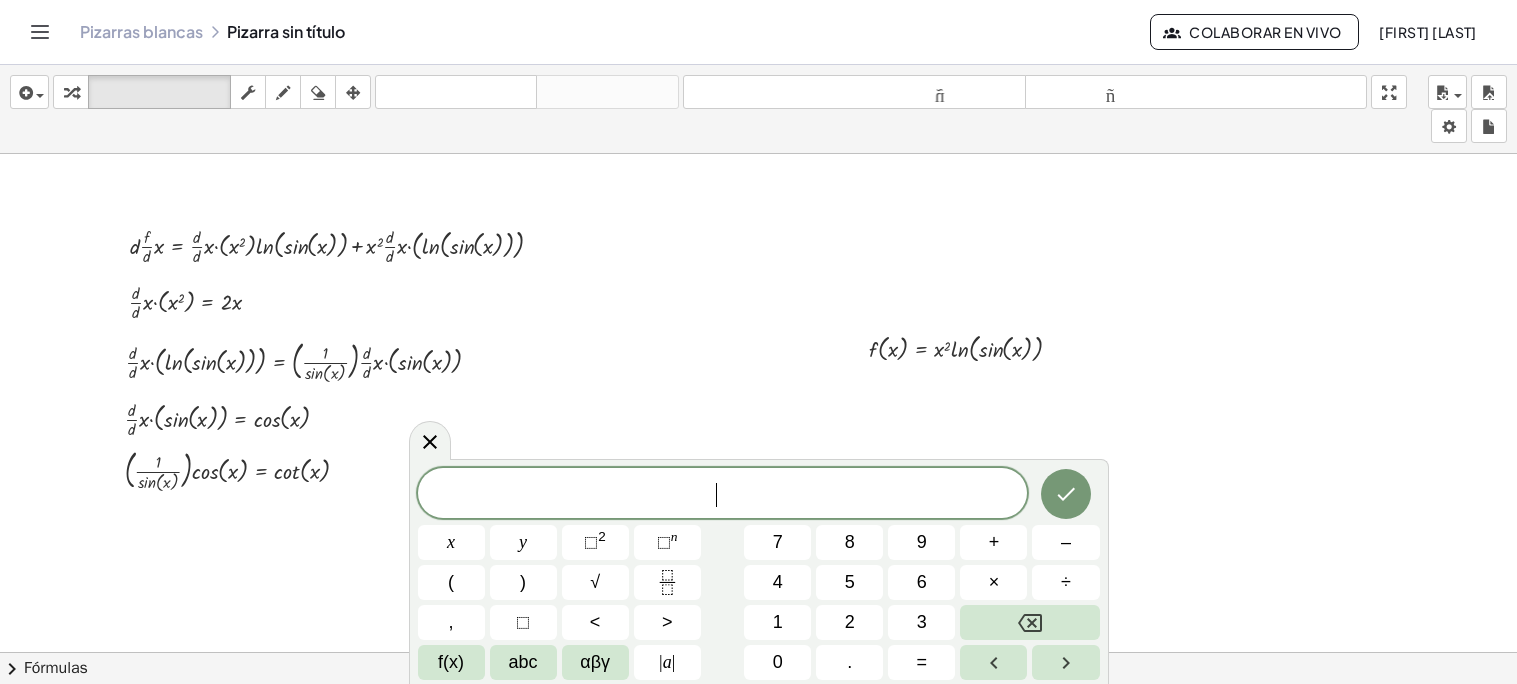 click at bounding box center (758, 705) 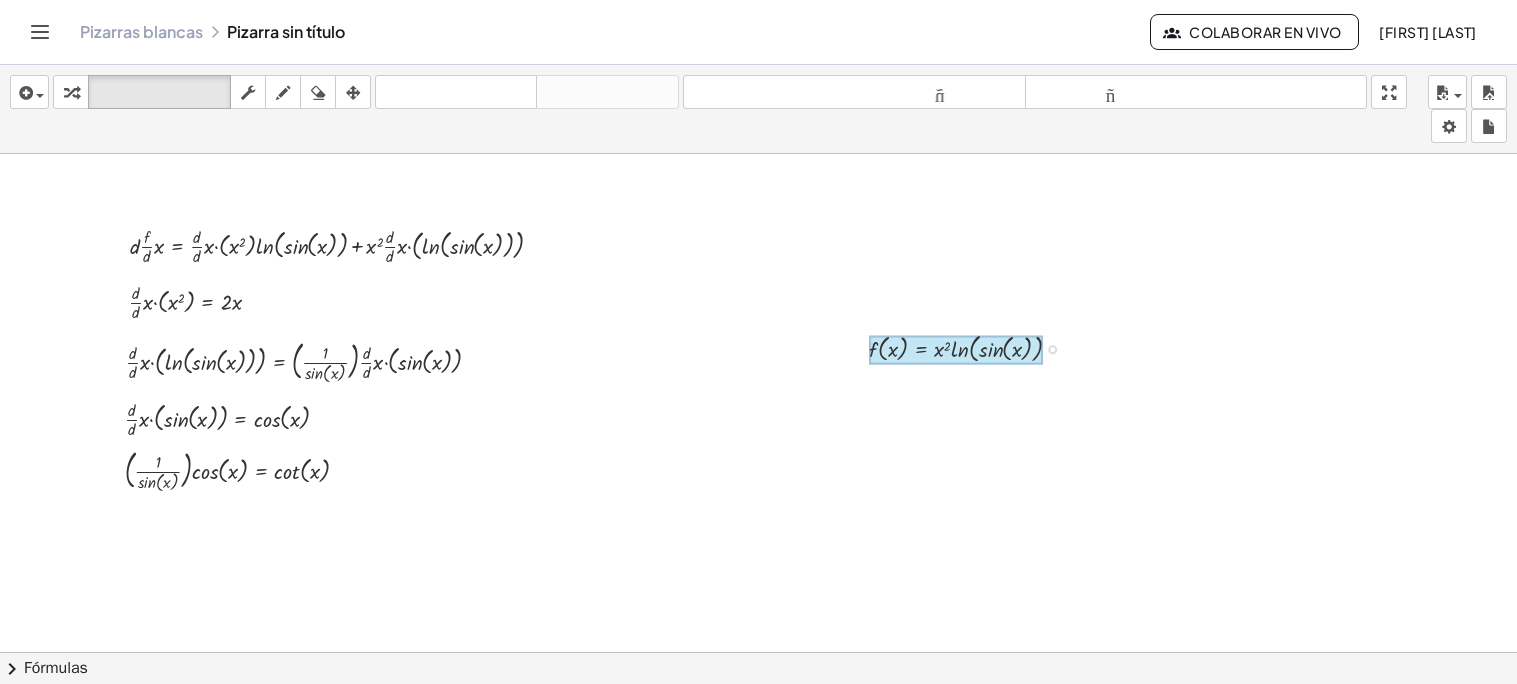 click at bounding box center [956, 349] 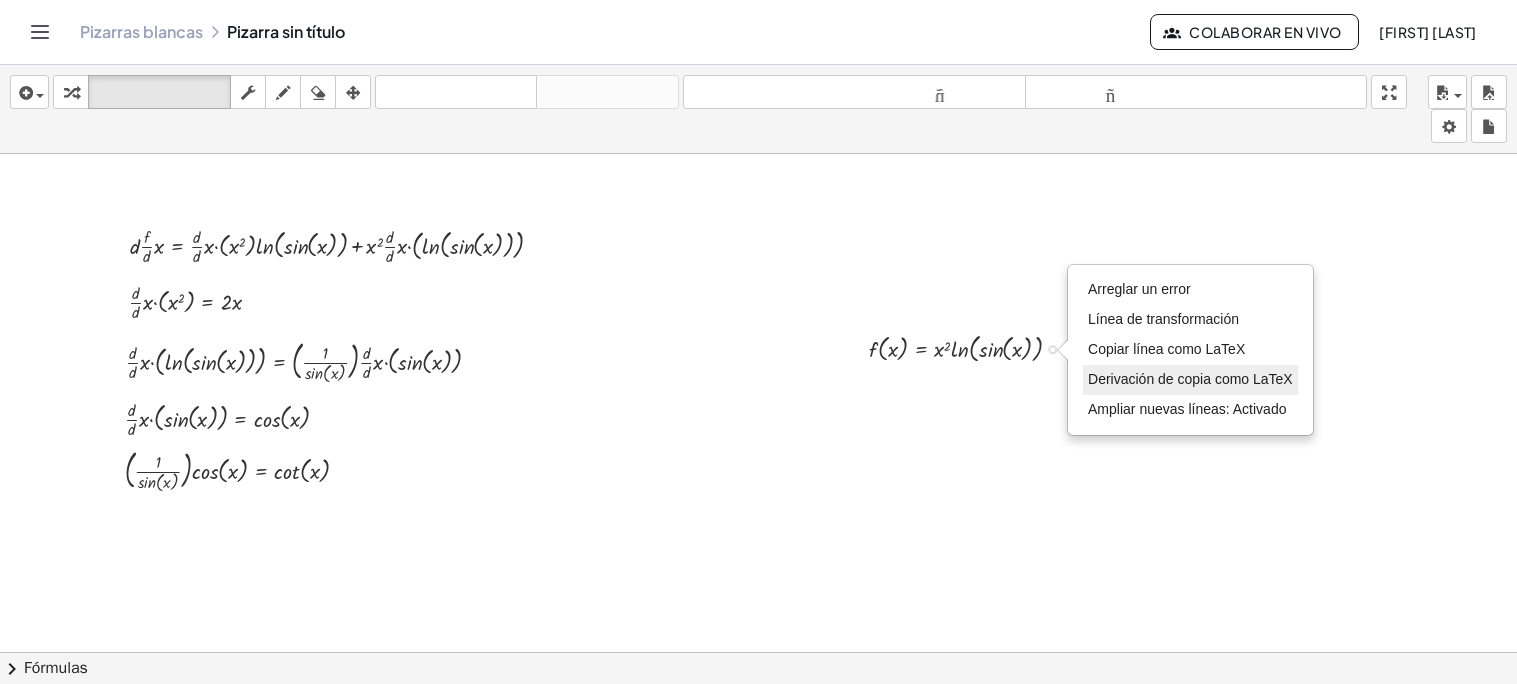 click on "Derivación de copia como LaTeX" at bounding box center (1190, 379) 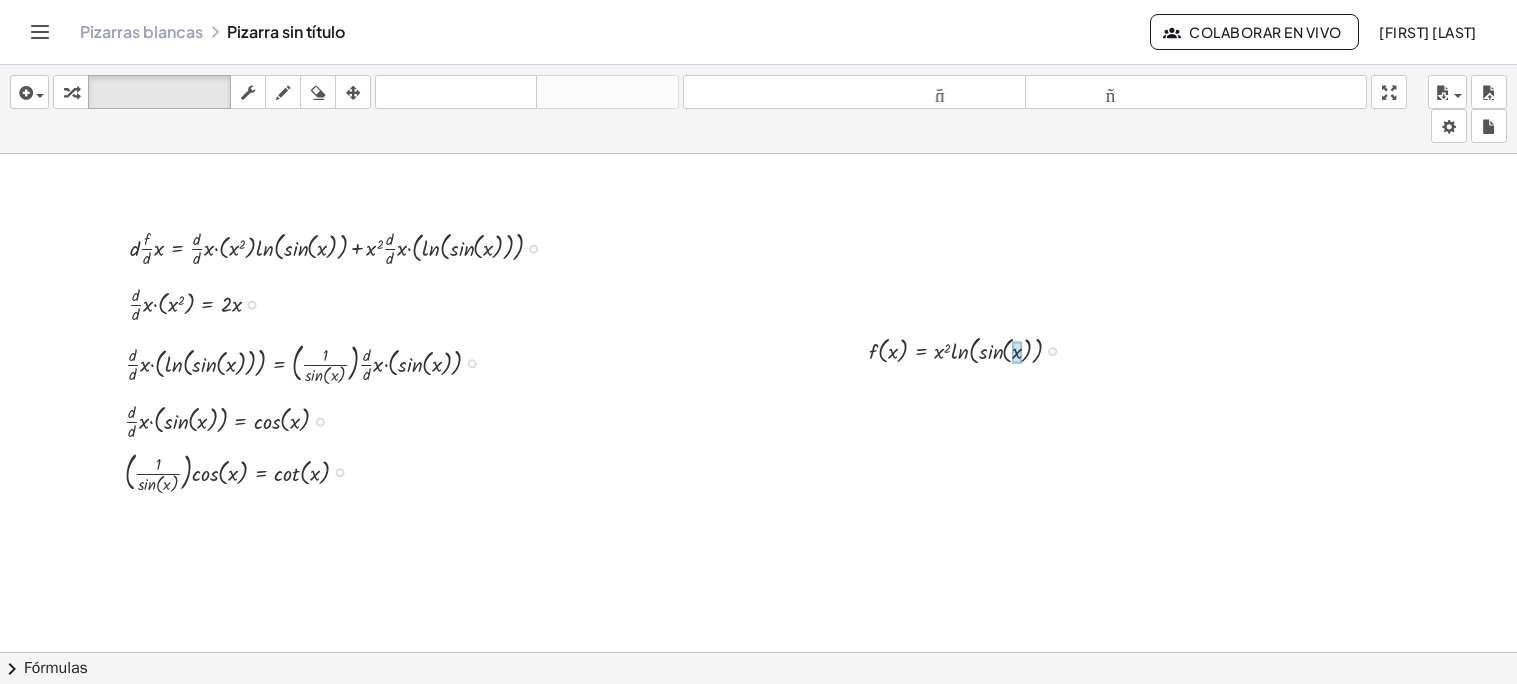 scroll, scrollTop: 0, scrollLeft: 0, axis: both 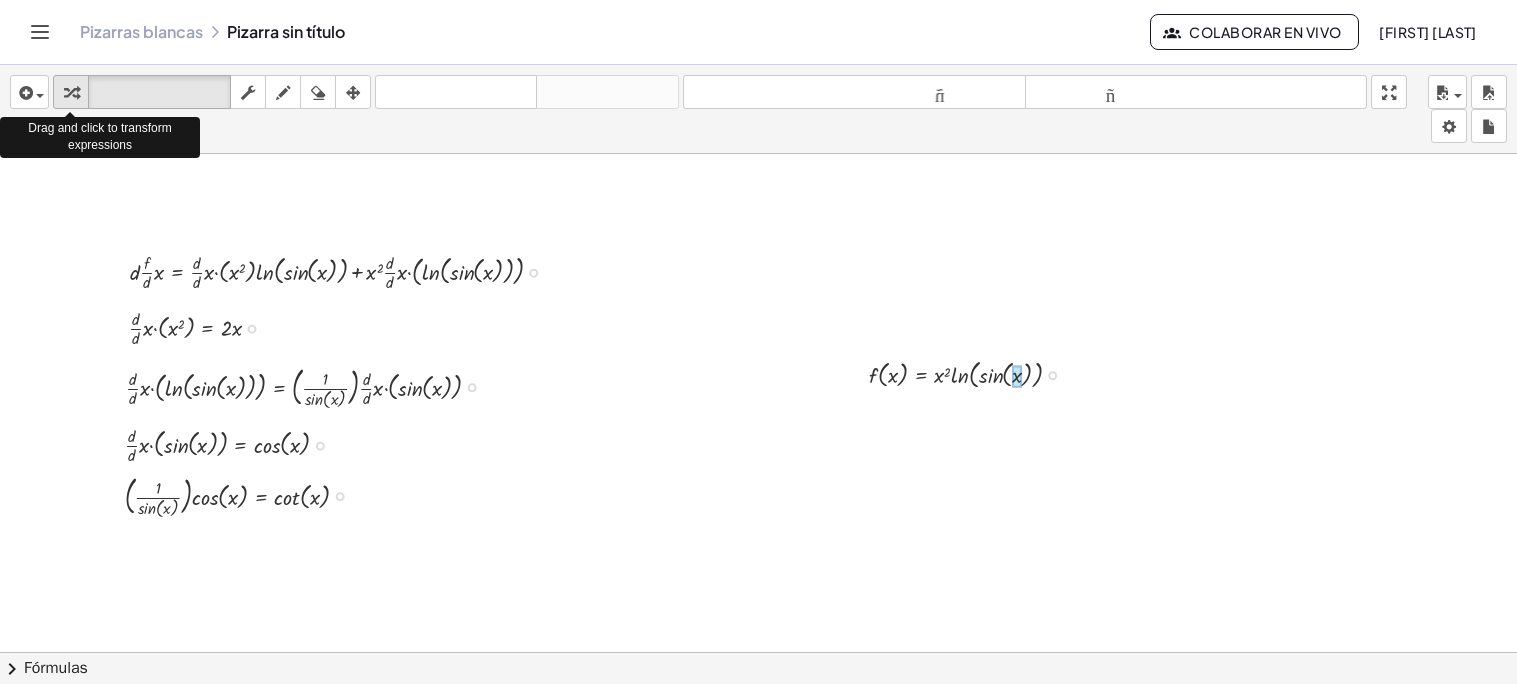 click at bounding box center (71, 93) 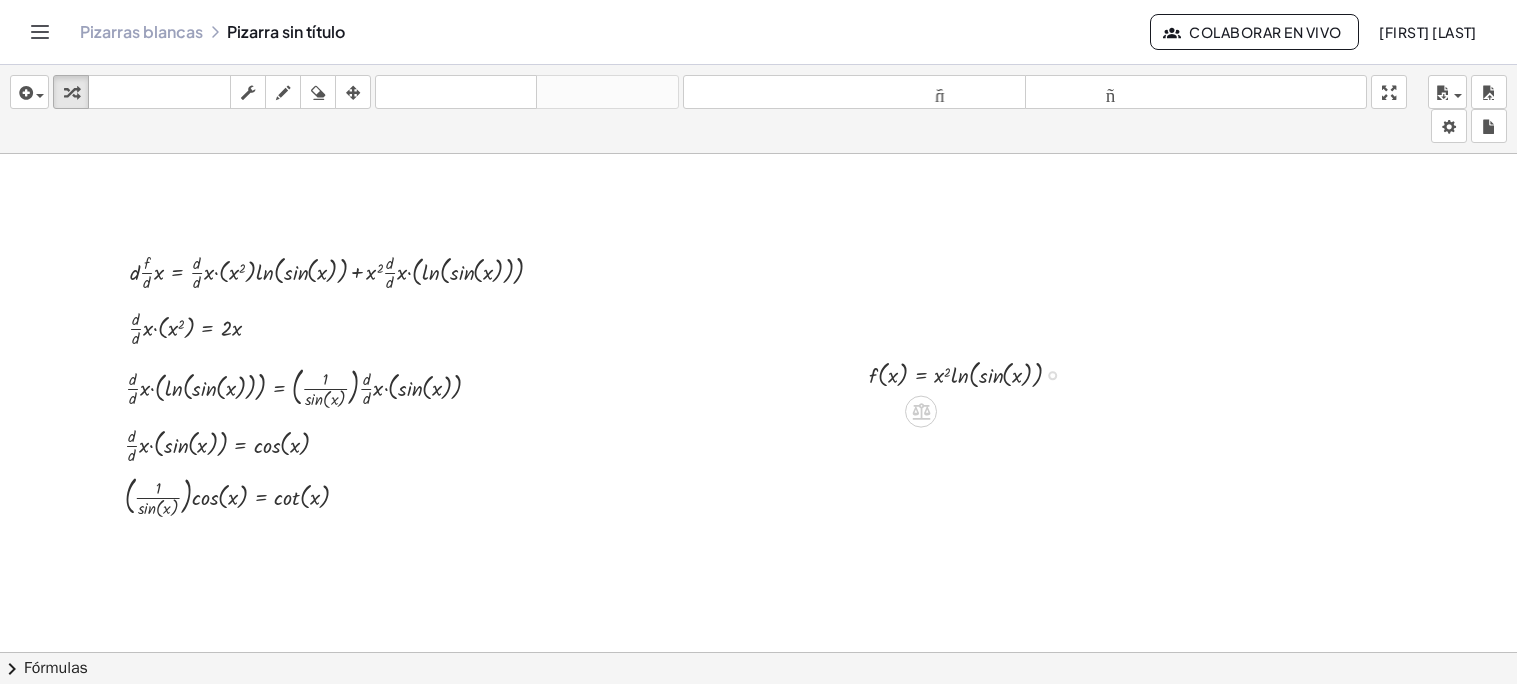 click at bounding box center [973, 373] 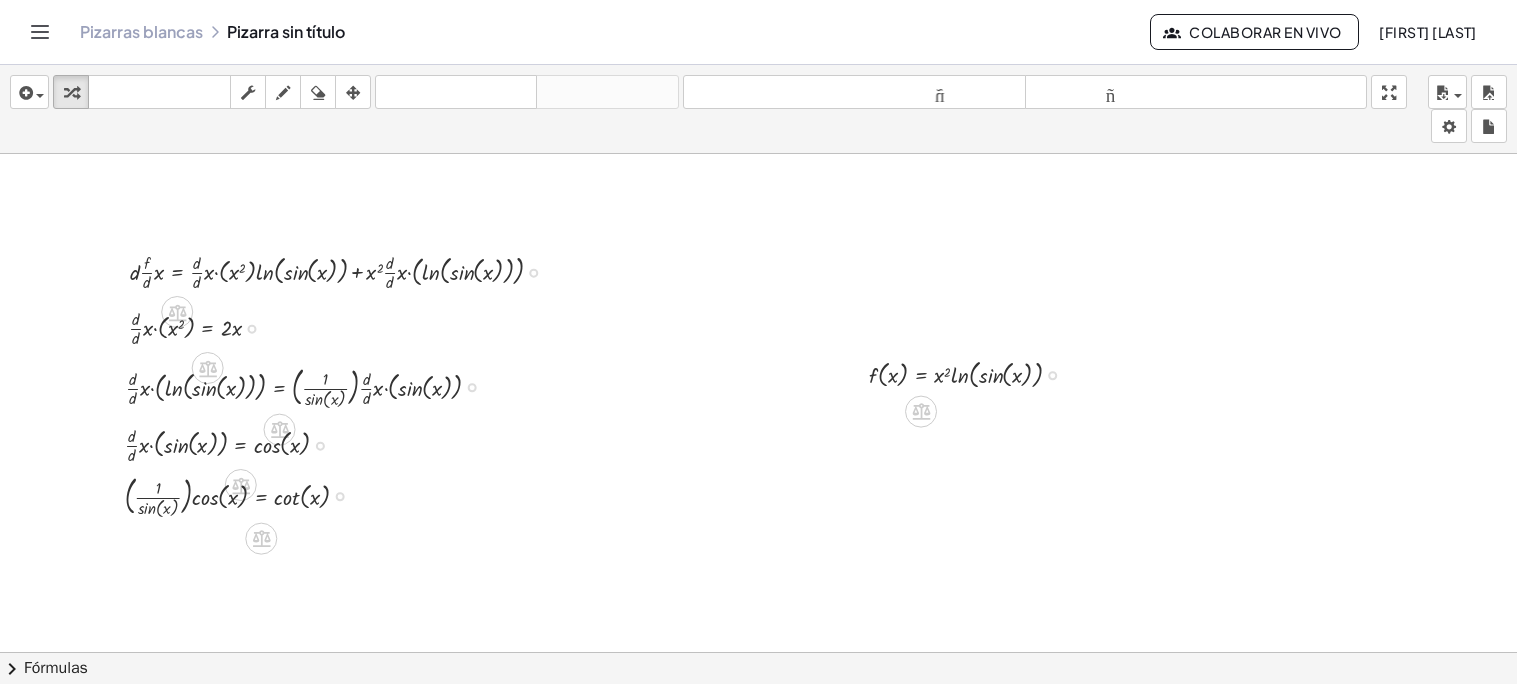 click at bounding box center [973, 373] 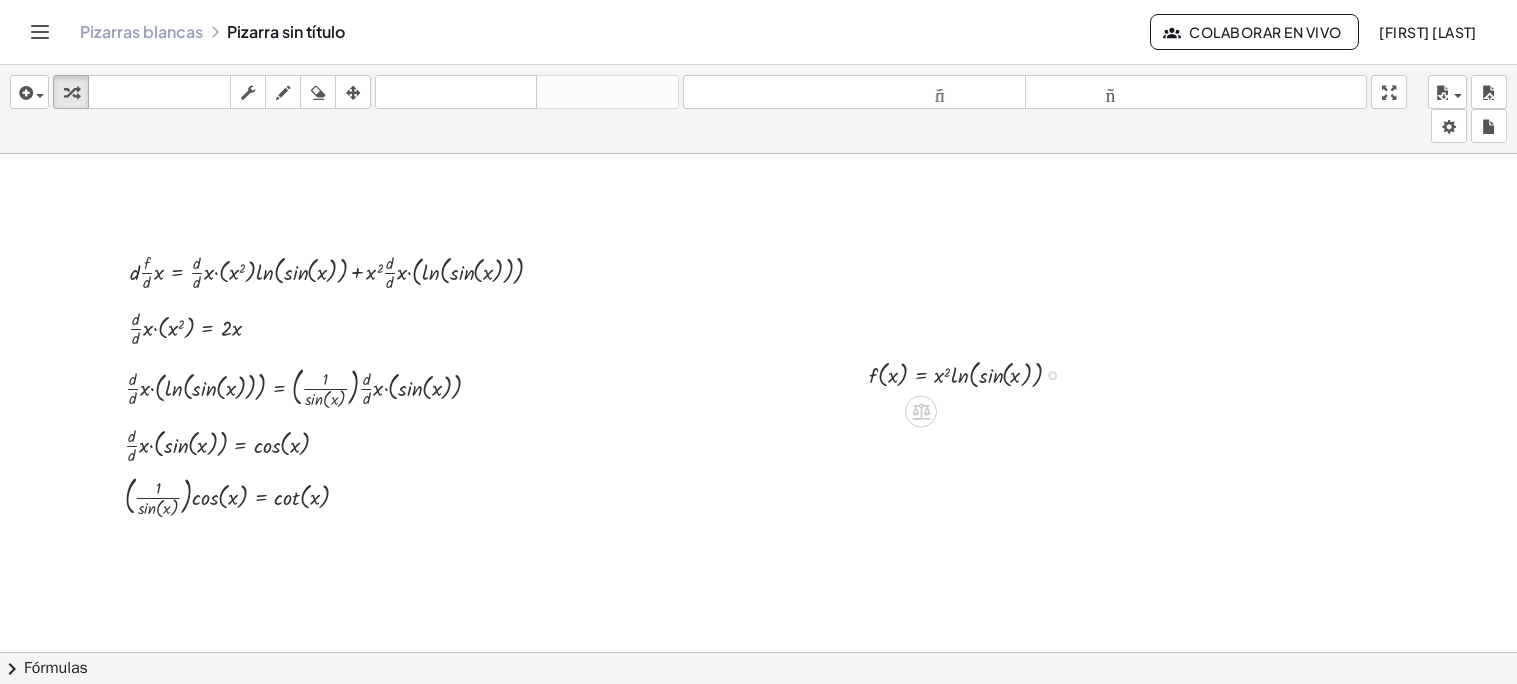 click at bounding box center (973, 373) 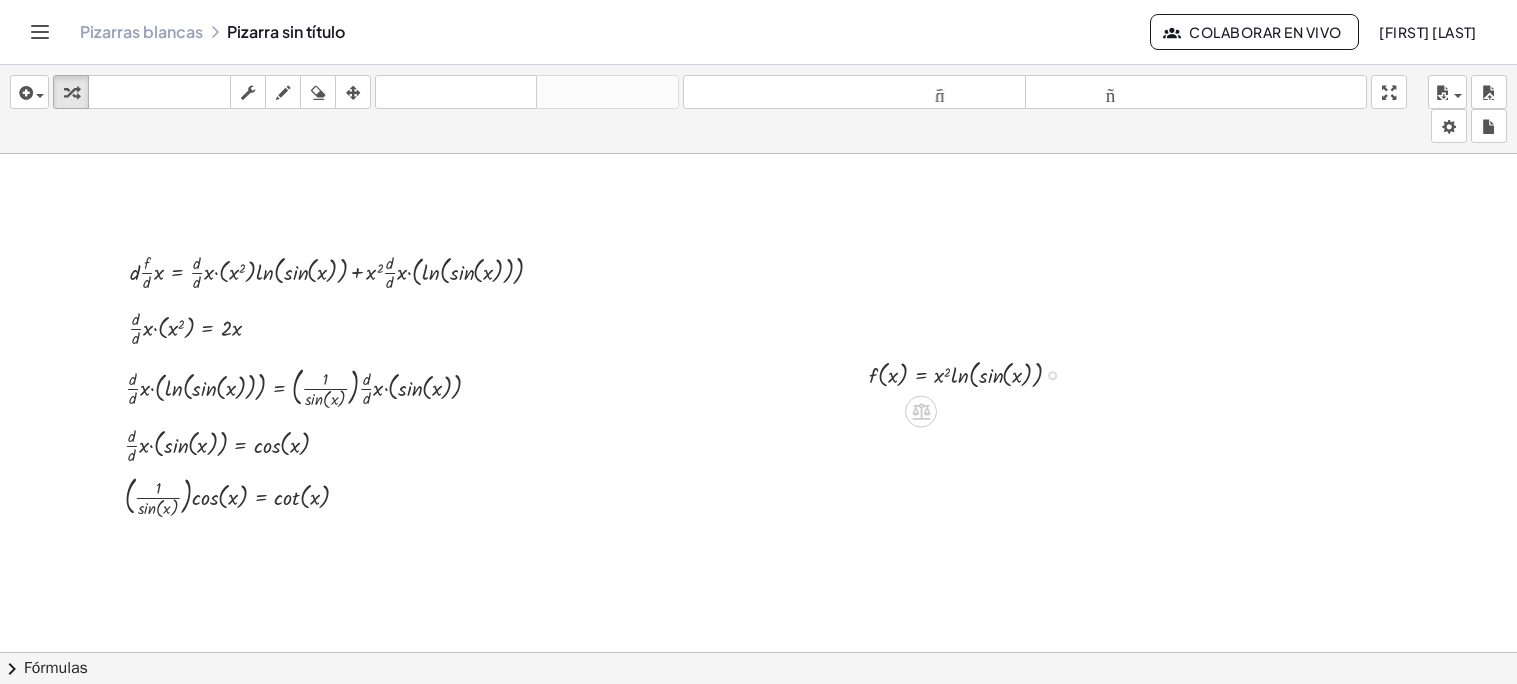 click at bounding box center [973, 373] 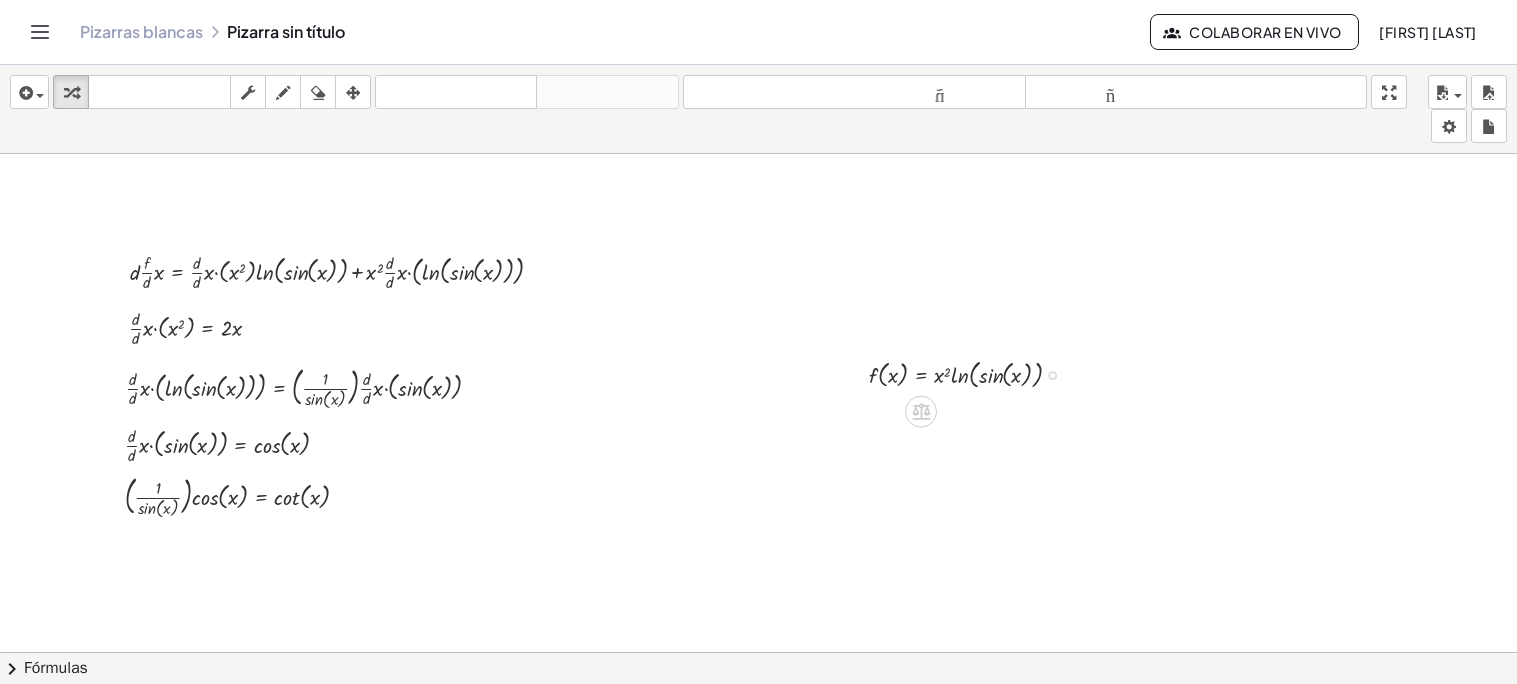 click at bounding box center [973, 373] 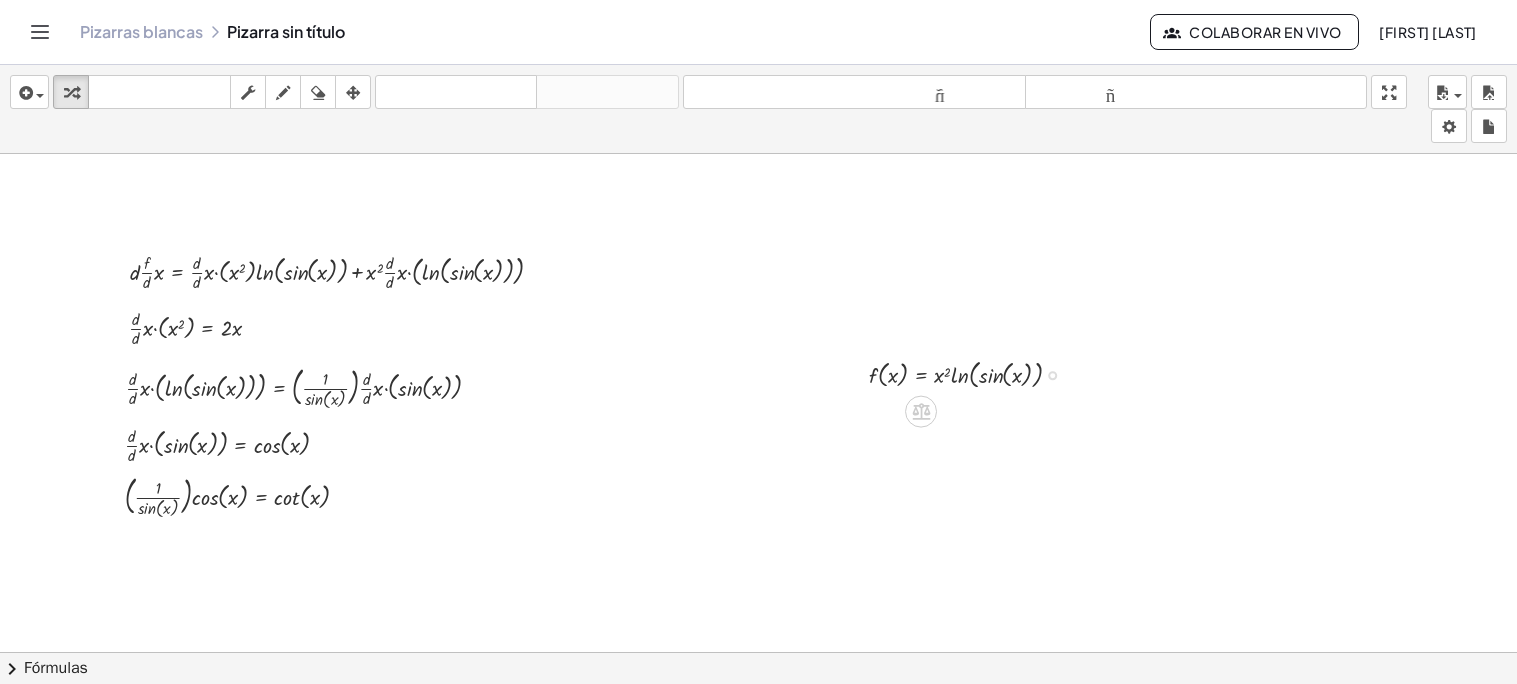 click at bounding box center (973, 373) 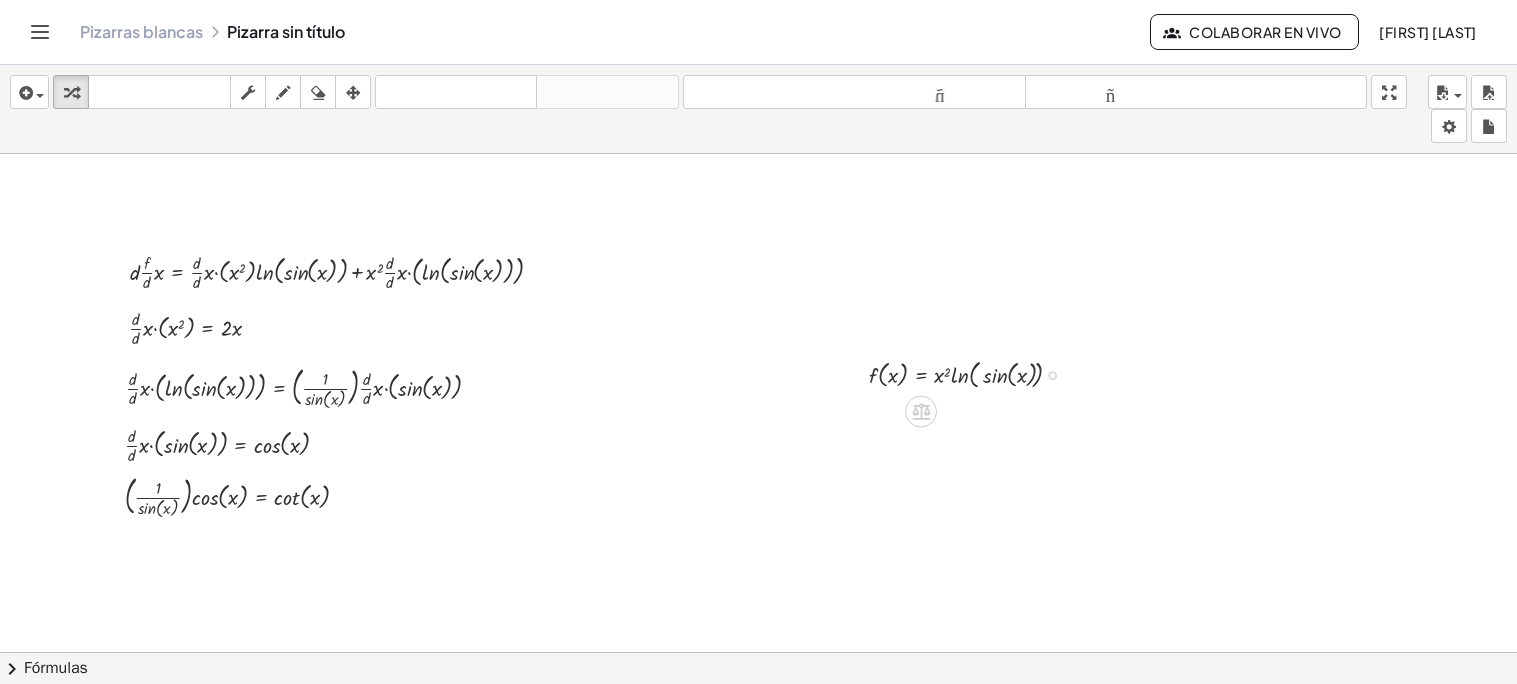 click at bounding box center (973, 373) 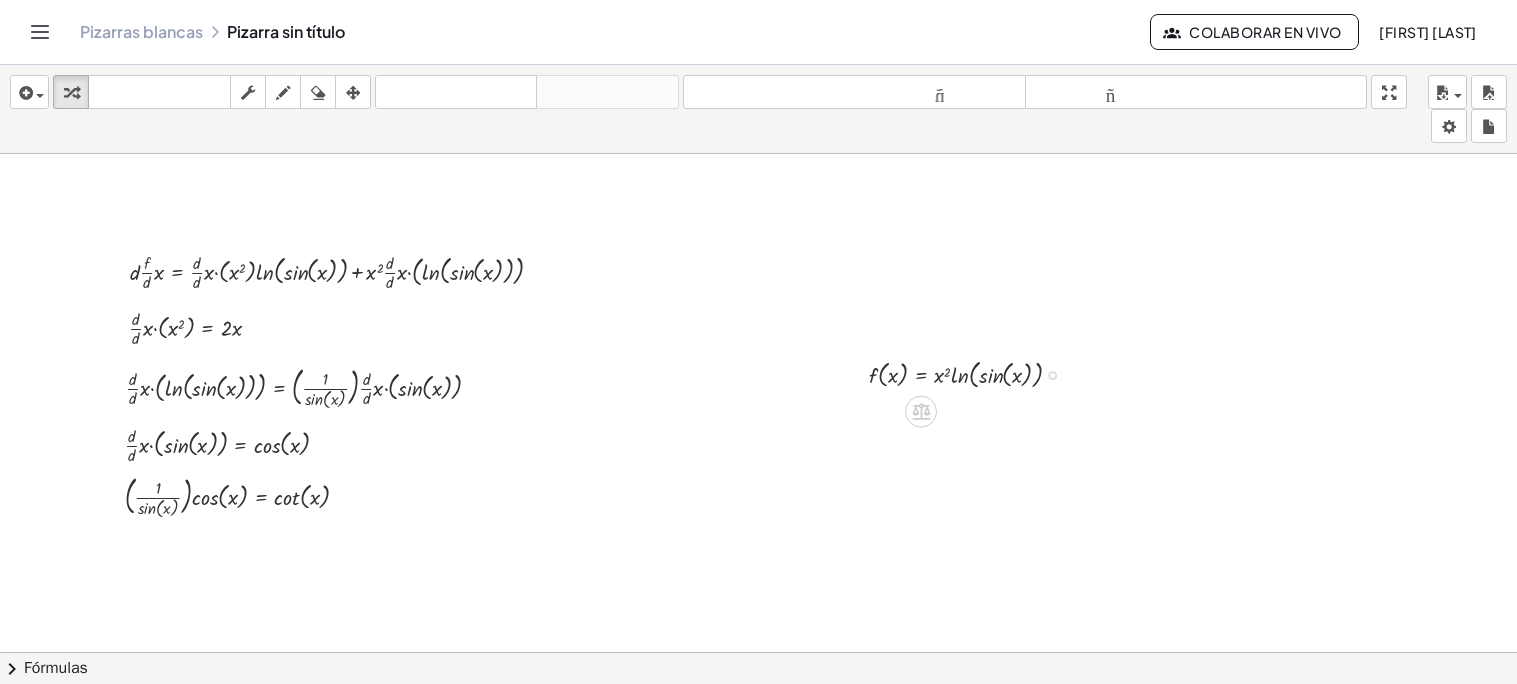 click at bounding box center (973, 373) 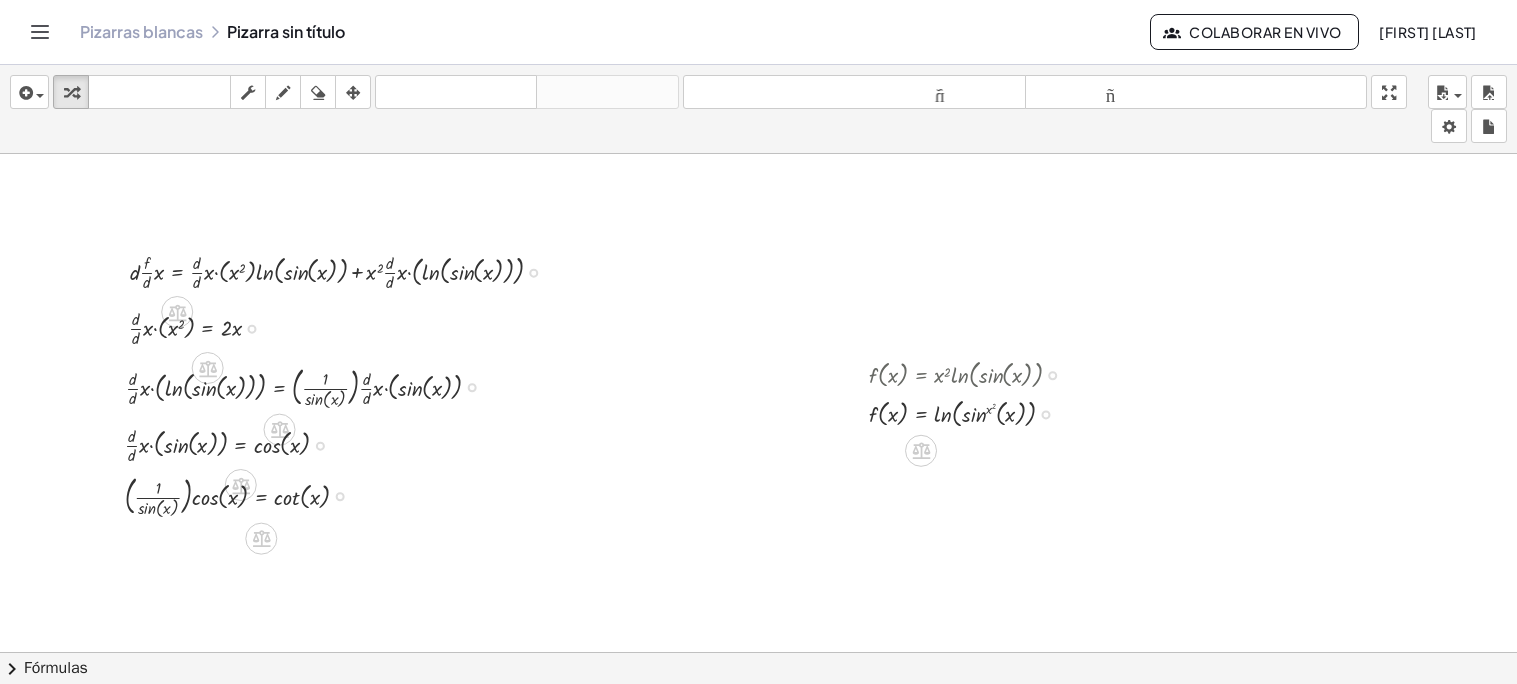 click on "chevron_right" at bounding box center (12, 669) 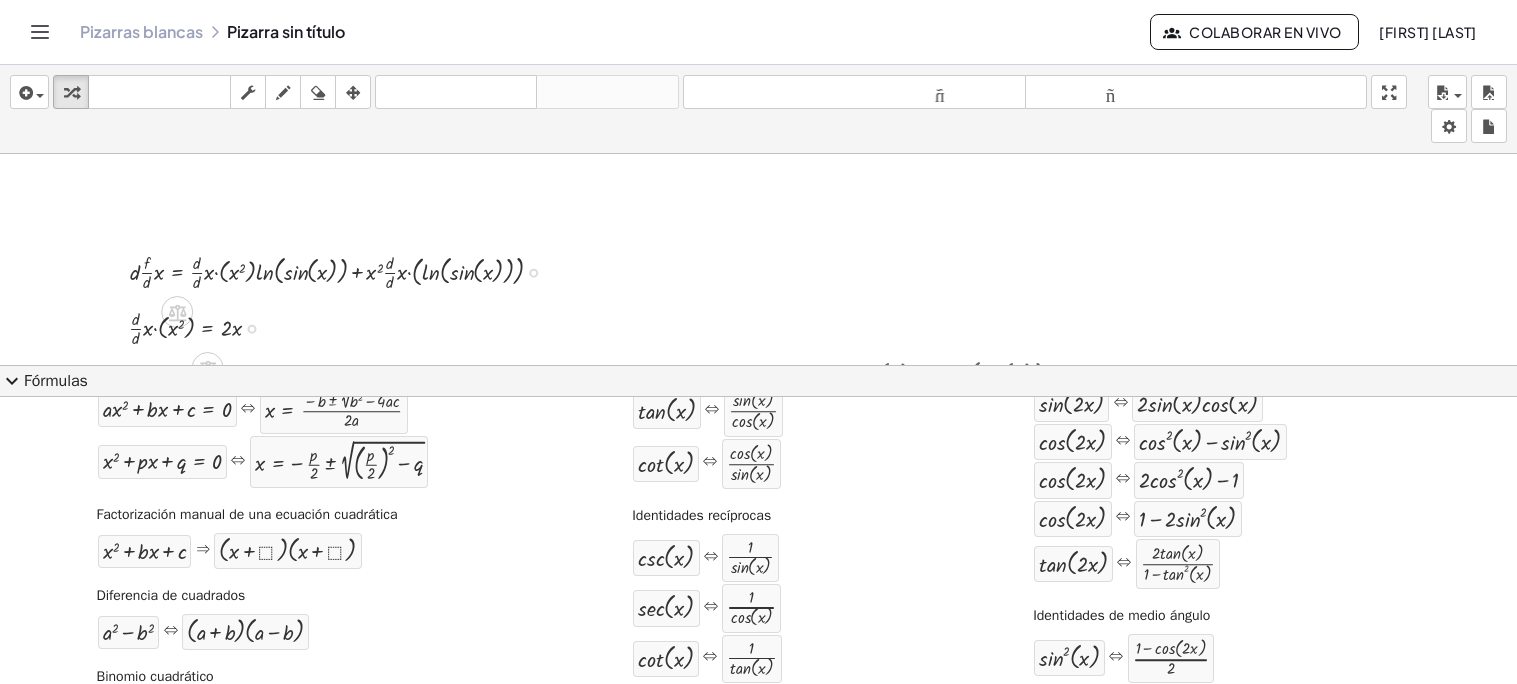 scroll, scrollTop: 0, scrollLeft: 0, axis: both 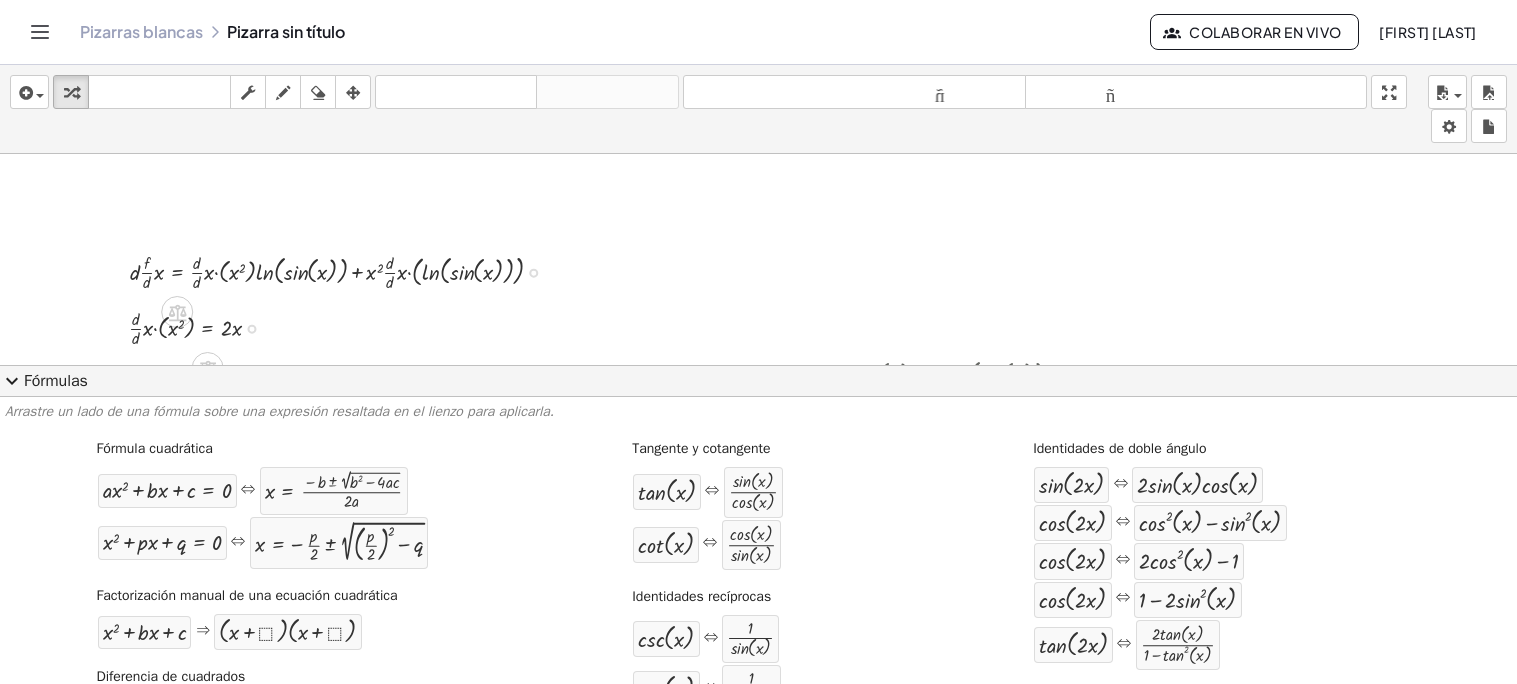 click on "Fórmulas" at bounding box center [56, 381] 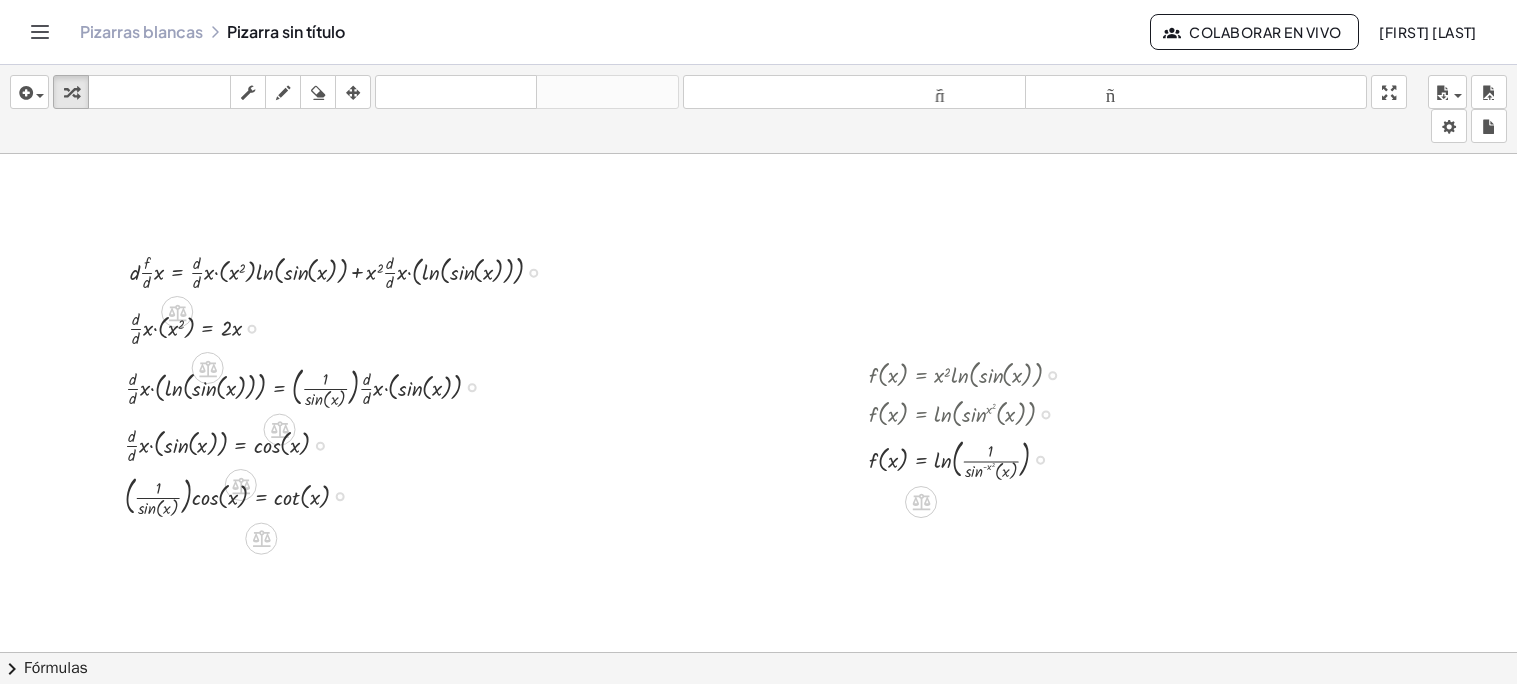 click at bounding box center (973, 458) 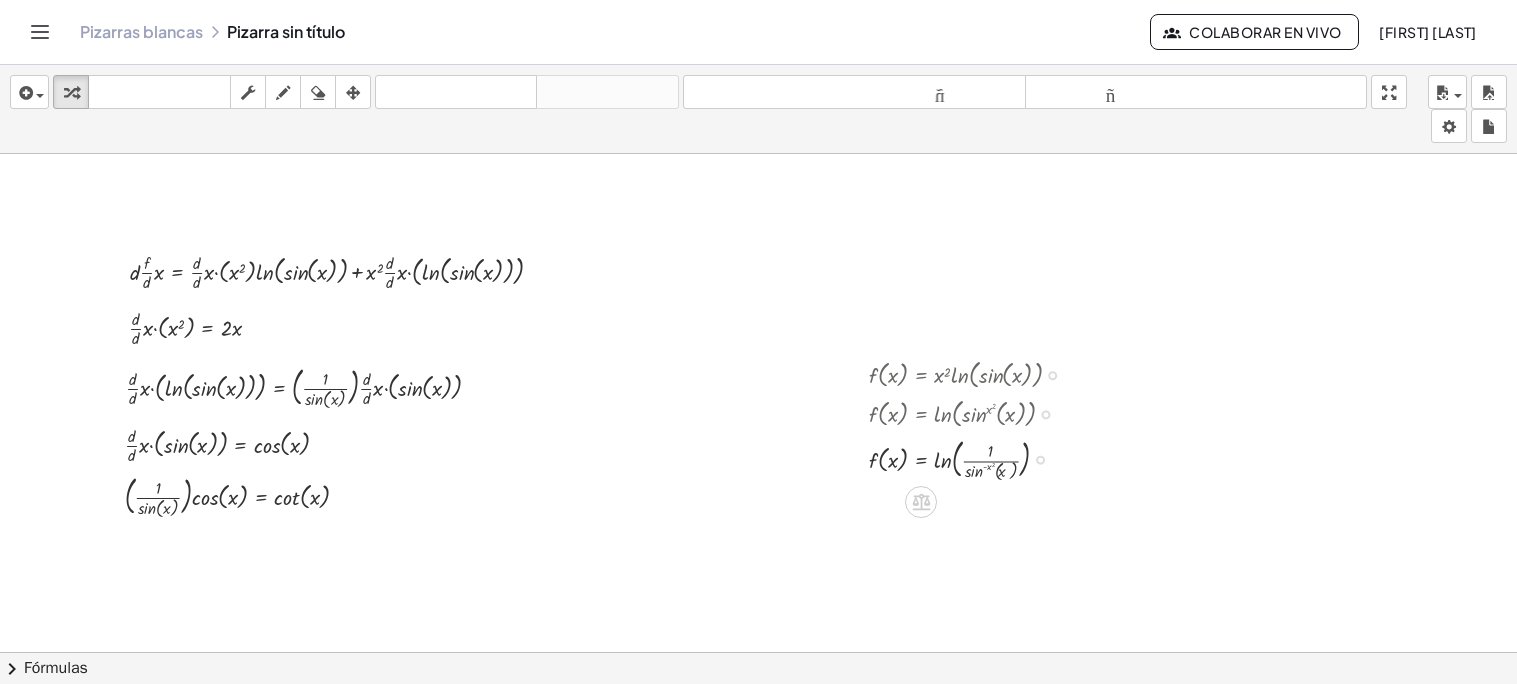 click at bounding box center [973, 458] 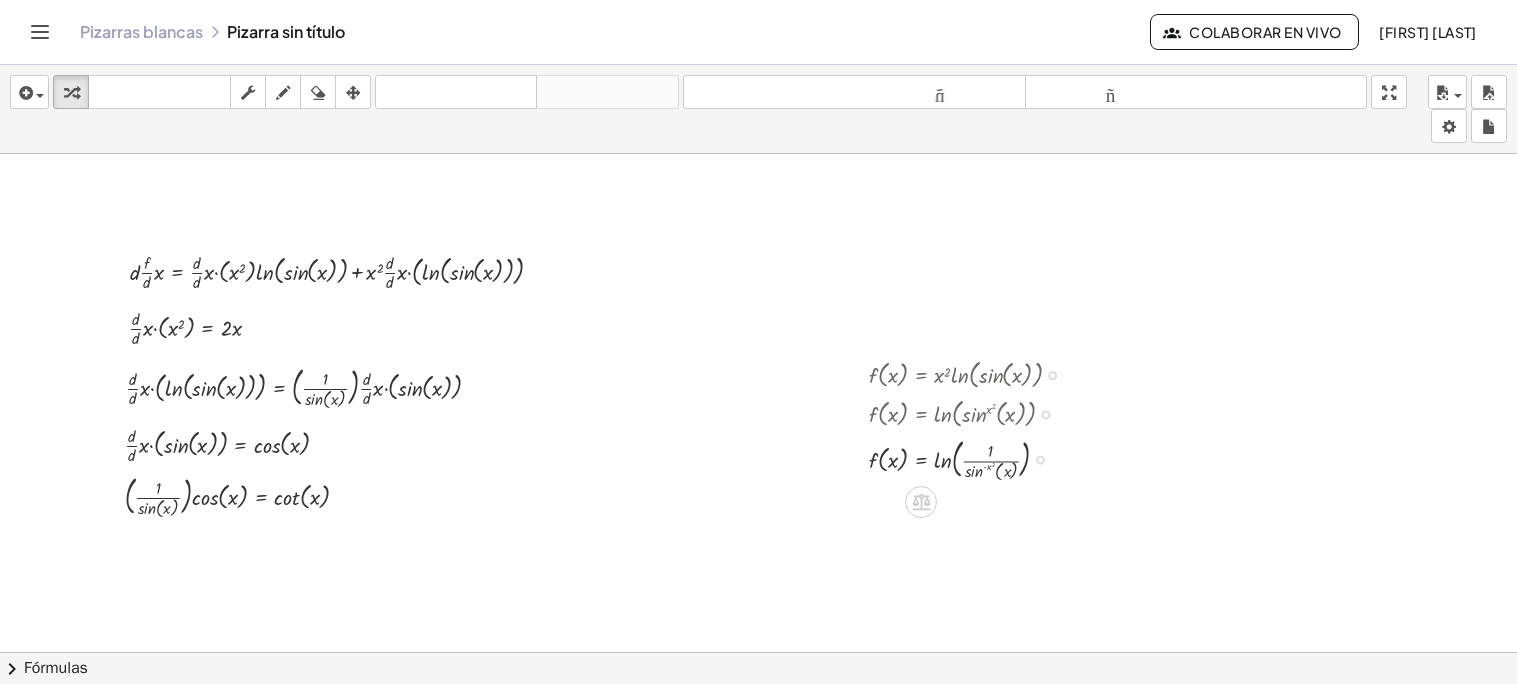 click at bounding box center (973, 458) 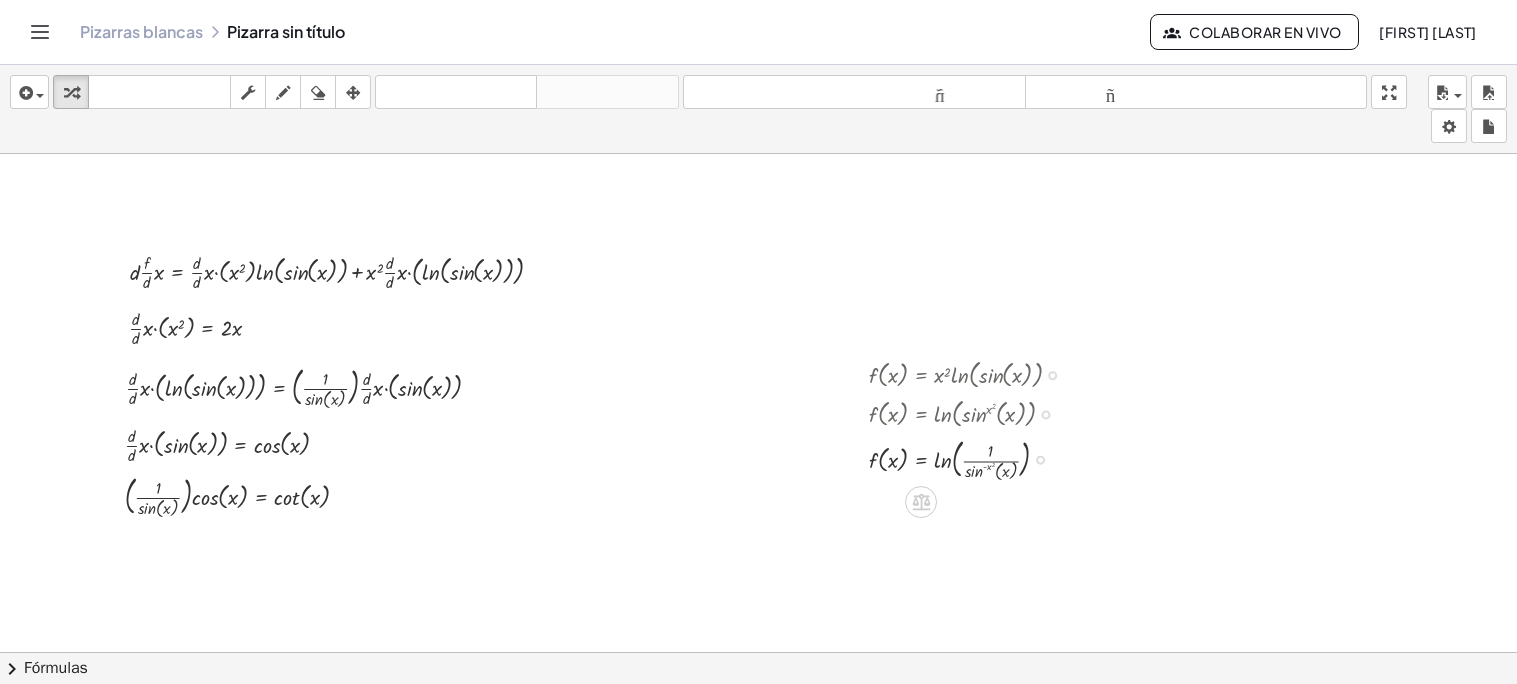 click at bounding box center [973, 458] 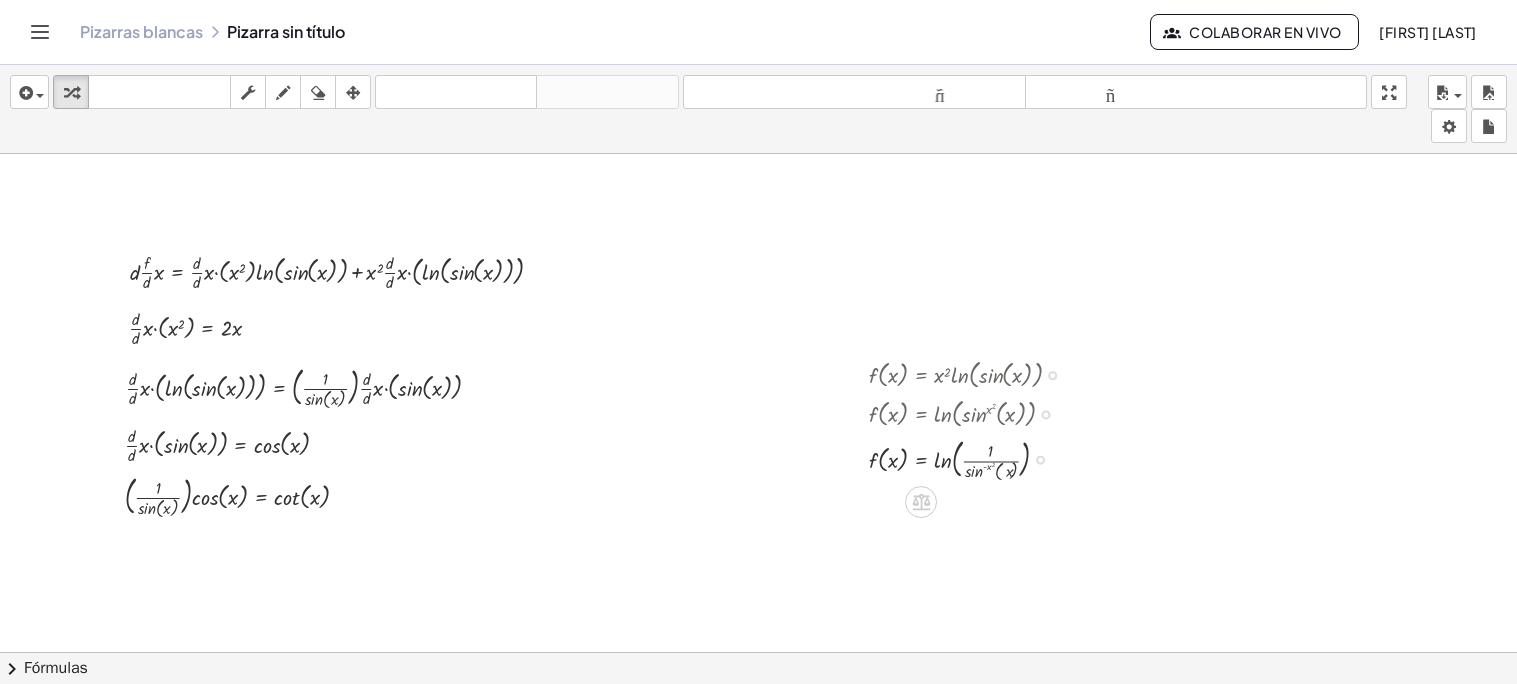 click at bounding box center (973, 458) 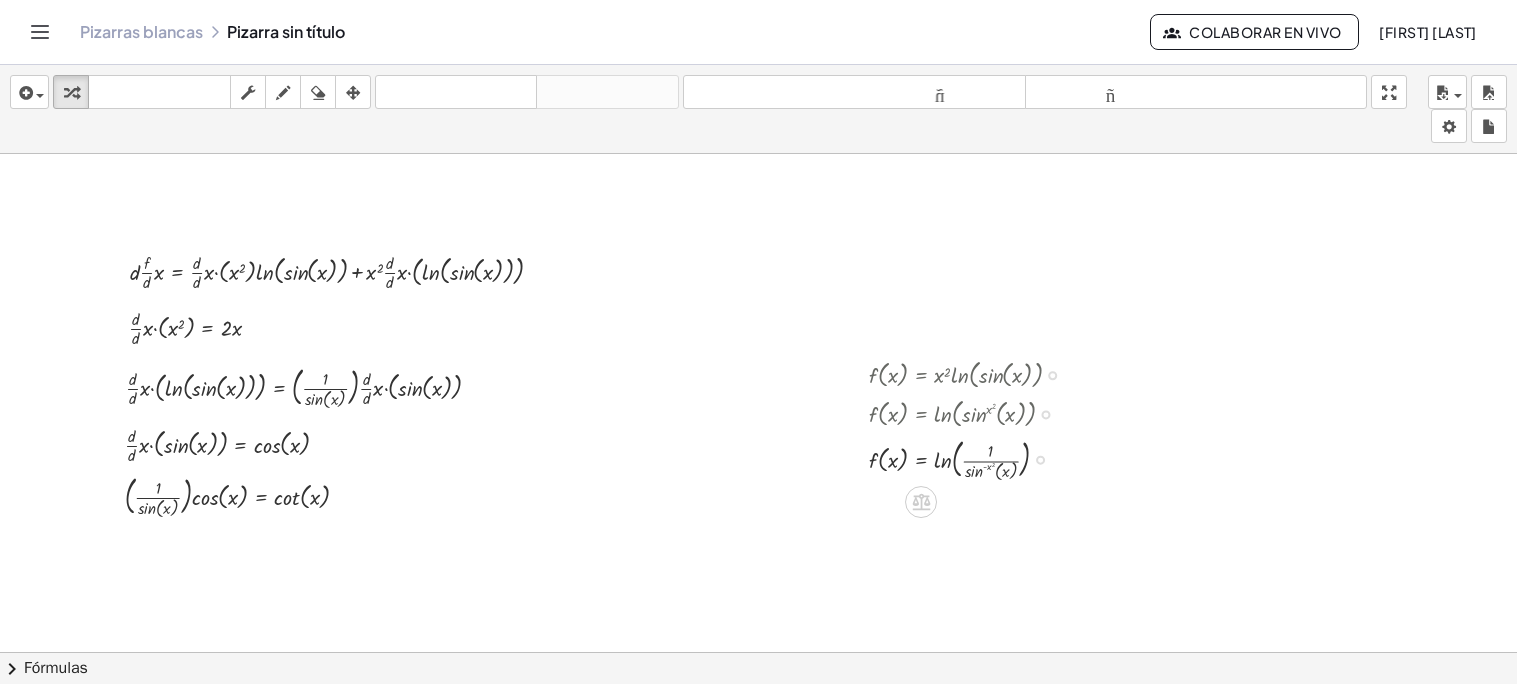 click at bounding box center (973, 458) 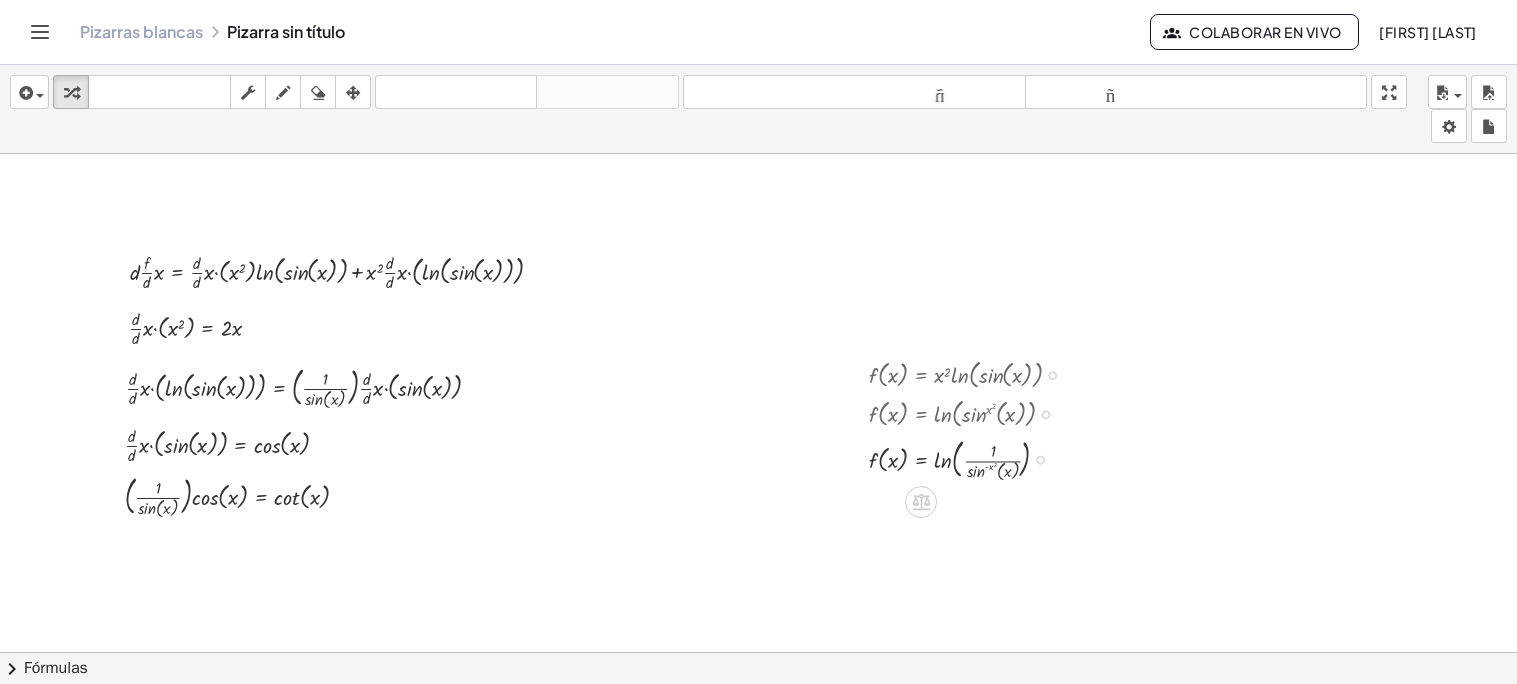 click at bounding box center (973, 458) 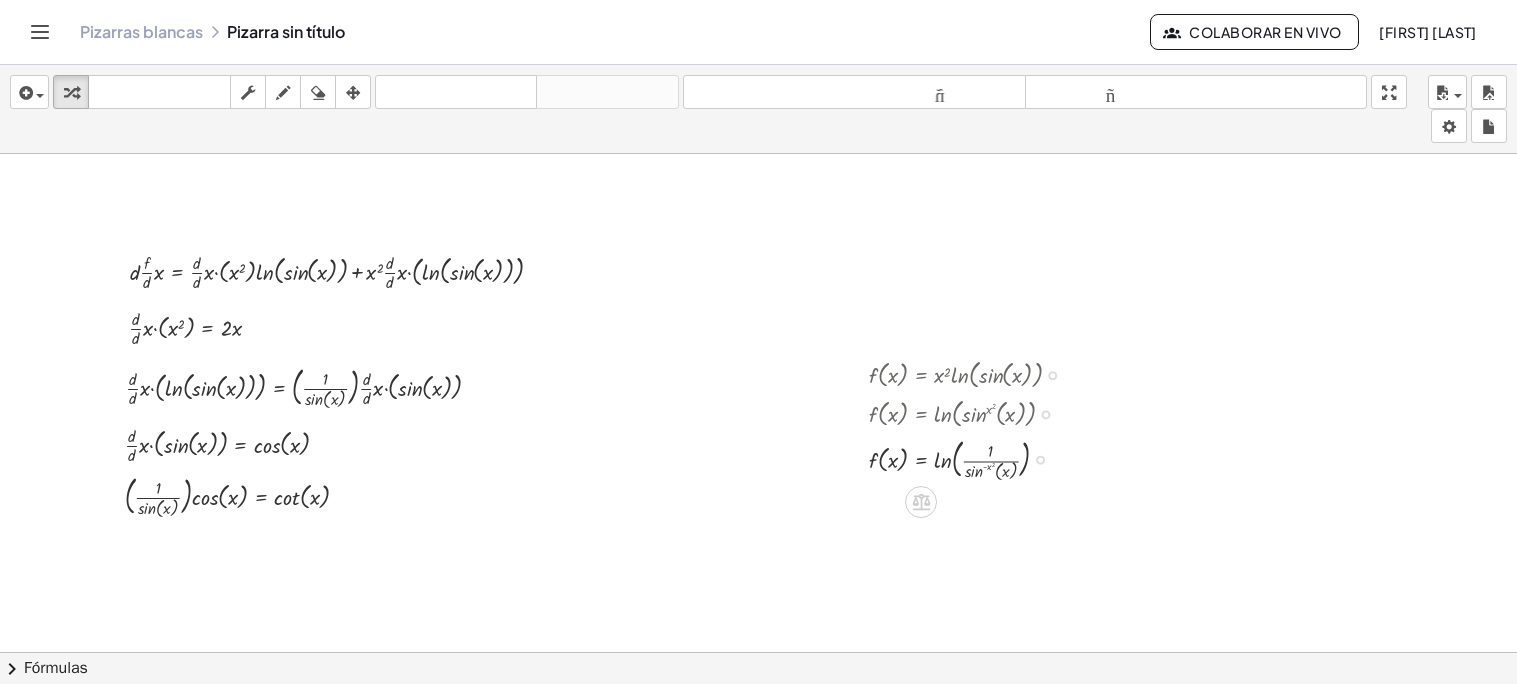 click at bounding box center (973, 458) 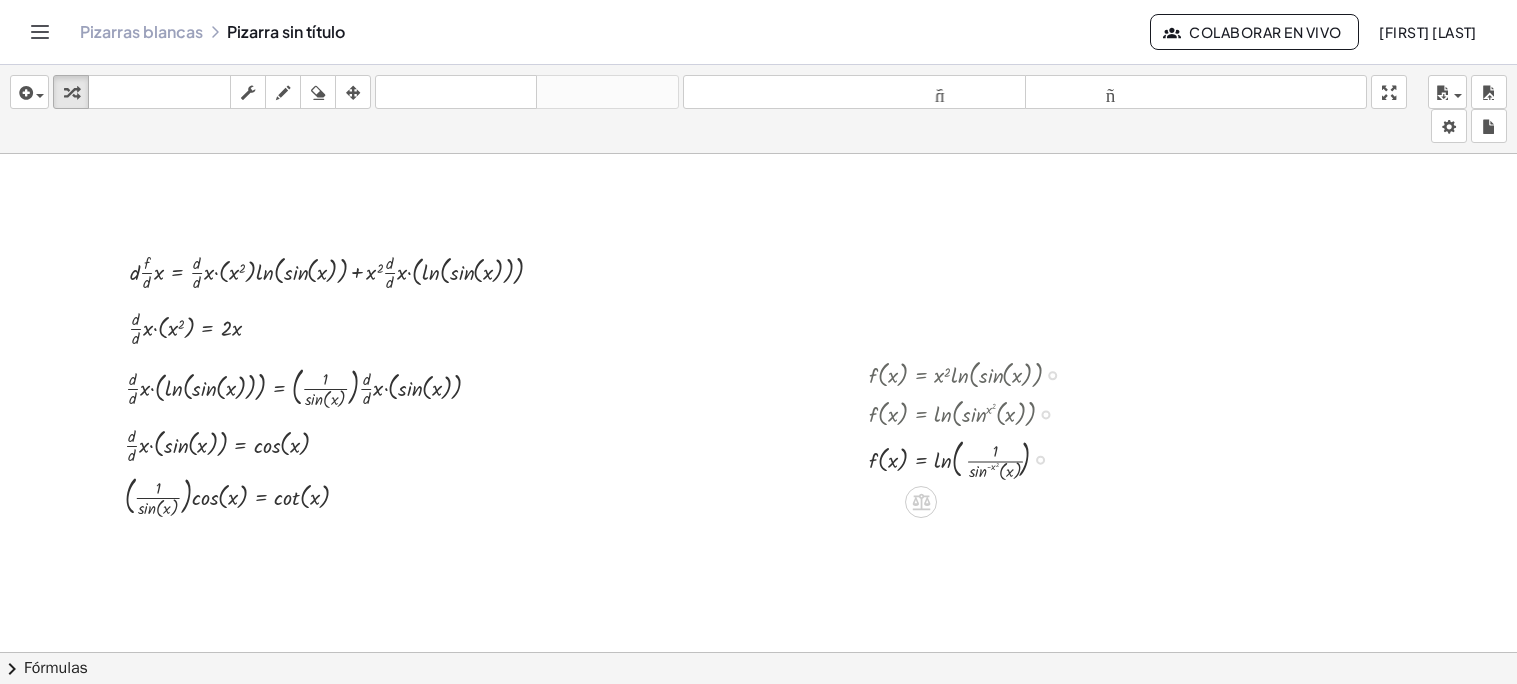 click at bounding box center (973, 458) 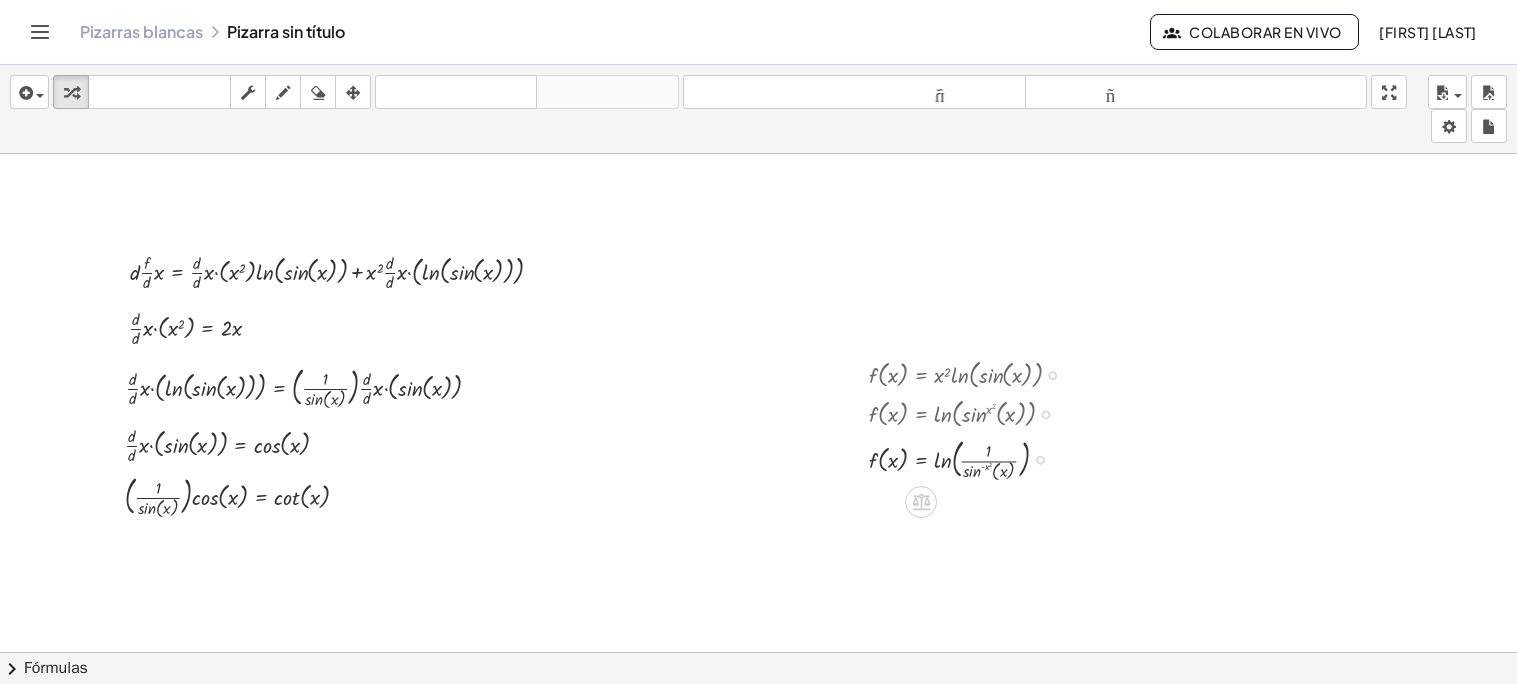 click at bounding box center [973, 458] 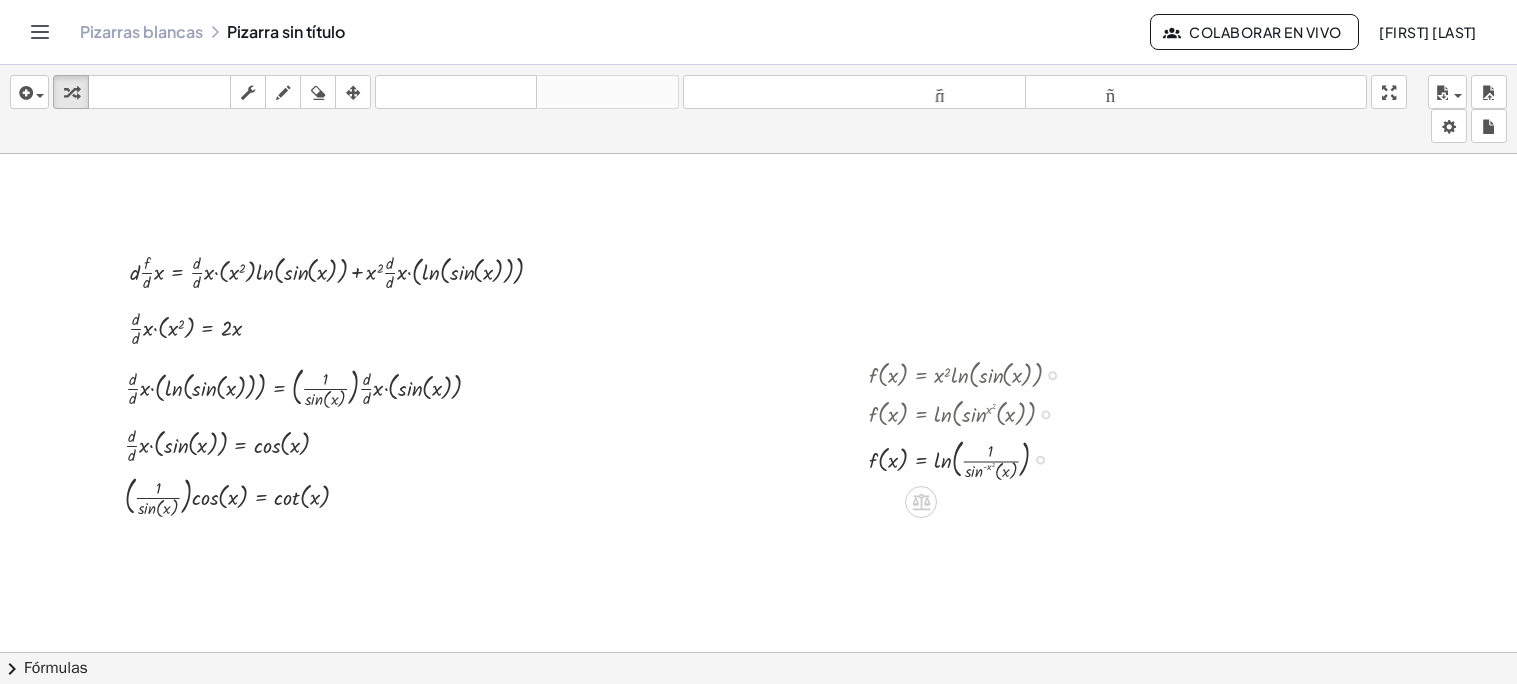 click at bounding box center (973, 458) 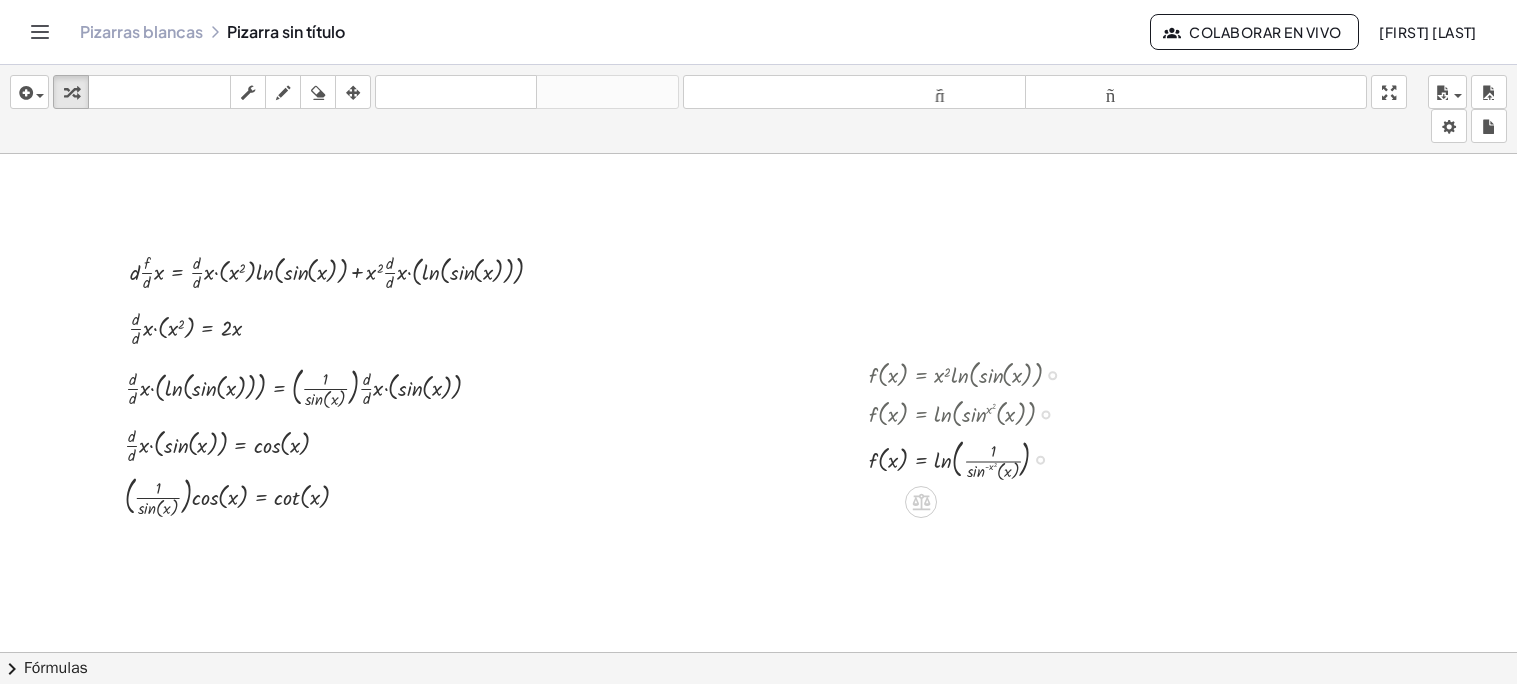 click at bounding box center [973, 458] 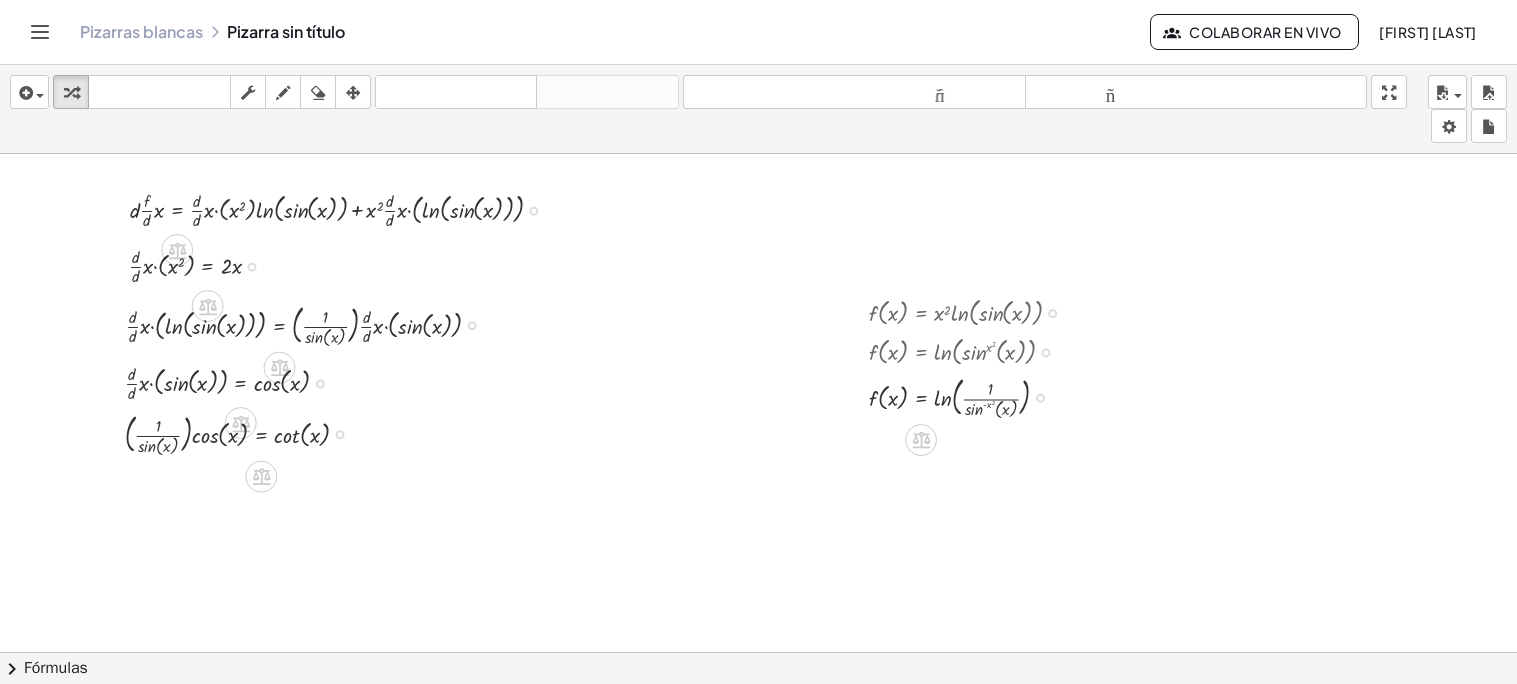scroll, scrollTop: 63, scrollLeft: 0, axis: vertical 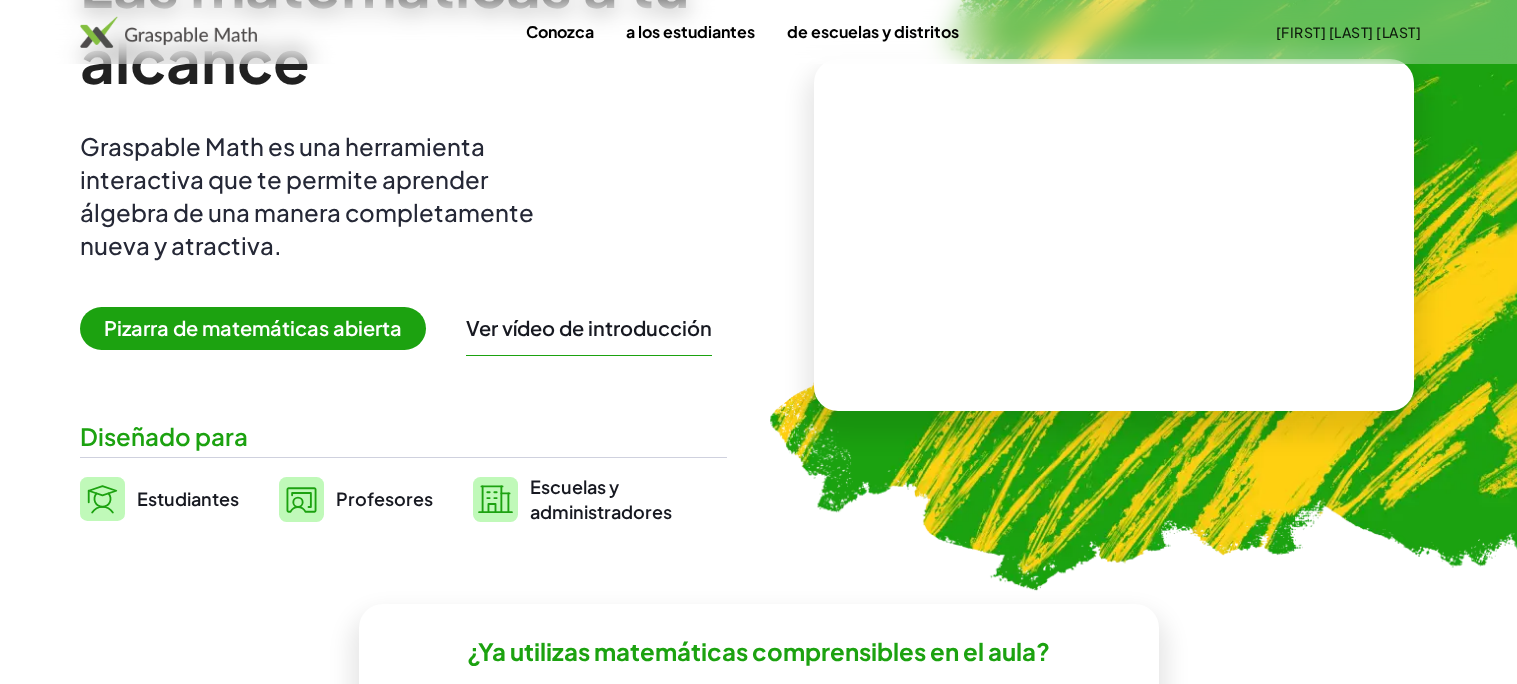 click on "Pizarra de matemáticas abierta" at bounding box center (253, 327) 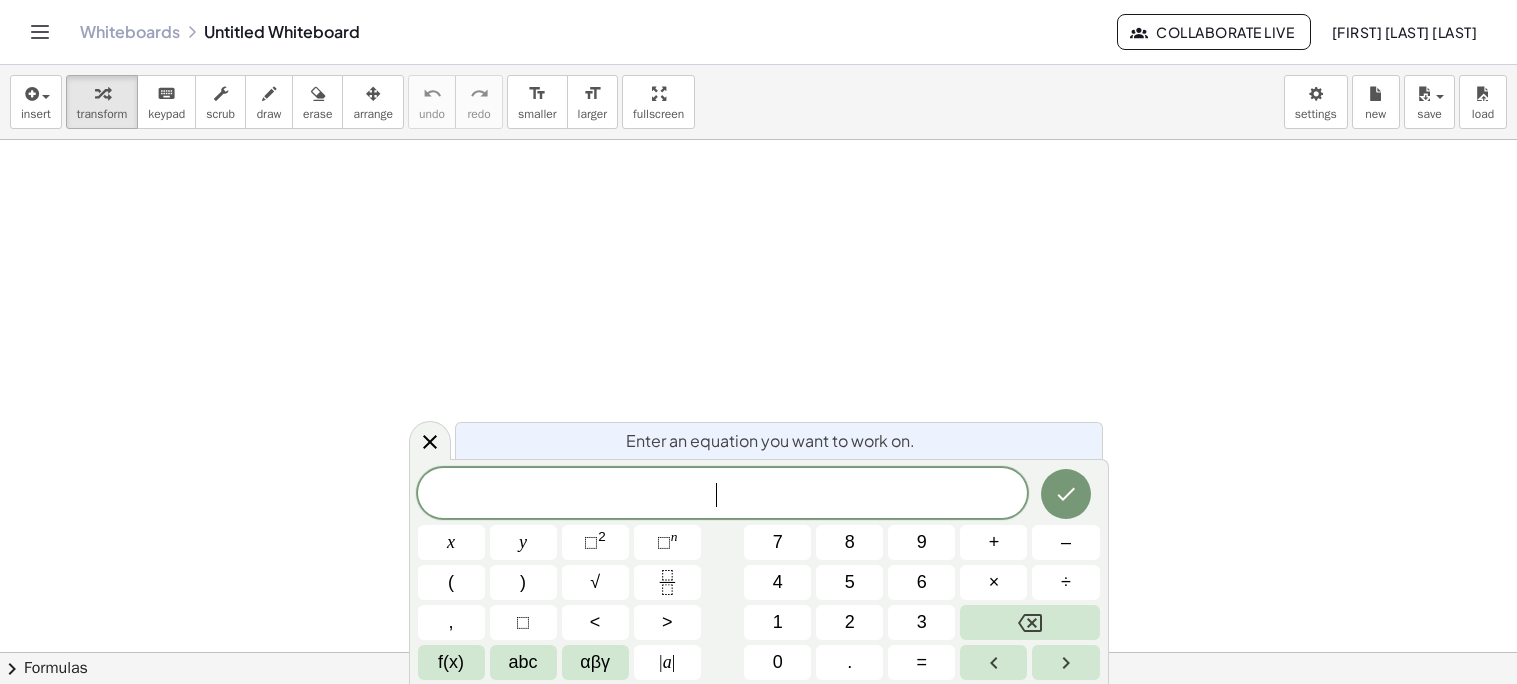 scroll, scrollTop: 0, scrollLeft: 0, axis: both 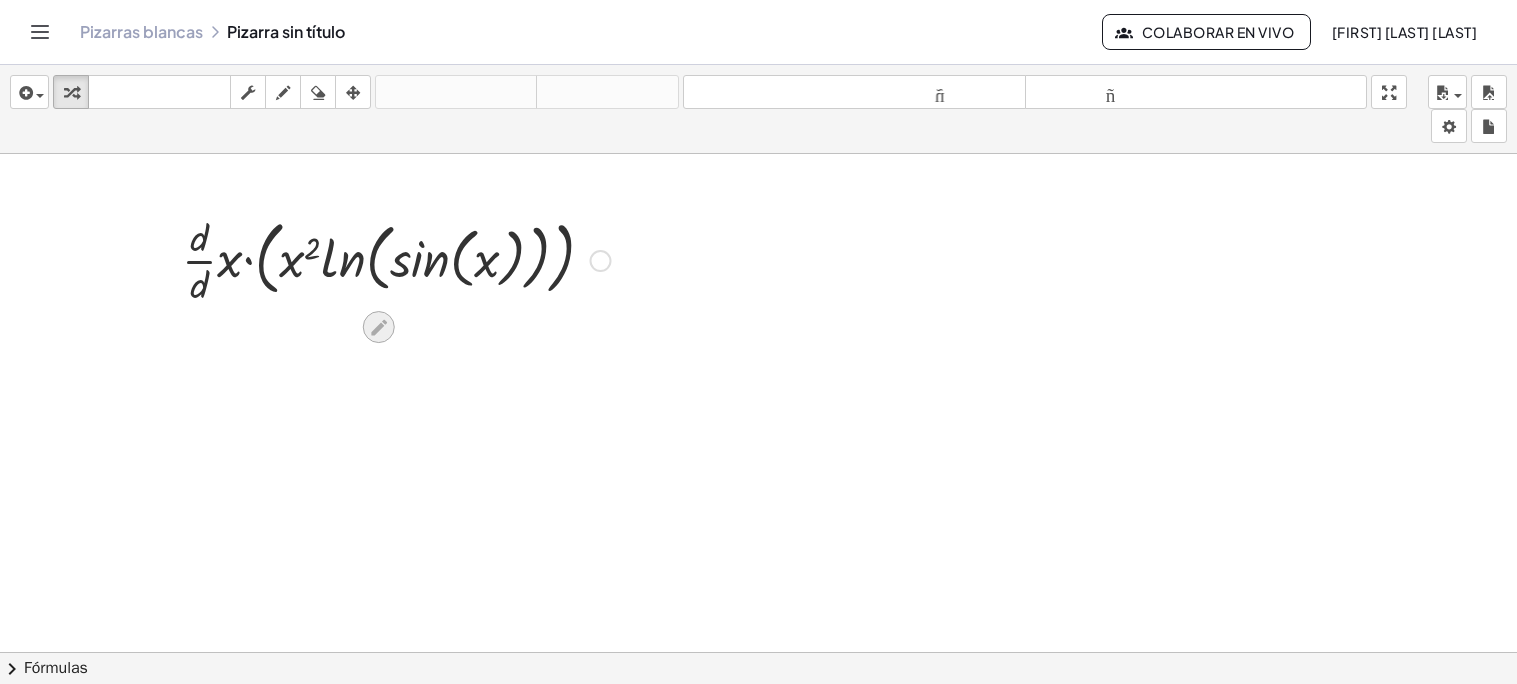 click 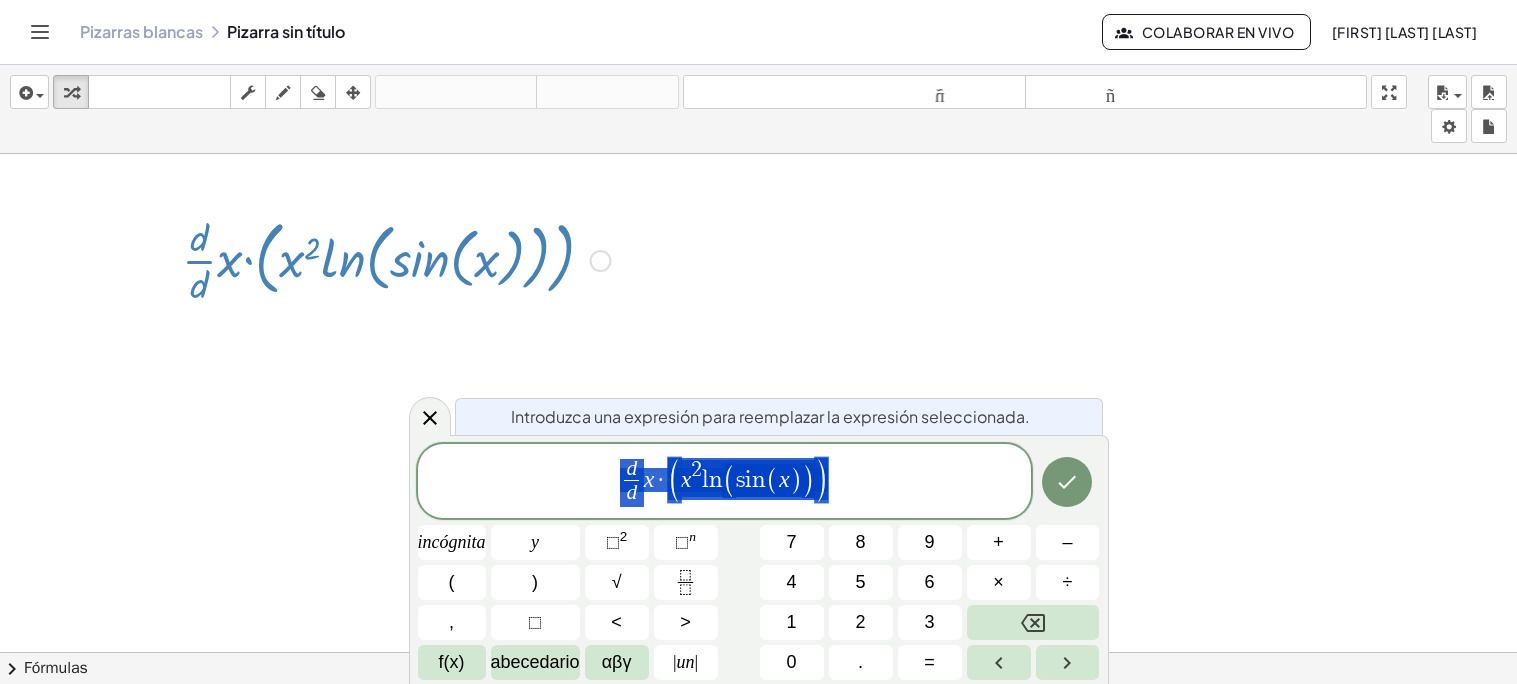 drag, startPoint x: 639, startPoint y: 172, endPoint x: 602, endPoint y: 255, distance: 90.873535 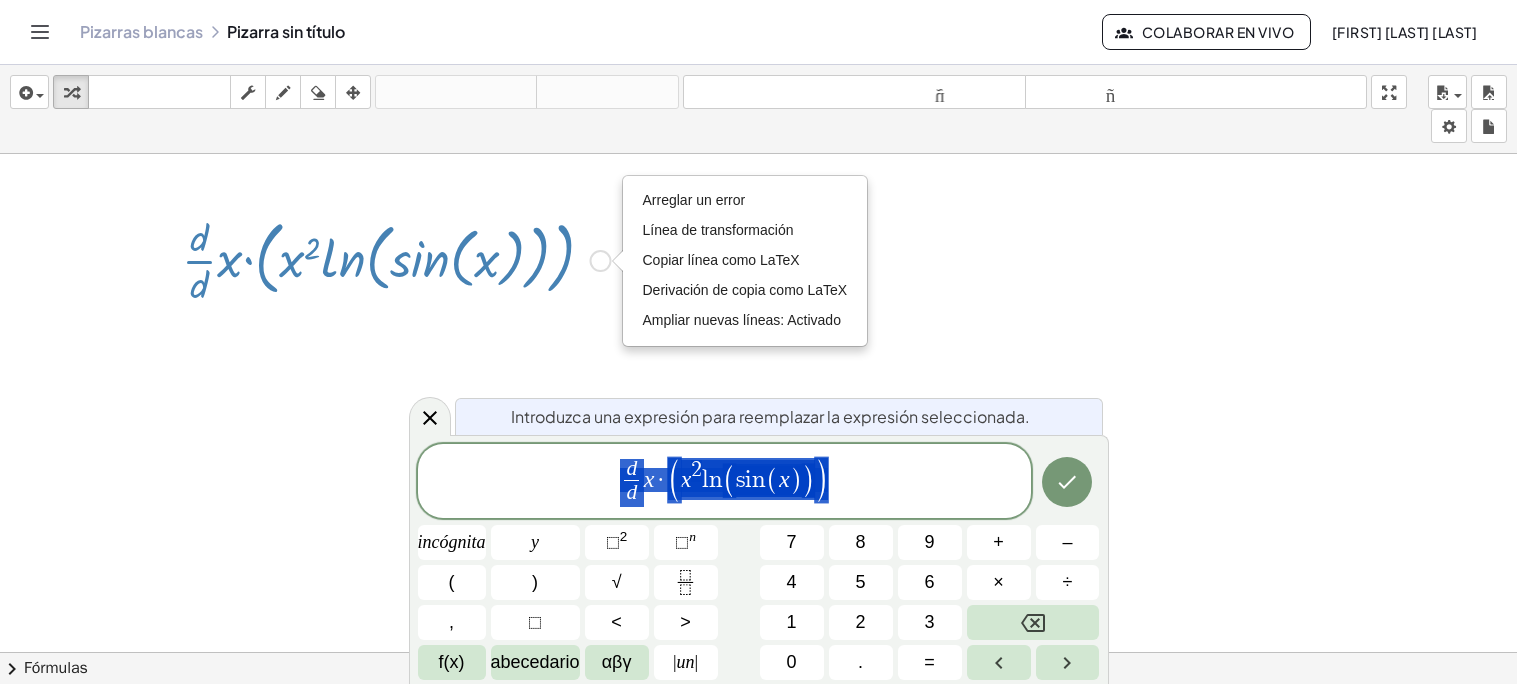 click at bounding box center [396, 259] 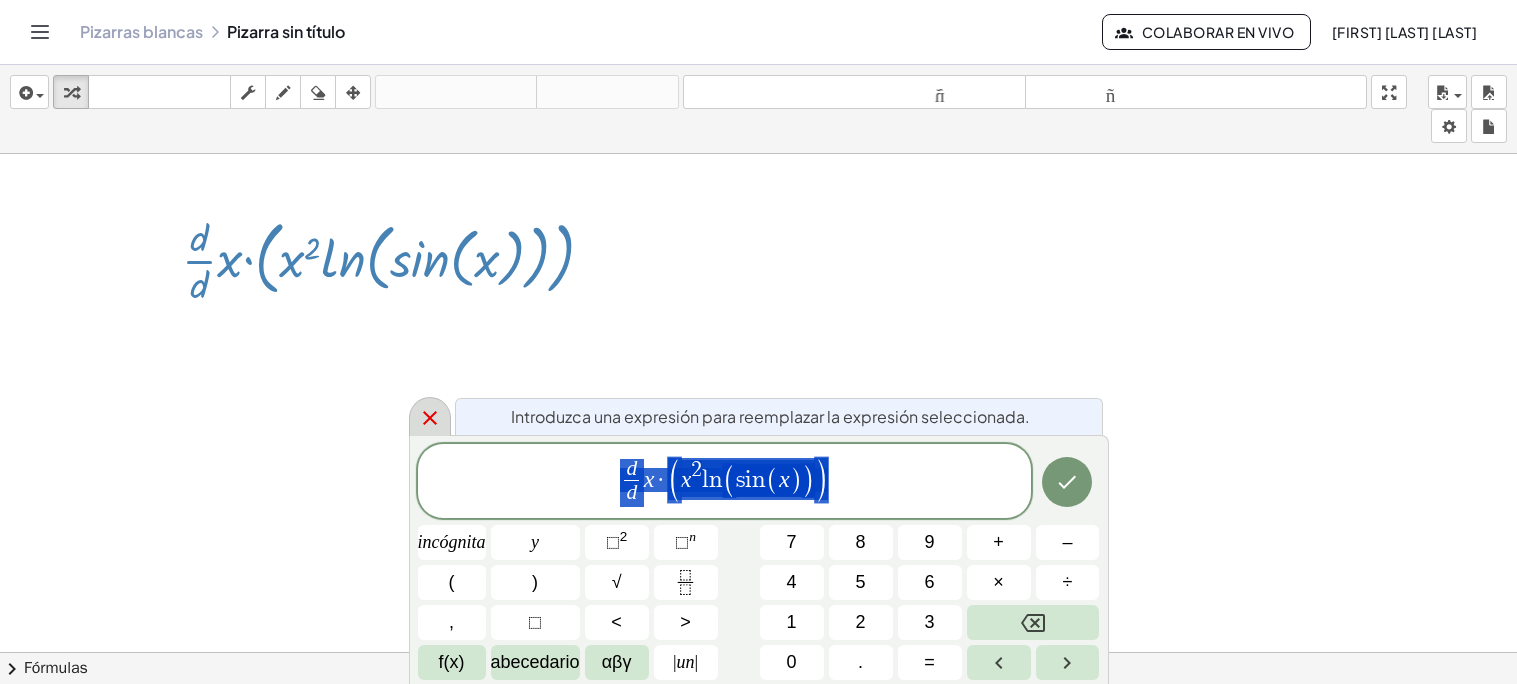 click 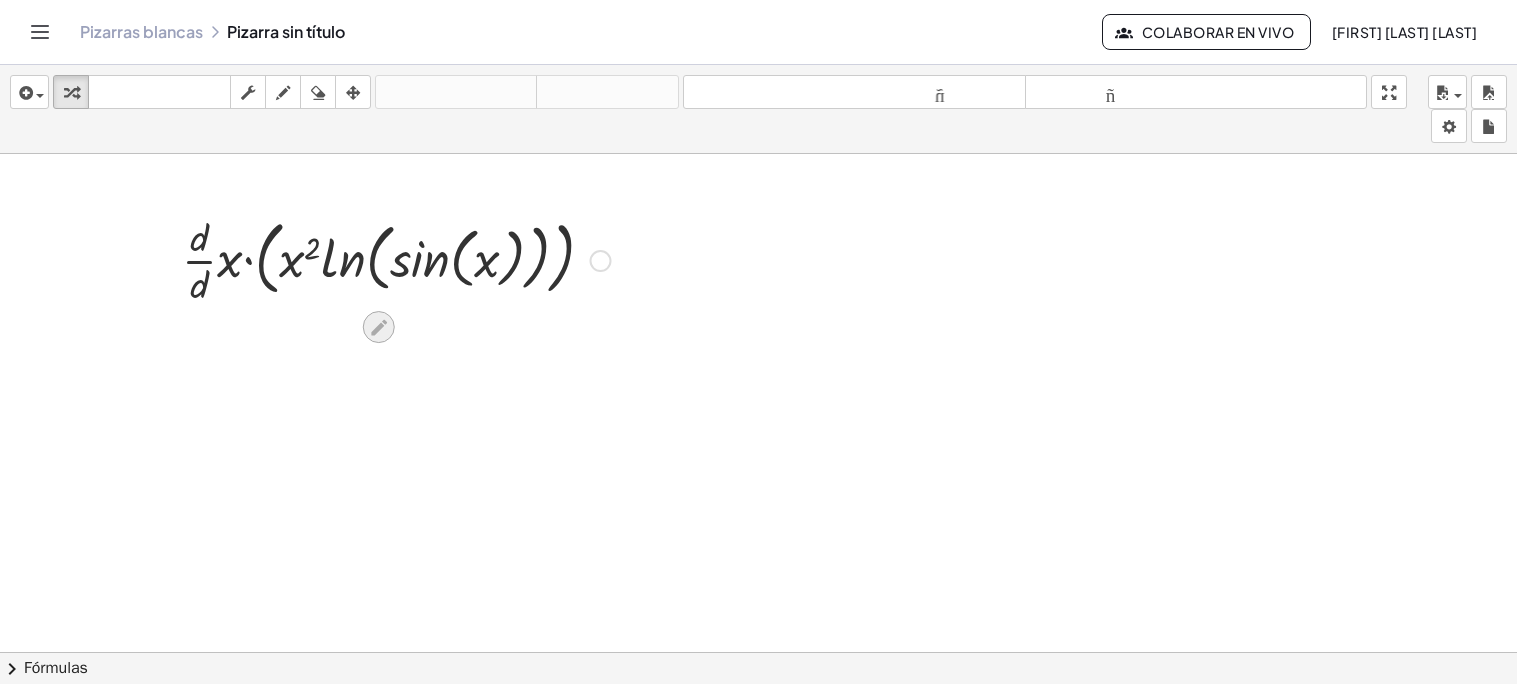 click 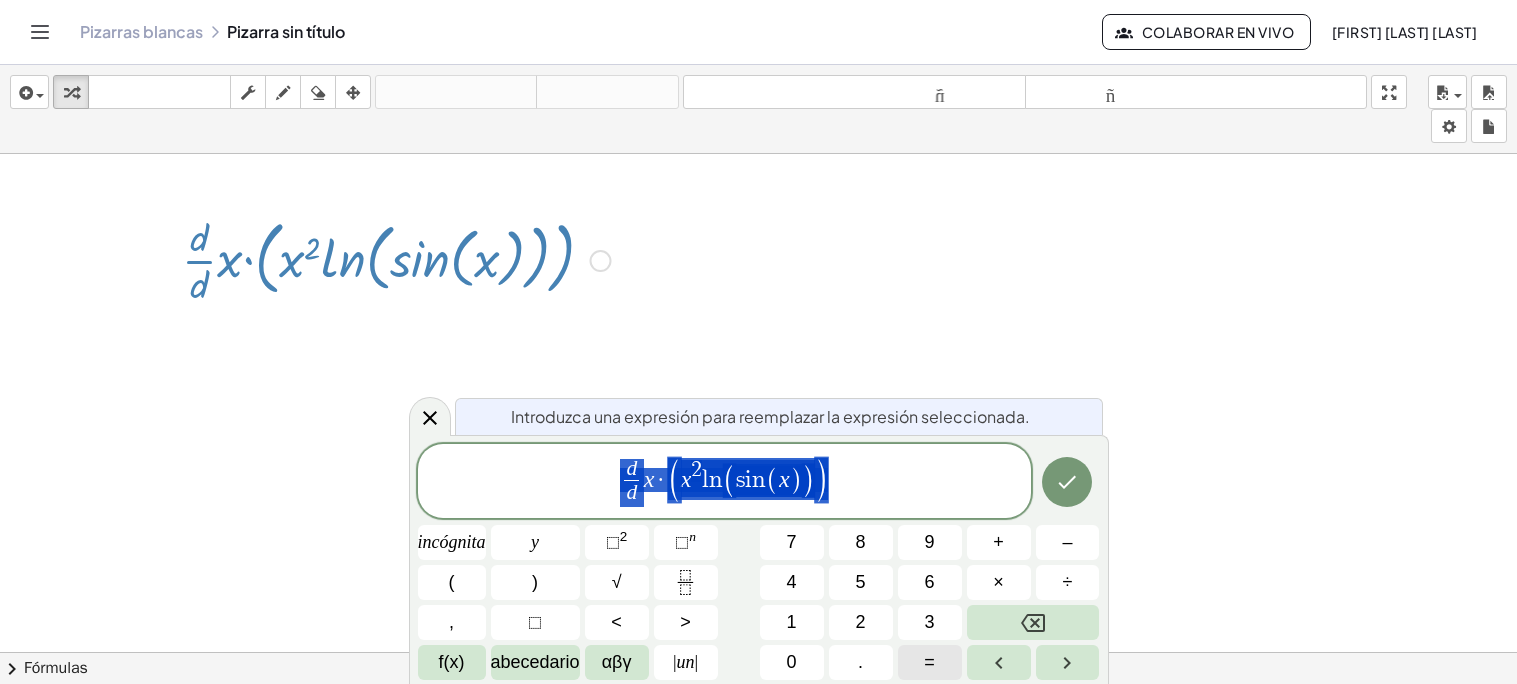 click on "=" at bounding box center (929, 662) 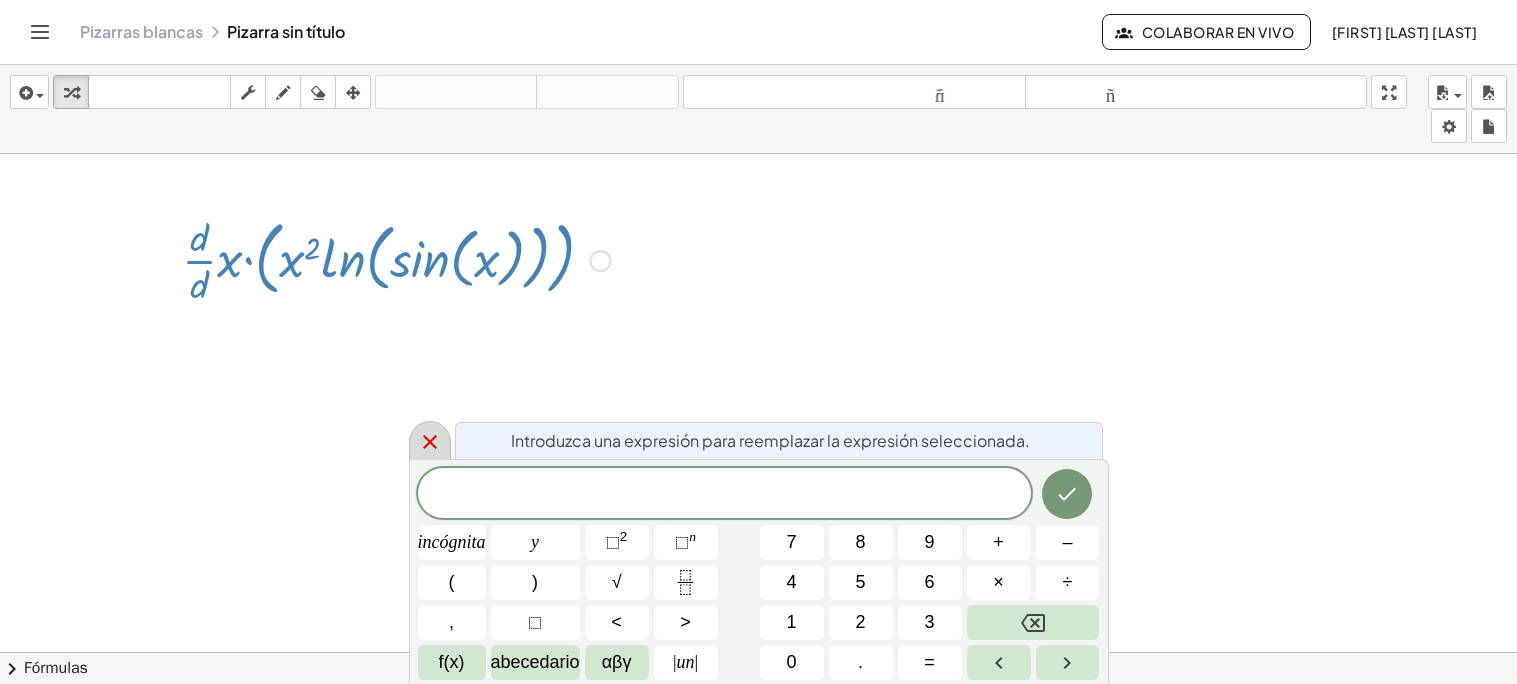 click 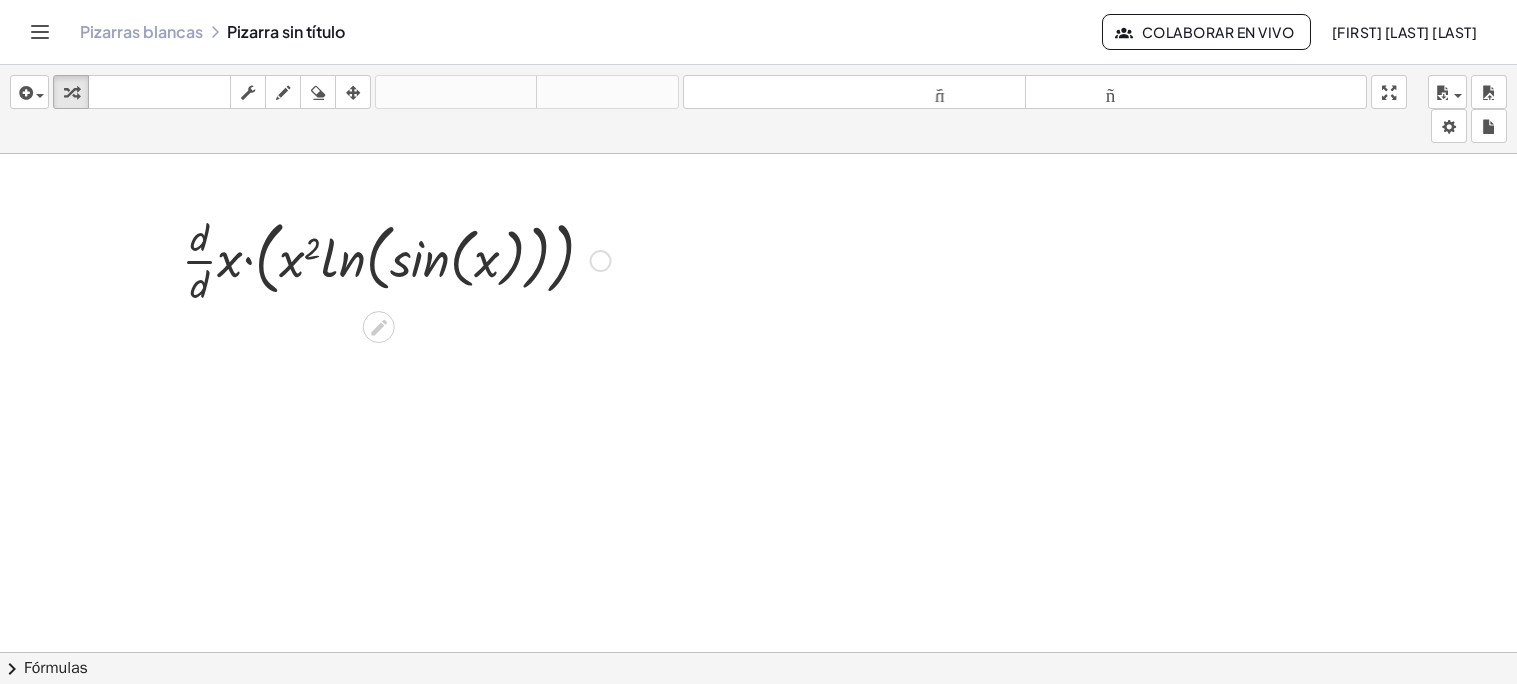 click on "Arreglar un error Línea de transformación Copiar línea como LaTeX Derivación de copia como LaTeX Ampliar nuevas líneas: Activado" at bounding box center [601, 261] 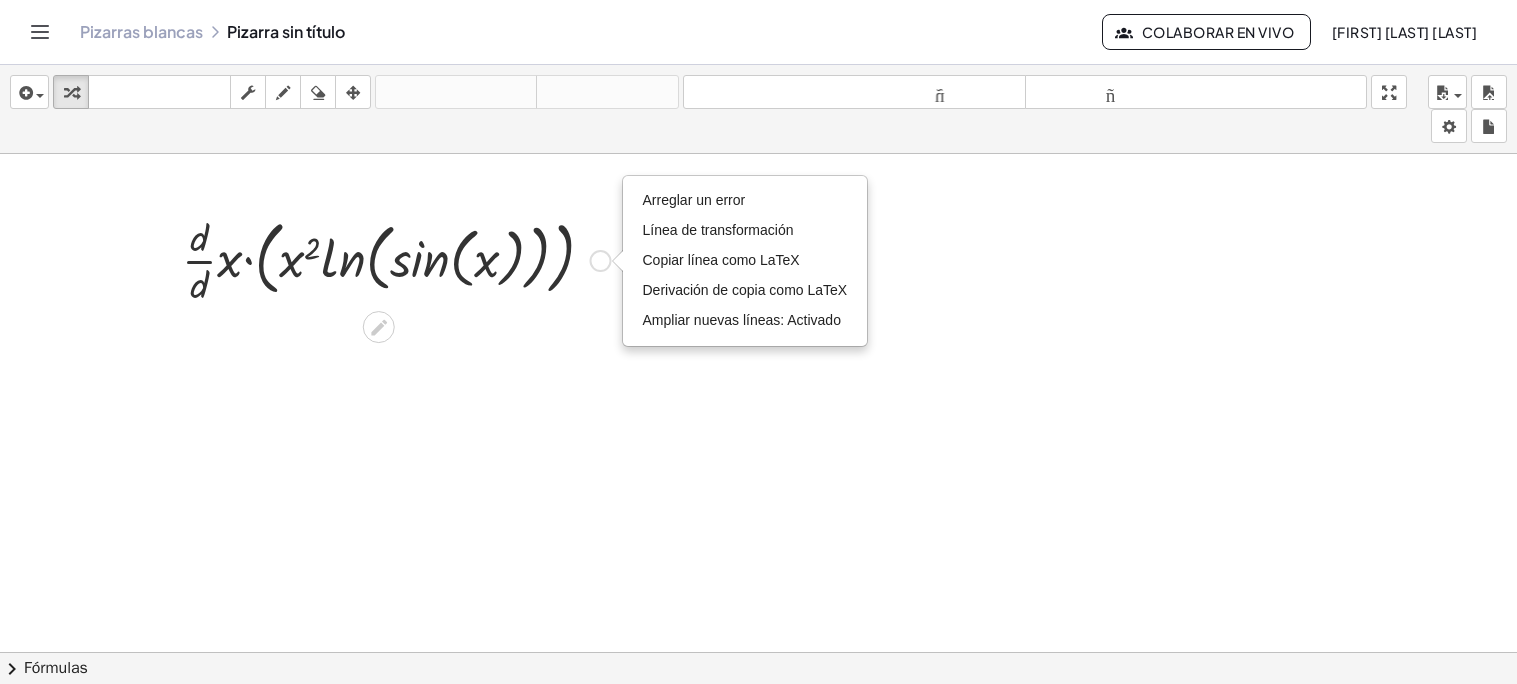 click on "Arreglar un error Línea de transformación Copiar línea como LaTeX Derivación de copia como LaTeX Ampliar nuevas líneas: Activado" at bounding box center [601, 261] 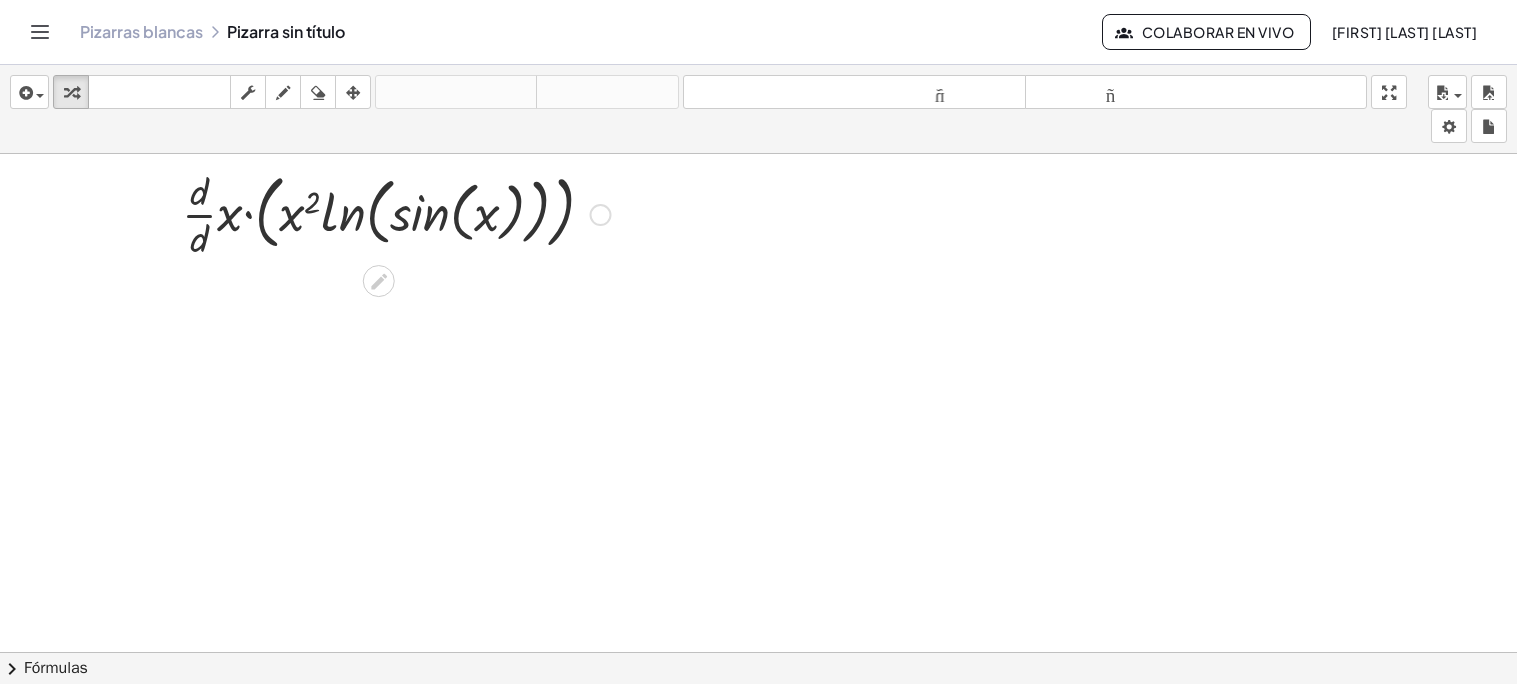 scroll, scrollTop: 71, scrollLeft: 0, axis: vertical 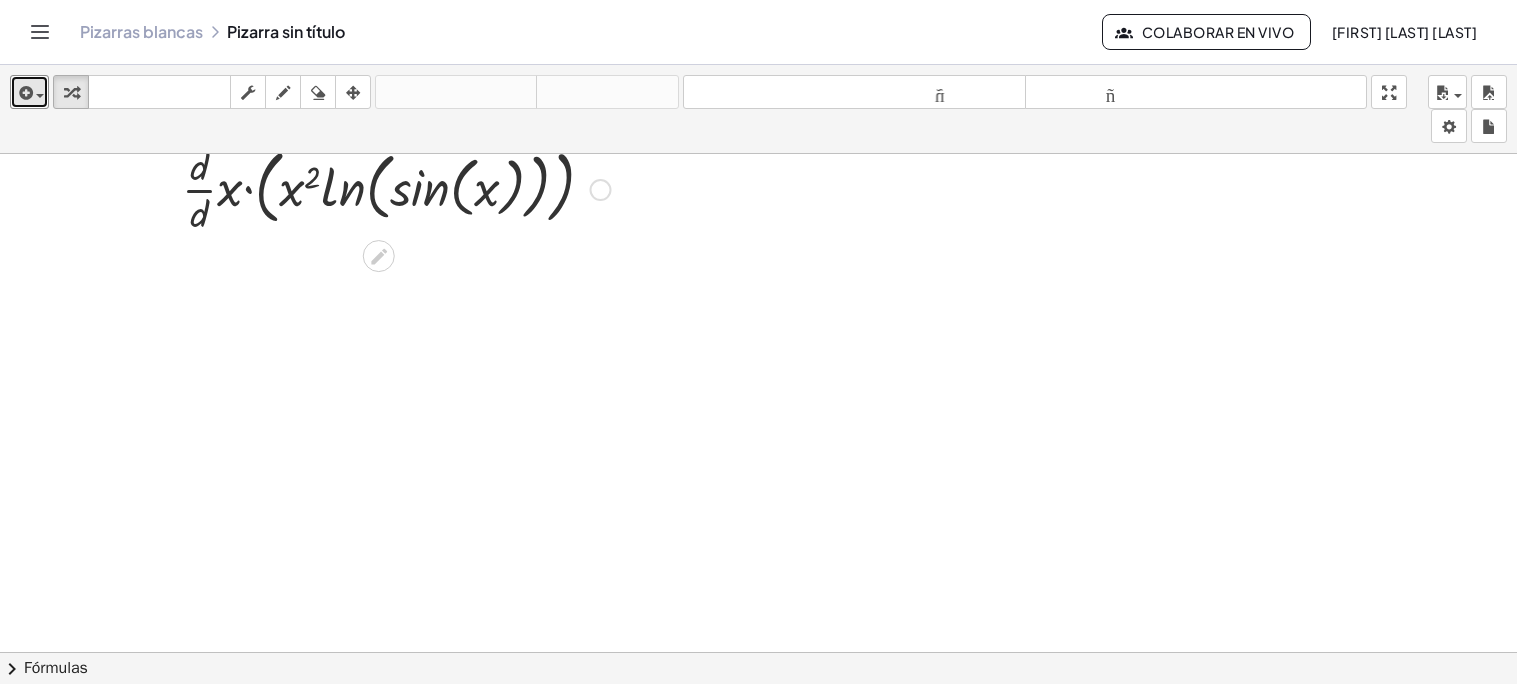 click at bounding box center [24, 93] 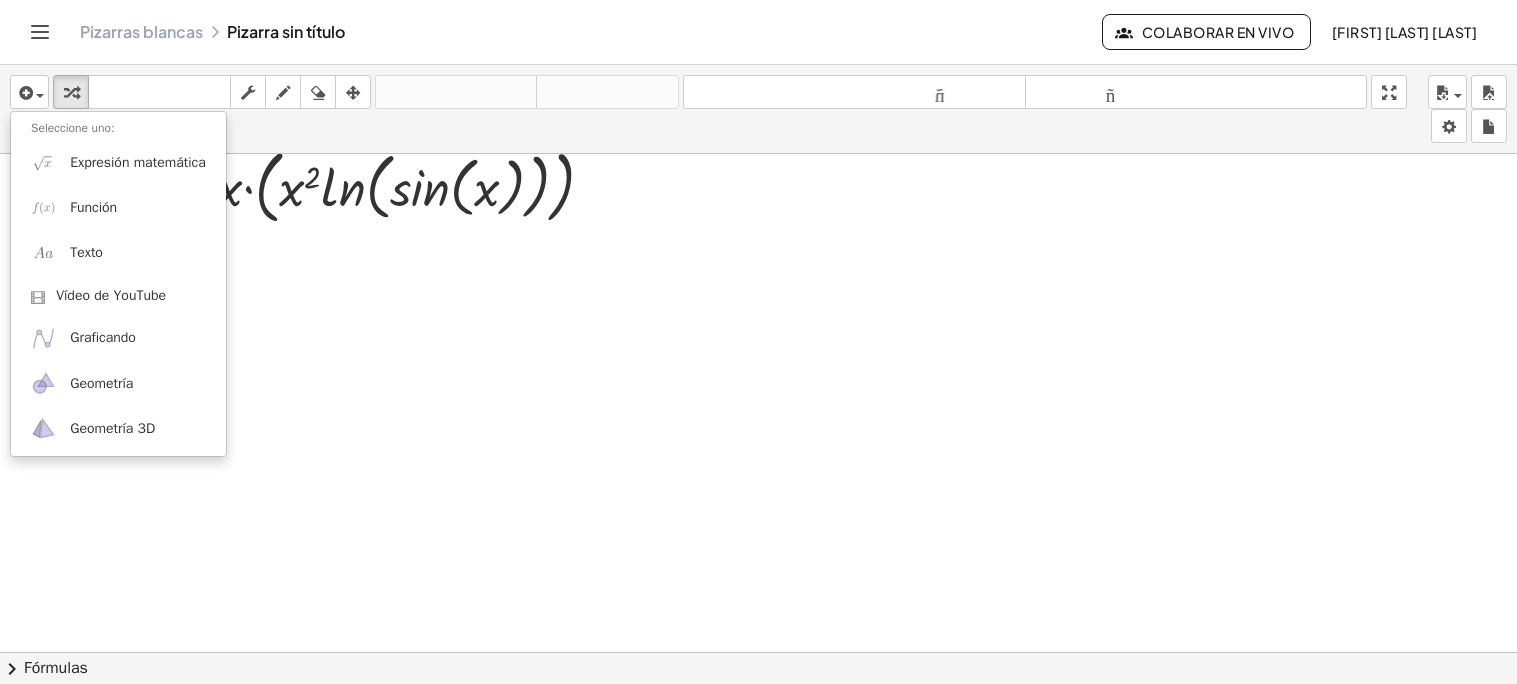 click at bounding box center (758, 660) 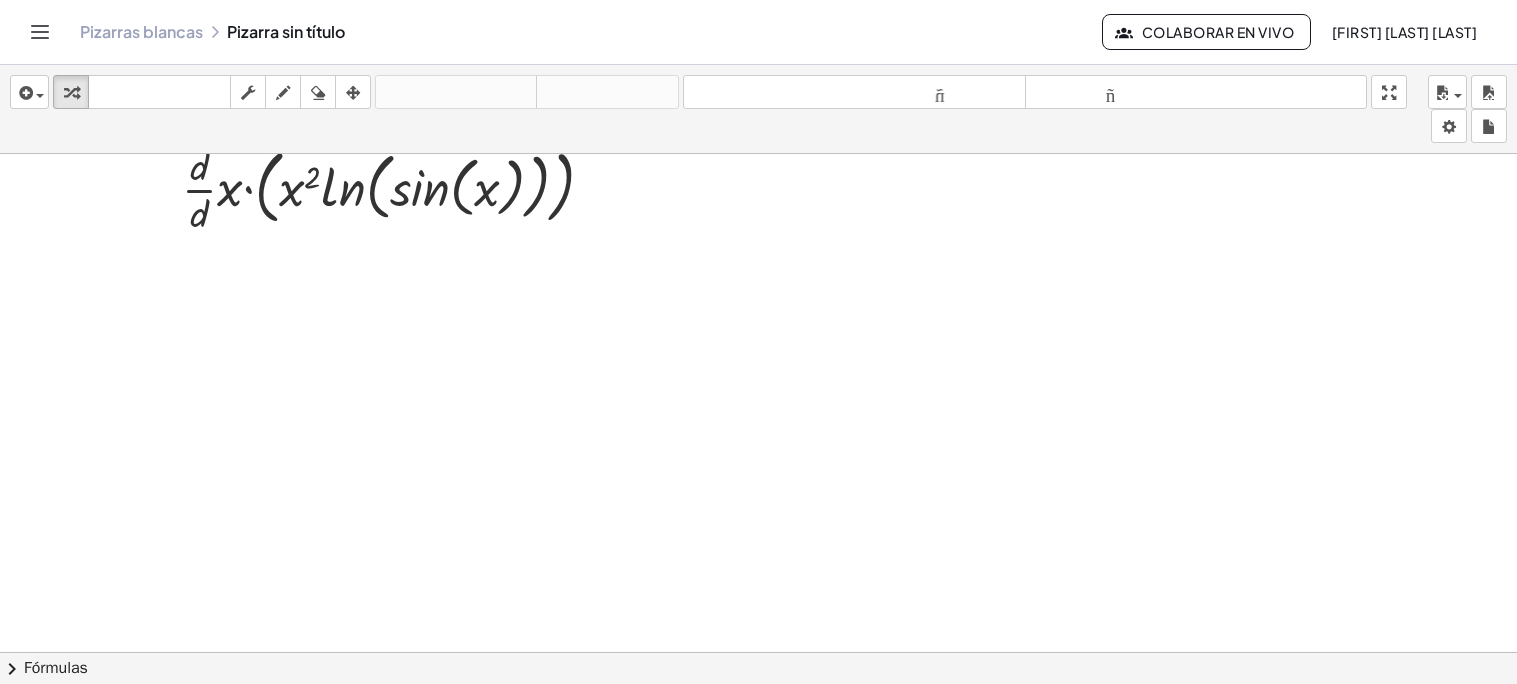 click at bounding box center (758, 660) 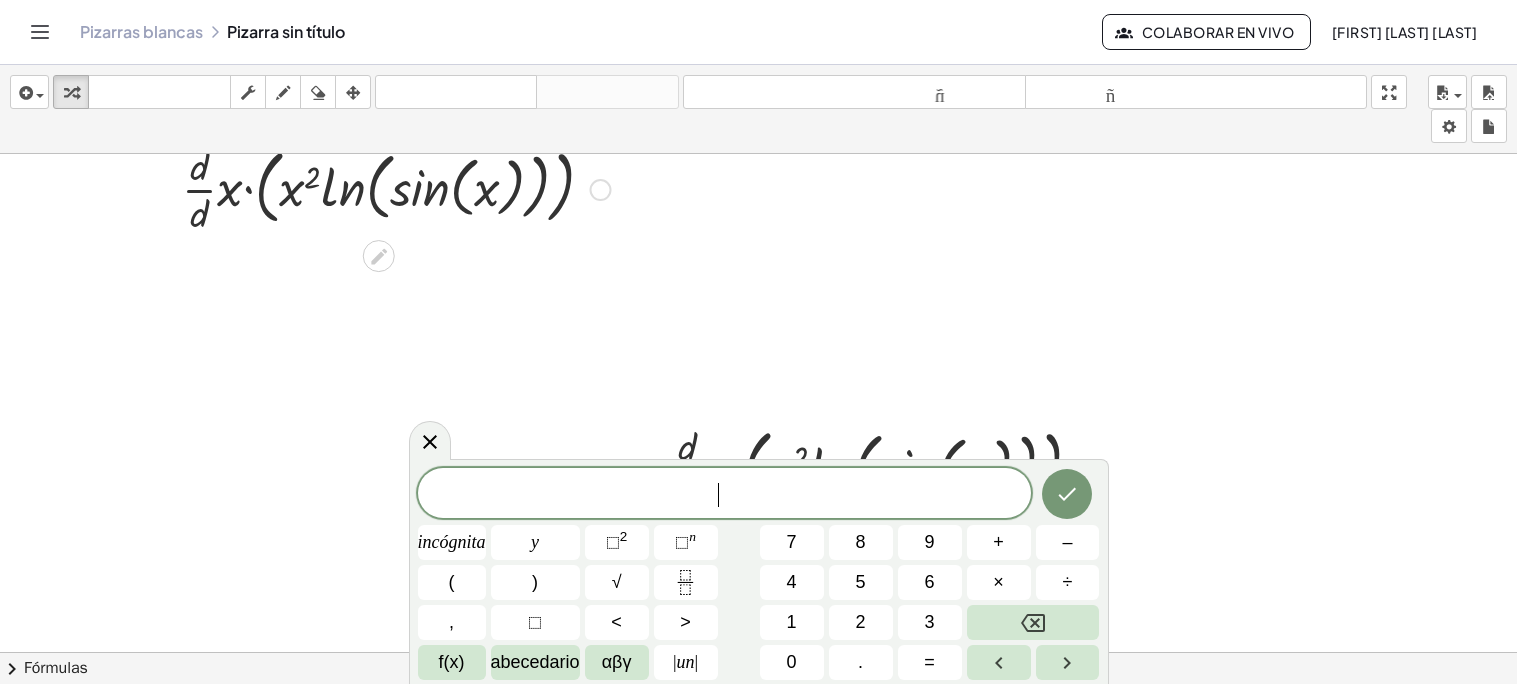 scroll, scrollTop: 72, scrollLeft: 0, axis: vertical 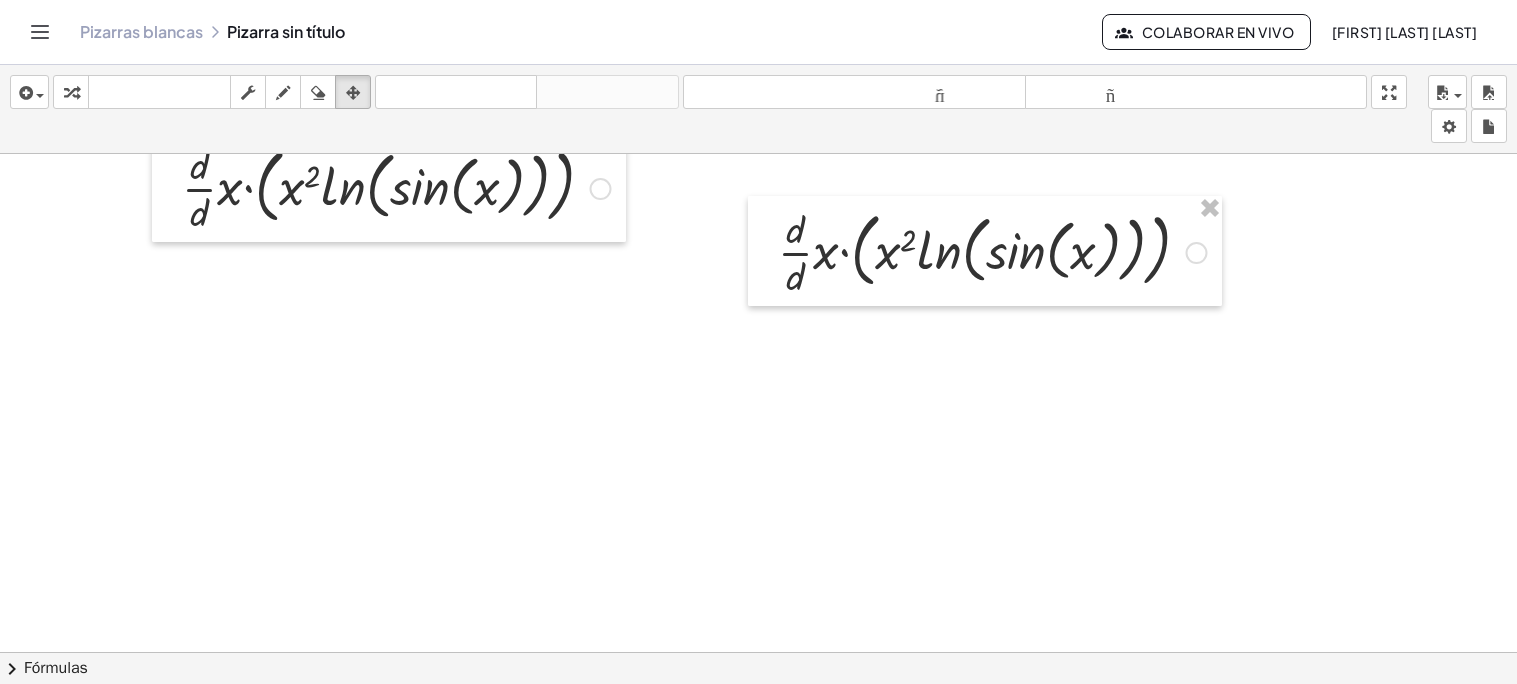click at bounding box center [758, 659] 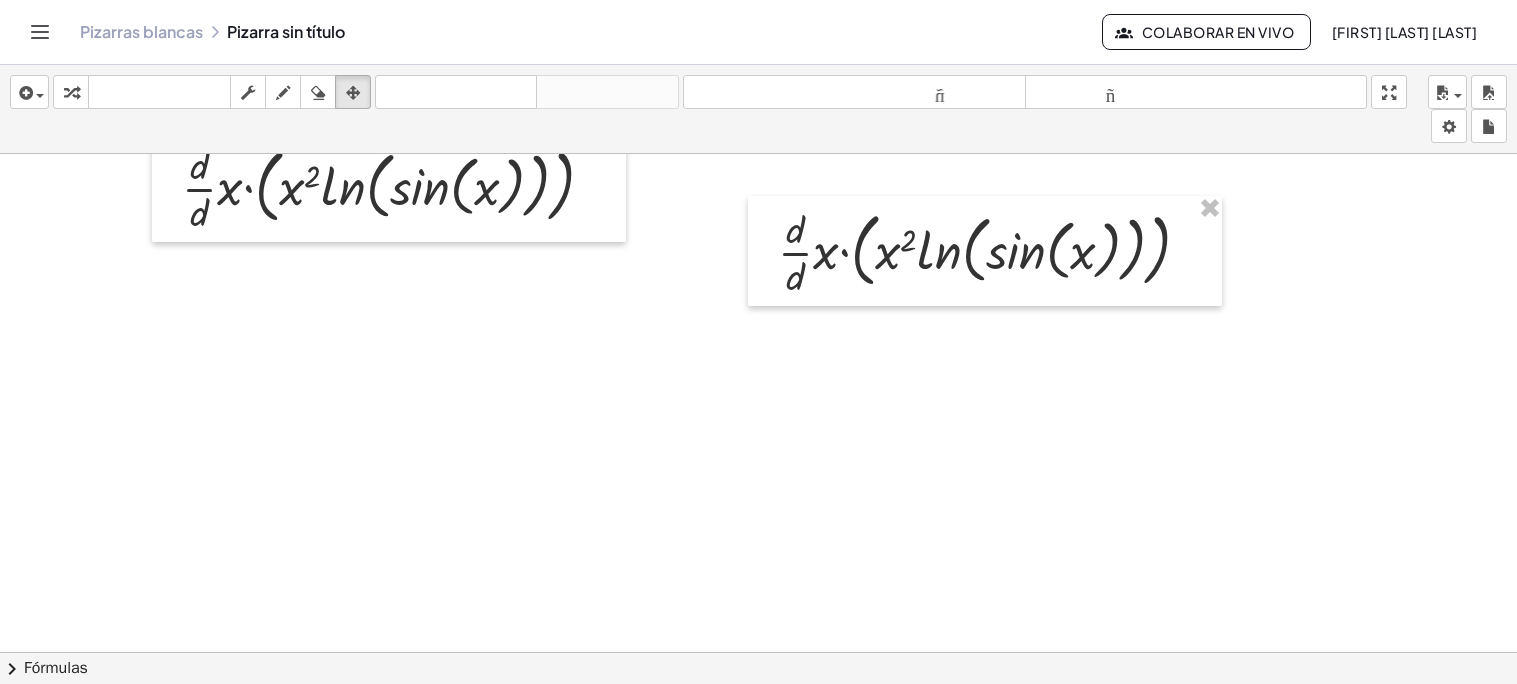 click at bounding box center [758, 659] 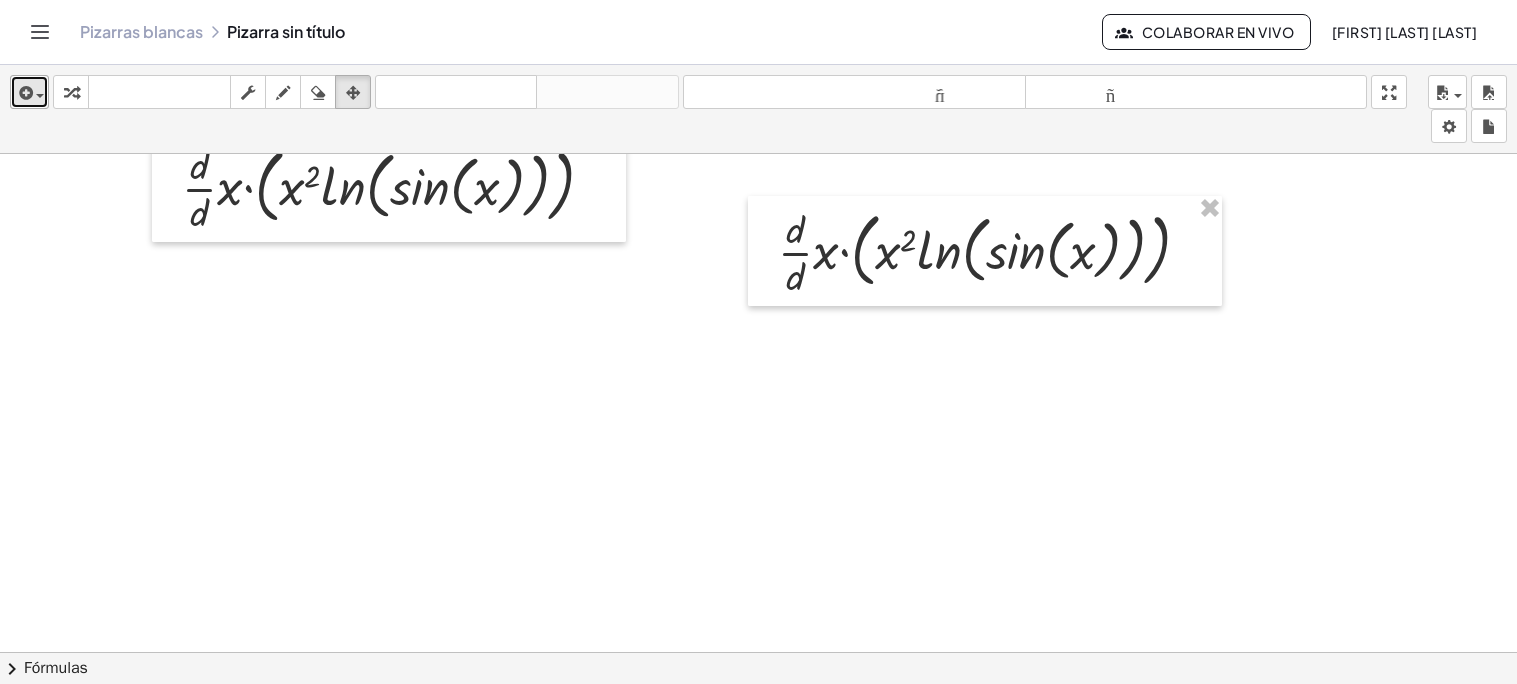 click at bounding box center [24, 93] 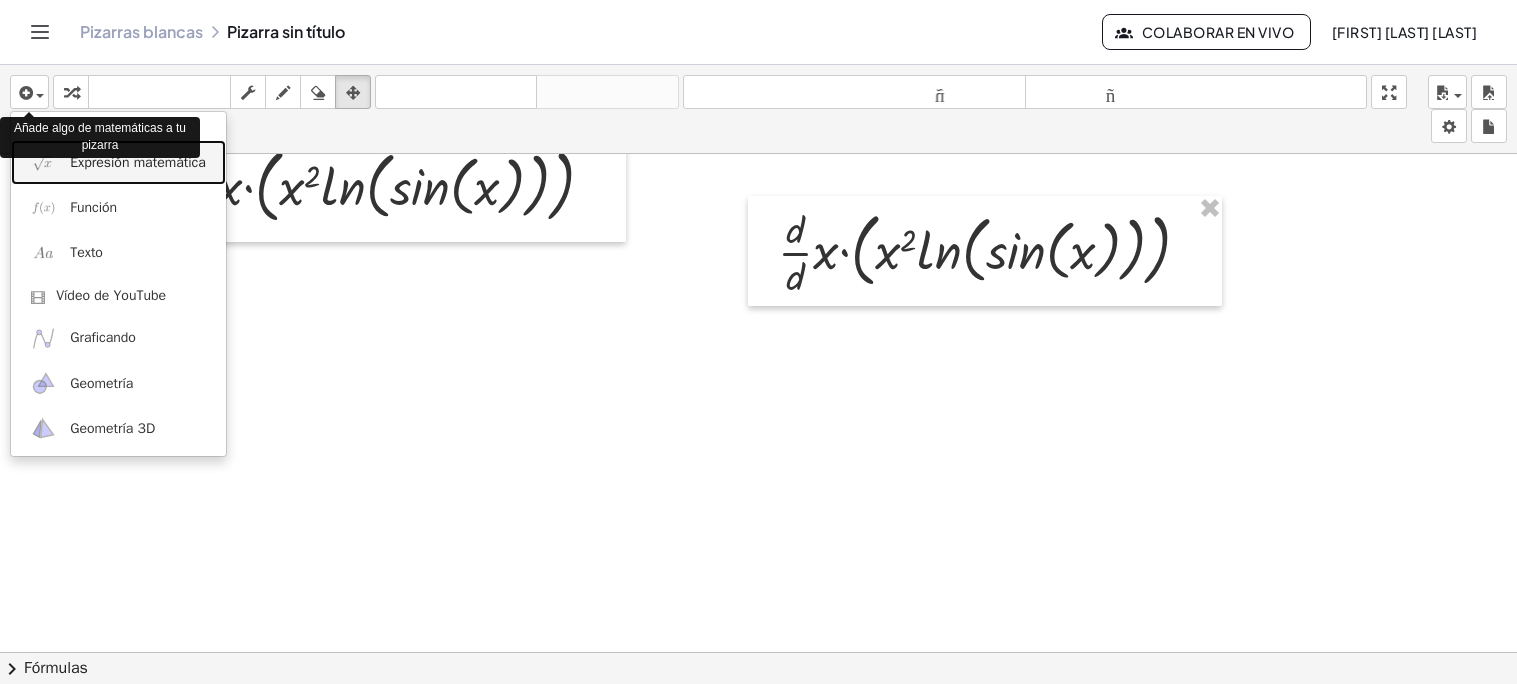 click on "Expresión matemática" at bounding box center [138, 162] 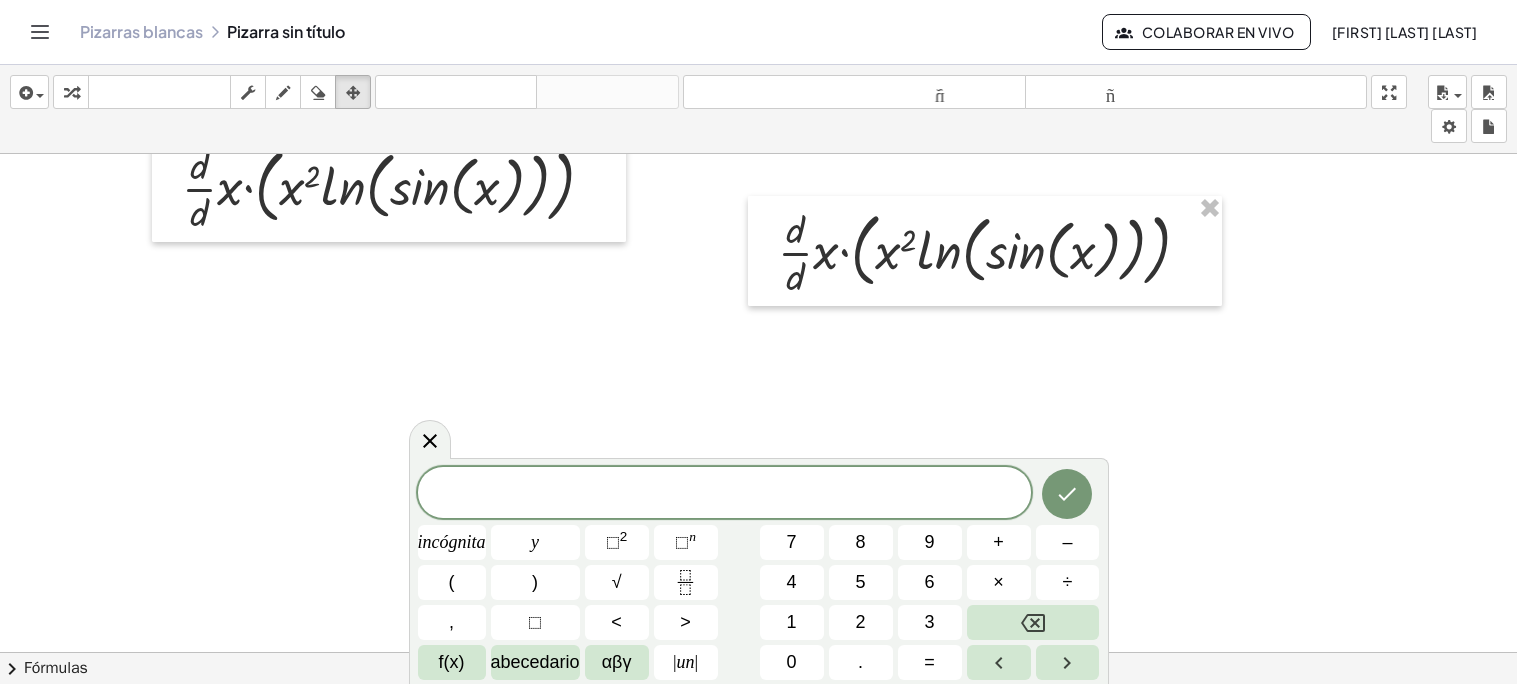 click on "chevron_right Fórmulas" 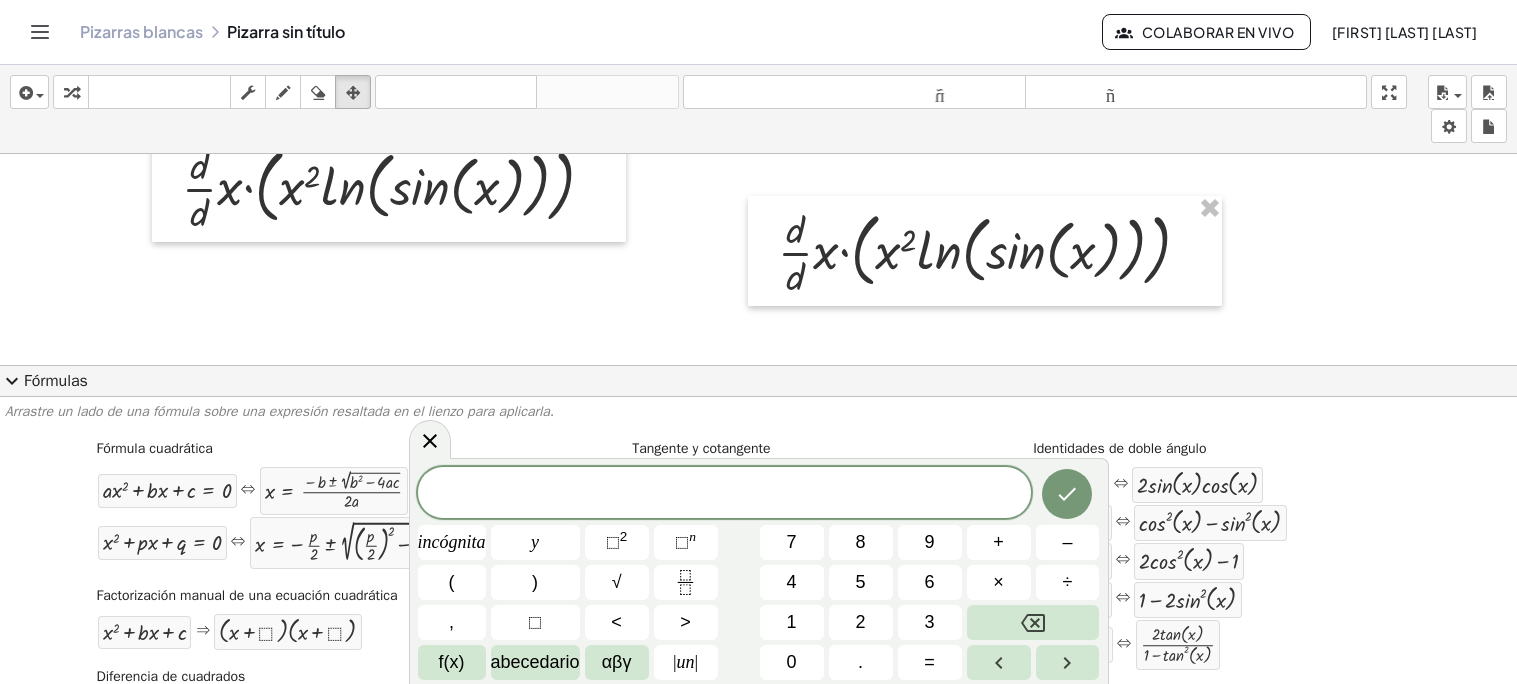 click at bounding box center (724, 494) 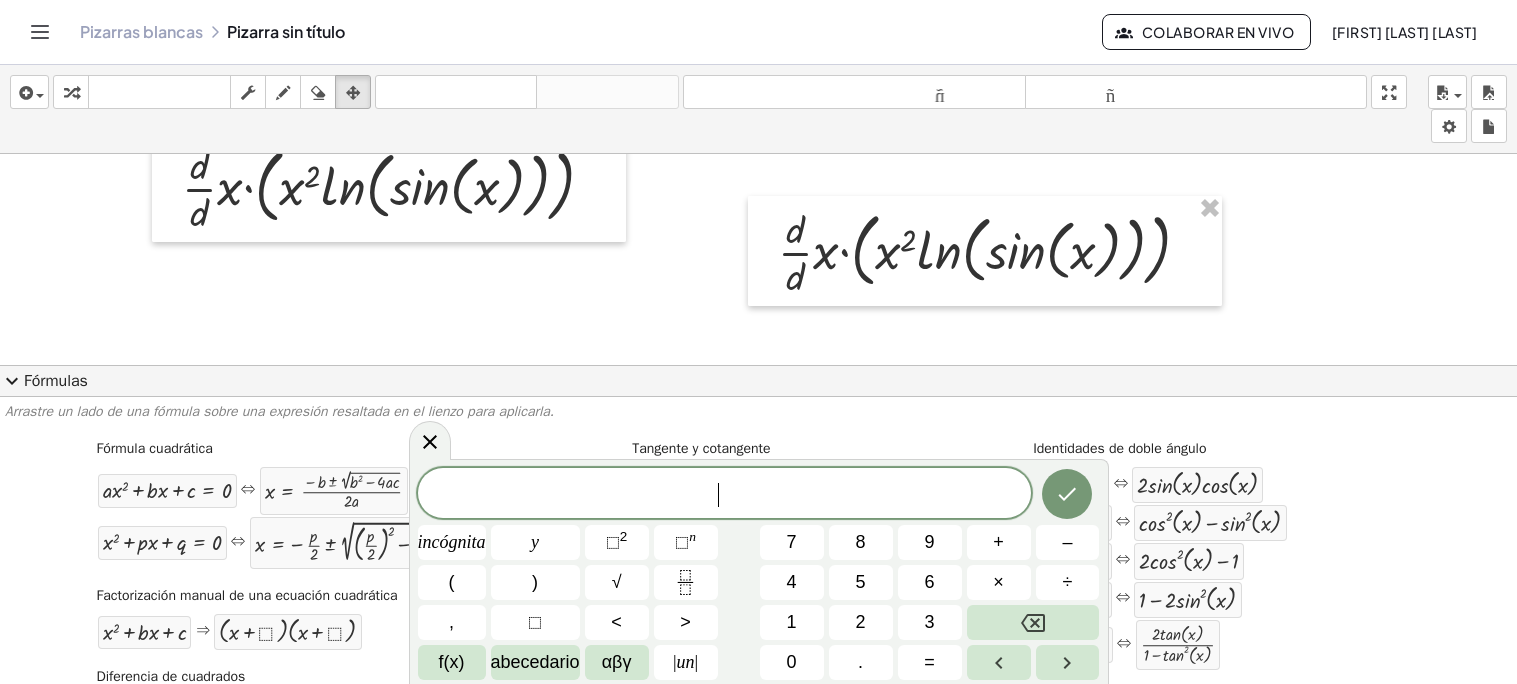 click on "expand_more" at bounding box center [12, 381] 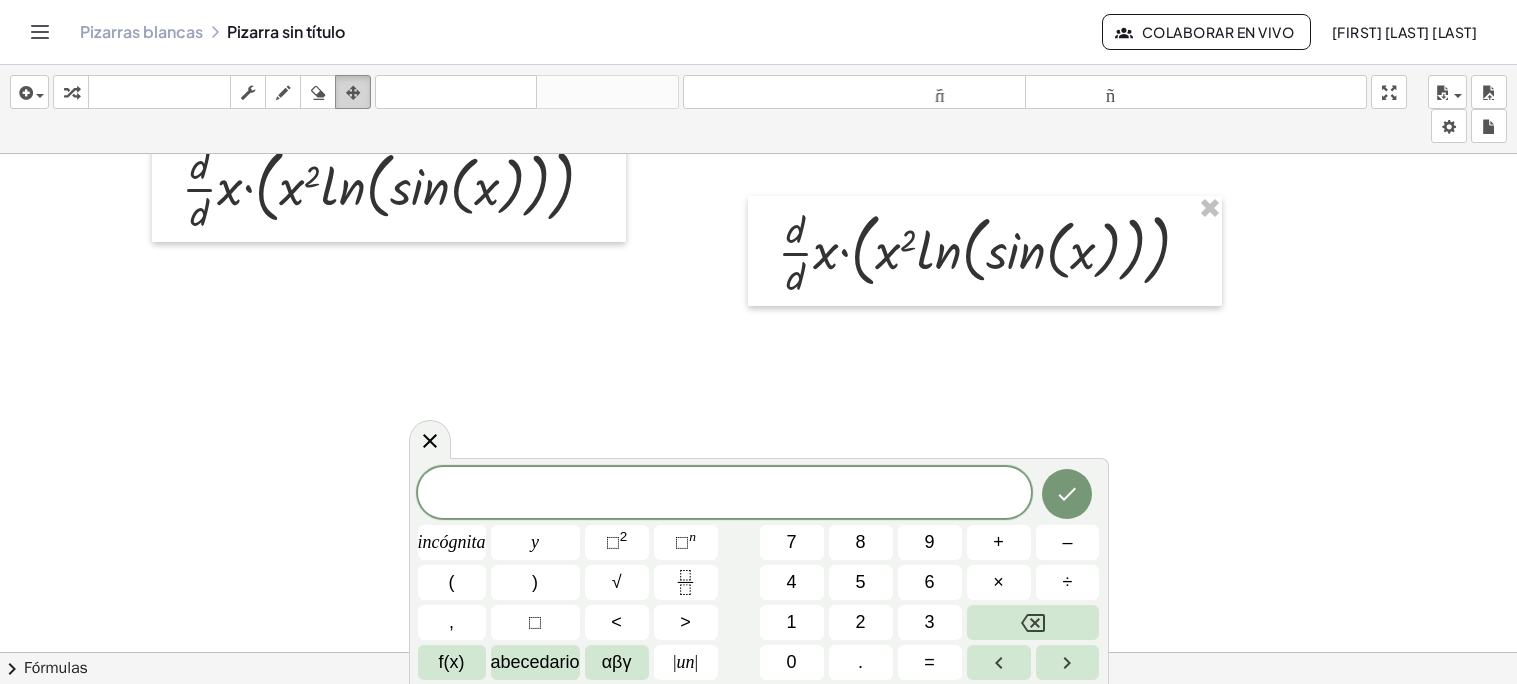click at bounding box center (353, 93) 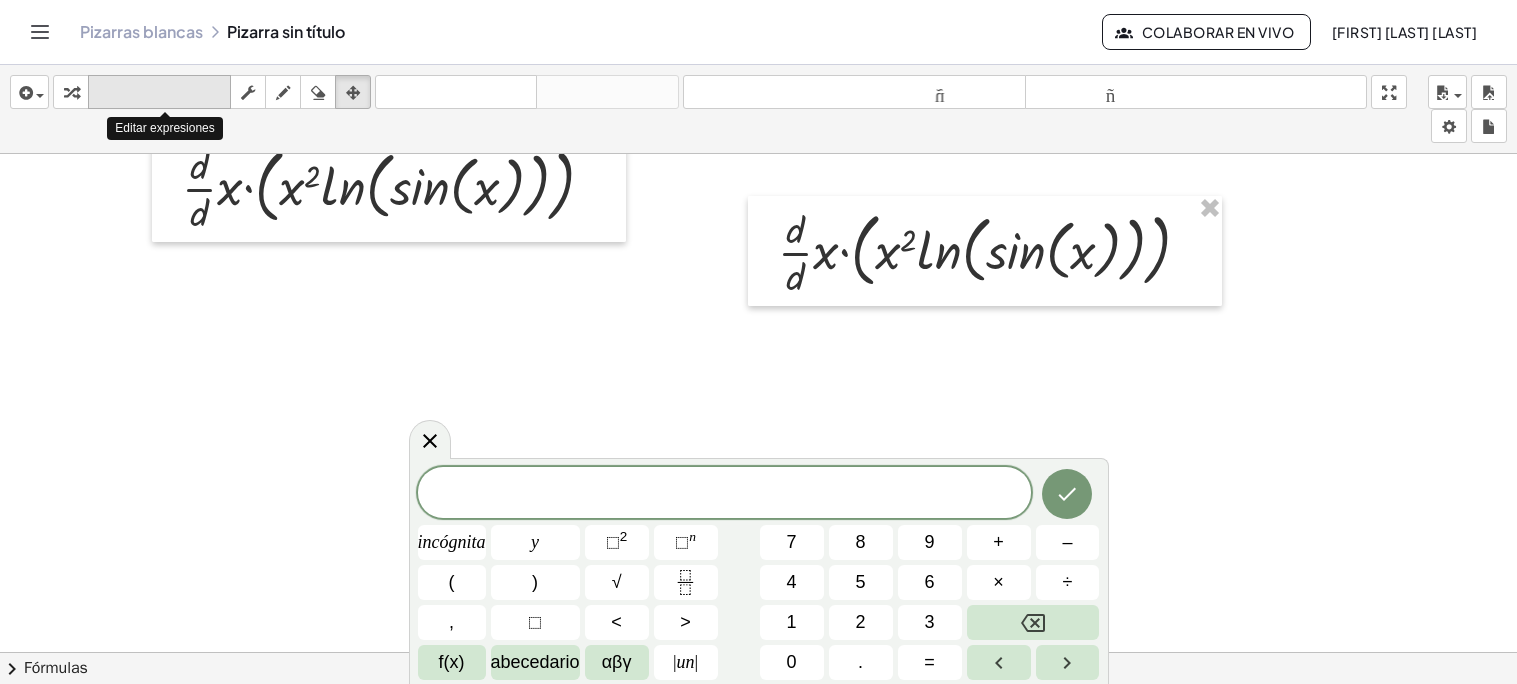 click on "teclado" at bounding box center (159, 92) 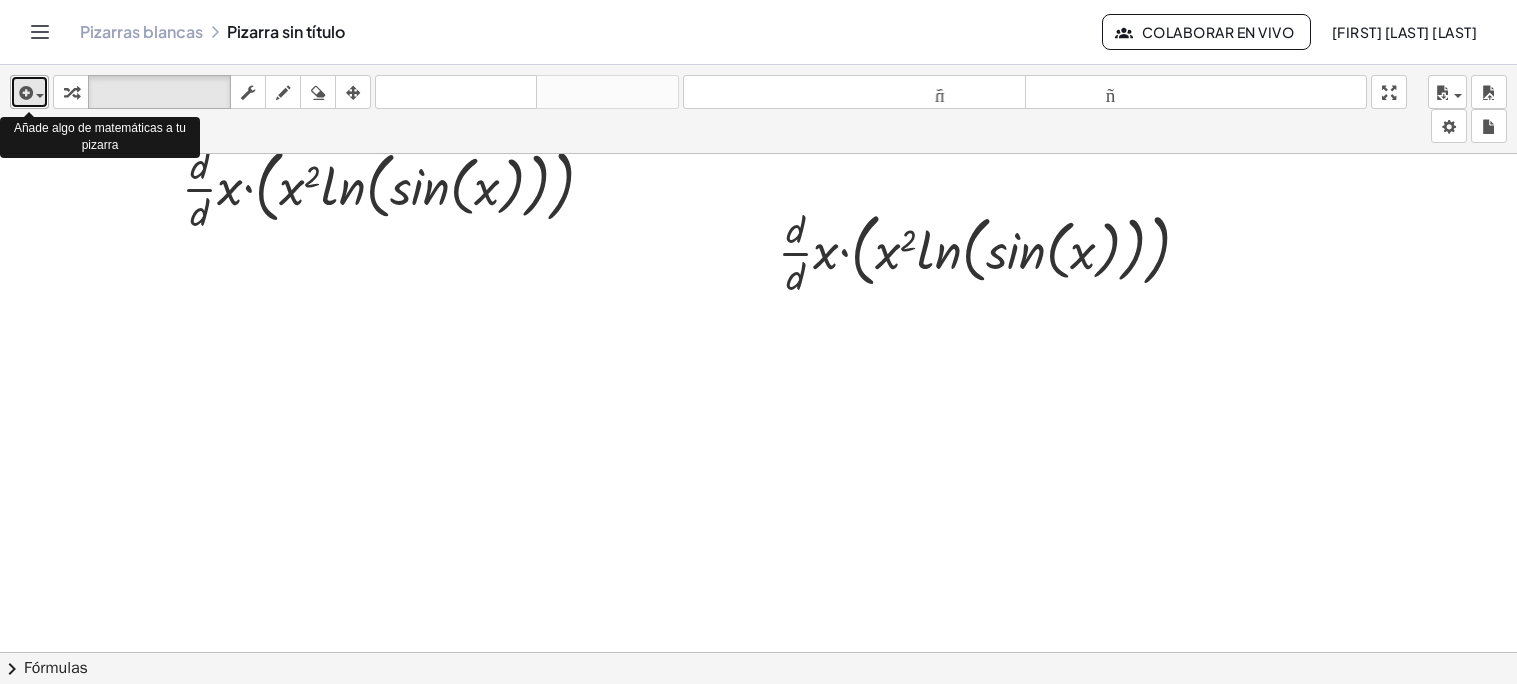 click at bounding box center (24, 93) 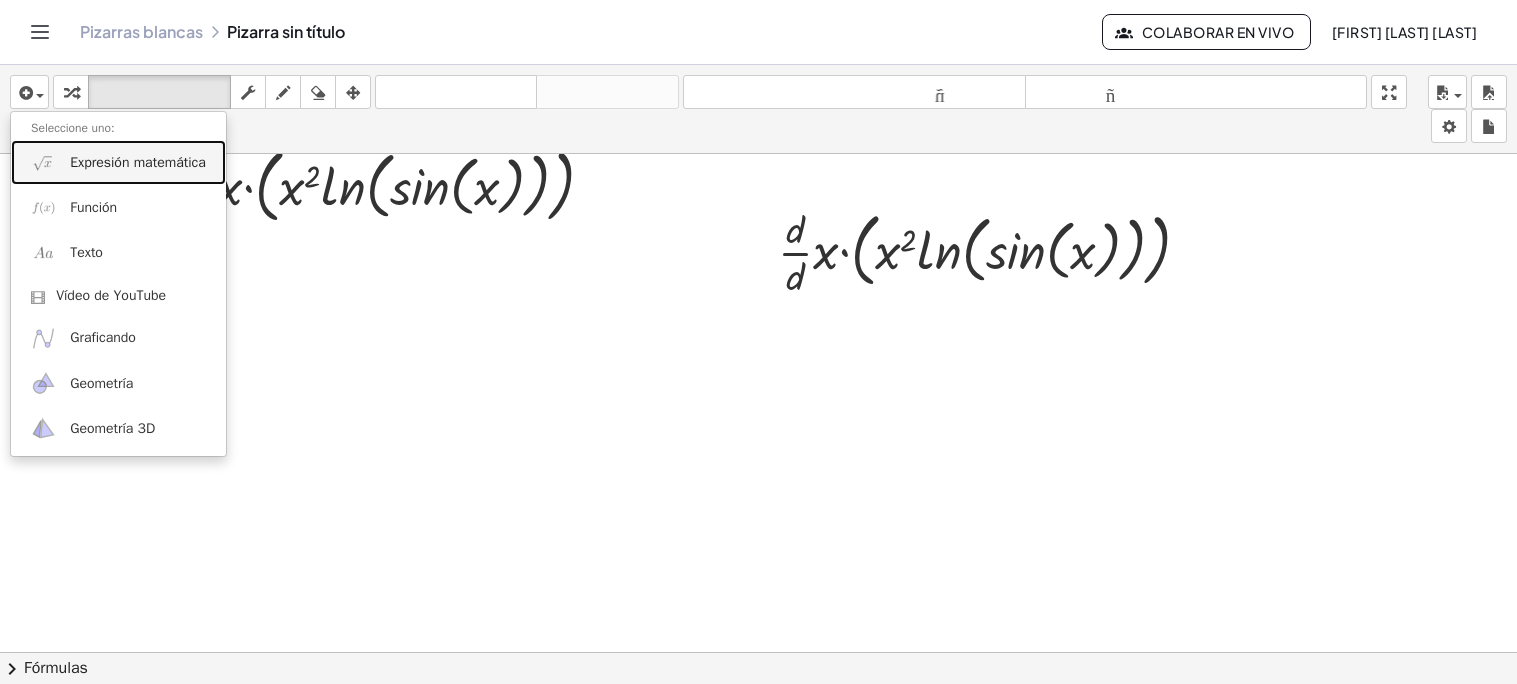 click on "Expresión matemática" at bounding box center (138, 162) 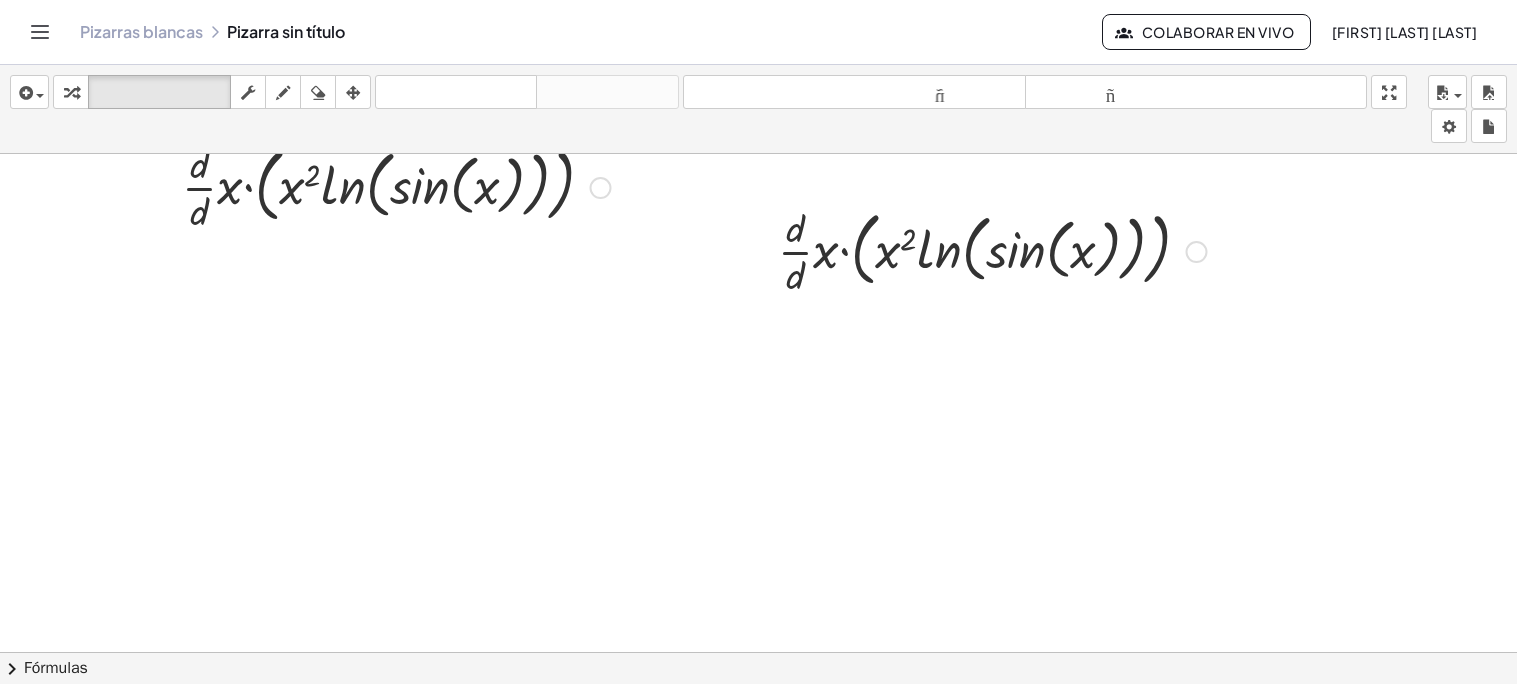 scroll, scrollTop: 75, scrollLeft: 0, axis: vertical 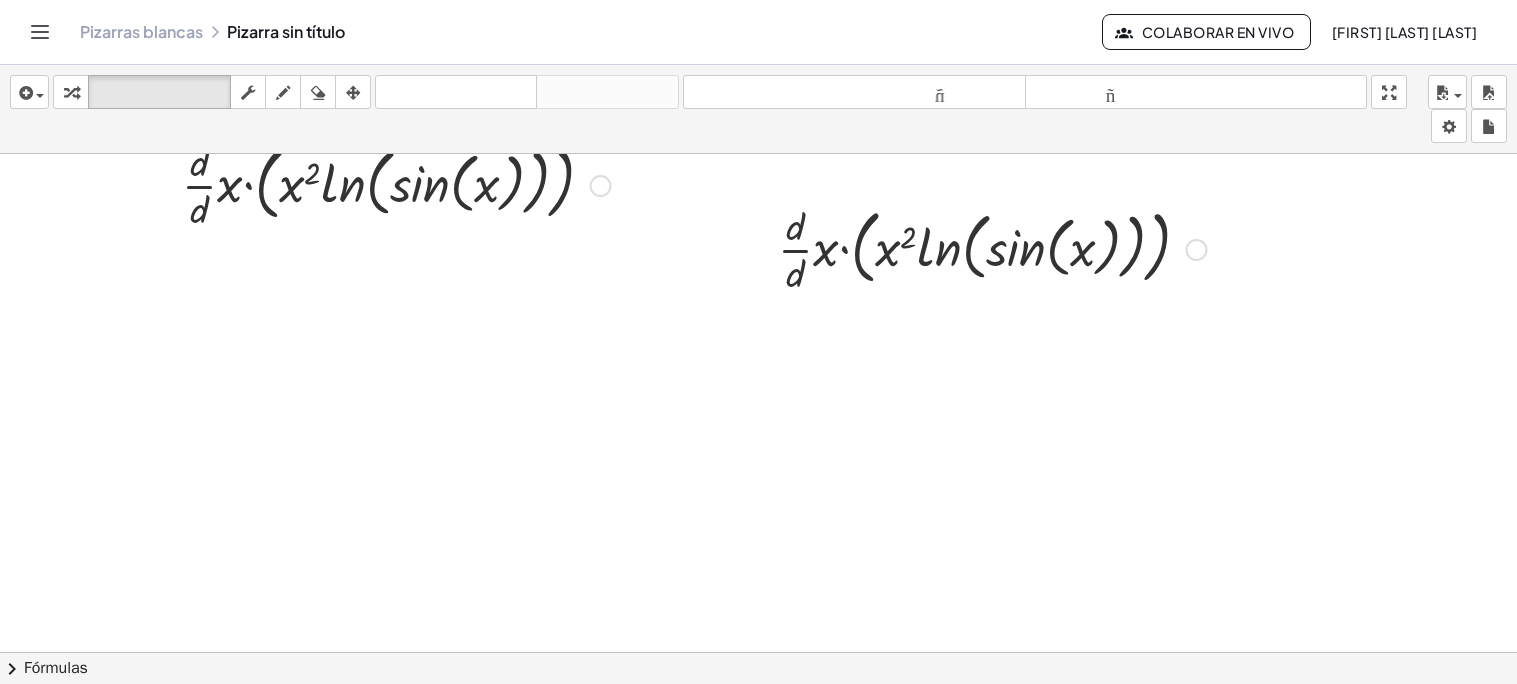 click at bounding box center [758, 656] 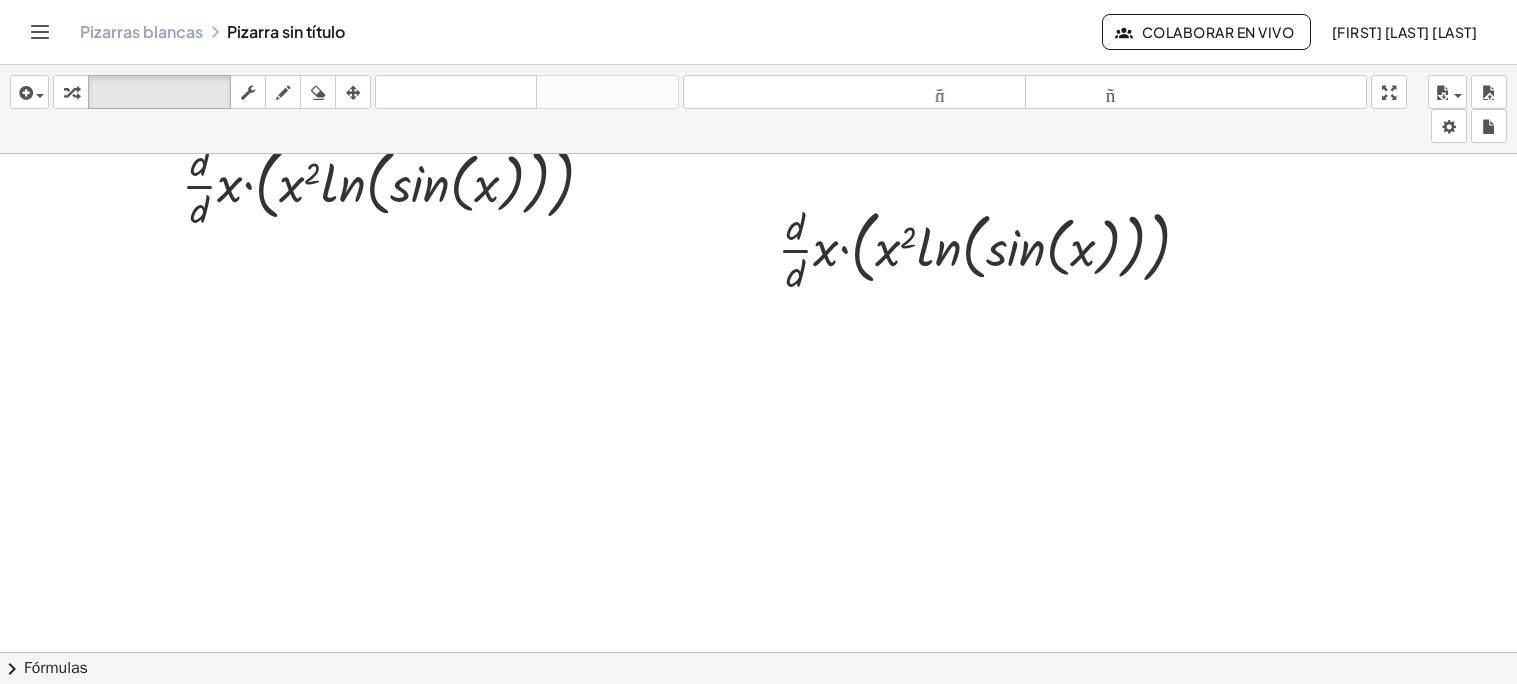 click at bounding box center [758, 656] 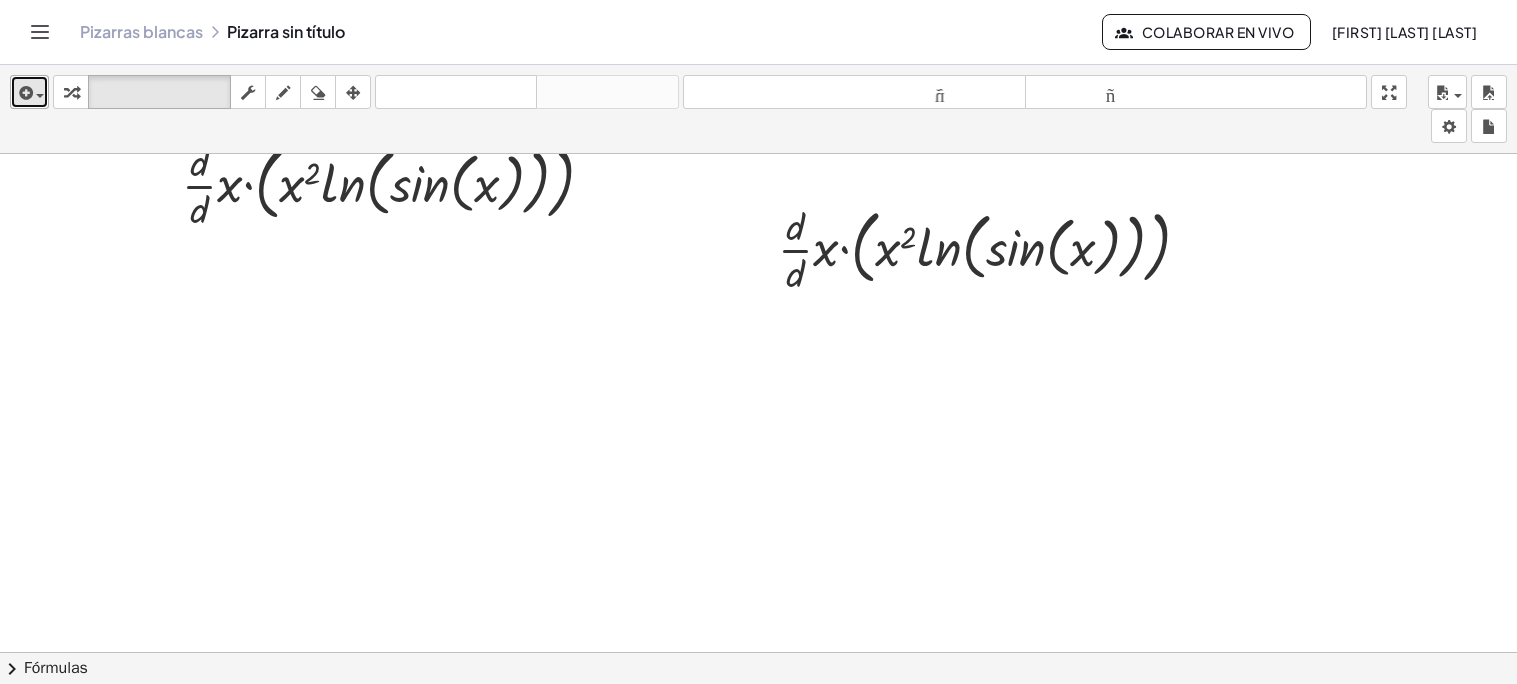 click at bounding box center (24, 93) 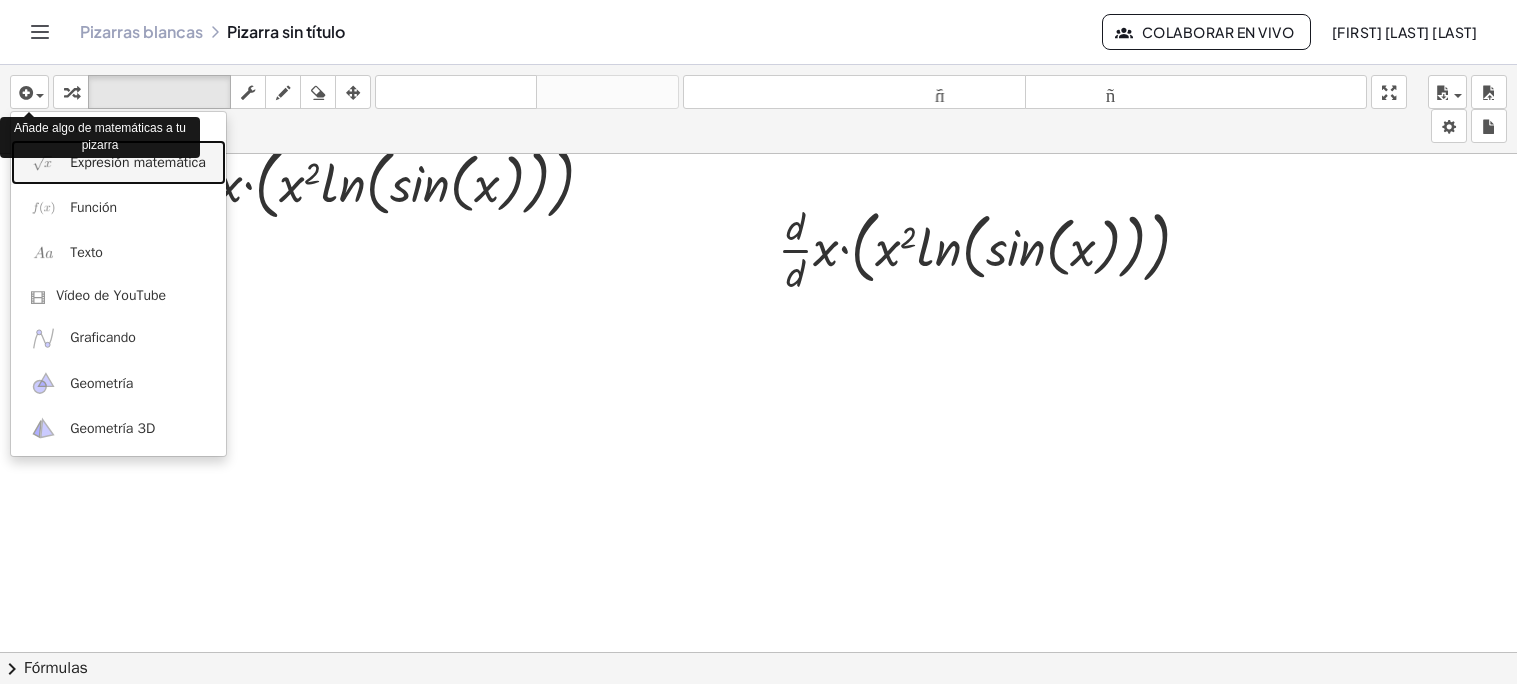click on "Expresión matemática" at bounding box center [118, 162] 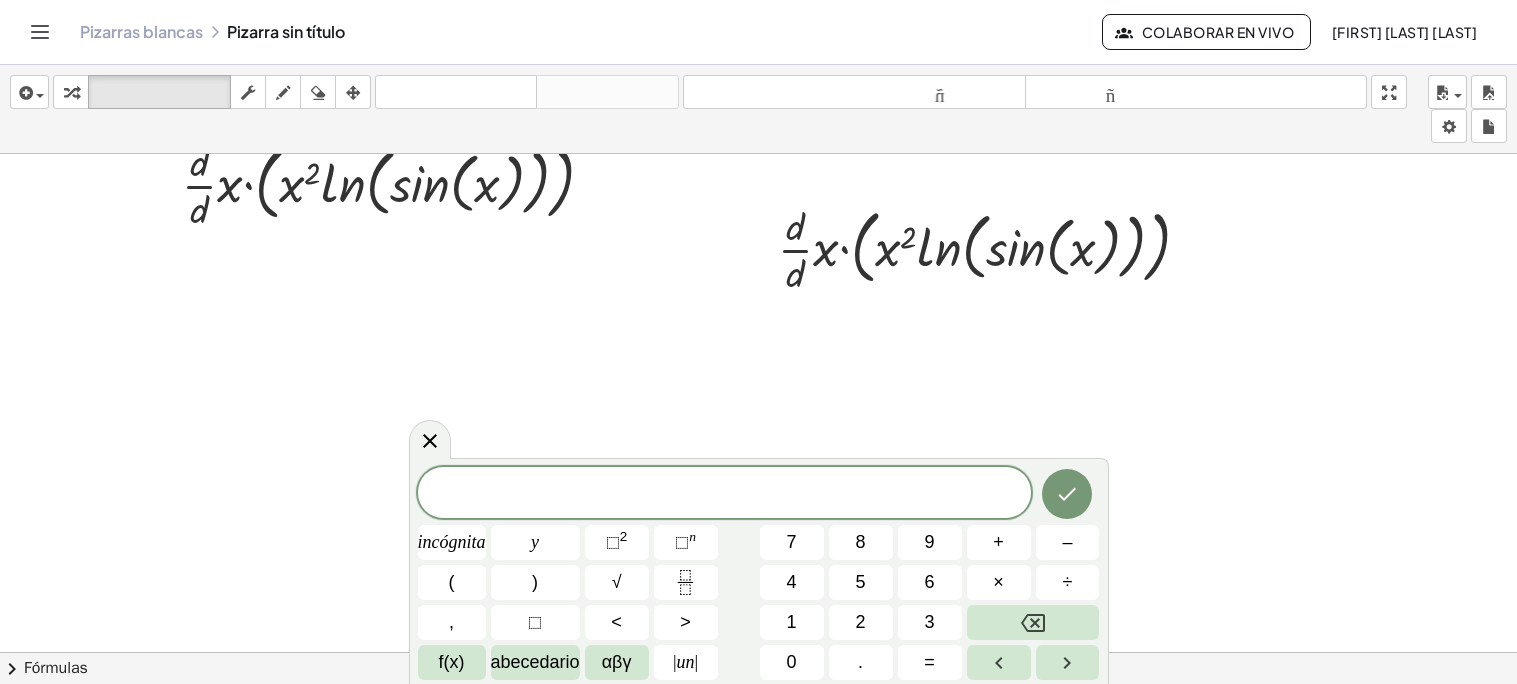 click at bounding box center (724, 494) 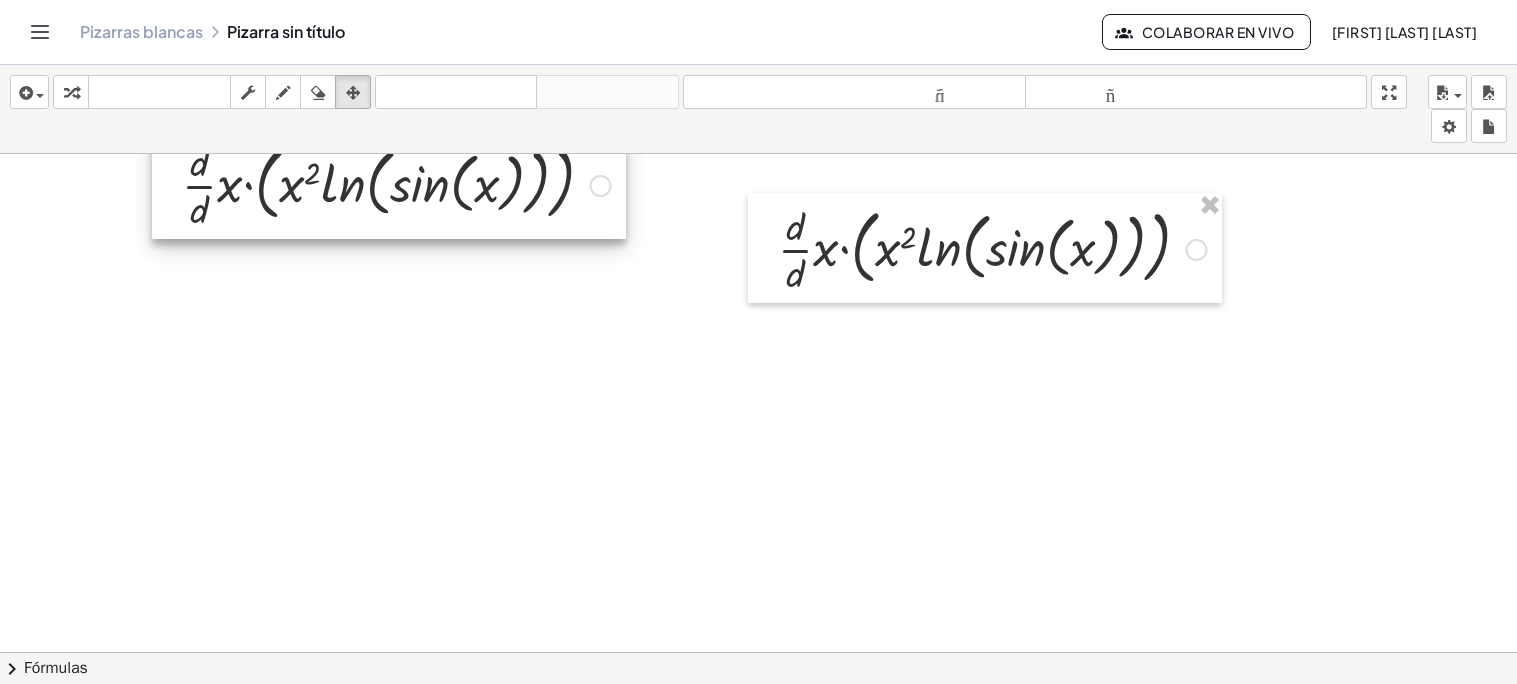 click at bounding box center (389, 184) 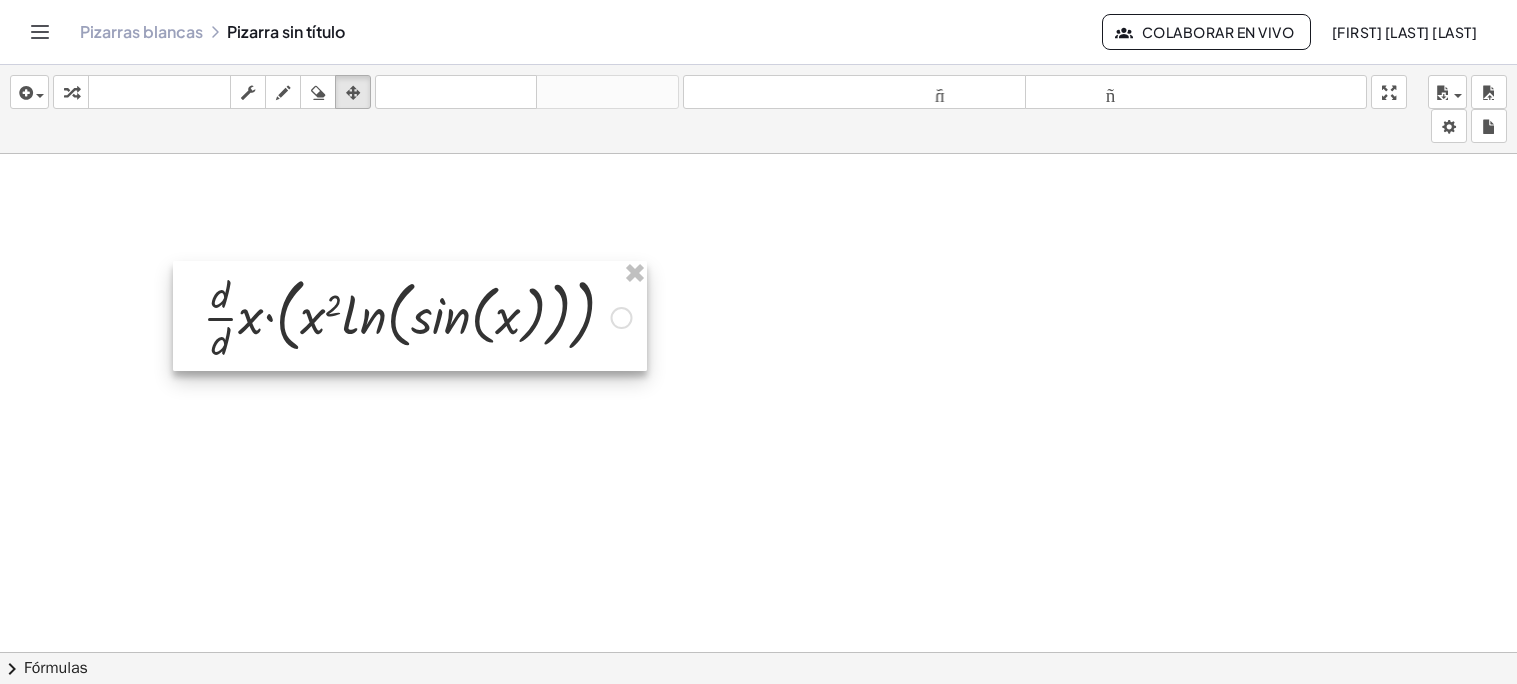 scroll, scrollTop: 0, scrollLeft: 0, axis: both 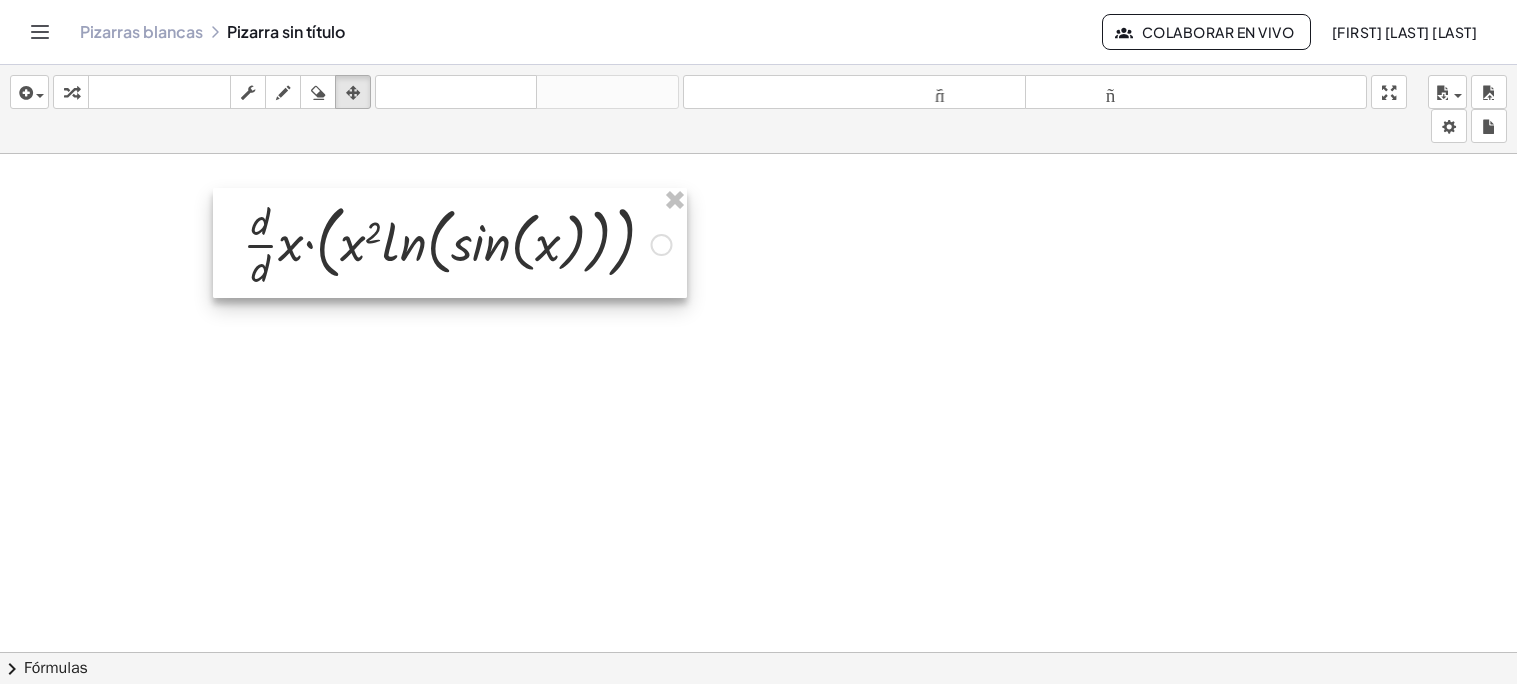 click at bounding box center [450, 243] 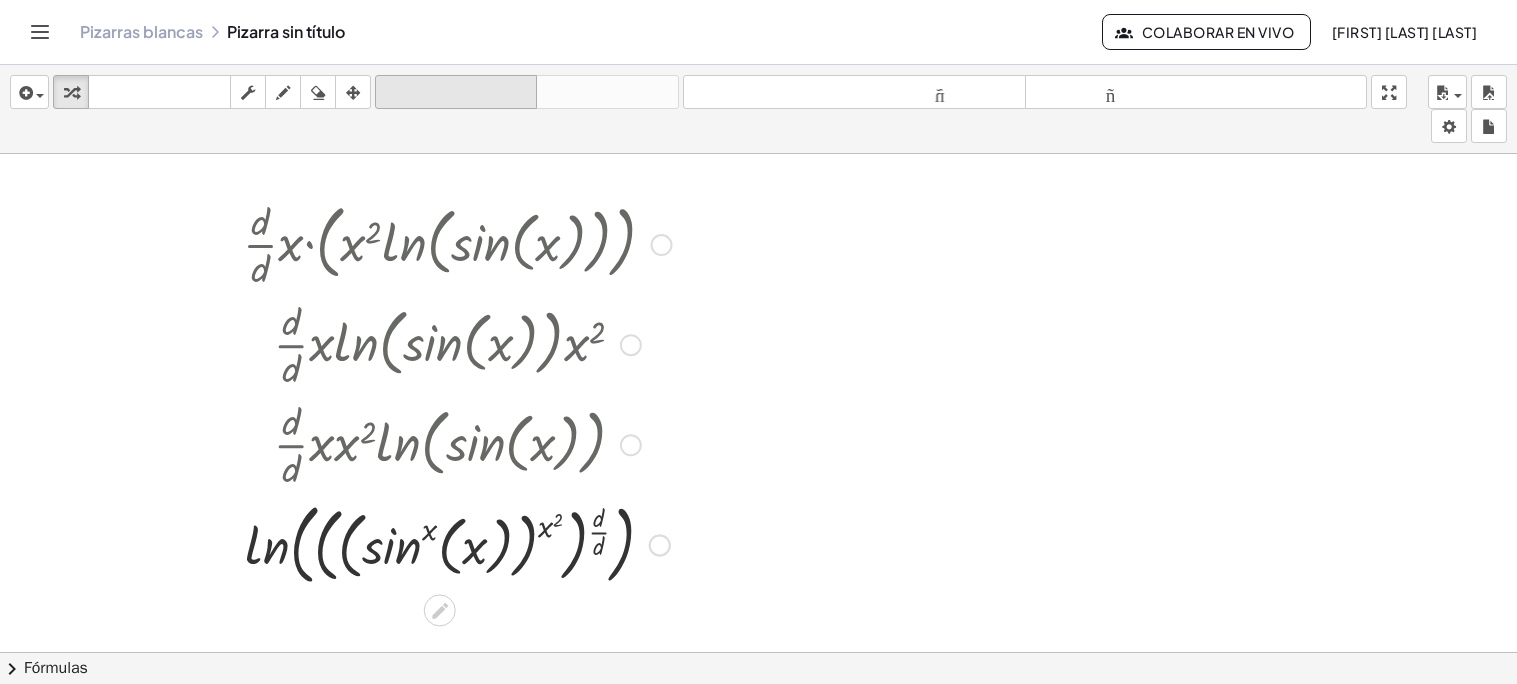 click on "deshacer" at bounding box center [456, 92] 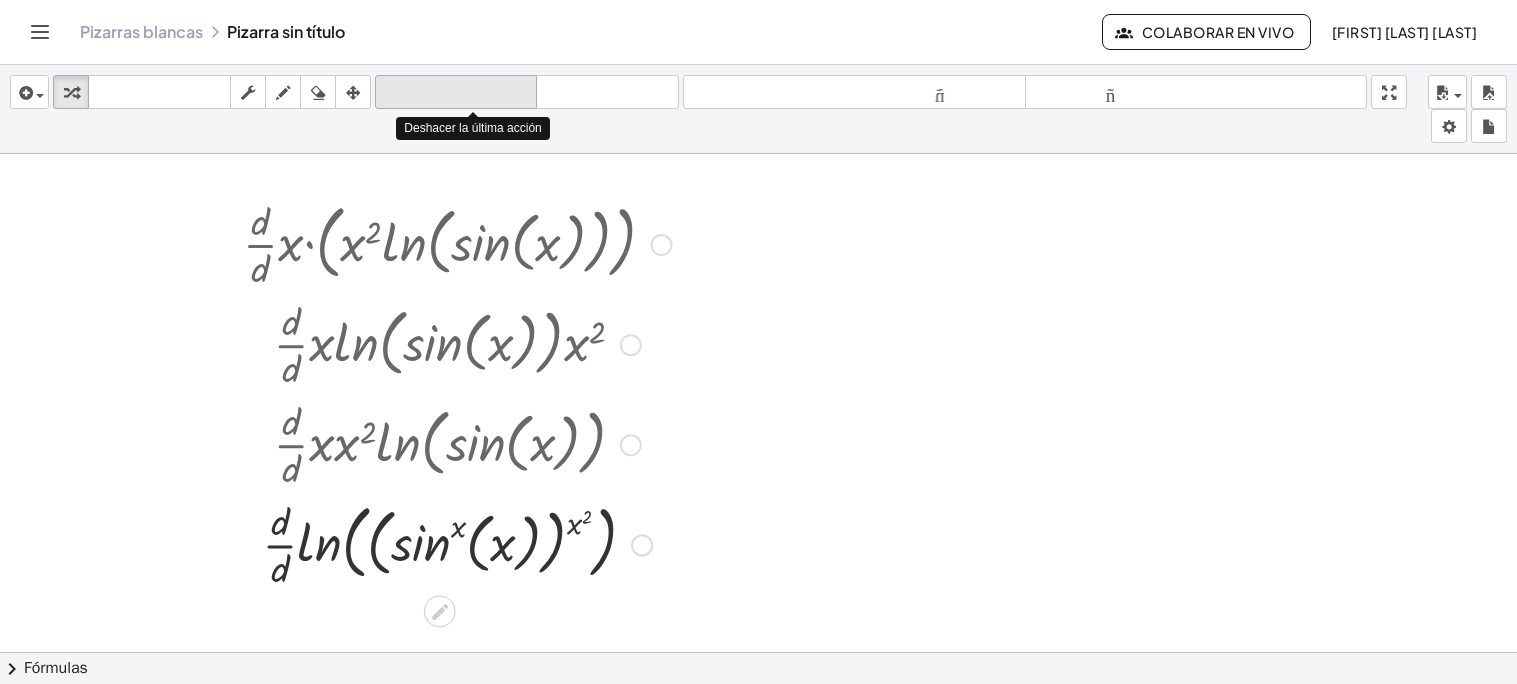 click on "deshacer" at bounding box center (456, 92) 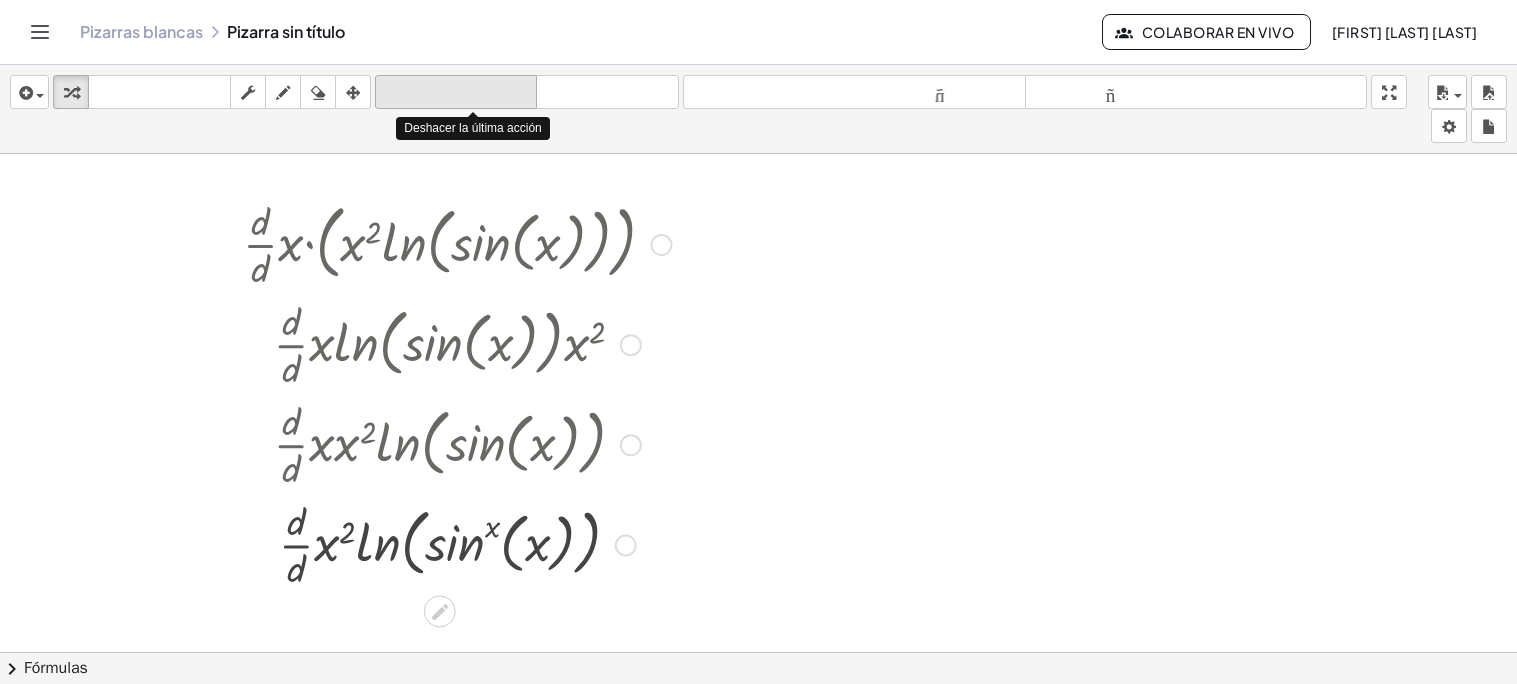 click on "deshacer" at bounding box center (456, 92) 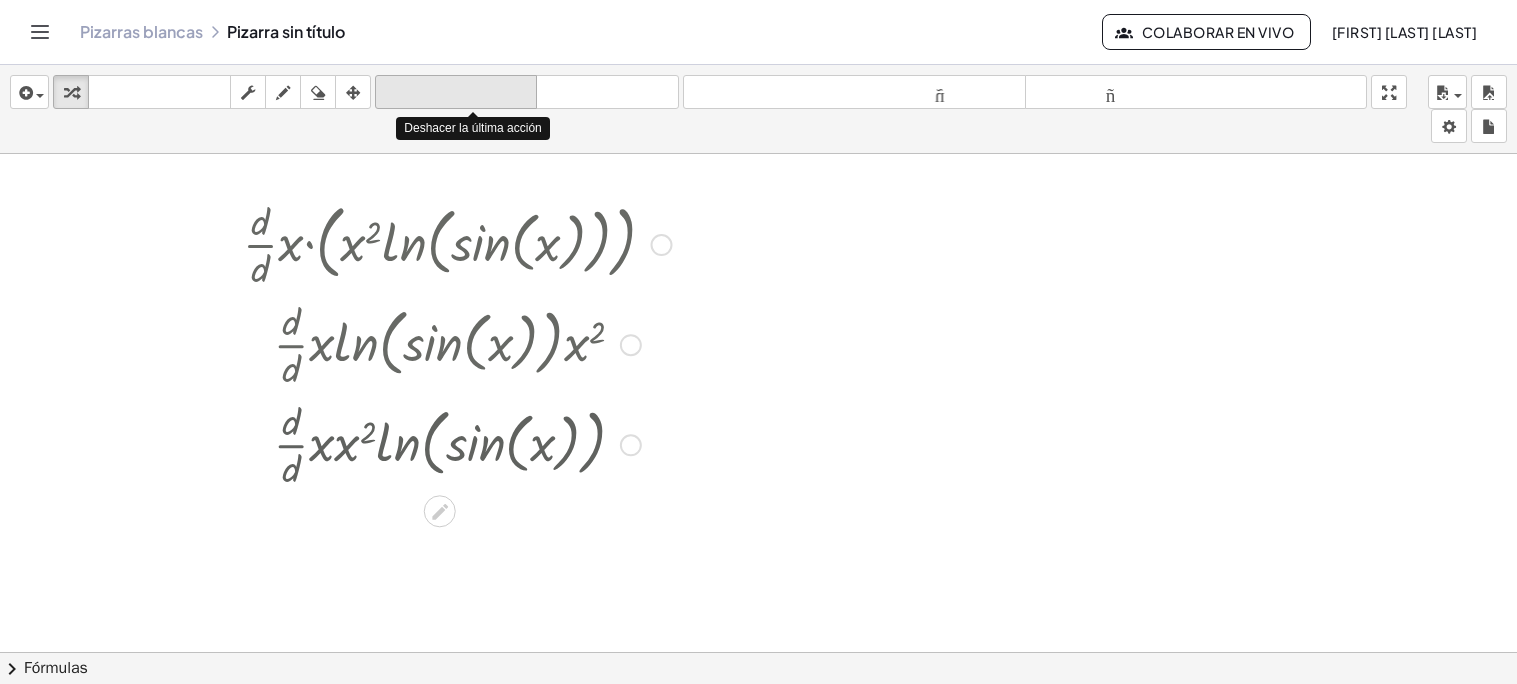 click on "deshacer" at bounding box center [456, 92] 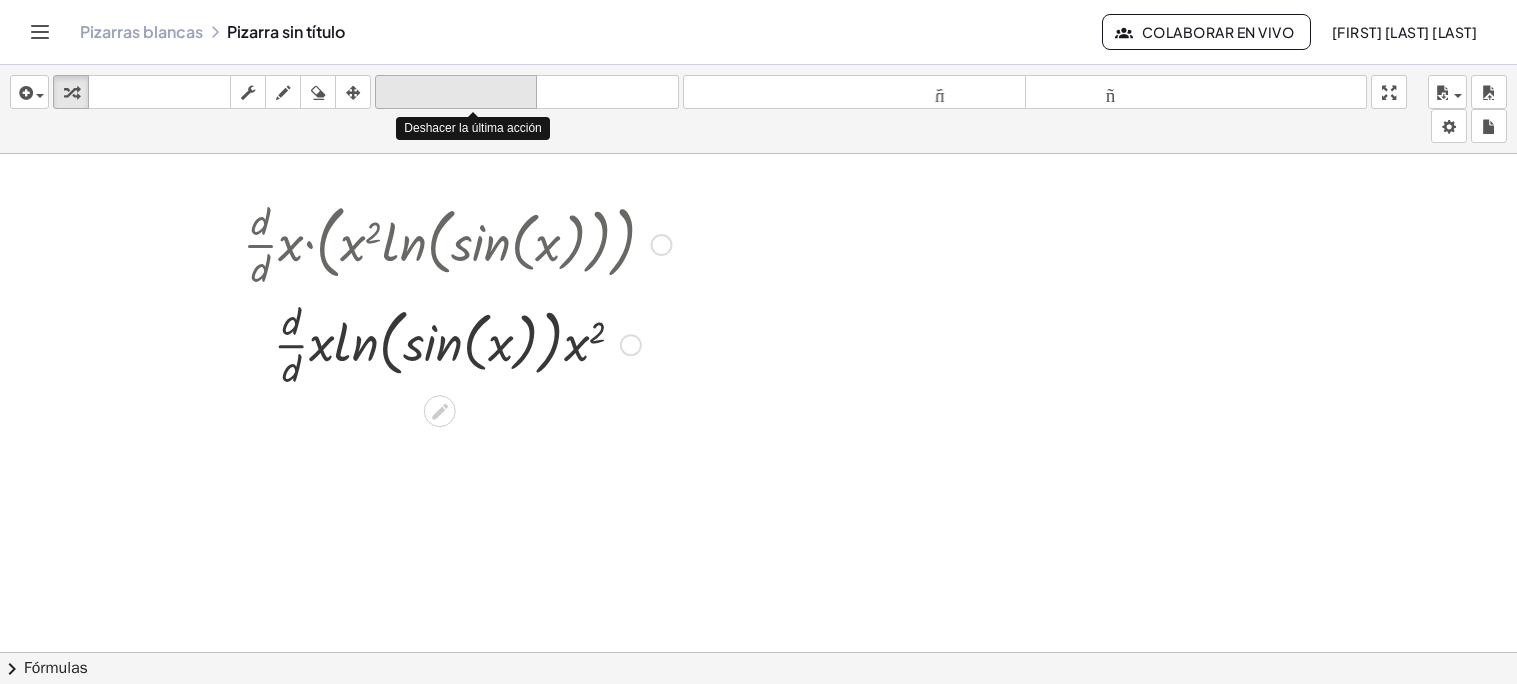 click on "deshacer" at bounding box center (456, 92) 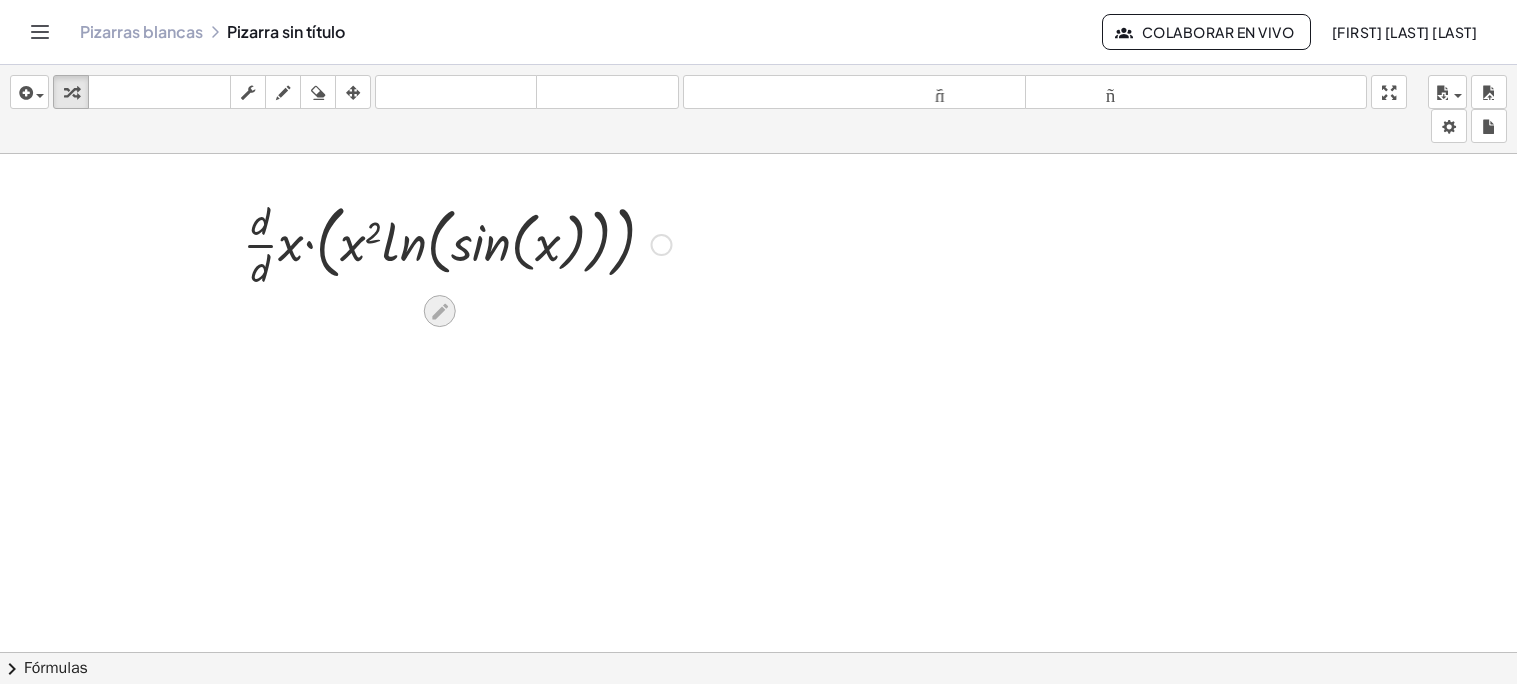 click 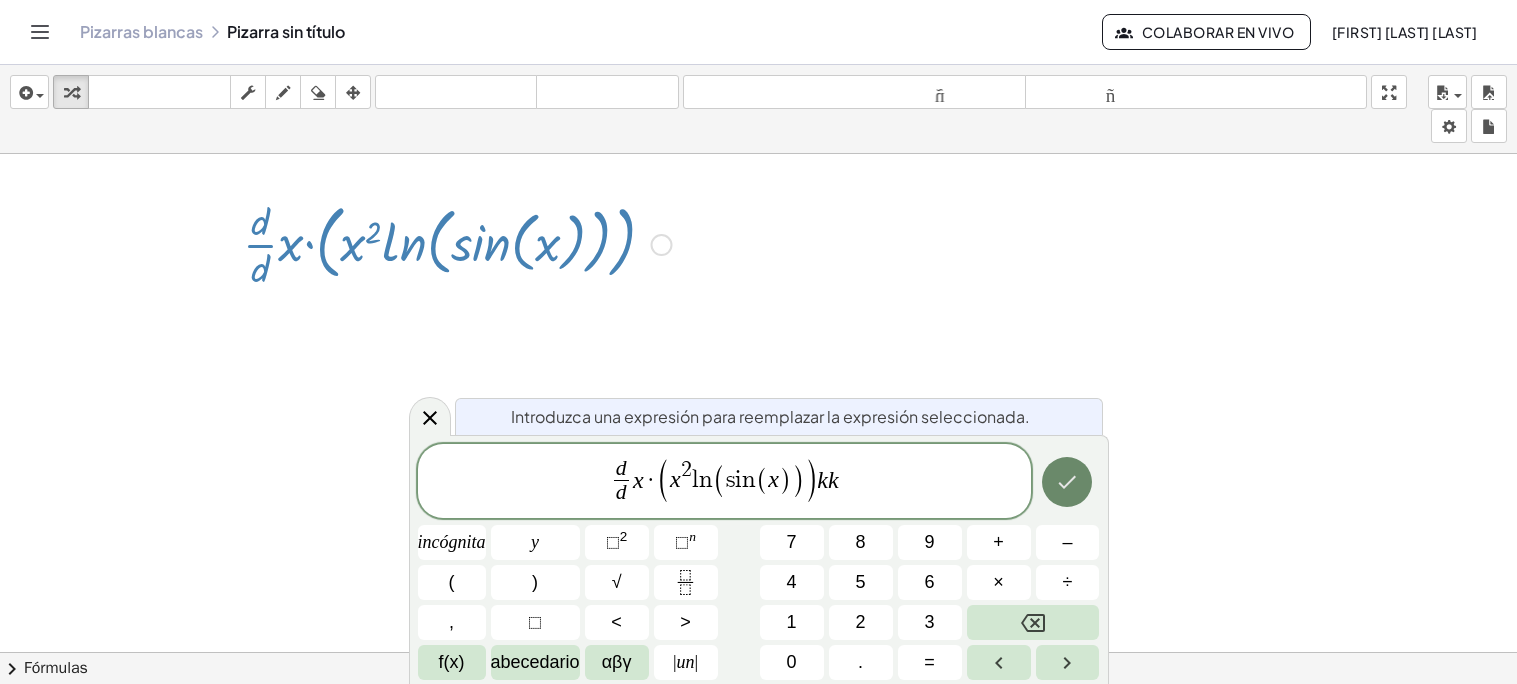 click at bounding box center (1067, 482) 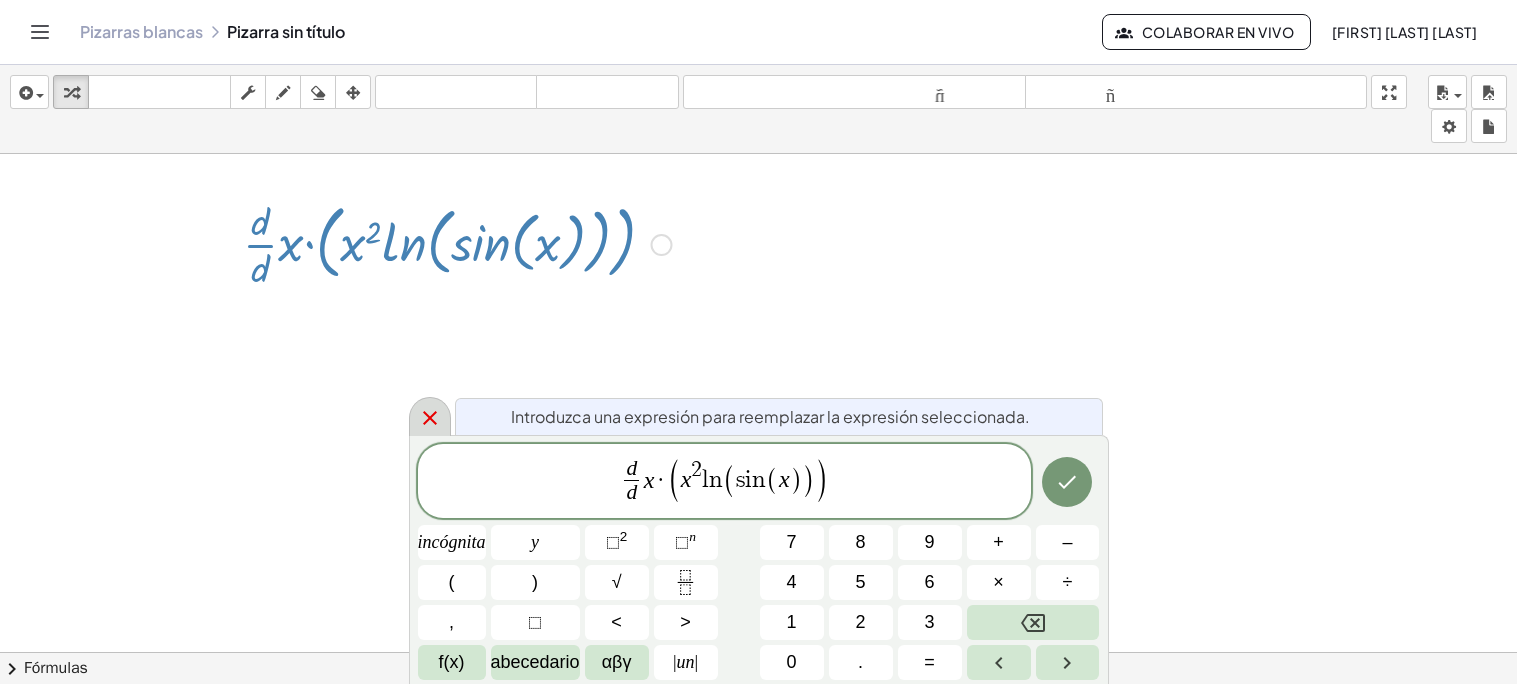click 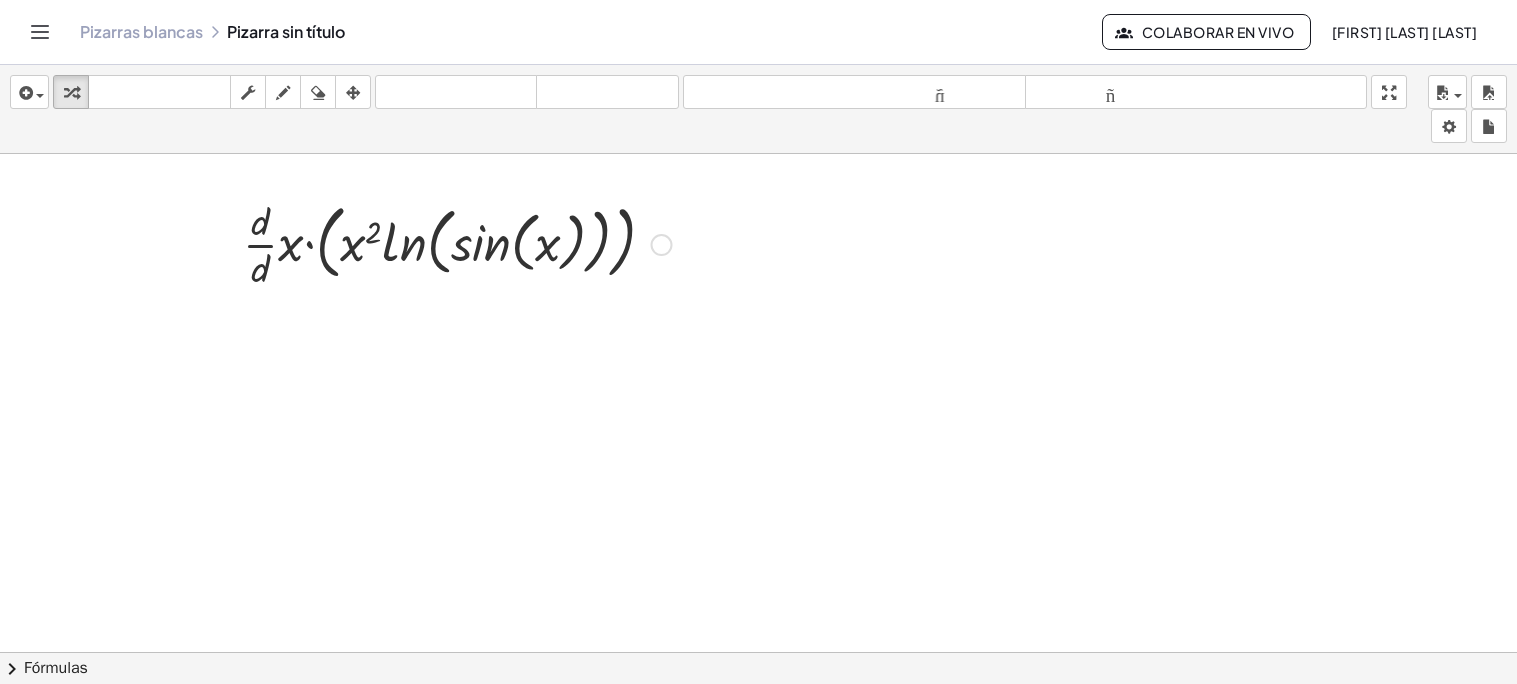 click at bounding box center [758, 731] 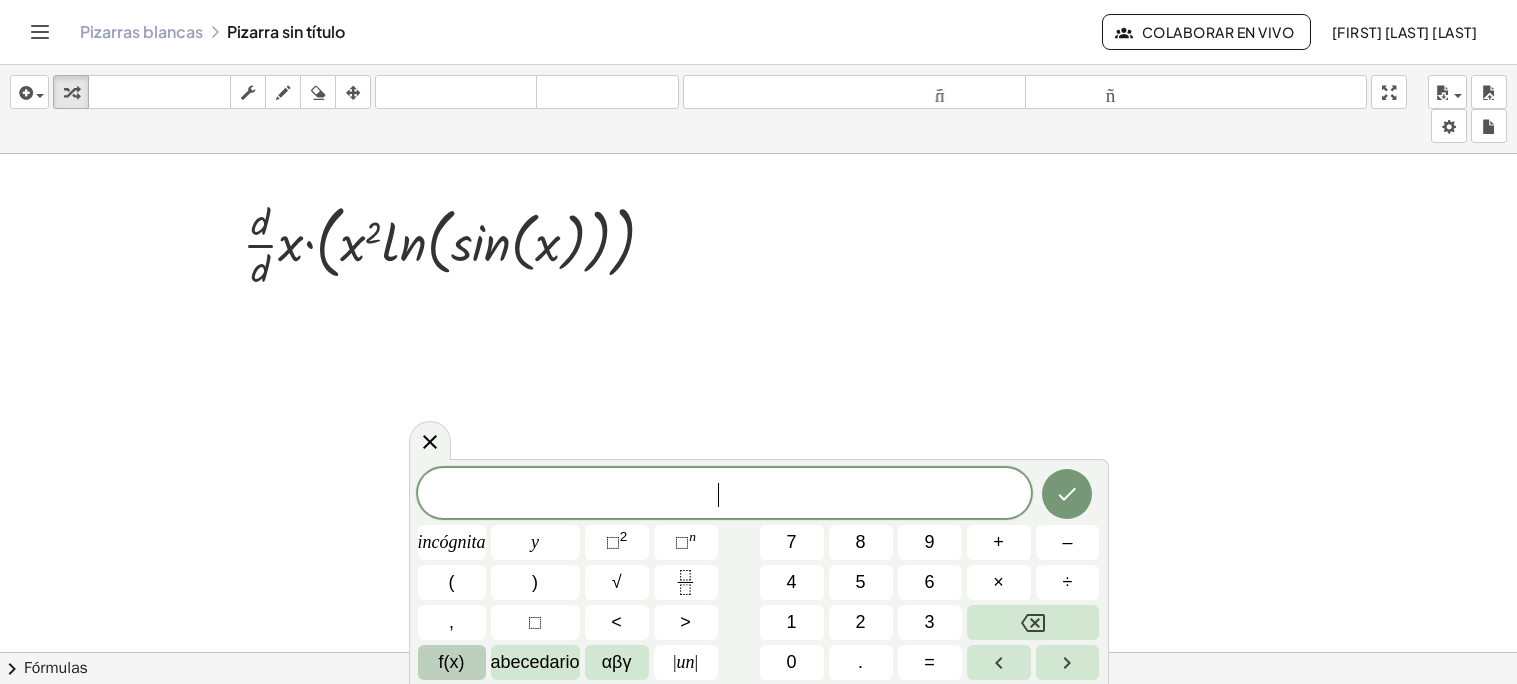 click on "f(x)" at bounding box center [452, 662] 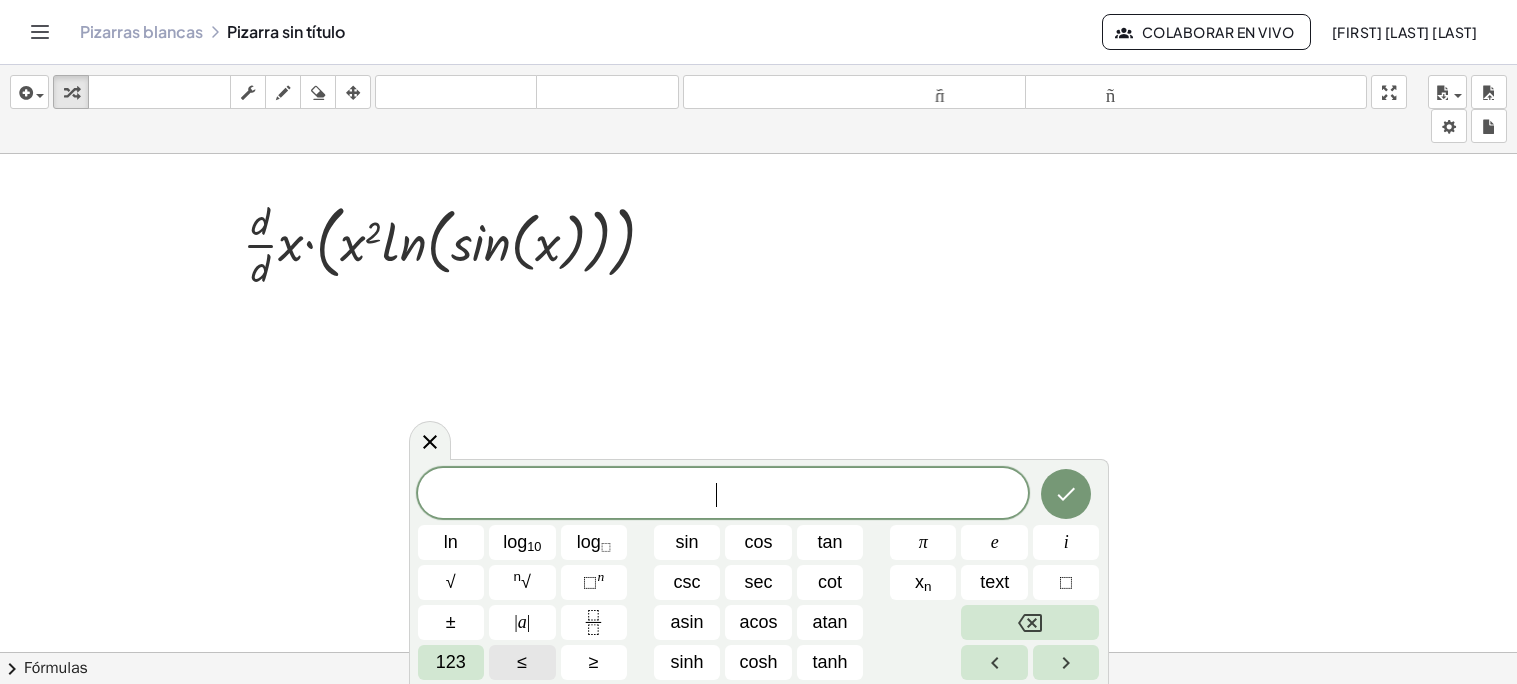 click on "123" at bounding box center (451, 662) 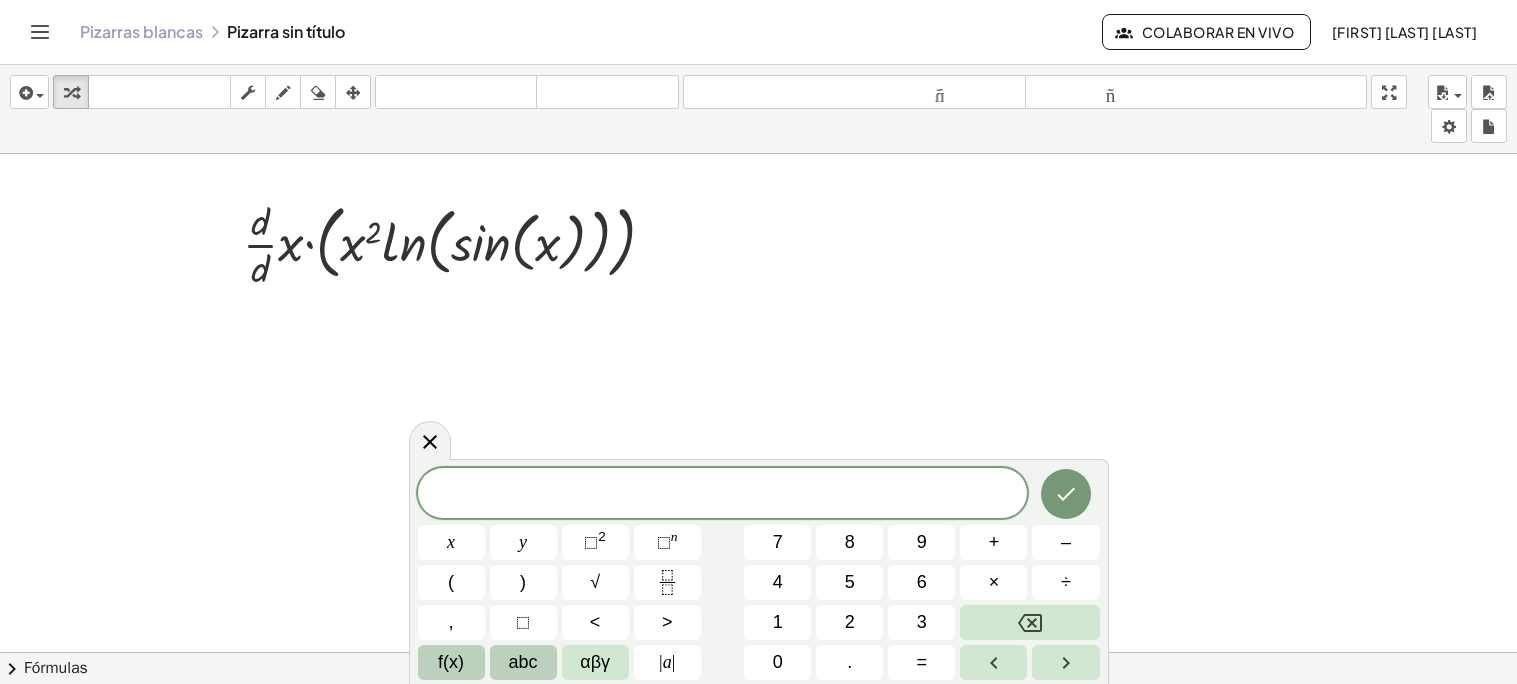 click on "abc" at bounding box center [523, 662] 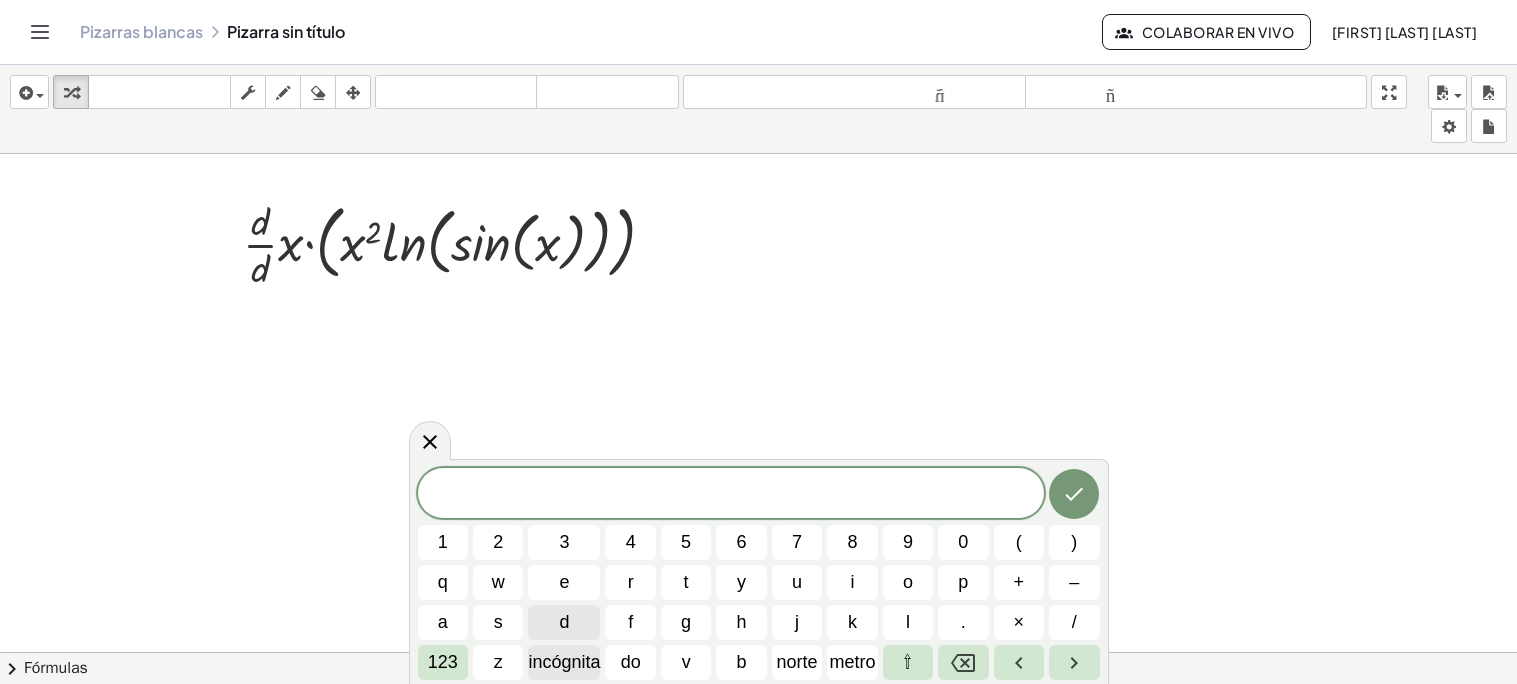 click on "incógnita" at bounding box center [564, 662] 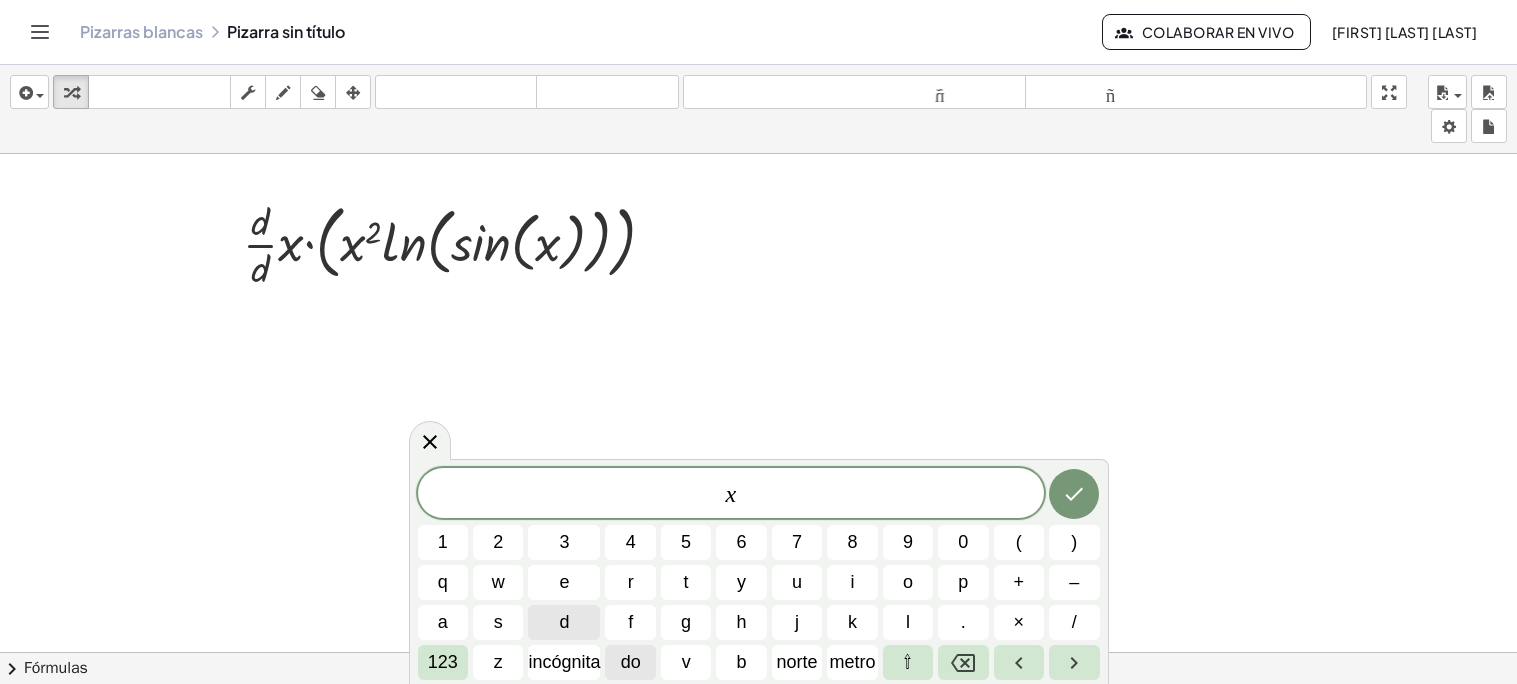 click on "do" at bounding box center (631, 662) 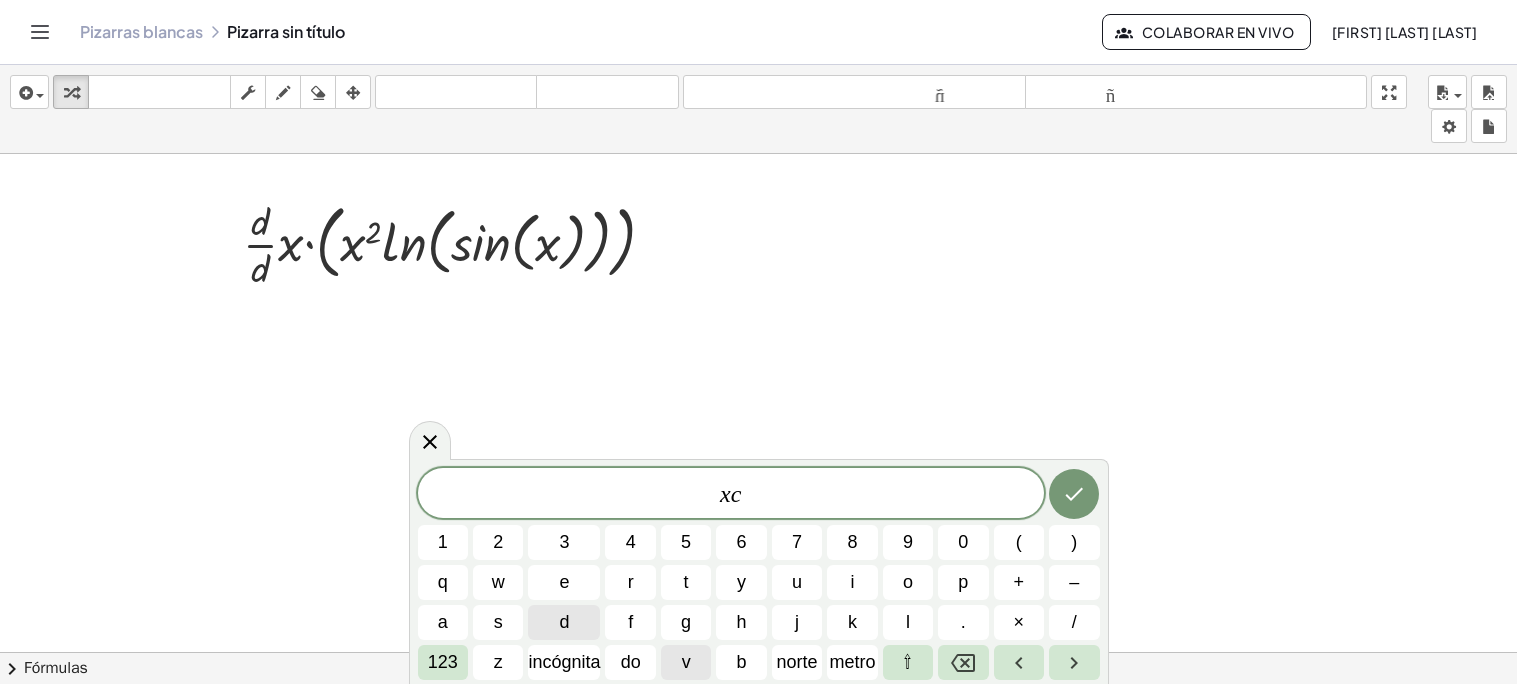 click on "v" at bounding box center (686, 662) 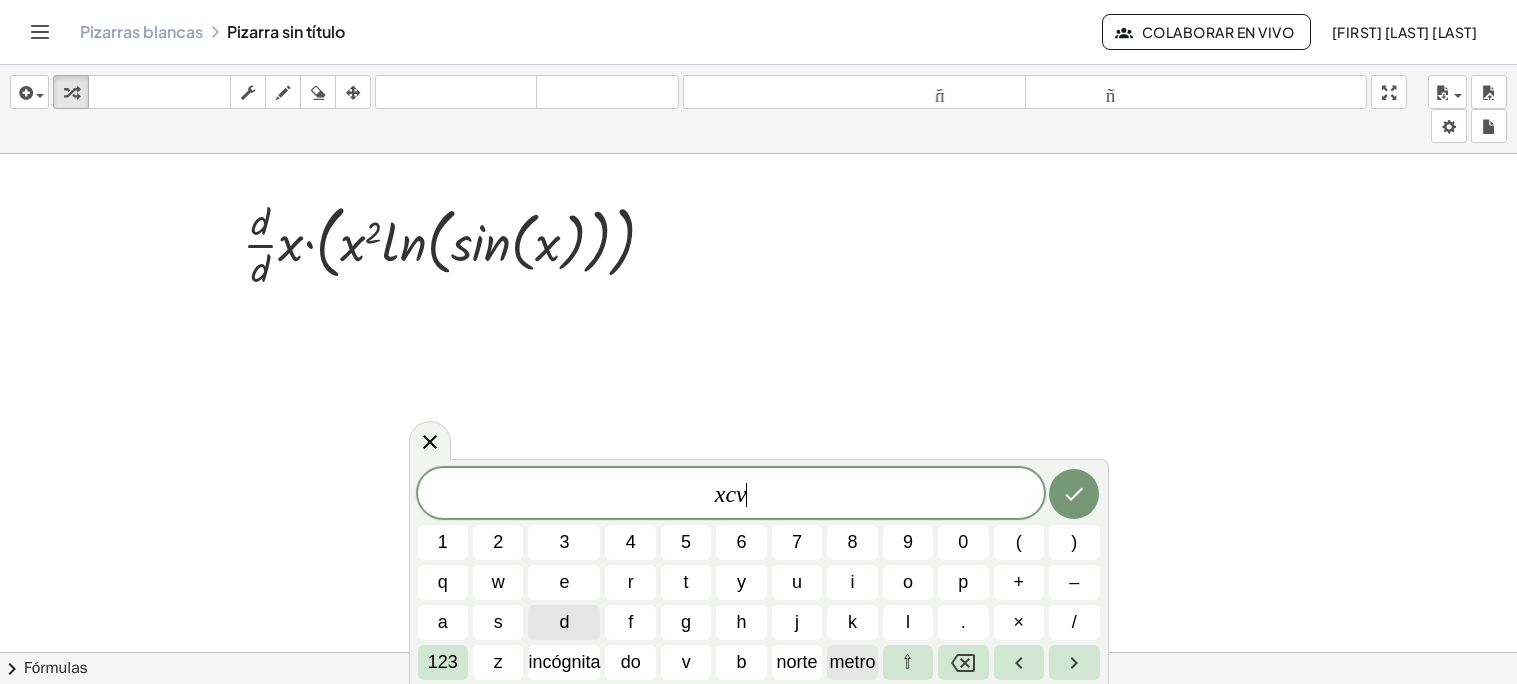 click on "metro" at bounding box center [852, 662] 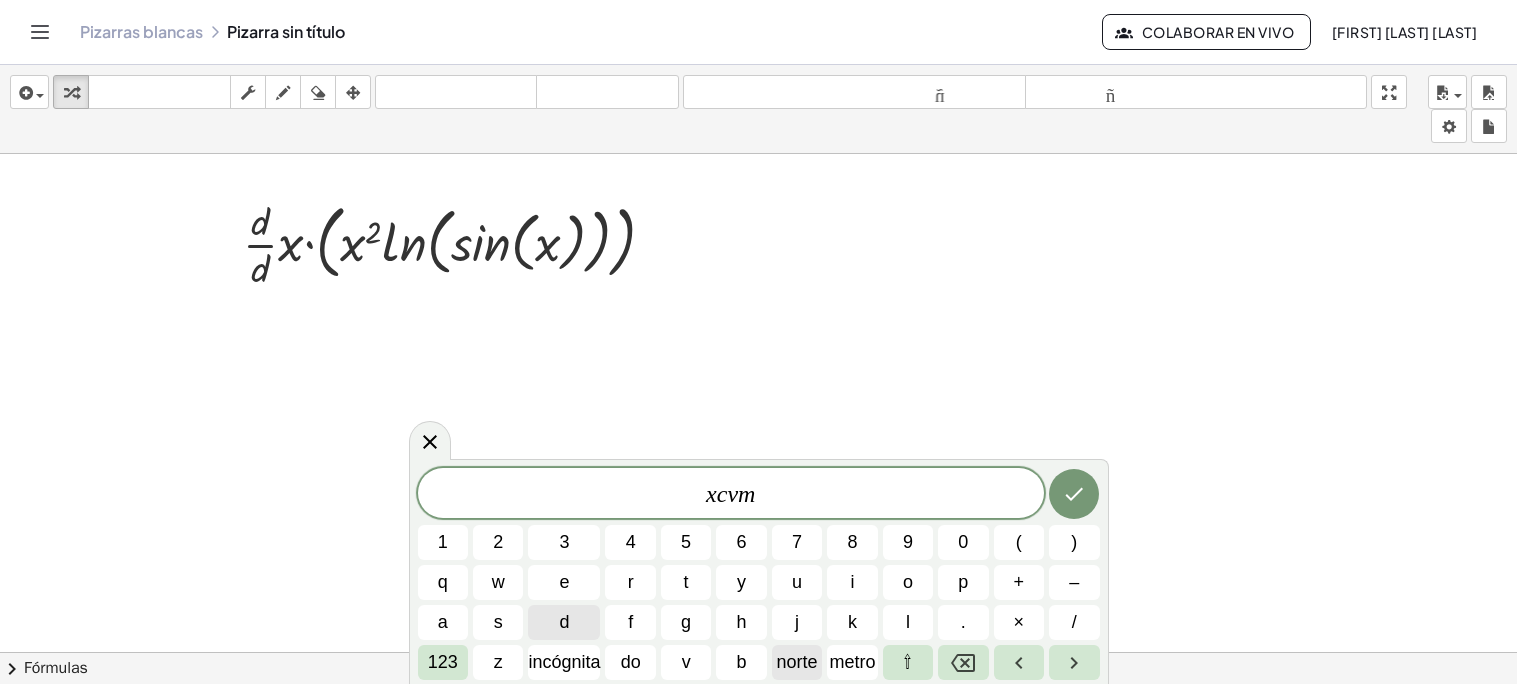 click on "norte" at bounding box center (797, 662) 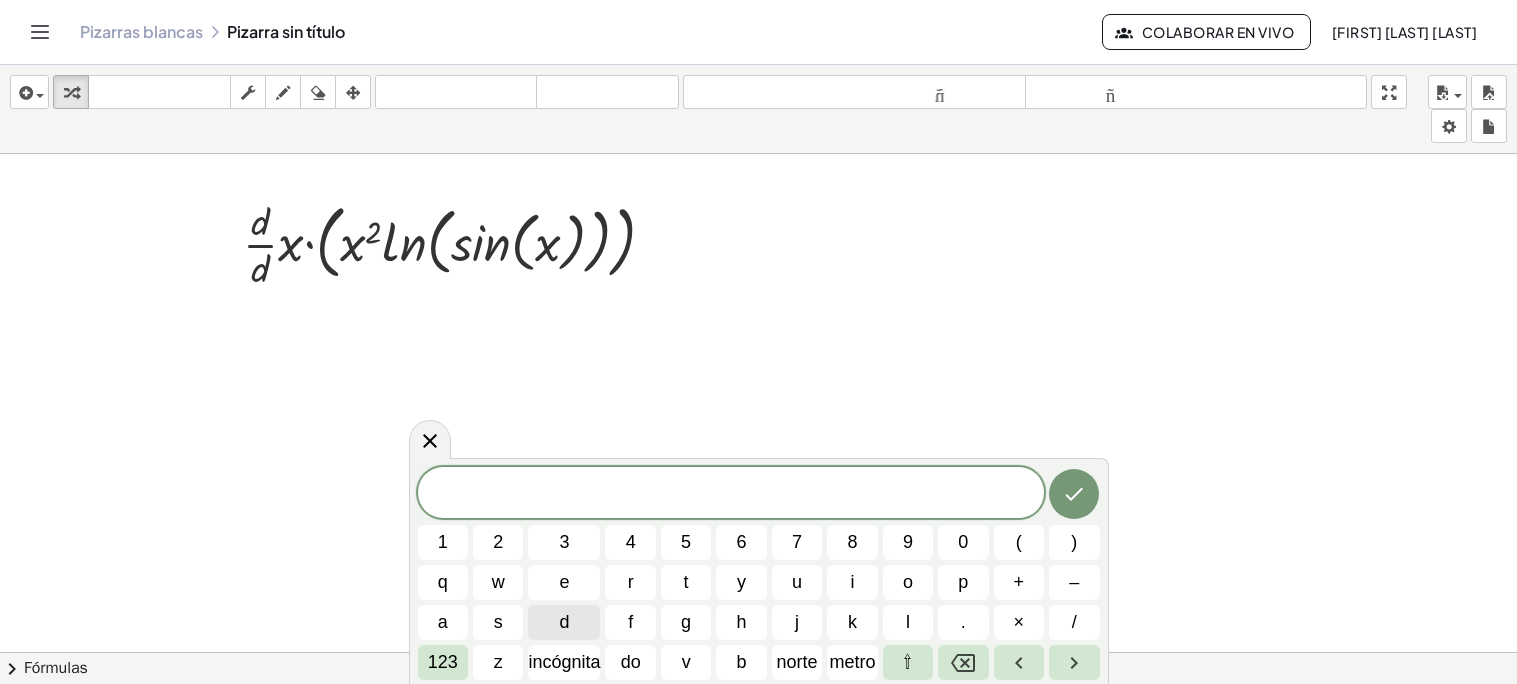 click at bounding box center [731, 494] 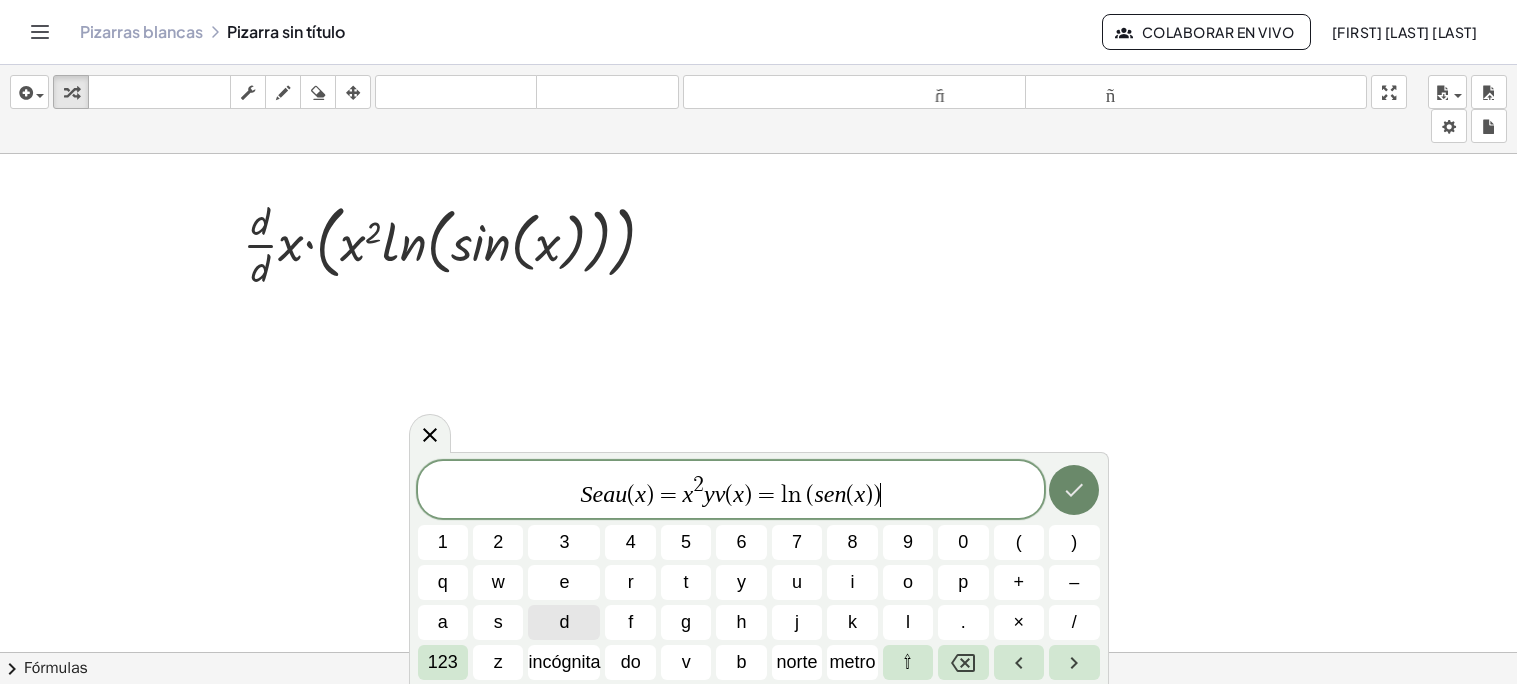 click 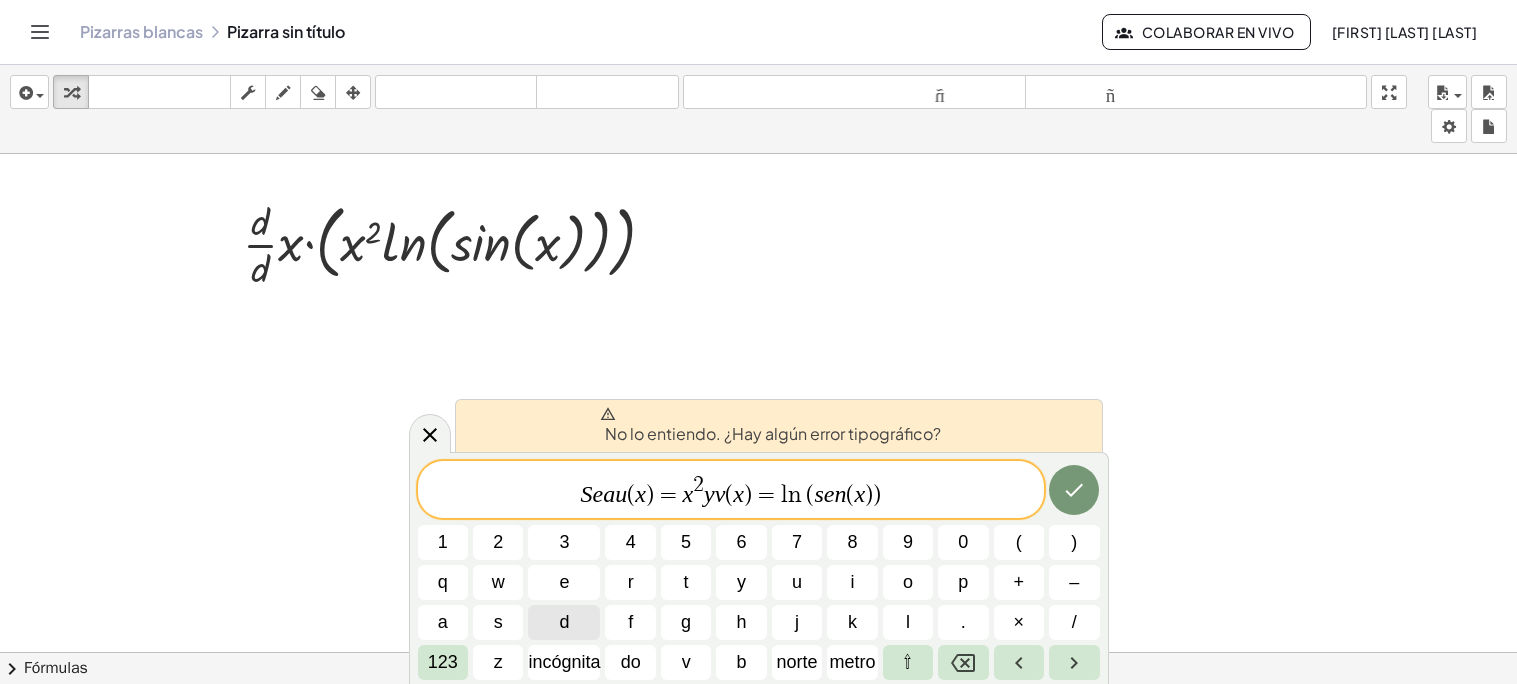 click on "S e a u ( x ) = x 2 y v ( x ) = l n ( s e n ( x ) ) ​" at bounding box center (731, 491) 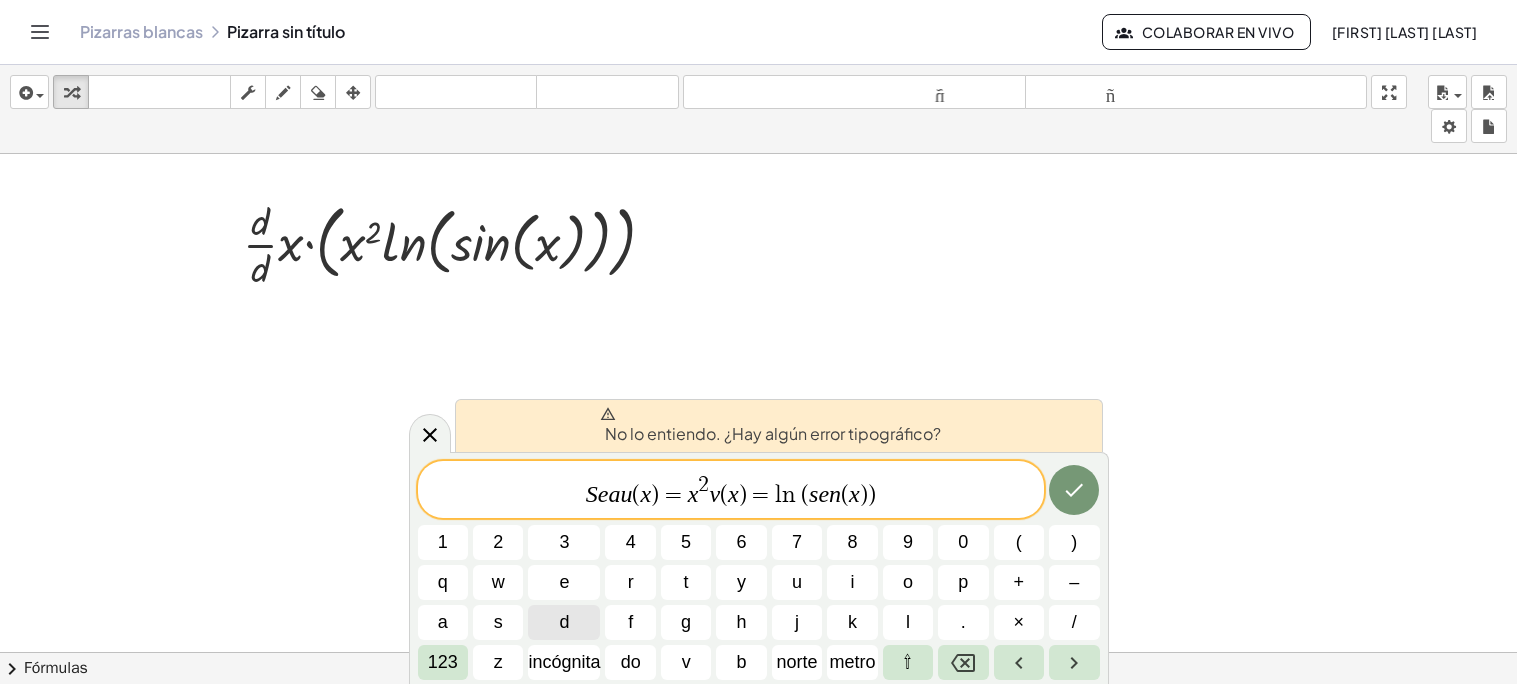 click at bounding box center [758, 731] 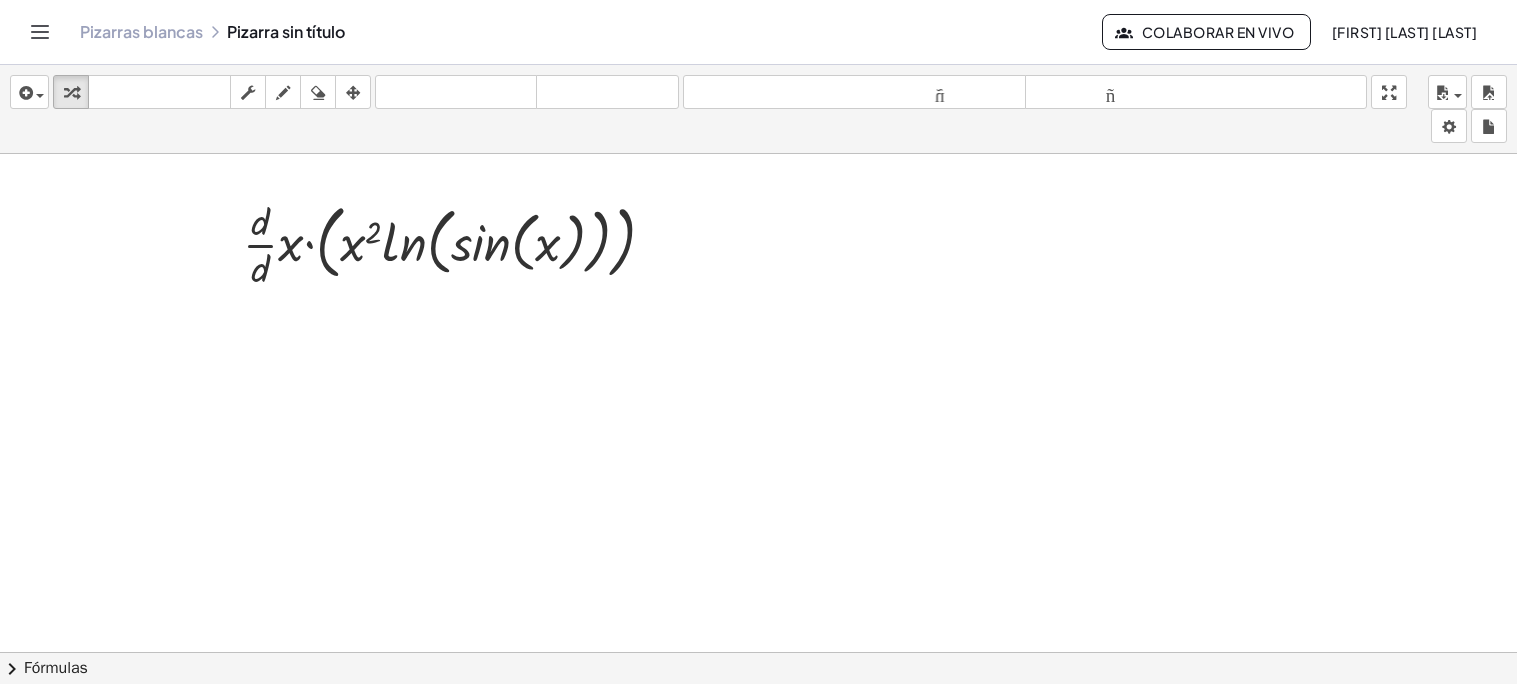 click at bounding box center [758, 731] 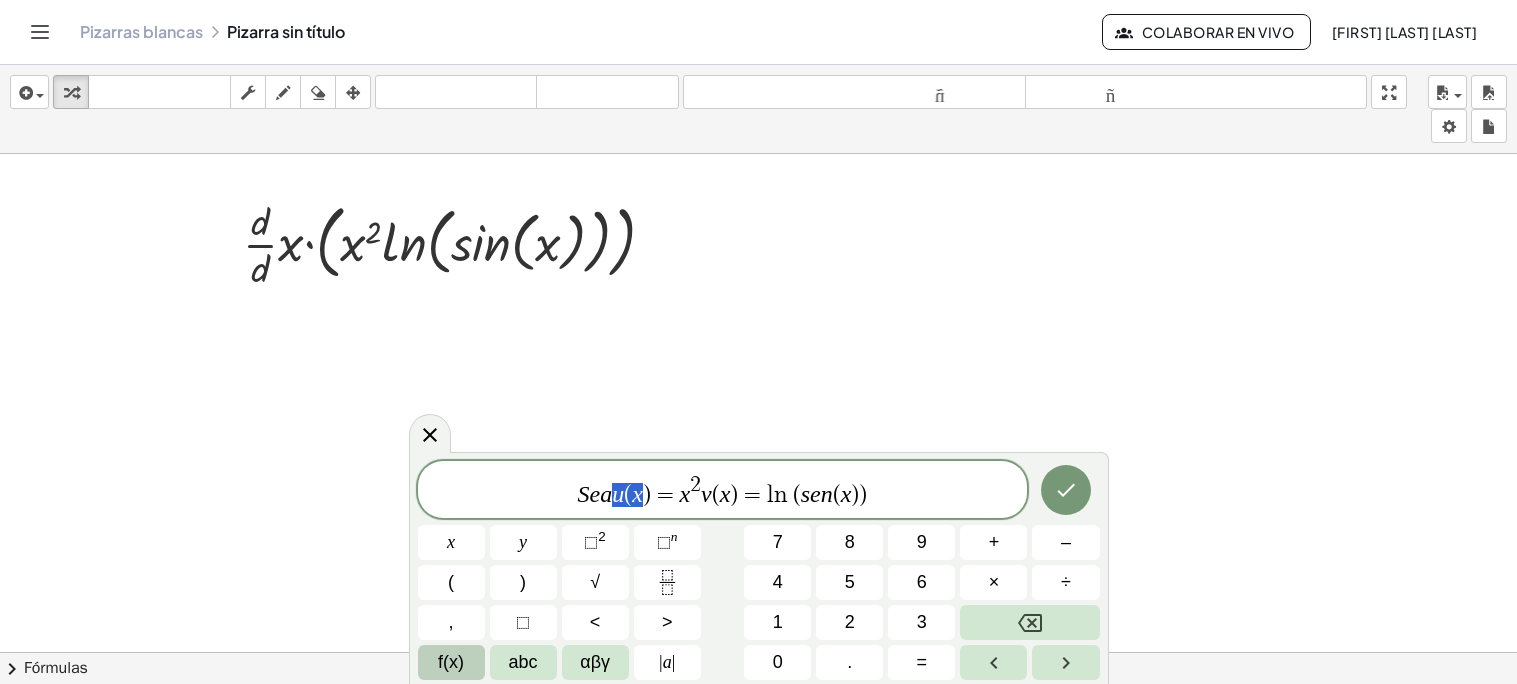 drag, startPoint x: 609, startPoint y: 496, endPoint x: 639, endPoint y: 506, distance: 31.622776 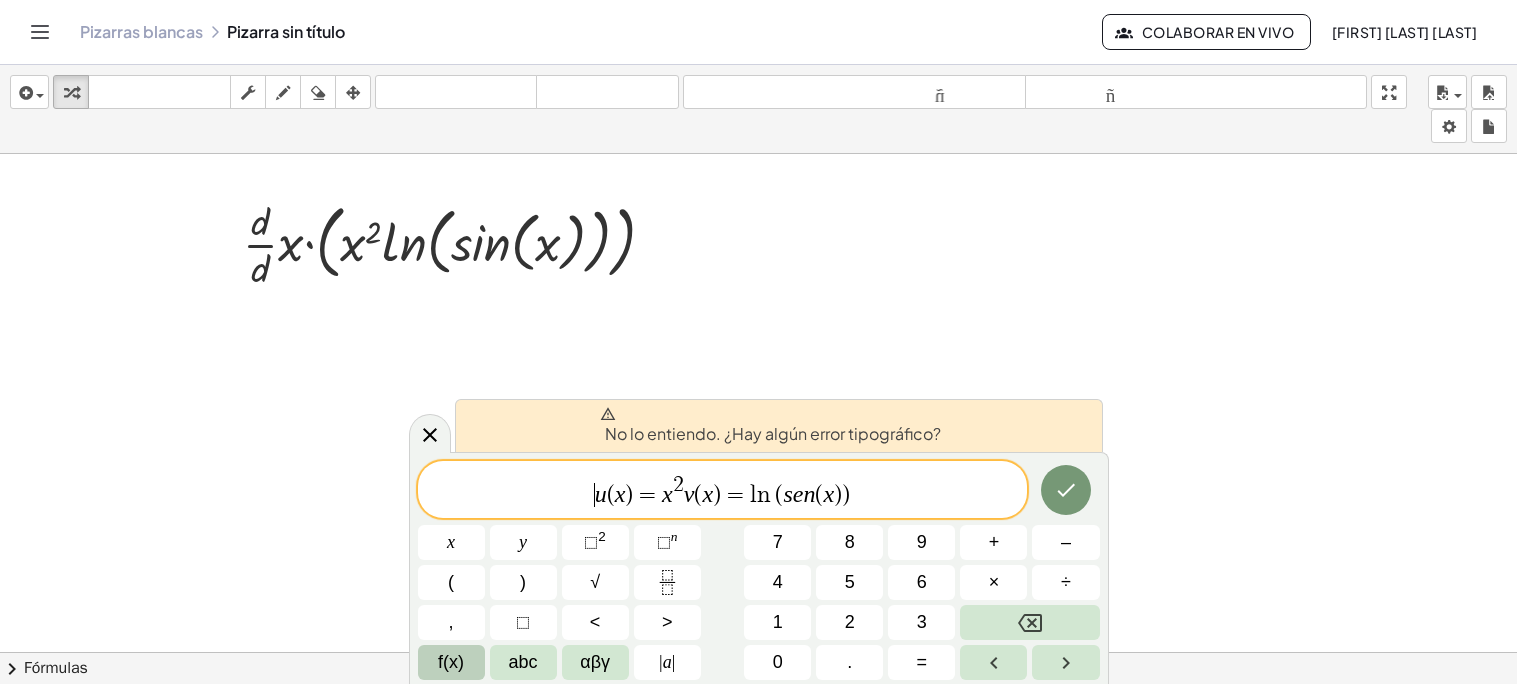 click on "v" at bounding box center [689, 494] 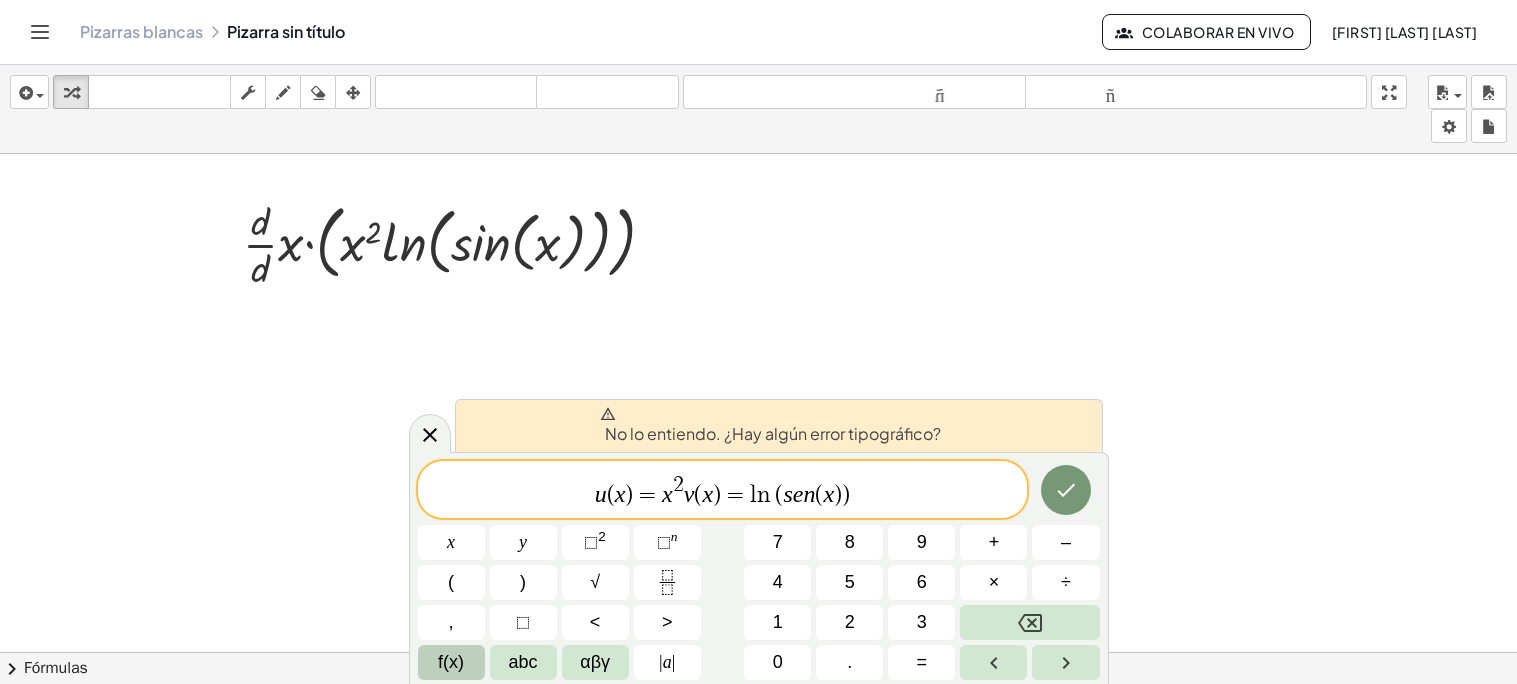 click on "u ( x ) = x 2 ​ v ( x ) = l n ( s e n ( x ) )" at bounding box center [723, 491] 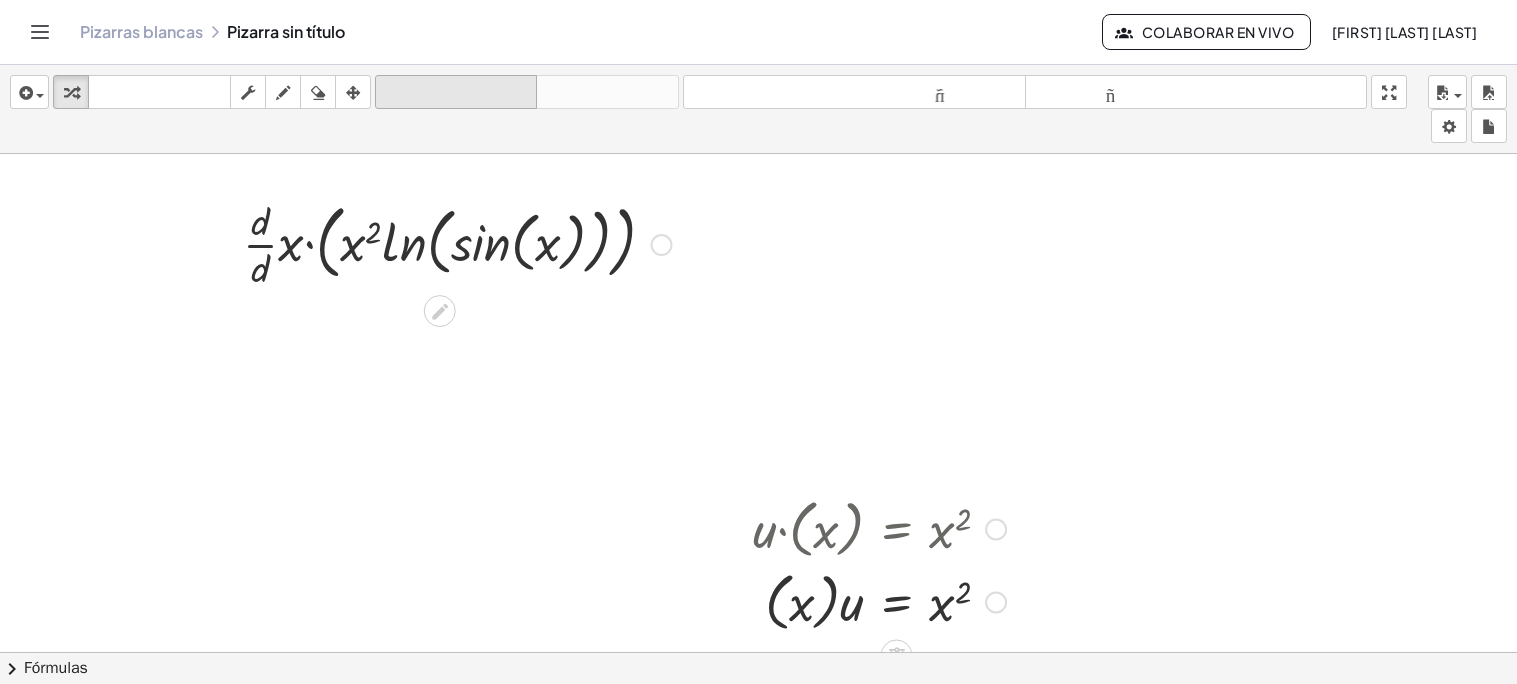 click on "deshacer" at bounding box center [456, 92] 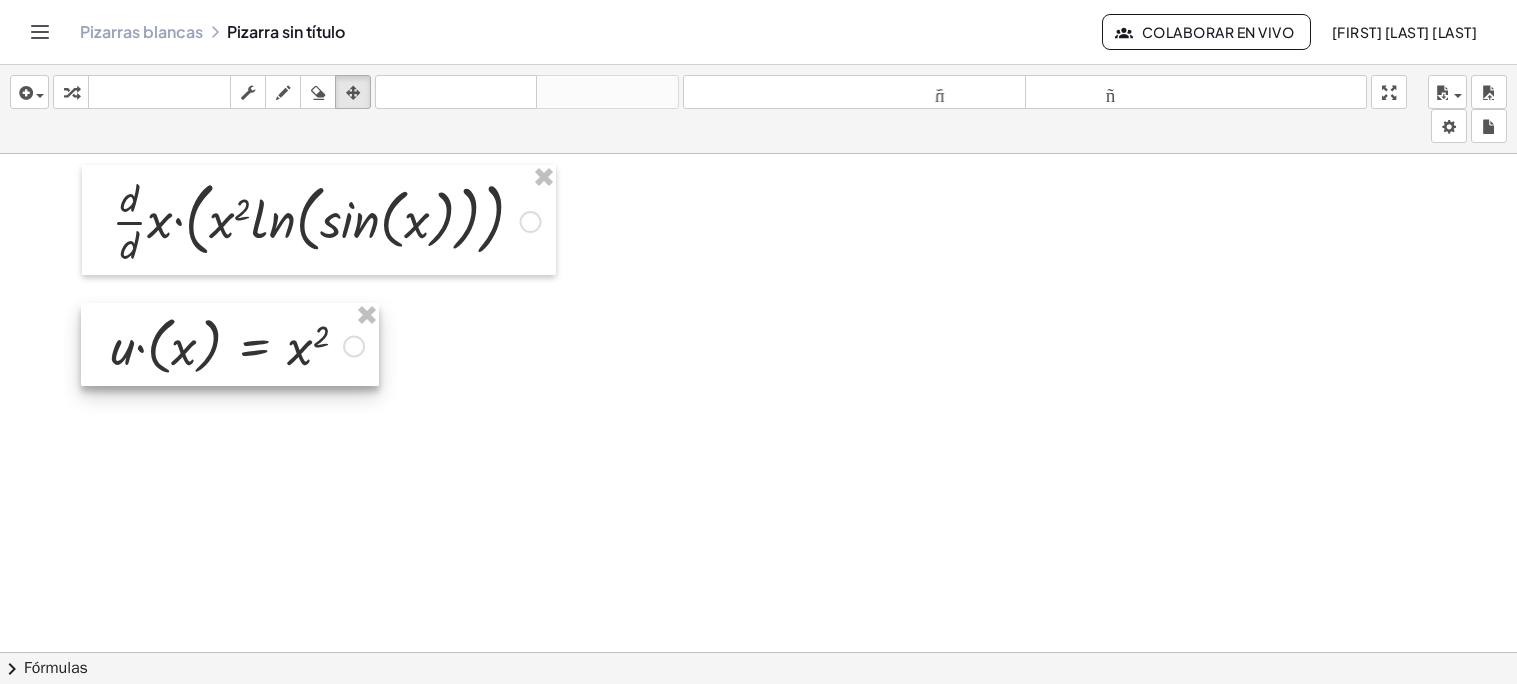 click at bounding box center [758, 731] 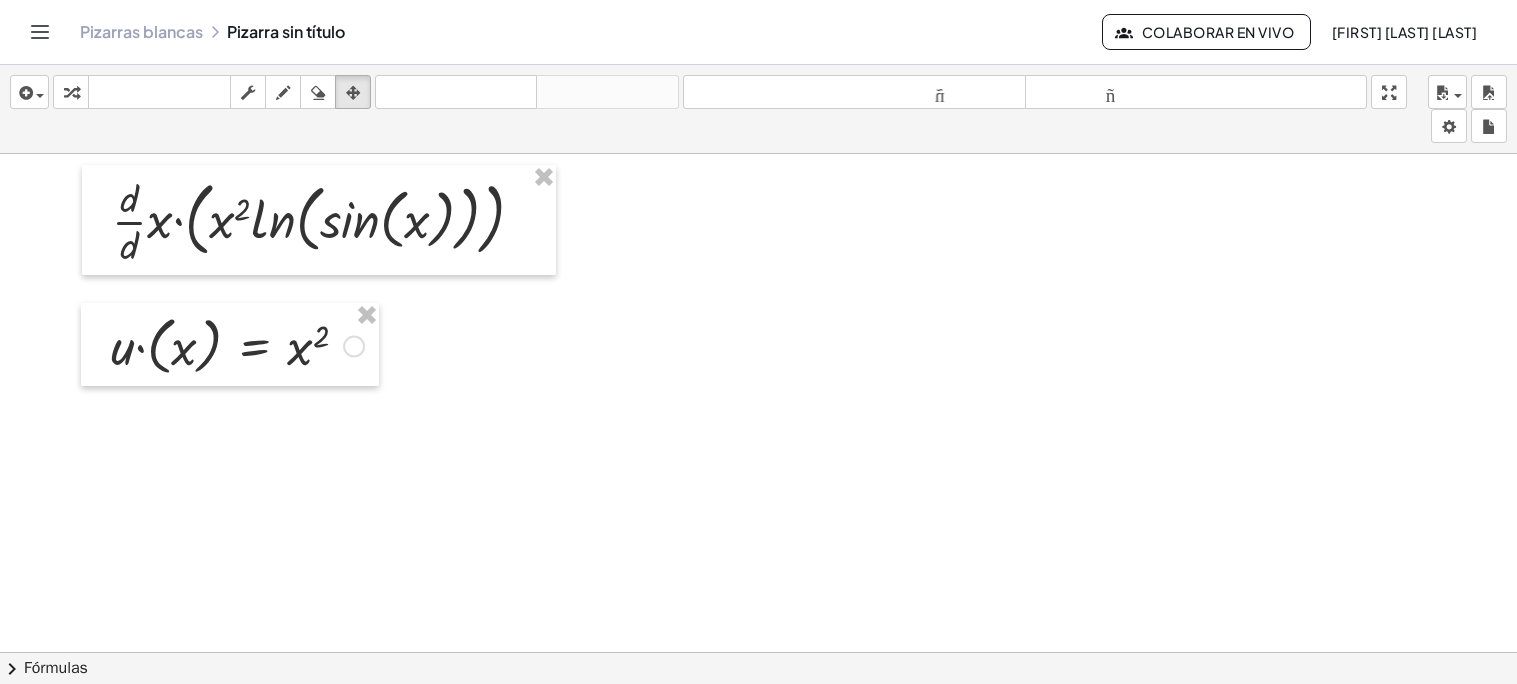 click at bounding box center [758, 731] 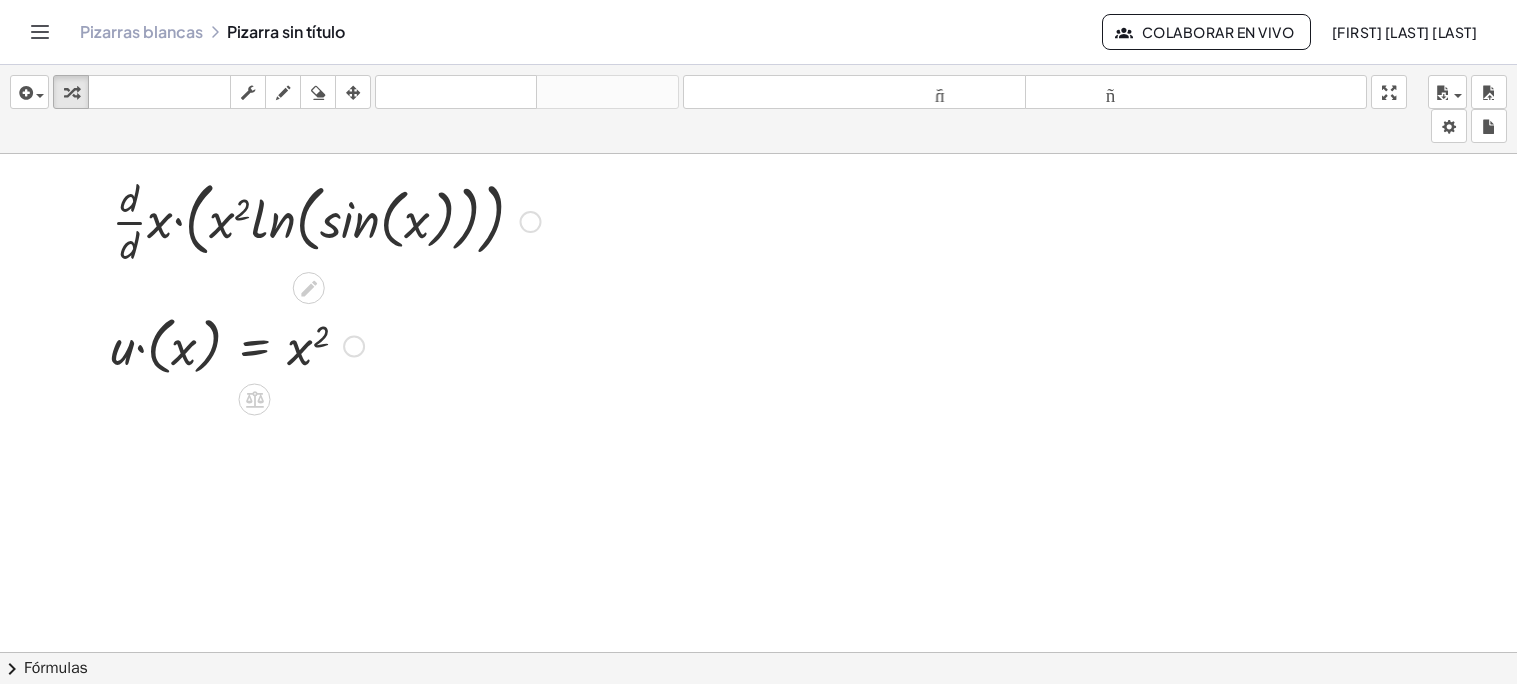 click at bounding box center (758, 731) 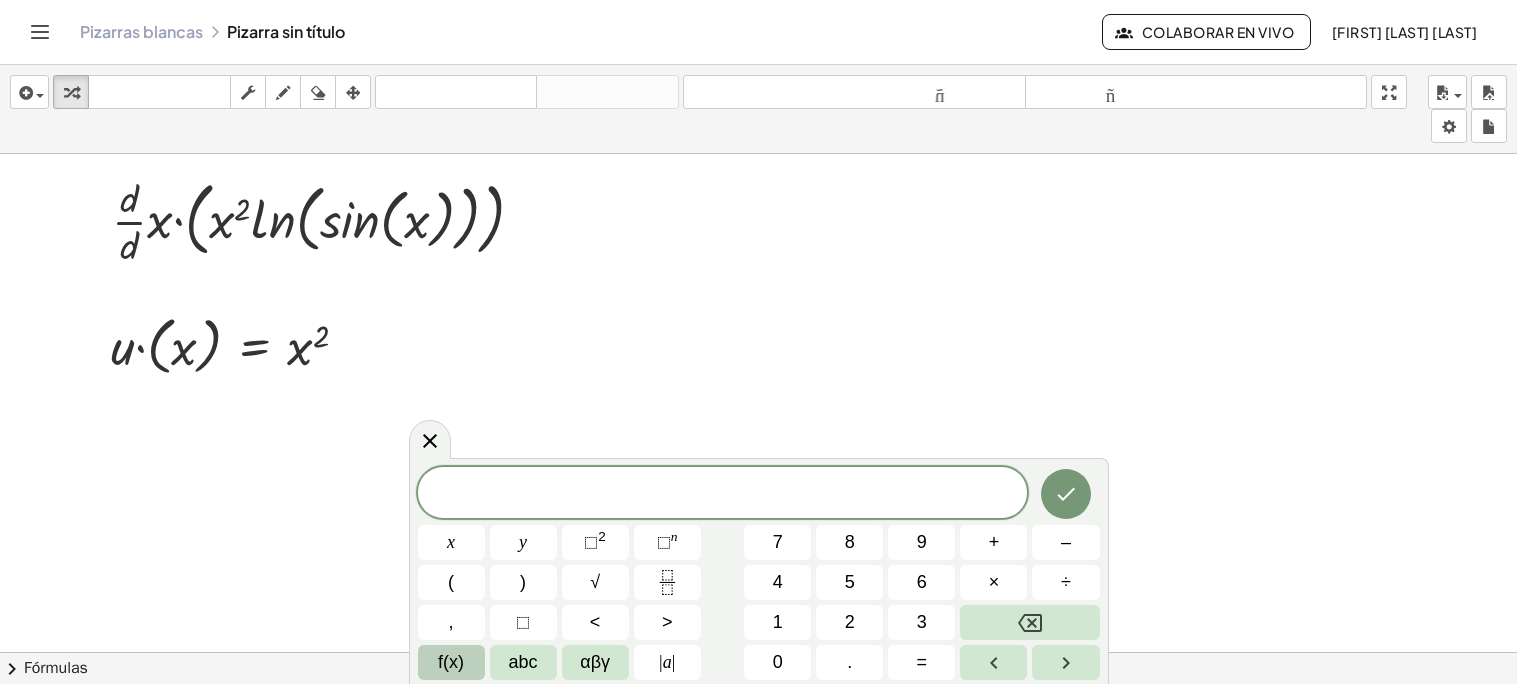 click 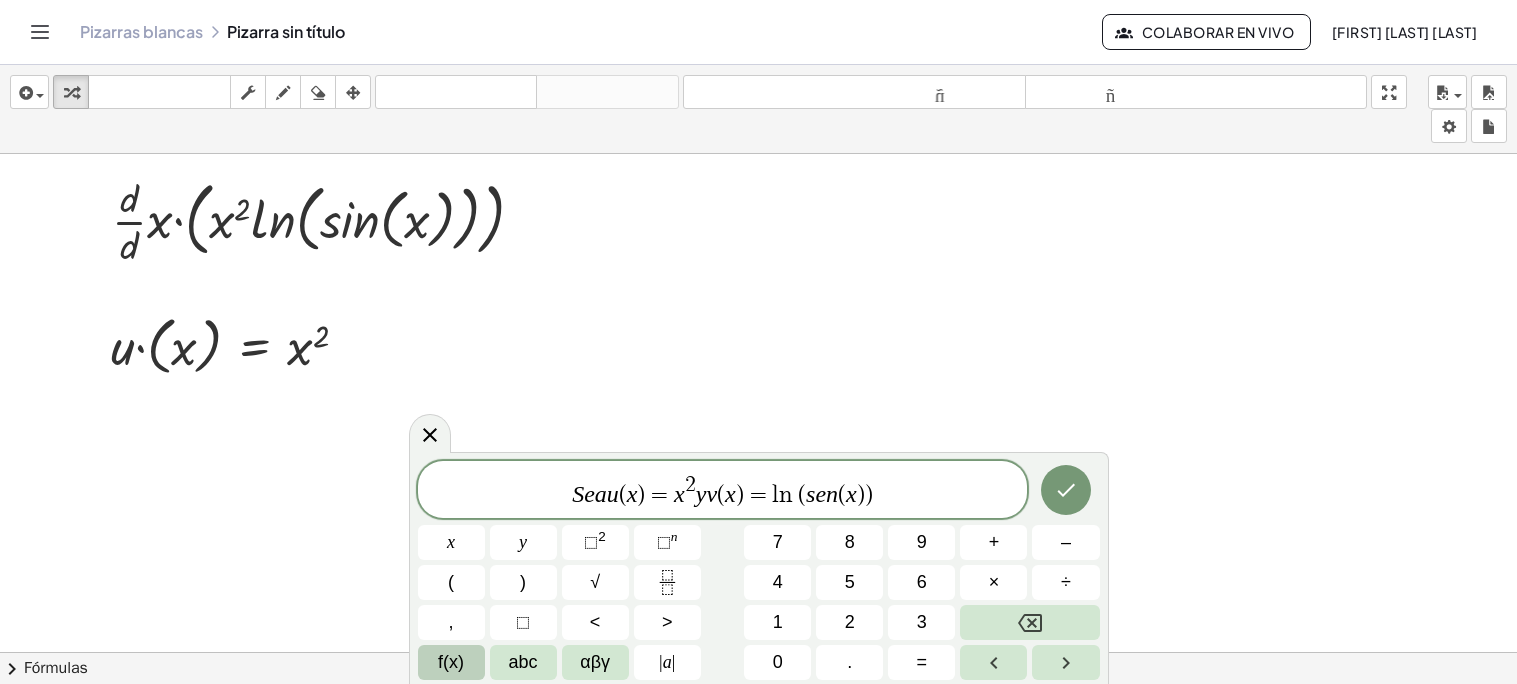 click on "v" at bounding box center [711, 494] 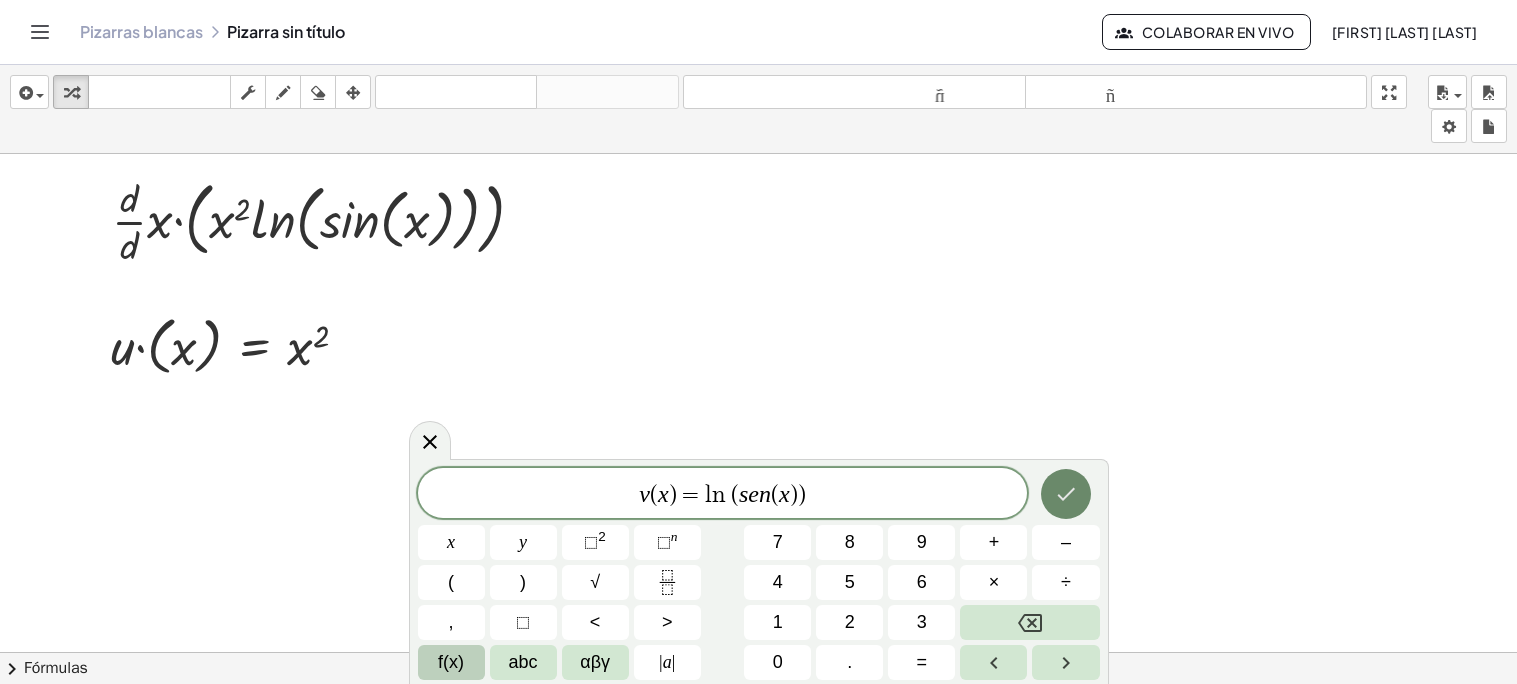 click 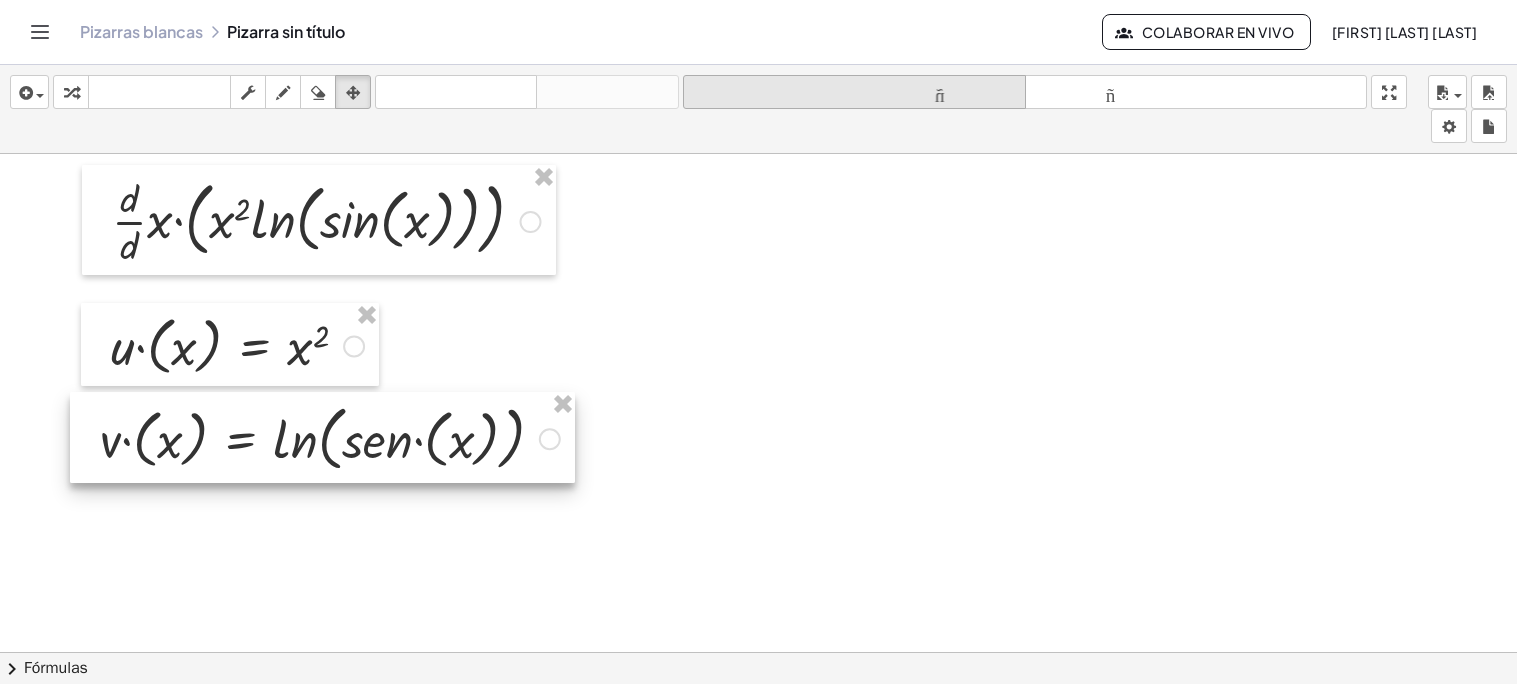 click on "tamaño_del_formato" at bounding box center [854, 92] 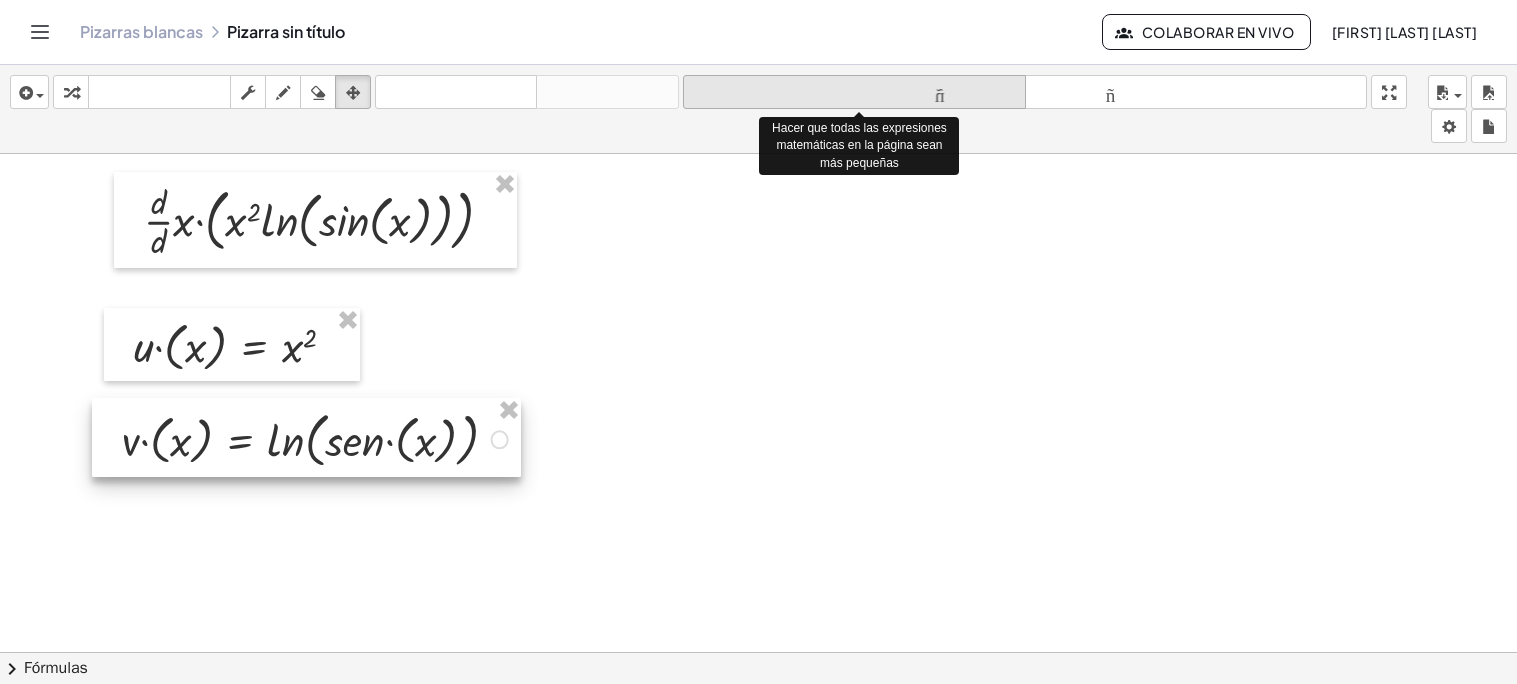 click on "tamaño_del_formato" at bounding box center [854, 92] 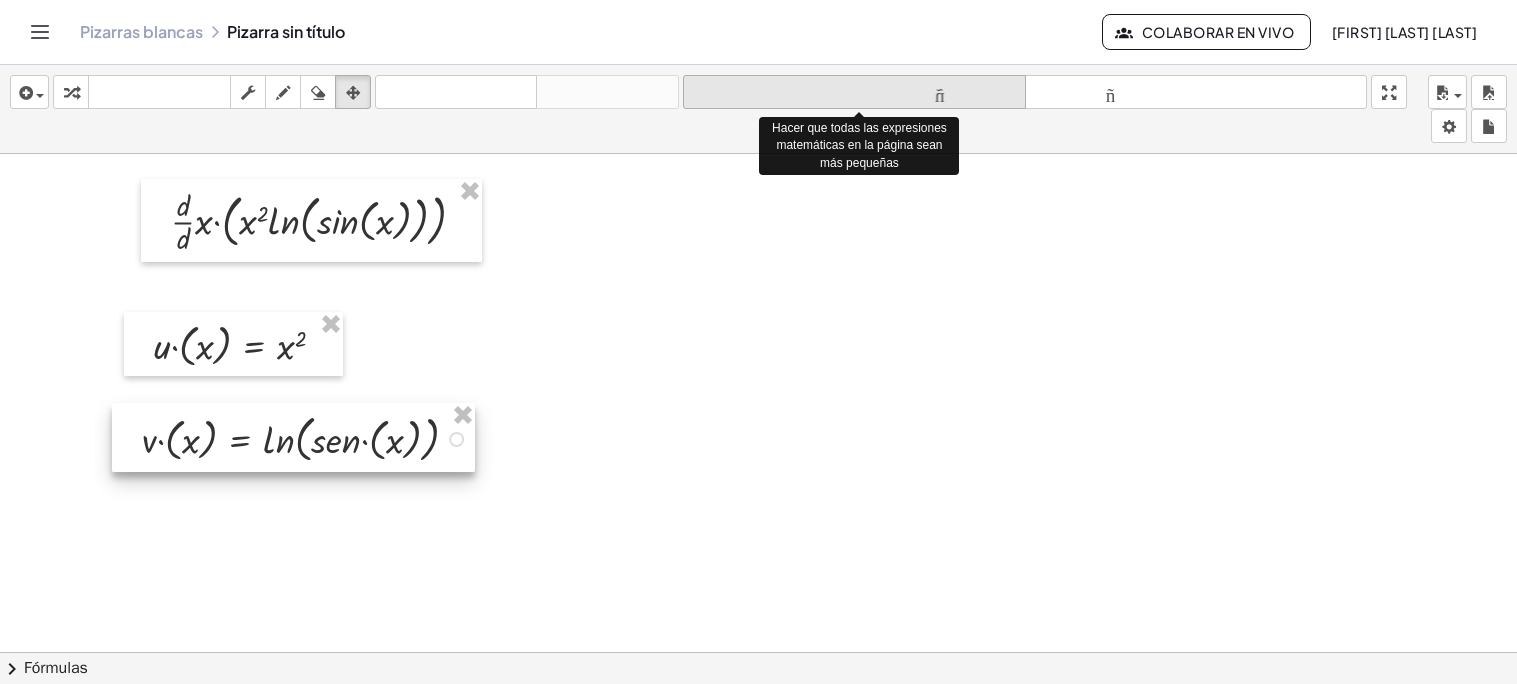 click on "tamaño_del_formato" at bounding box center [854, 92] 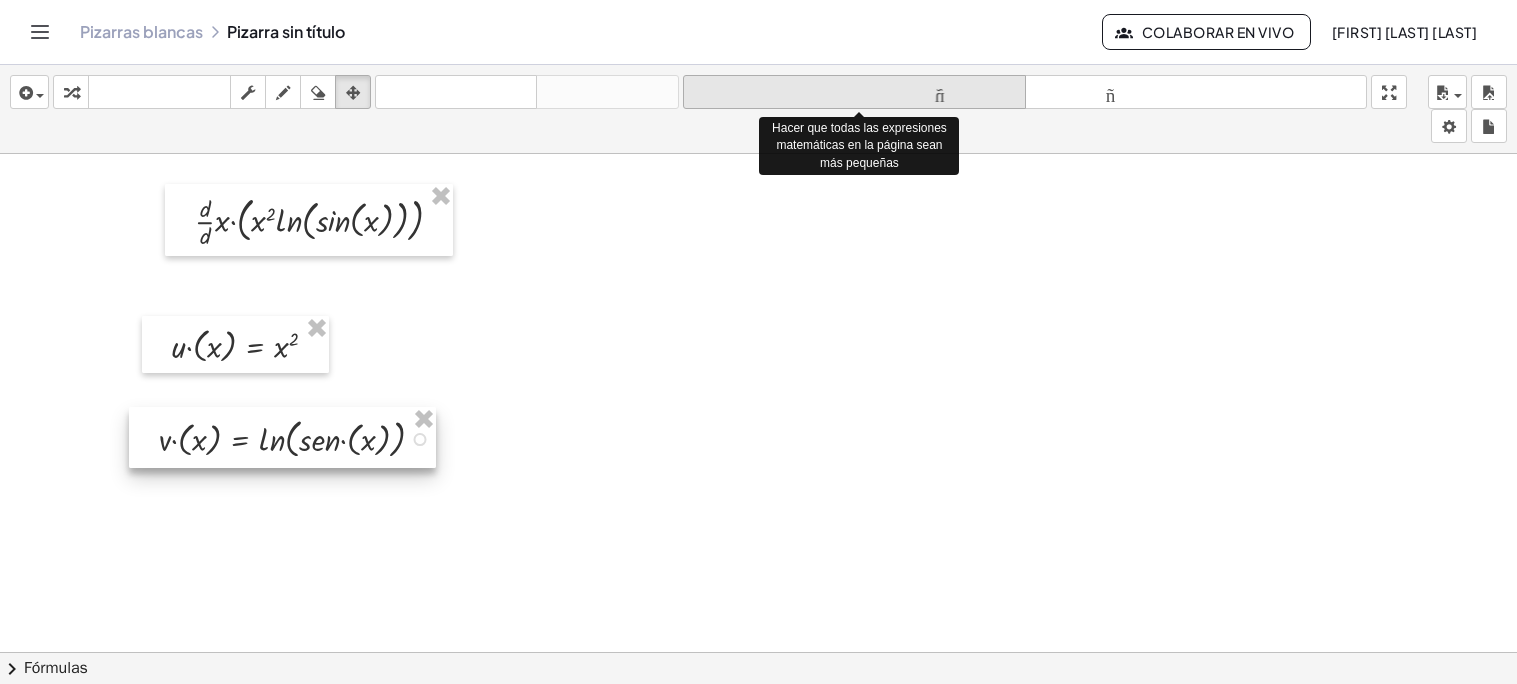 click on "tamaño_del_formato" at bounding box center (854, 92) 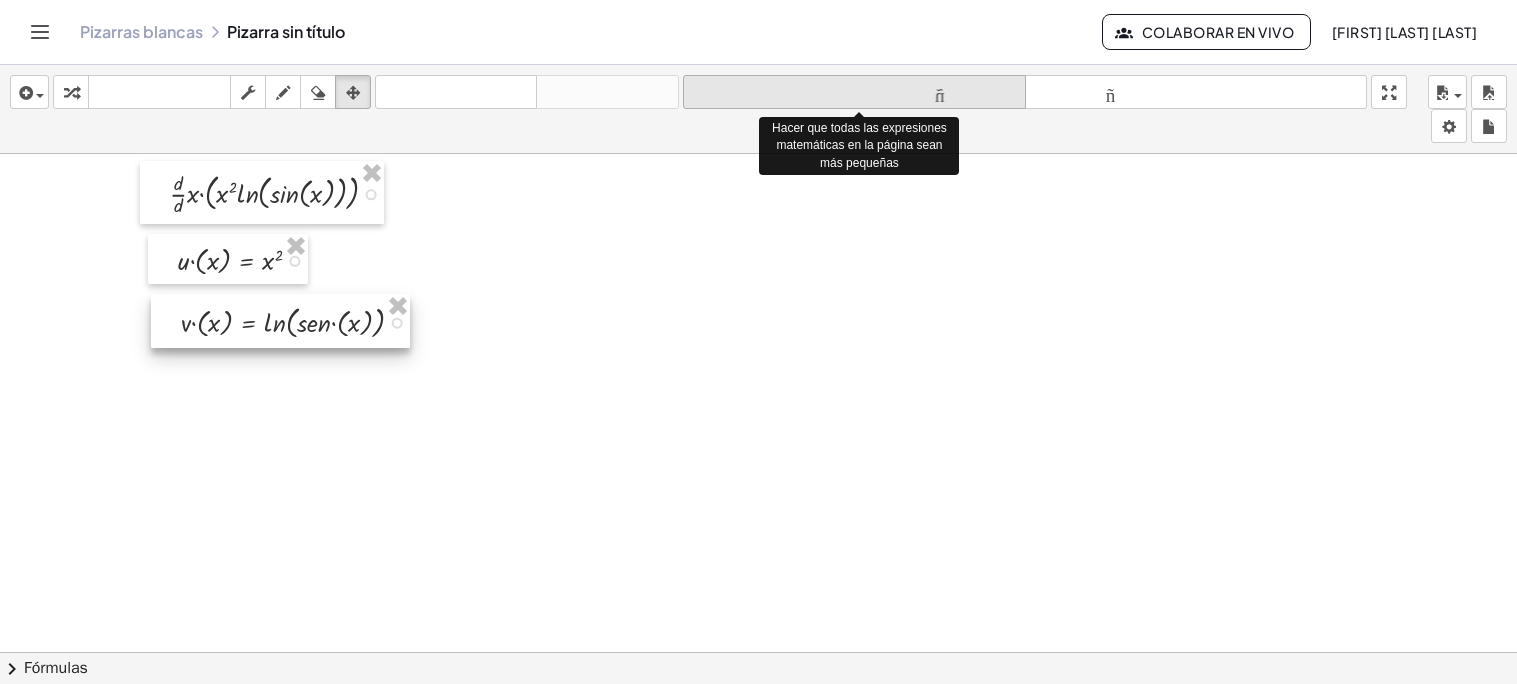 scroll, scrollTop: 8, scrollLeft: 0, axis: vertical 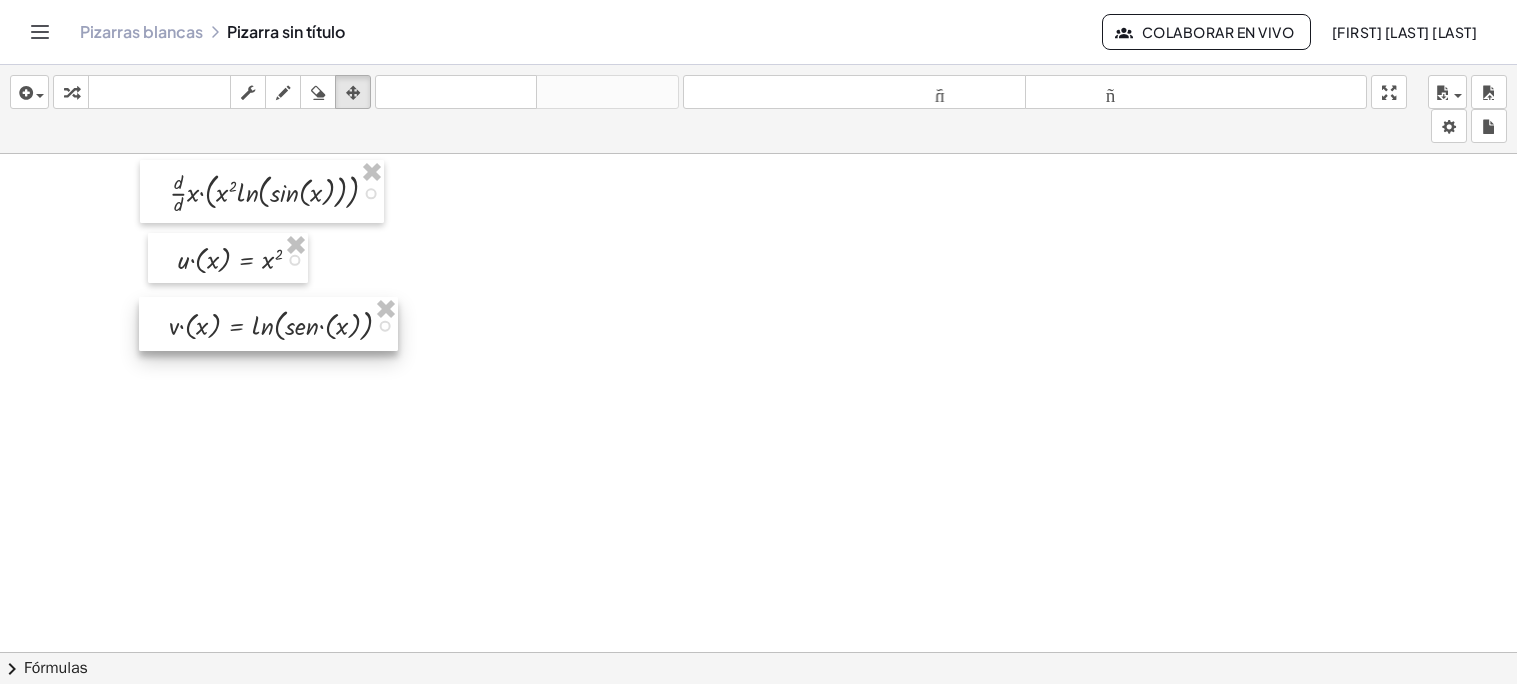 click at bounding box center (758, 723) 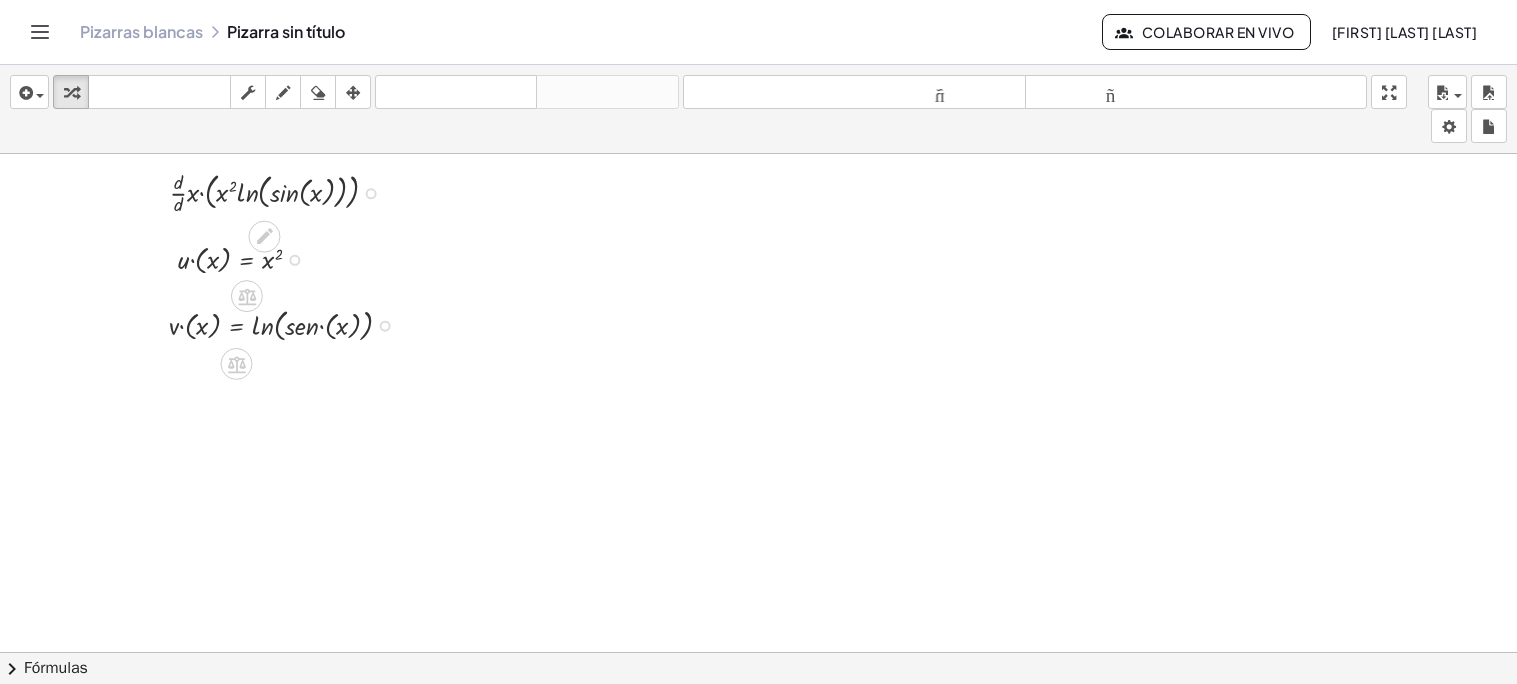 click at bounding box center (758, 723) 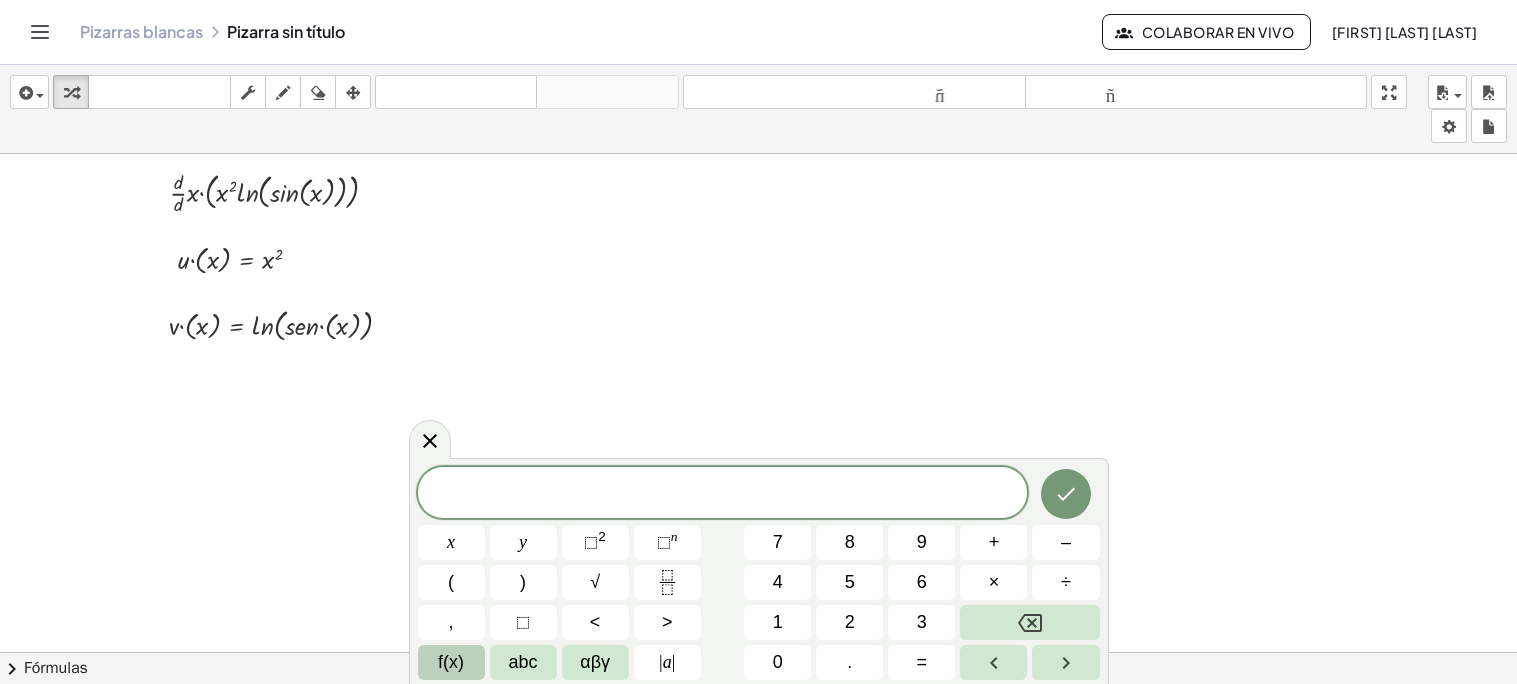 click at bounding box center (723, 494) 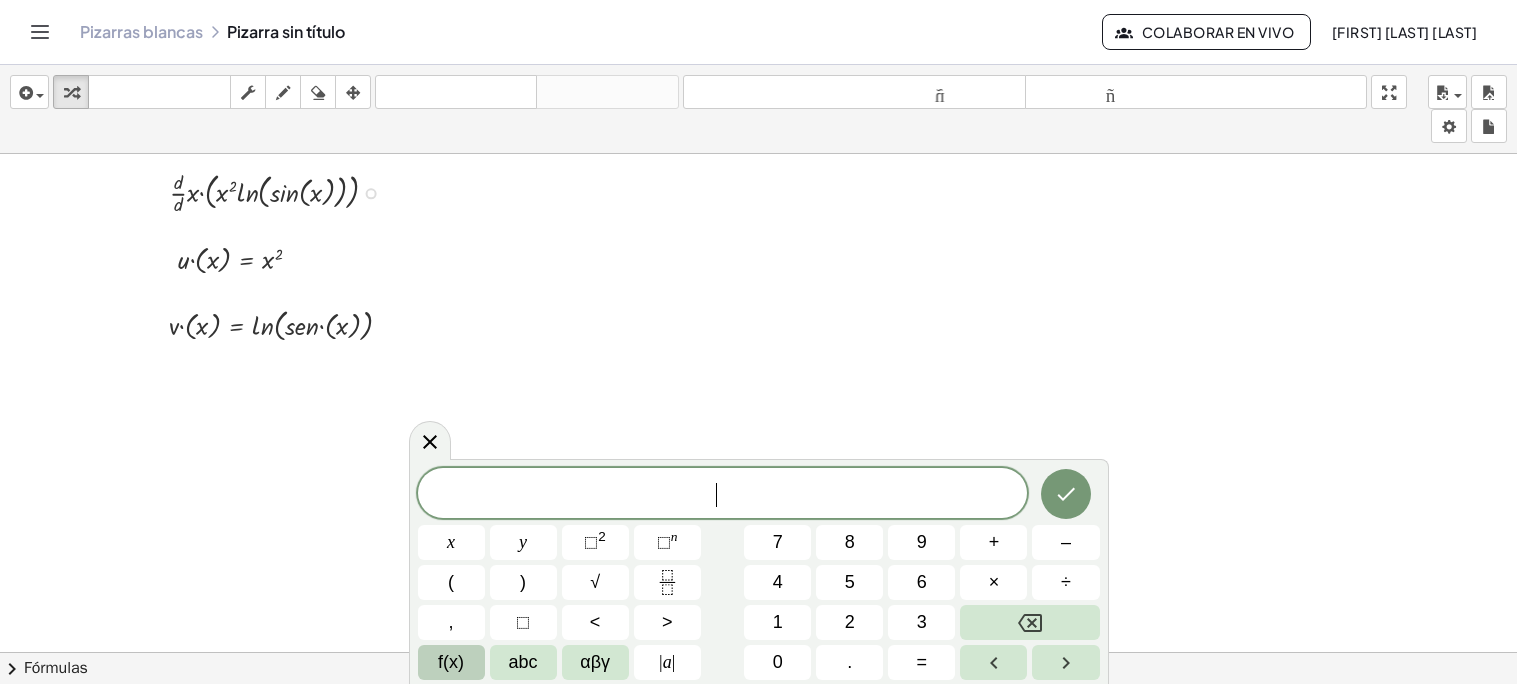 click at bounding box center [282, 191] 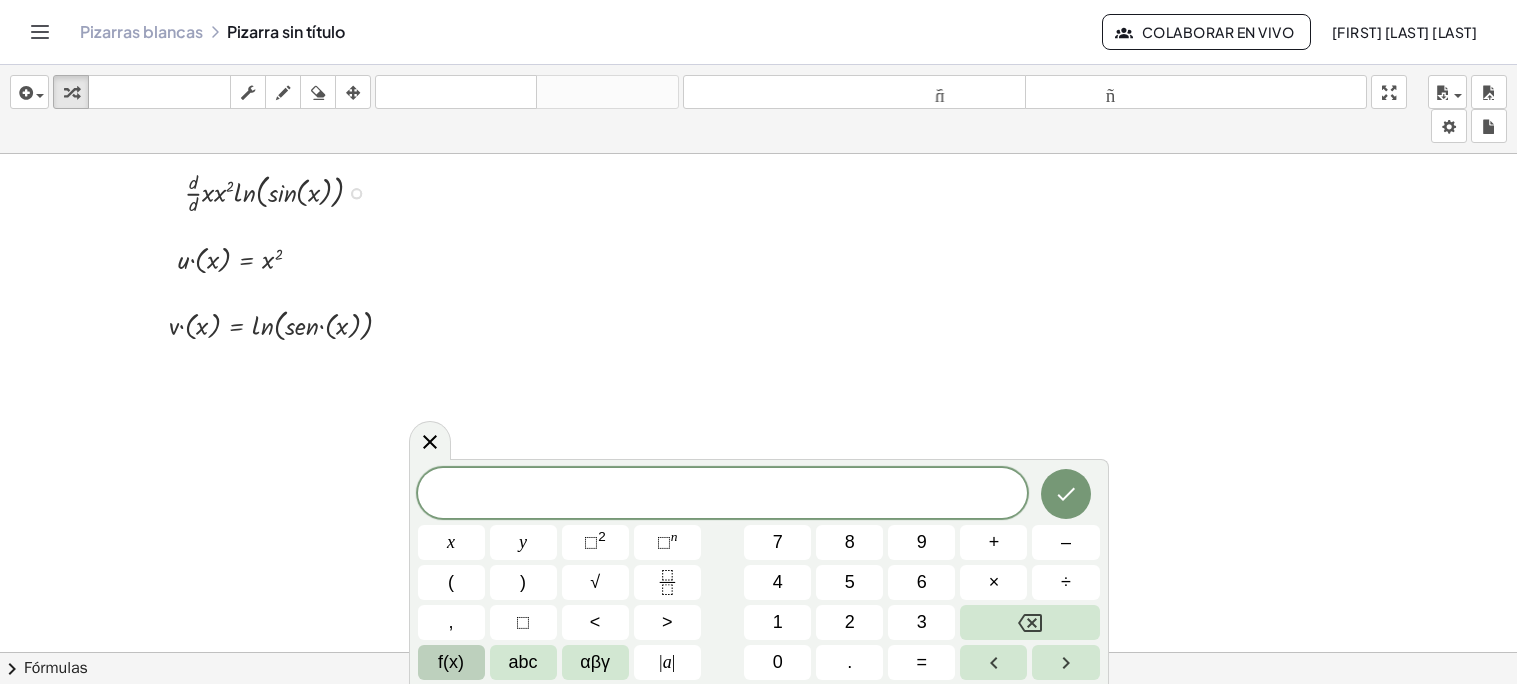 click at bounding box center [356, 193] 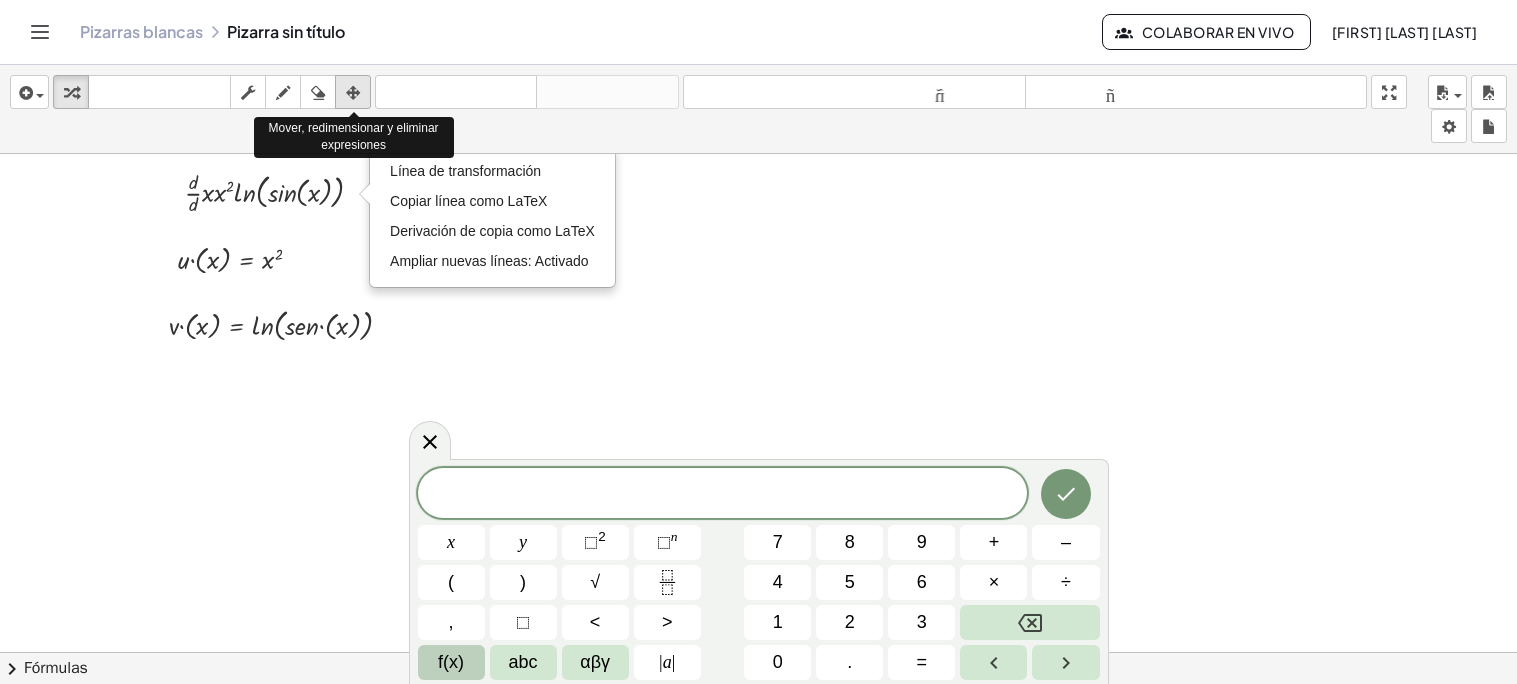 click at bounding box center (353, 93) 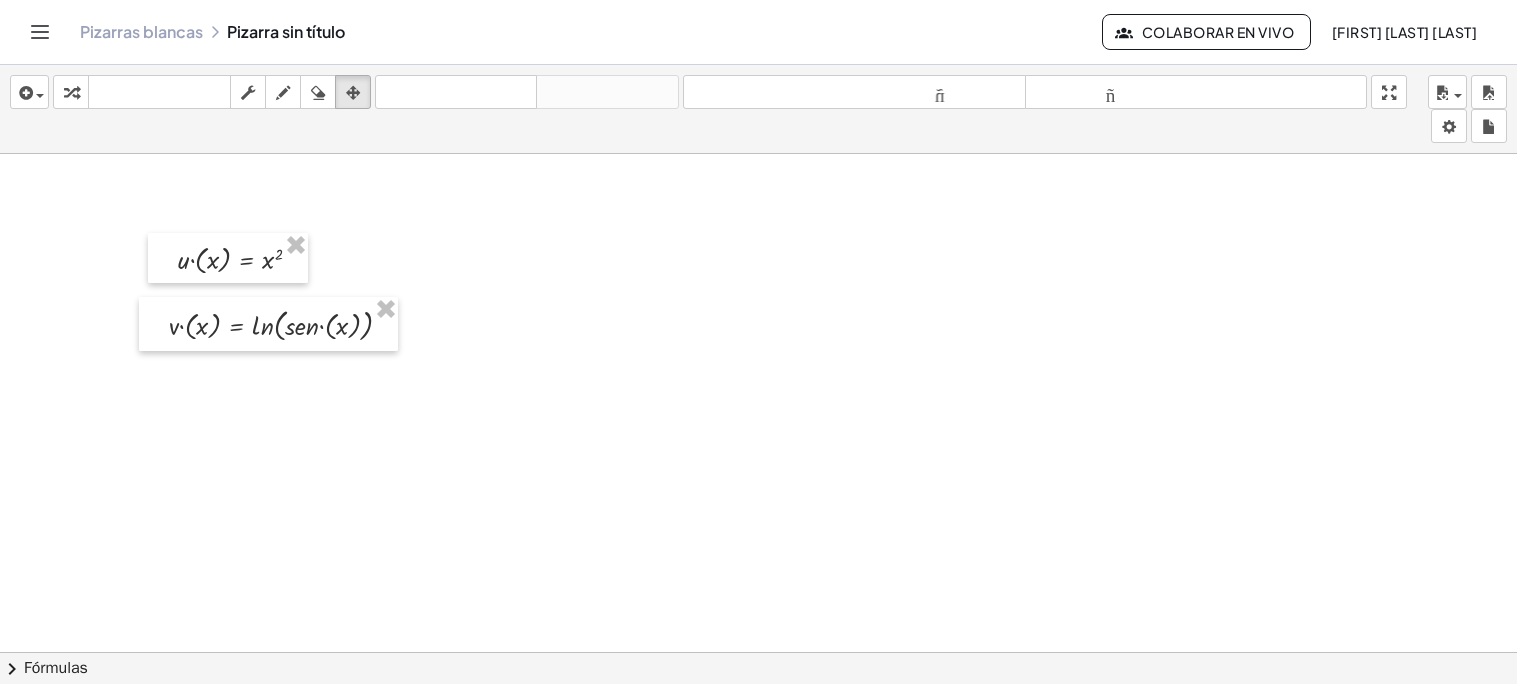 click at bounding box center [758, 723] 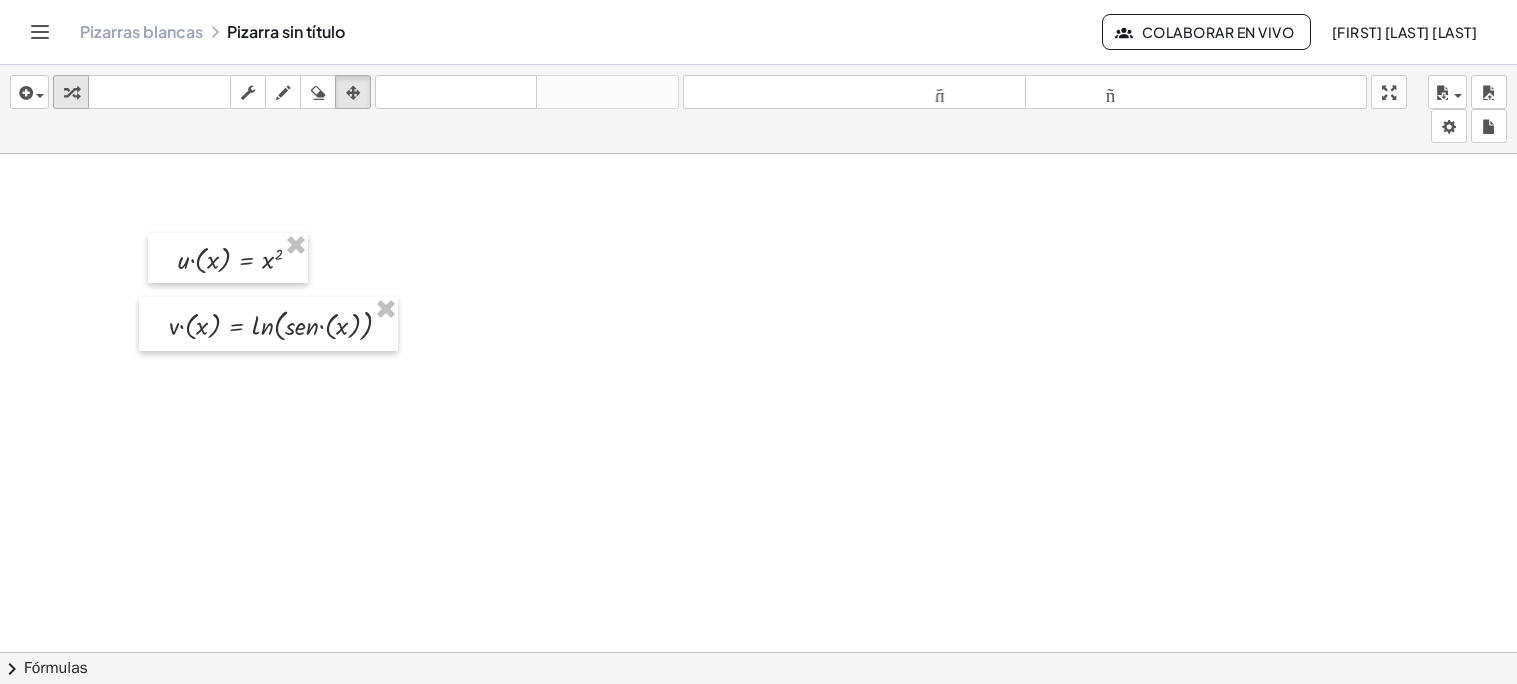 click at bounding box center (71, 93) 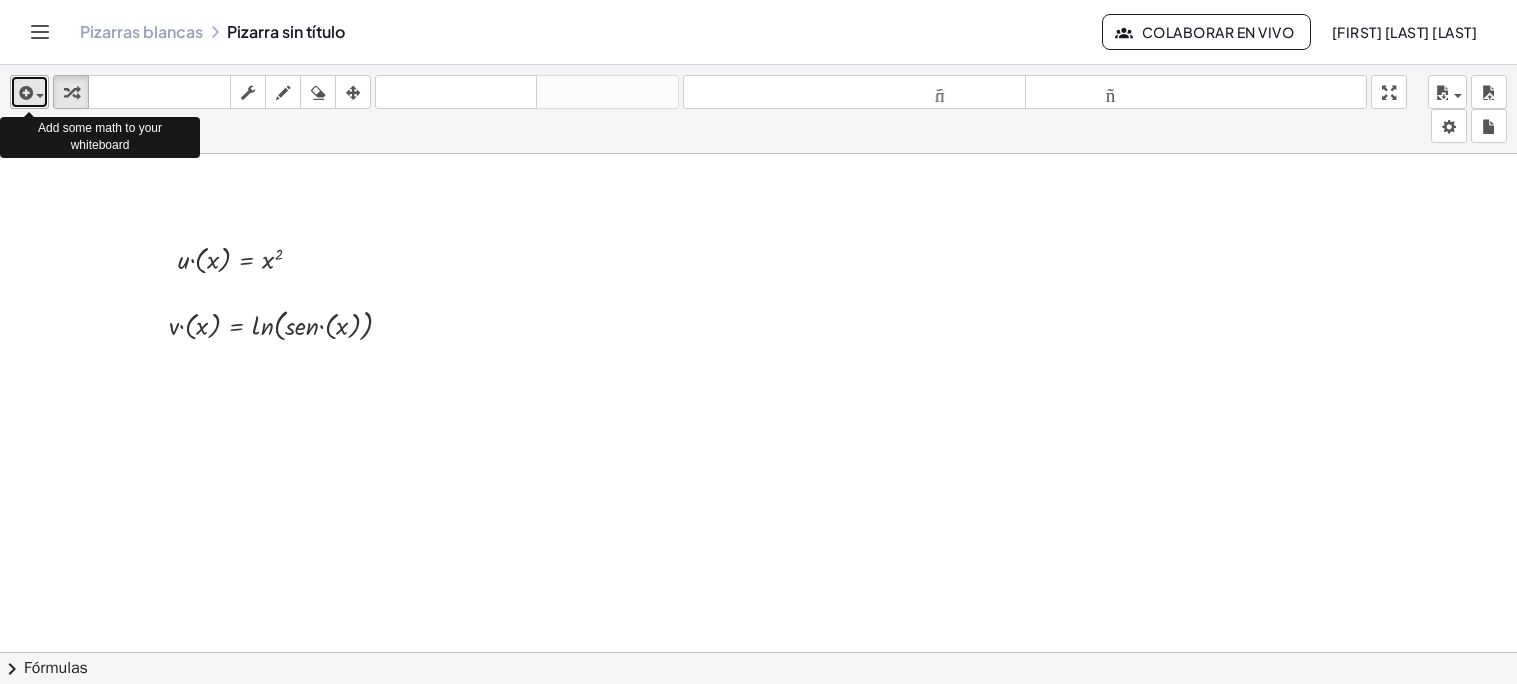 click at bounding box center (24, 93) 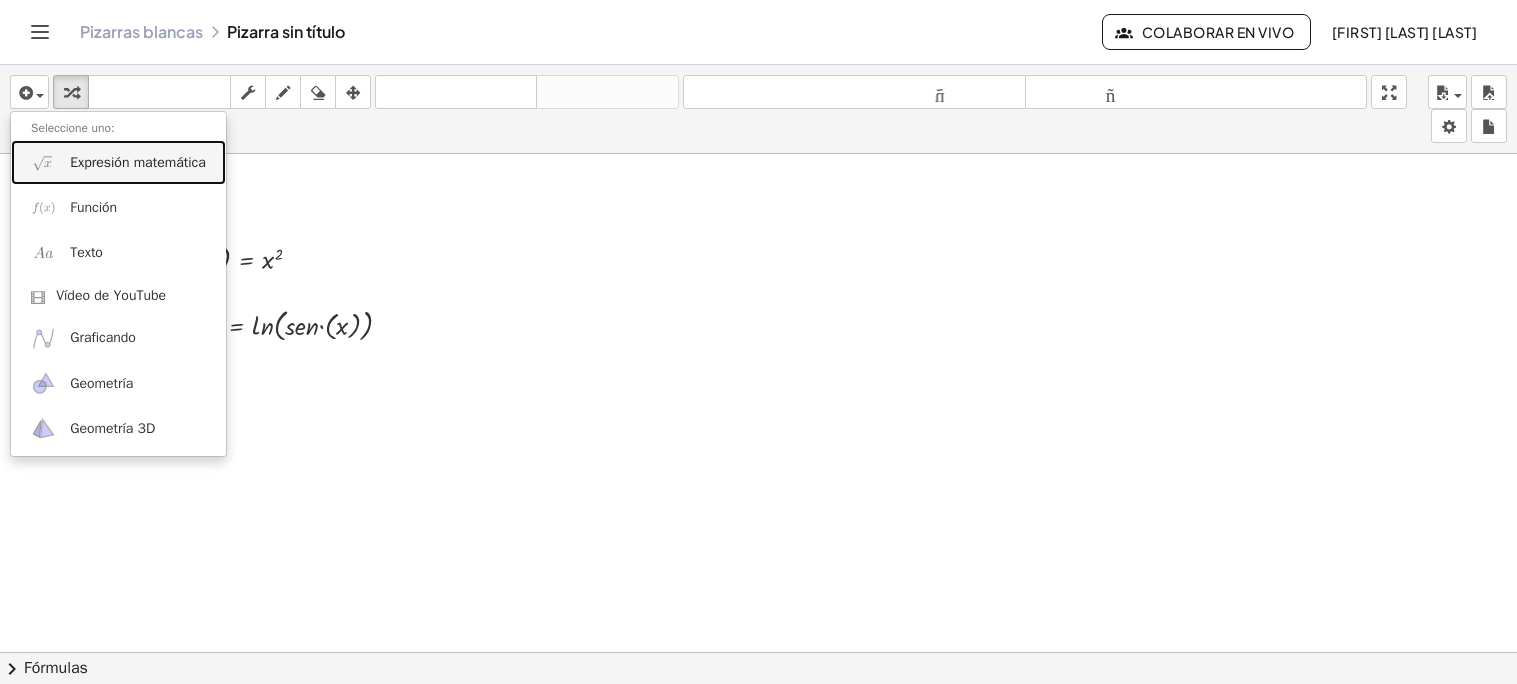 click on "Expresión matemática" at bounding box center (138, 162) 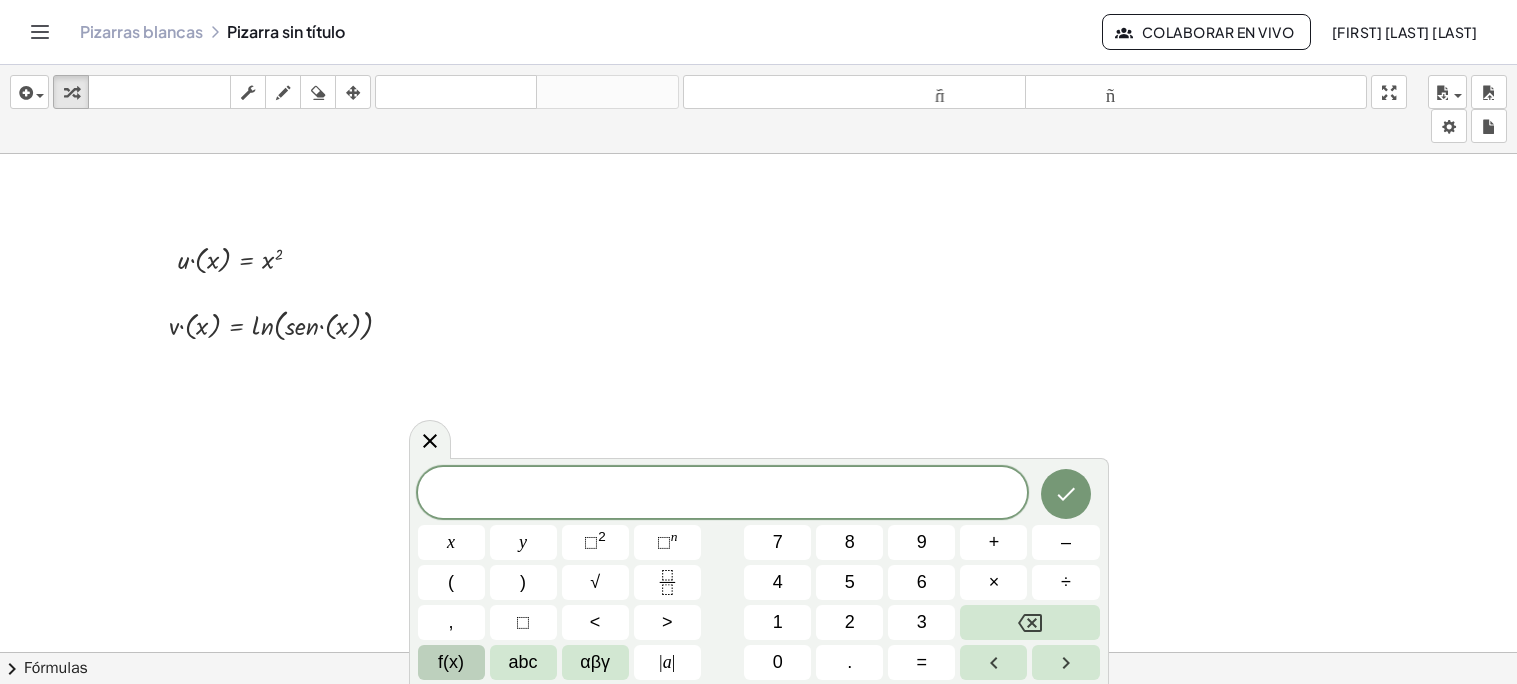 click at bounding box center (723, 494) 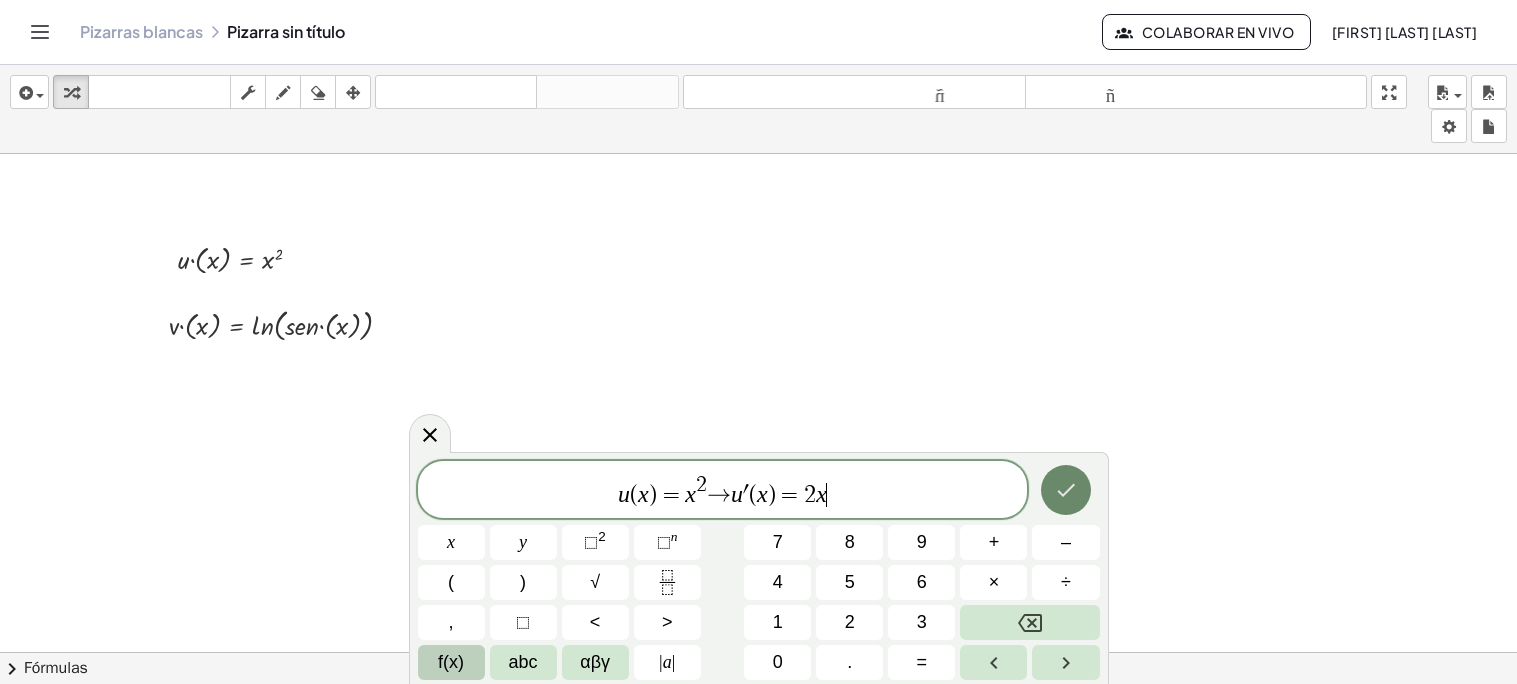 click 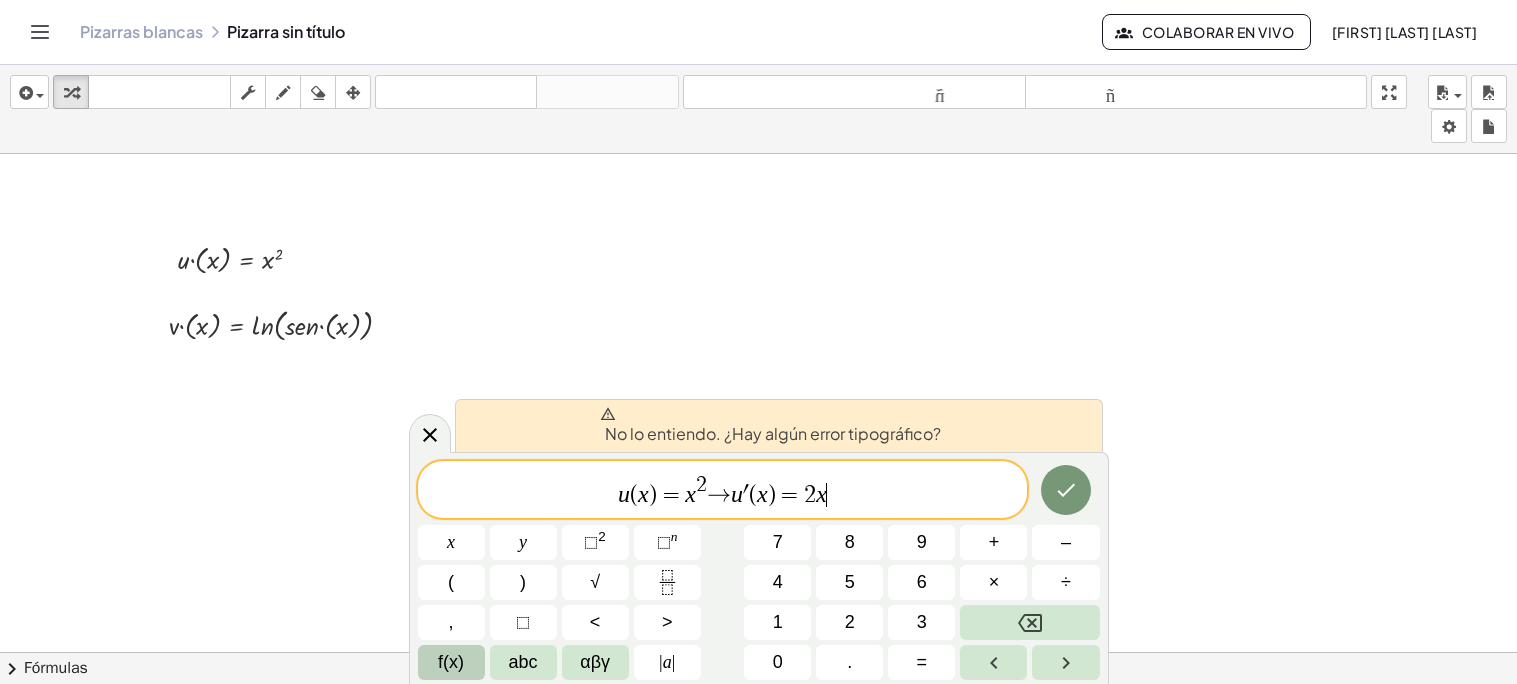 click on "2" at bounding box center (701, 485) 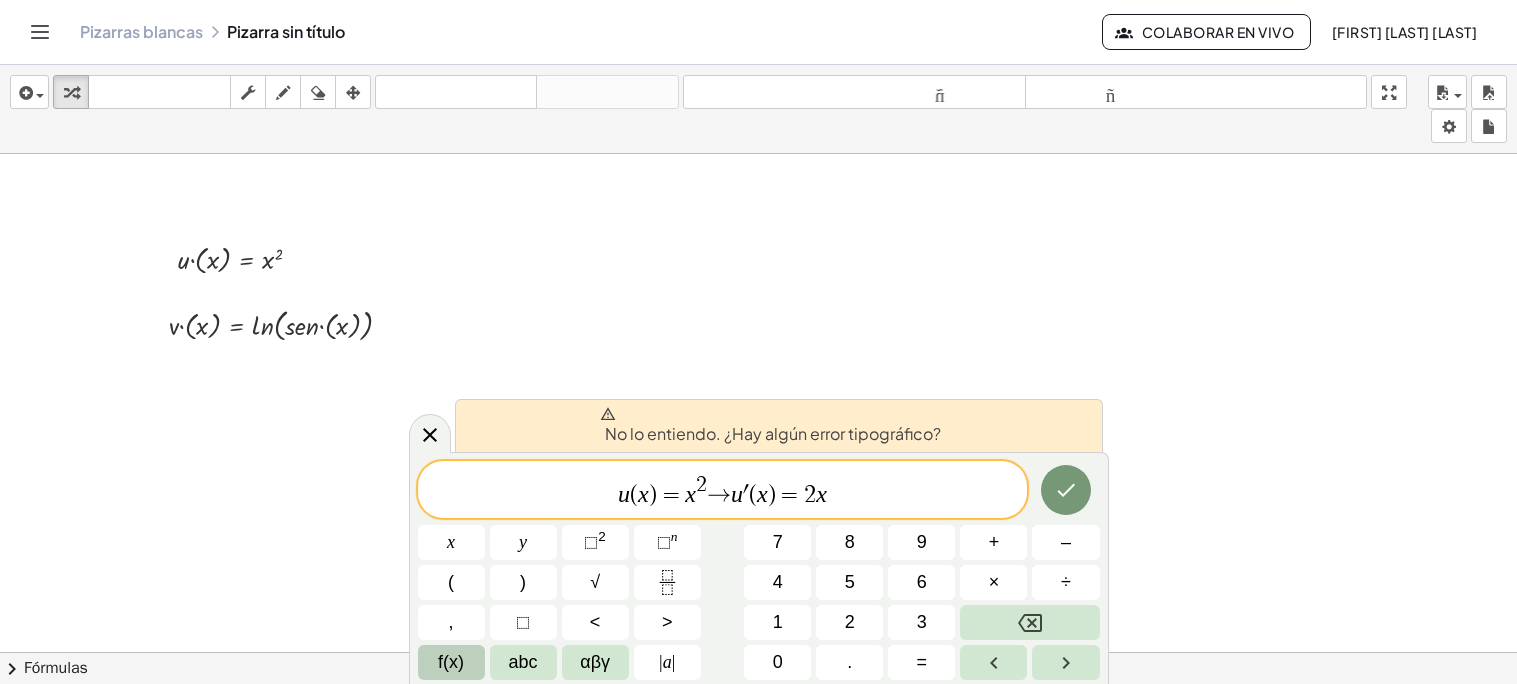 click on "u" at bounding box center [737, 494] 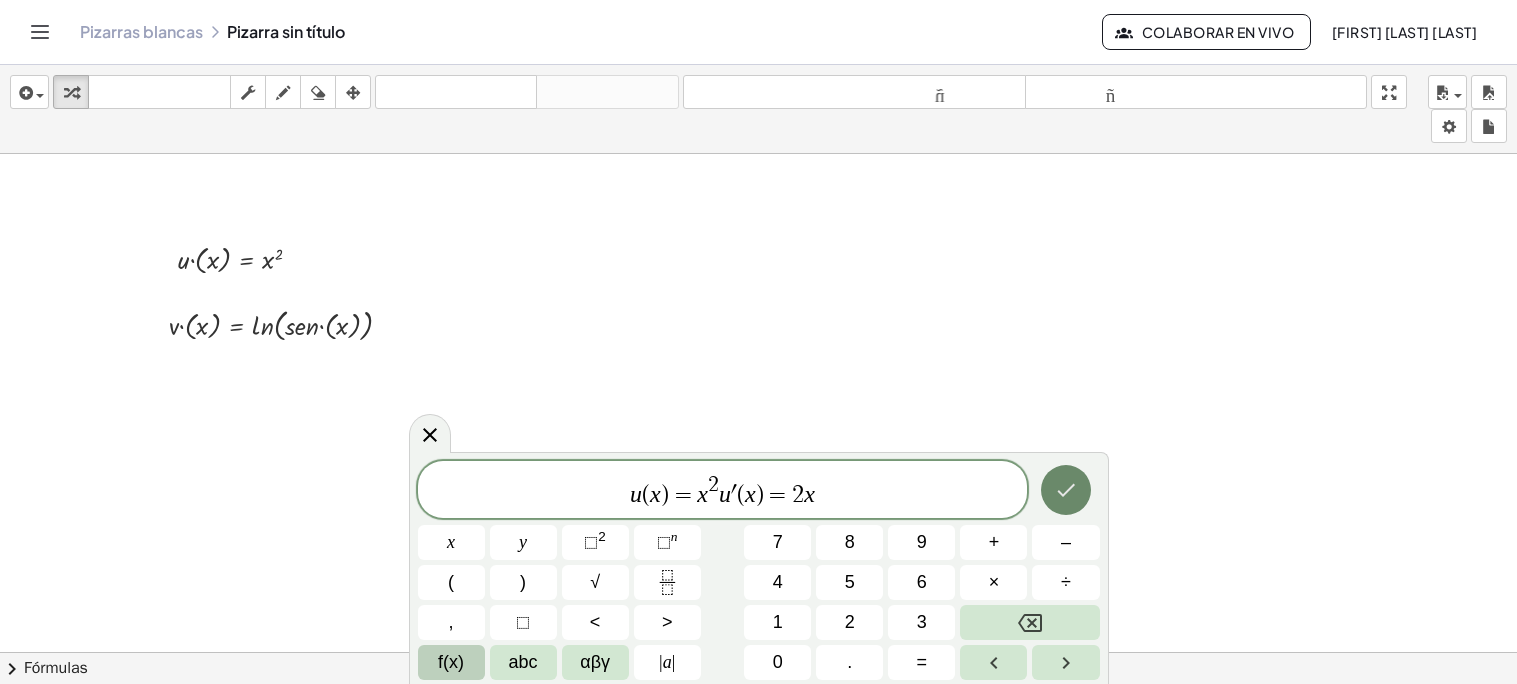 click 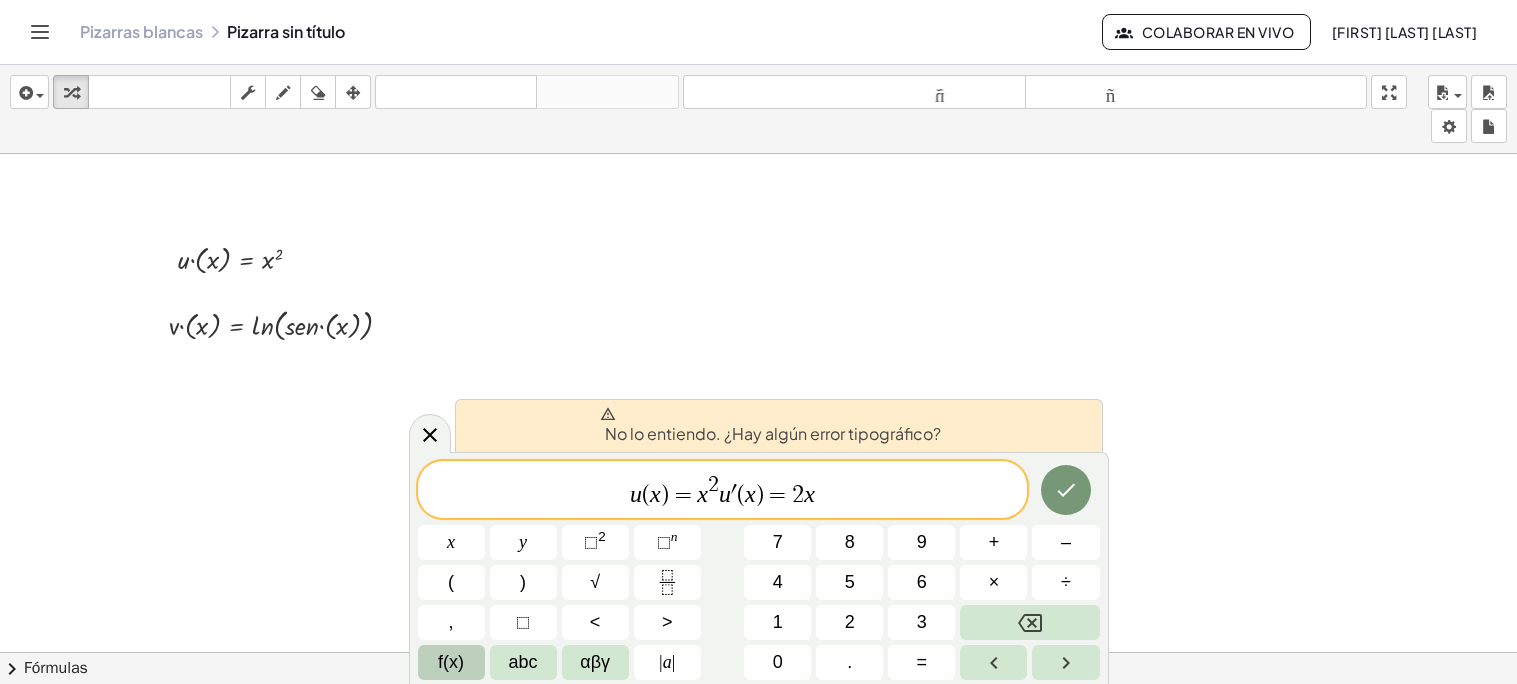 click on "u ( x ) = x 2 ​ u ′ ( x ) = 2 x" at bounding box center (723, 491) 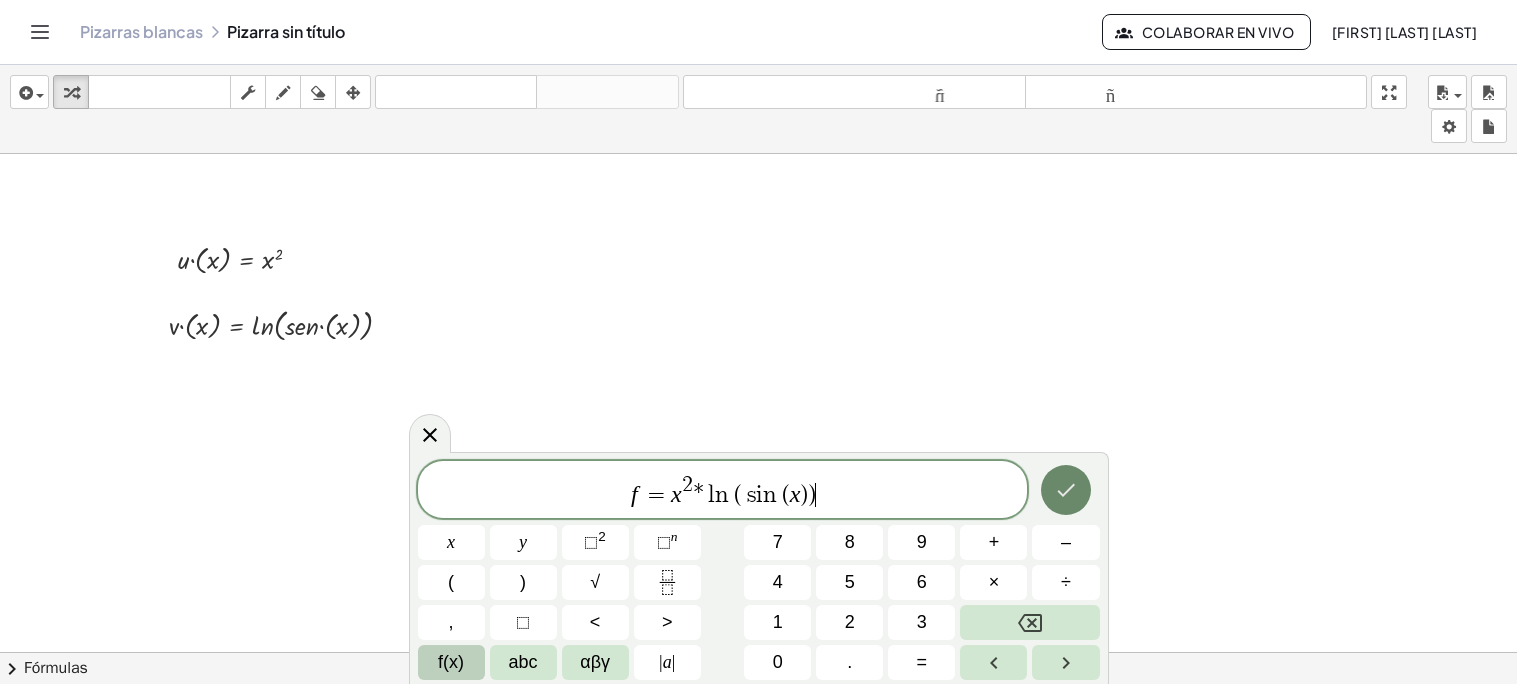 click 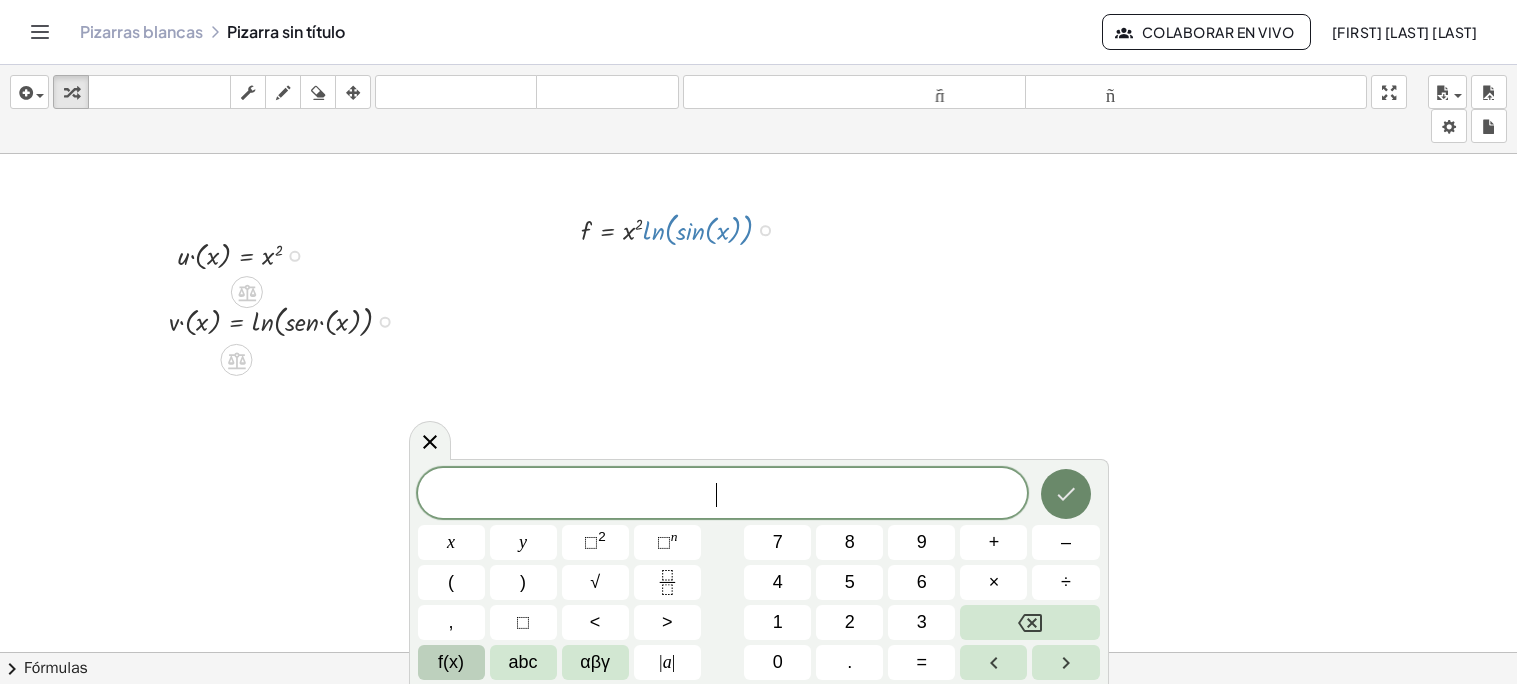 scroll, scrollTop: 14, scrollLeft: 0, axis: vertical 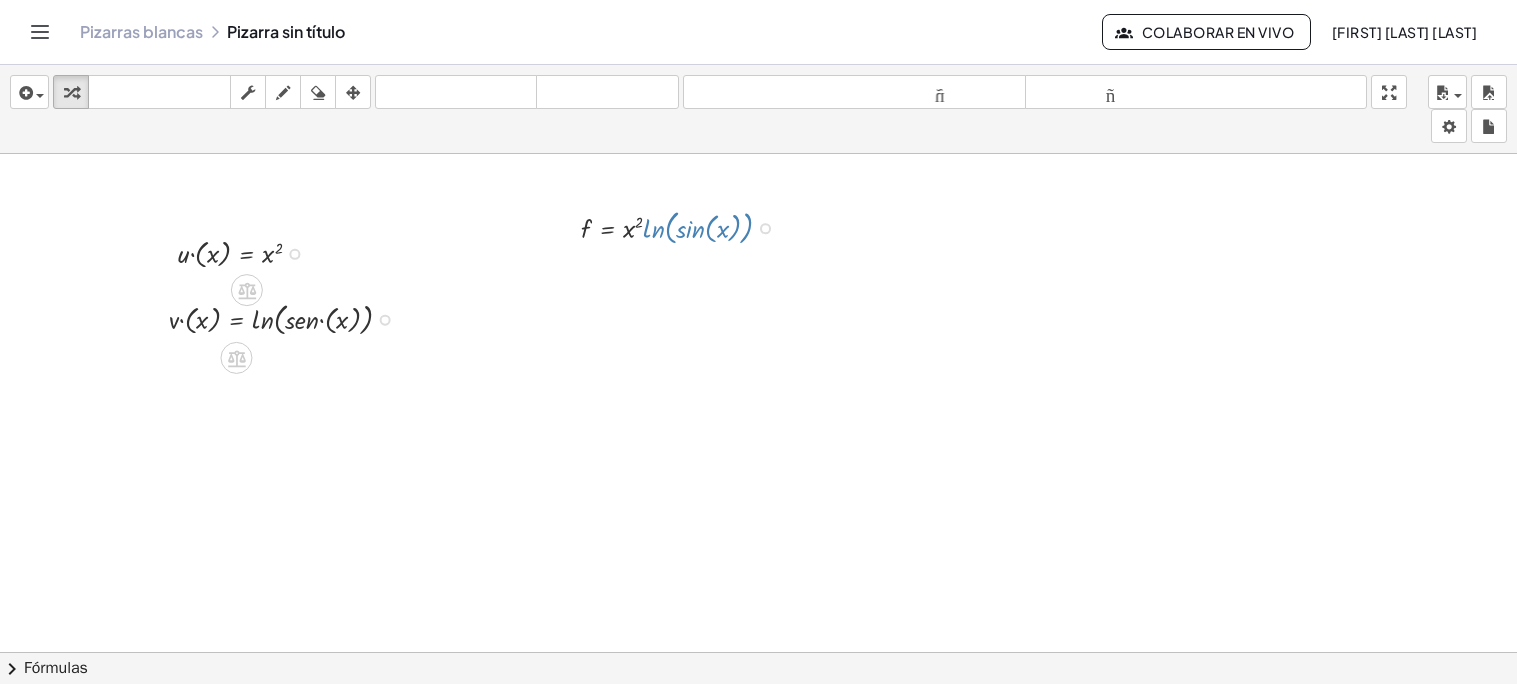 click at bounding box center (758, 717) 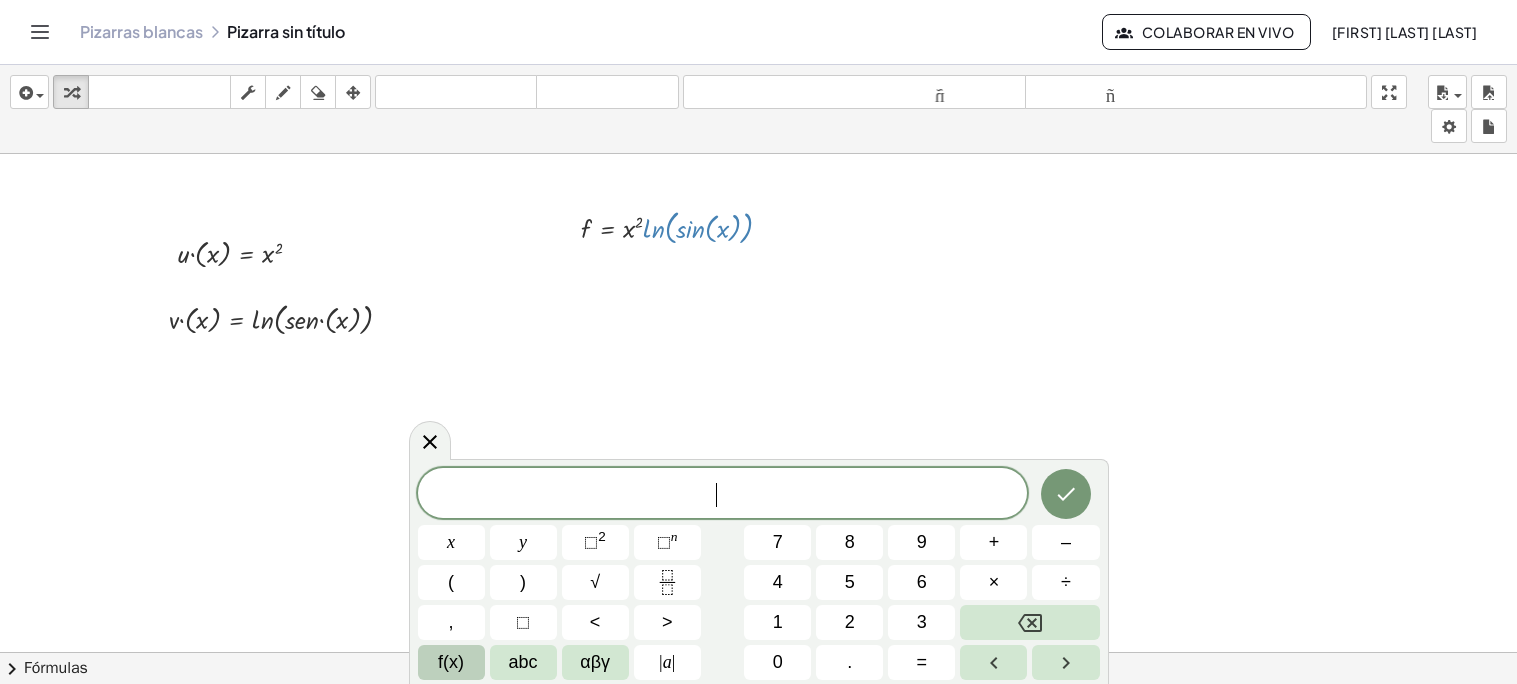 click at bounding box center (758, 717) 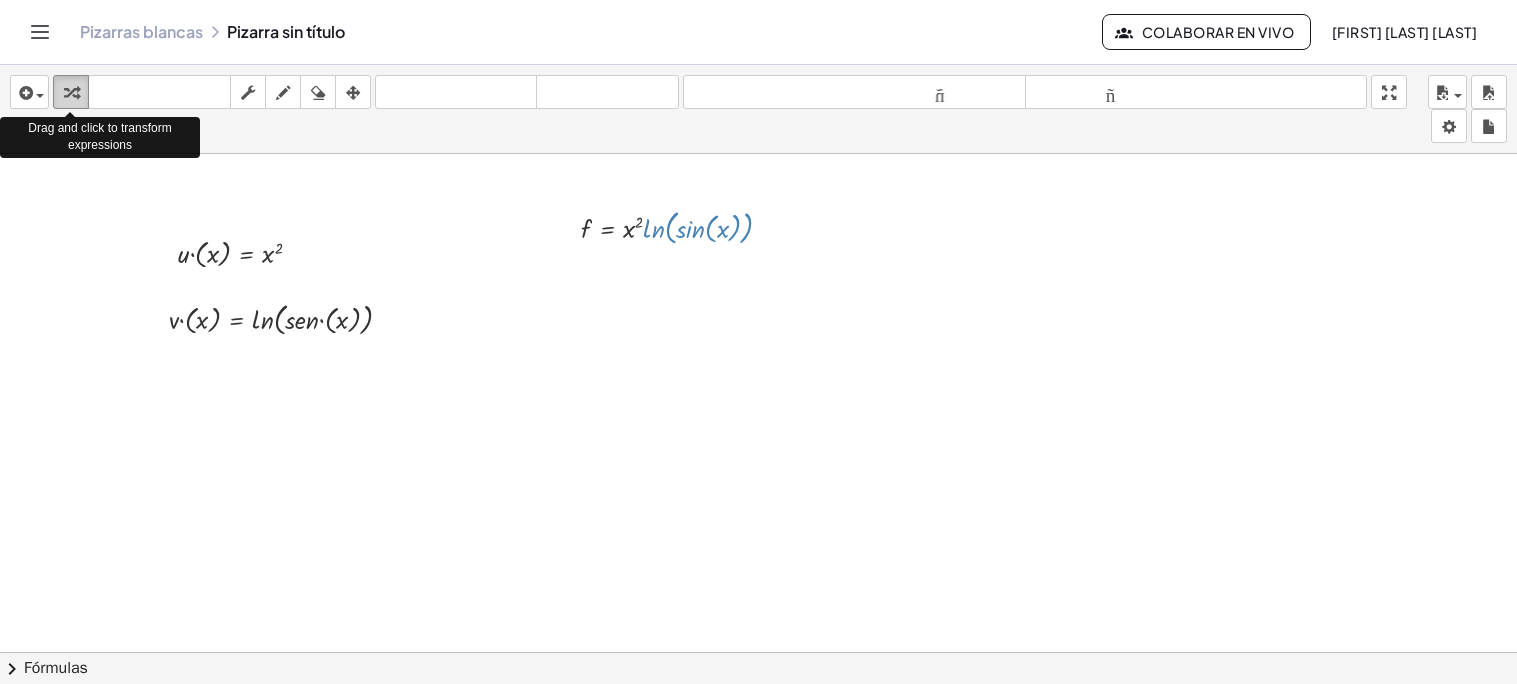 click at bounding box center [71, 93] 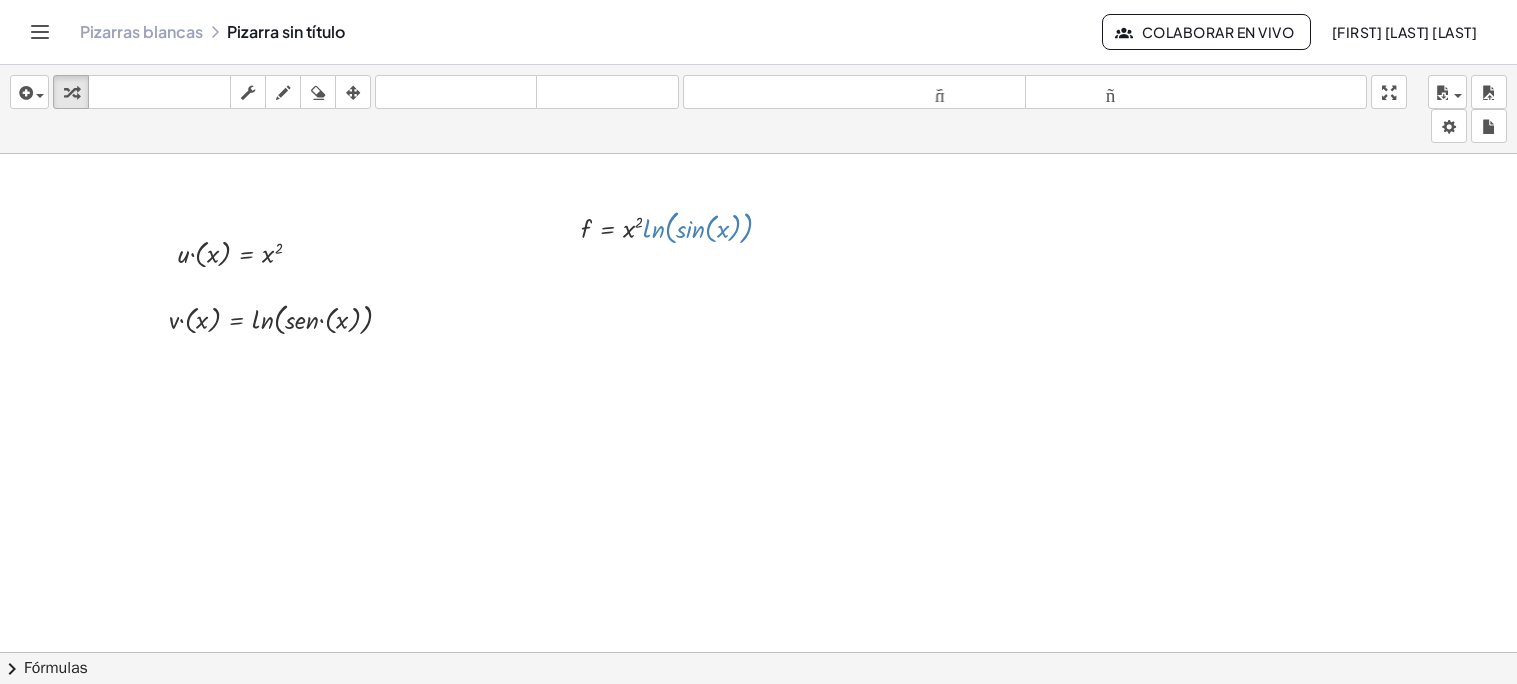 click at bounding box center [758, 717] 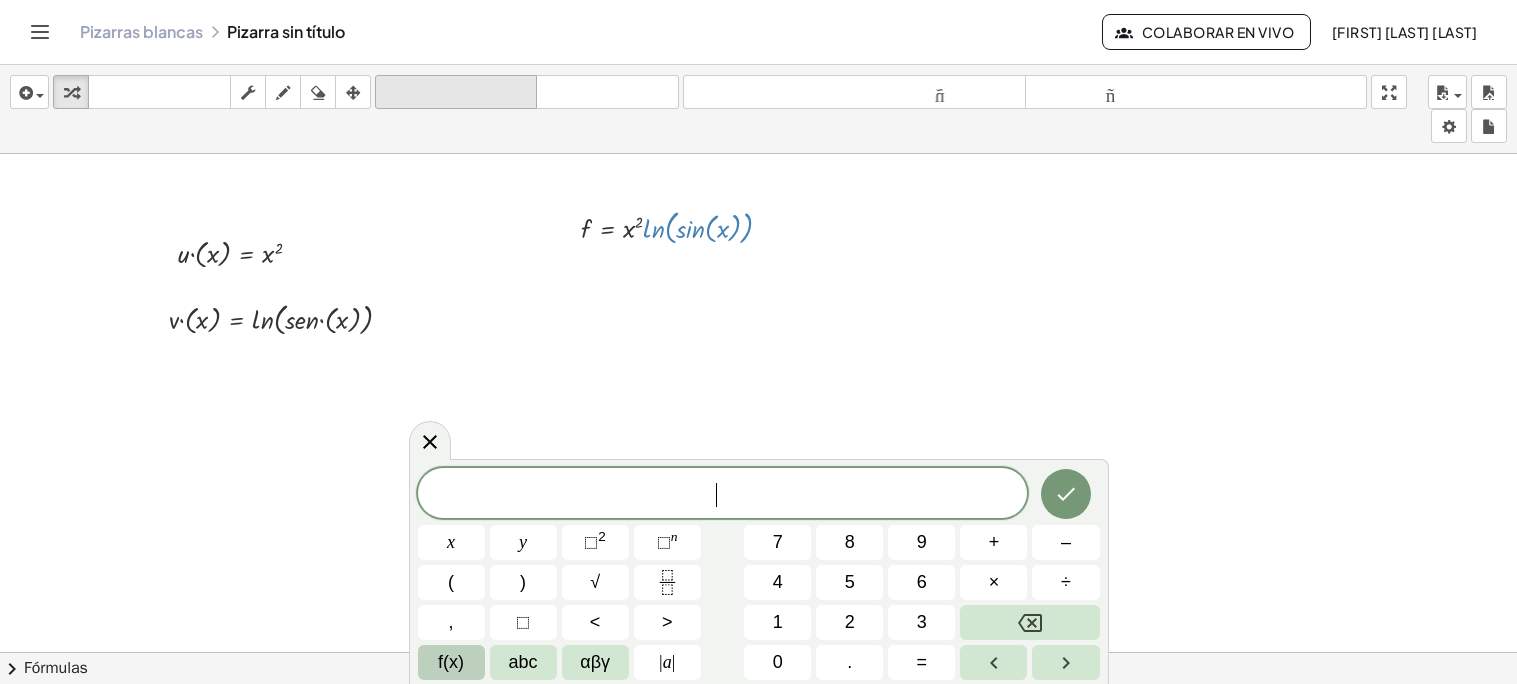 click on "deshacer" at bounding box center (456, 92) 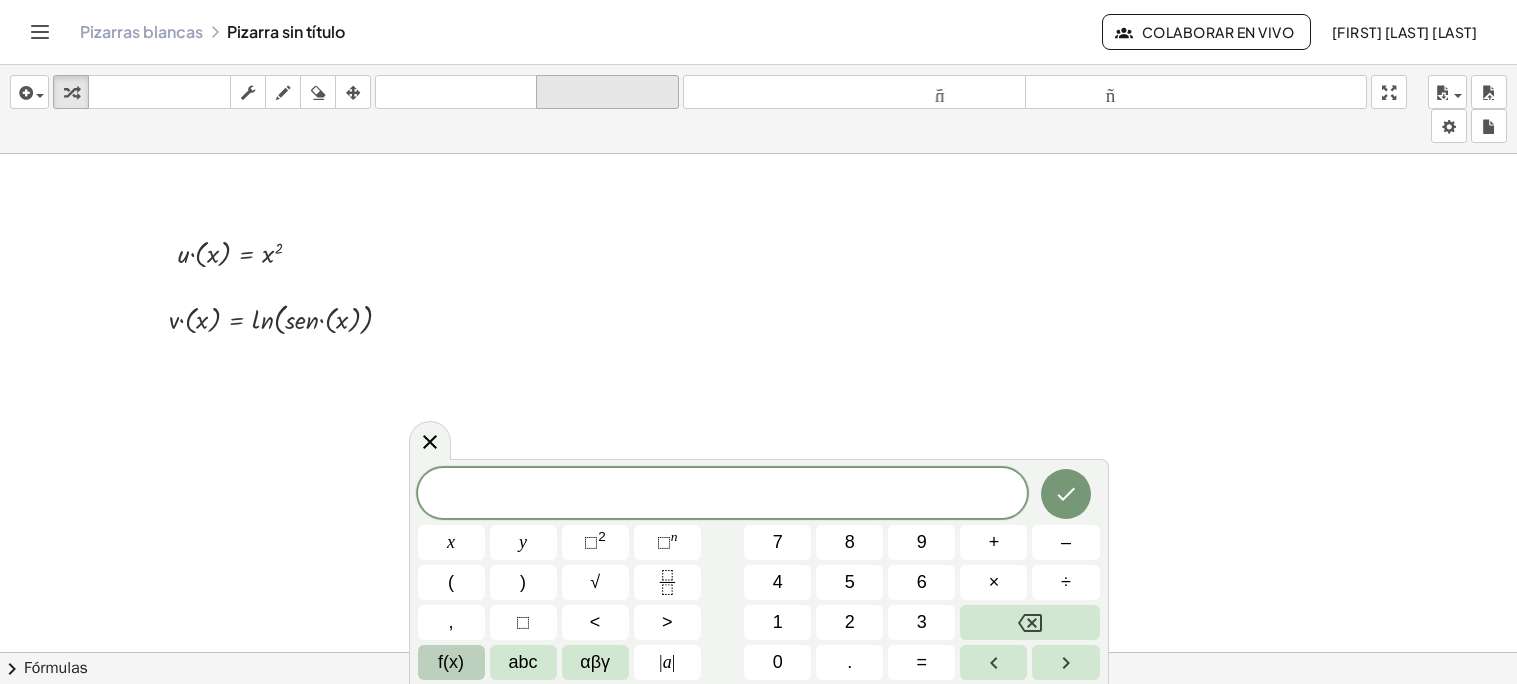 click on "rehacer" at bounding box center [607, 92] 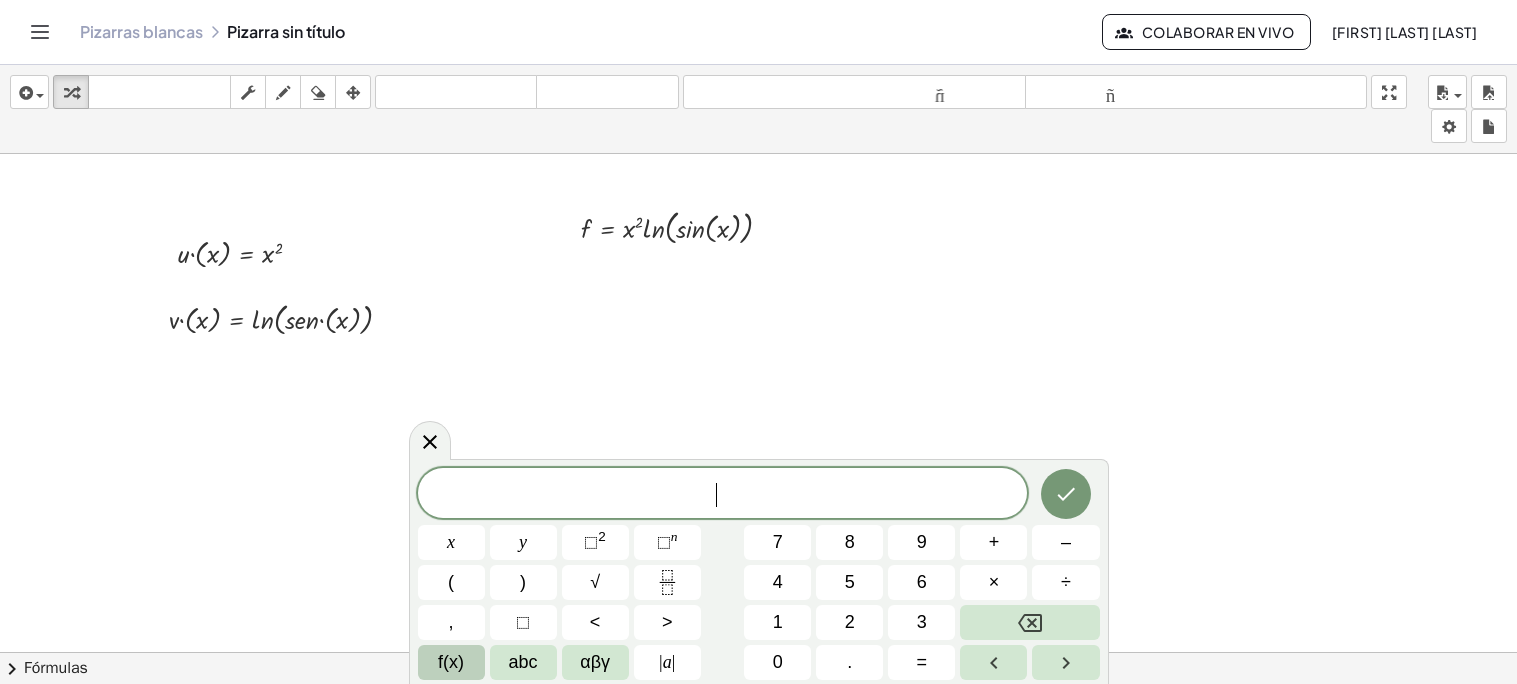click at bounding box center (758, 717) 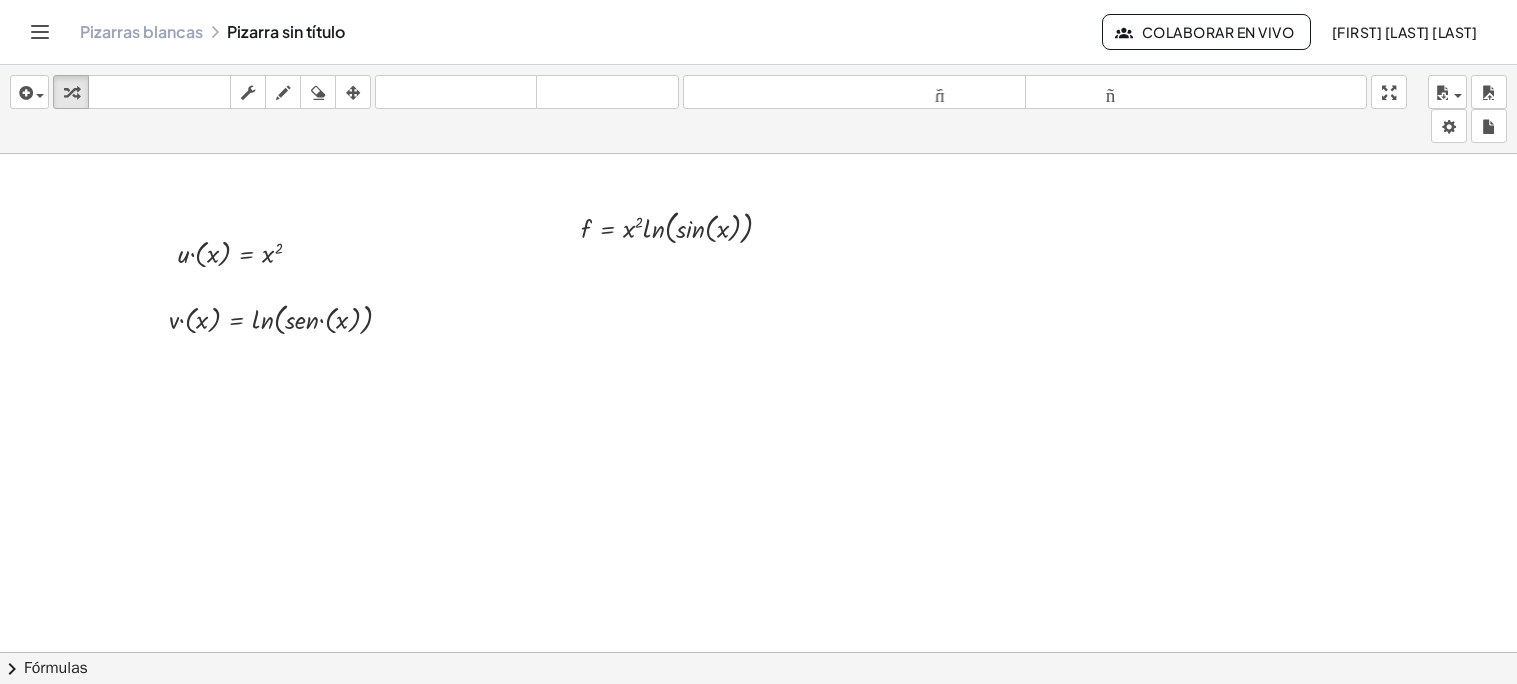 click at bounding box center (758, 717) 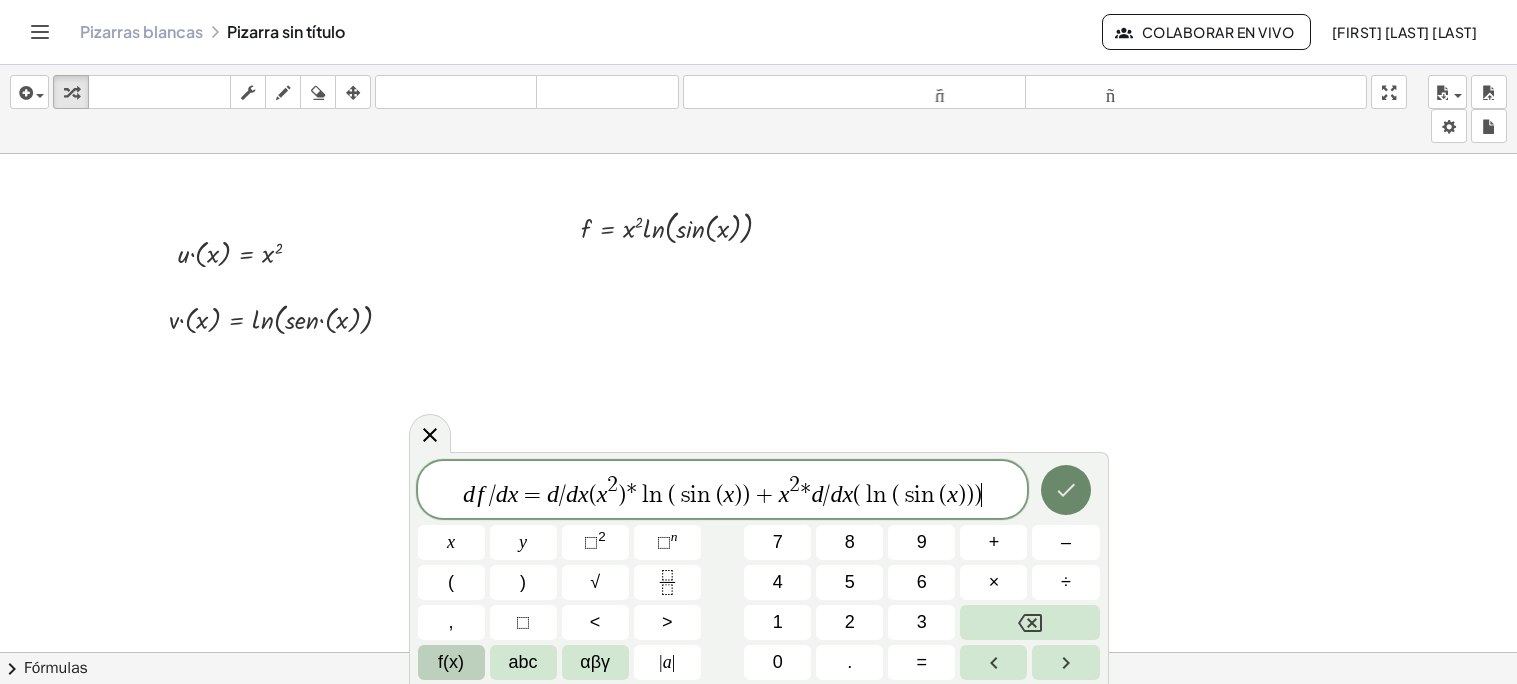 click 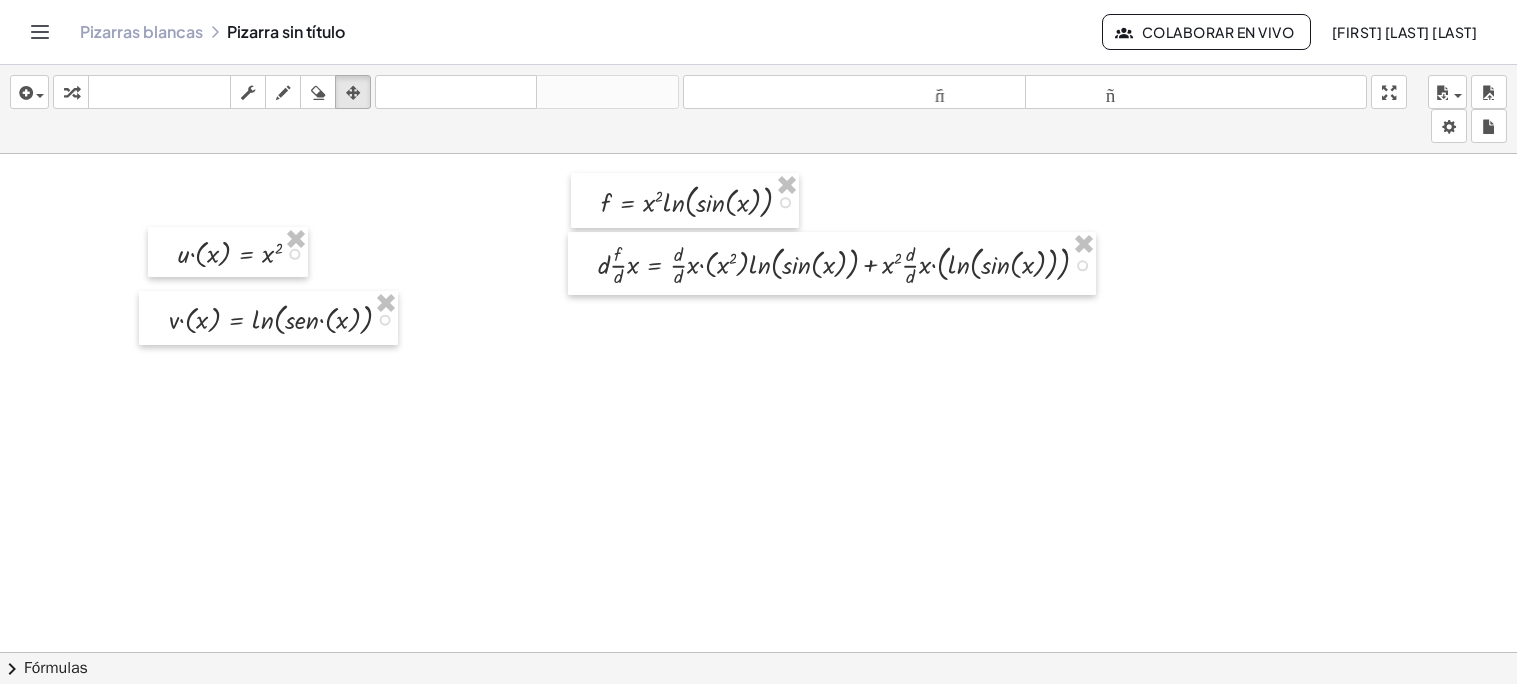click at bounding box center (758, 717) 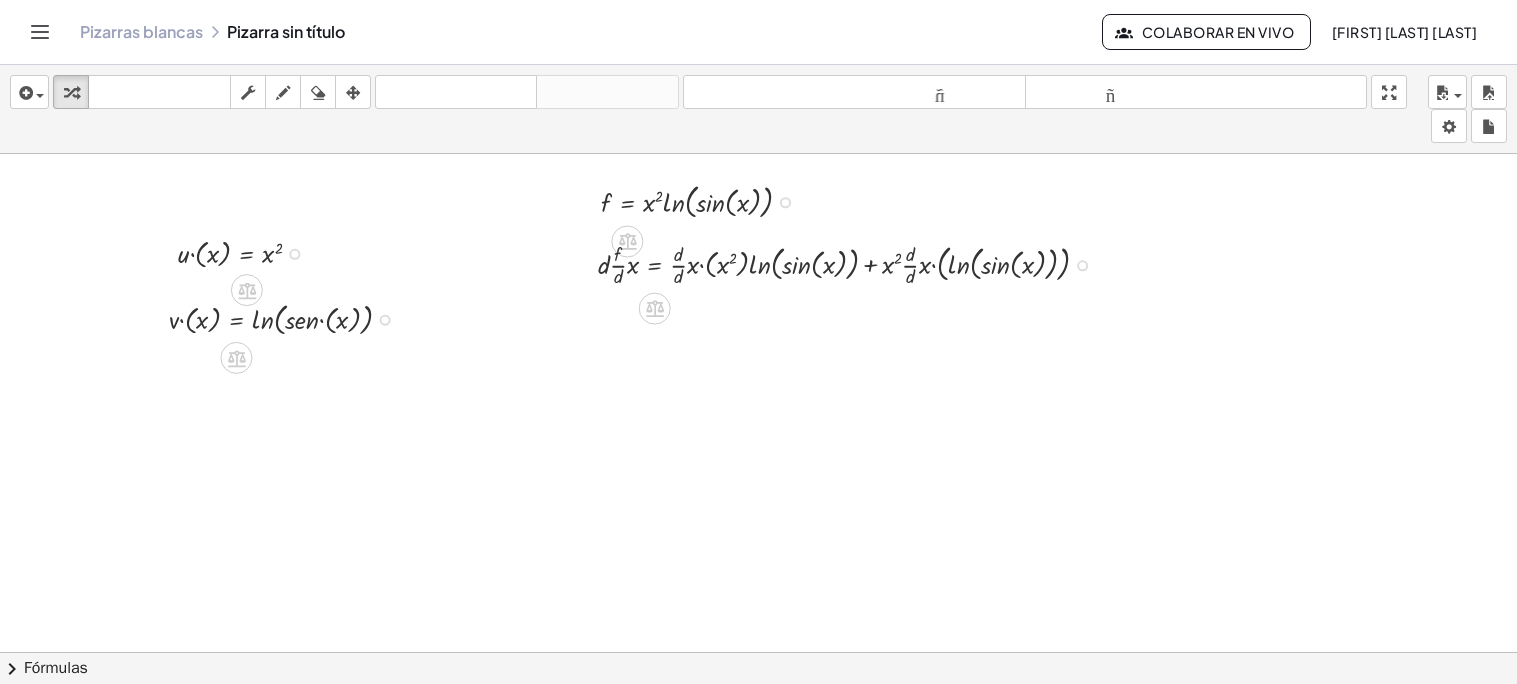 click at bounding box center (758, 717) 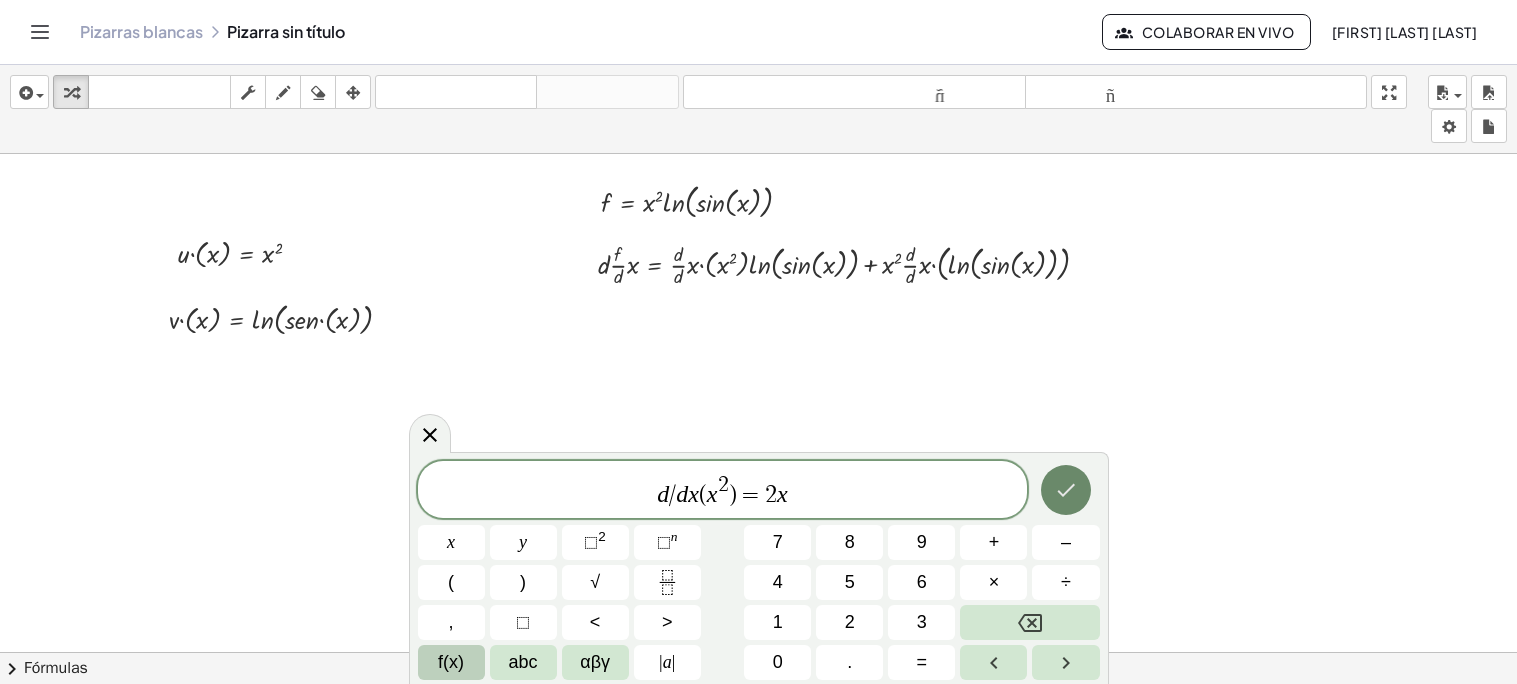 click 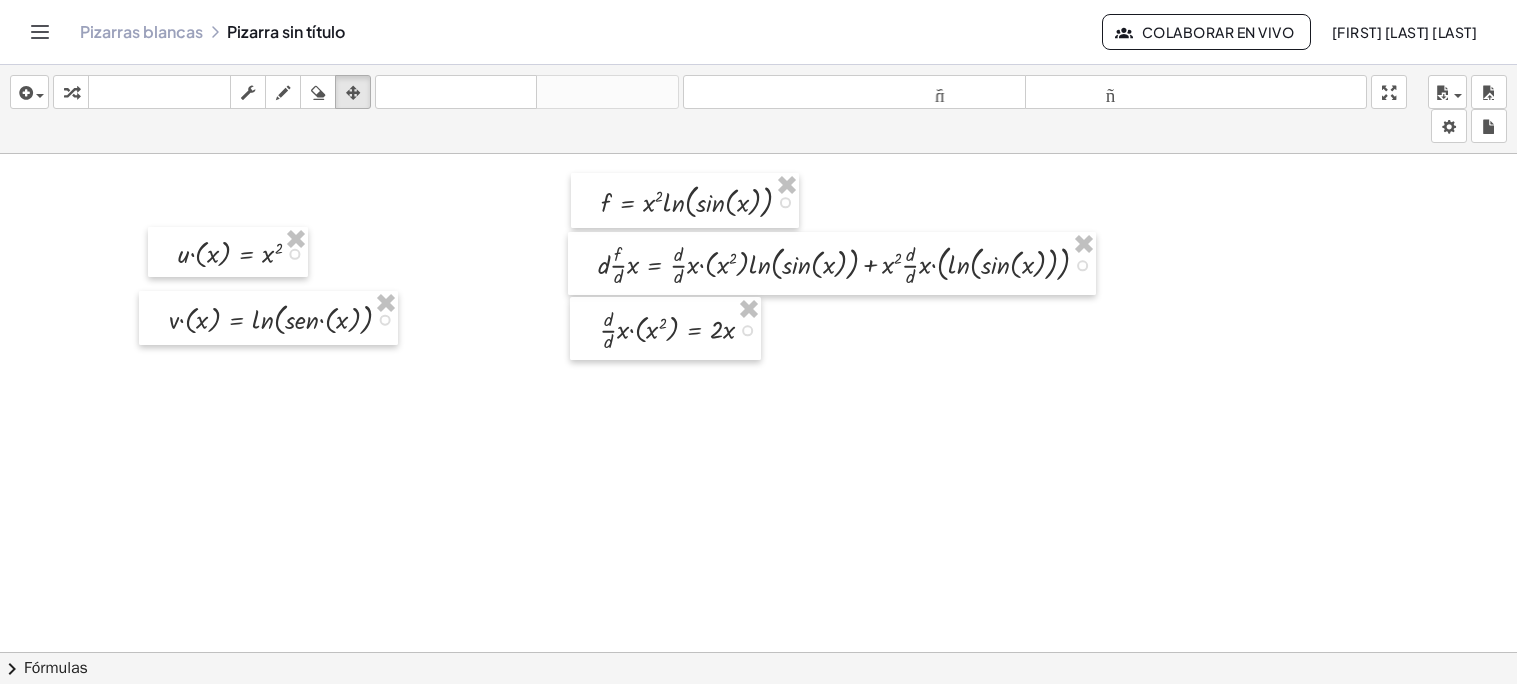 click at bounding box center [758, 717] 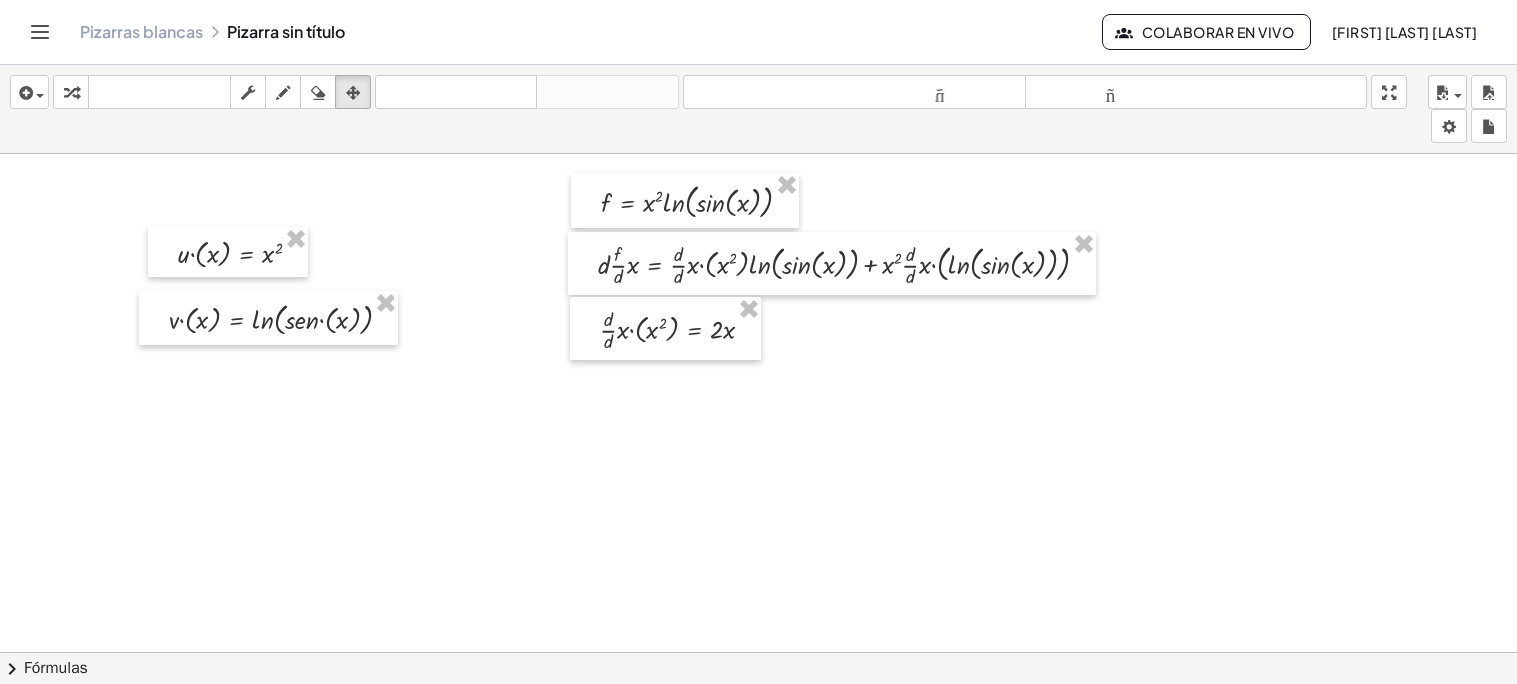 click at bounding box center (758, 717) 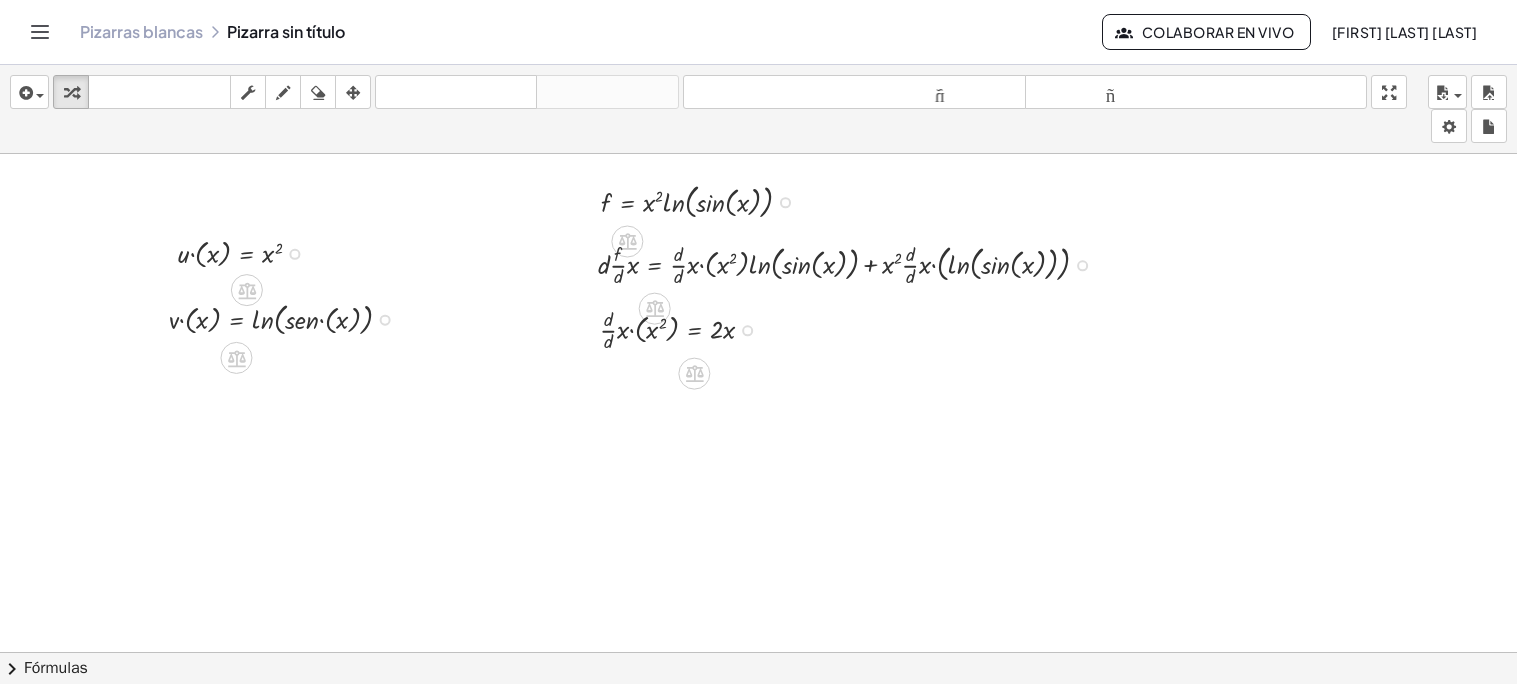 click at bounding box center (758, 717) 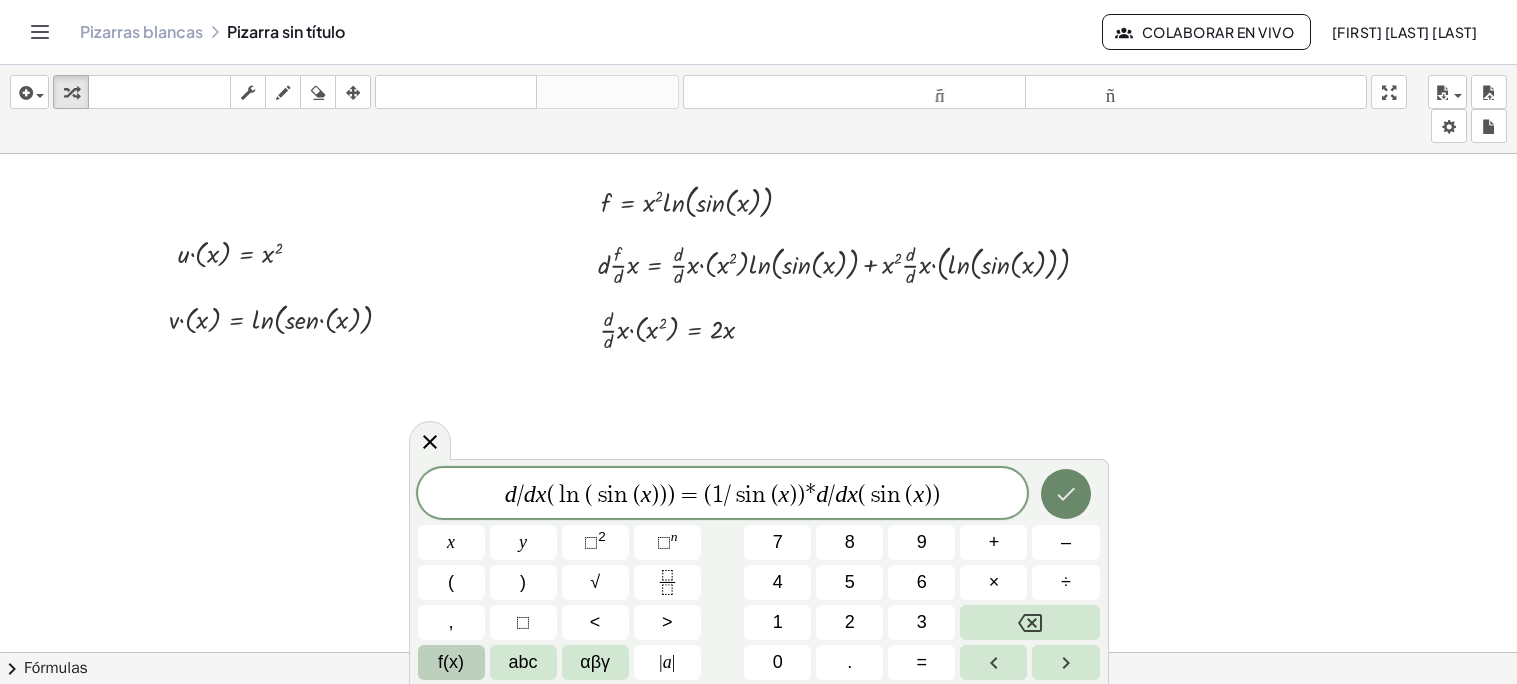 click 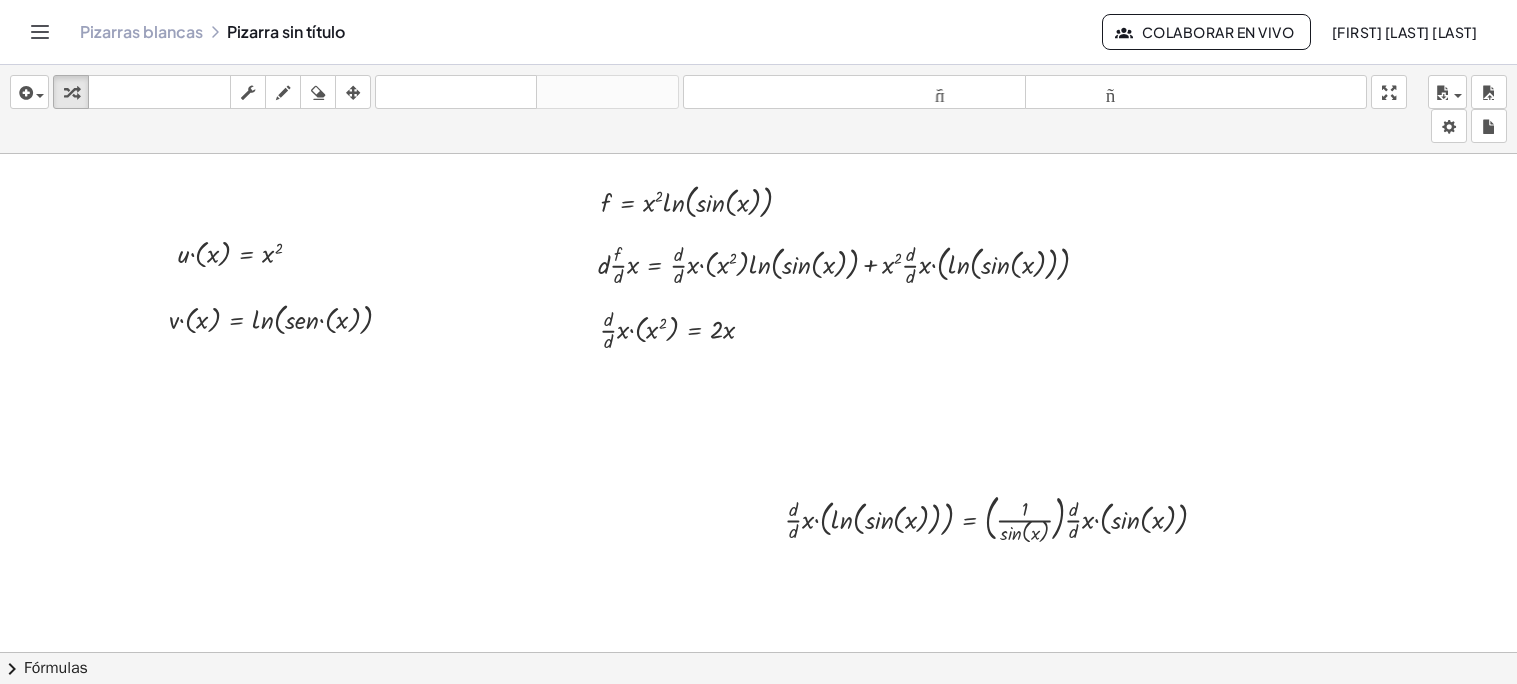 click at bounding box center (758, 717) 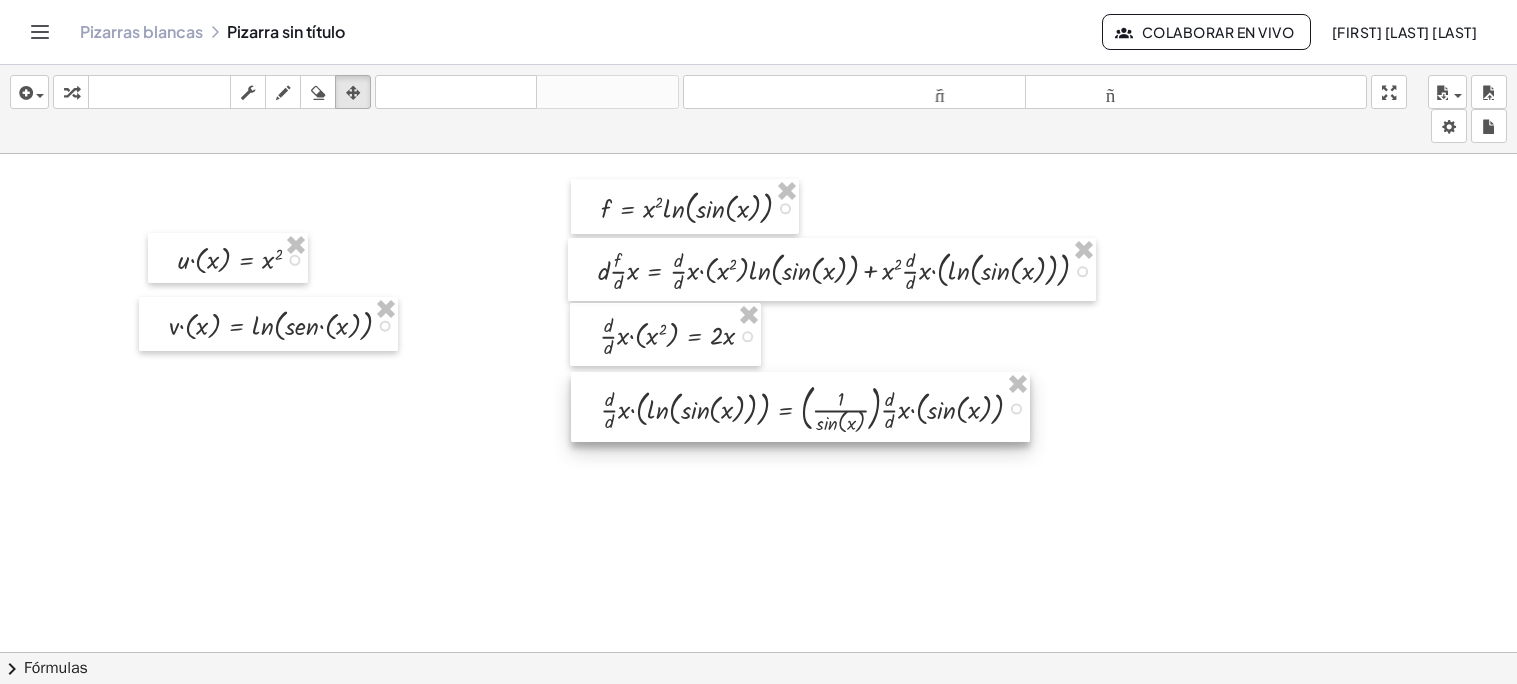 scroll, scrollTop: 0, scrollLeft: 0, axis: both 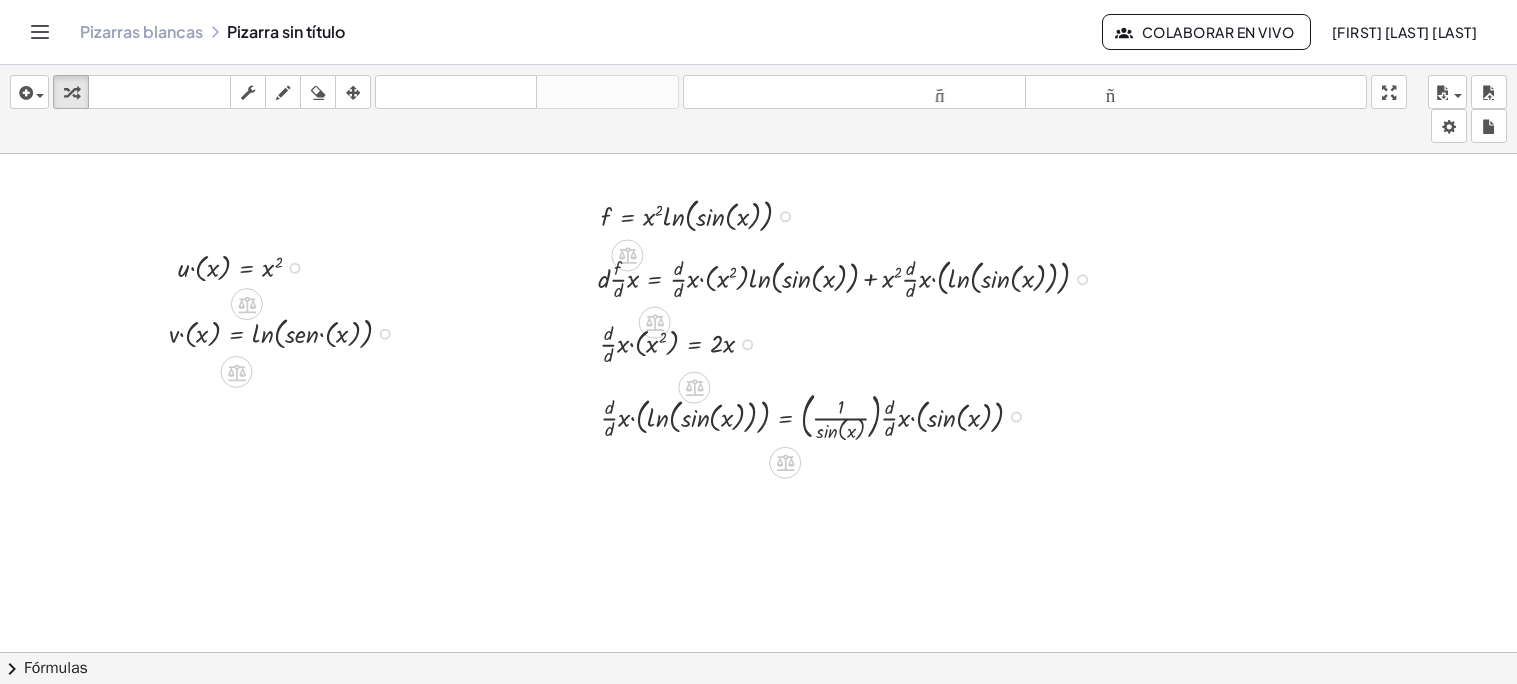 click at bounding box center [758, 731] 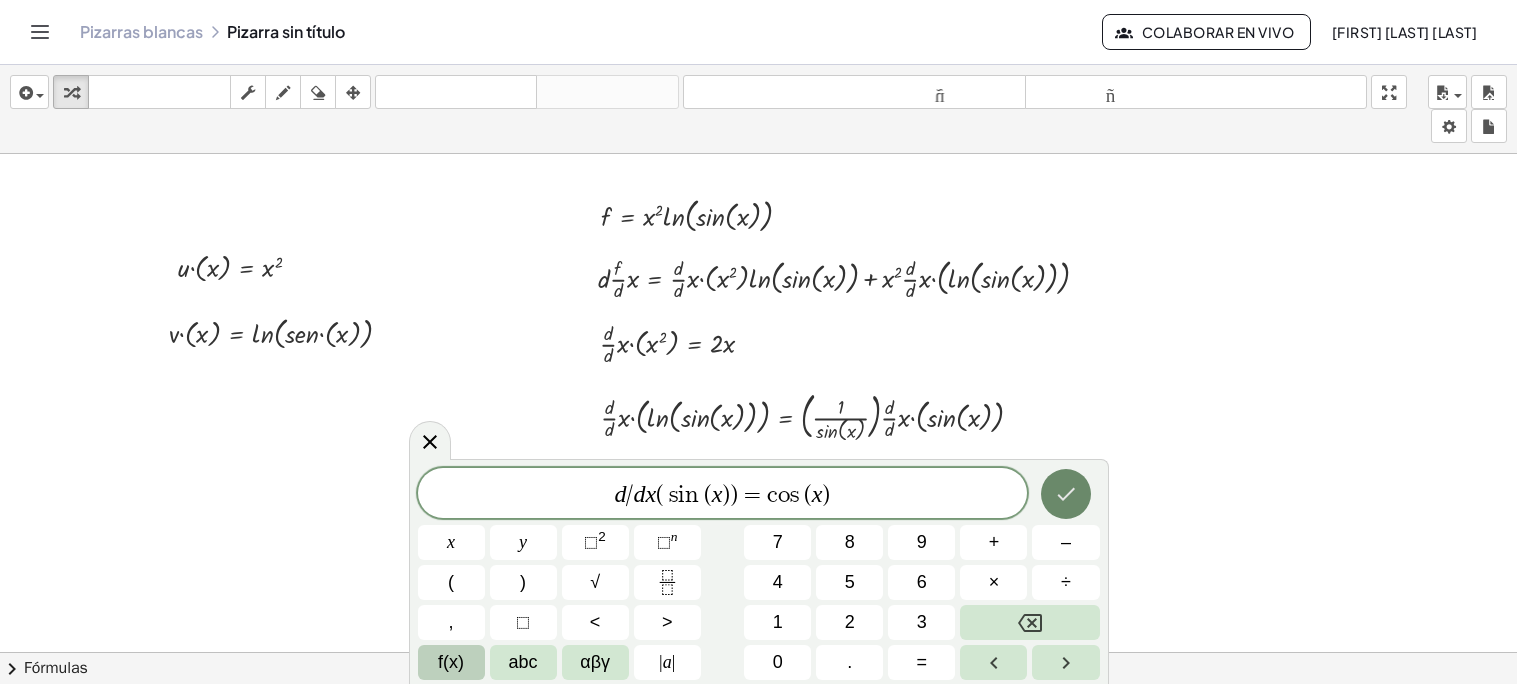 click 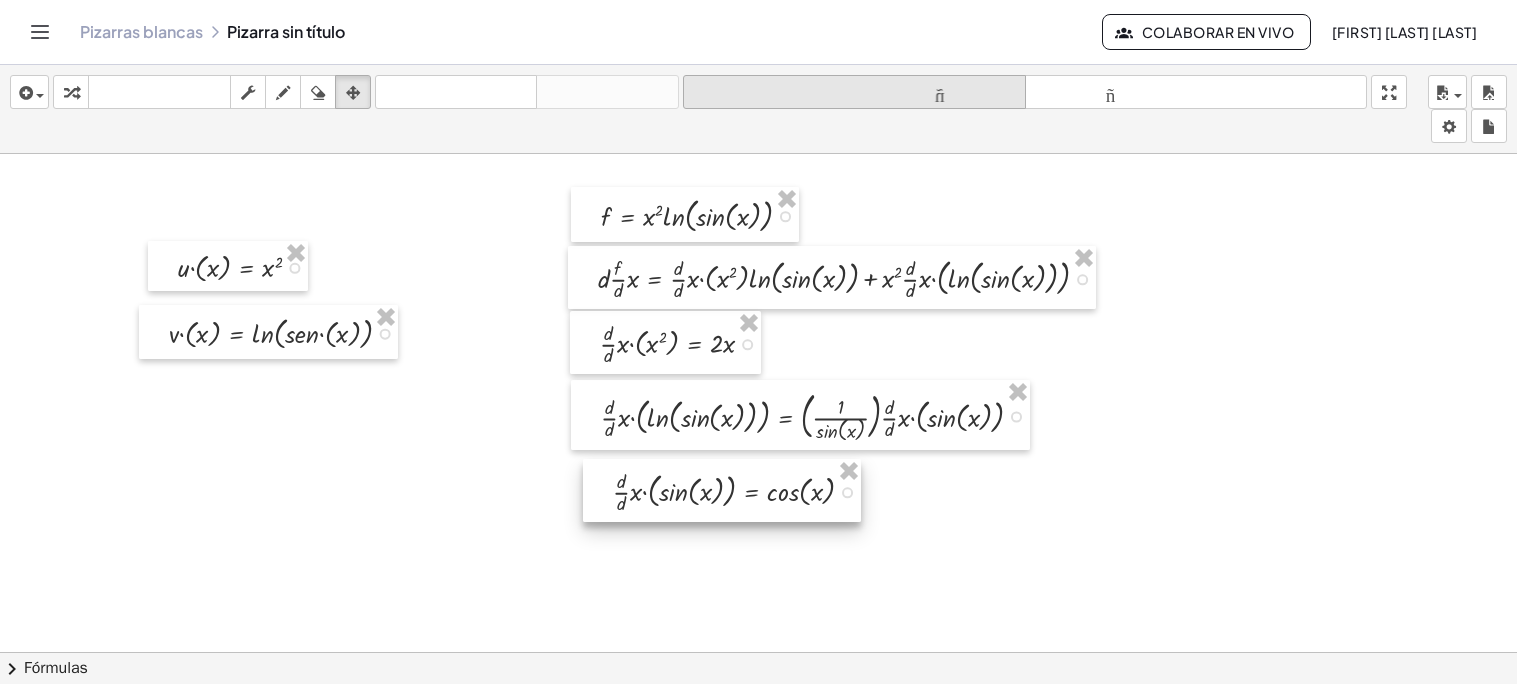 click on "tamaño_del_formato" at bounding box center [854, 92] 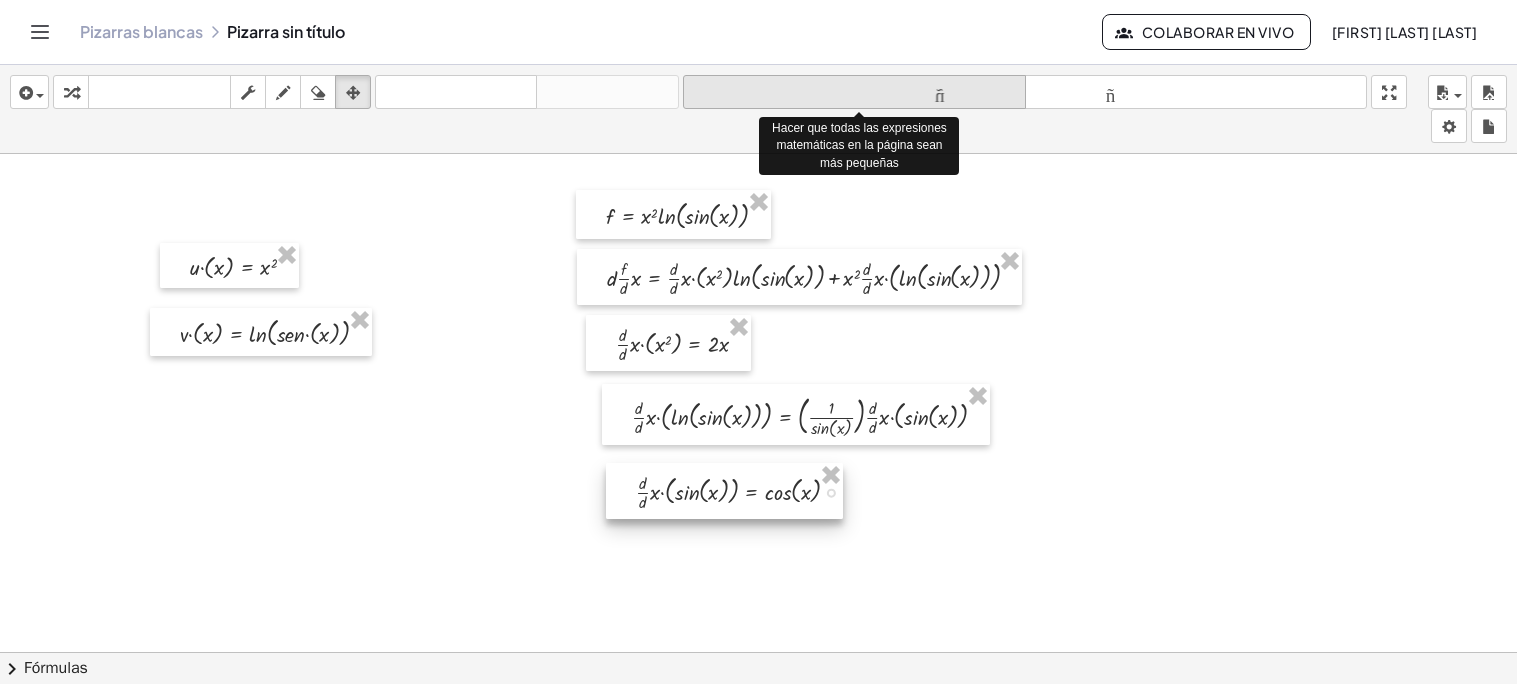 click on "tamaño_del_formato" at bounding box center (854, 92) 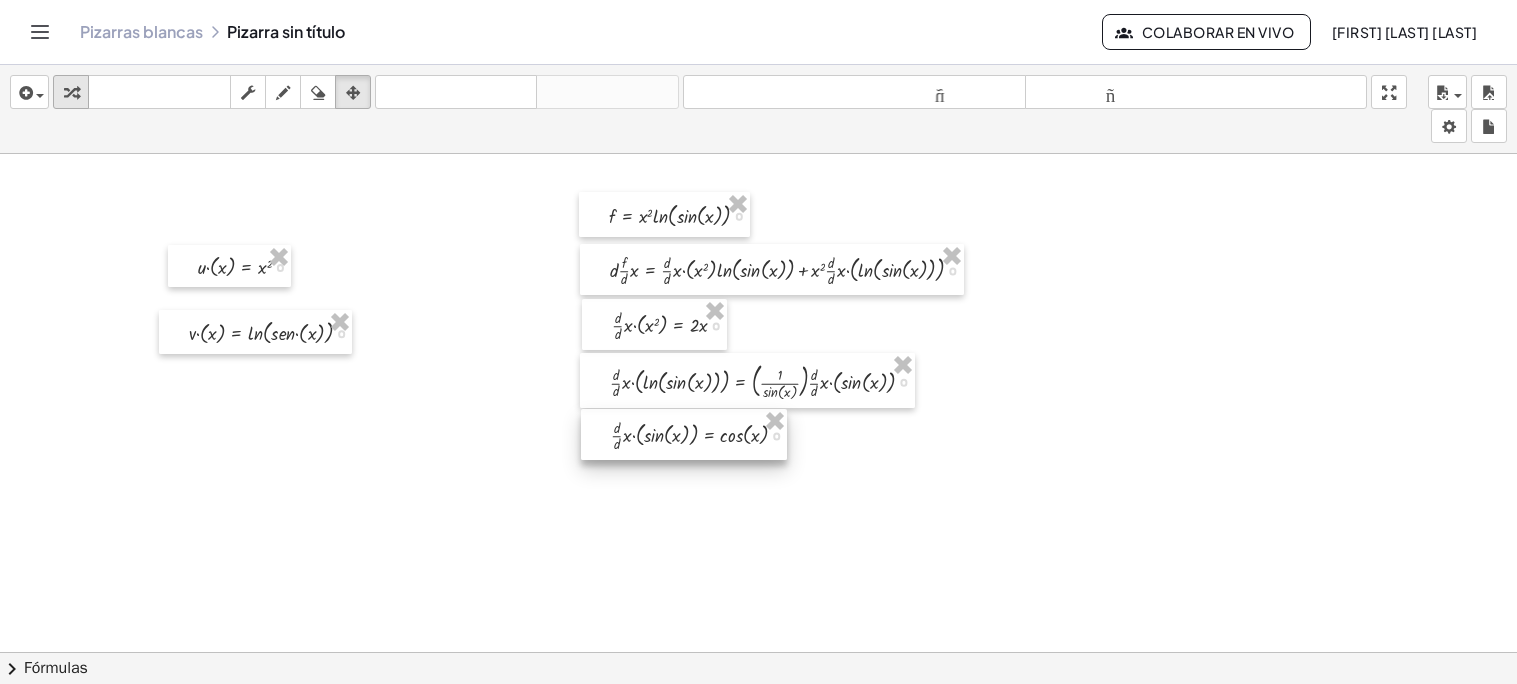 click at bounding box center (71, 93) 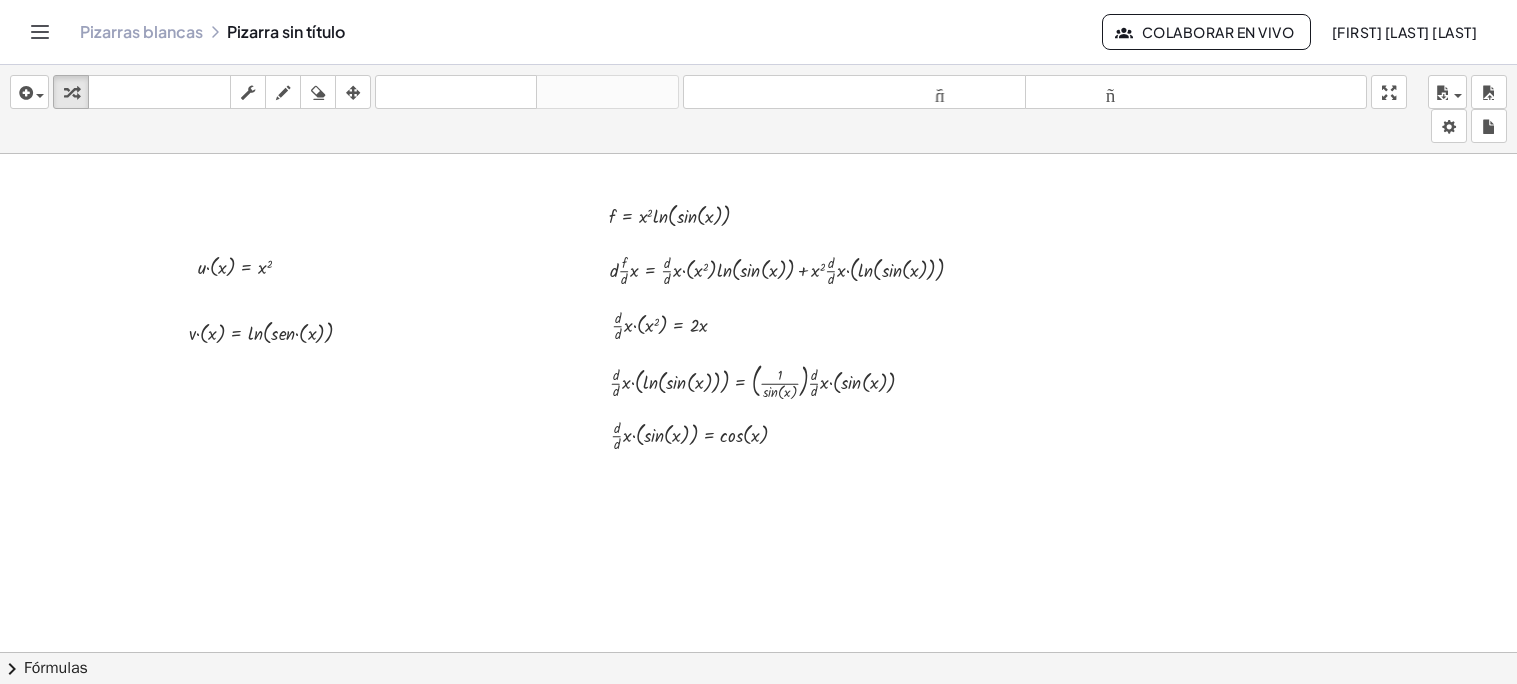 click at bounding box center [758, 731] 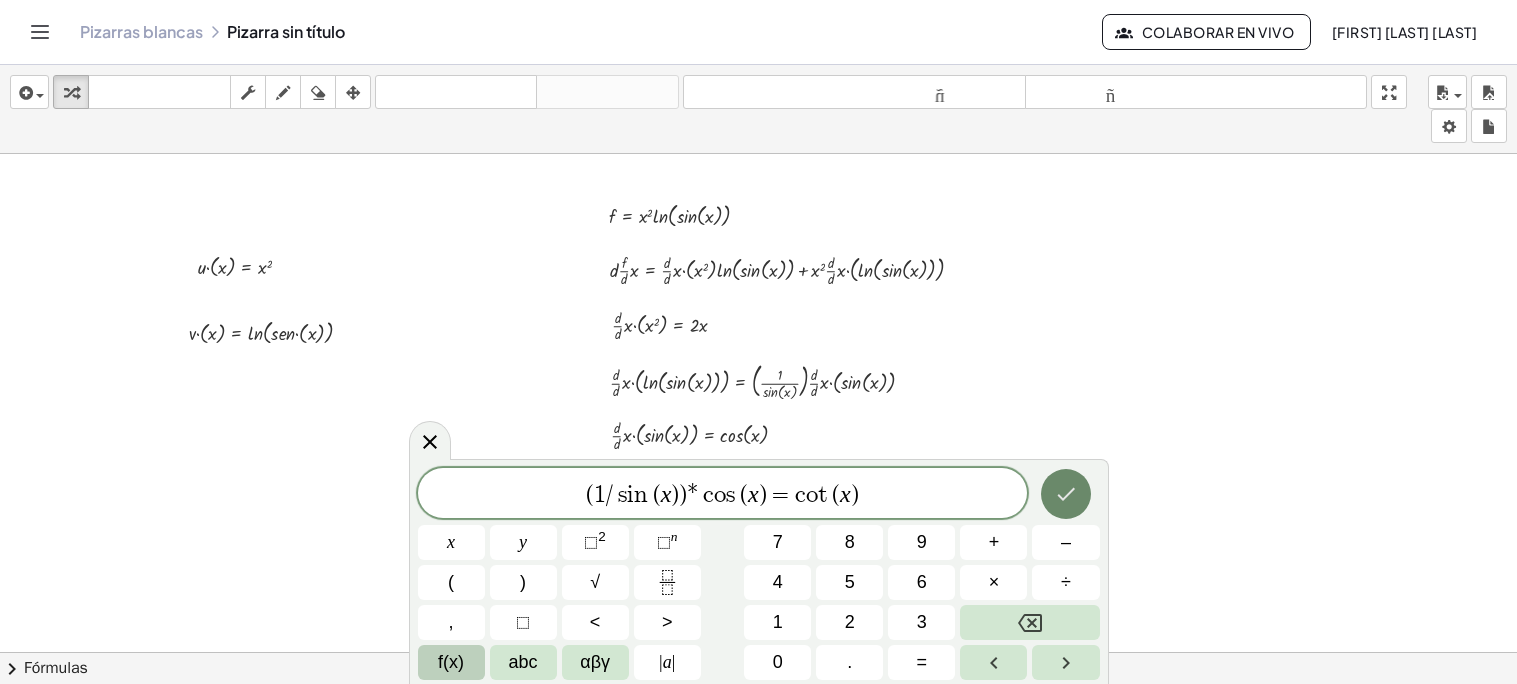 click at bounding box center [1066, 494] 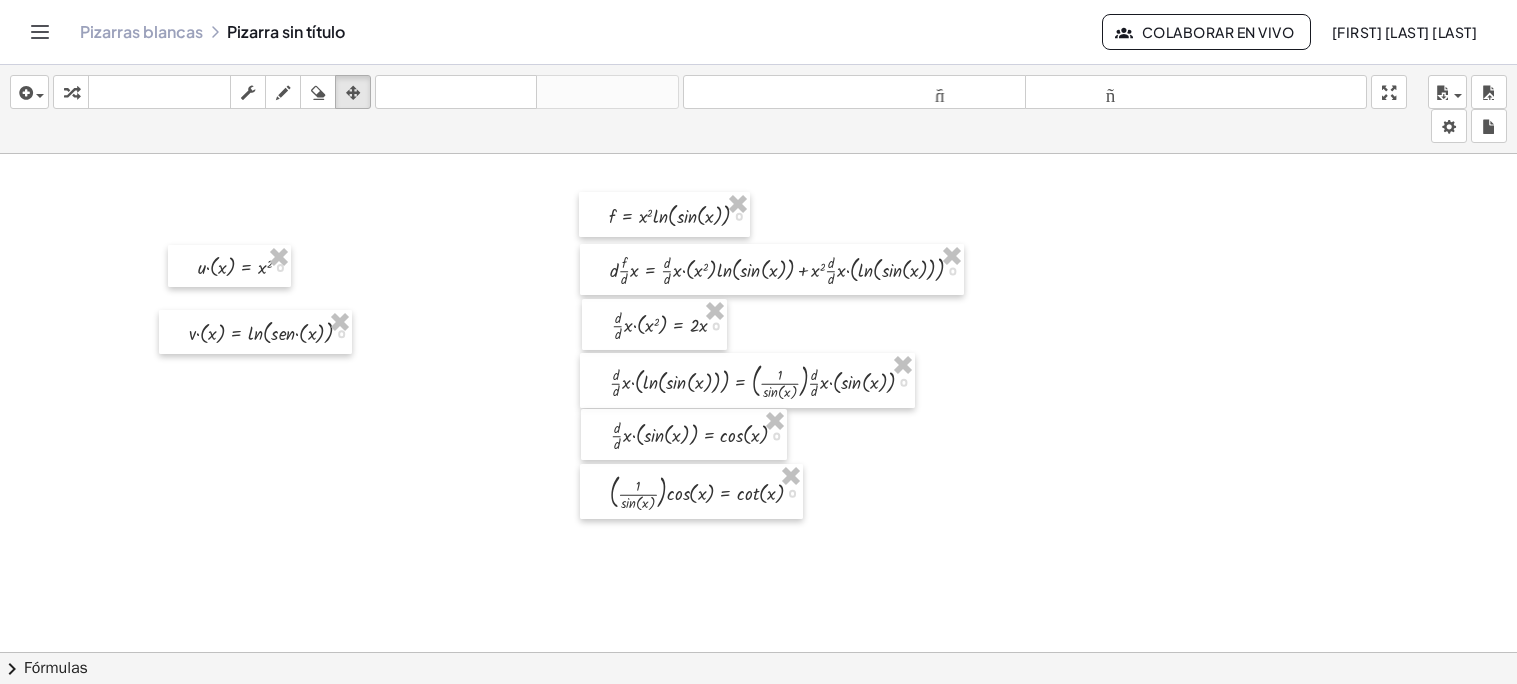 click at bounding box center [758, 731] 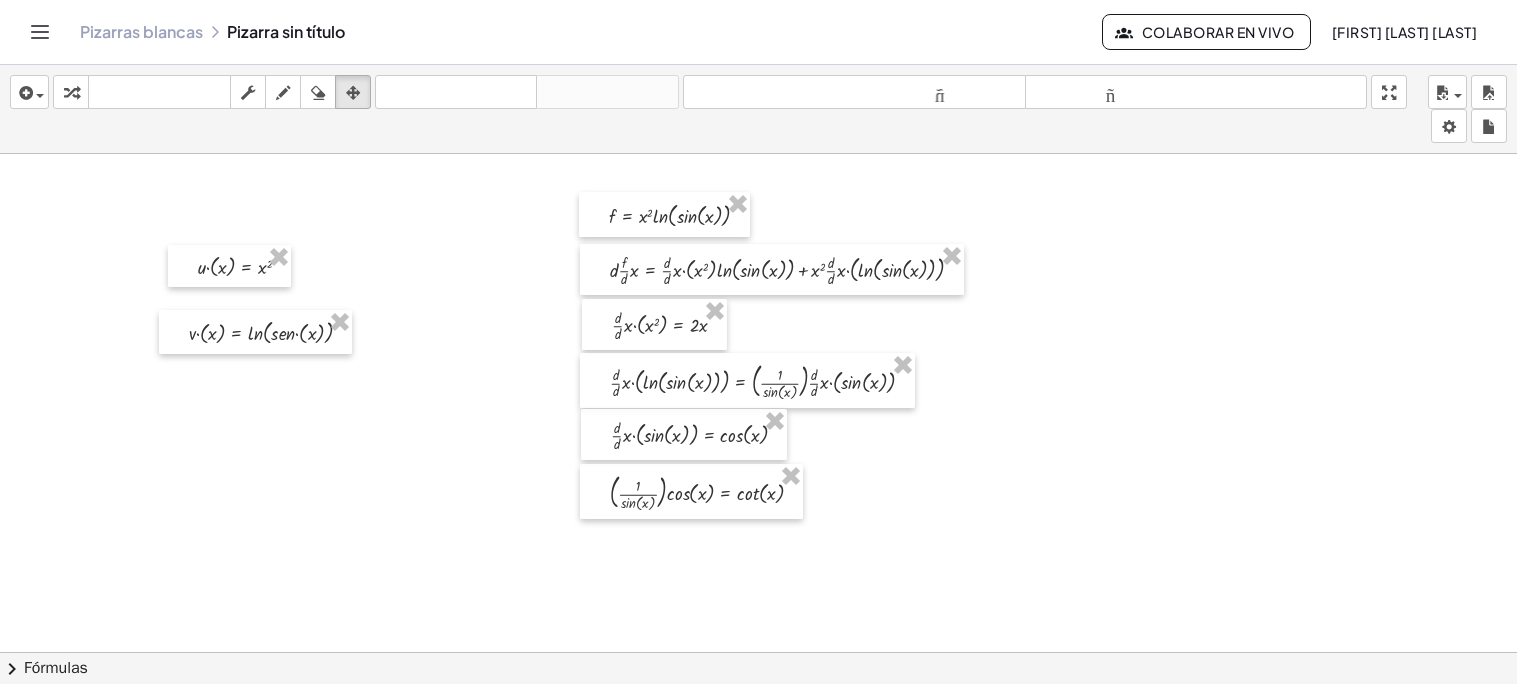 click at bounding box center (758, 731) 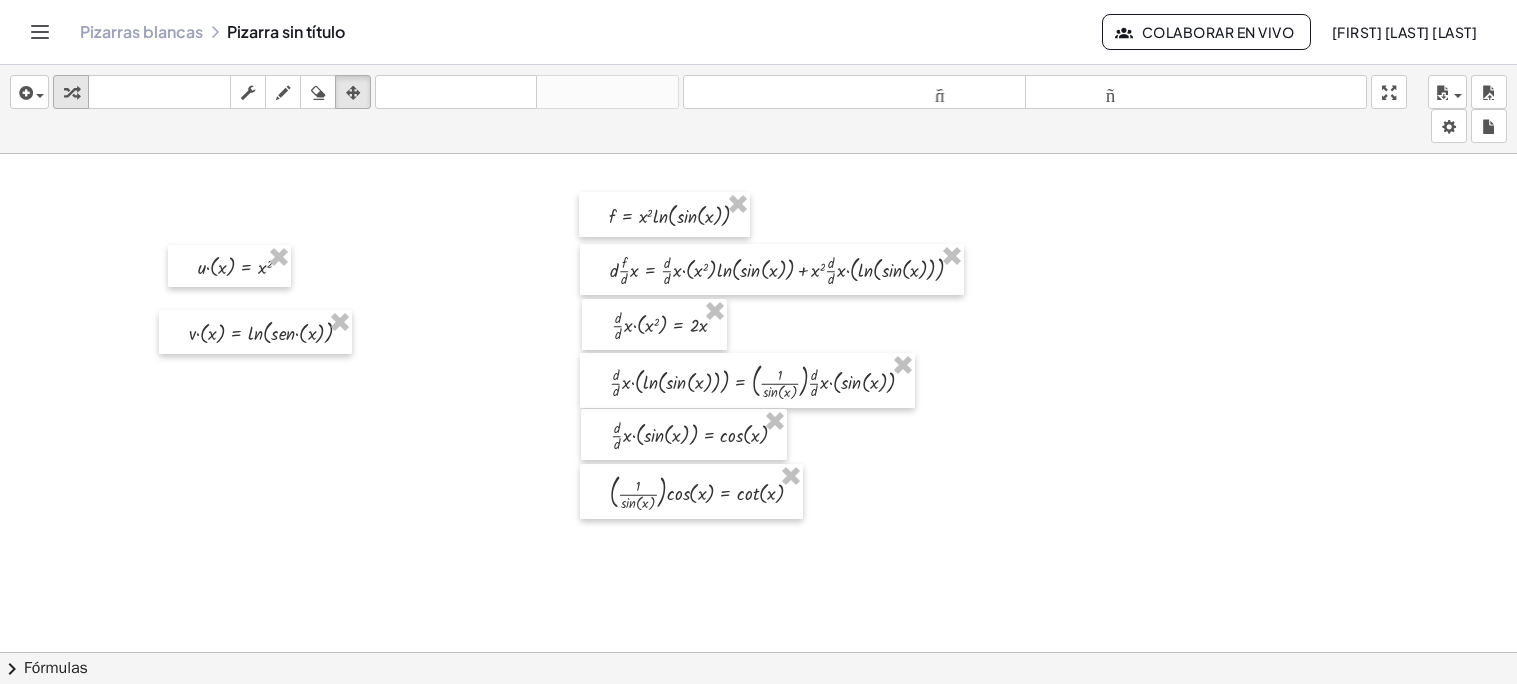 click at bounding box center [71, 93] 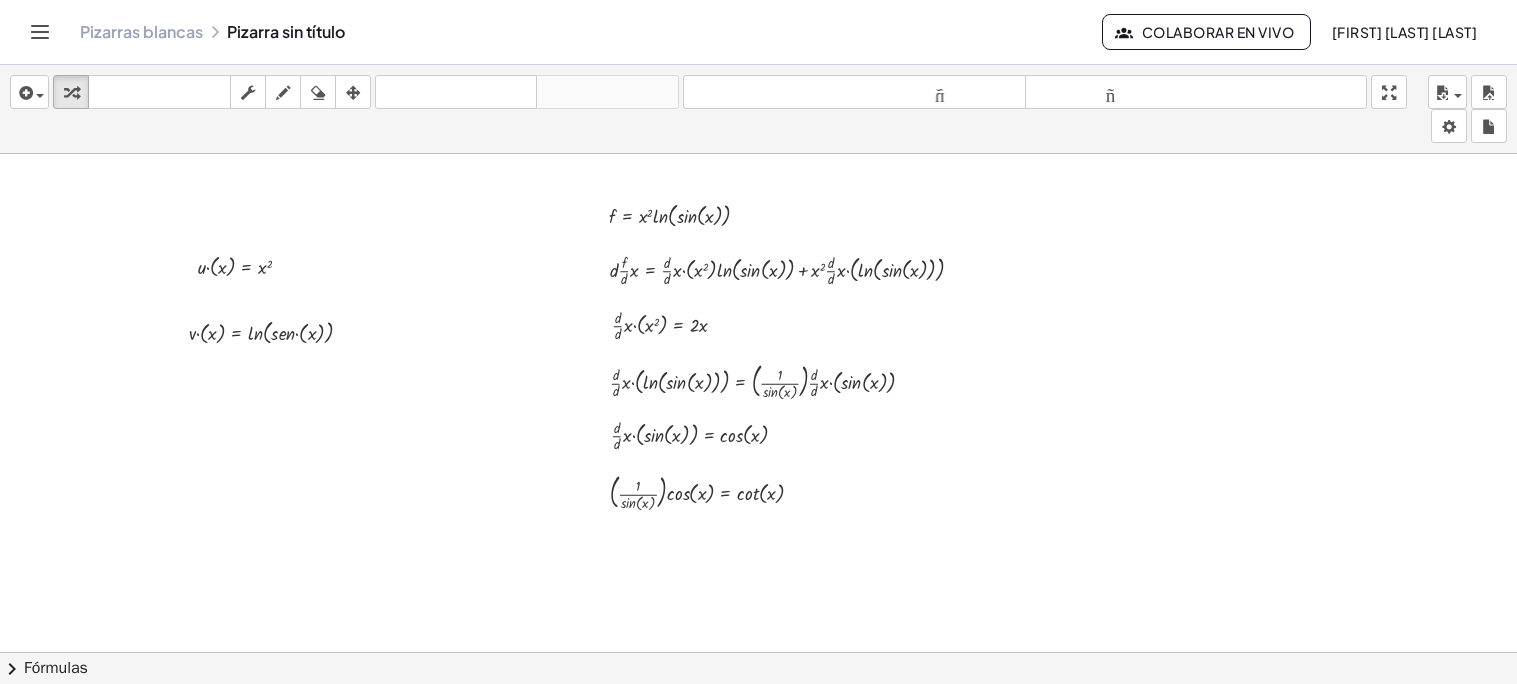 click at bounding box center (758, 731) 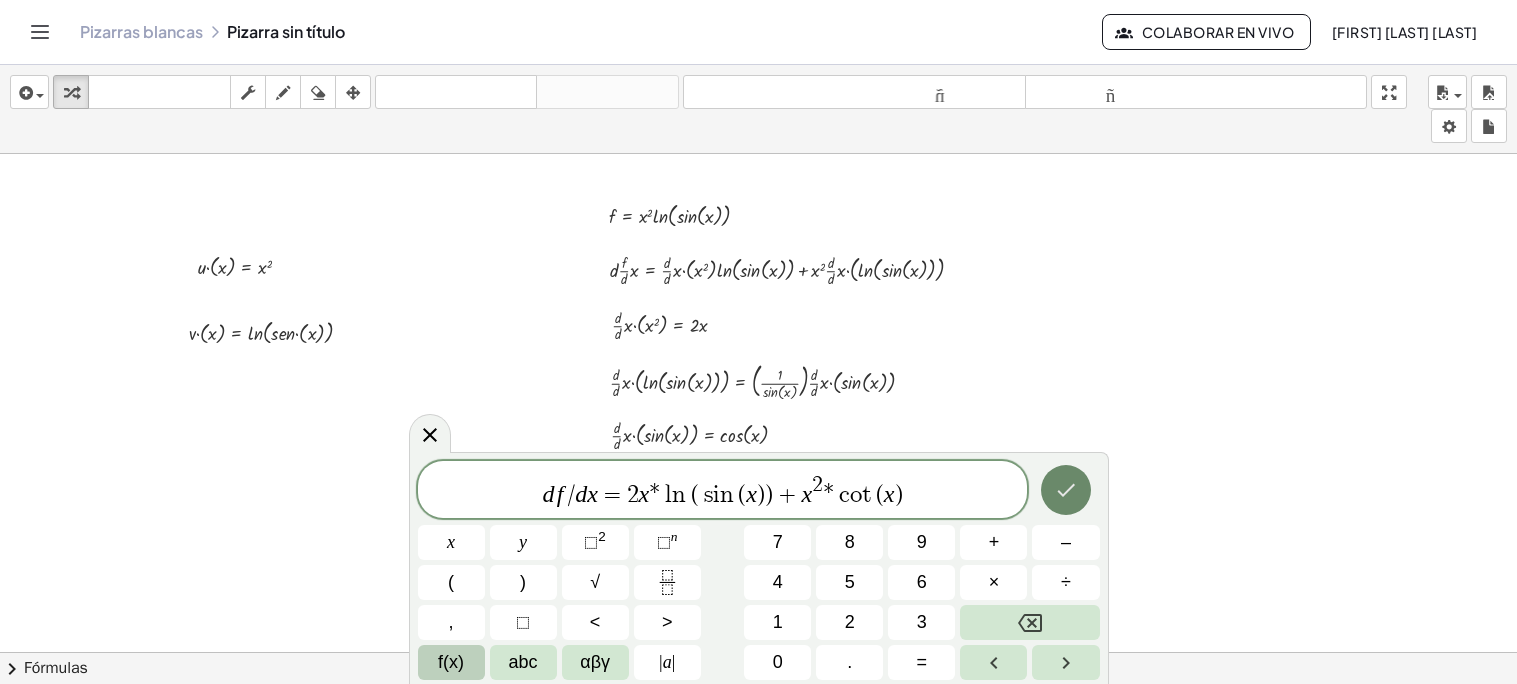 click 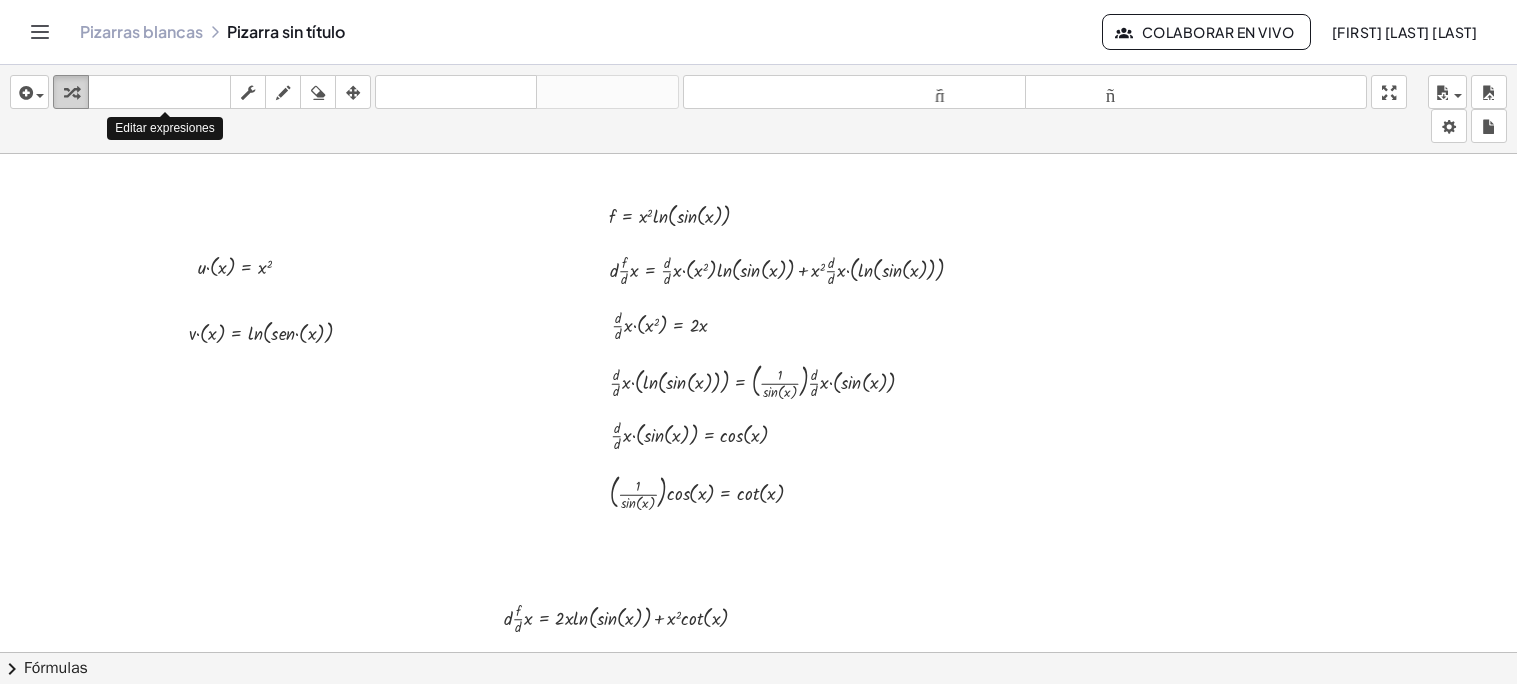 click at bounding box center [71, 92] 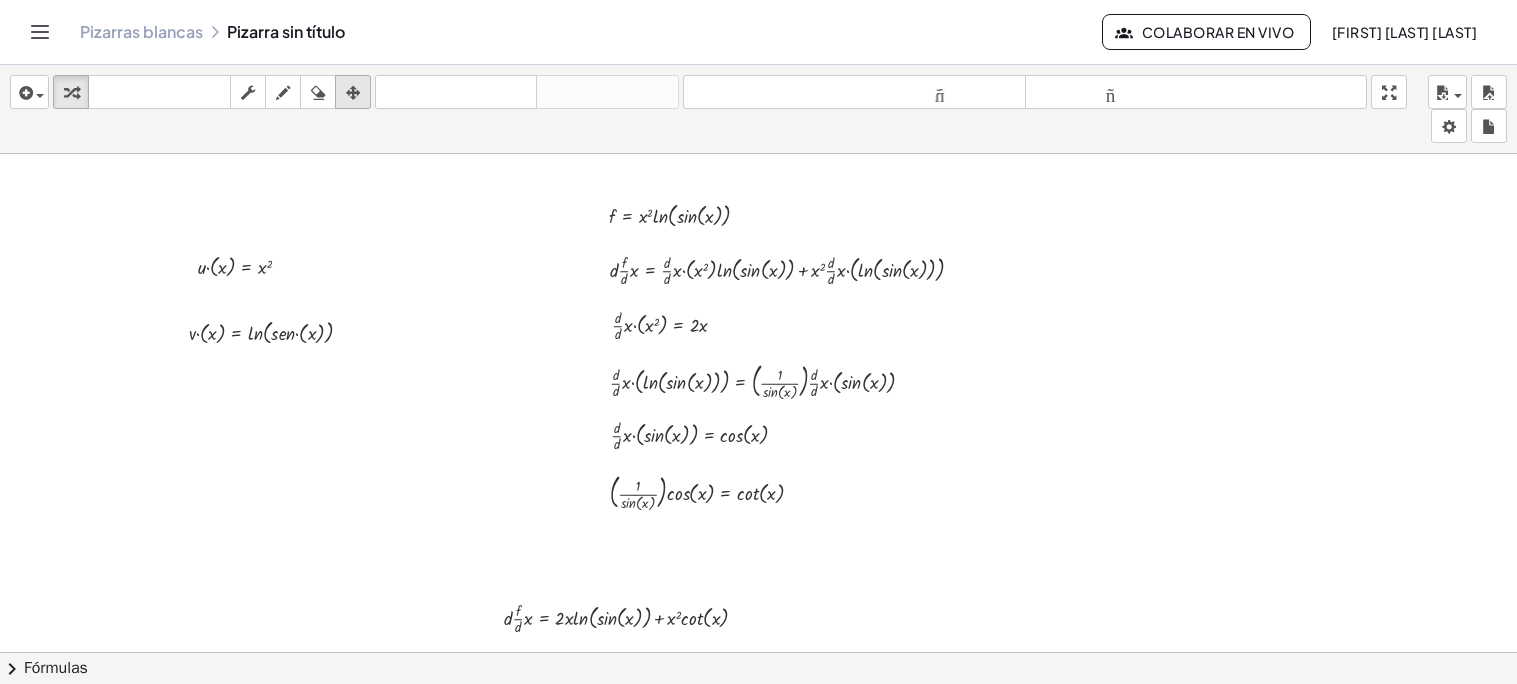 click at bounding box center [353, 93] 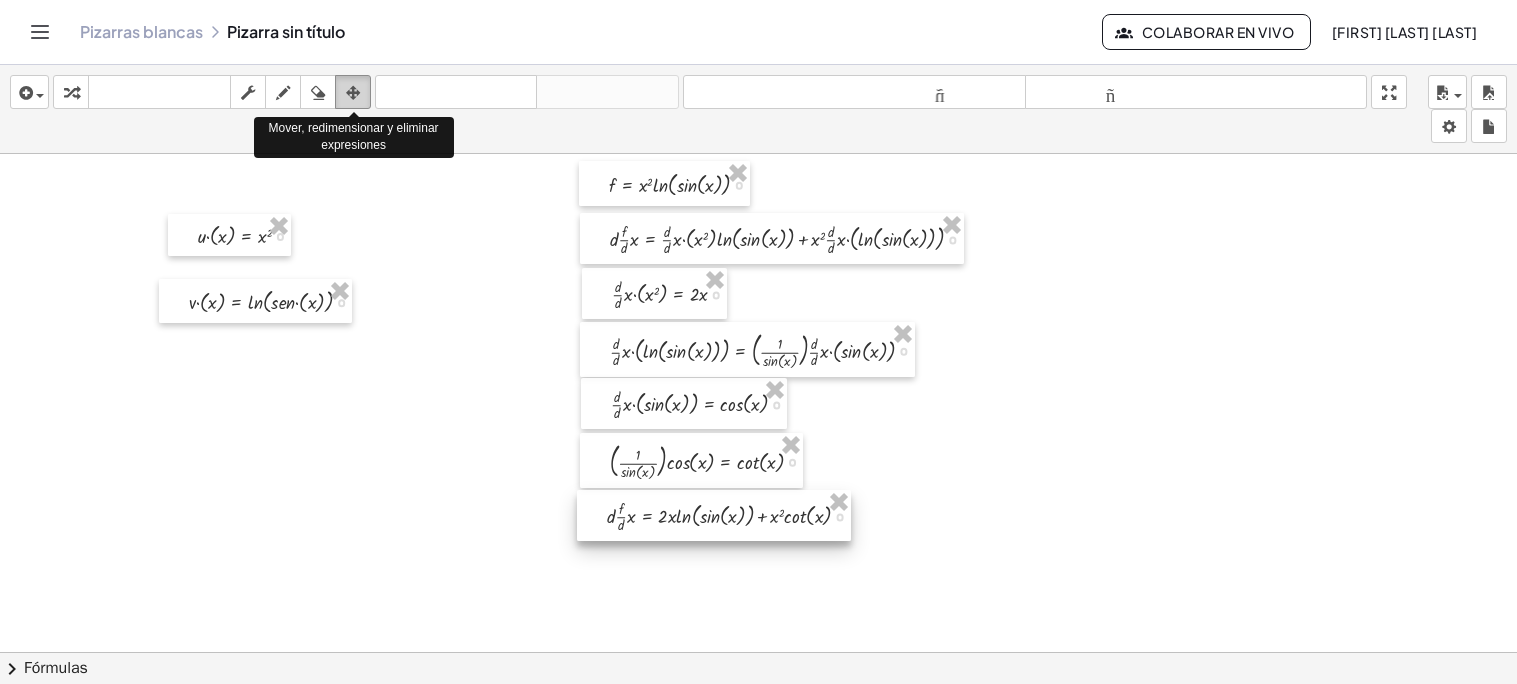 scroll, scrollTop: 34, scrollLeft: 0, axis: vertical 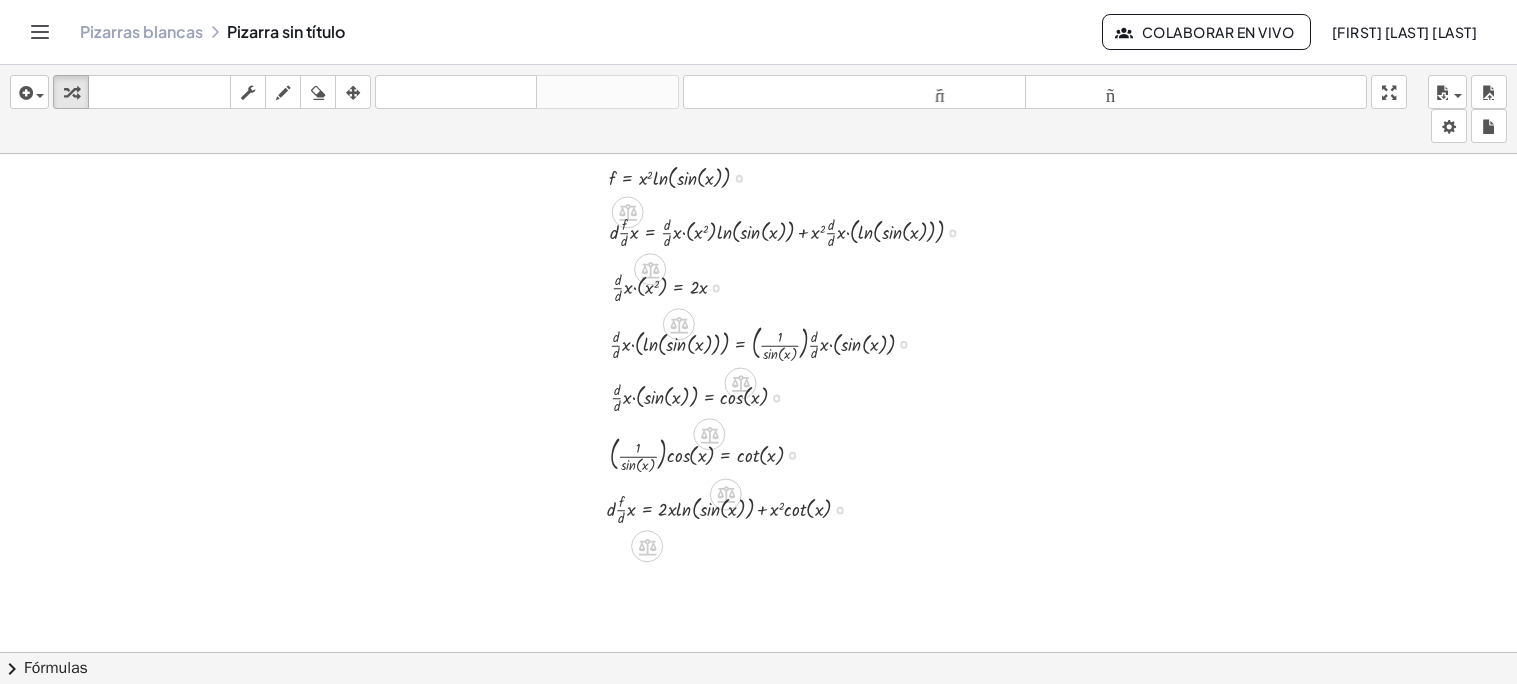 click at bounding box center (758, 693) 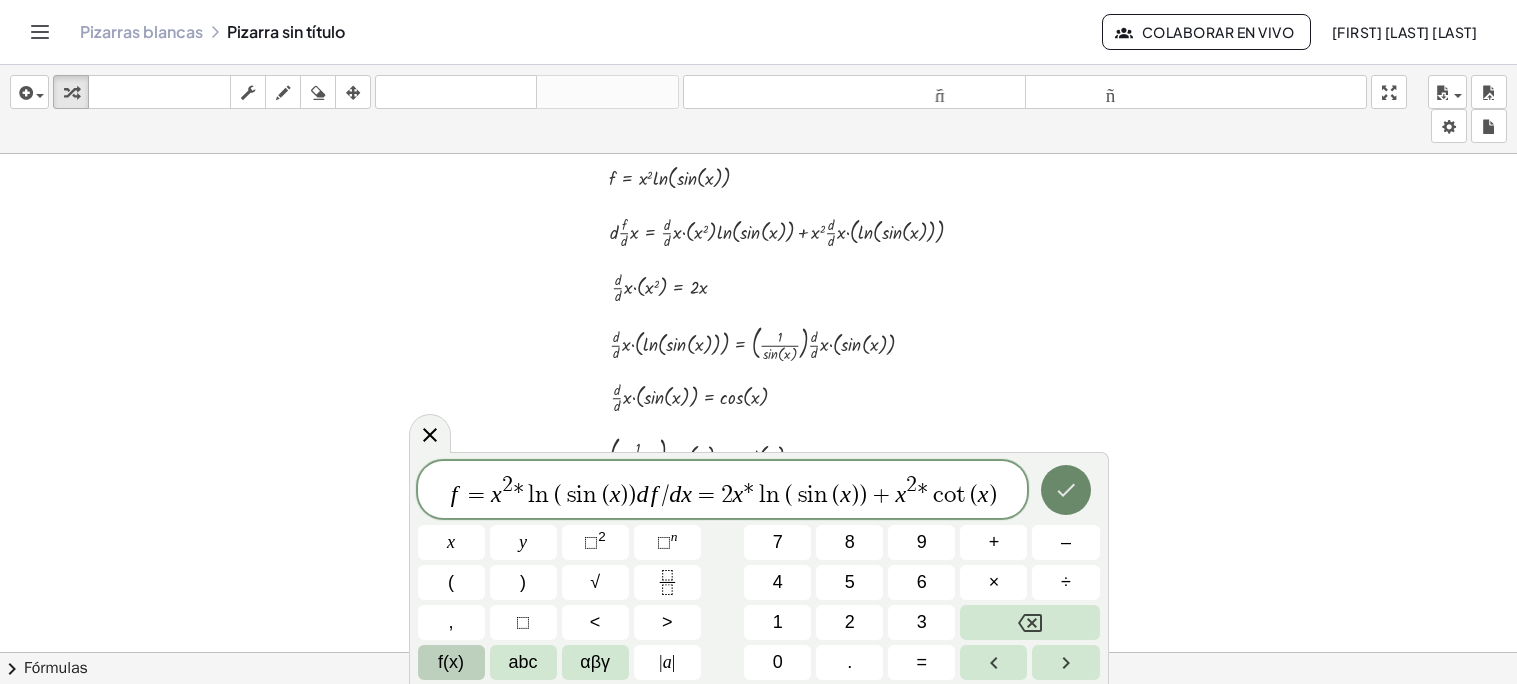 click 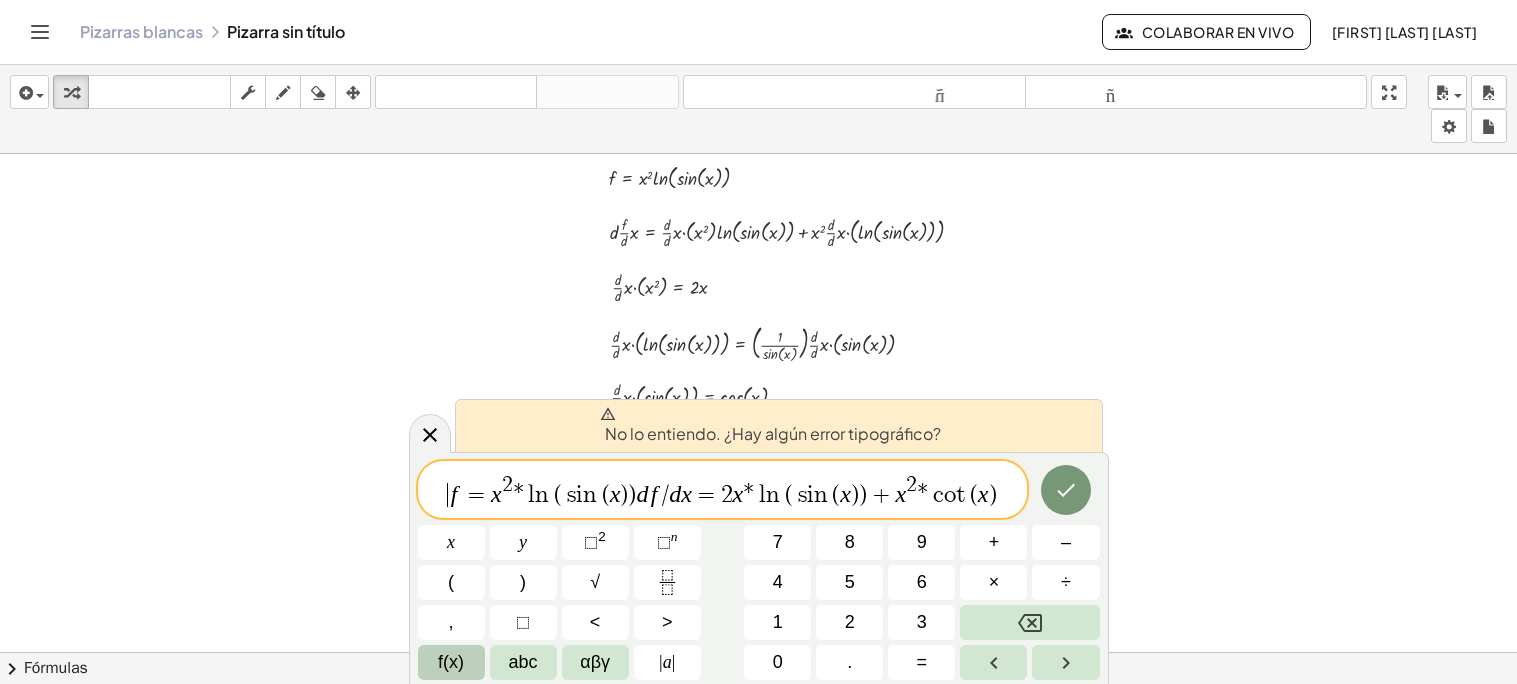 click on "​ f = x 2 * l n ( s i n ( x ) ) d f / d x = 2 x * l n ( s i n ( x ) ) + x 2 * c o t ( x )" at bounding box center [723, 491] 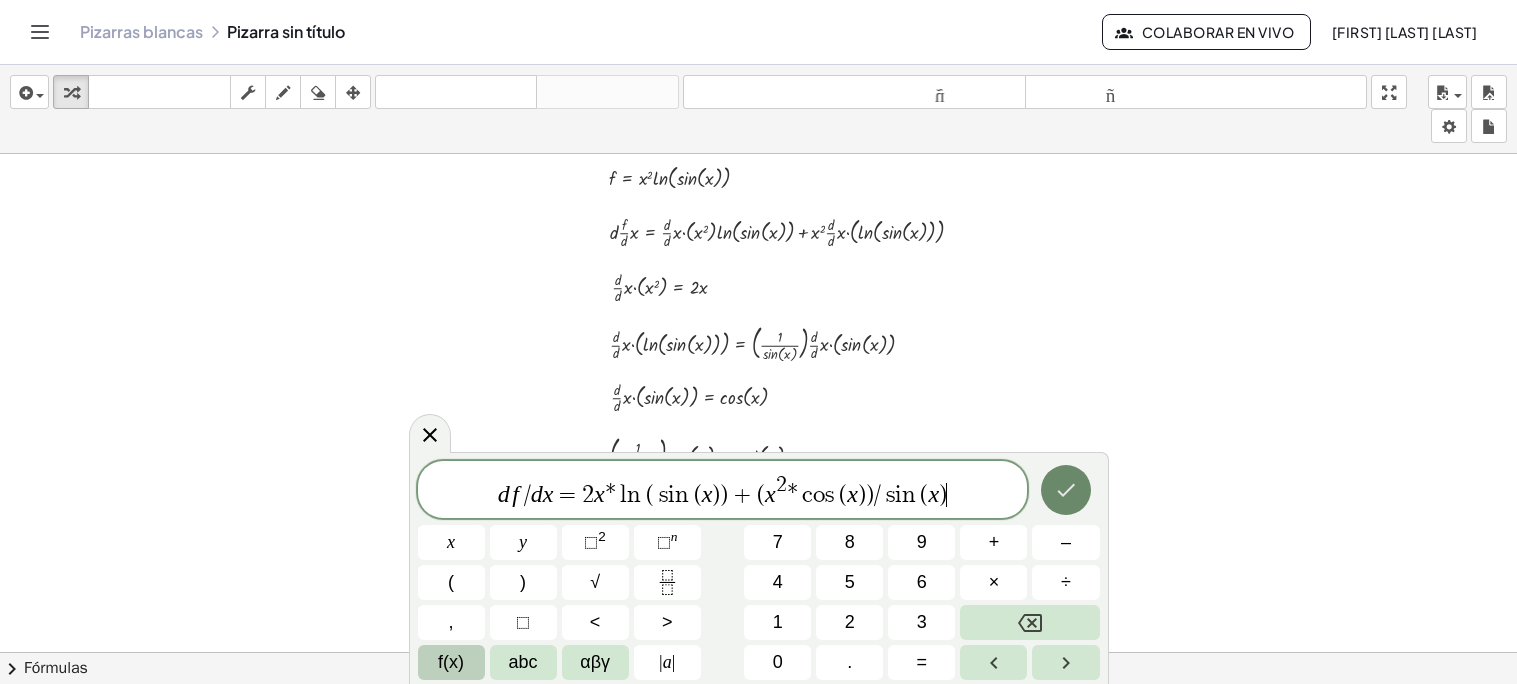 click 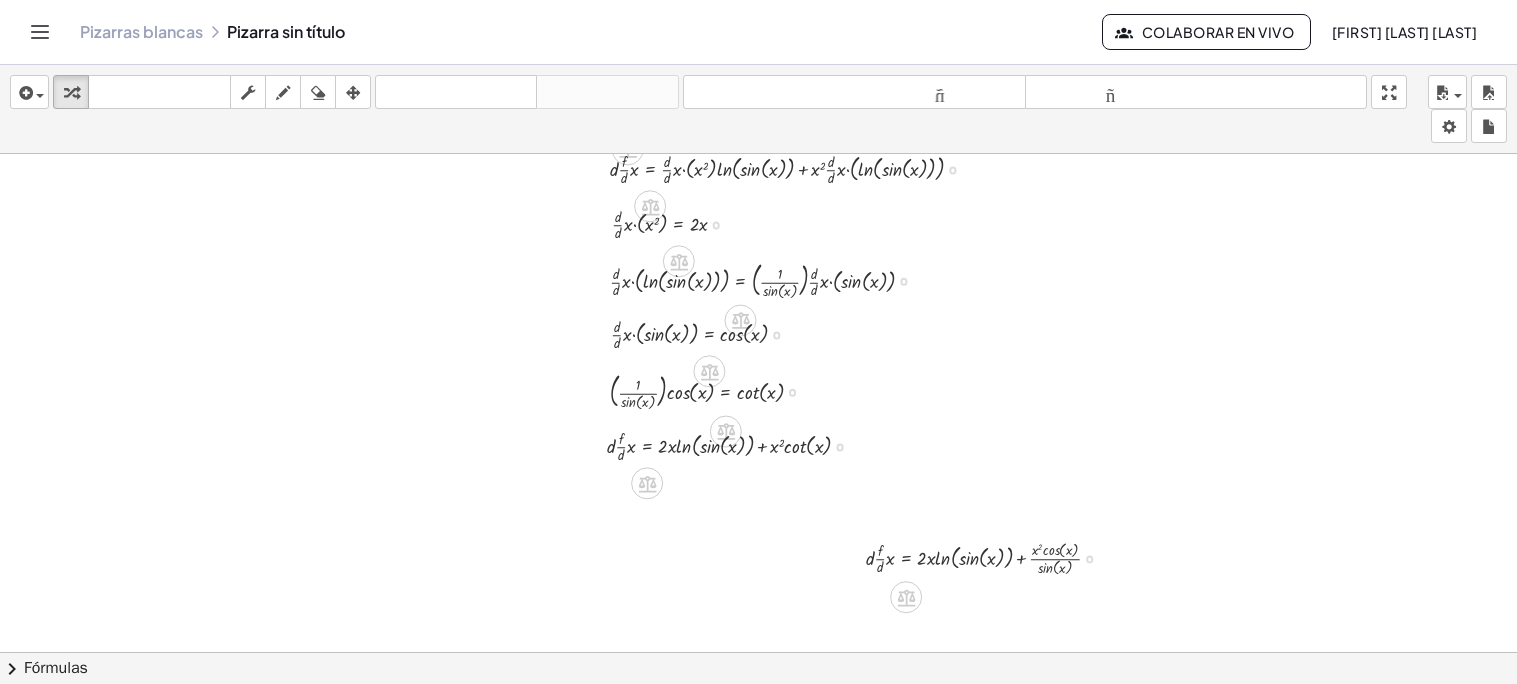 scroll, scrollTop: 99, scrollLeft: 0, axis: vertical 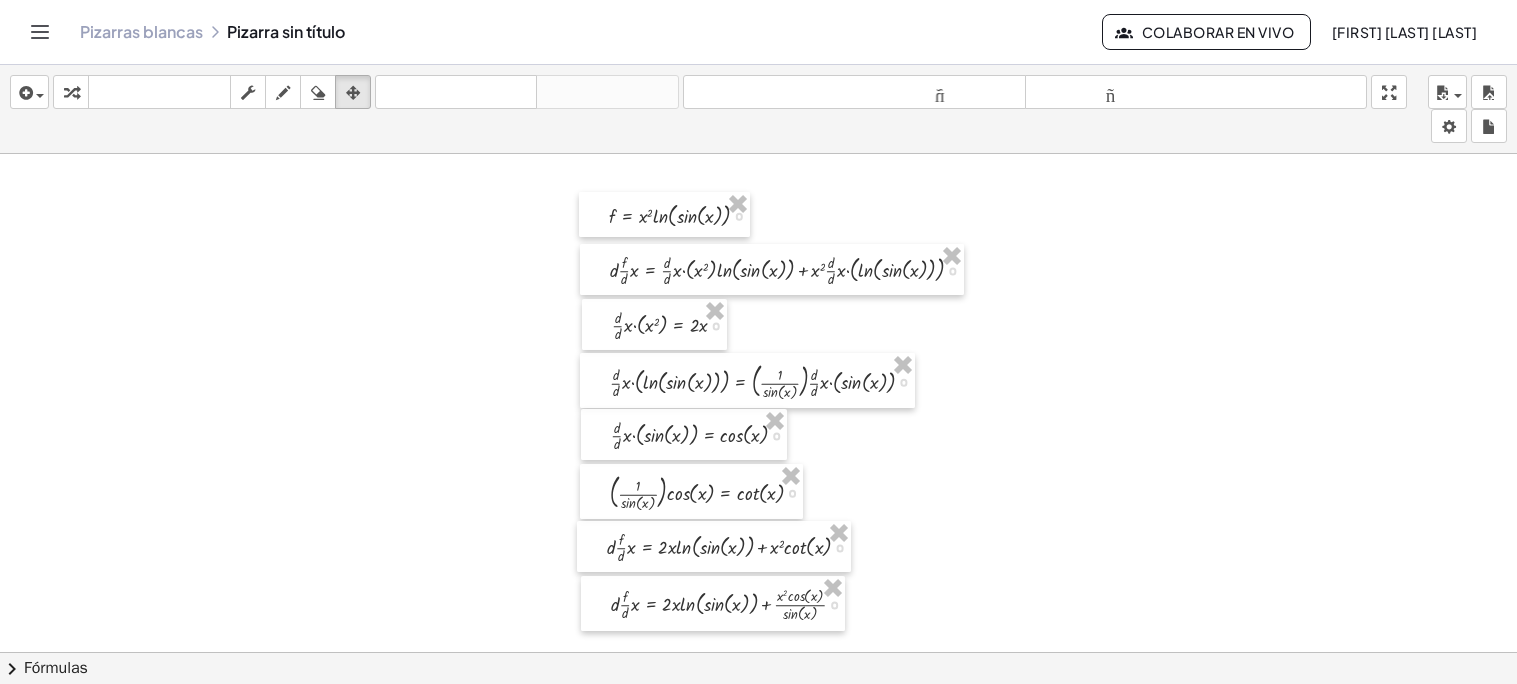 click at bounding box center [758, 731] 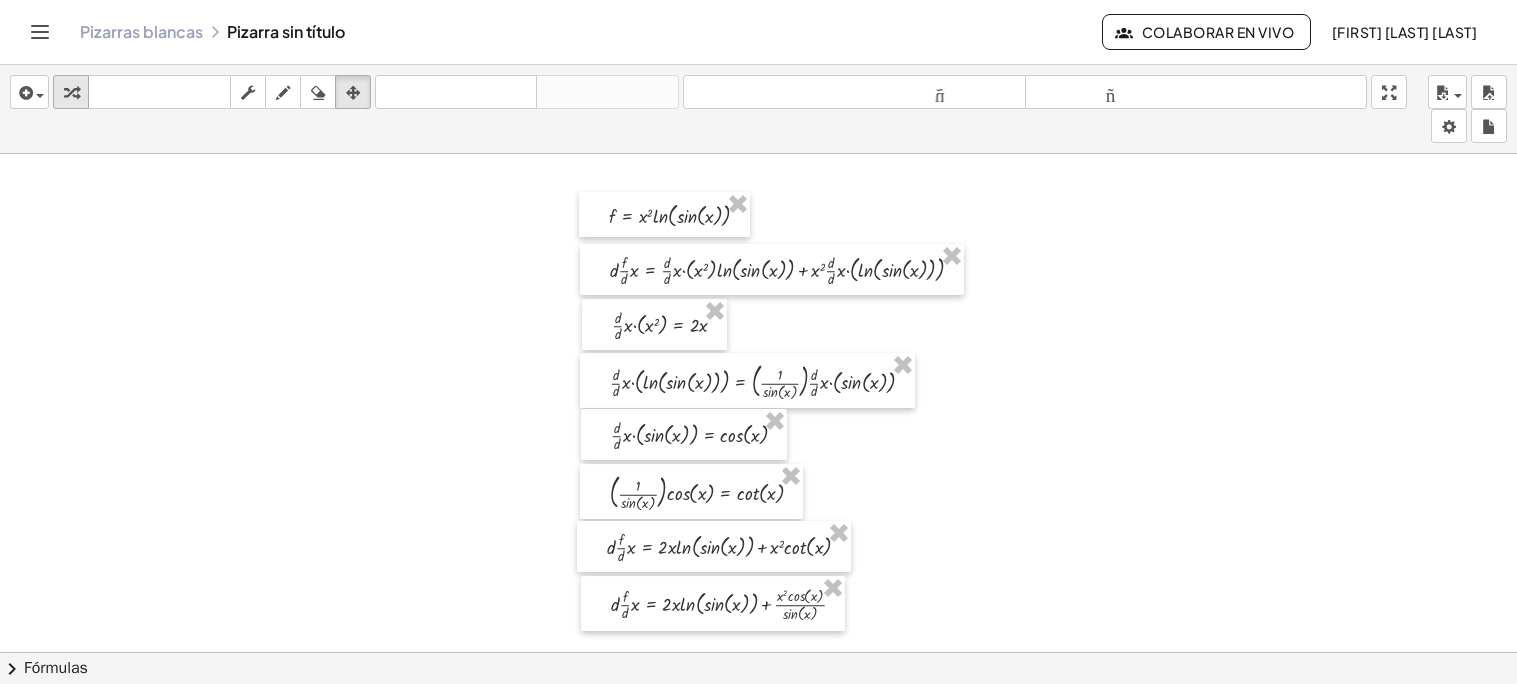 click at bounding box center [71, 93] 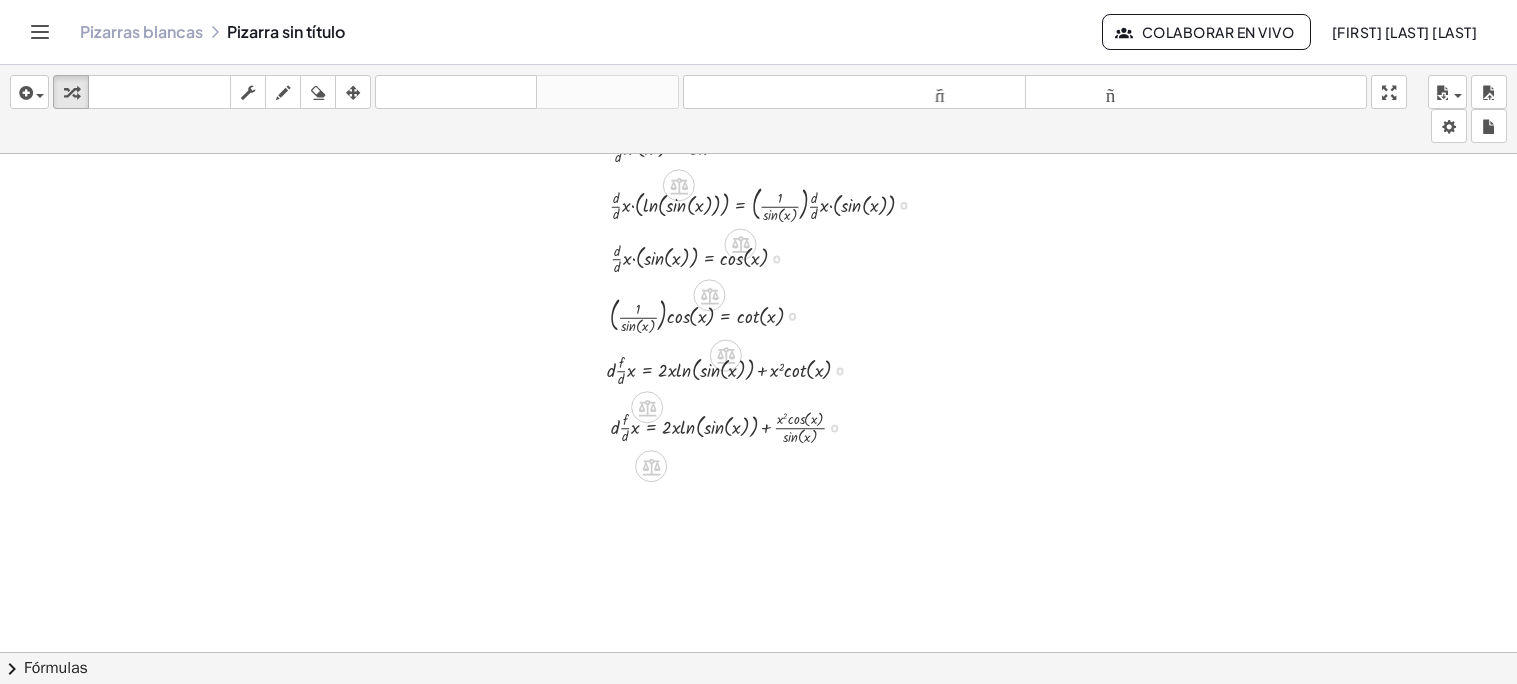 scroll, scrollTop: 178, scrollLeft: 0, axis: vertical 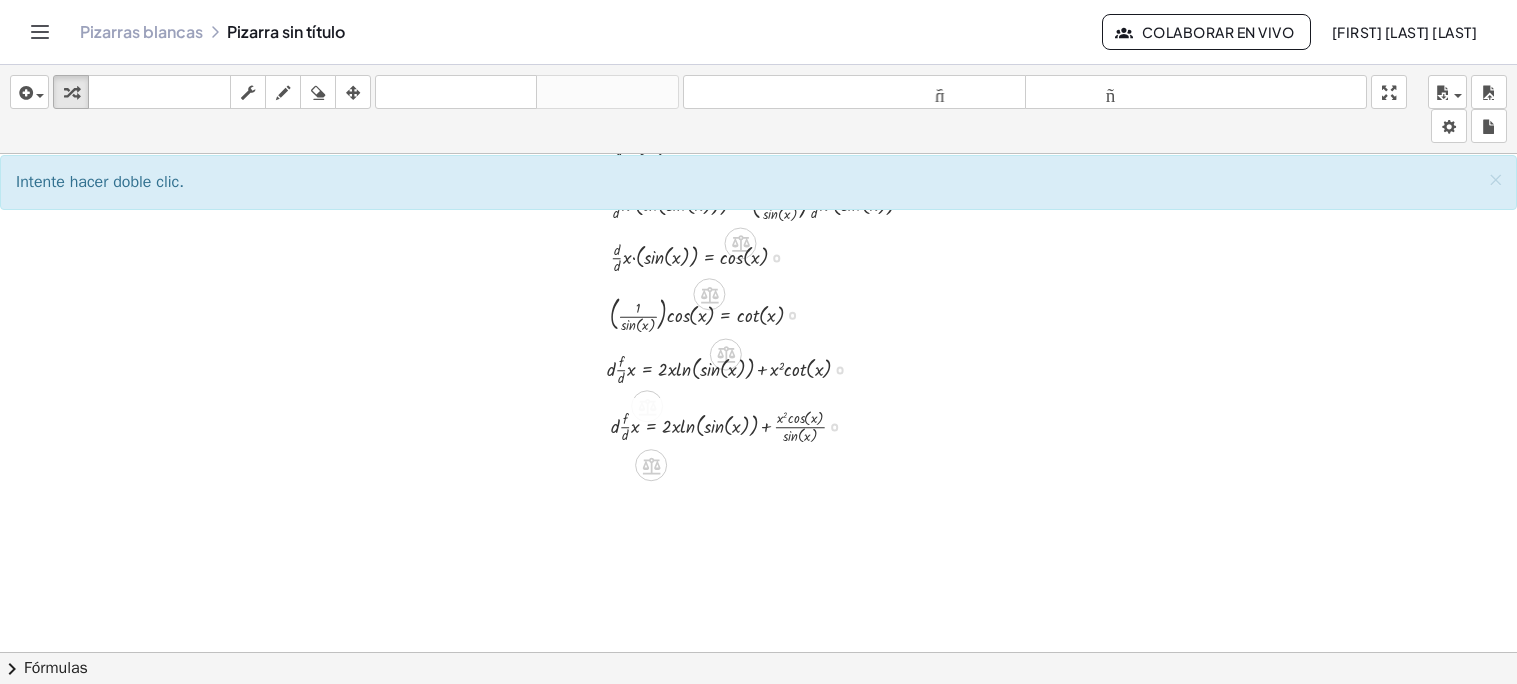 click at bounding box center (736, 425) 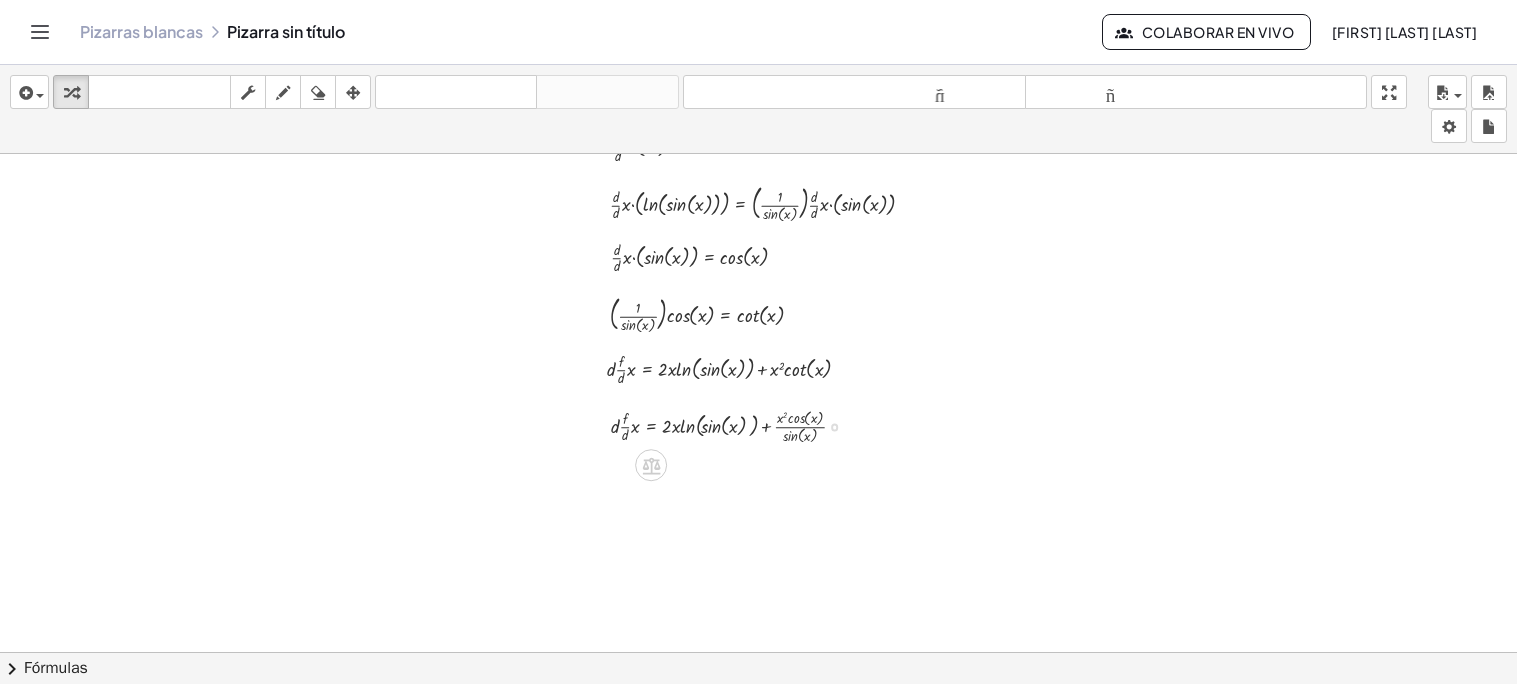 click at bounding box center (736, 425) 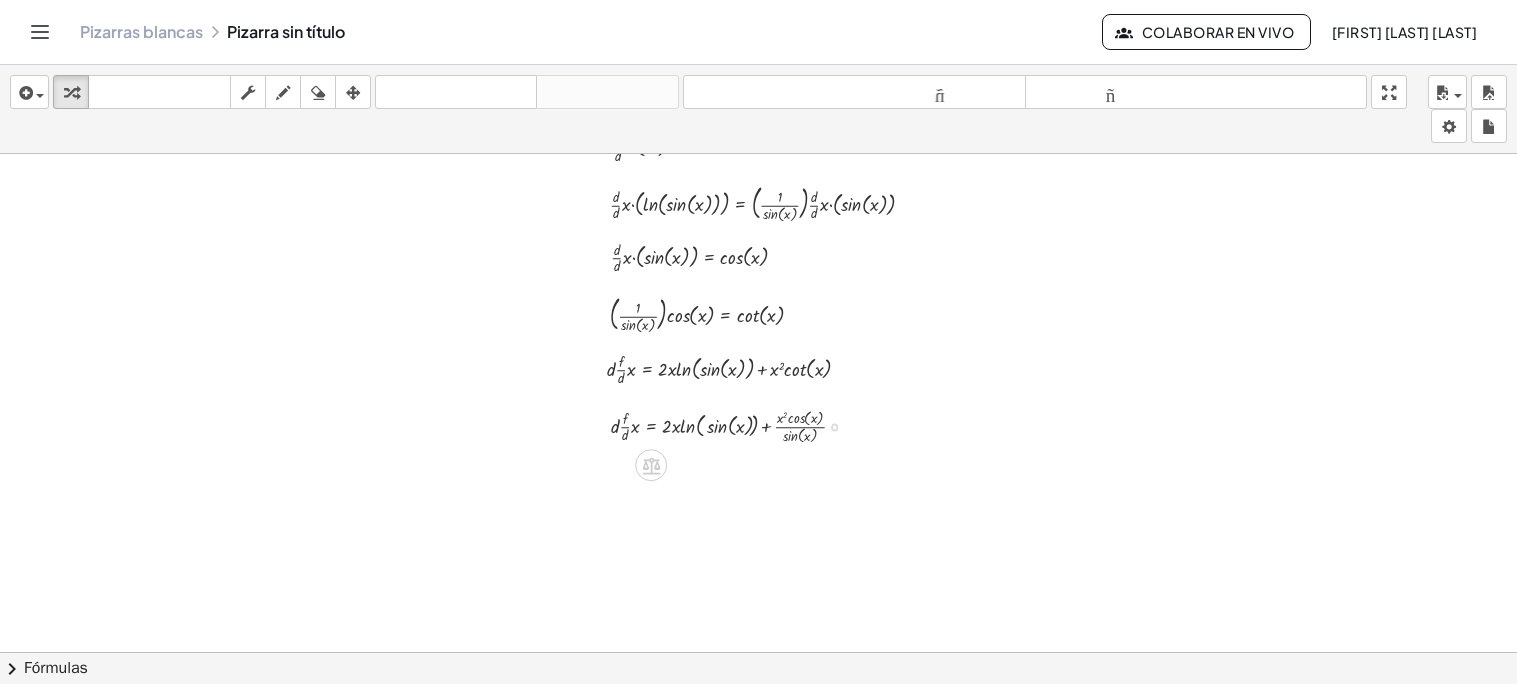 click at bounding box center (736, 425) 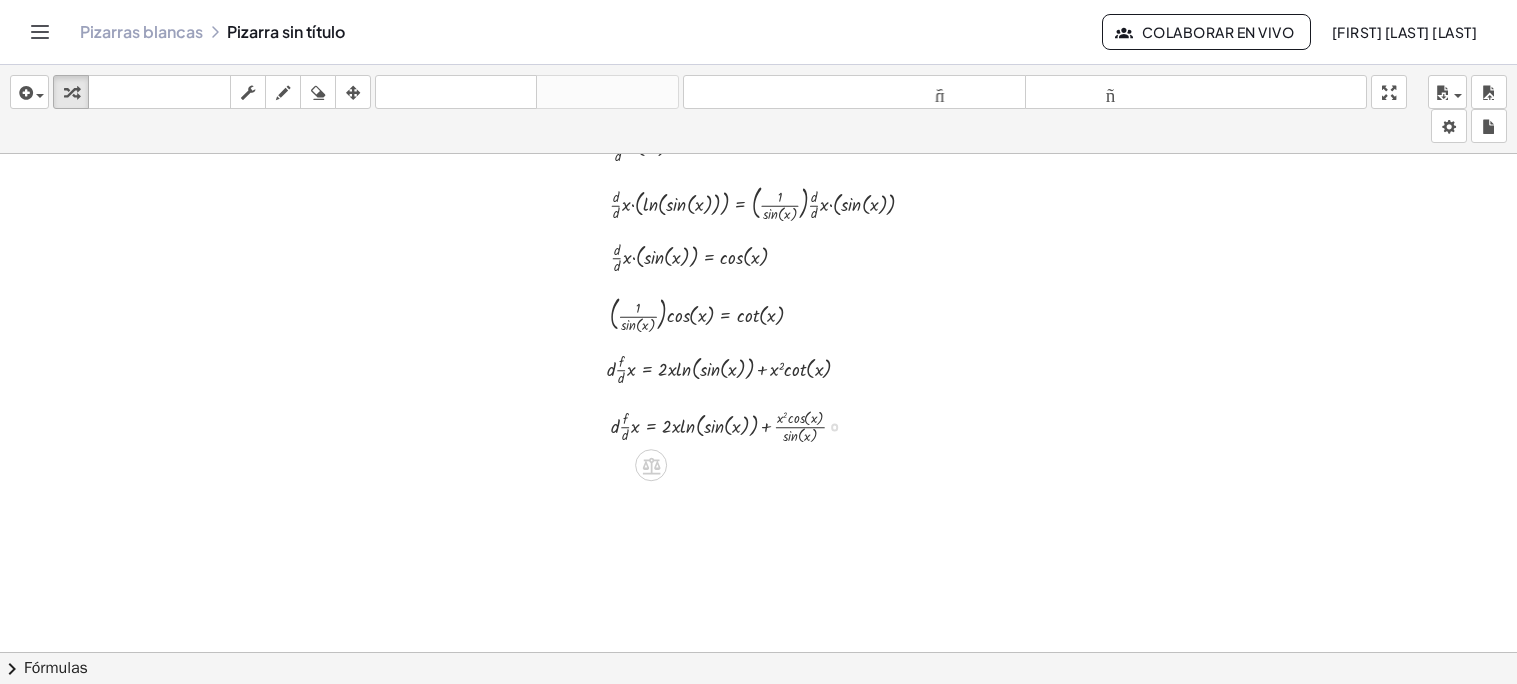 click at bounding box center (736, 425) 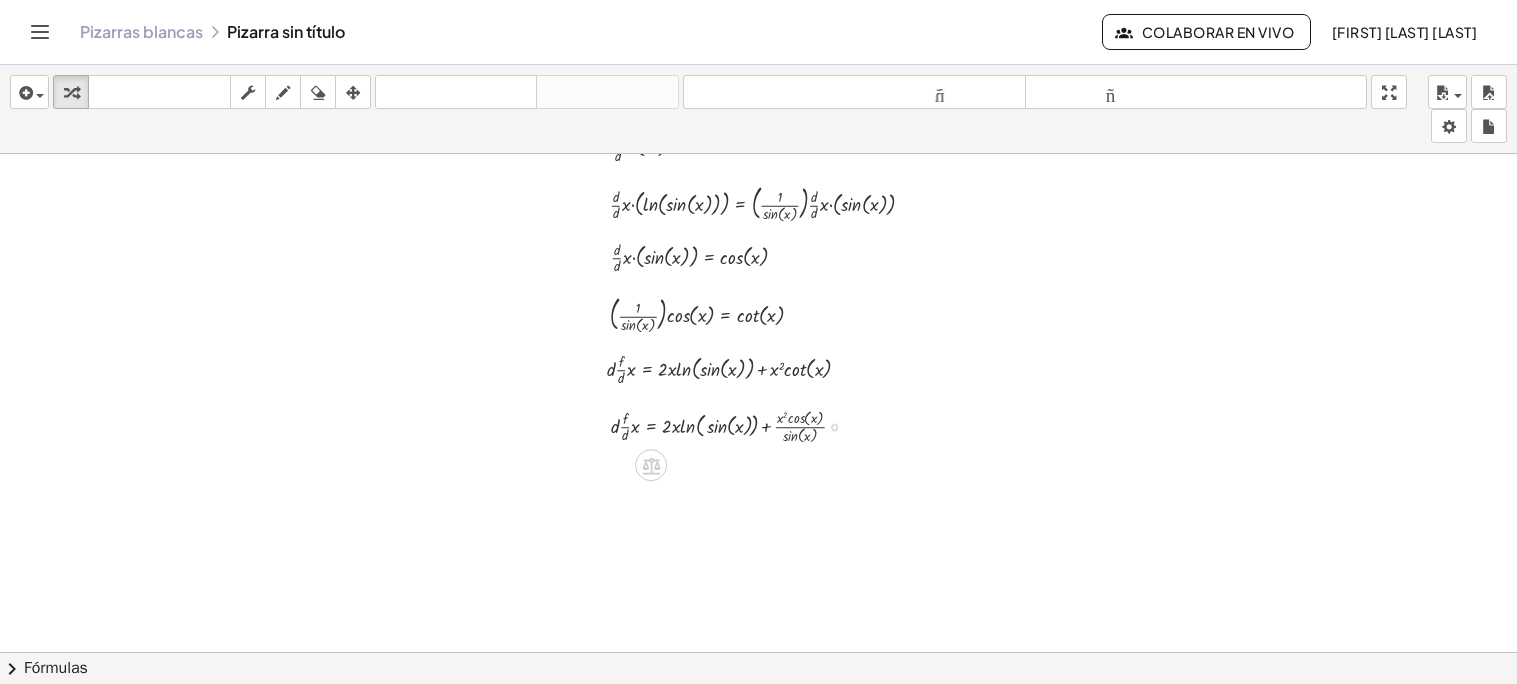 click at bounding box center (736, 425) 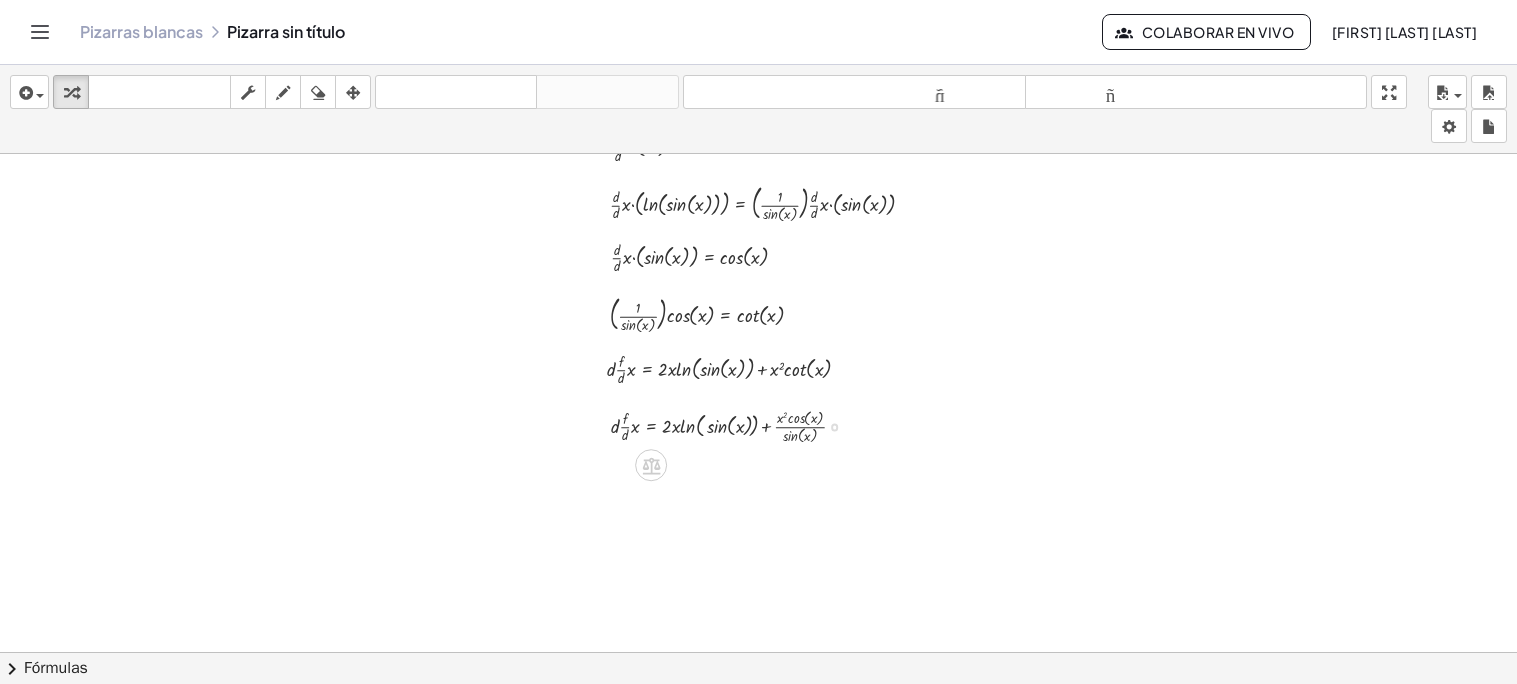 click at bounding box center [736, 425] 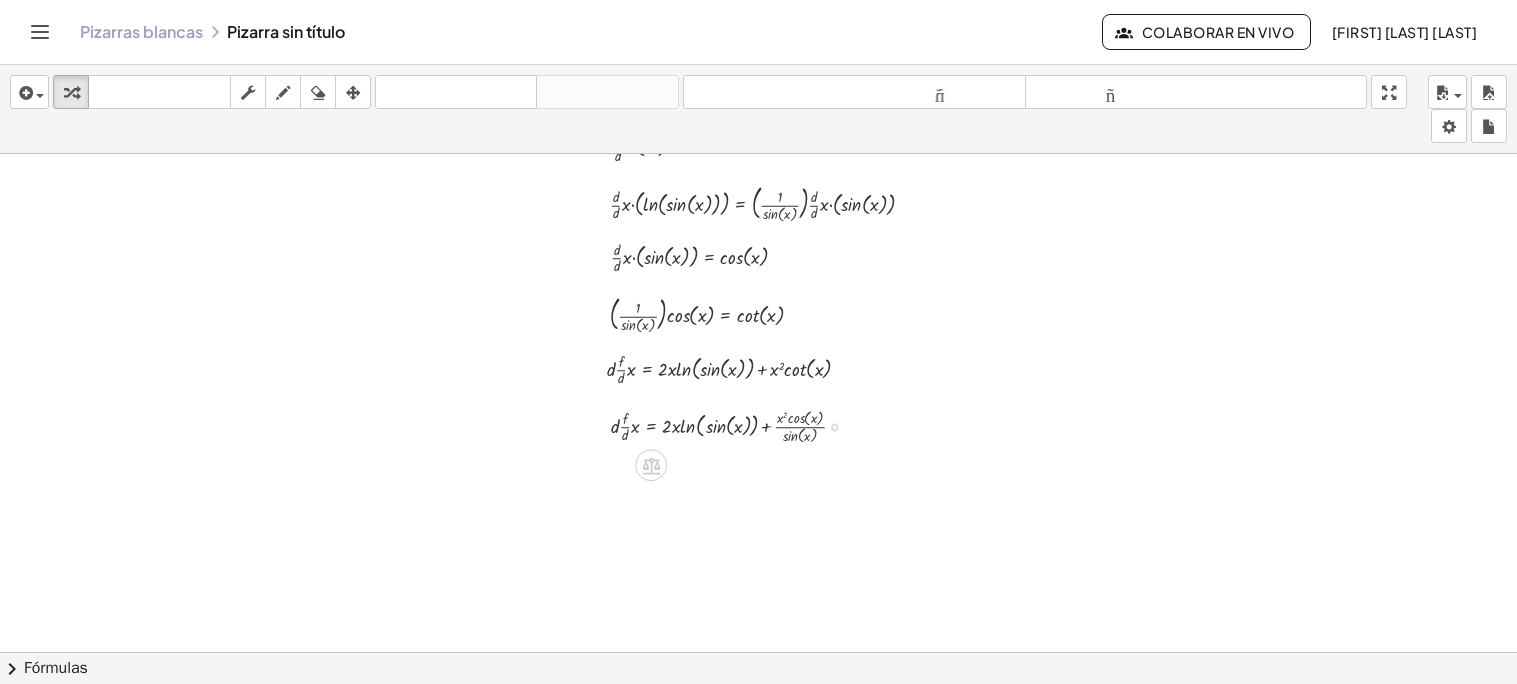 click at bounding box center (736, 425) 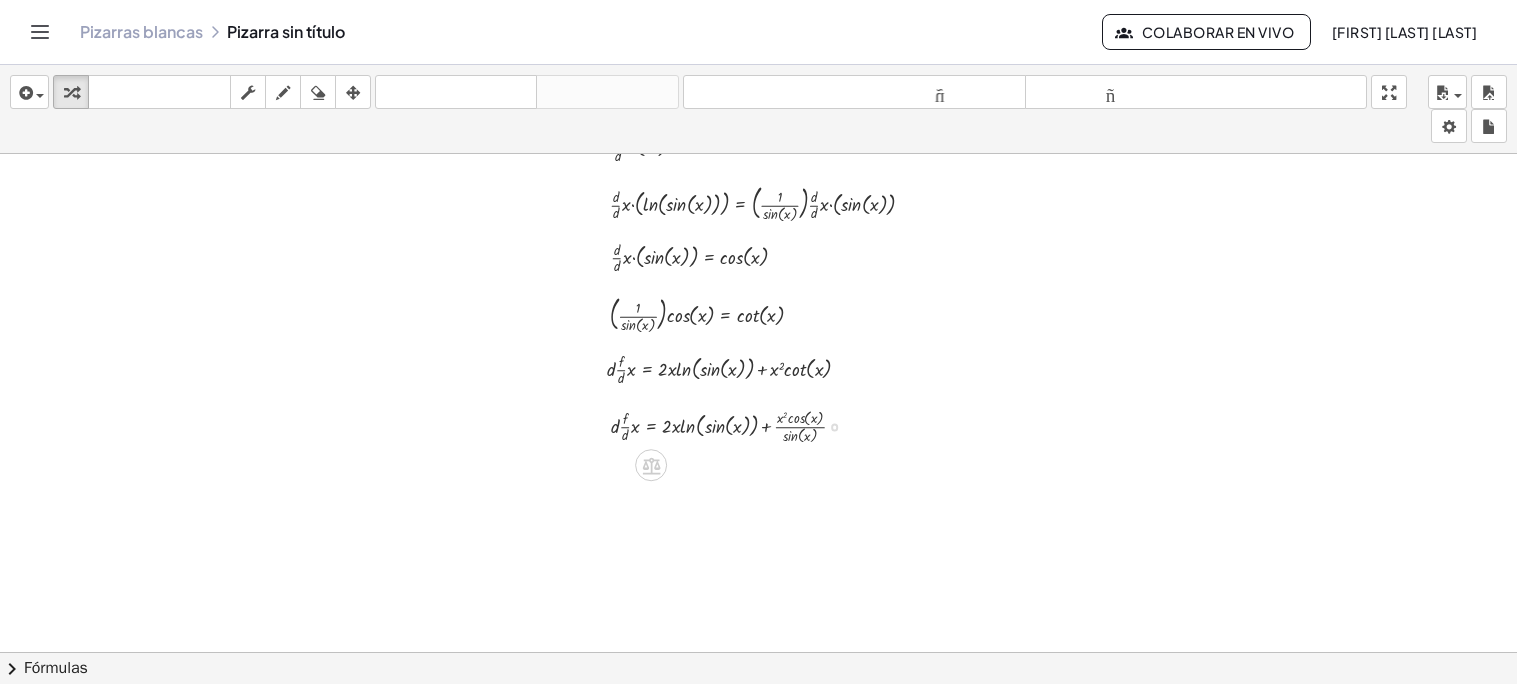 click at bounding box center [736, 425] 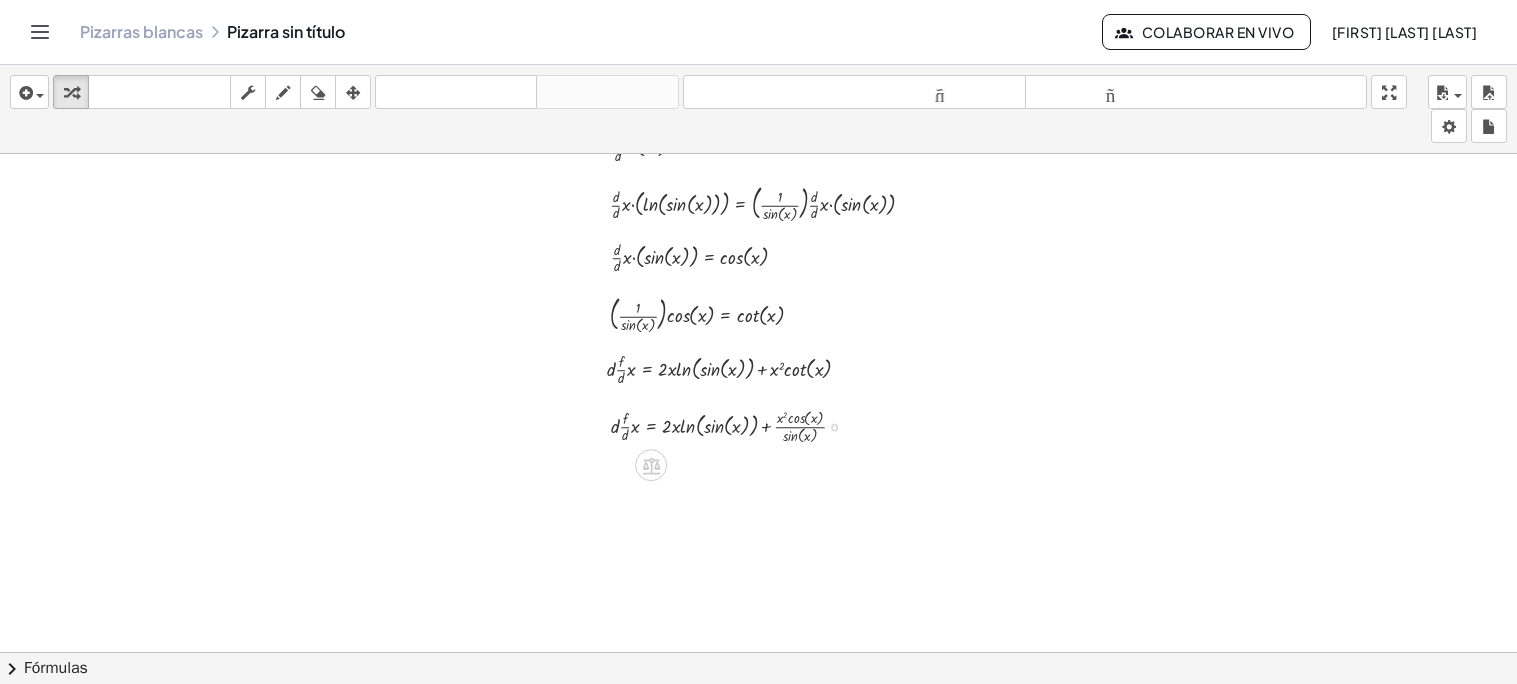click at bounding box center (736, 425) 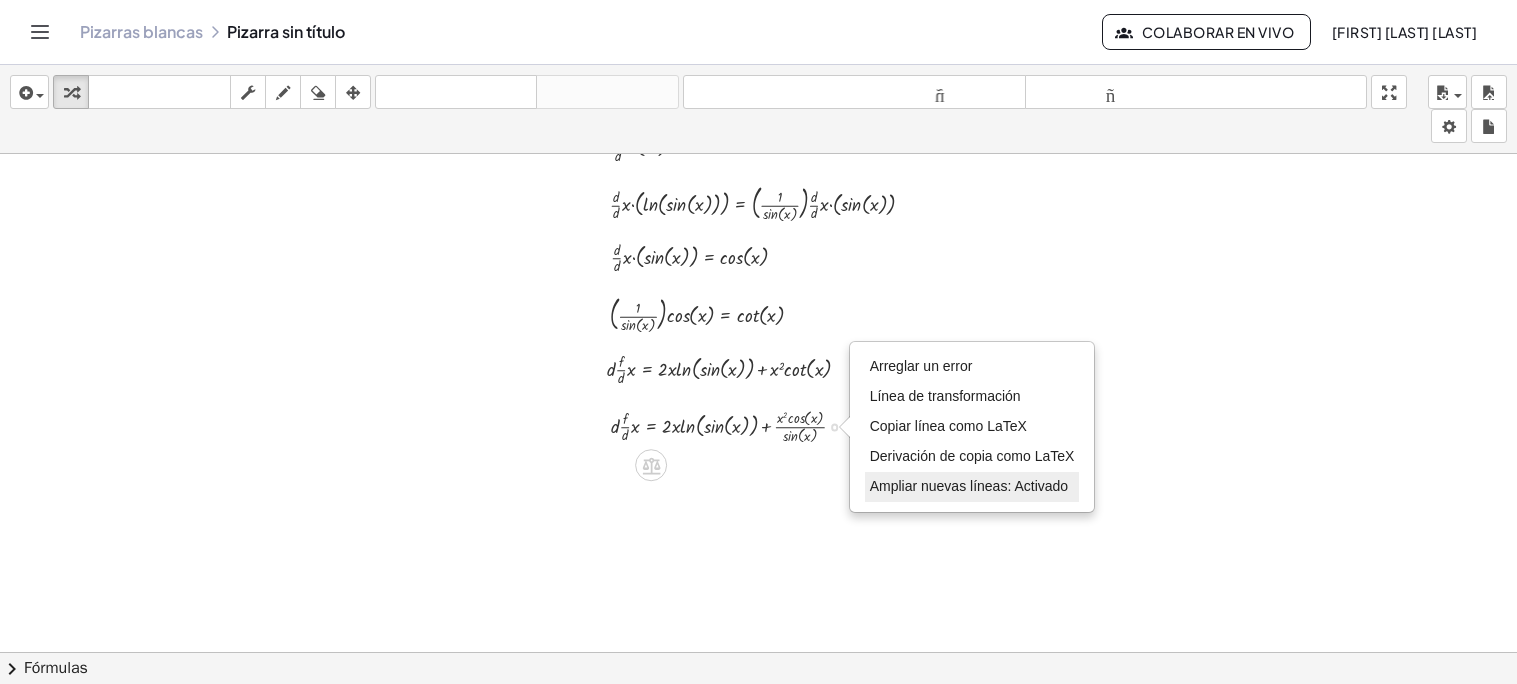 click on "Ampliar nuevas líneas: Activado" at bounding box center [969, 486] 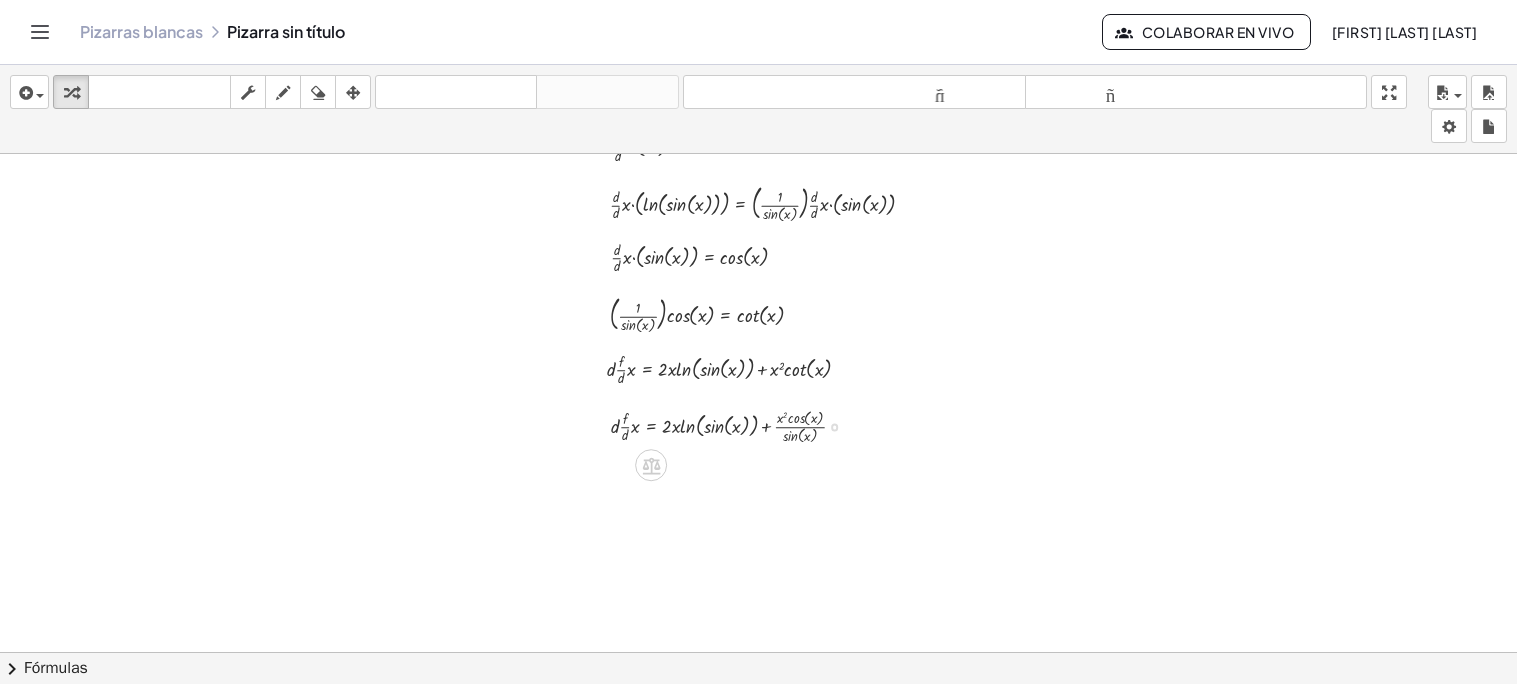click on "Arreglar un error Línea de transformación Copiar línea como LaTeX Derivación de copia como LaTeX Ampliar nuevas líneas: Activado" at bounding box center [834, 427] 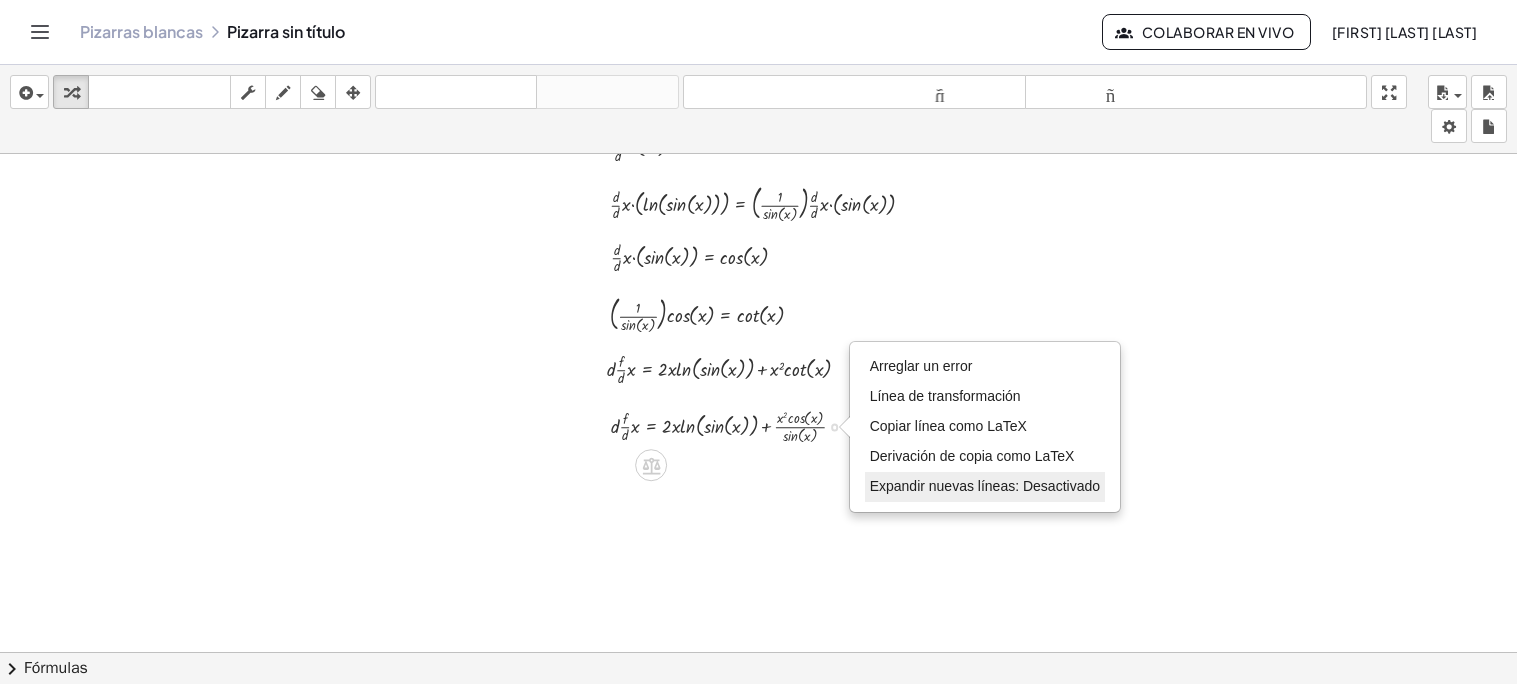 click on "Expandir nuevas líneas: Desactivado" at bounding box center [985, 486] 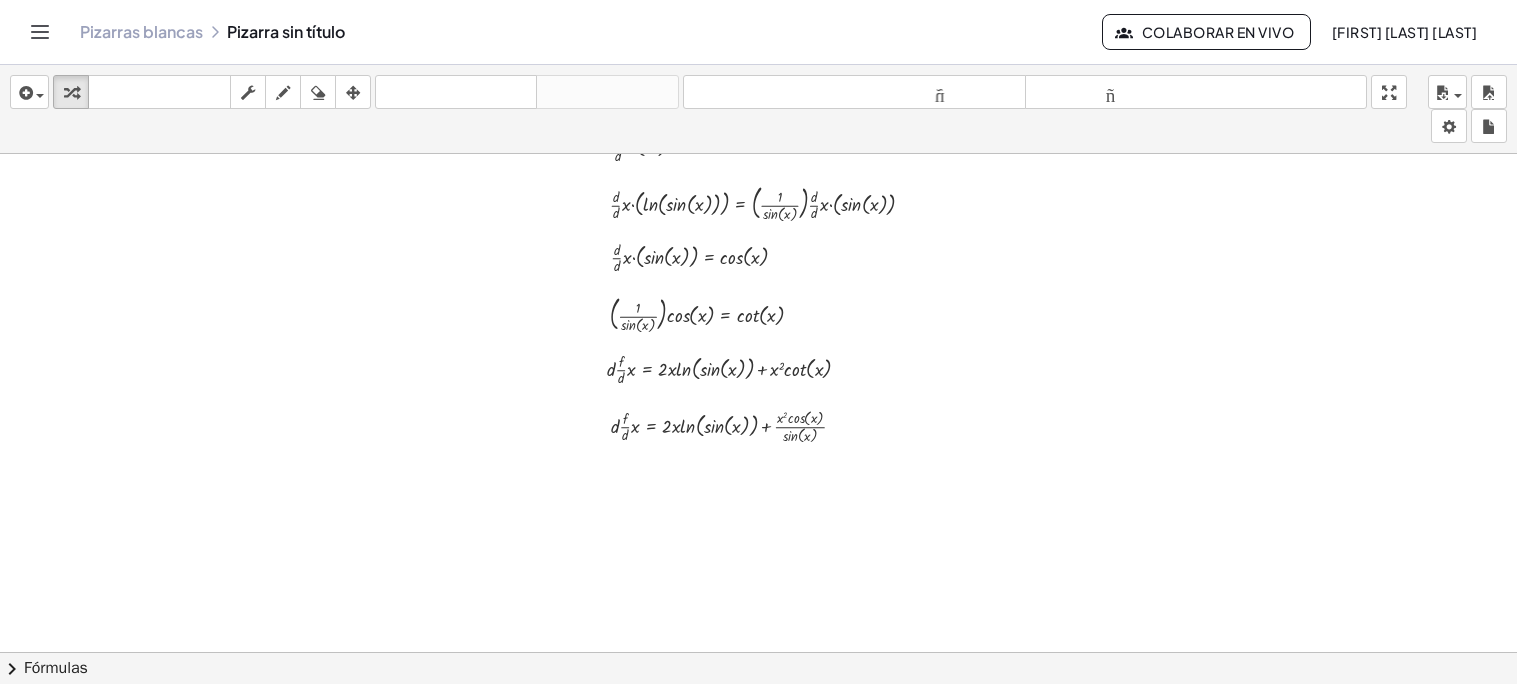 click at bounding box center (758, 553) 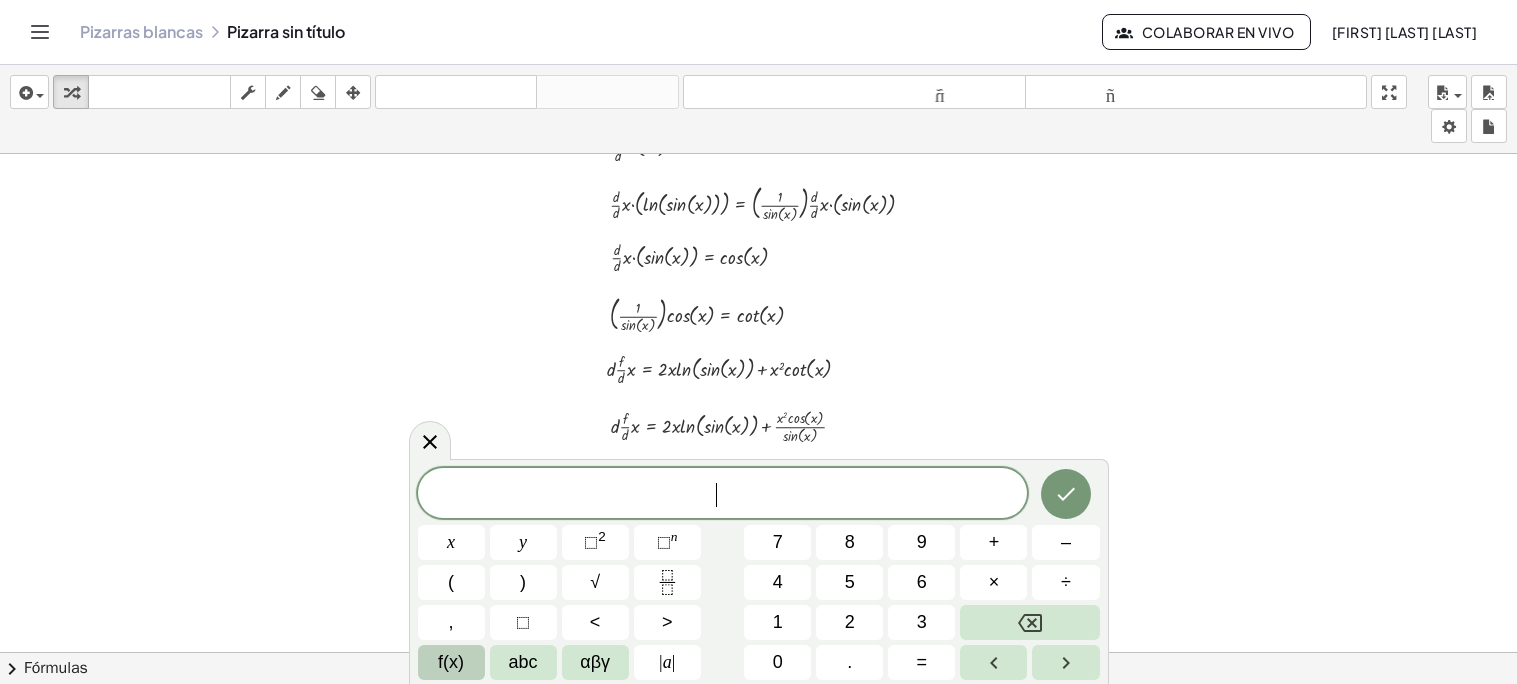 click at bounding box center (758, 553) 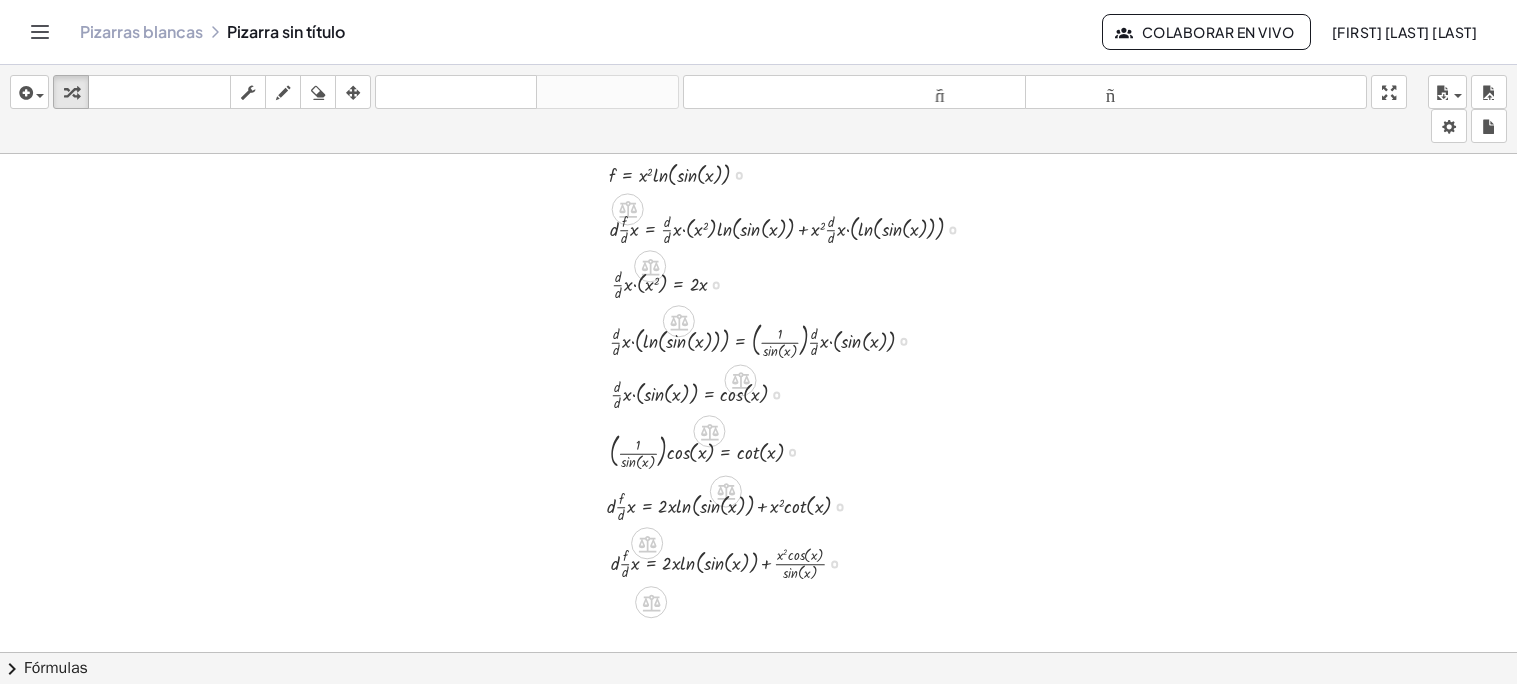 scroll, scrollTop: 41, scrollLeft: 0, axis: vertical 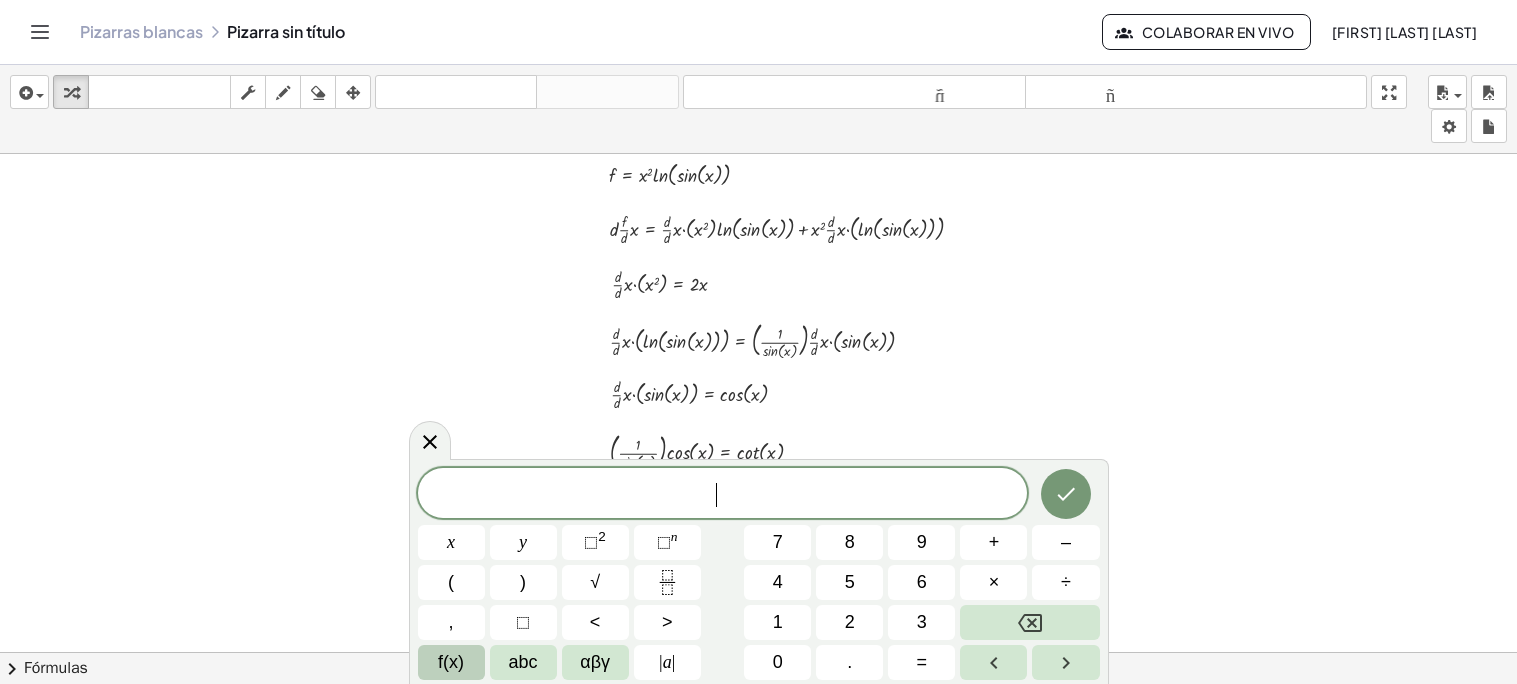 click at bounding box center [758, 690] 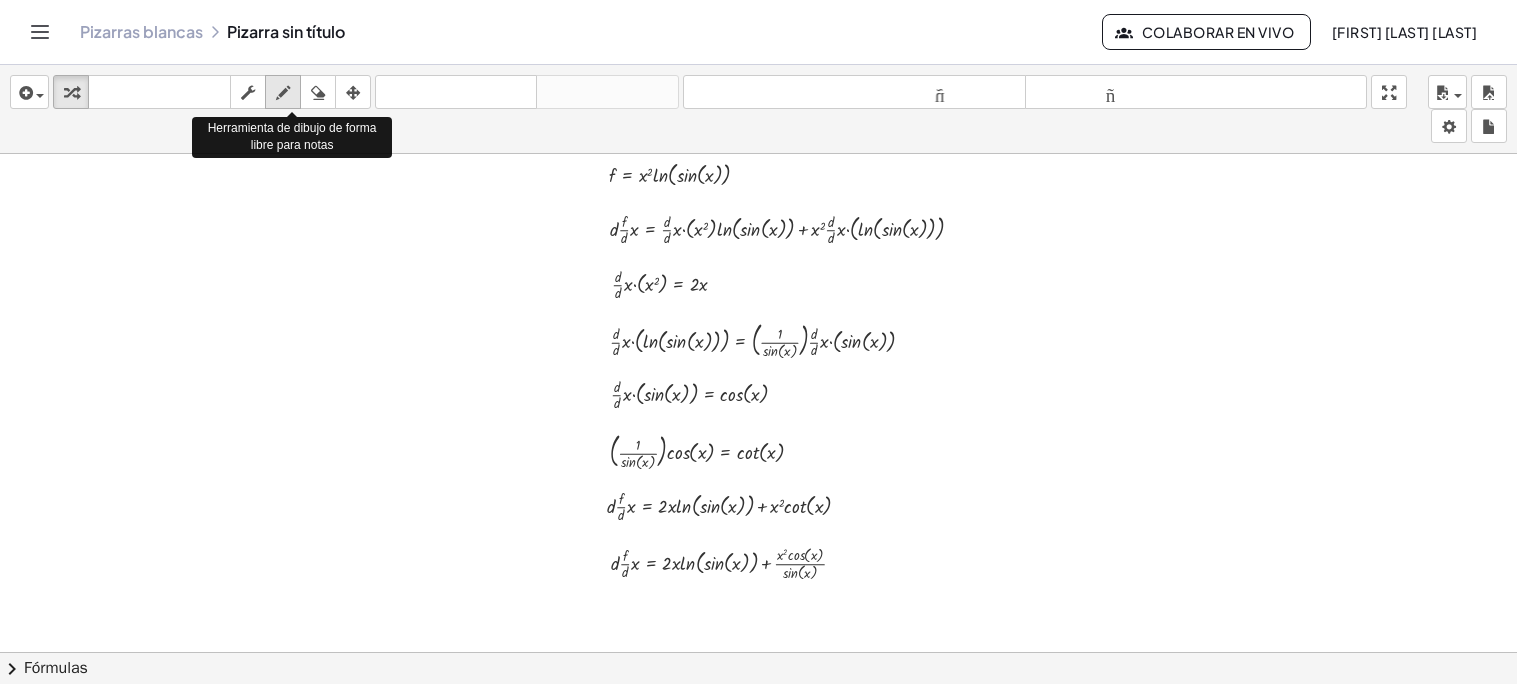 click at bounding box center [283, 93] 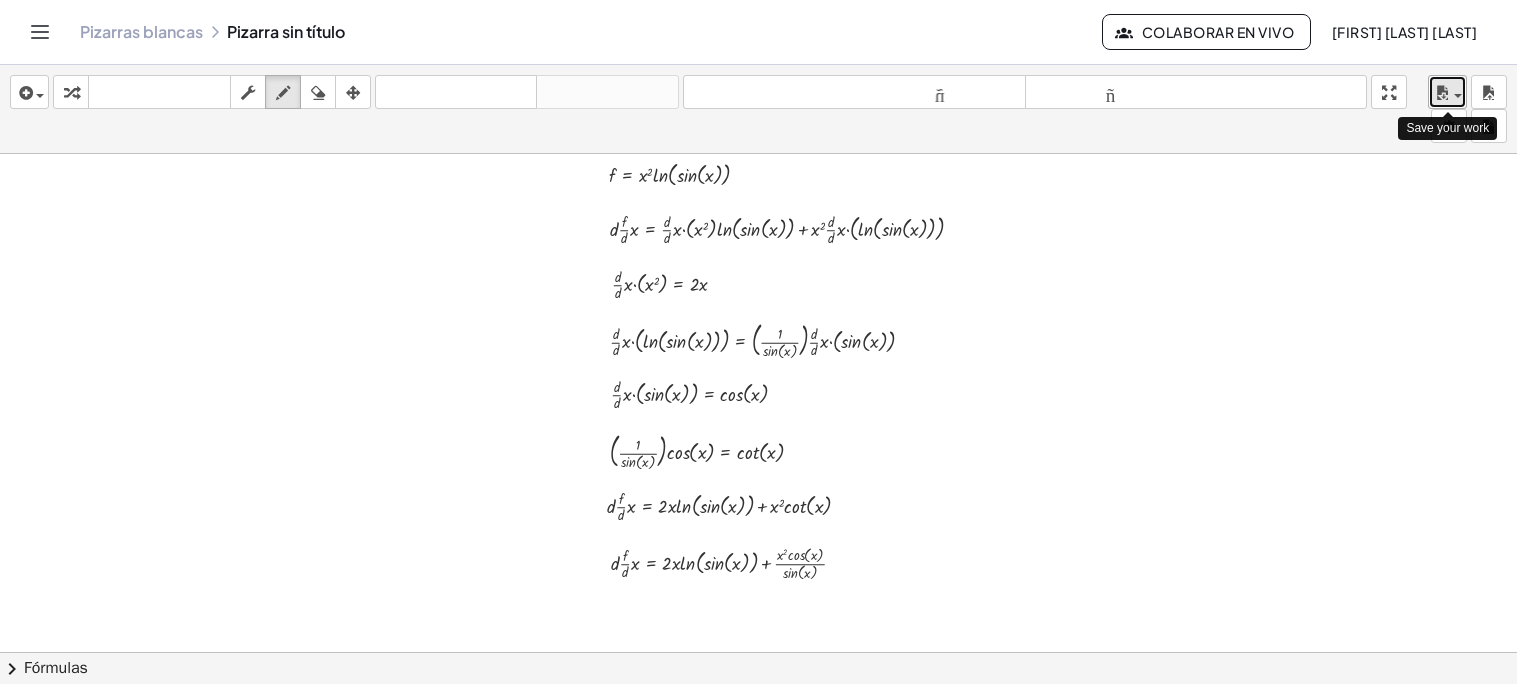 click at bounding box center (1442, 93) 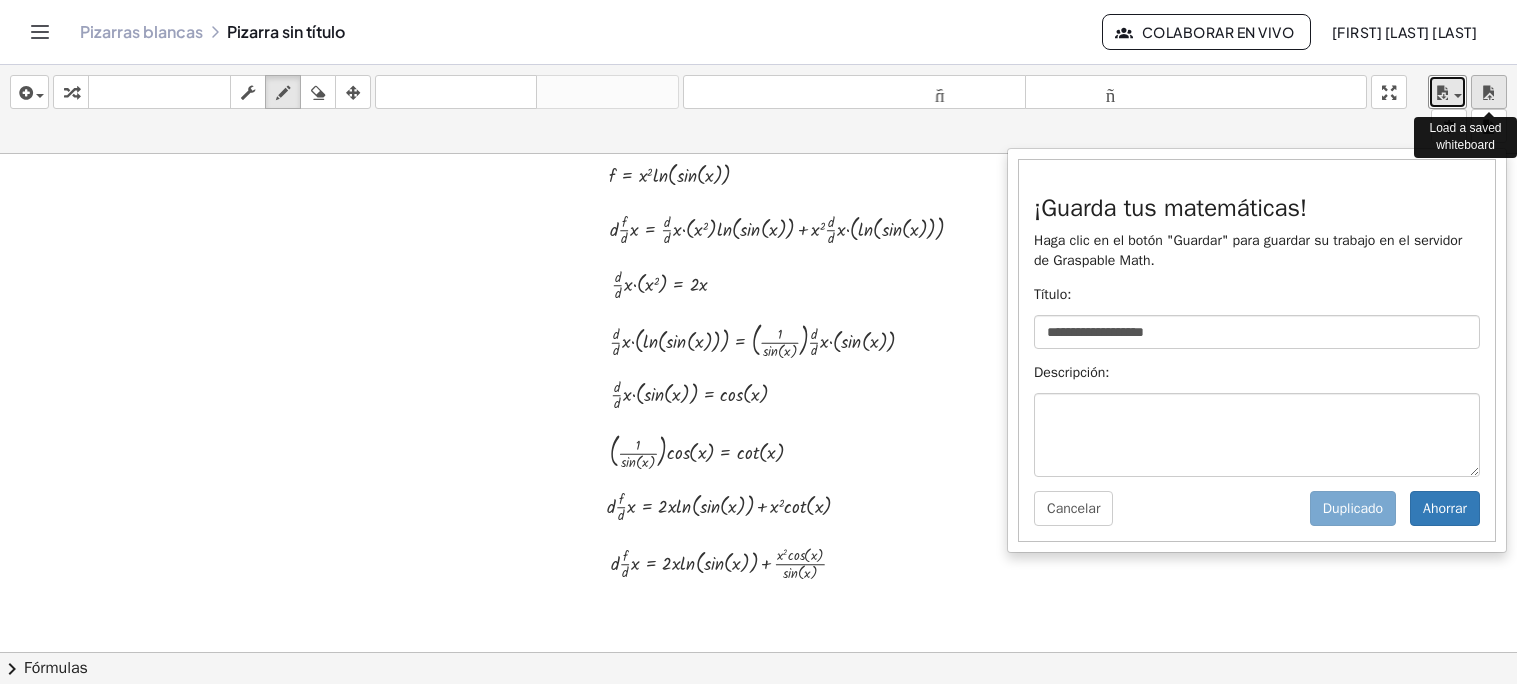 click at bounding box center (1489, 93) 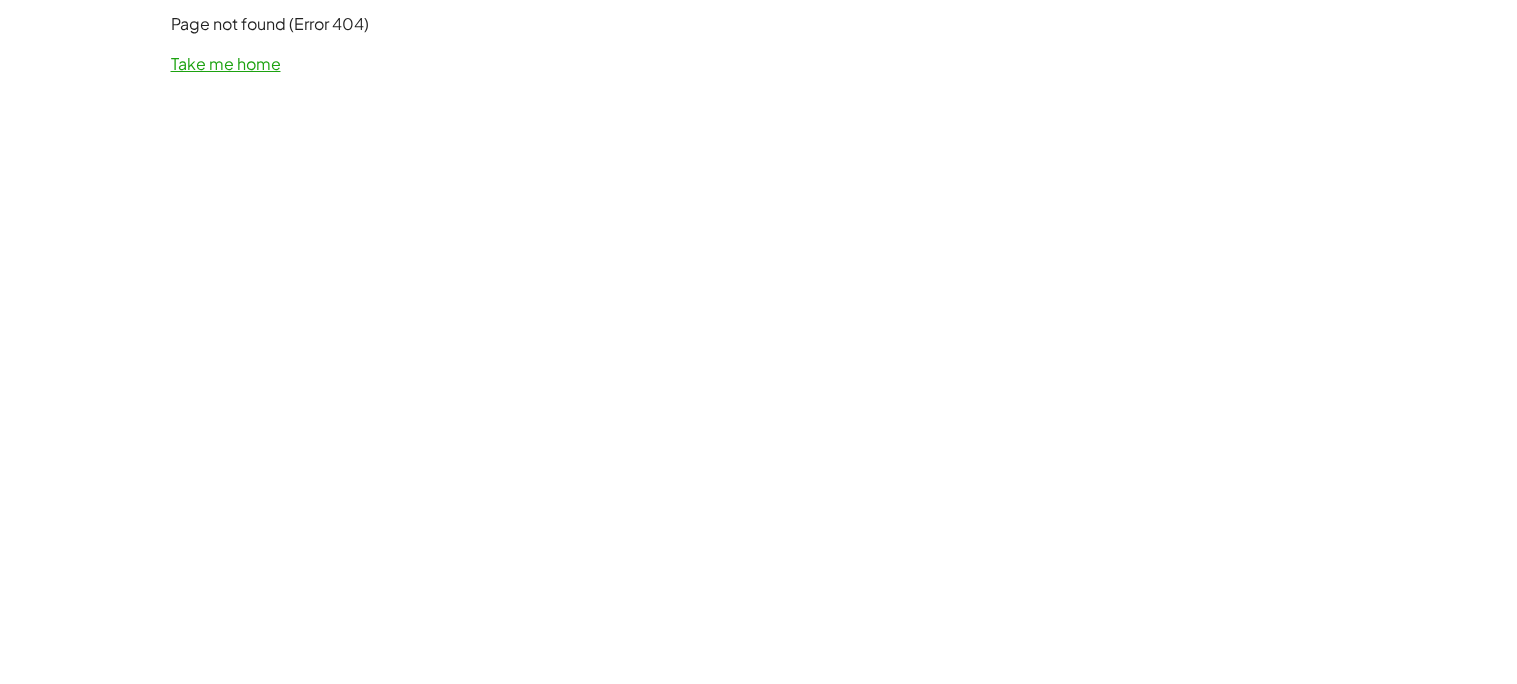 scroll, scrollTop: 0, scrollLeft: 0, axis: both 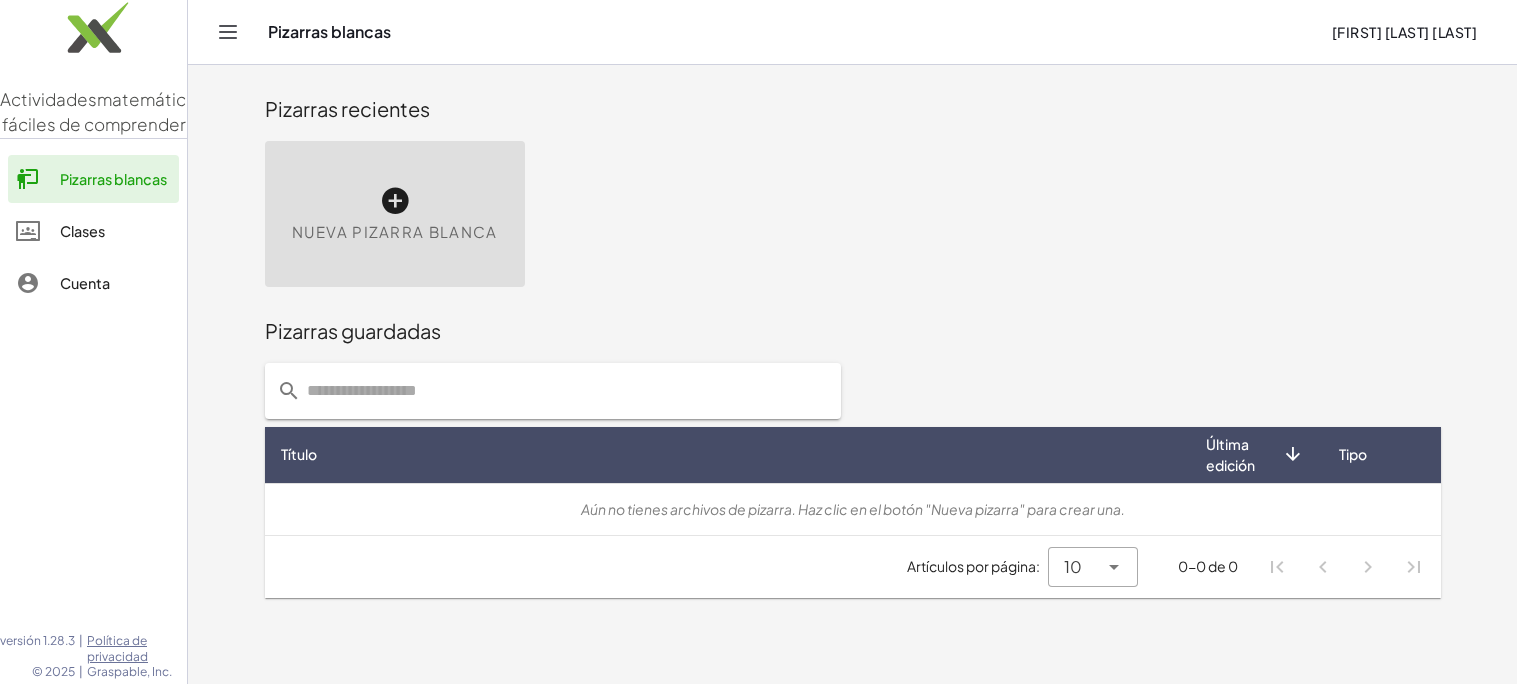 click at bounding box center [395, 201] 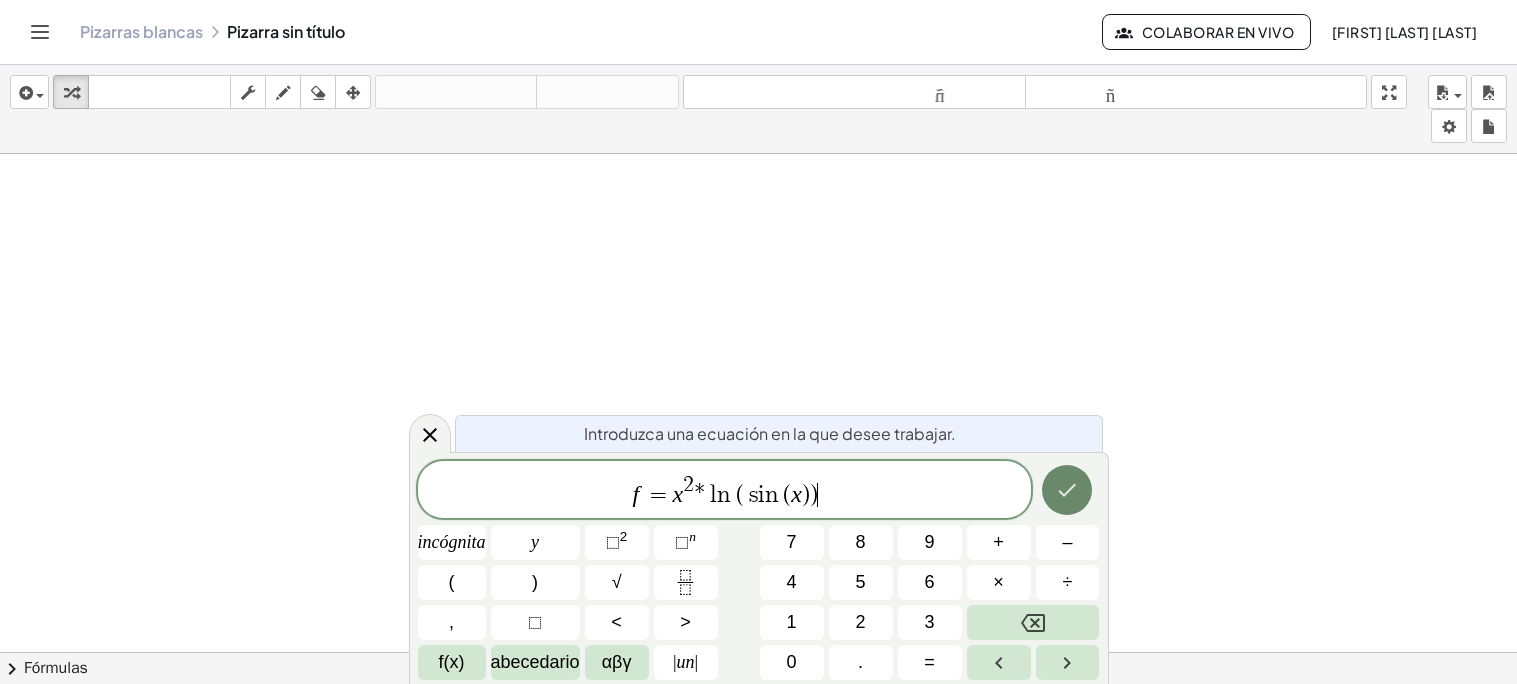 click at bounding box center (1067, 490) 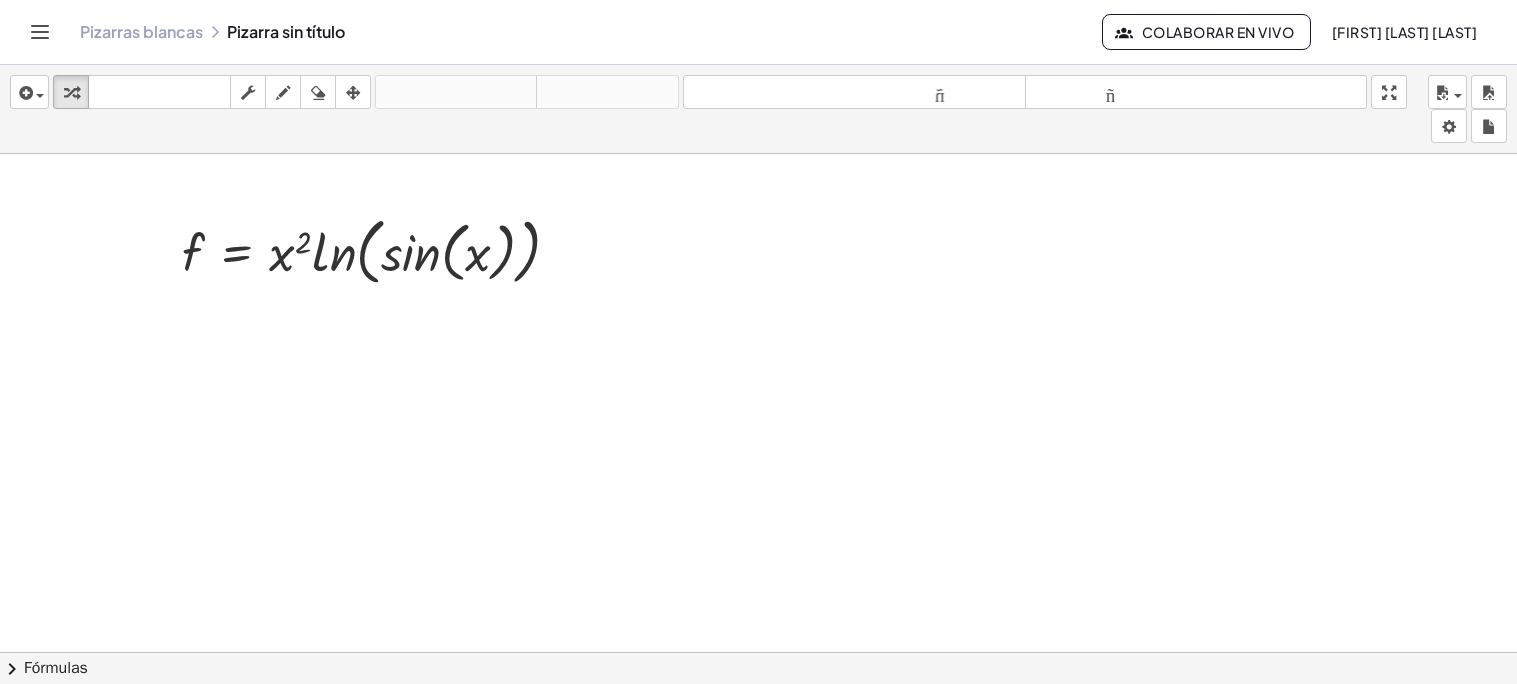 click at bounding box center (758, 665) 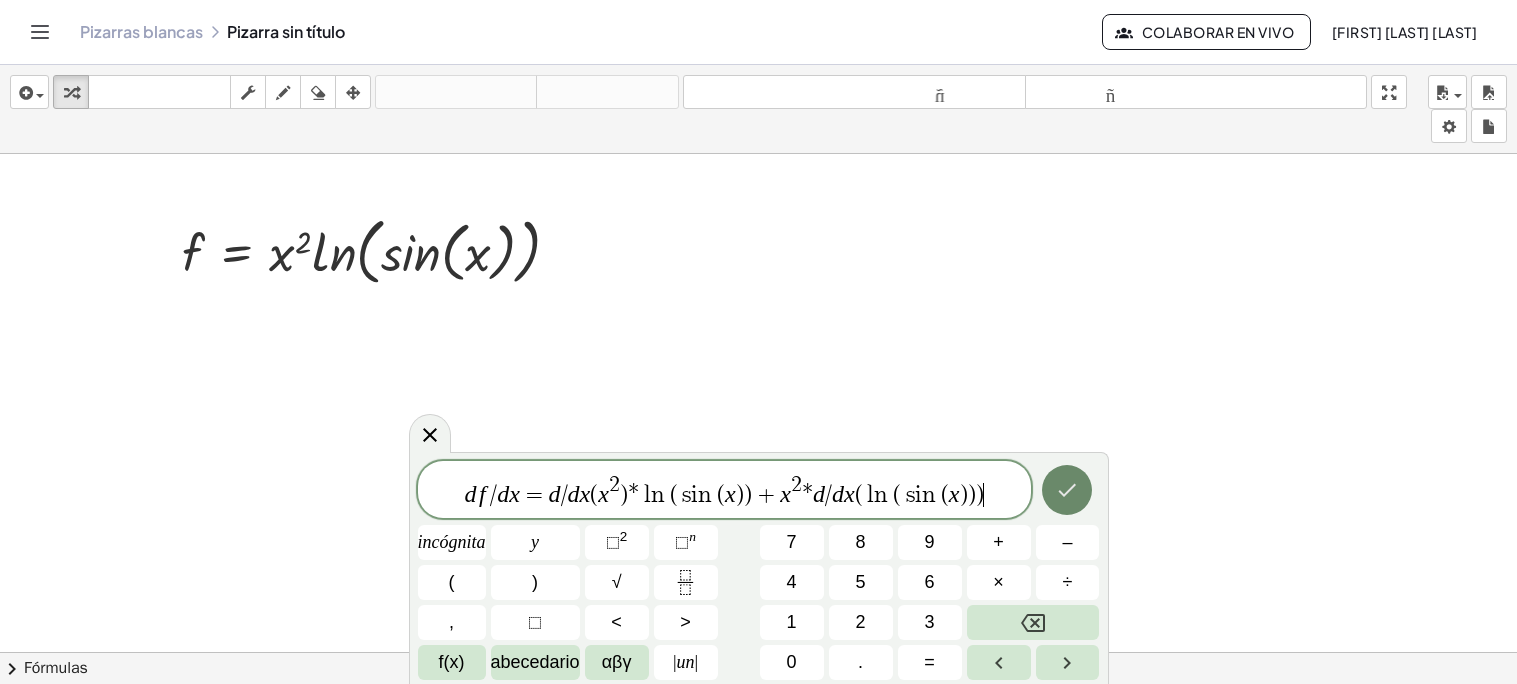 click 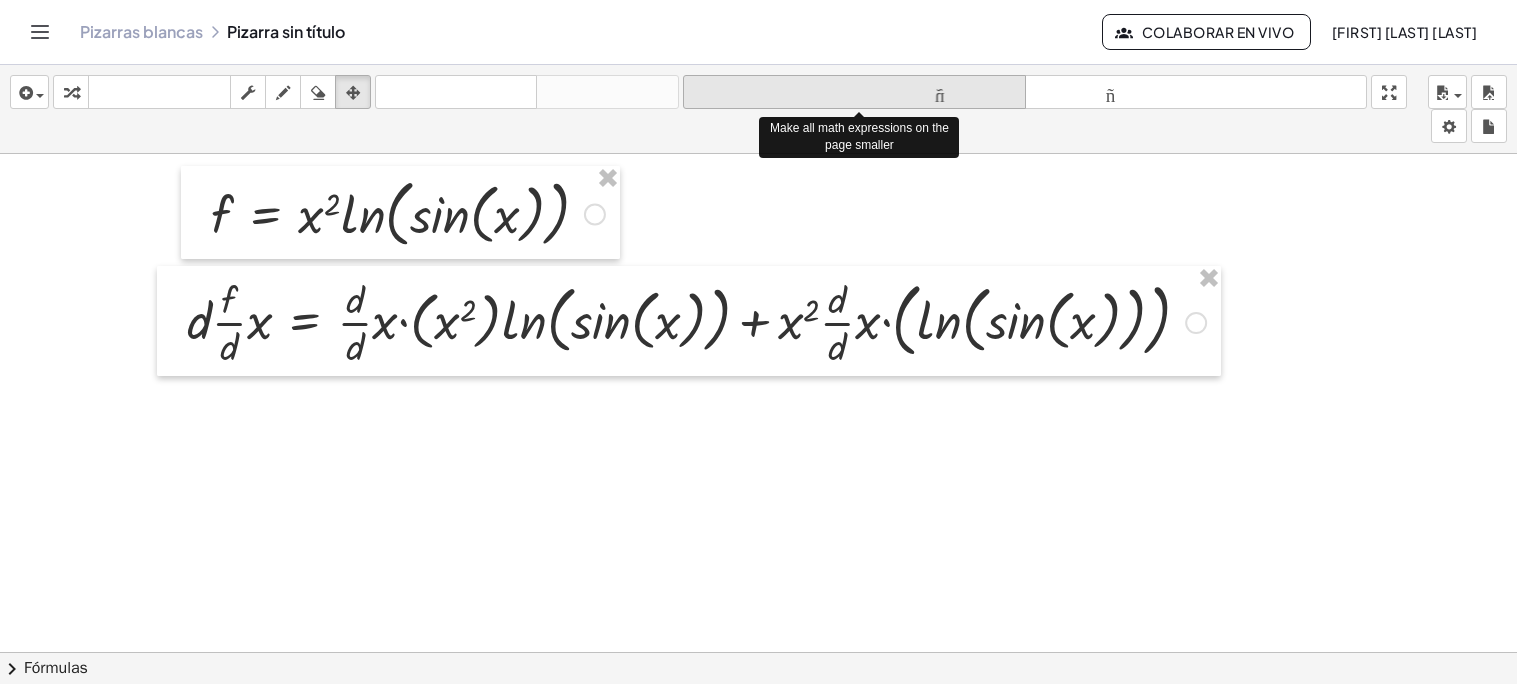 click on "tamaño_del_formato" at bounding box center (854, 92) 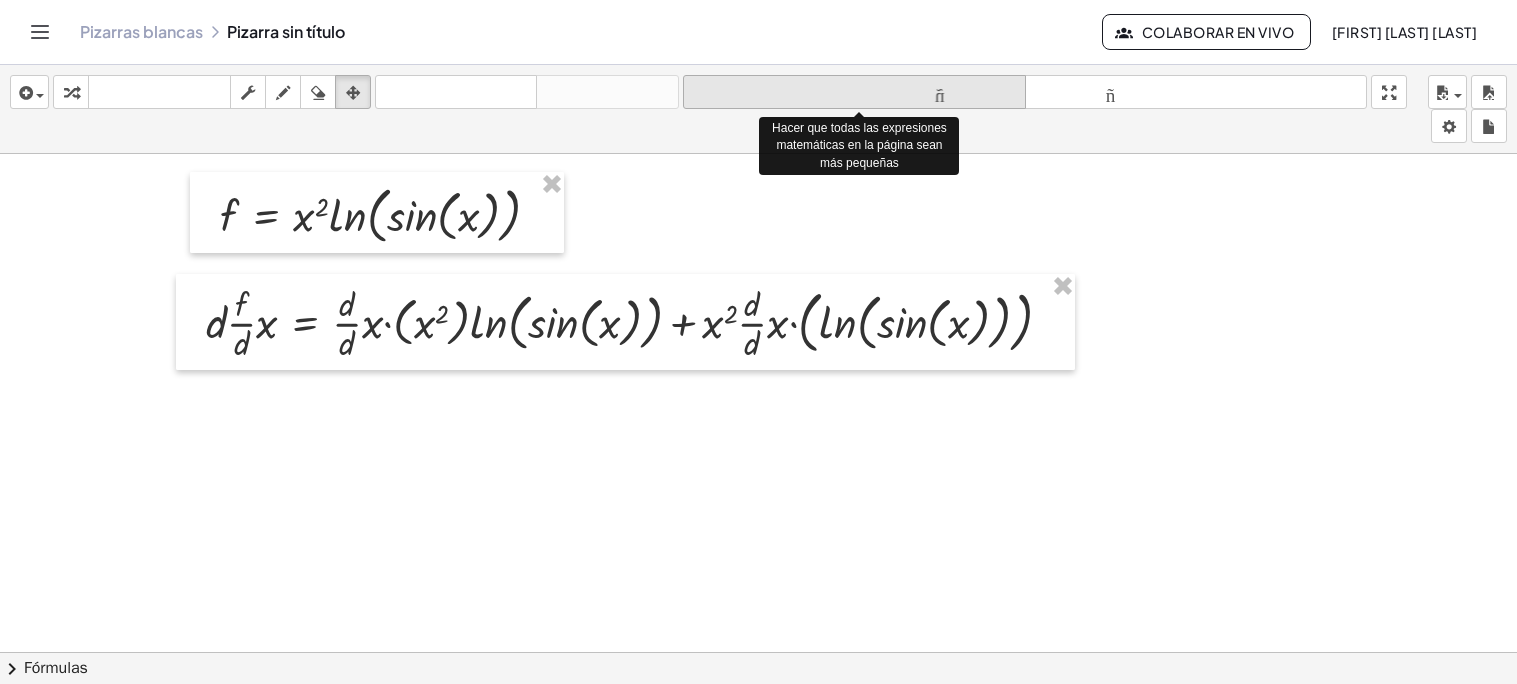 click on "tamaño_del_formato" at bounding box center (854, 92) 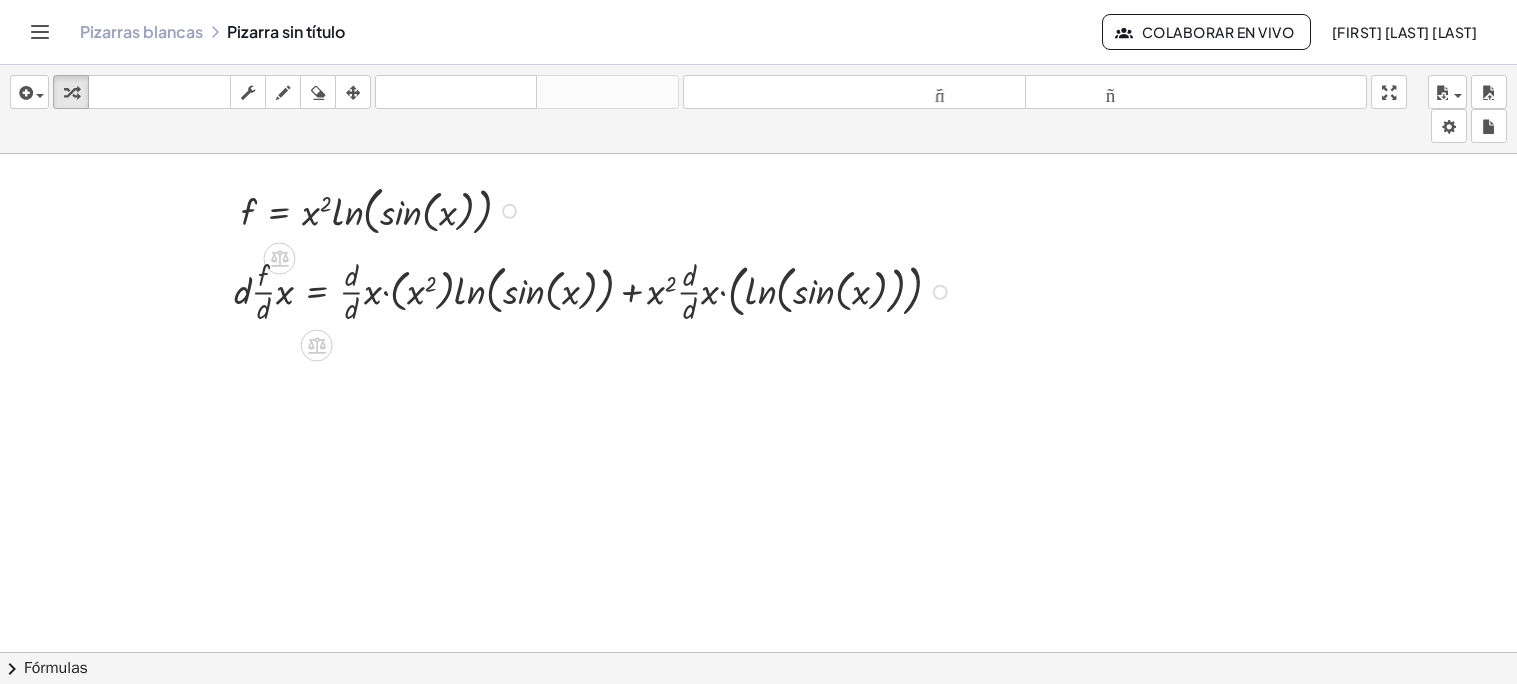 click at bounding box center [890, 665] 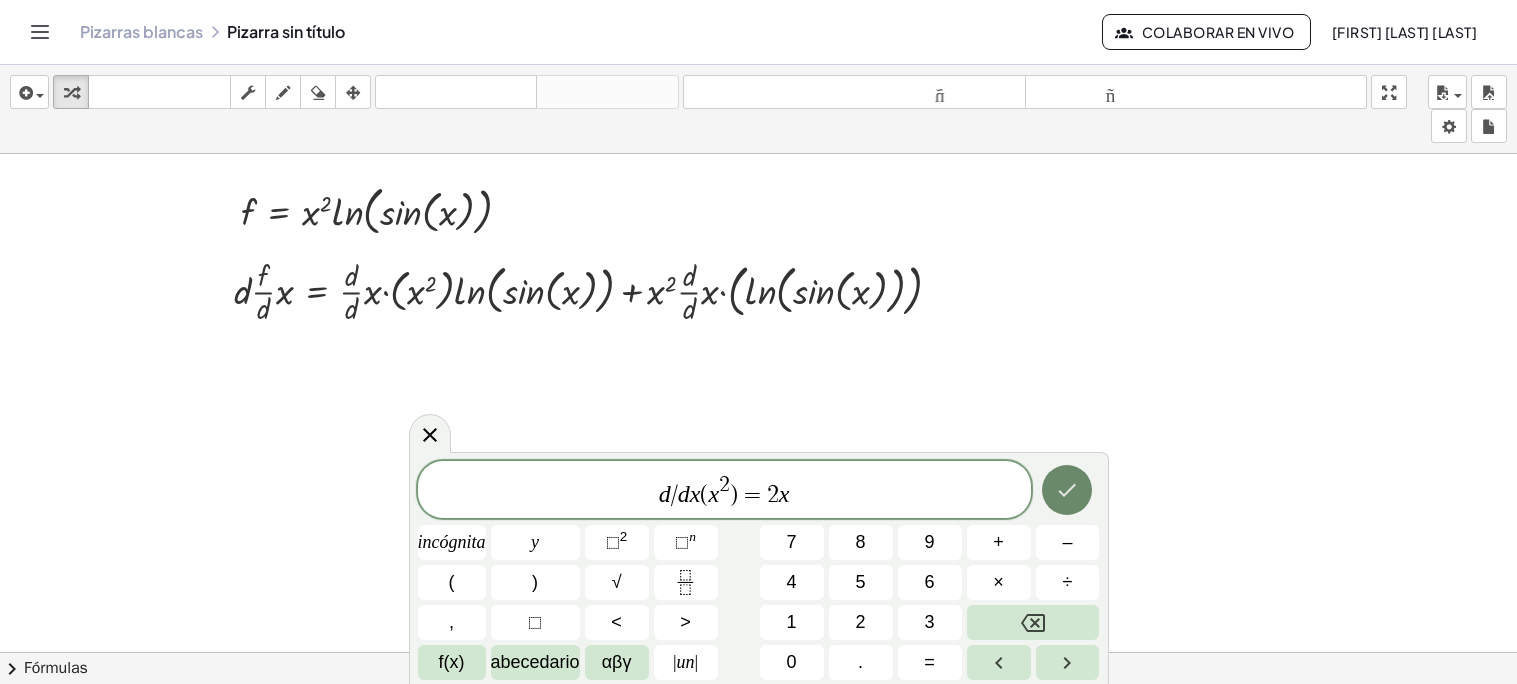 click 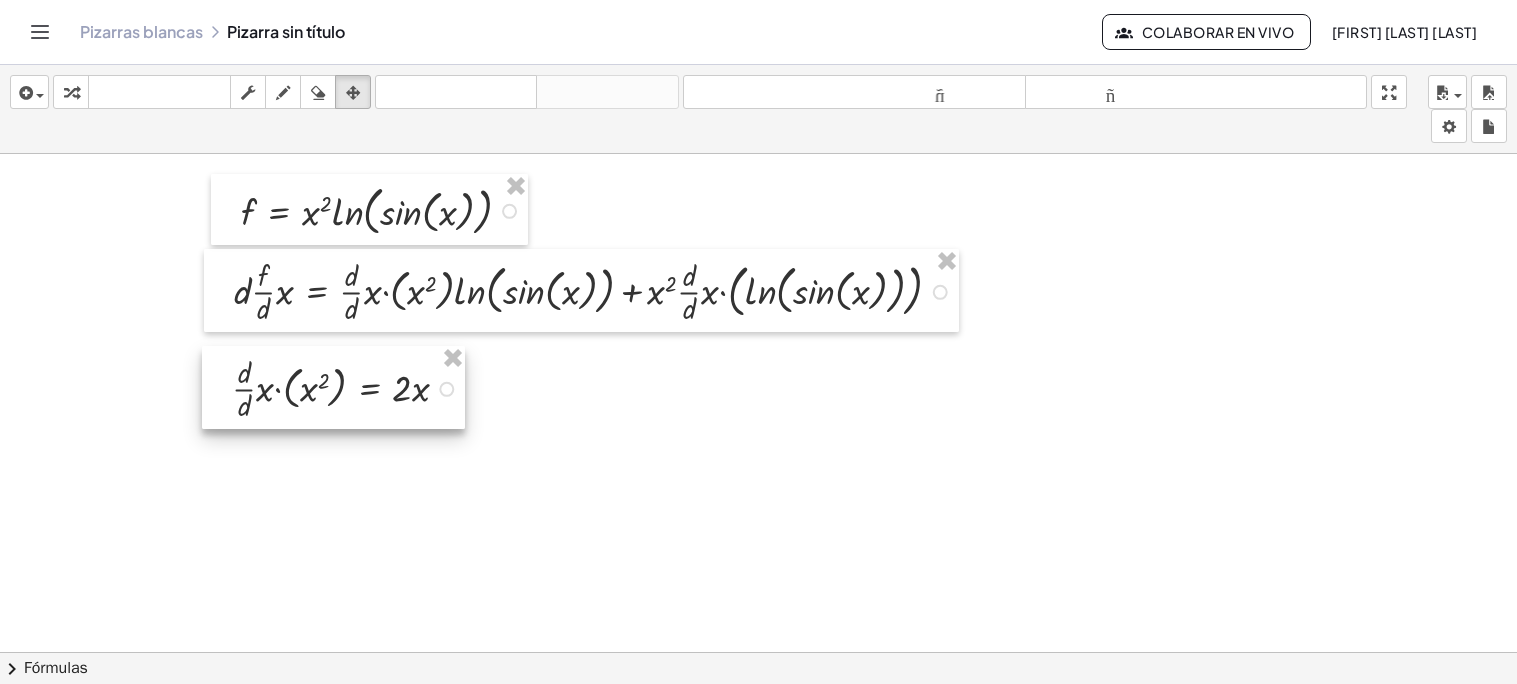 click at bounding box center (890, 665) 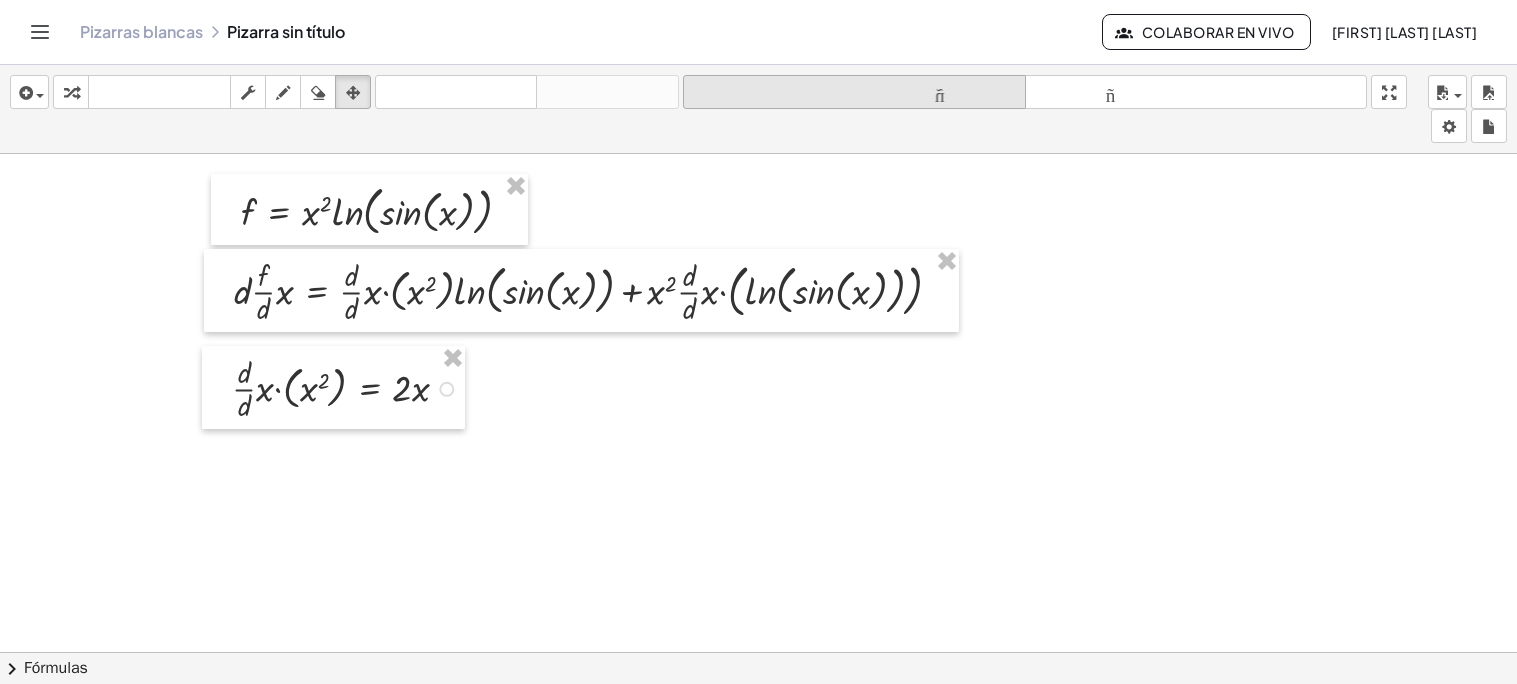 click on "tamaño_del_formato" at bounding box center (854, 92) 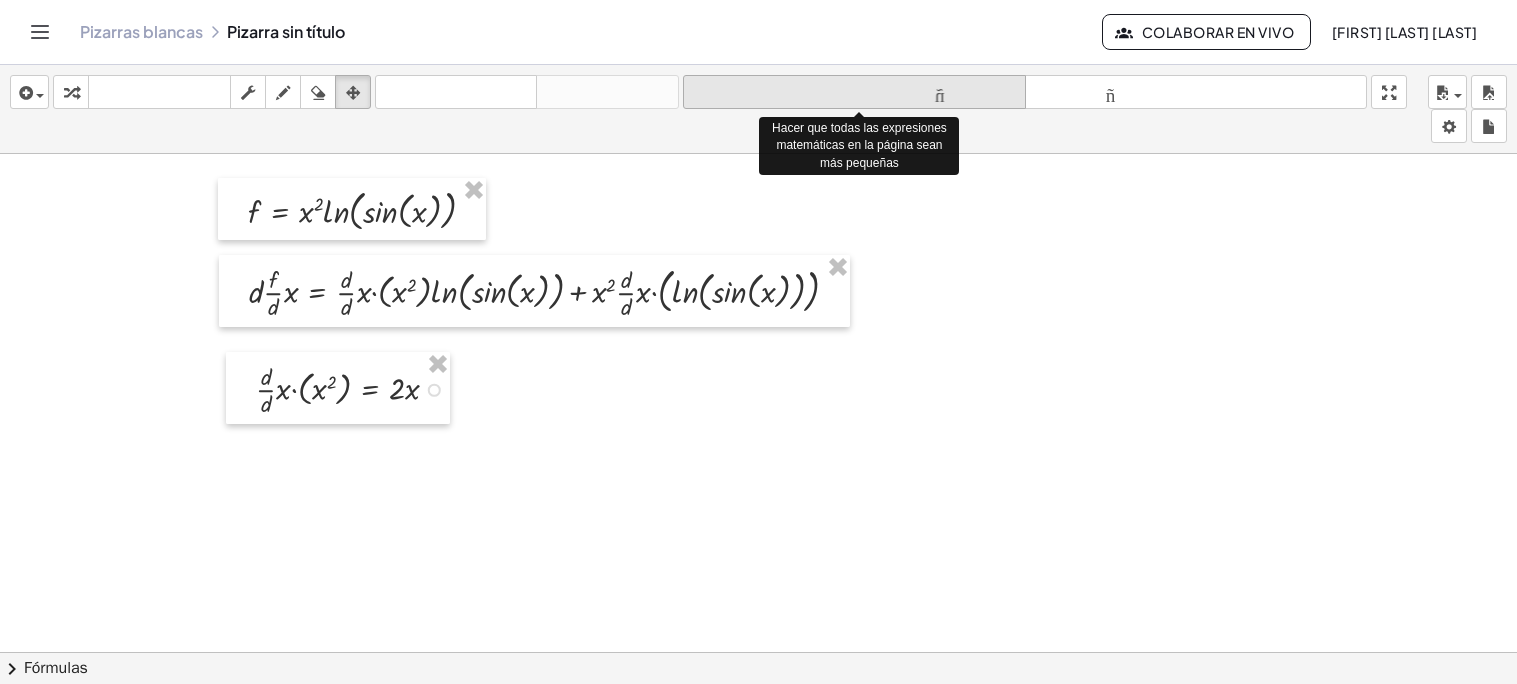 click on "tamaño_del_formato" at bounding box center [854, 92] 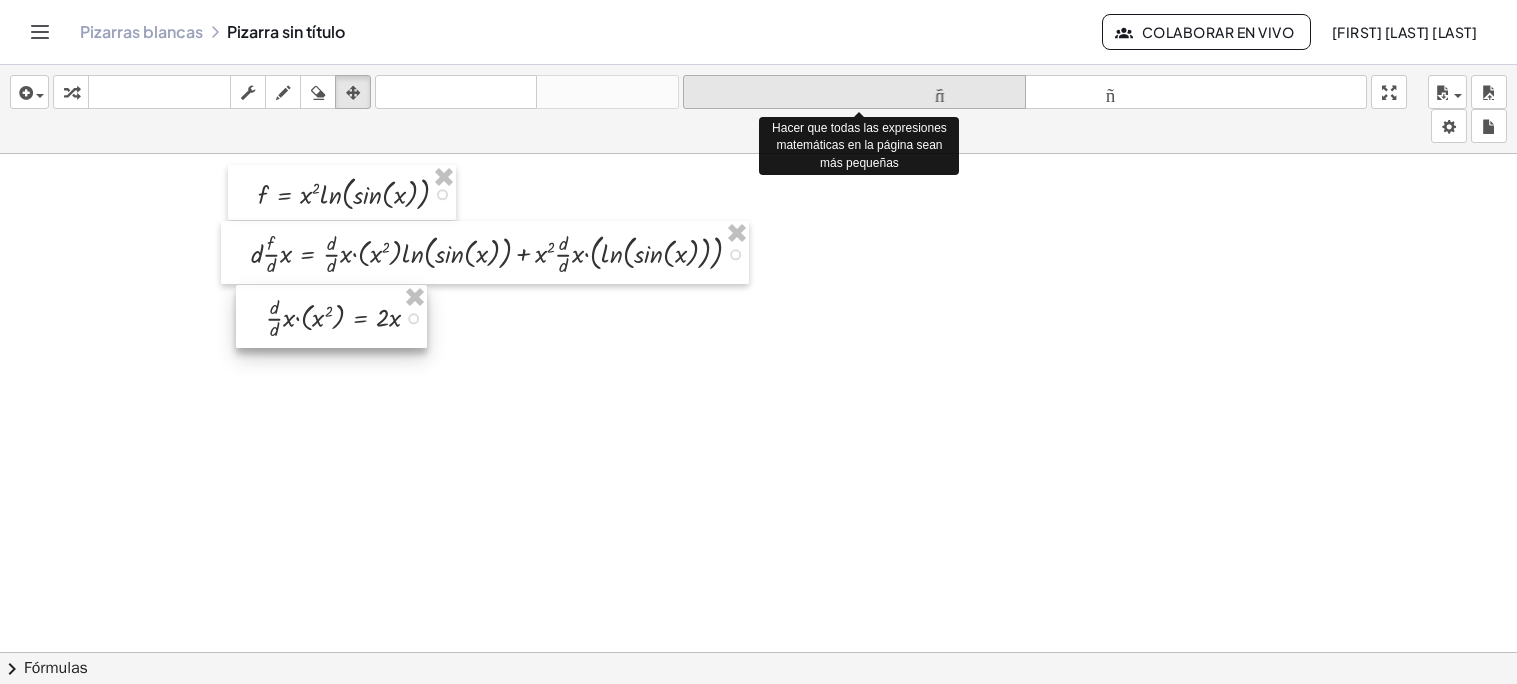 scroll, scrollTop: 3, scrollLeft: 0, axis: vertical 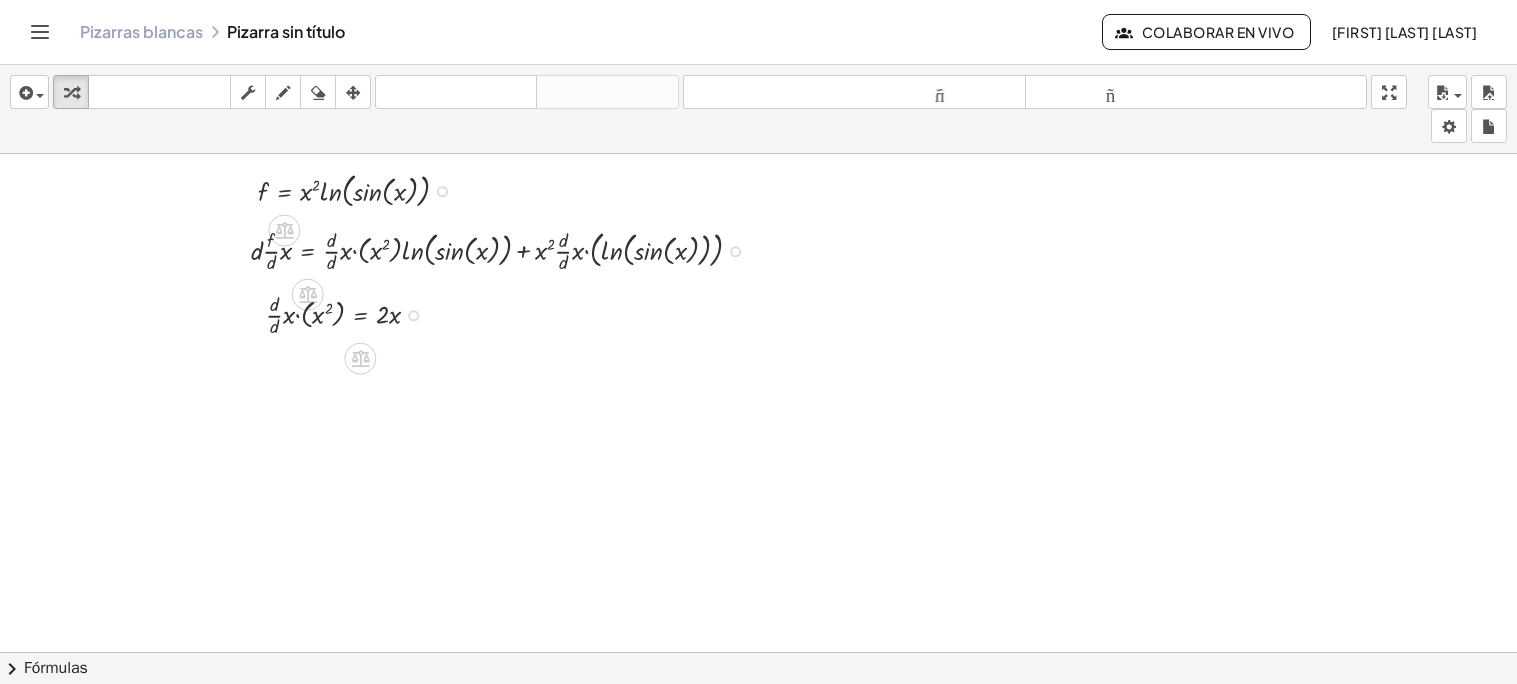 click at bounding box center [890, 662] 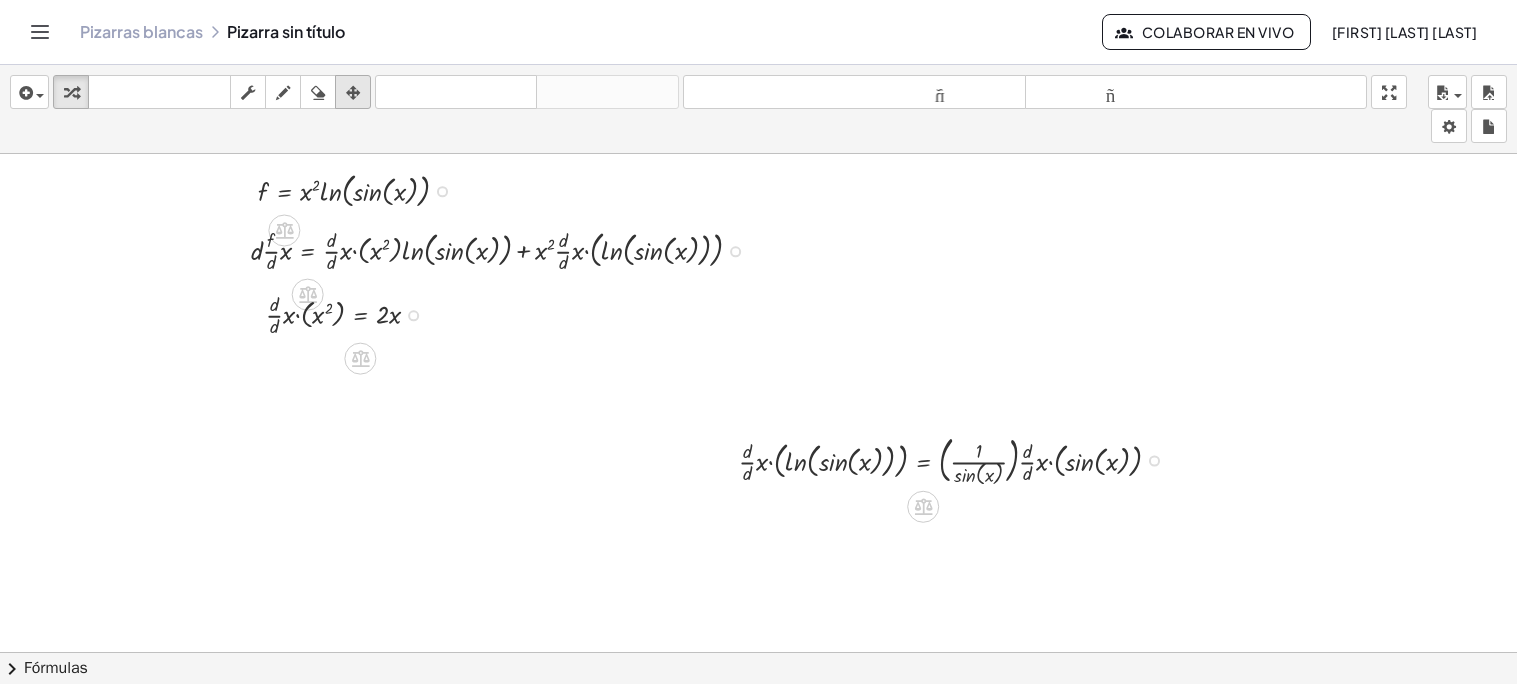 click at bounding box center [353, 93] 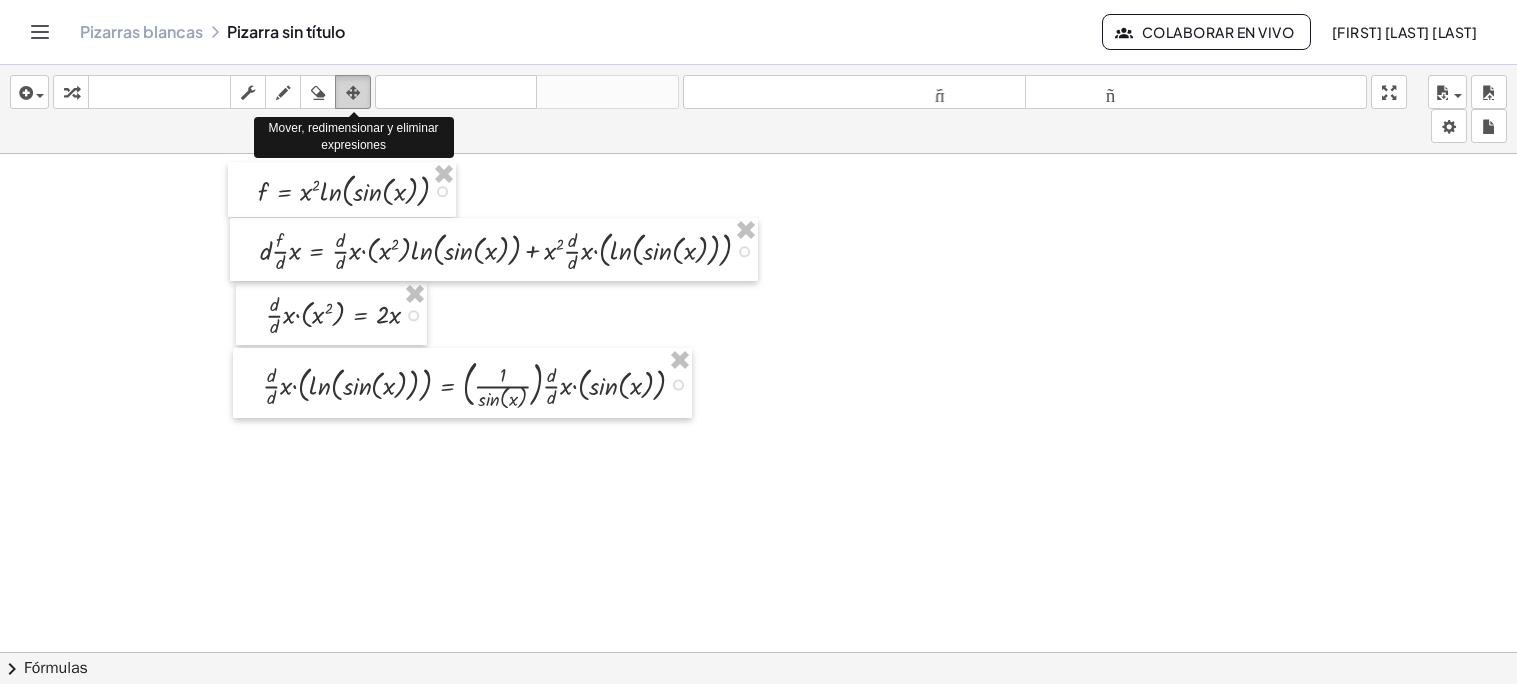 scroll, scrollTop: 0, scrollLeft: 2, axis: horizontal 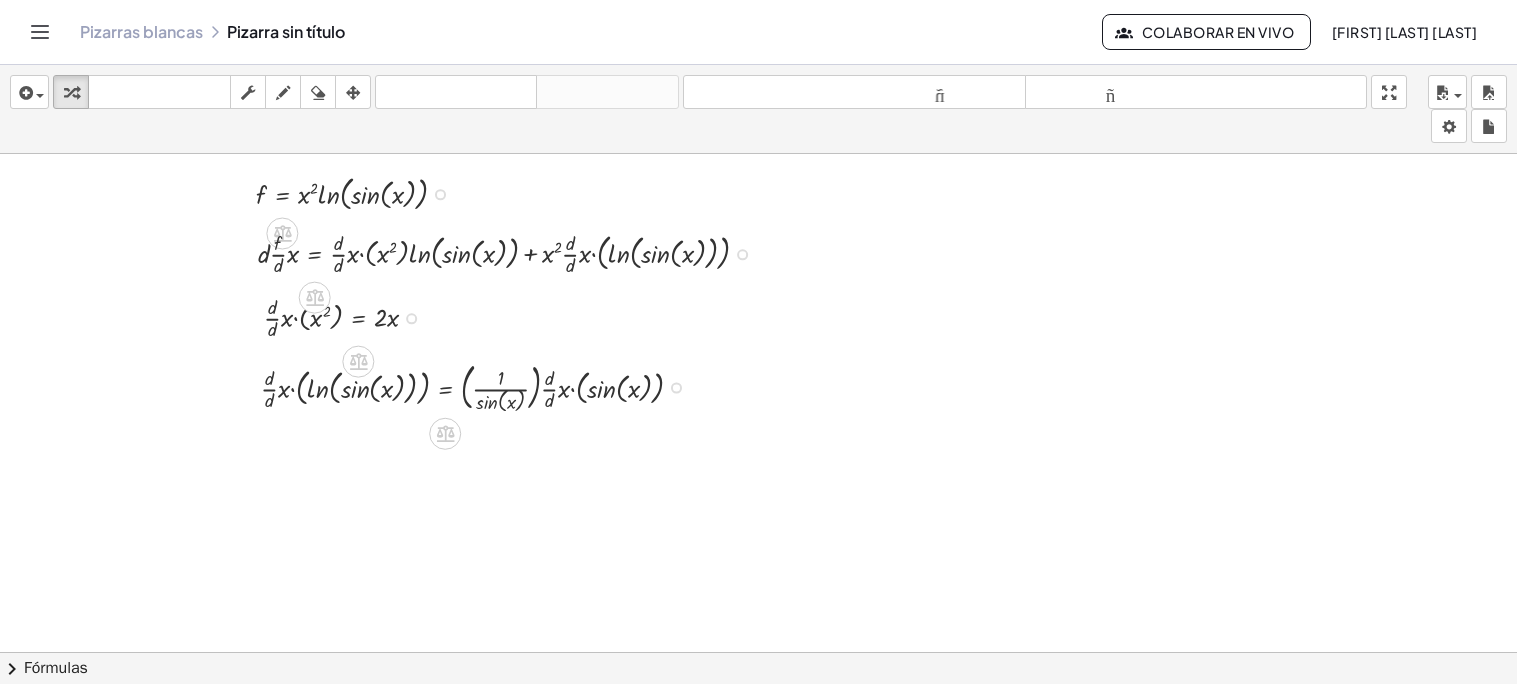 click at bounding box center [888, 665] 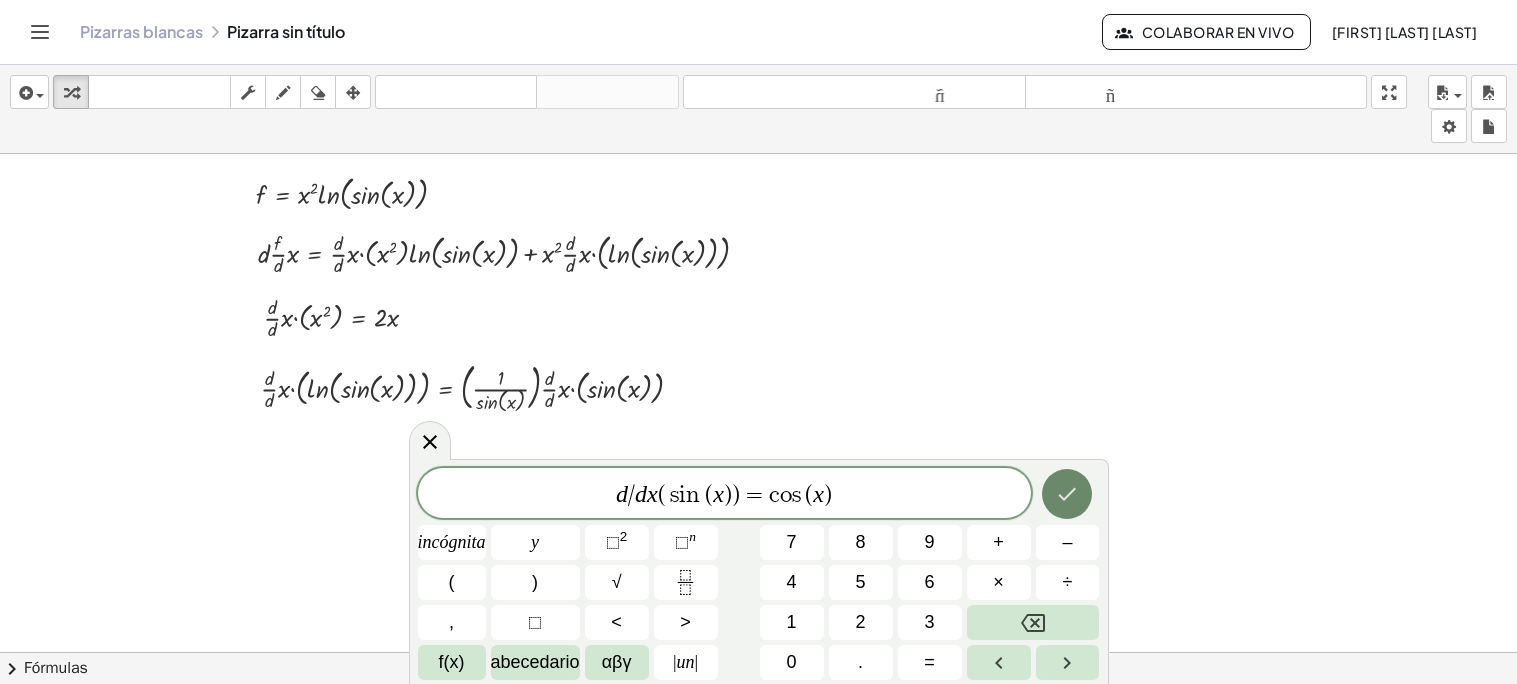 click 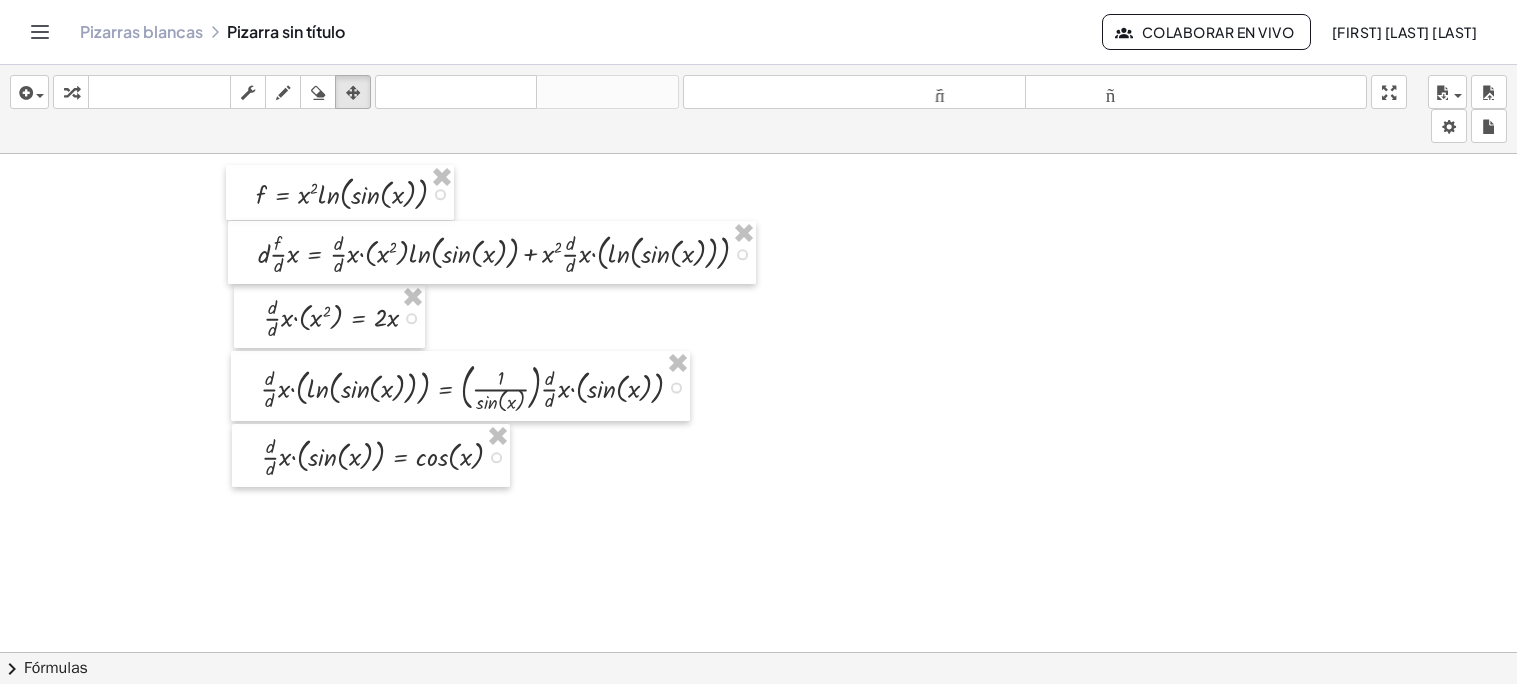 scroll, scrollTop: 3, scrollLeft: 0, axis: vertical 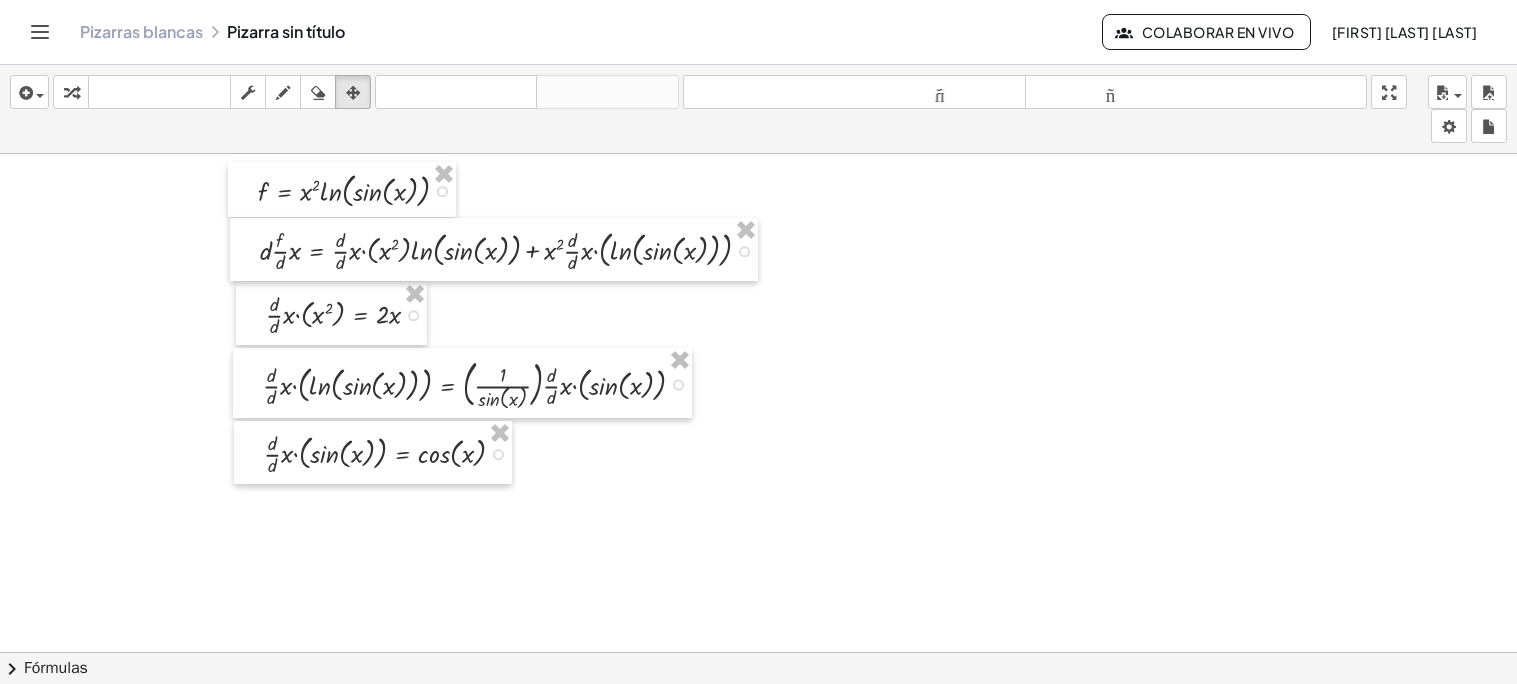 click at bounding box center (890, 662) 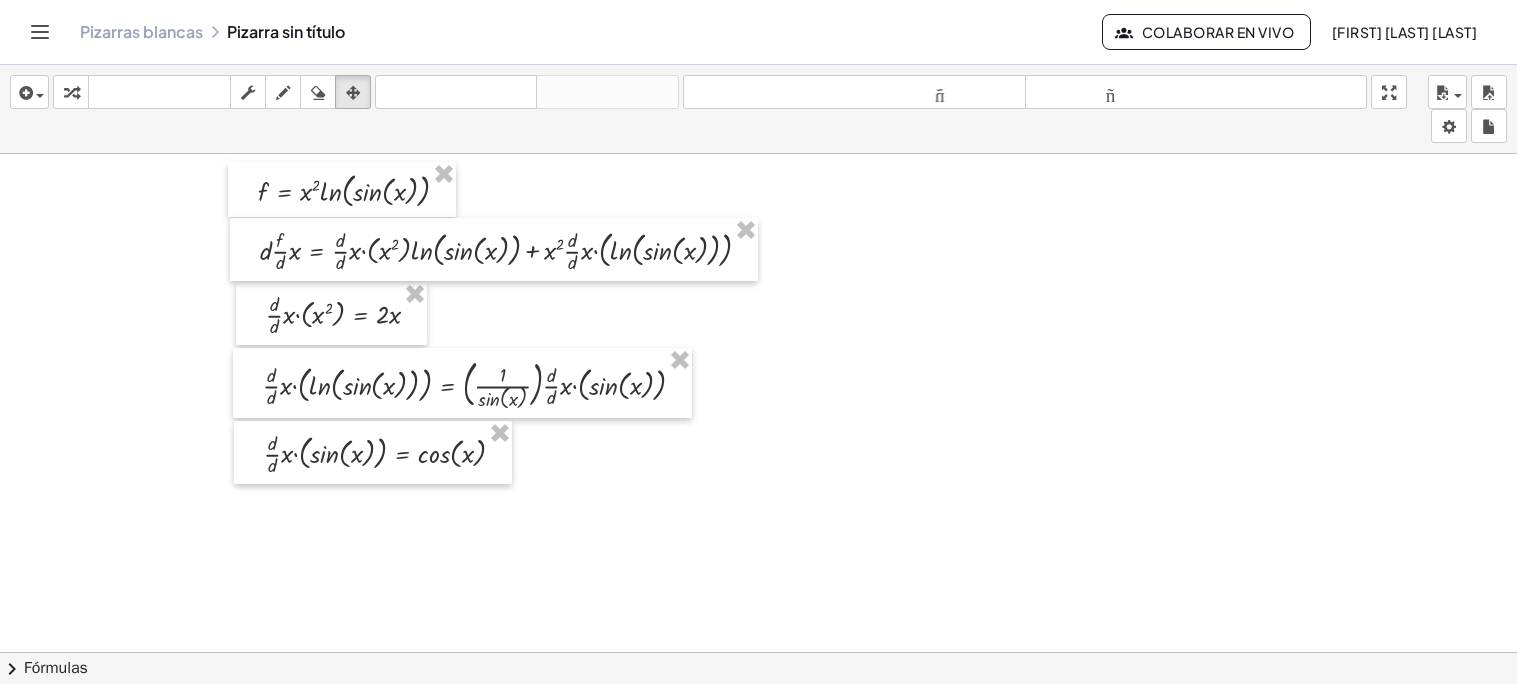 click at bounding box center (890, 662) 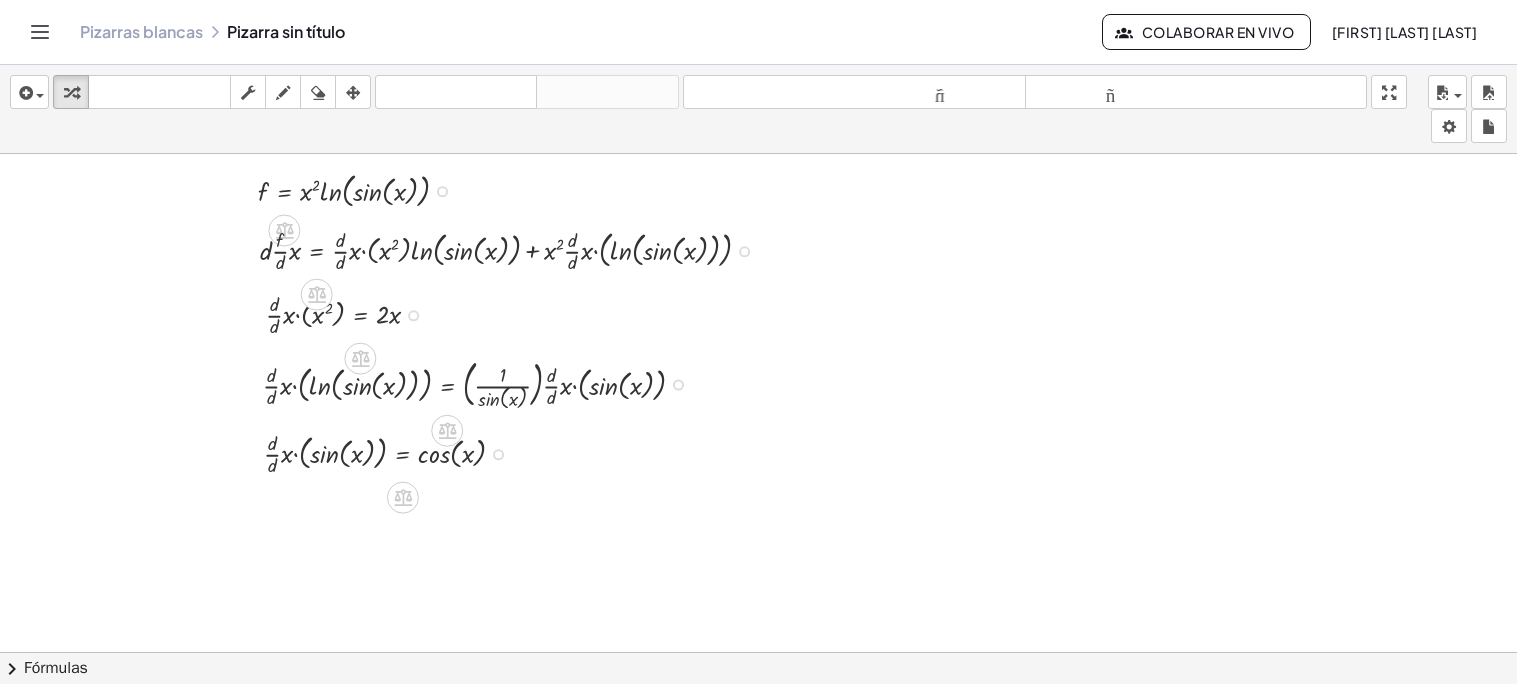 click at bounding box center [890, 662] 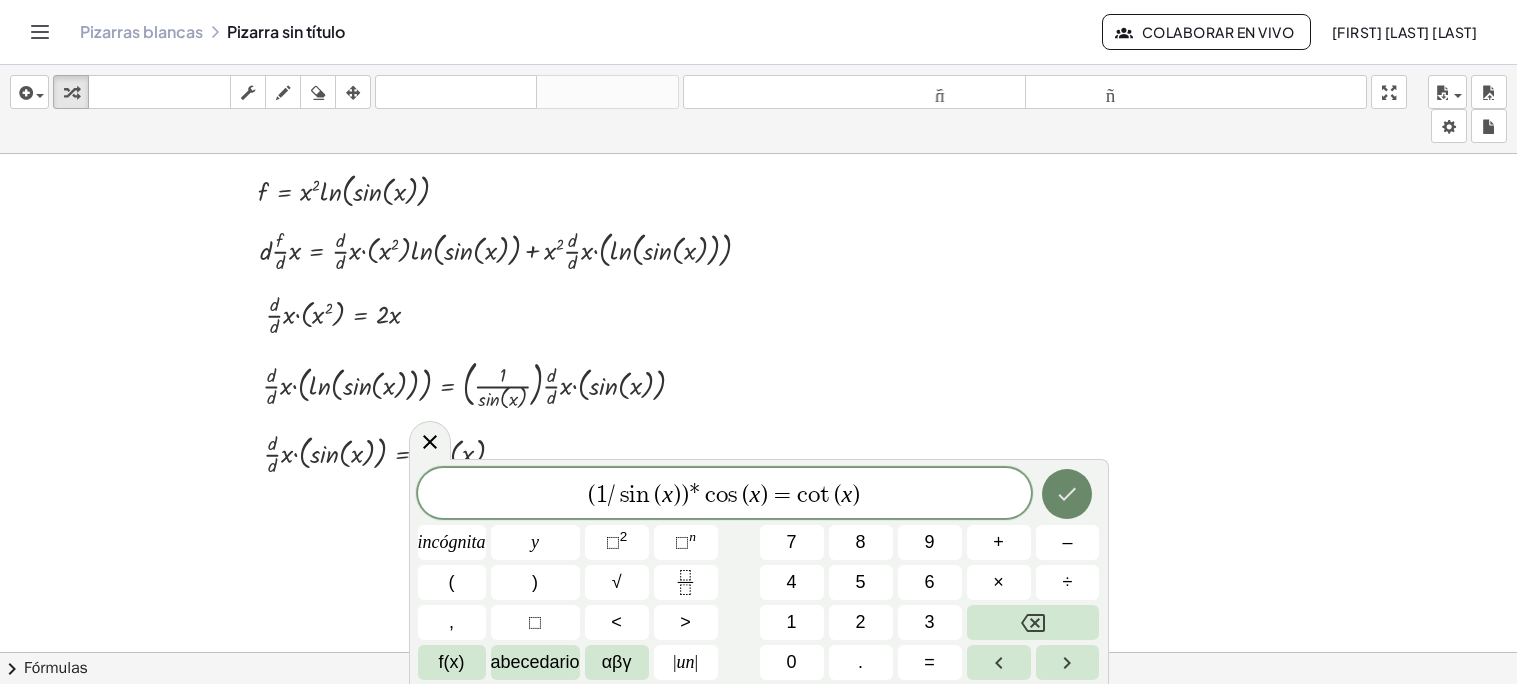 click at bounding box center [1067, 494] 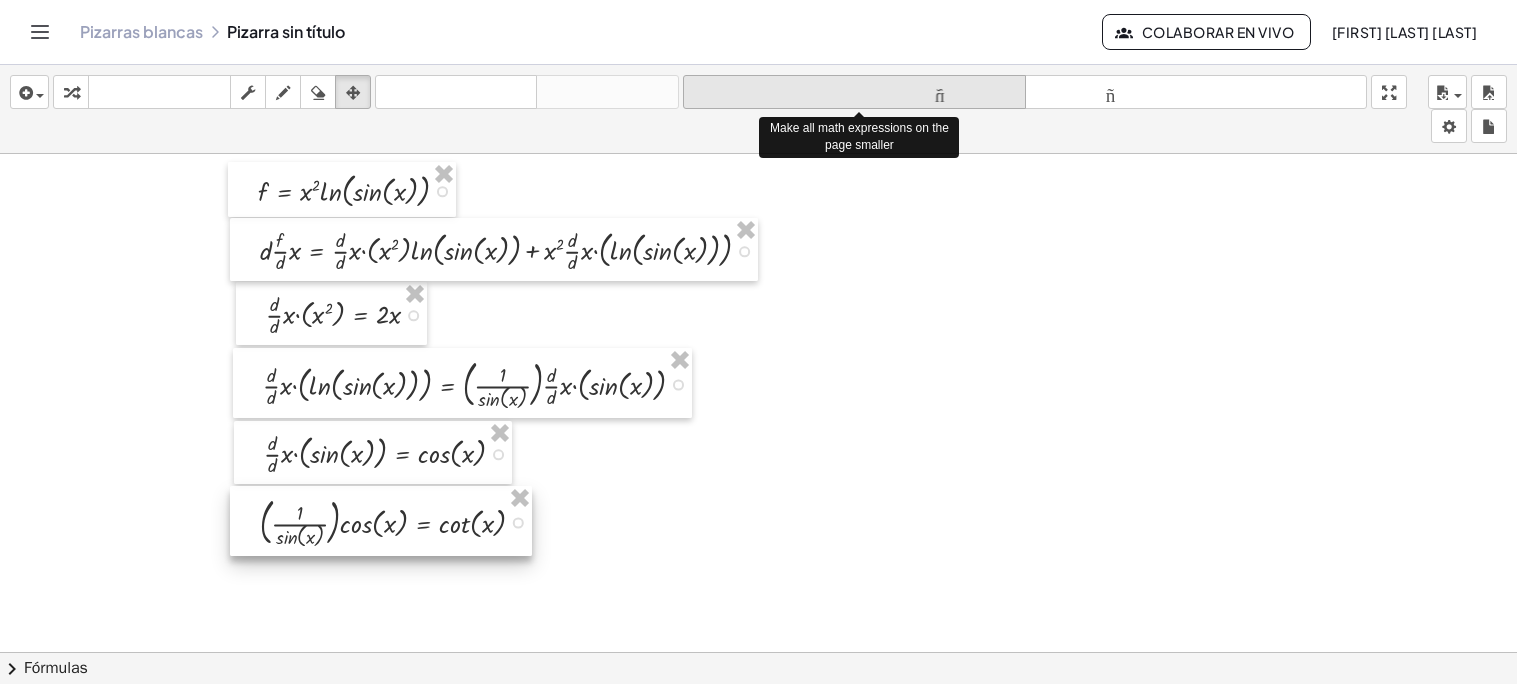click on "tamaño_del_formato menor" at bounding box center [854, 92] 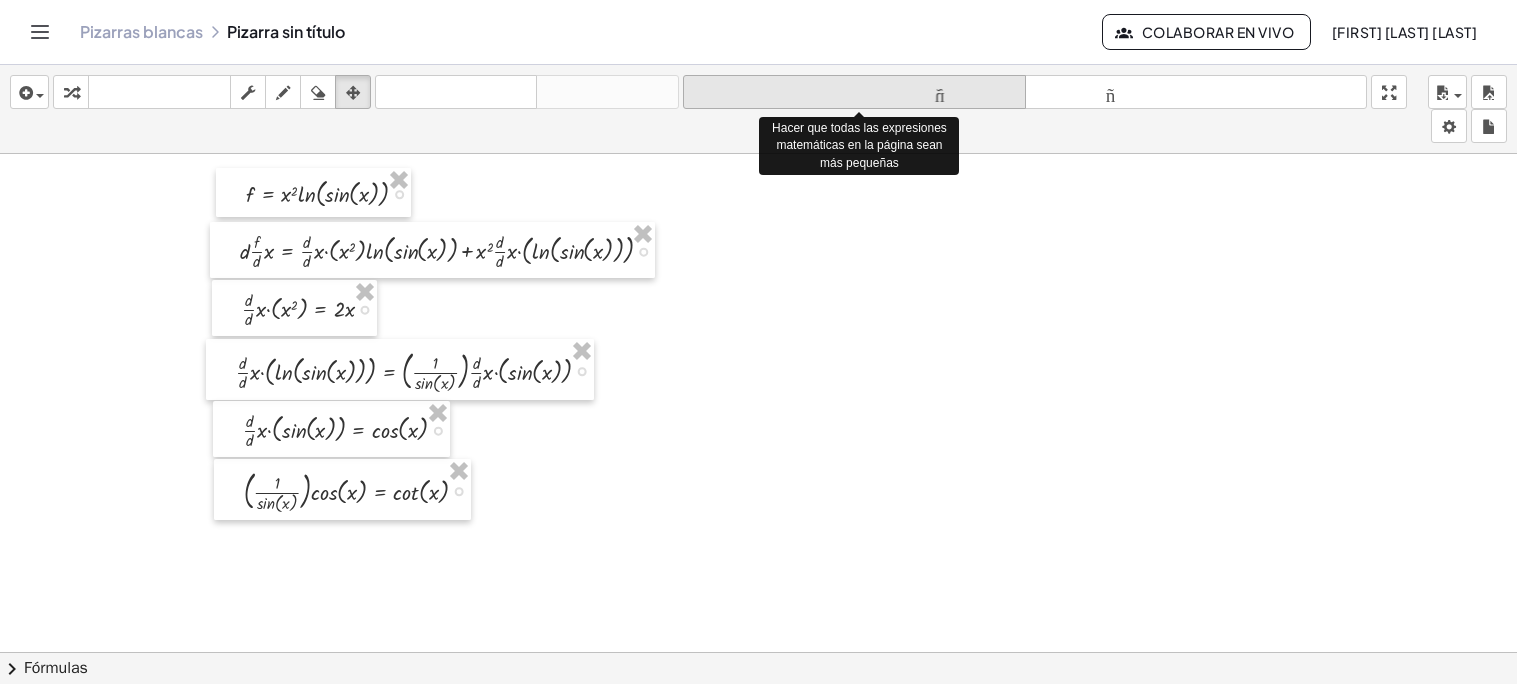 scroll, scrollTop: 0, scrollLeft: 24, axis: horizontal 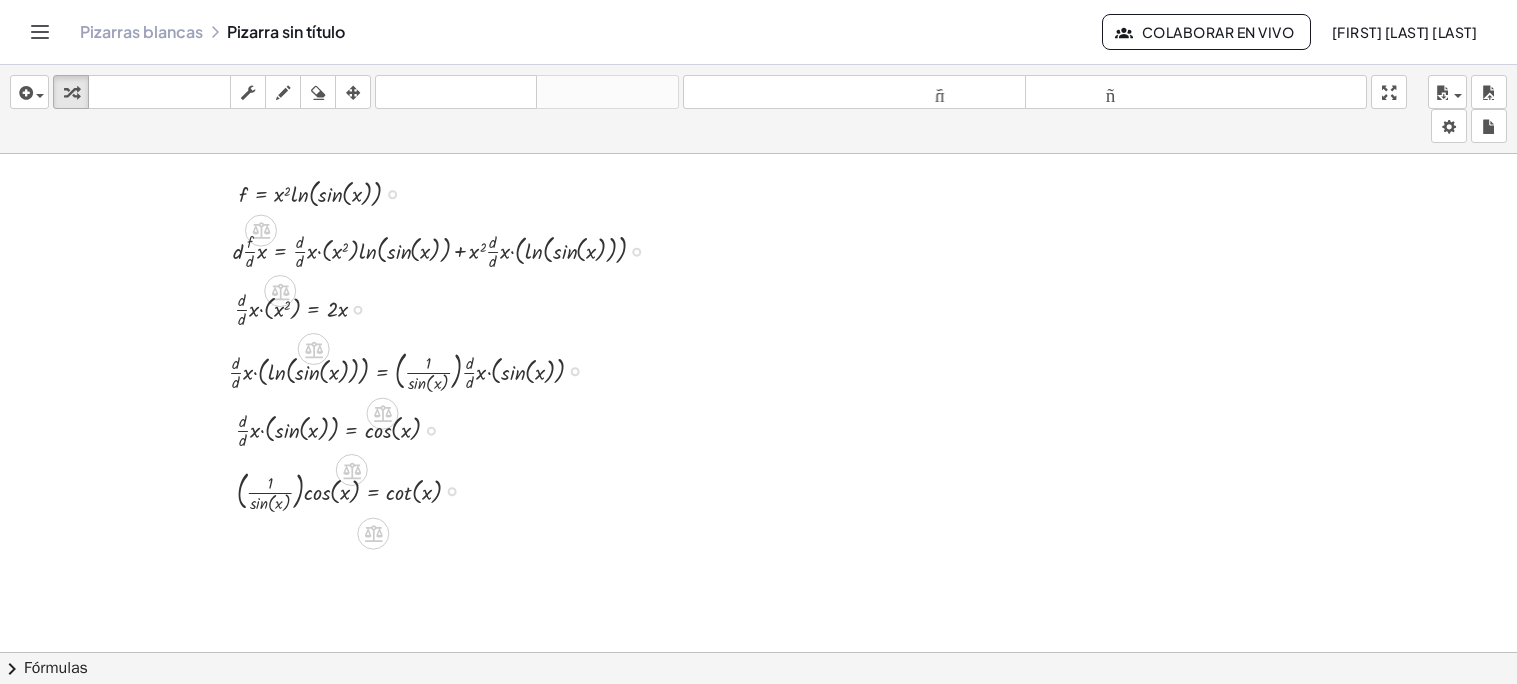 click at bounding box center [866, 665] 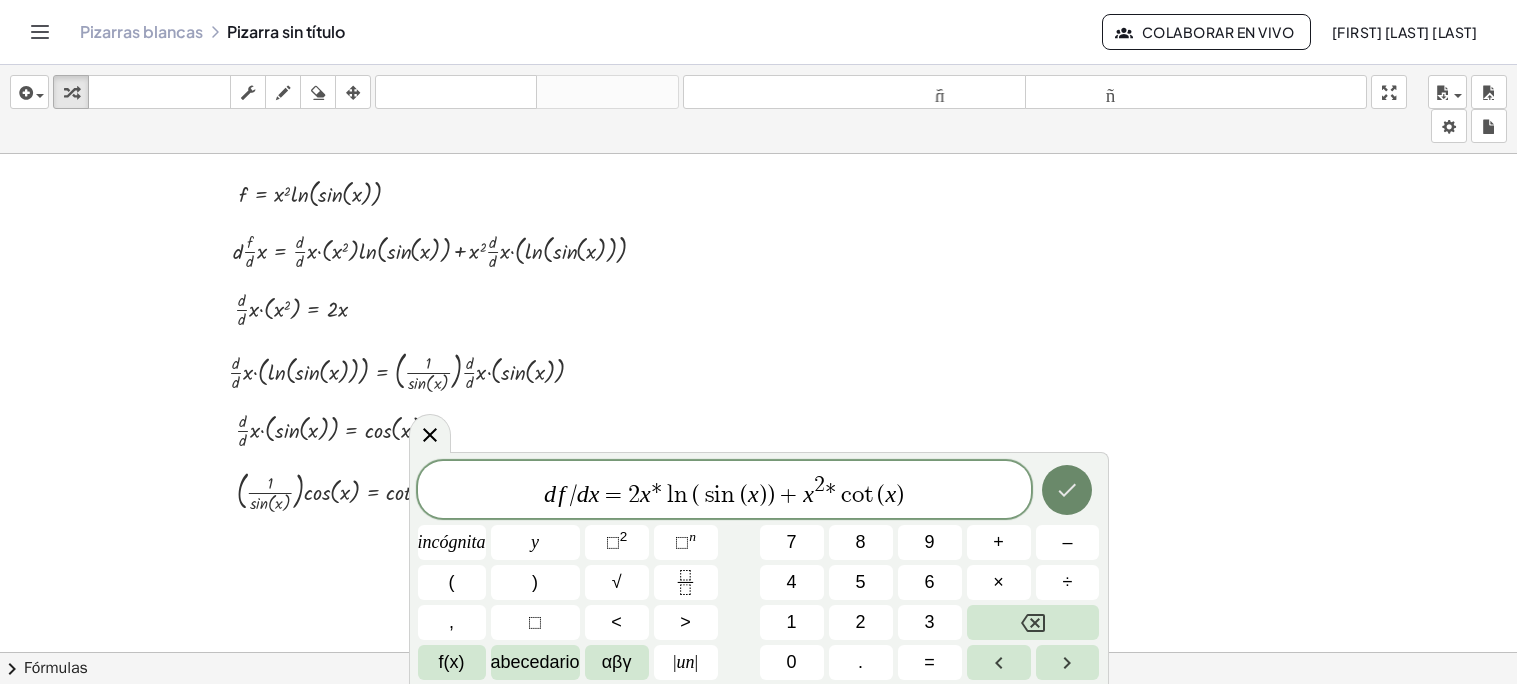 click 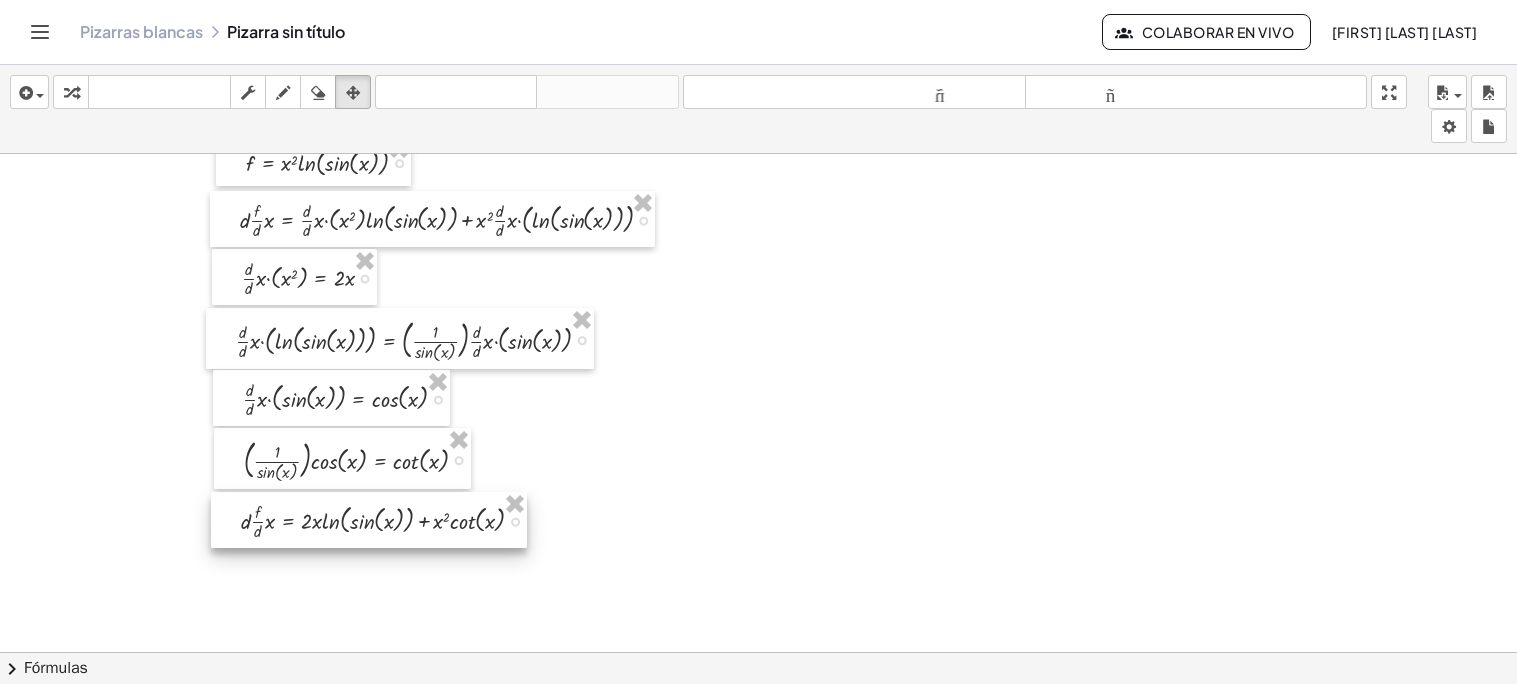 scroll, scrollTop: 32, scrollLeft: 16, axis: both 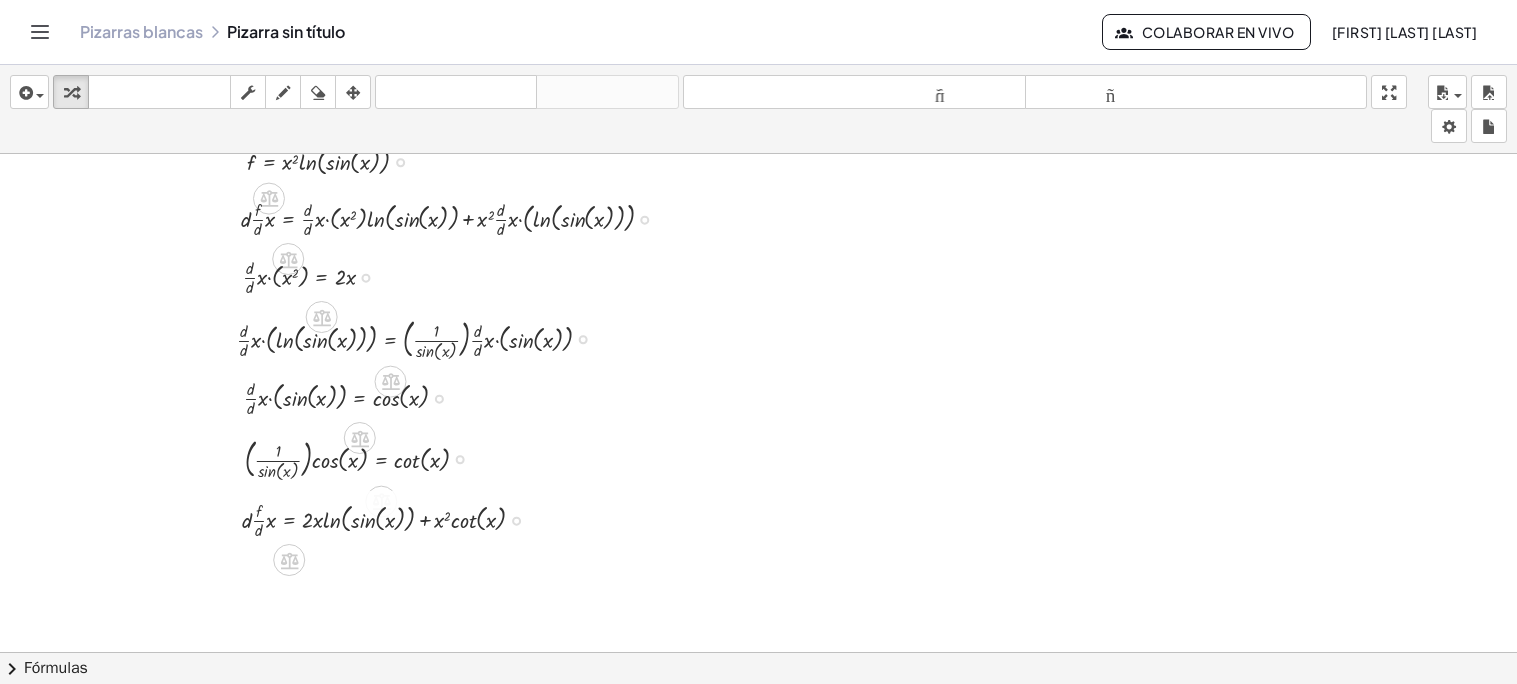 click at bounding box center [874, 633] 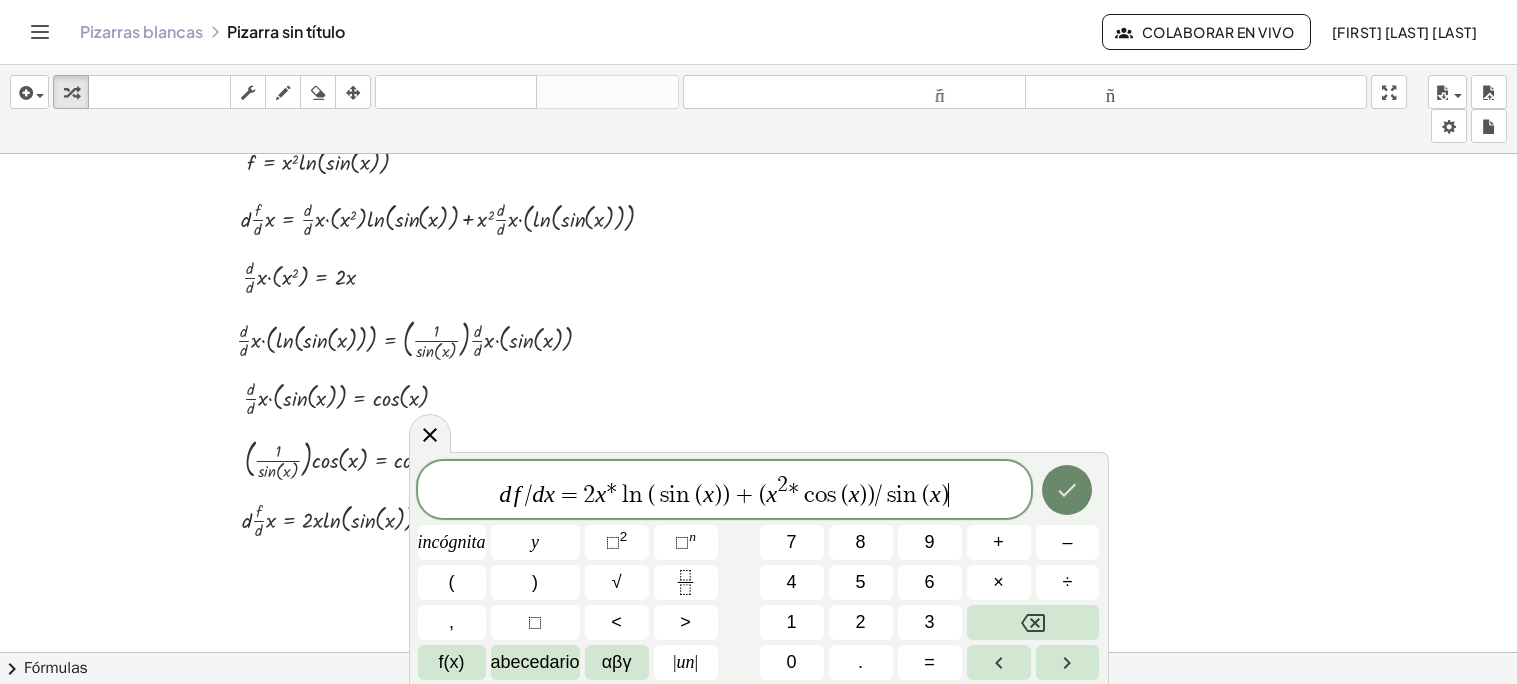 click 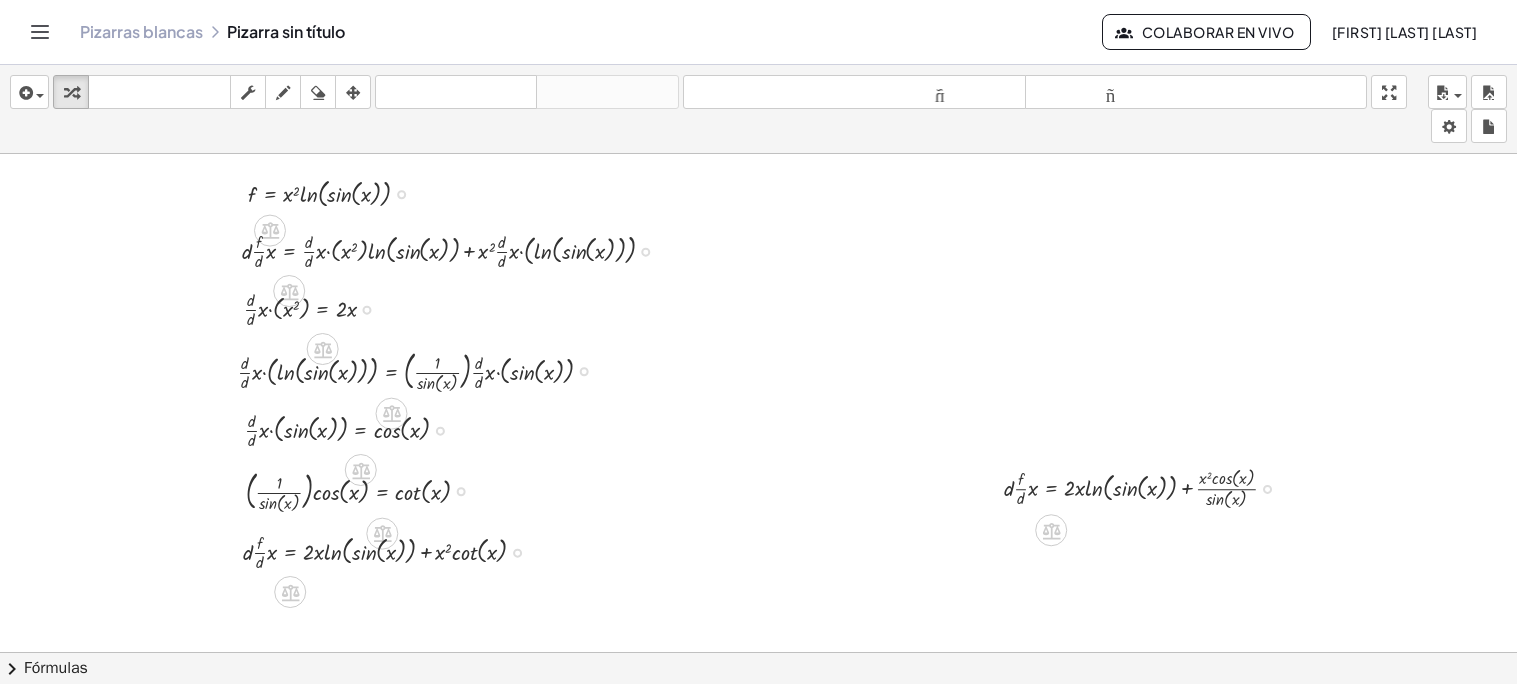 scroll, scrollTop: 0, scrollLeft: 14, axis: horizontal 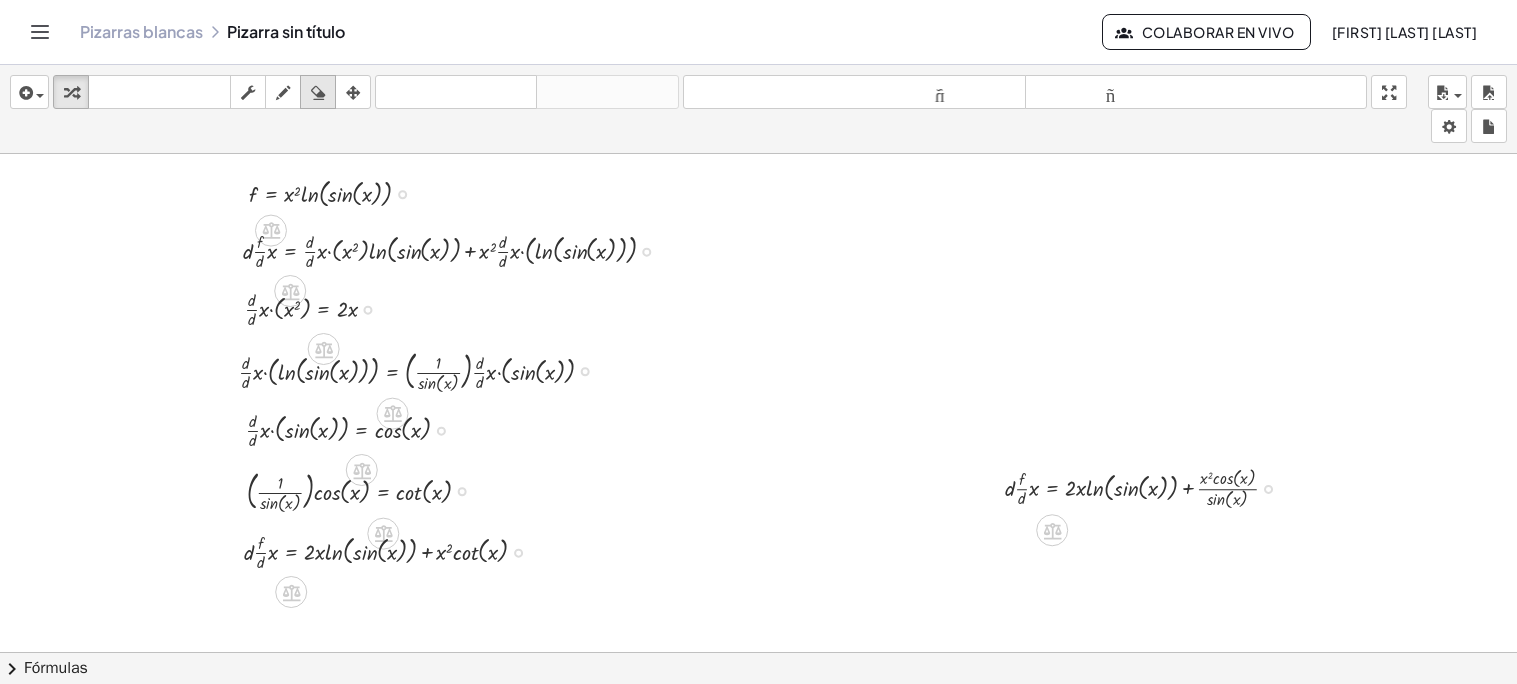 click at bounding box center [318, 93] 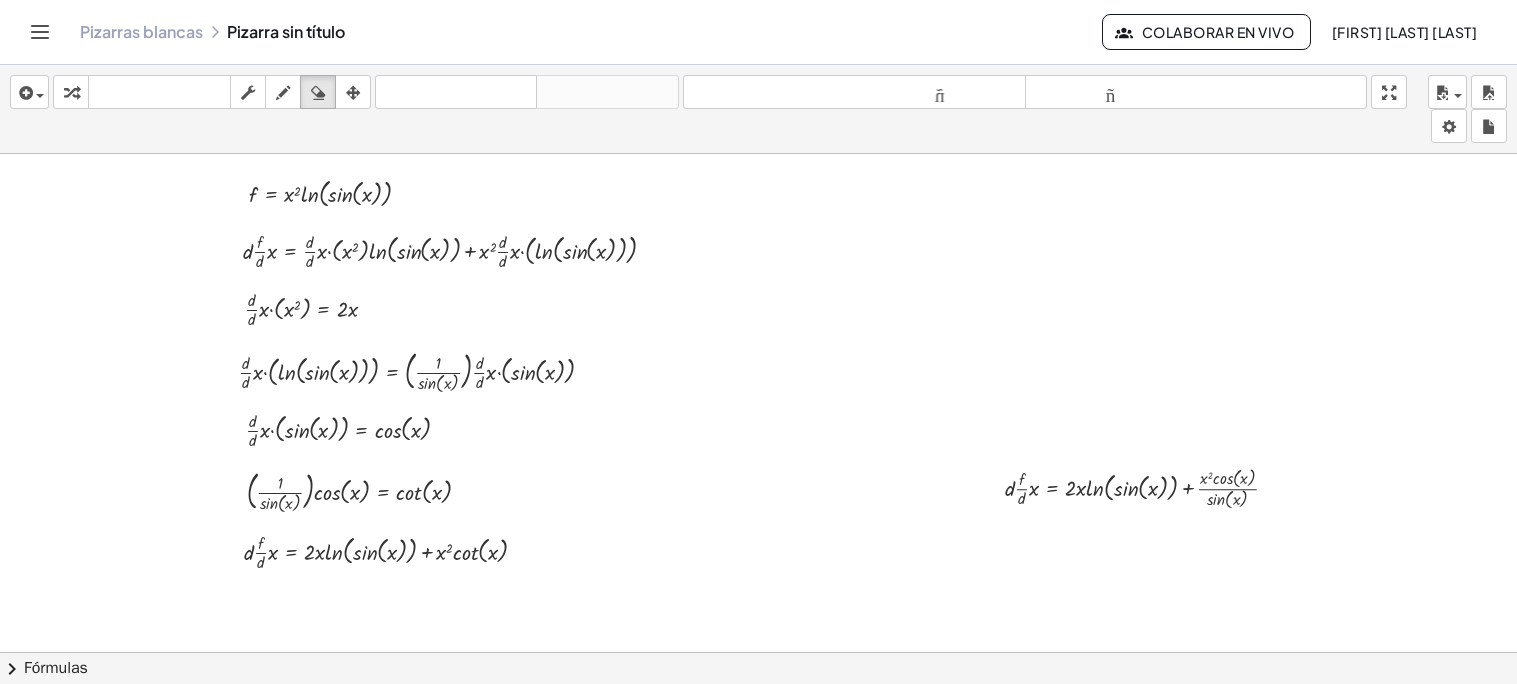 click at bounding box center [876, 665] 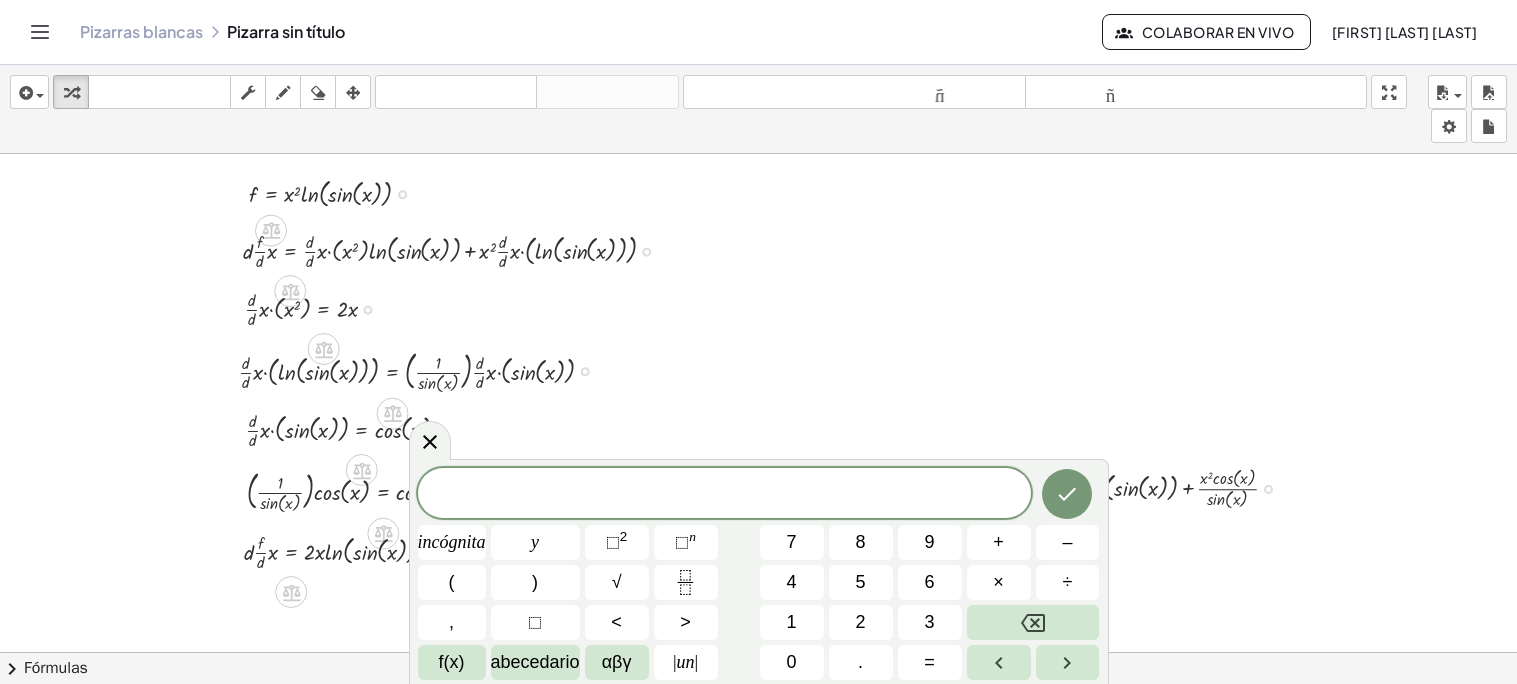 scroll, scrollTop: 0, scrollLeft: 18, axis: horizontal 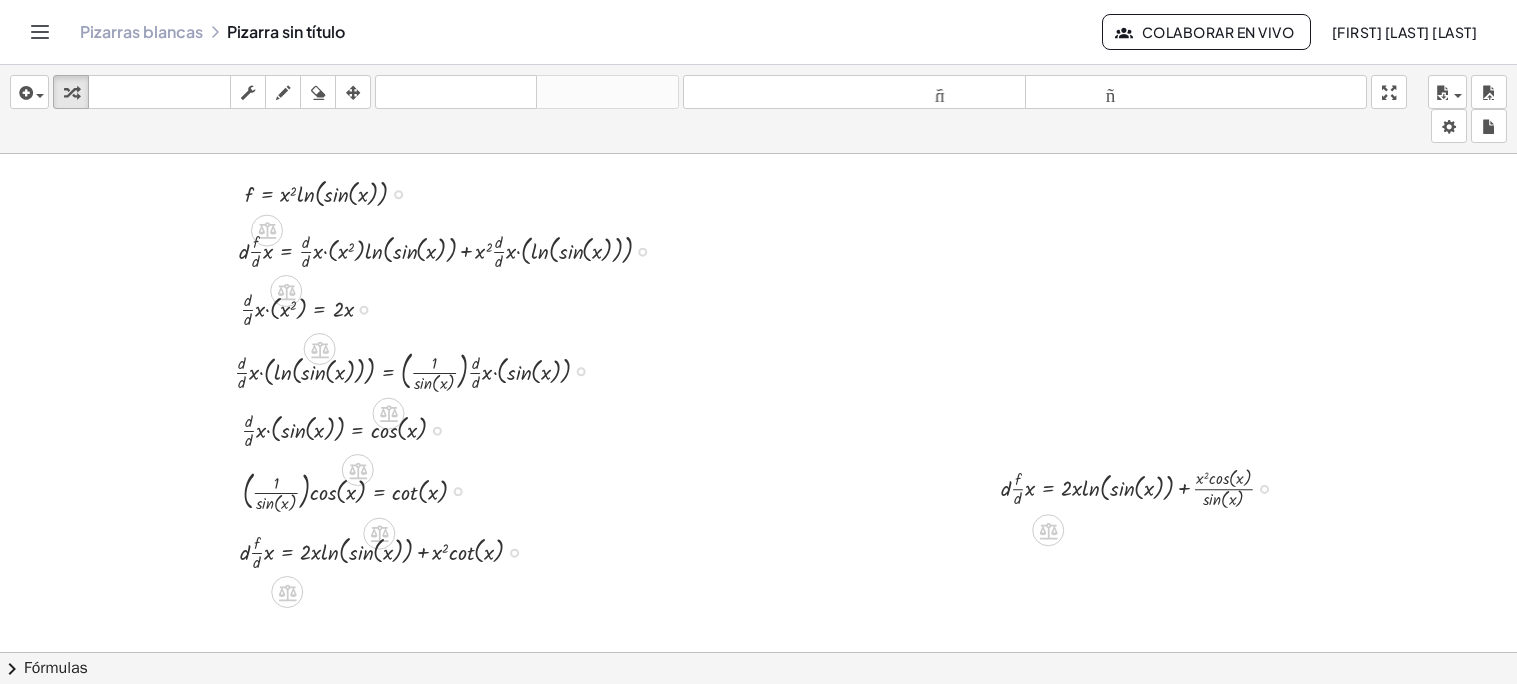 click at bounding box center (872, 665) 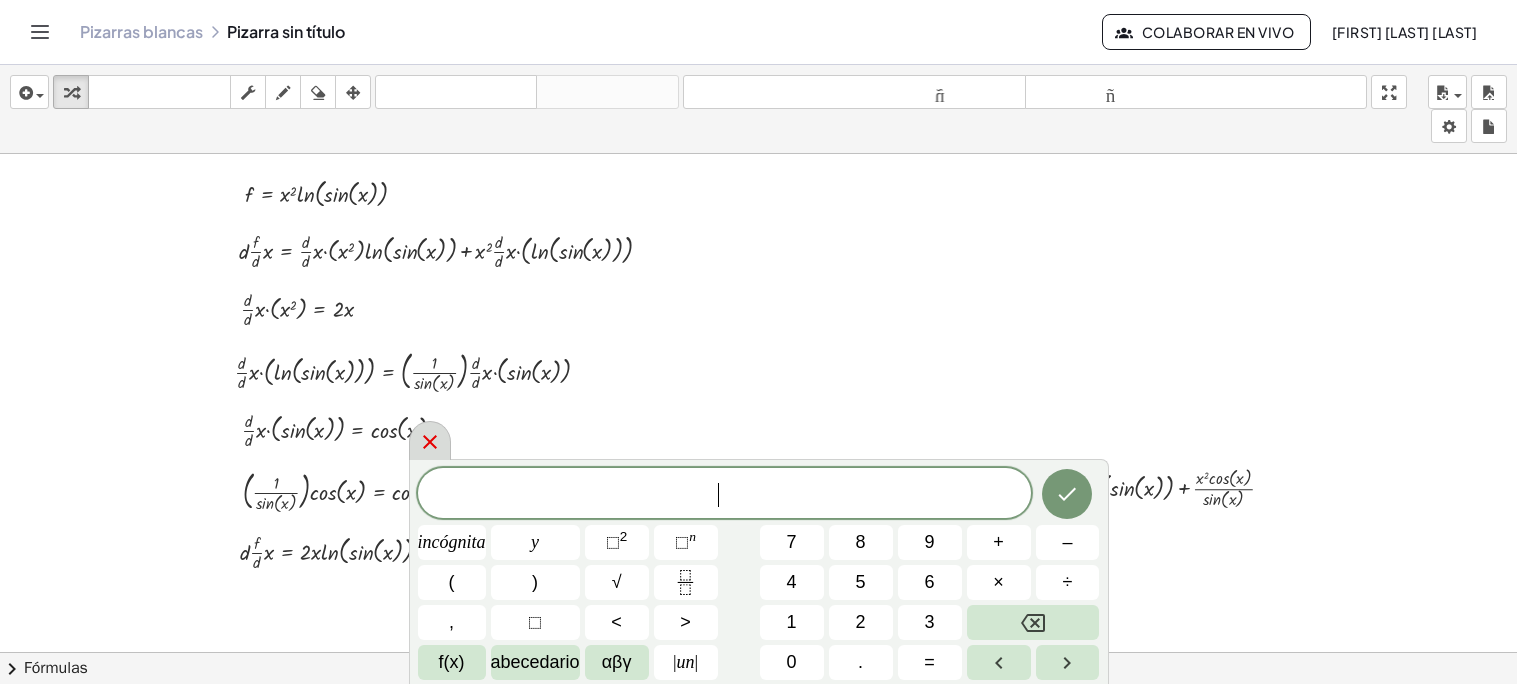 click 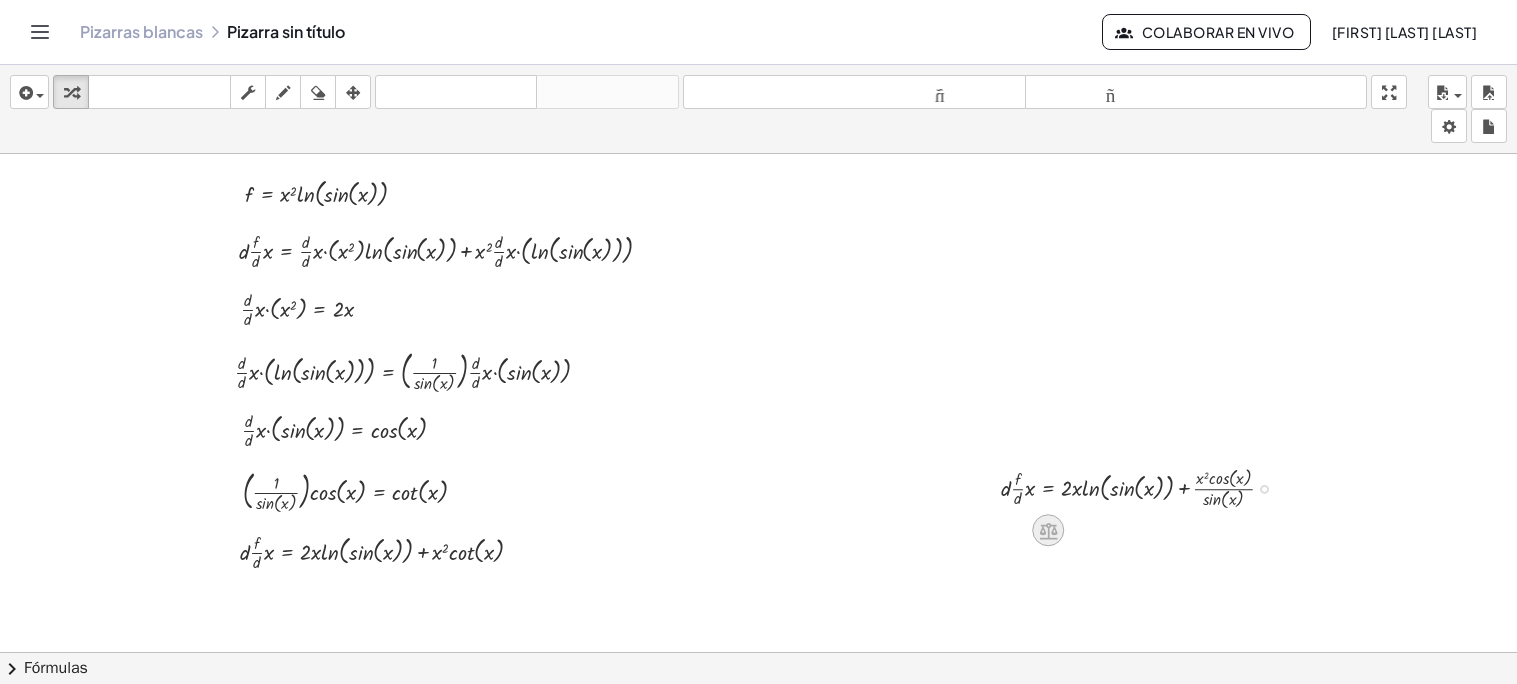 click 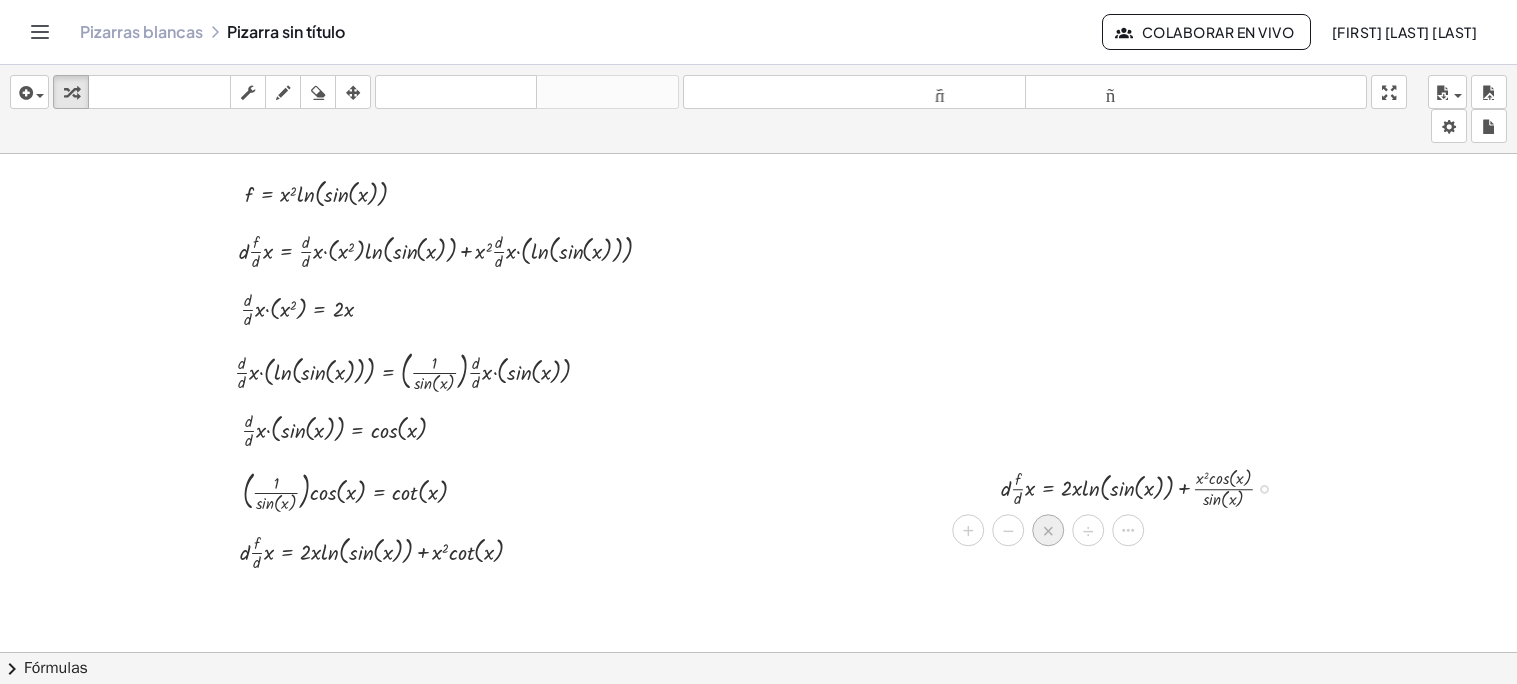 click on "×" at bounding box center [1048, 531] 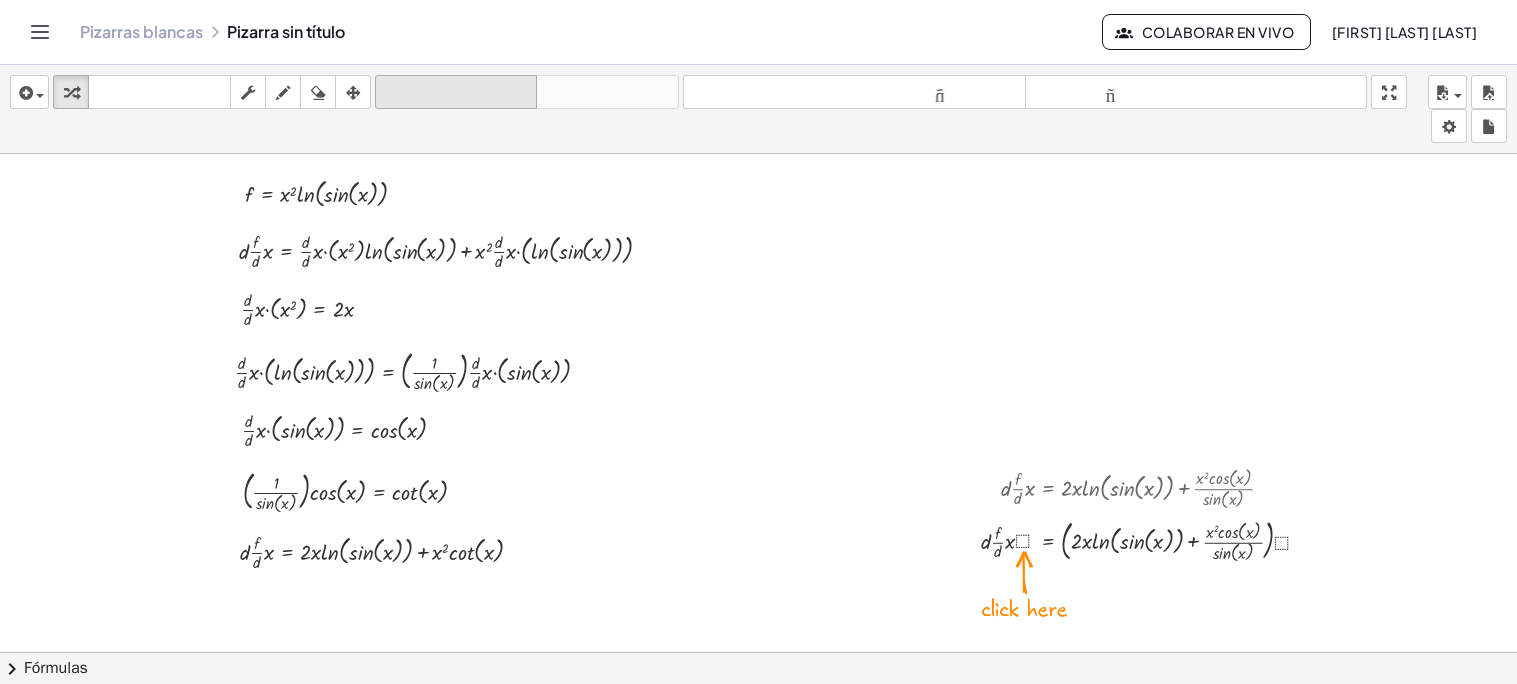 click on "deshacer" at bounding box center [456, 92] 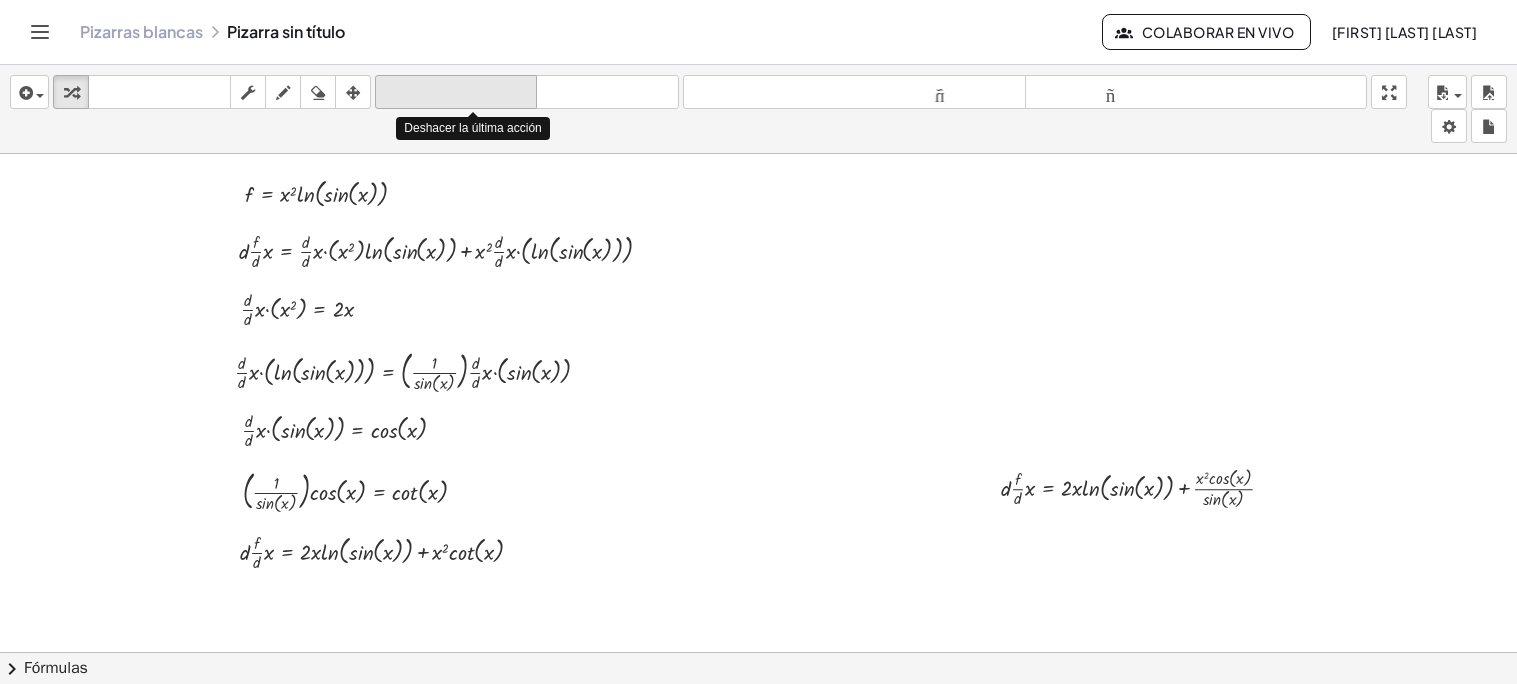 click on "deshacer" at bounding box center (456, 92) 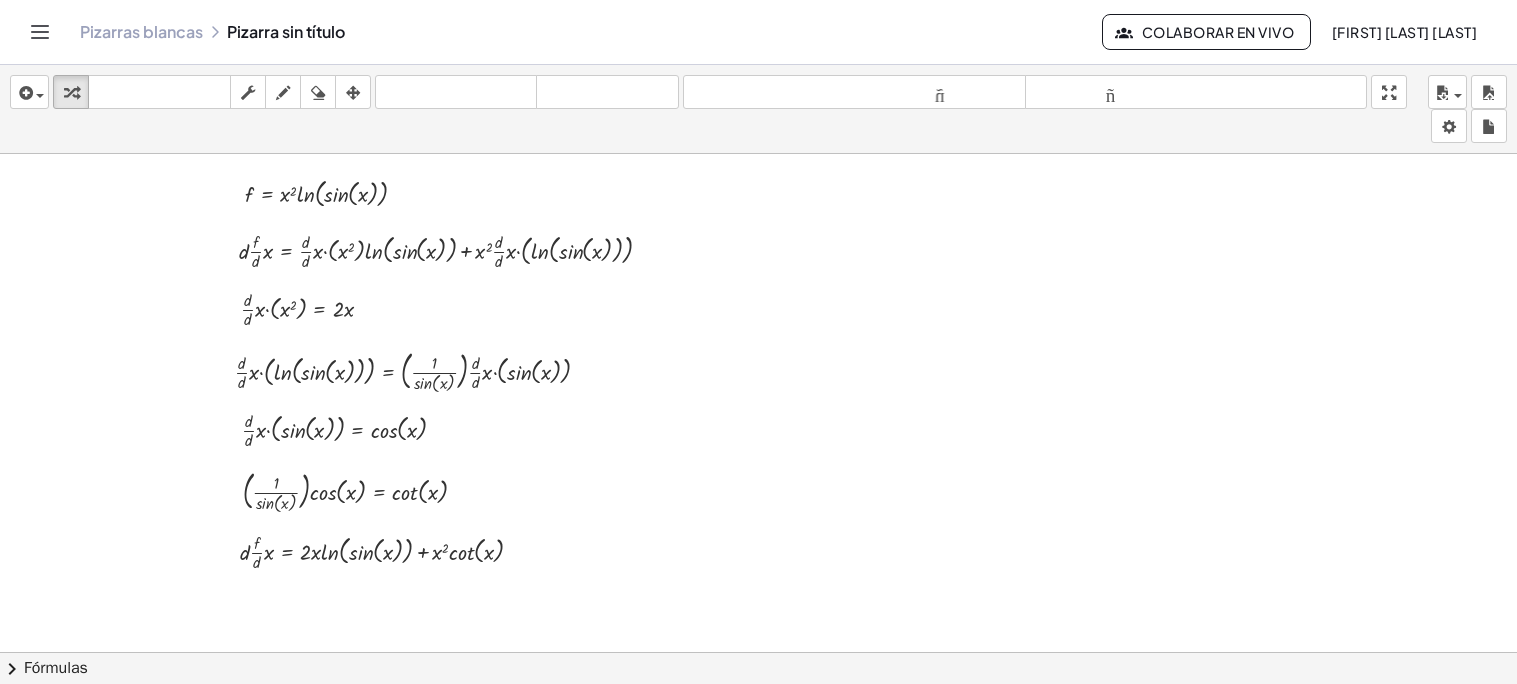click at bounding box center [872, 665] 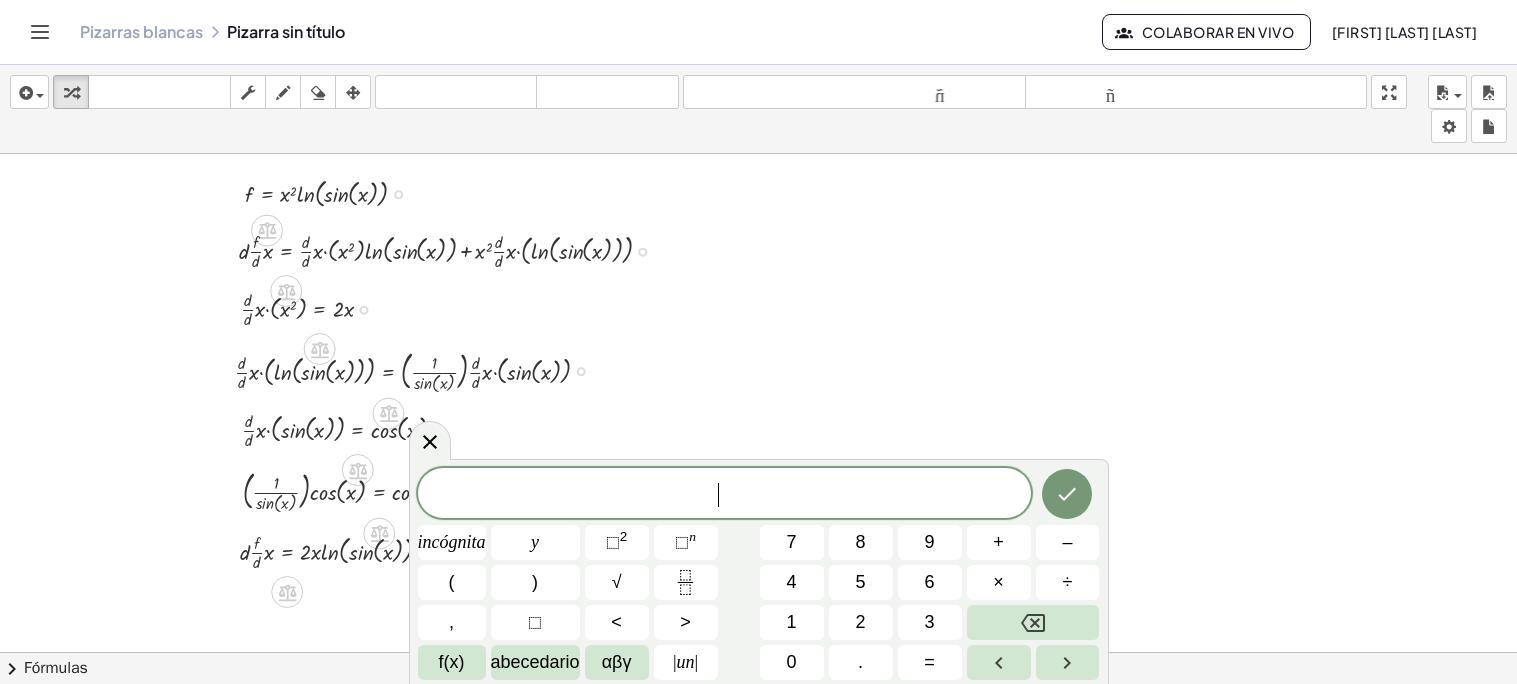 click on "5" at bounding box center [861, 582] 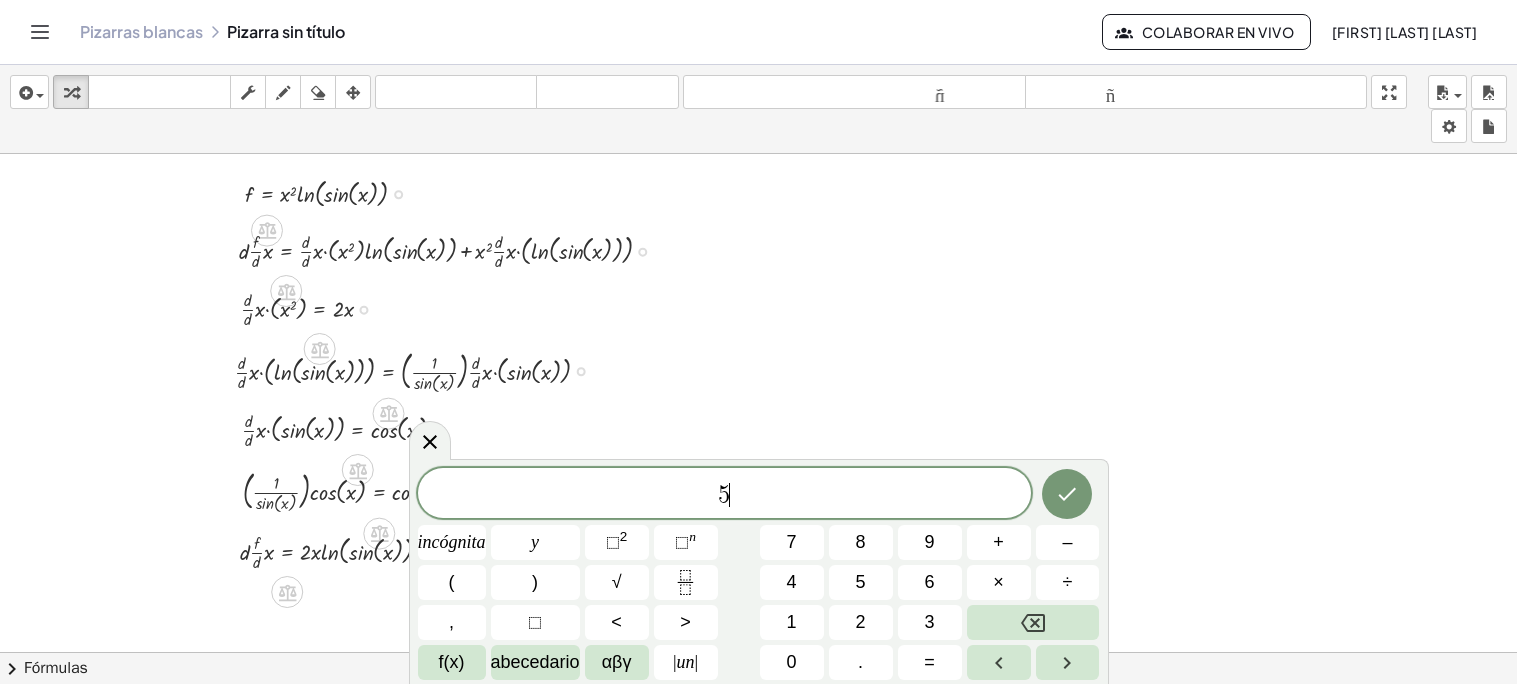 click on "5" at bounding box center (861, 582) 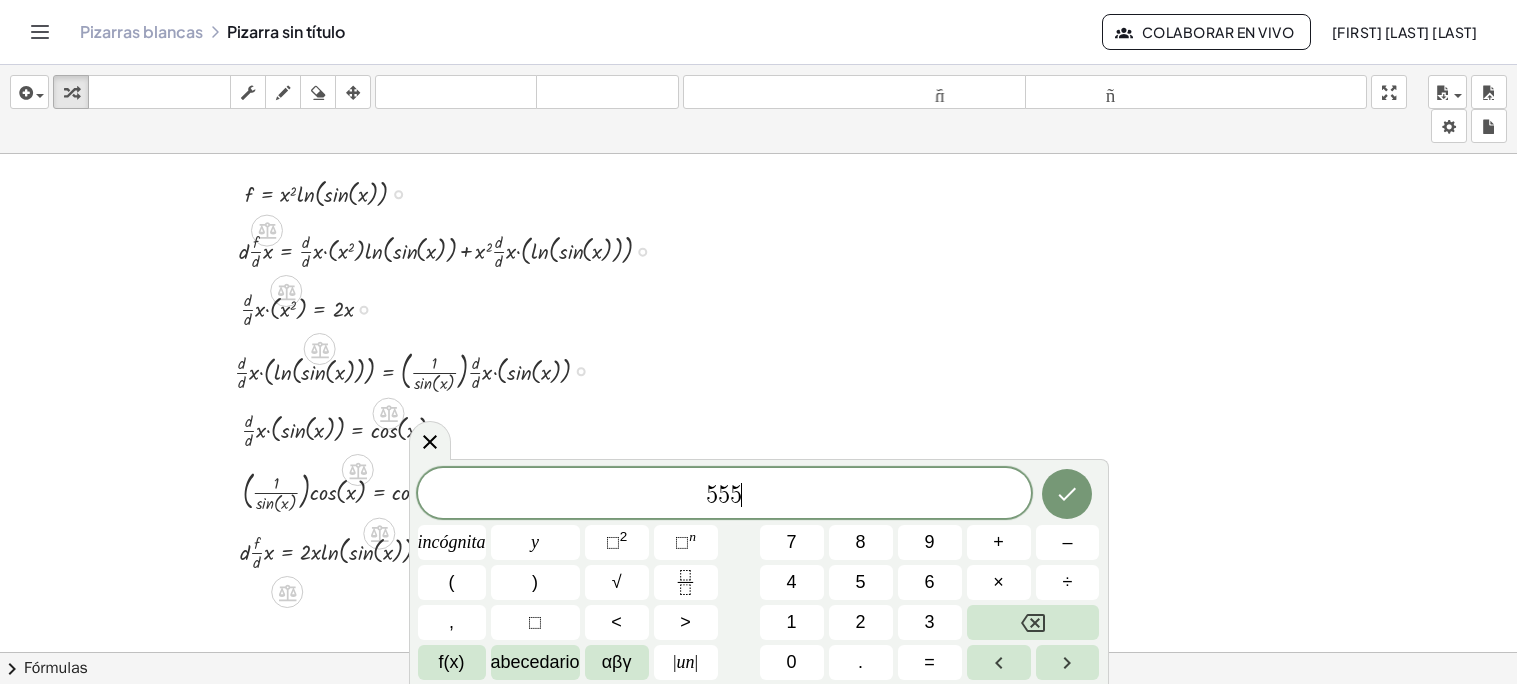 click on "5" at bounding box center [861, 582] 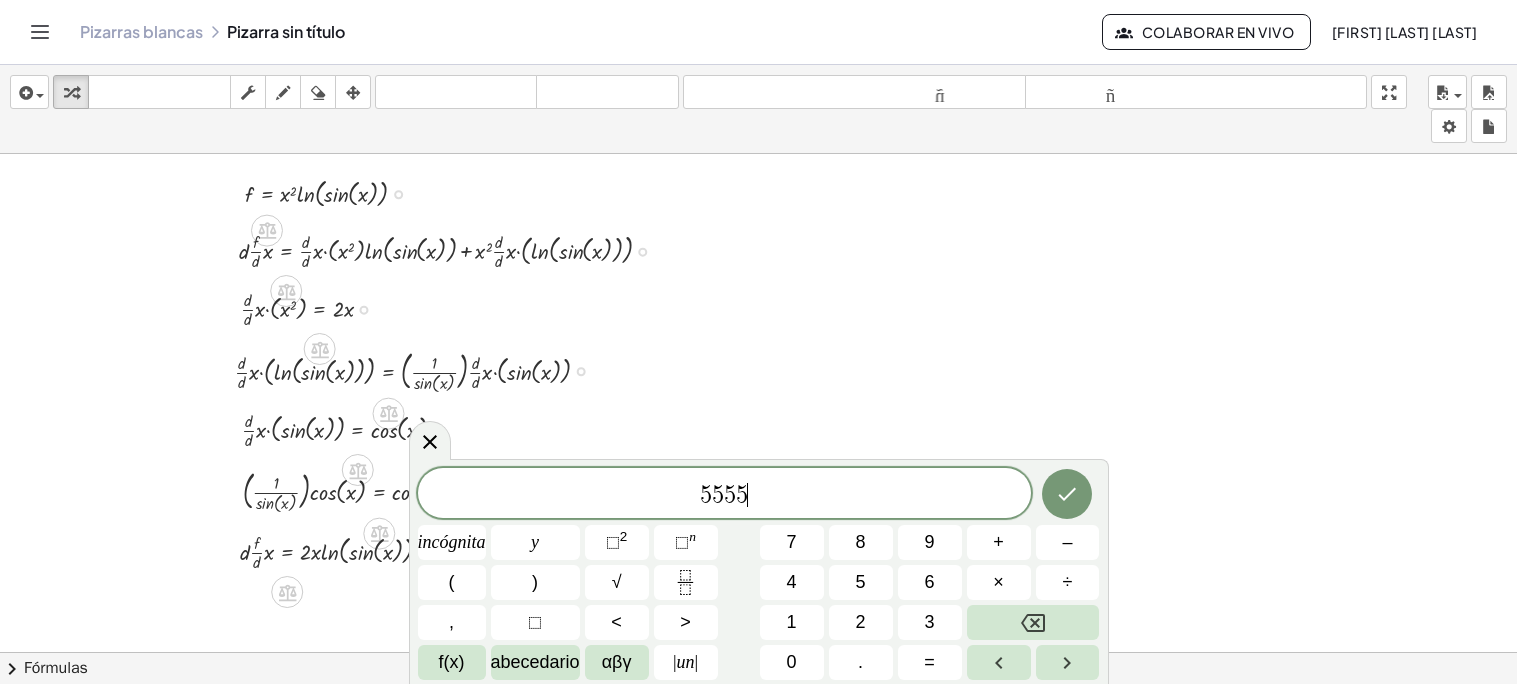 click on "5" at bounding box center (861, 582) 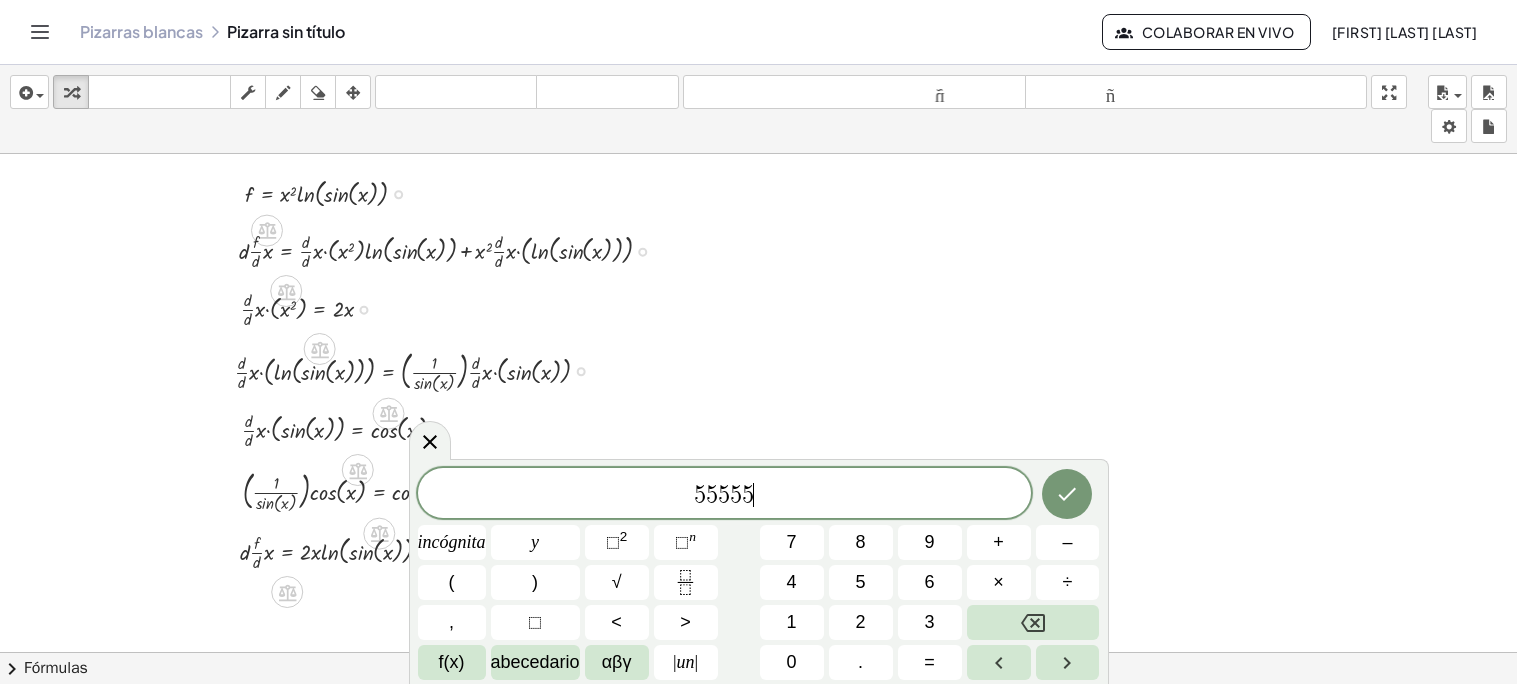 click on "5" at bounding box center (861, 582) 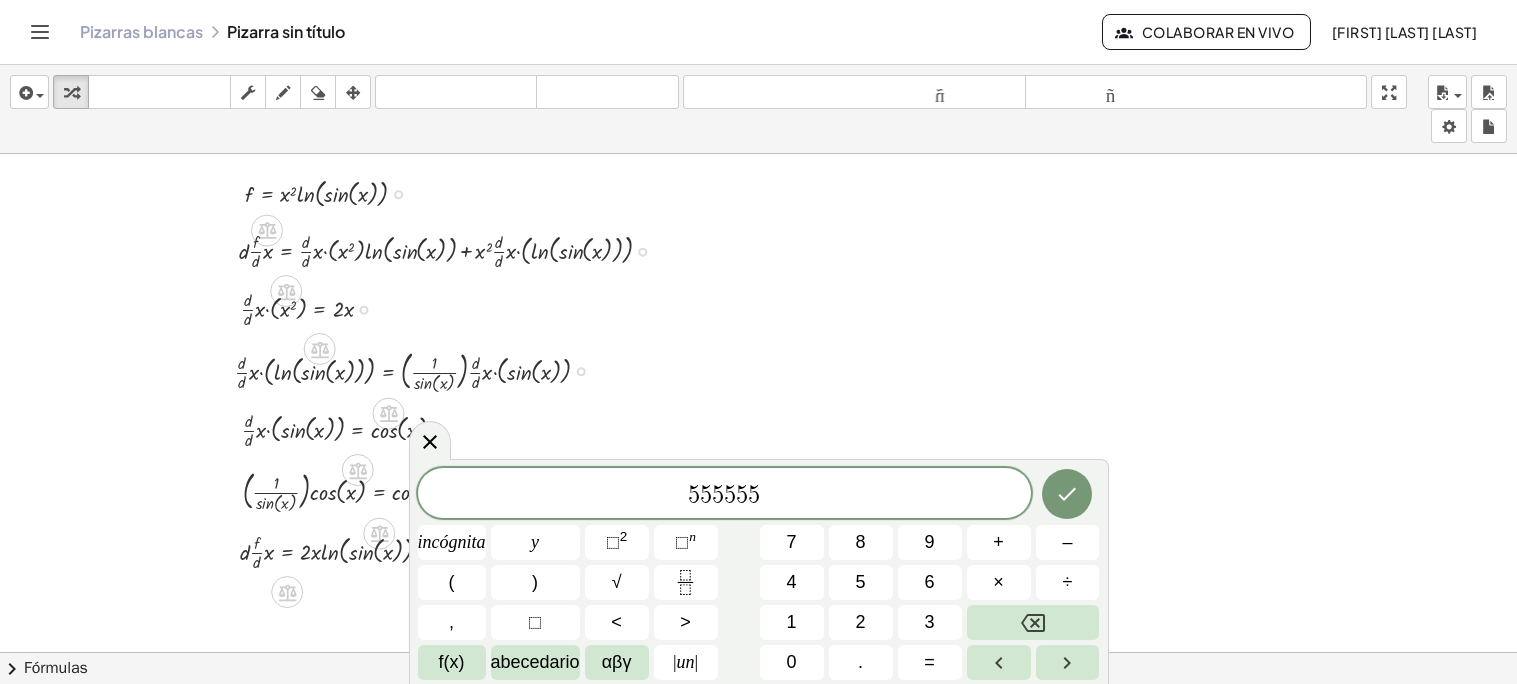 click at bounding box center [1033, 622] 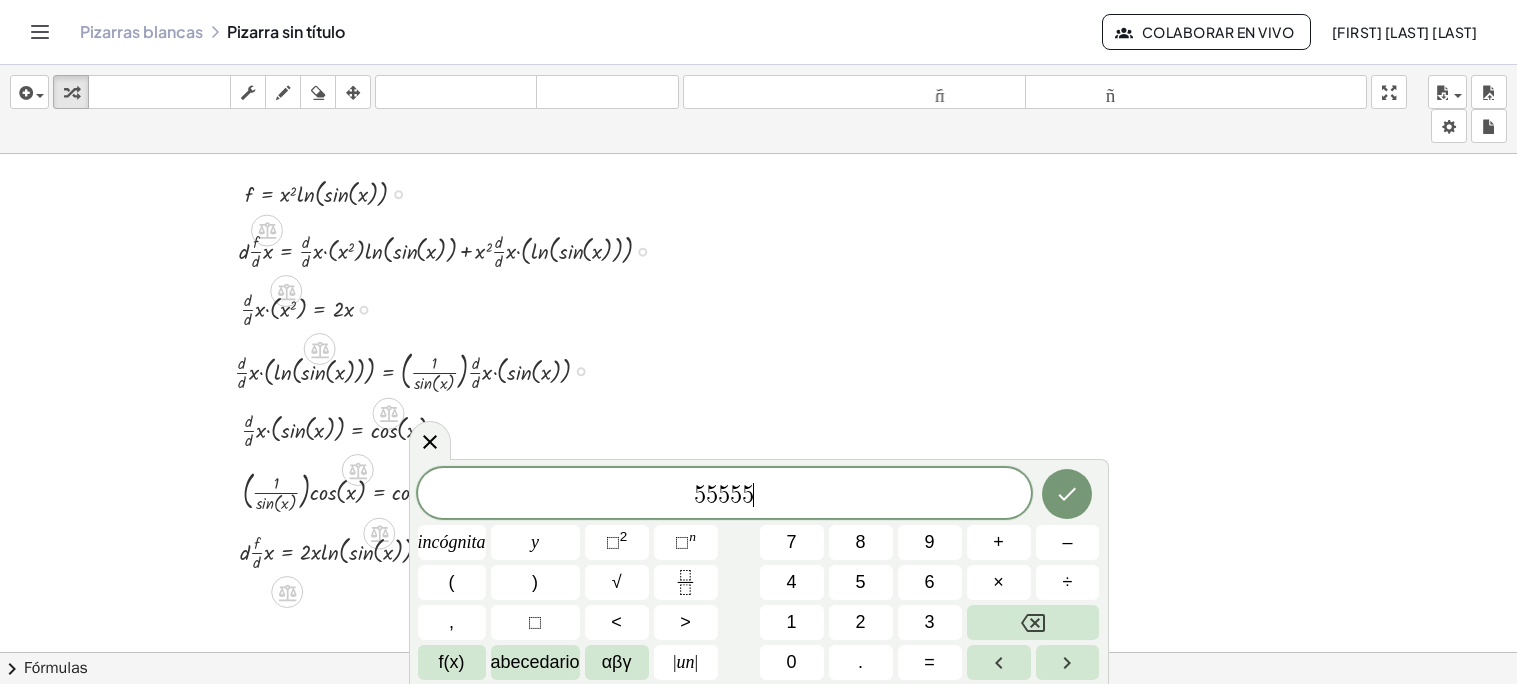 click at bounding box center [1033, 622] 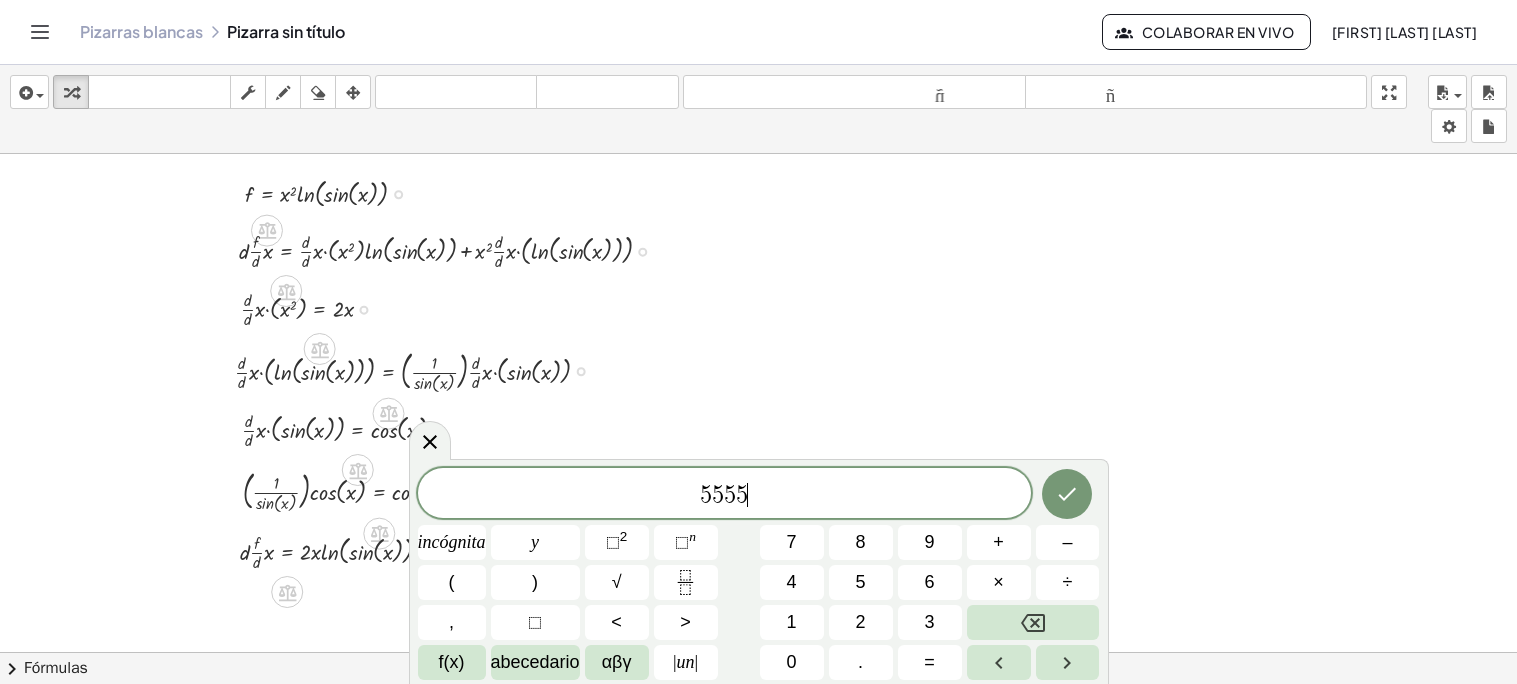 click at bounding box center [1033, 622] 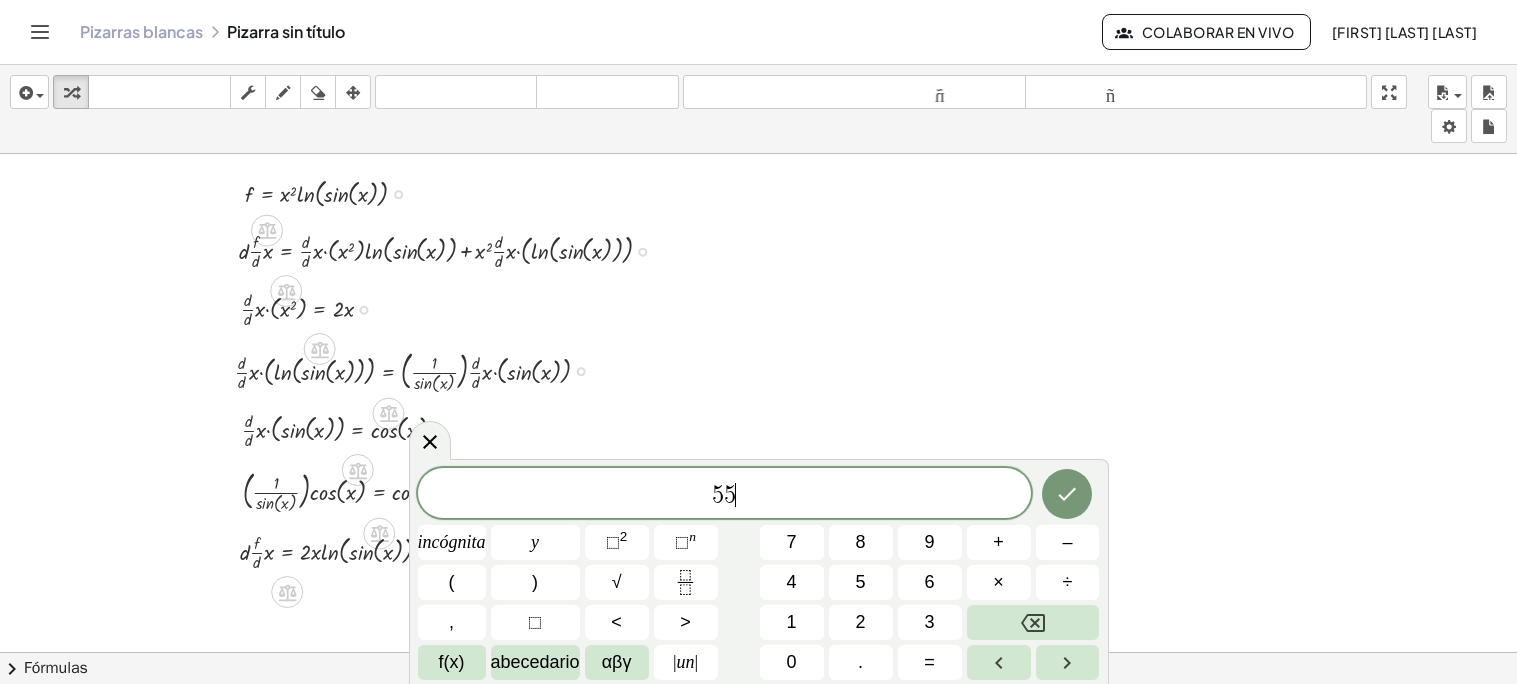 click at bounding box center (1033, 622) 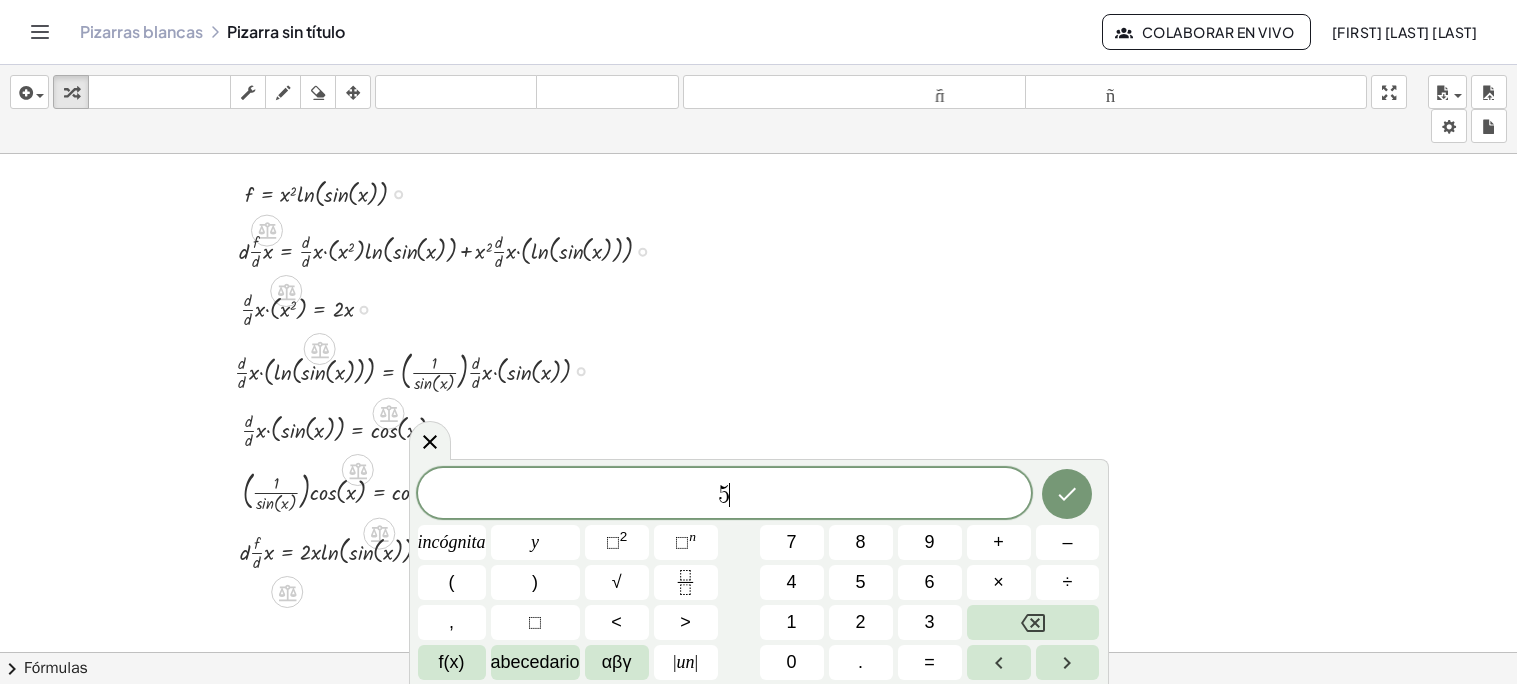 click on "×" at bounding box center [998, 582] 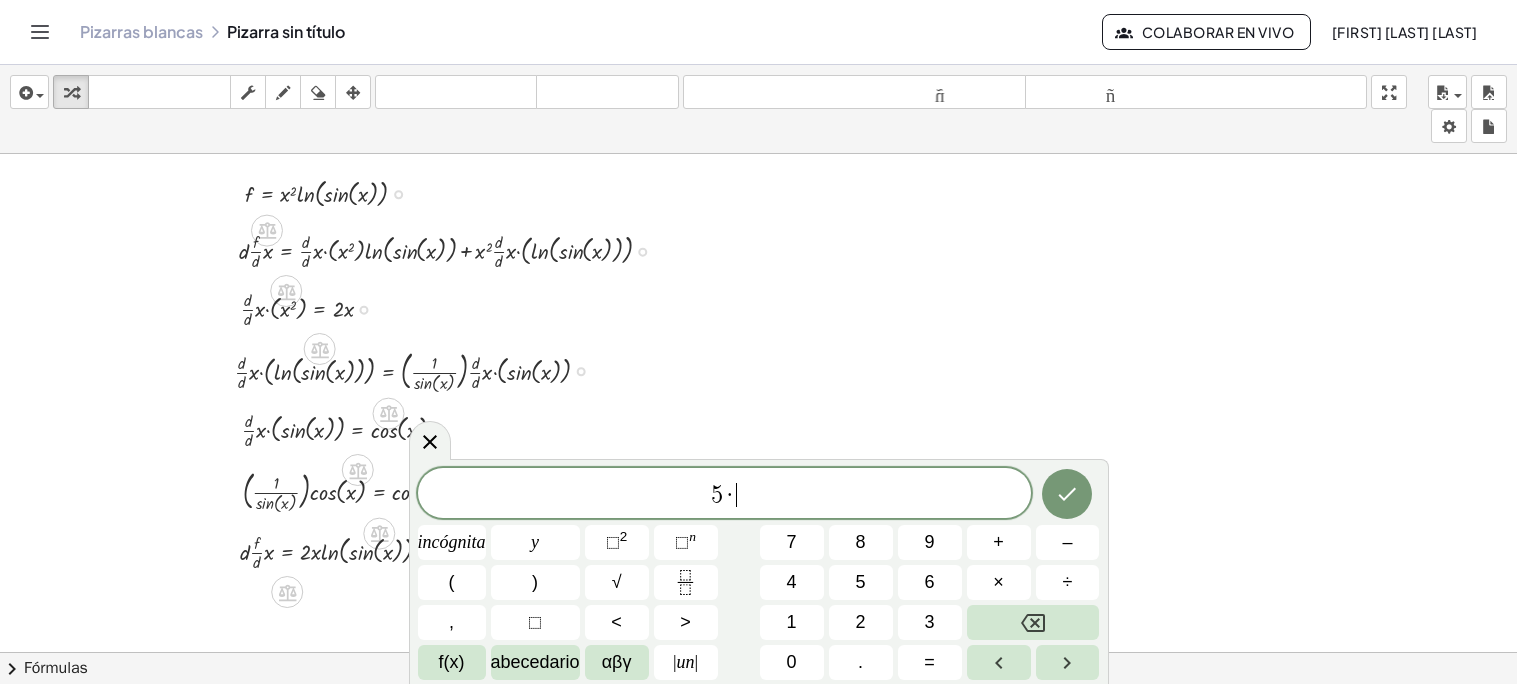 click on "5" at bounding box center [861, 582] 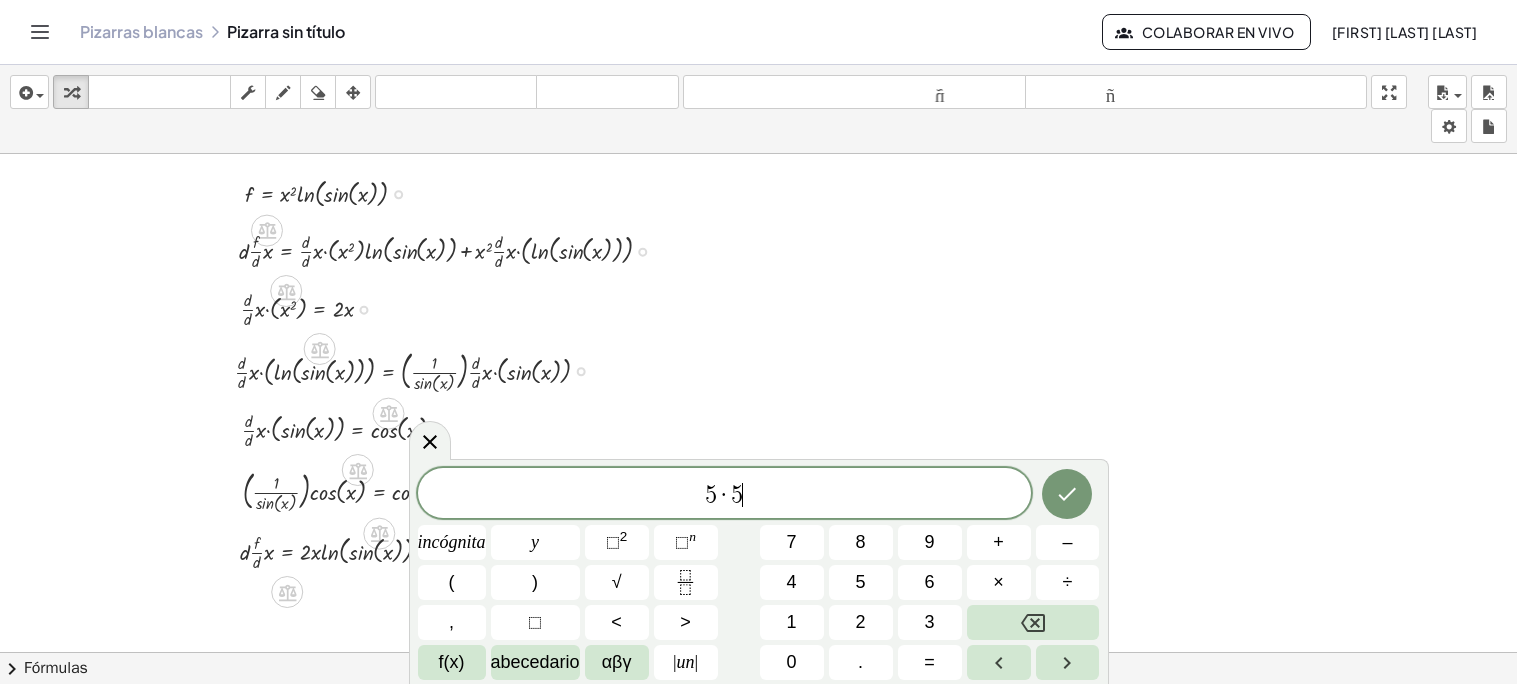 click on "×" at bounding box center (998, 582) 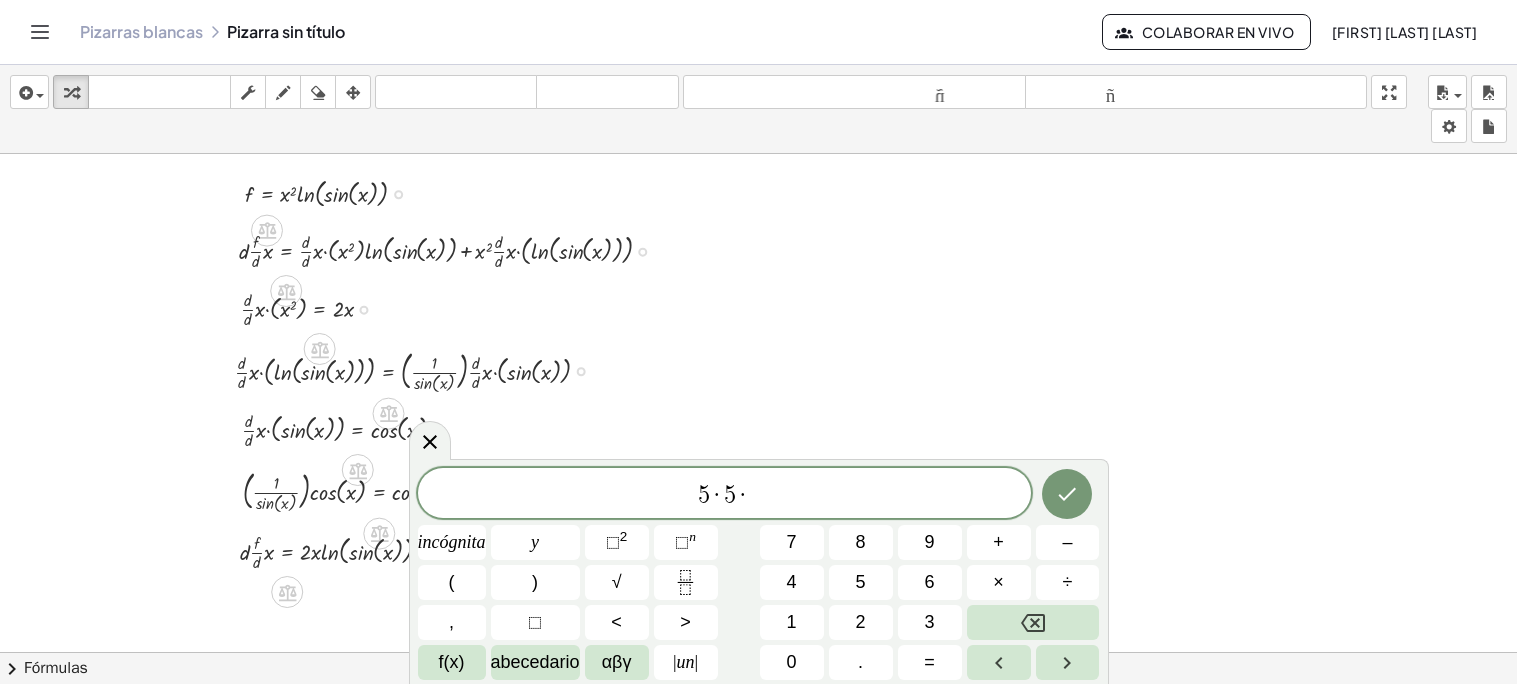 click on "5" at bounding box center [861, 582] 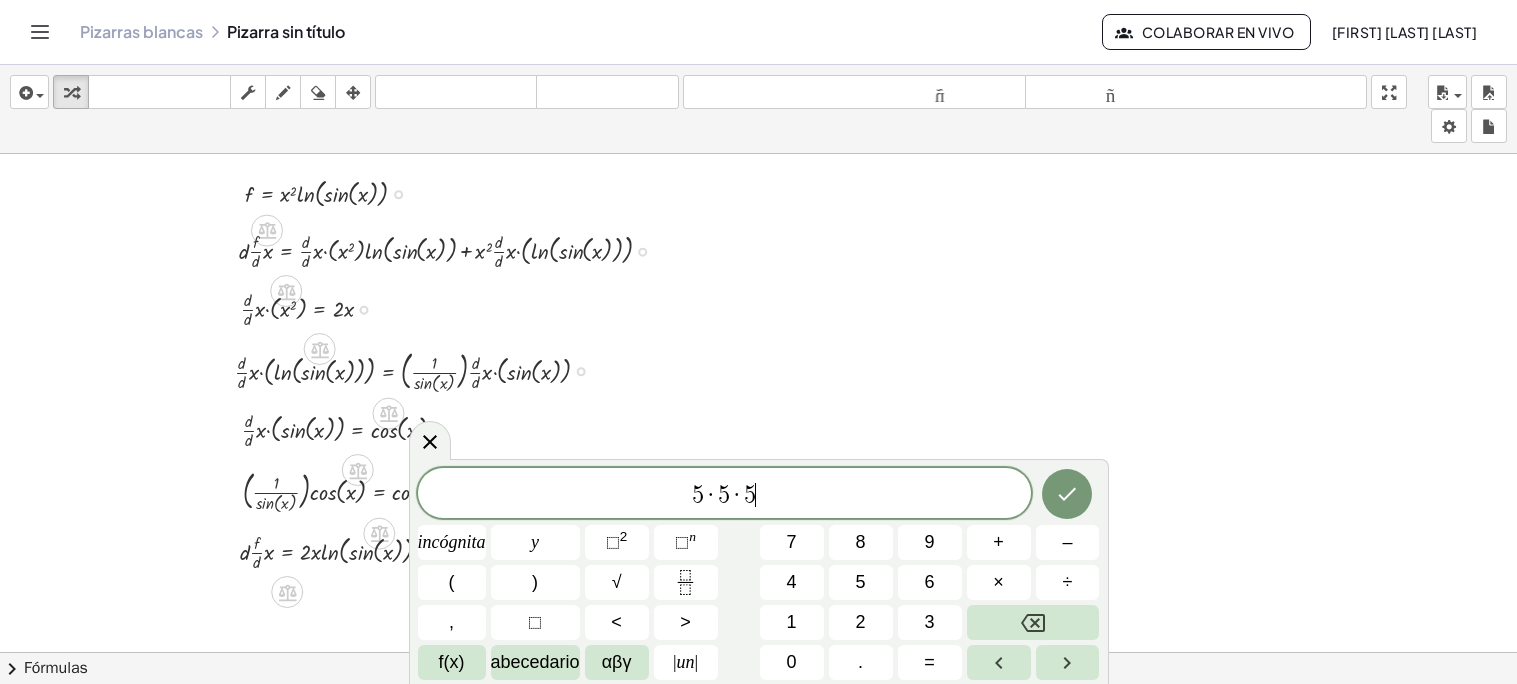click 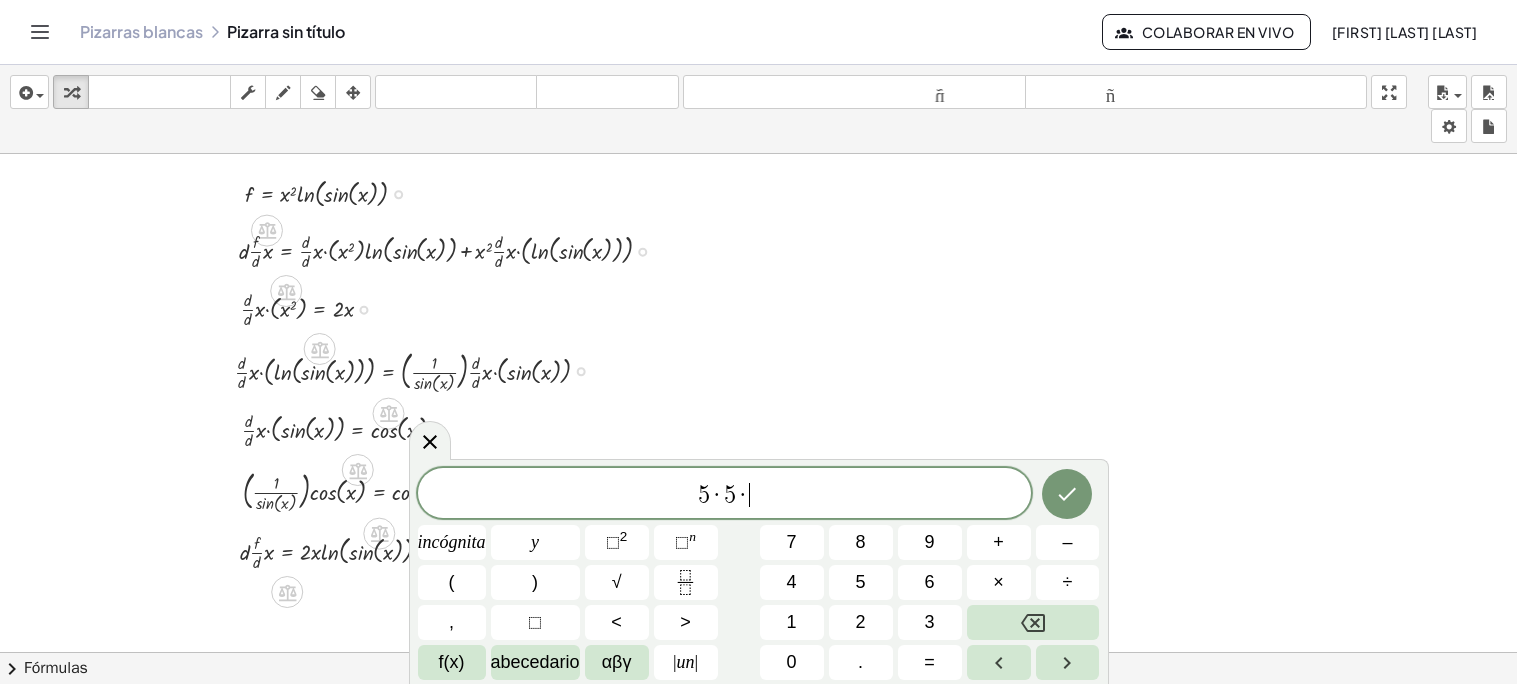 click at bounding box center [1033, 622] 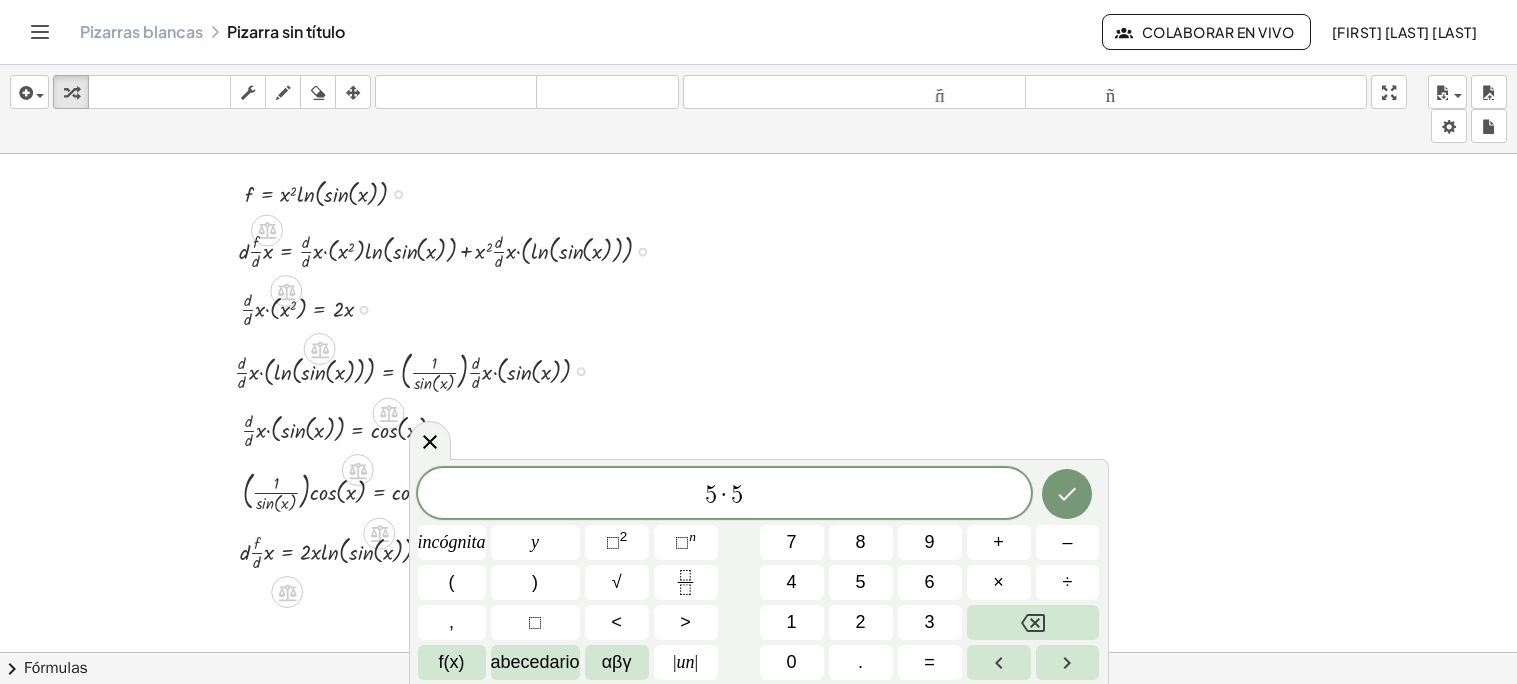 click at bounding box center (1067, 494) 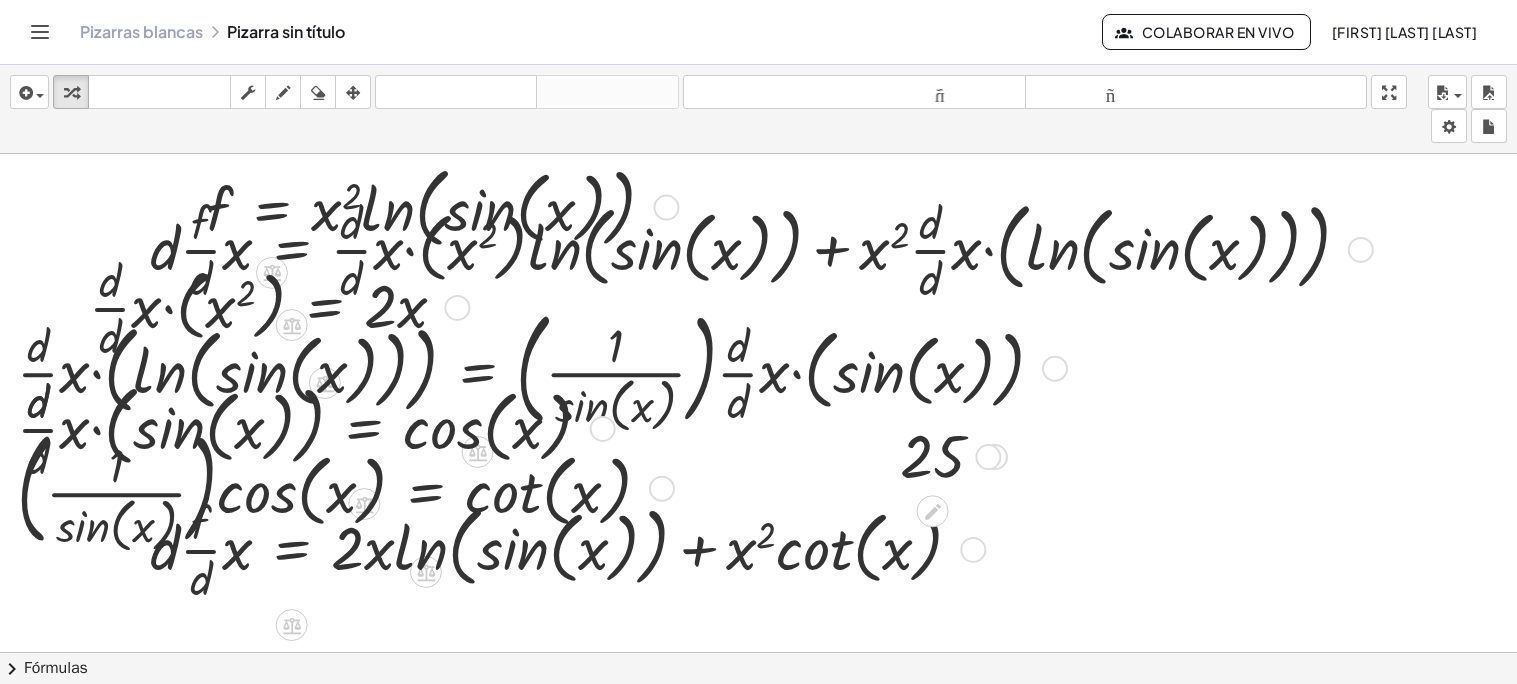 scroll, scrollTop: 0, scrollLeft: 16, axis: horizontal 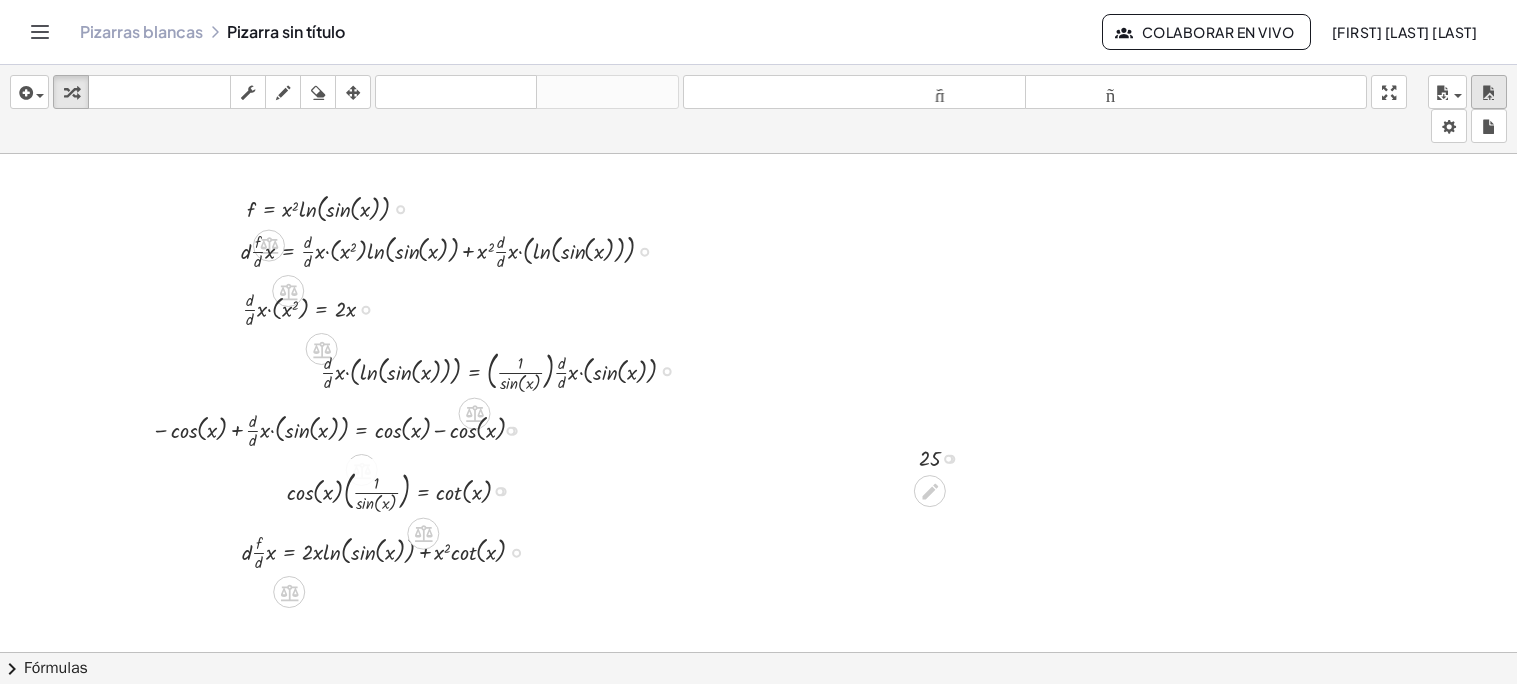 click at bounding box center [1489, 93] 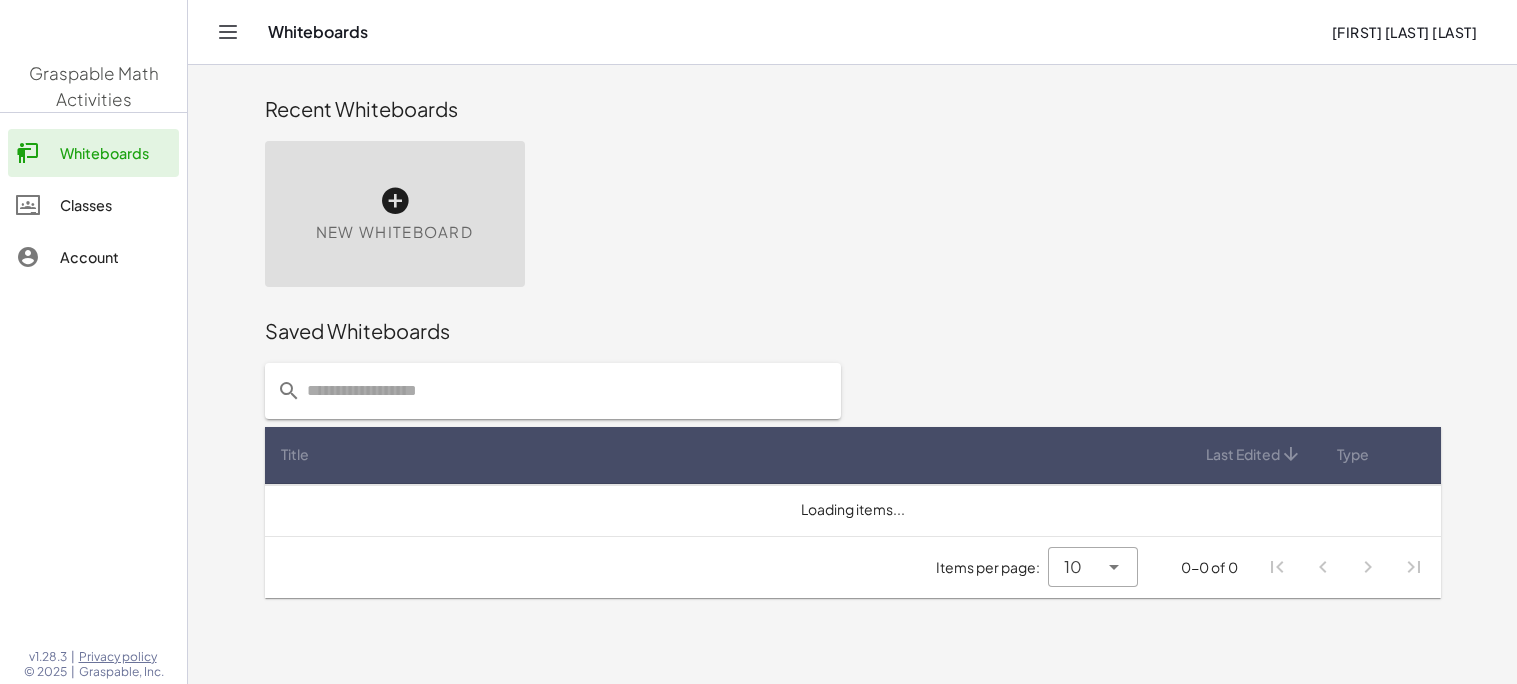 scroll, scrollTop: 0, scrollLeft: 0, axis: both 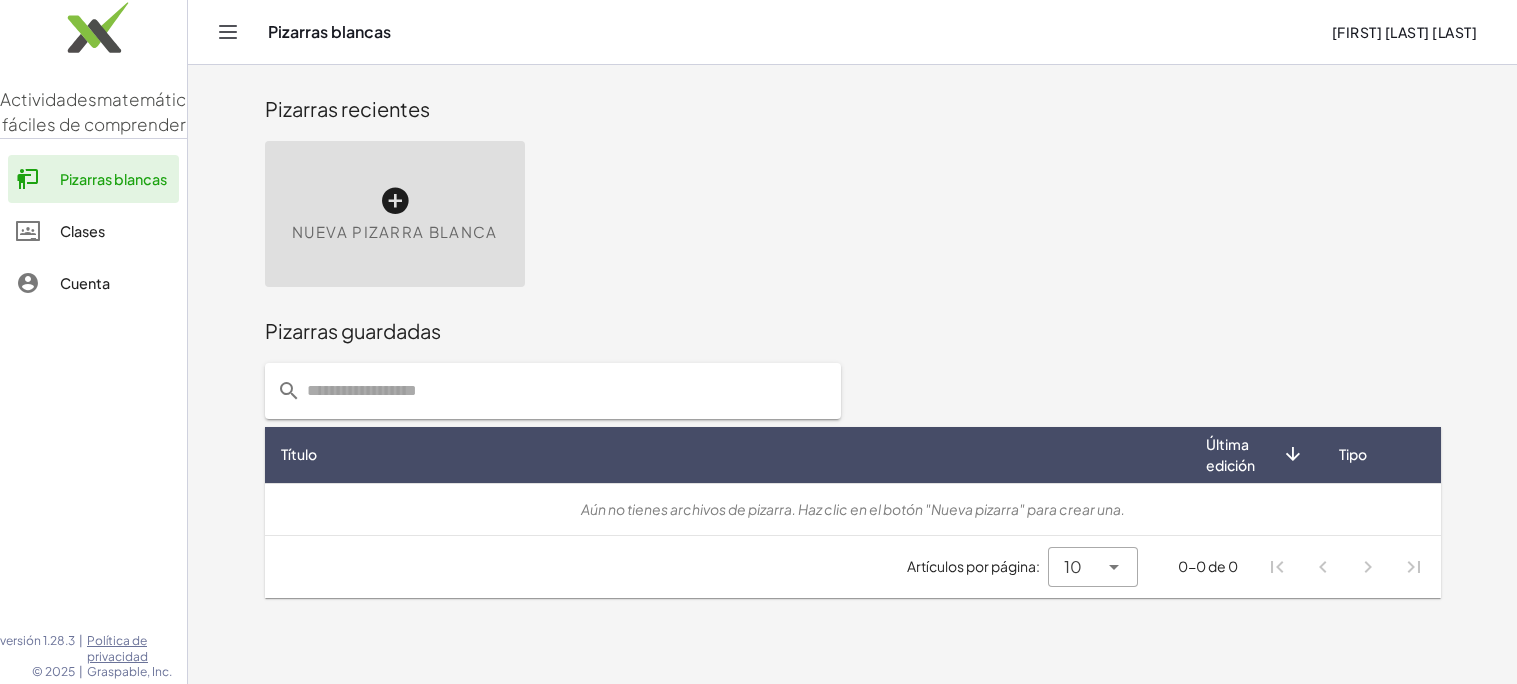 click on "Nueva pizarra blanca" at bounding box center (395, 214) 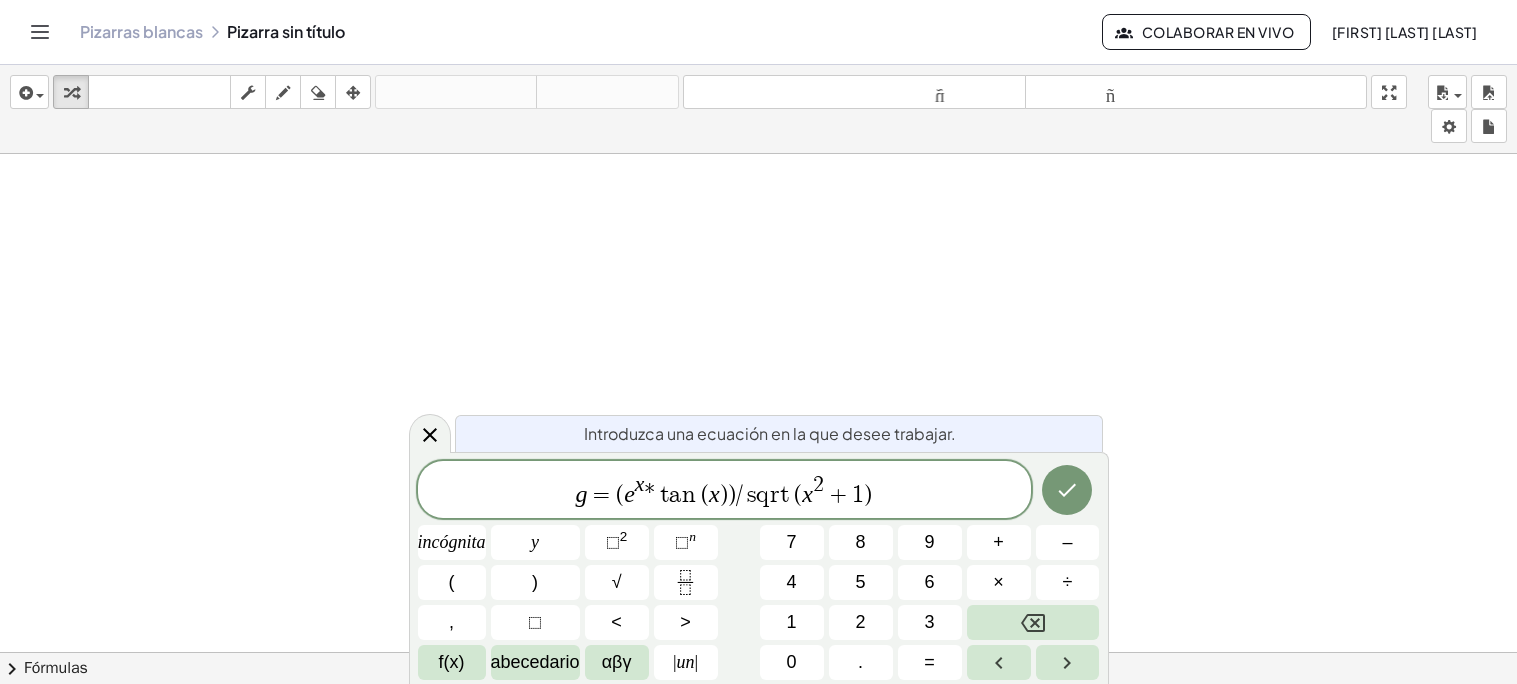 click at bounding box center [1067, 490] 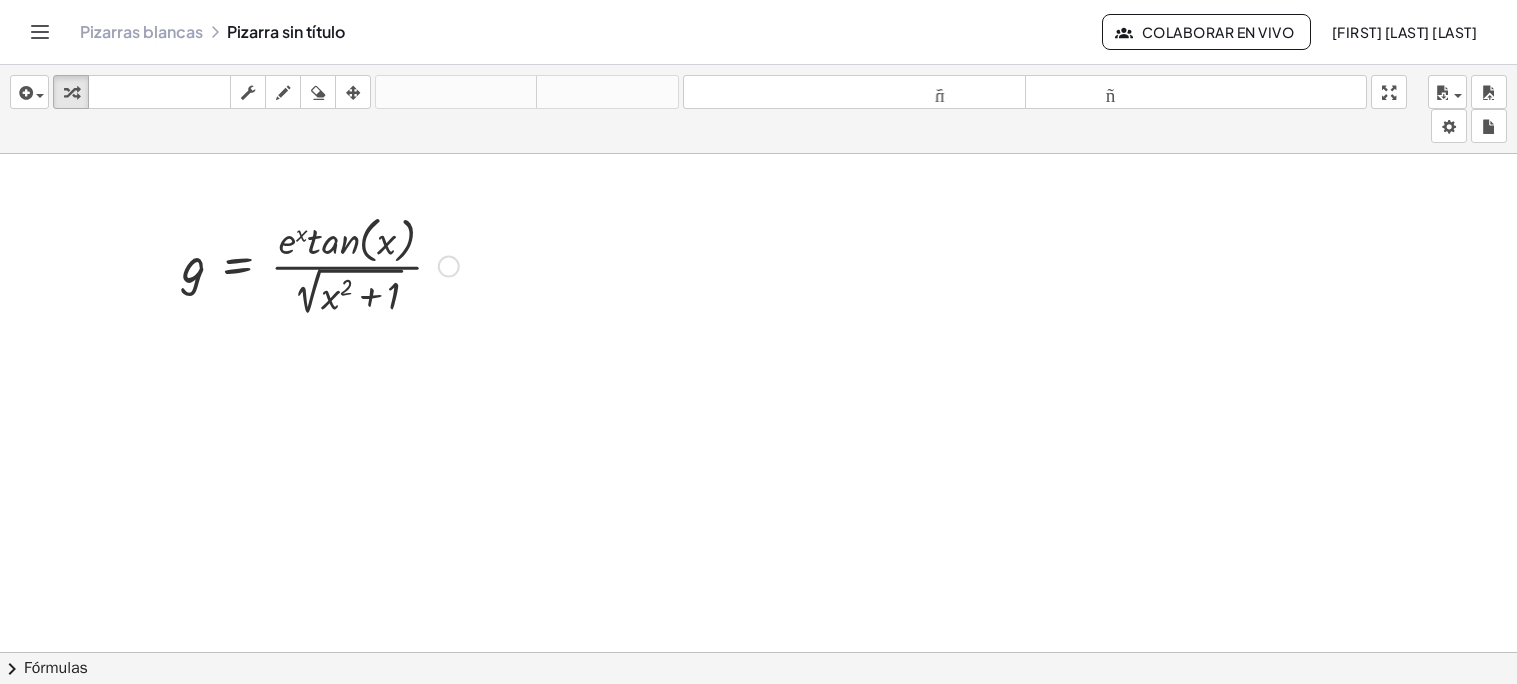 click at bounding box center (758, 665) 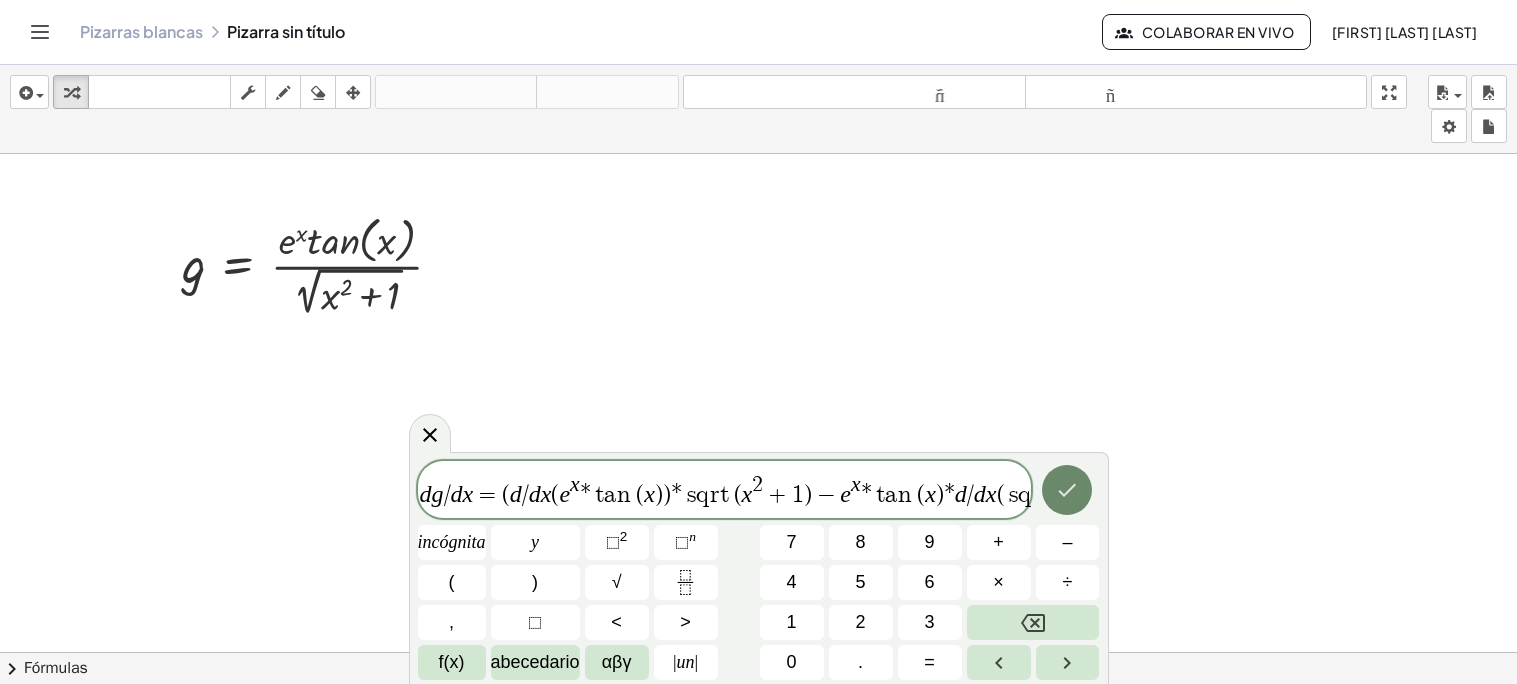 click 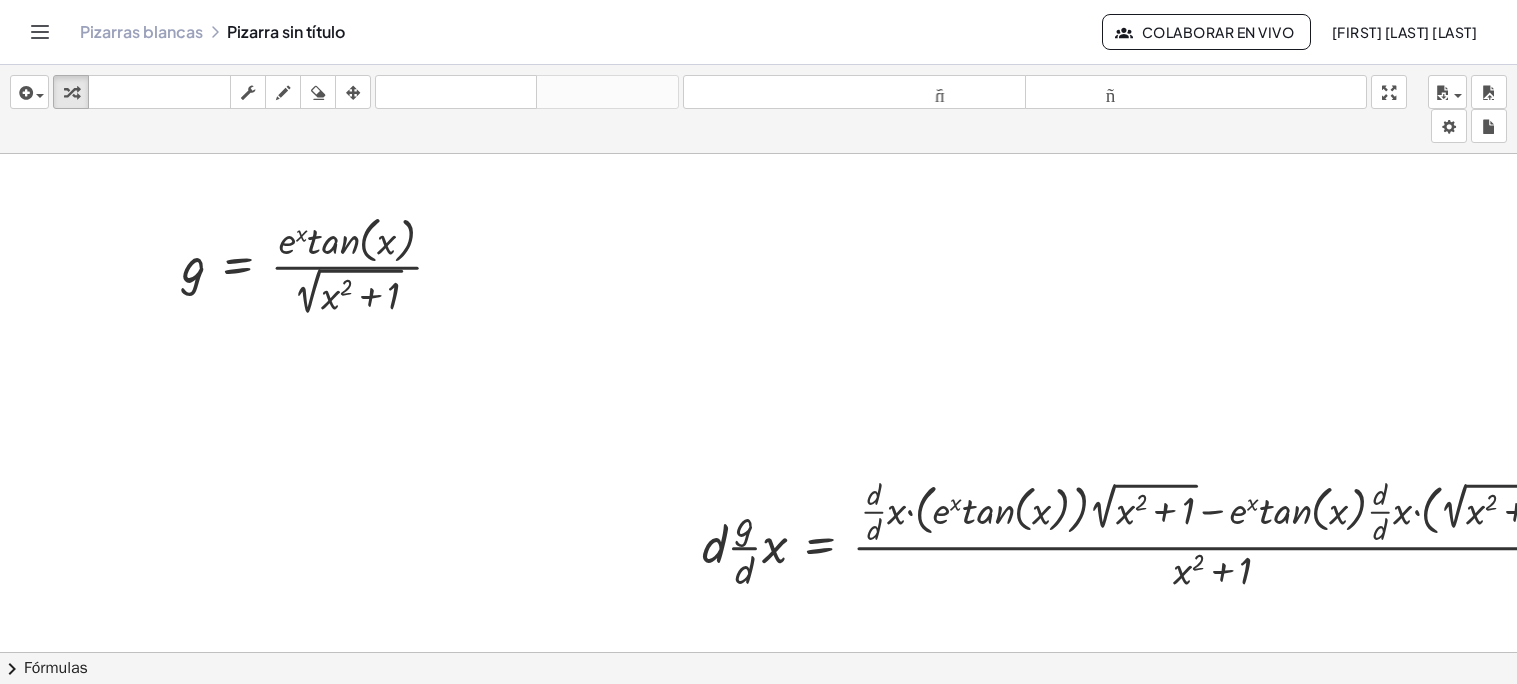 click at bounding box center (814, 665) 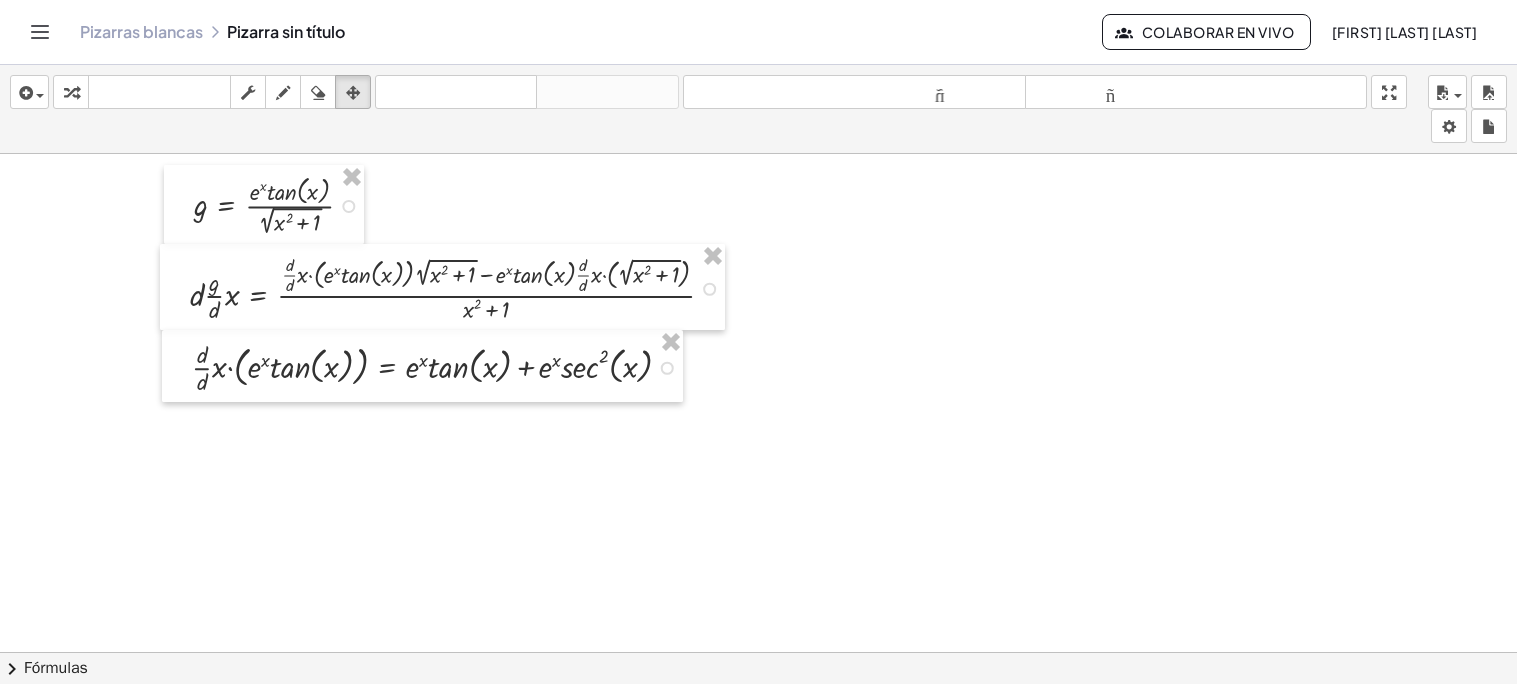 click at bounding box center (814, 665) 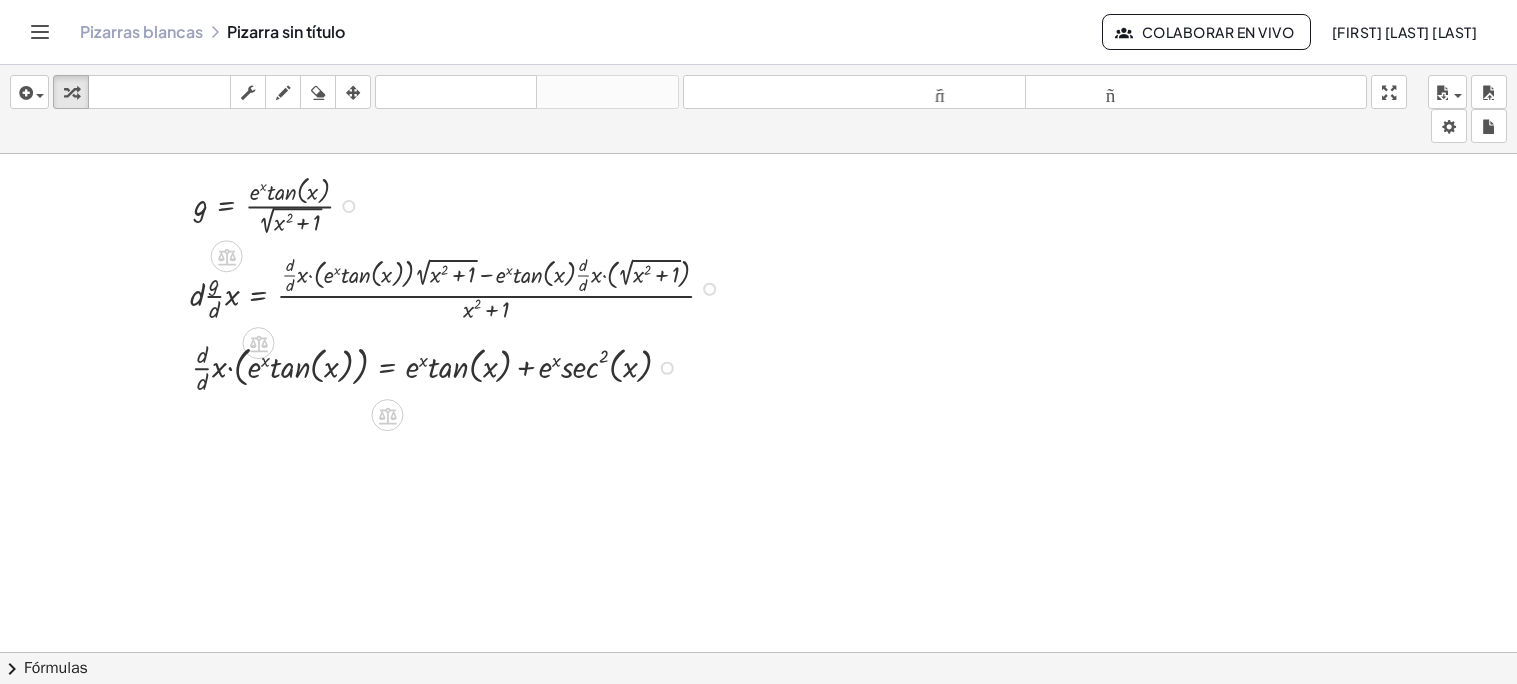 click at bounding box center [814, 665] 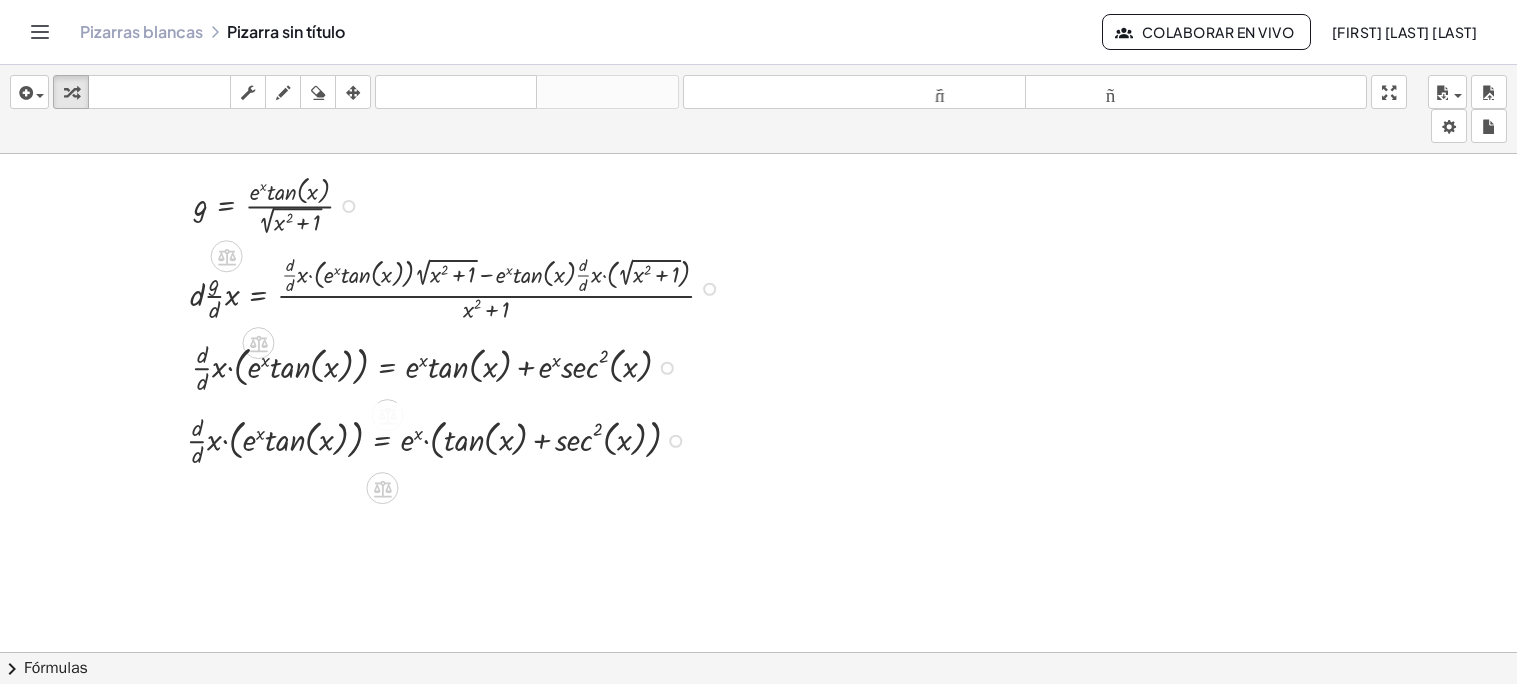 click at bounding box center [814, 665] 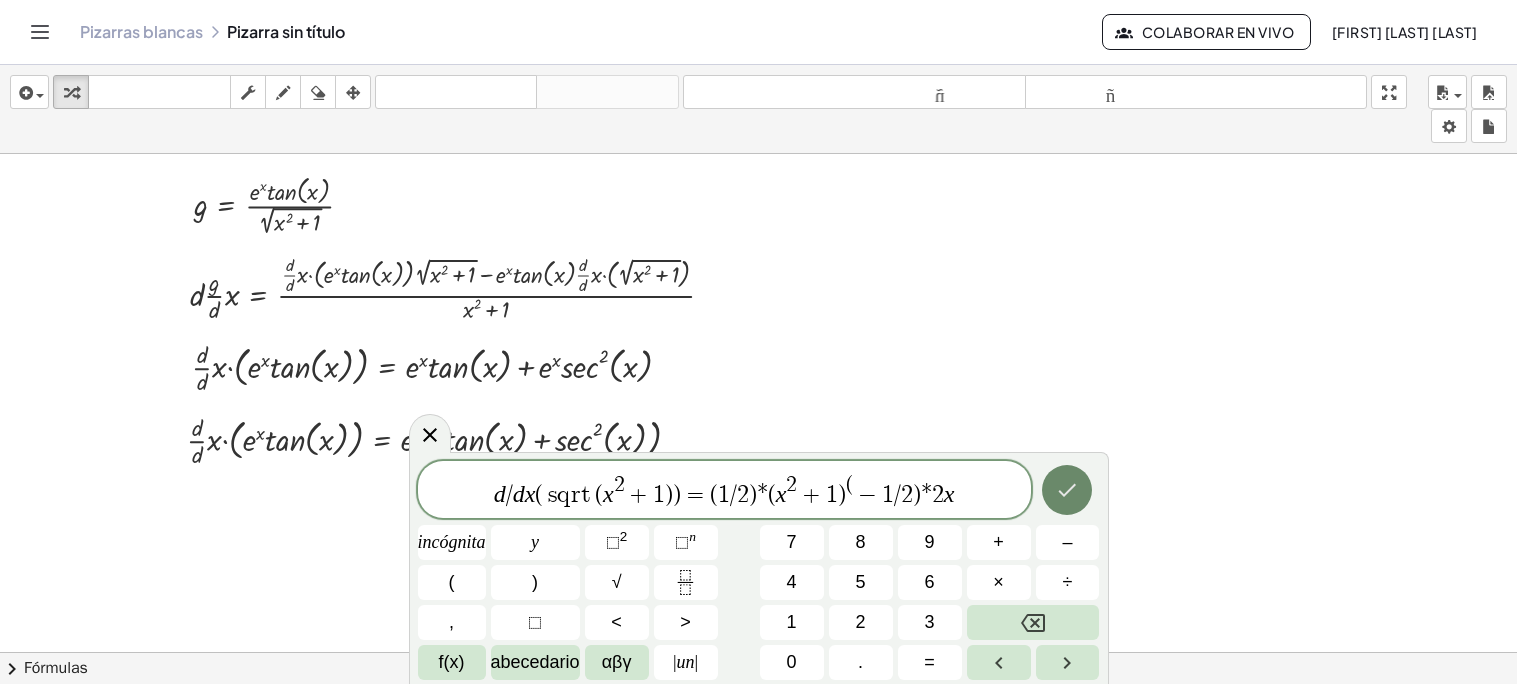 click 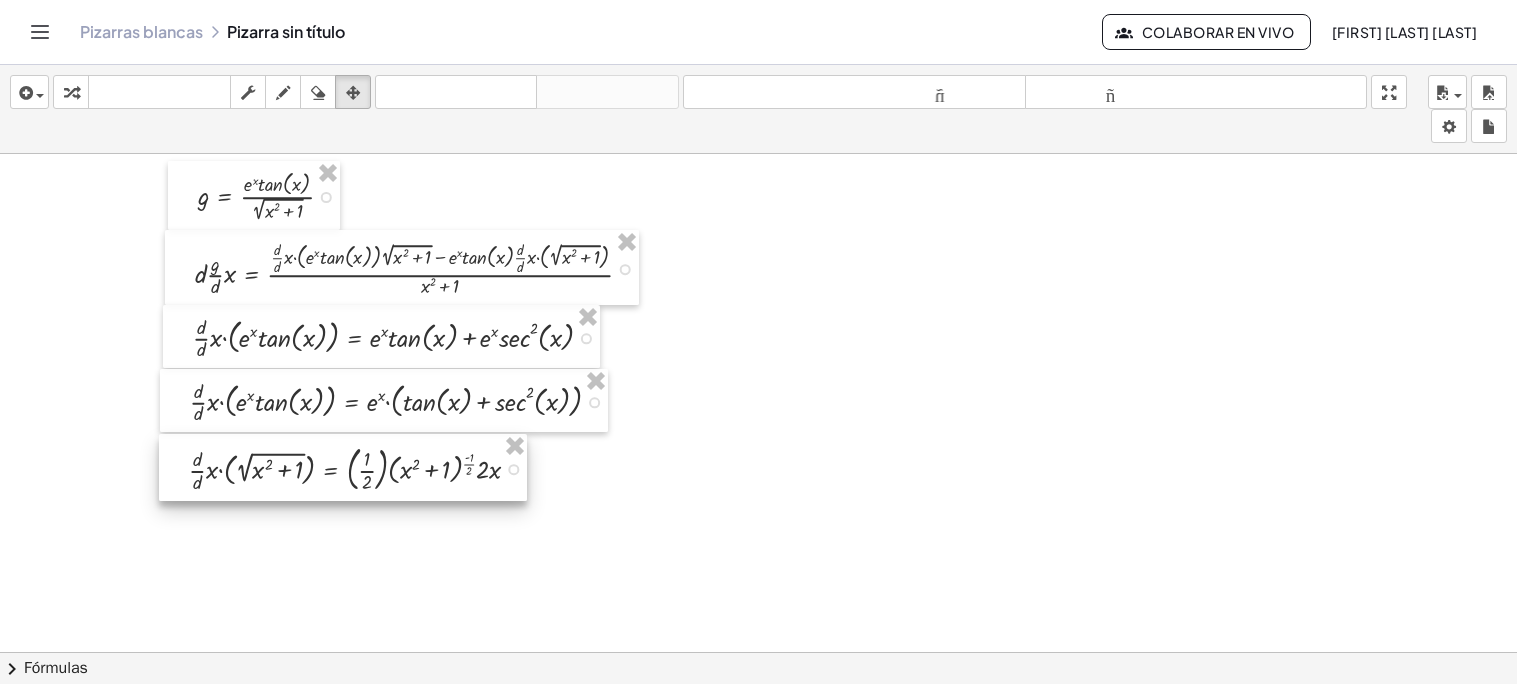 click at bounding box center (814, 665) 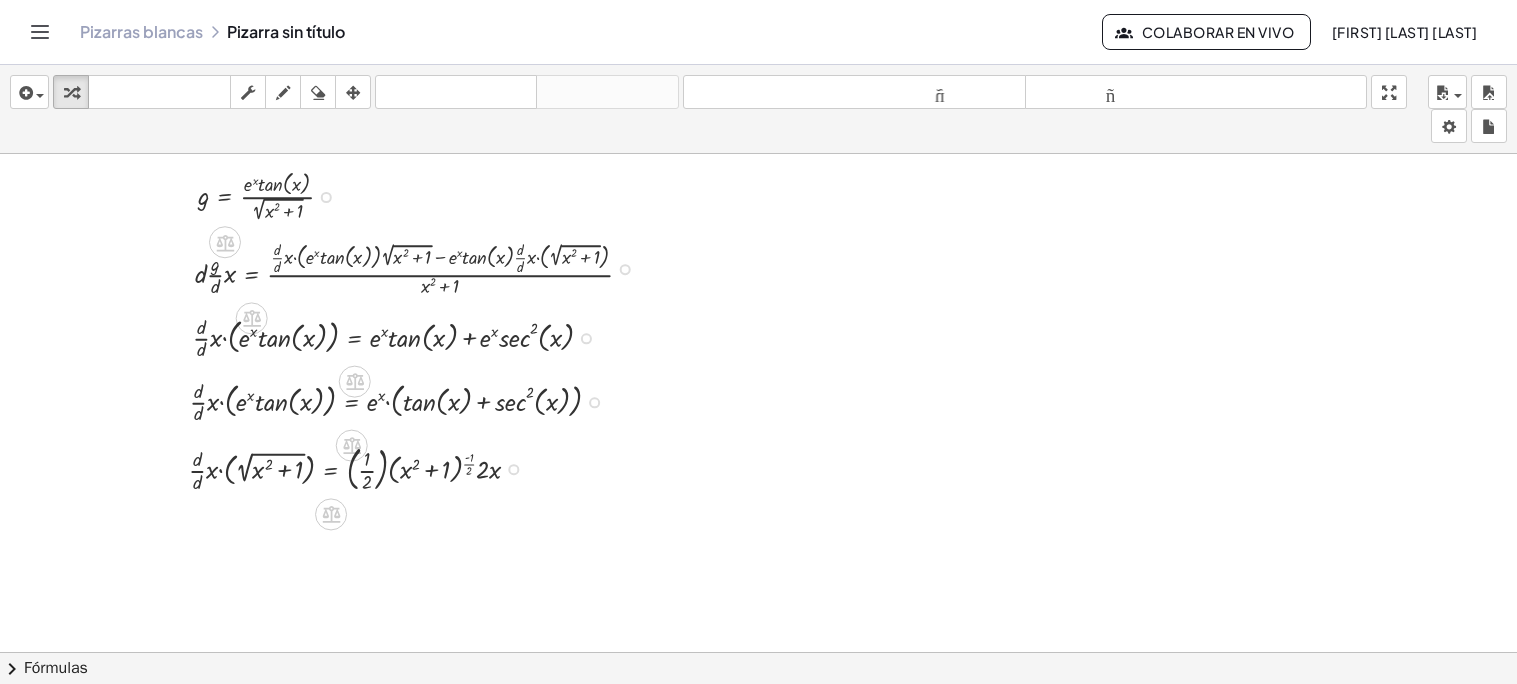 click at bounding box center [814, 665] 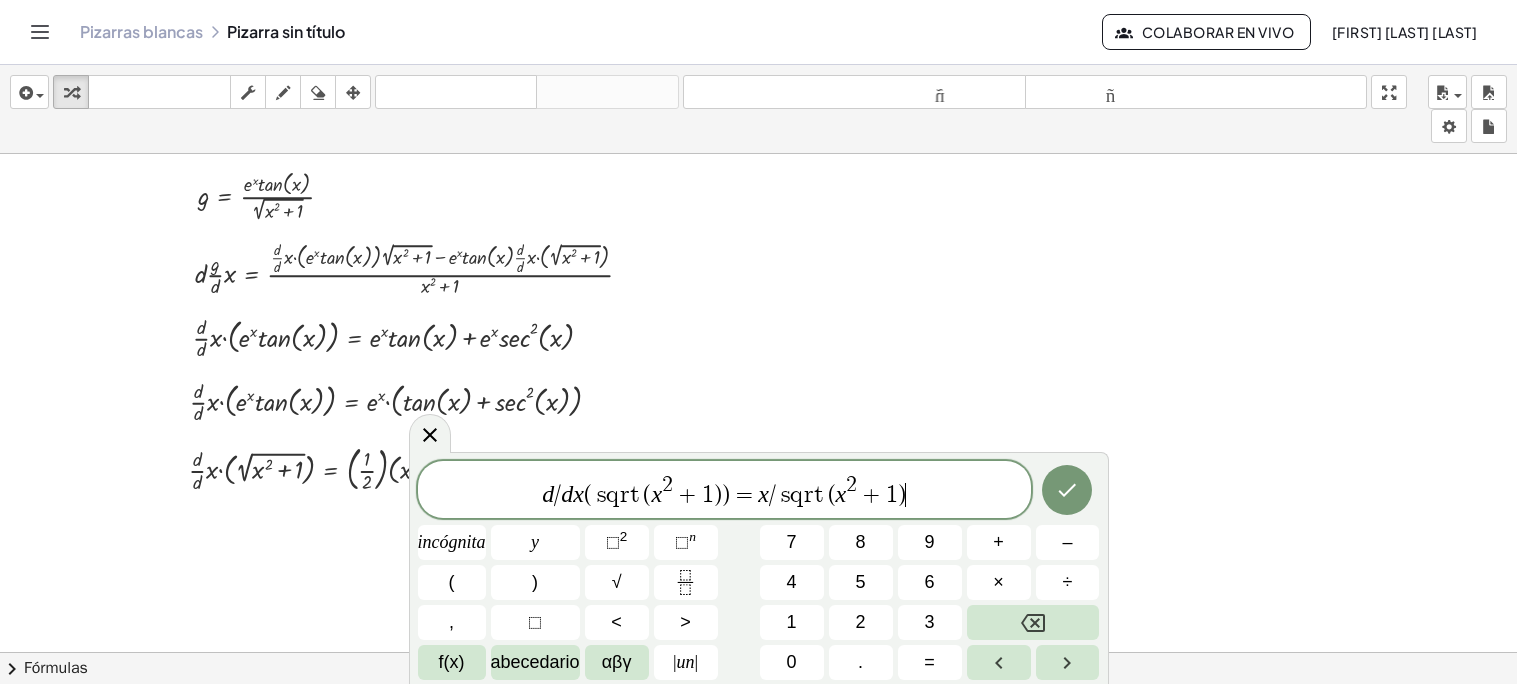 click 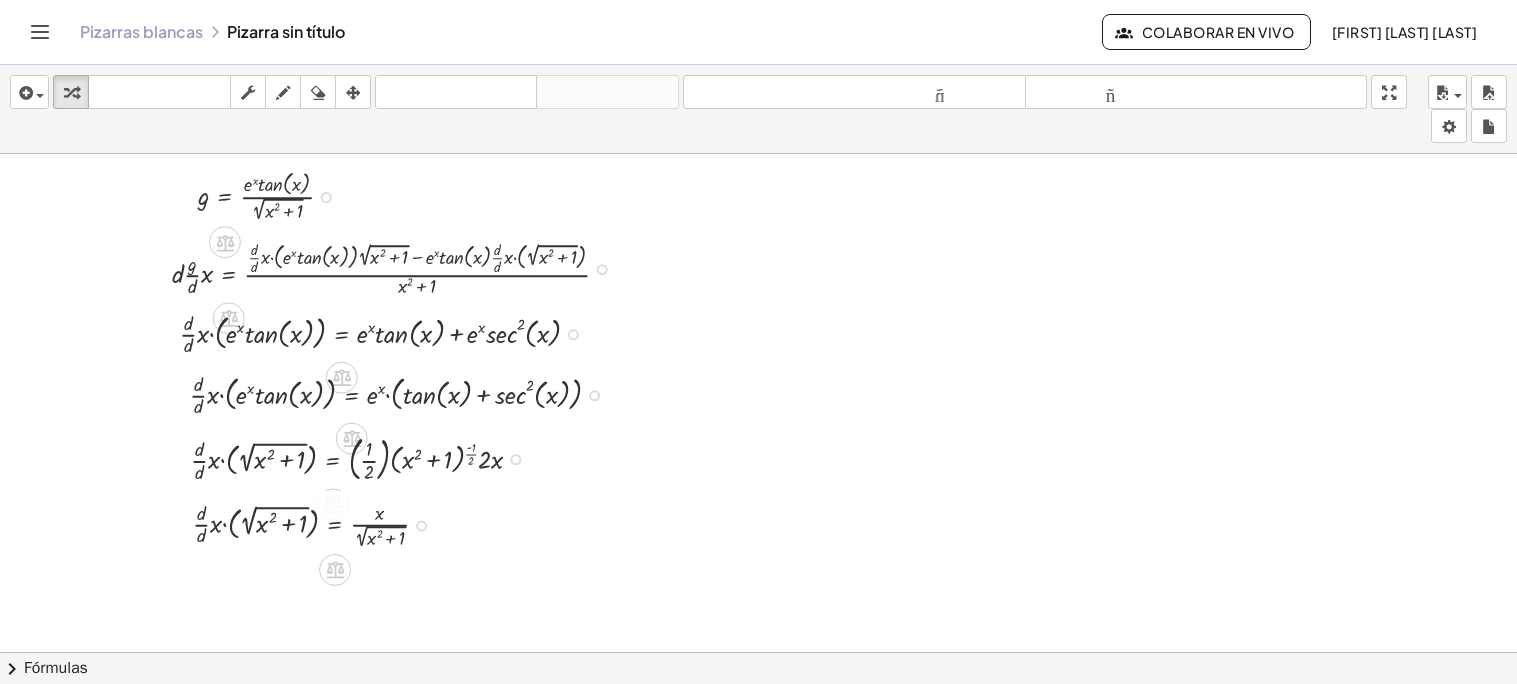 click at bounding box center (814, 665) 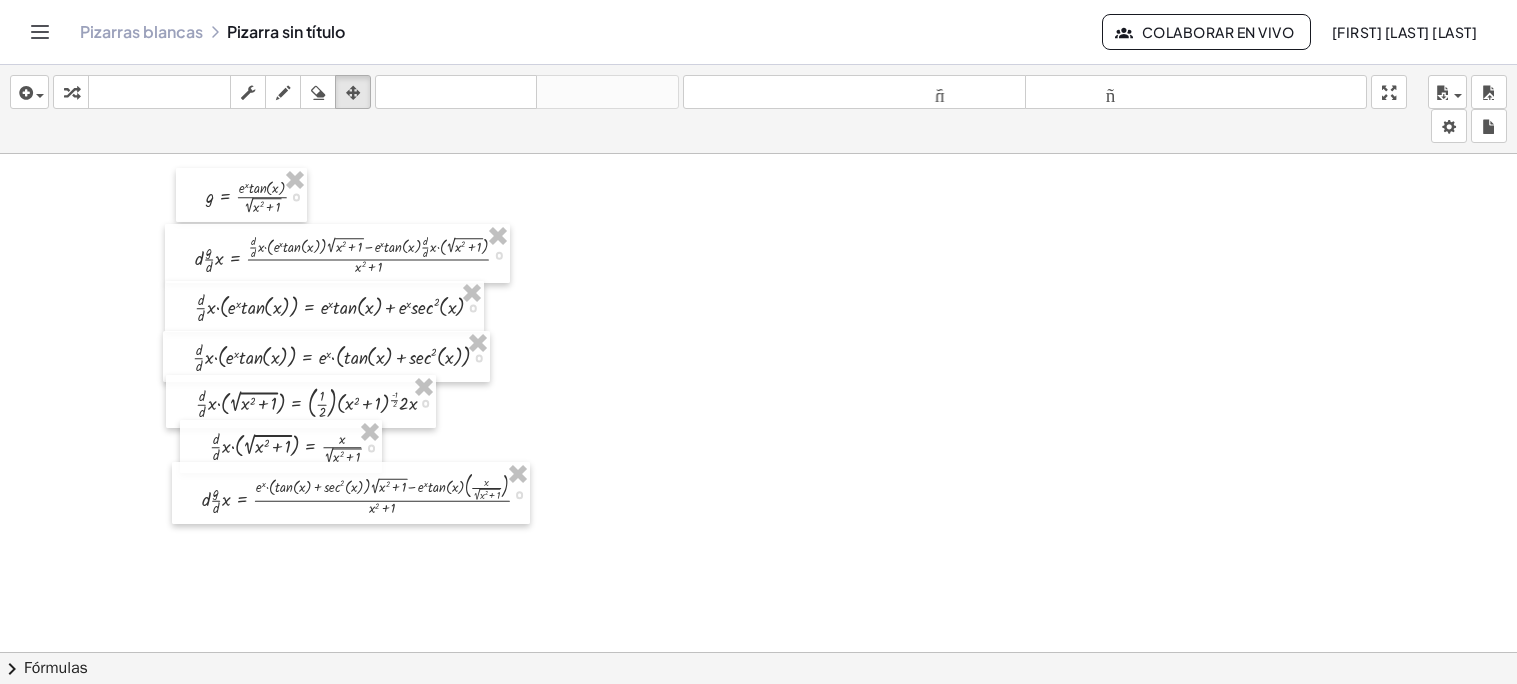 click at bounding box center [814, 665] 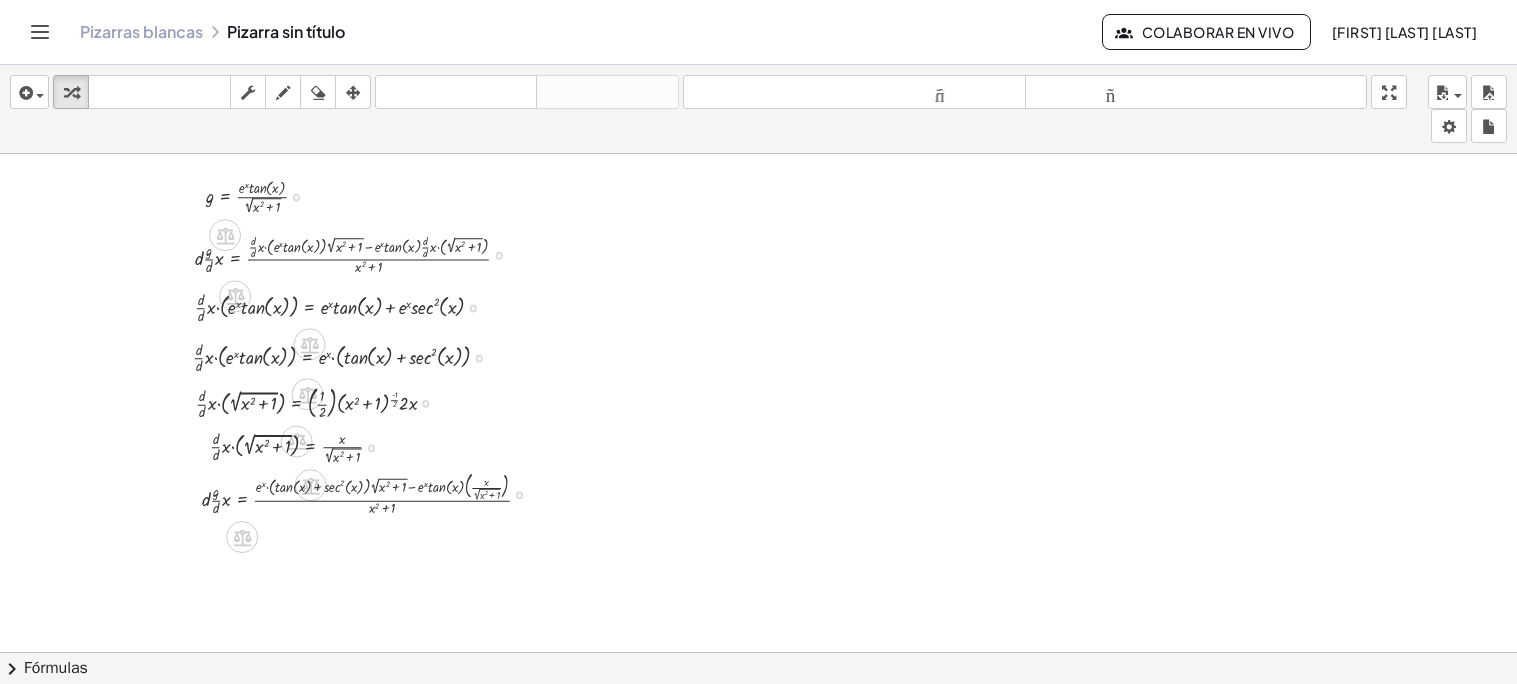 click at bounding box center [814, 665] 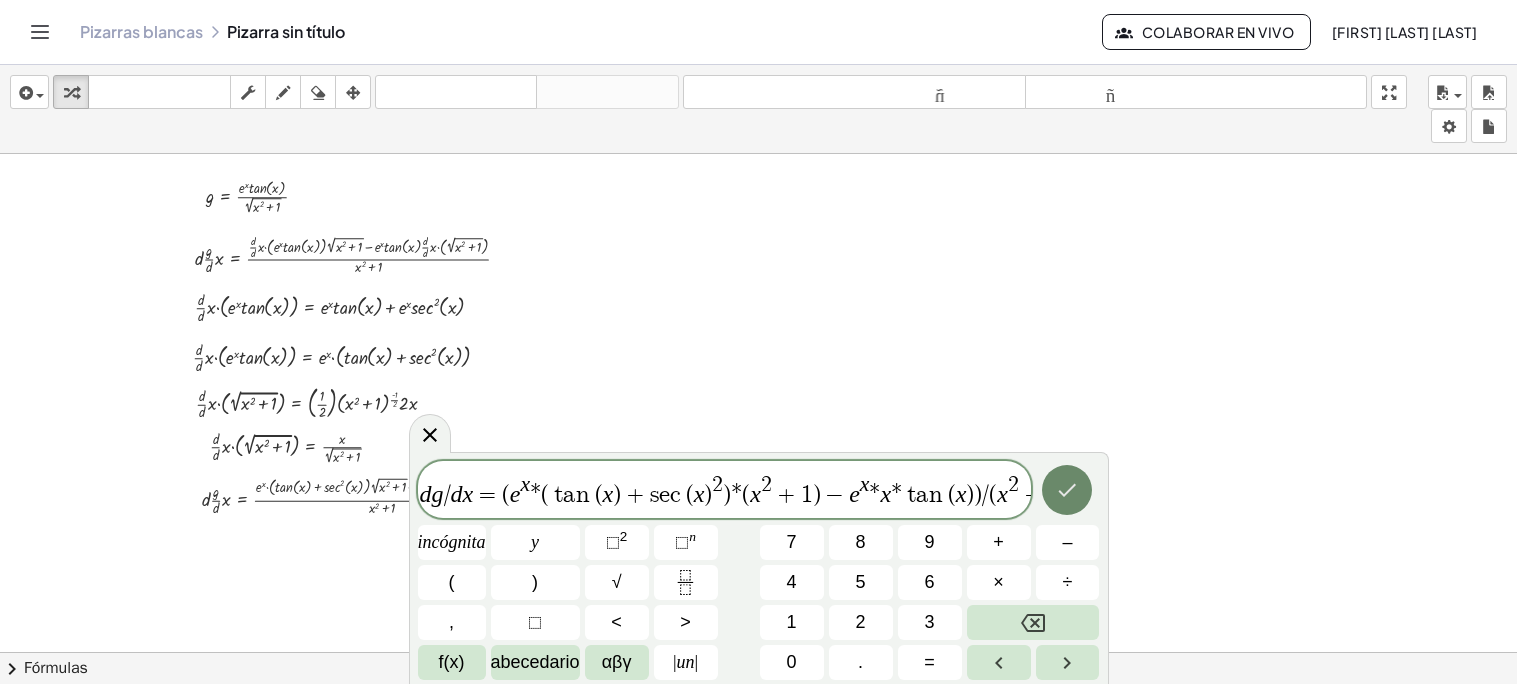 click 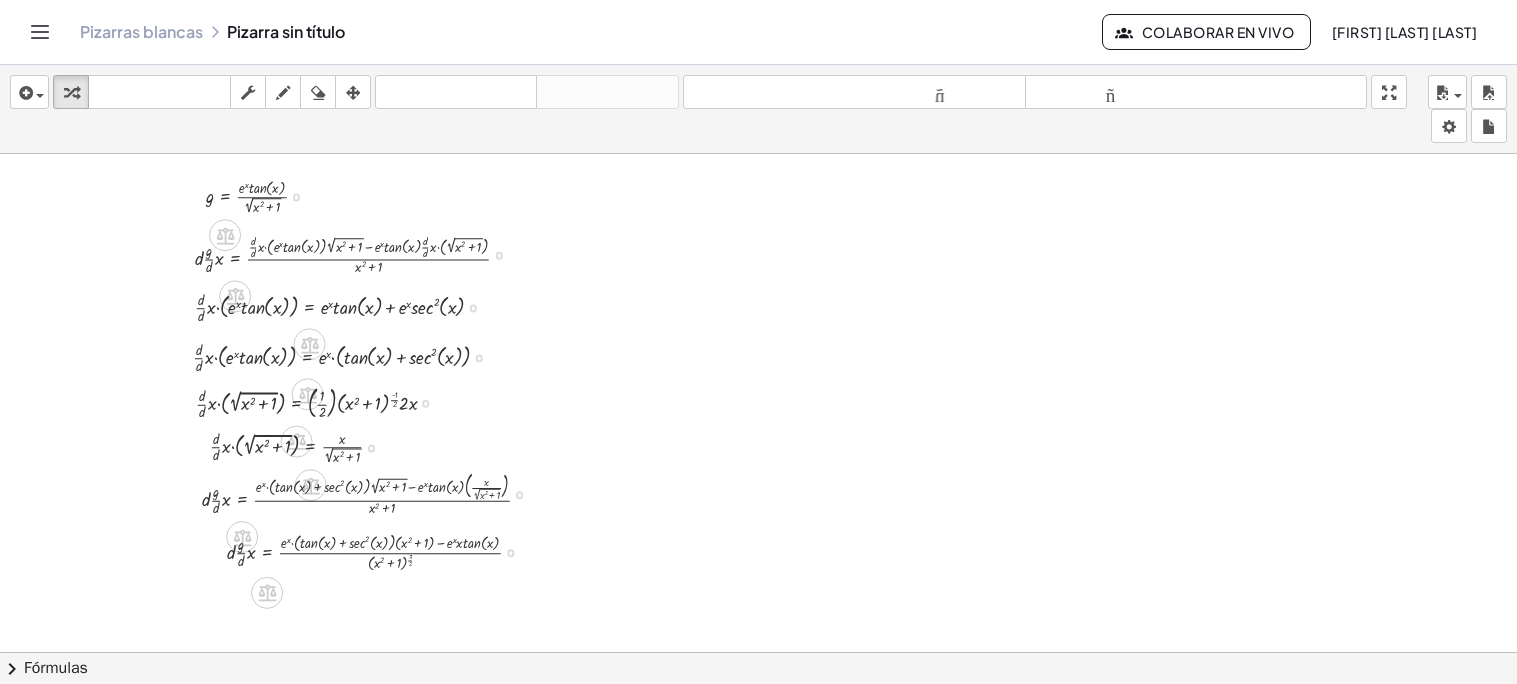 click at bounding box center [814, 665] 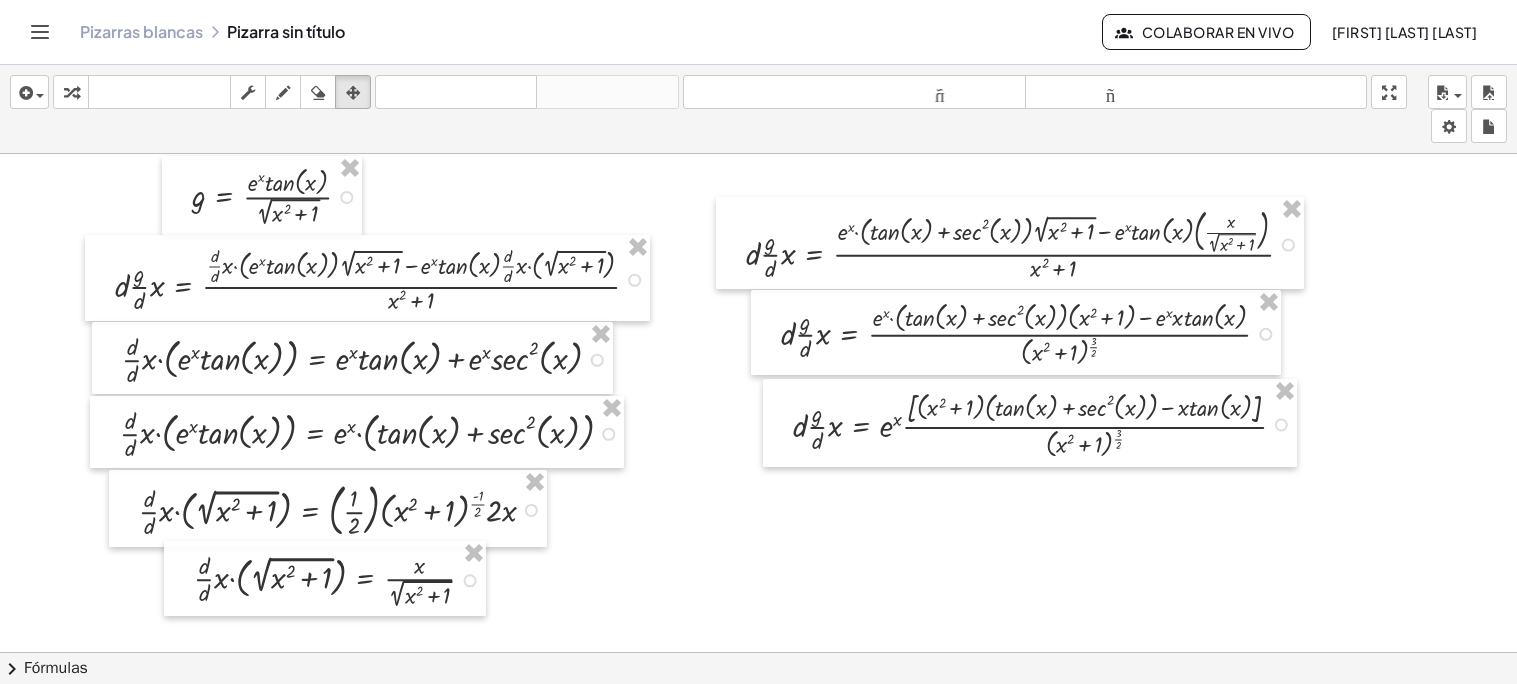 scroll, scrollTop: 0, scrollLeft: 1, axis: horizontal 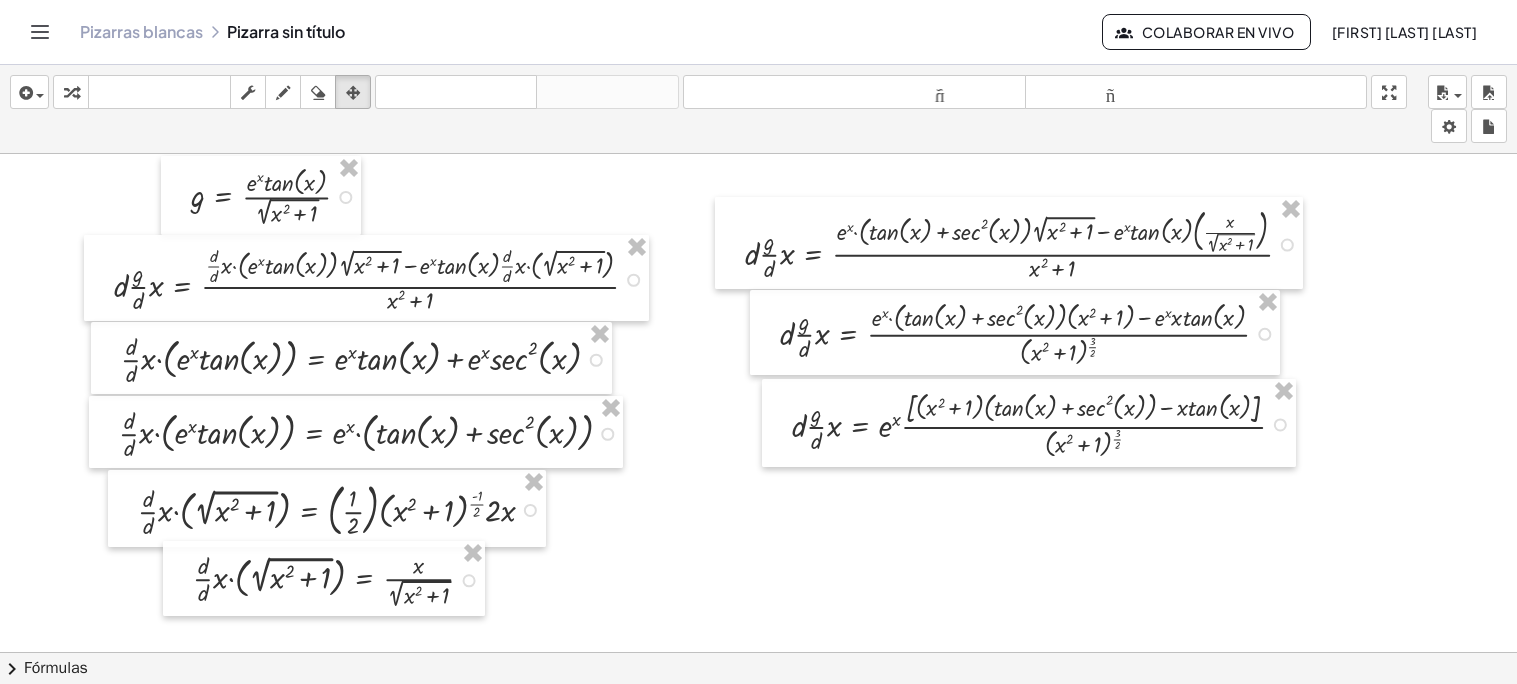 click at bounding box center [813, 665] 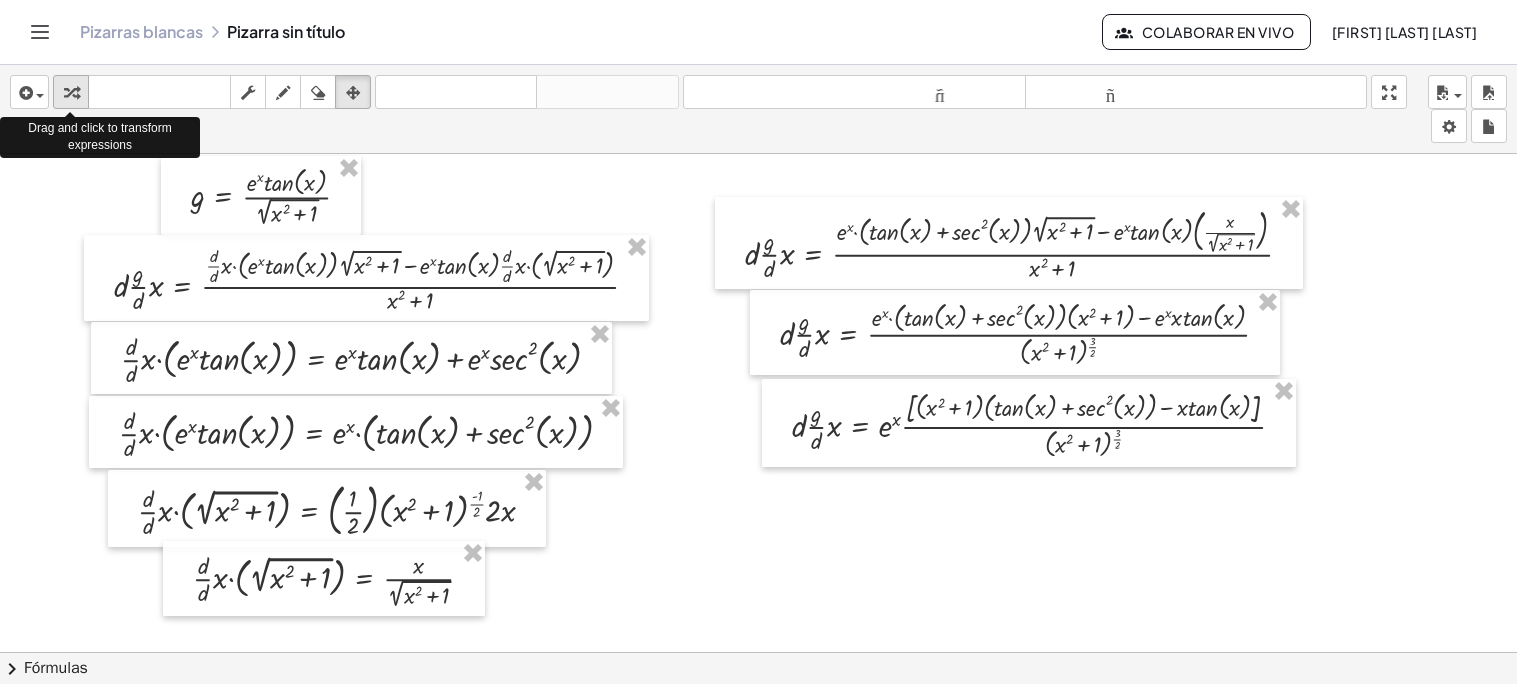 click at bounding box center (71, 93) 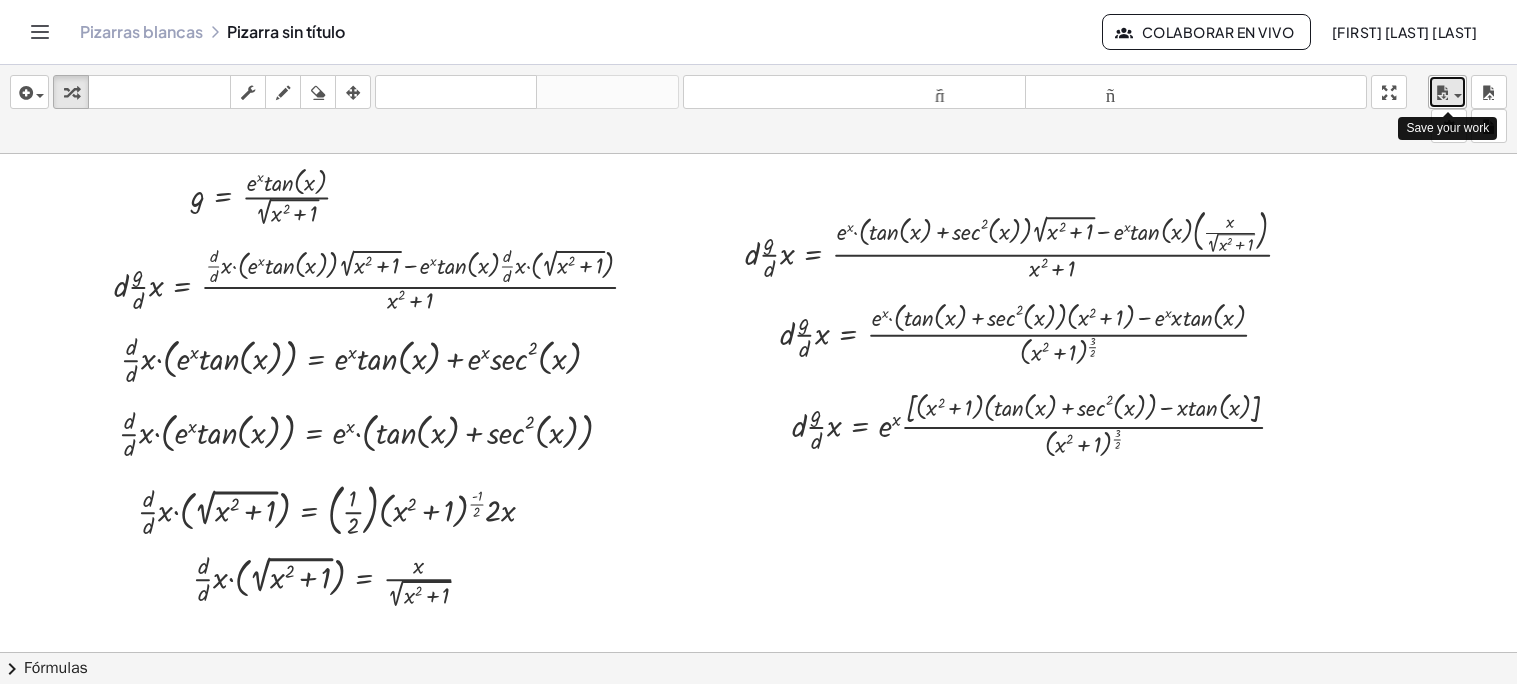 click at bounding box center (1442, 93) 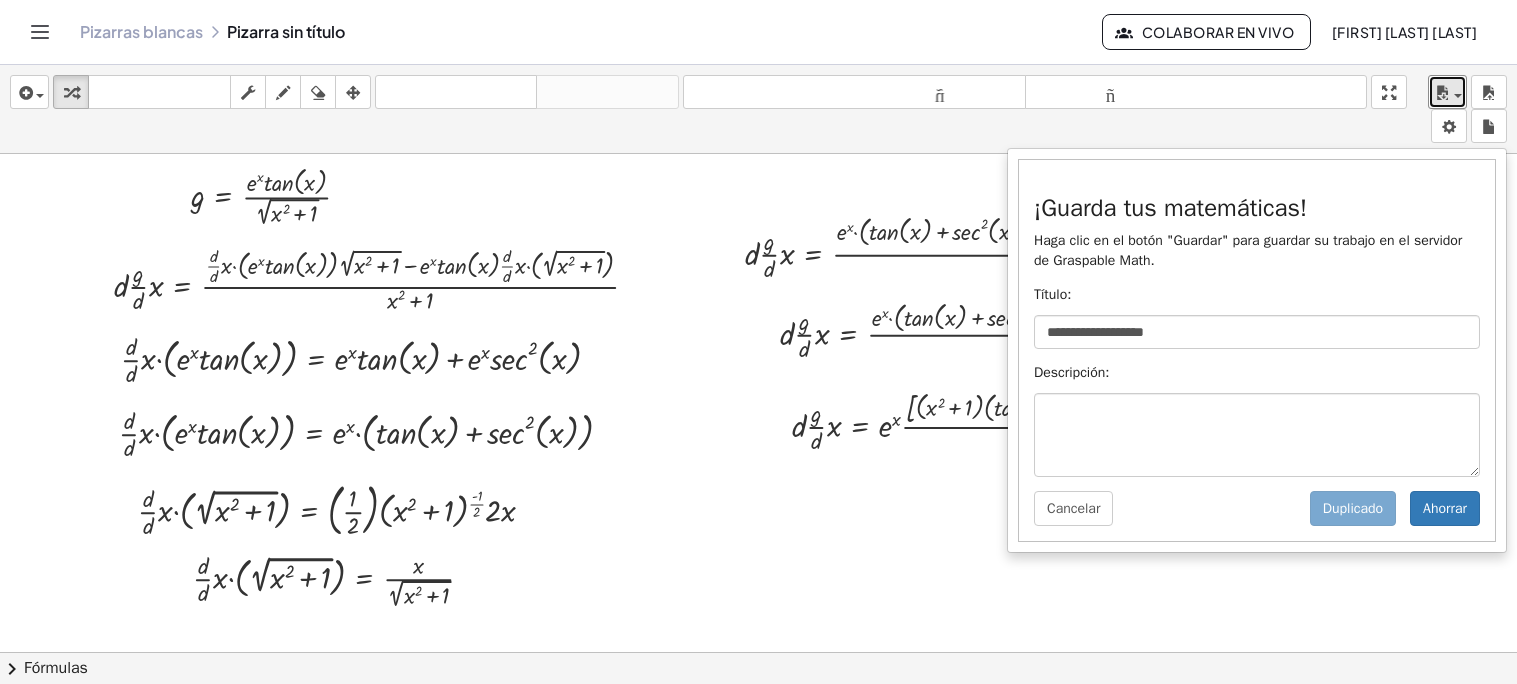 click at bounding box center (813, 665) 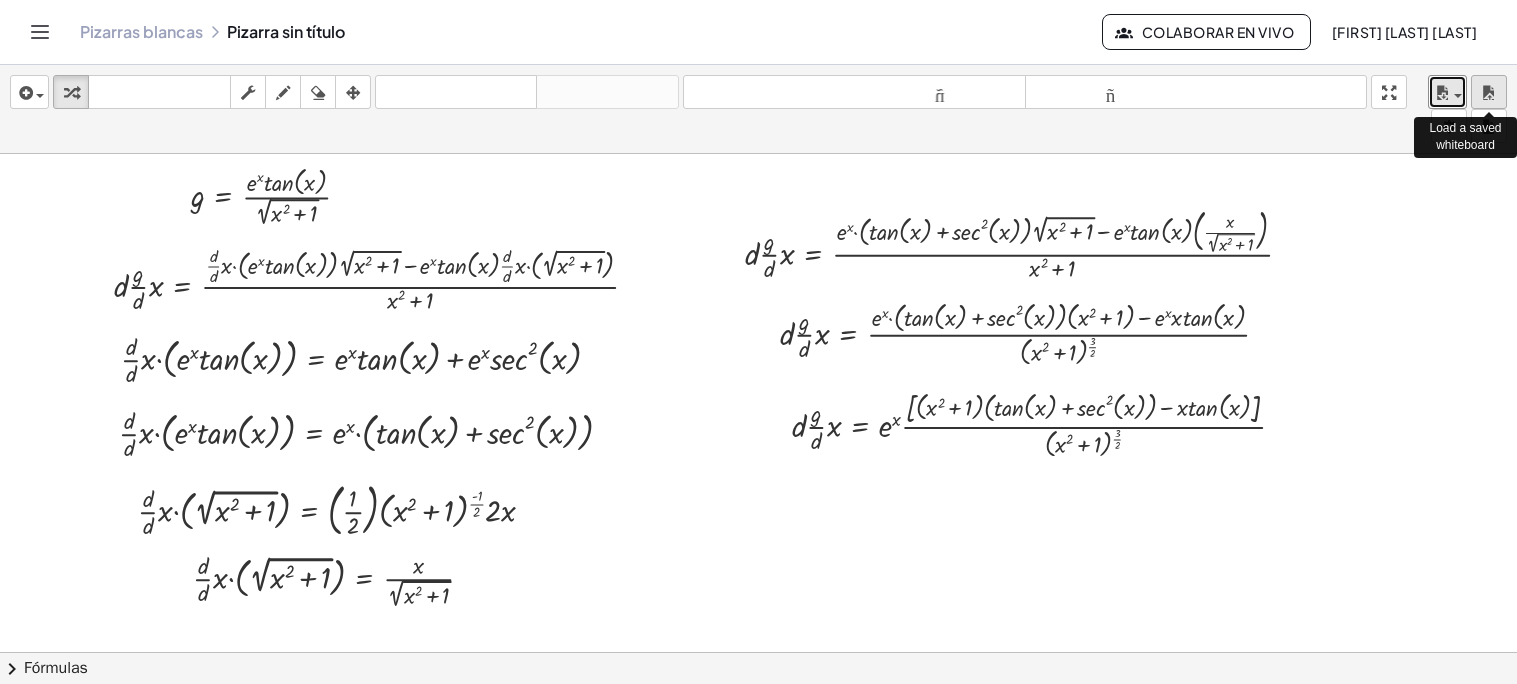 click at bounding box center [1489, 93] 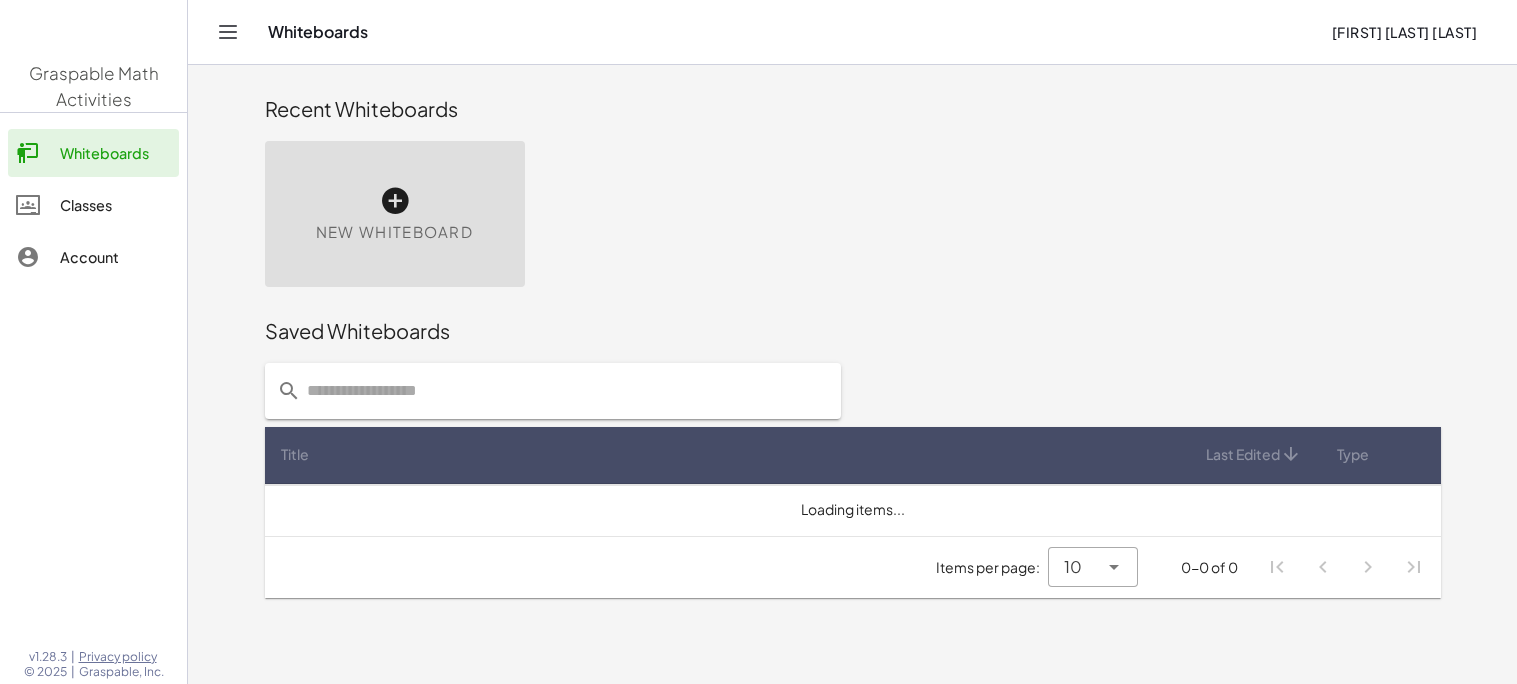 scroll, scrollTop: 0, scrollLeft: 0, axis: both 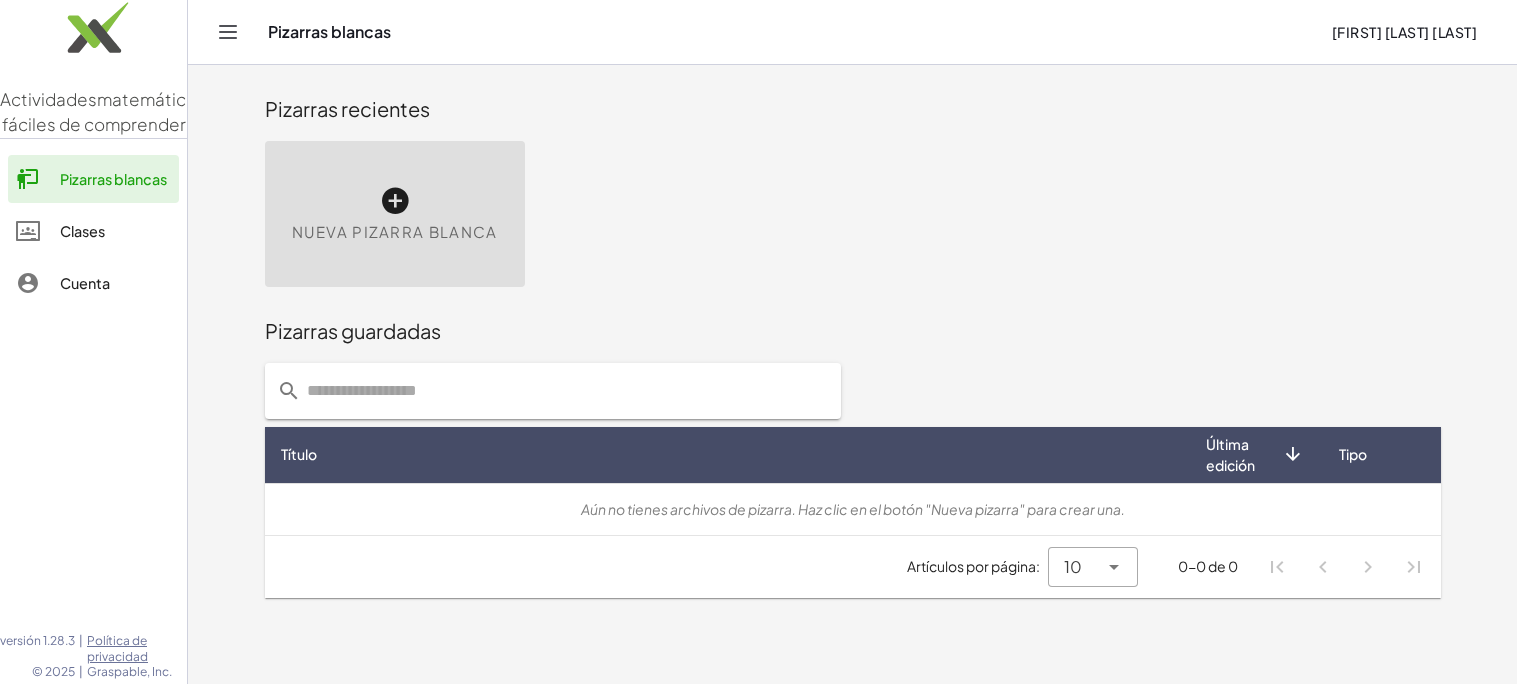 click on "Nueva pizarra blanca" at bounding box center (395, 232) 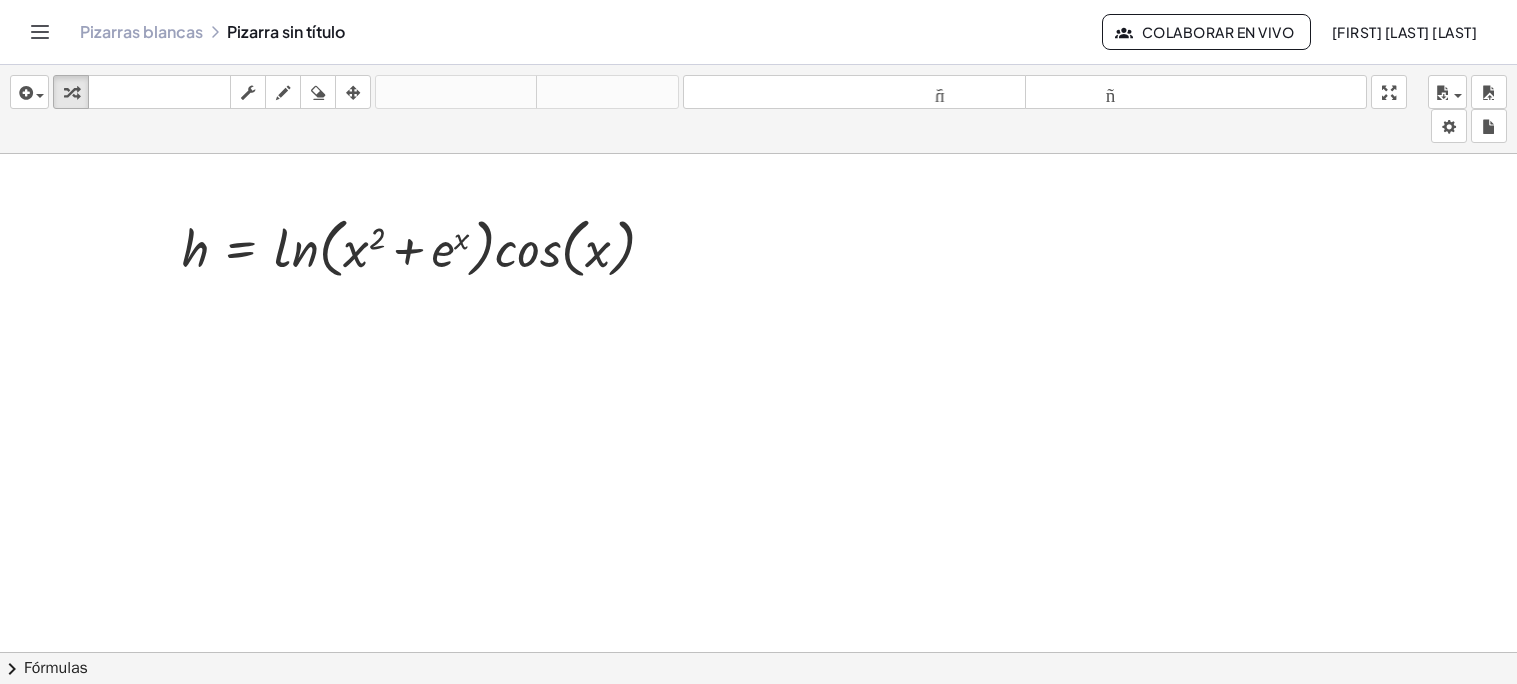 click at bounding box center [758, 665] 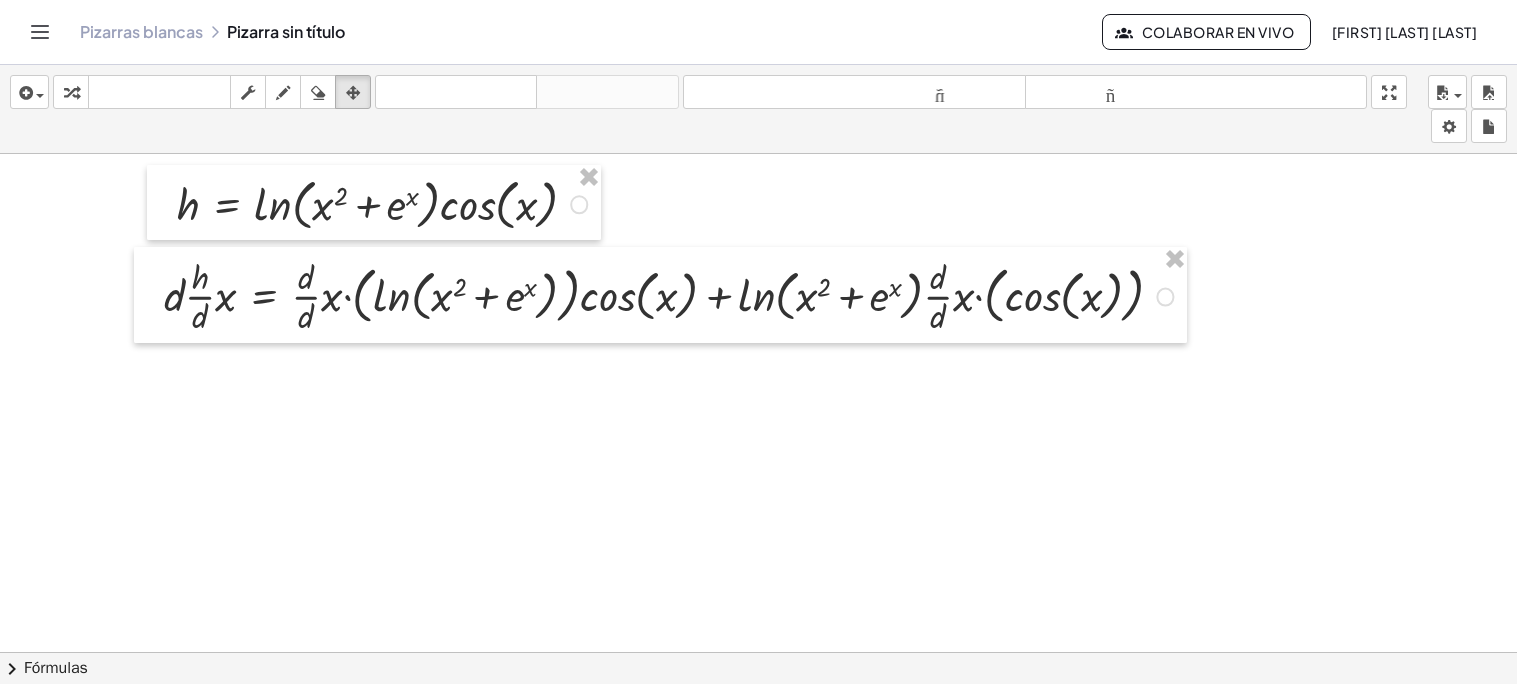 scroll, scrollTop: 11, scrollLeft: 0, axis: vertical 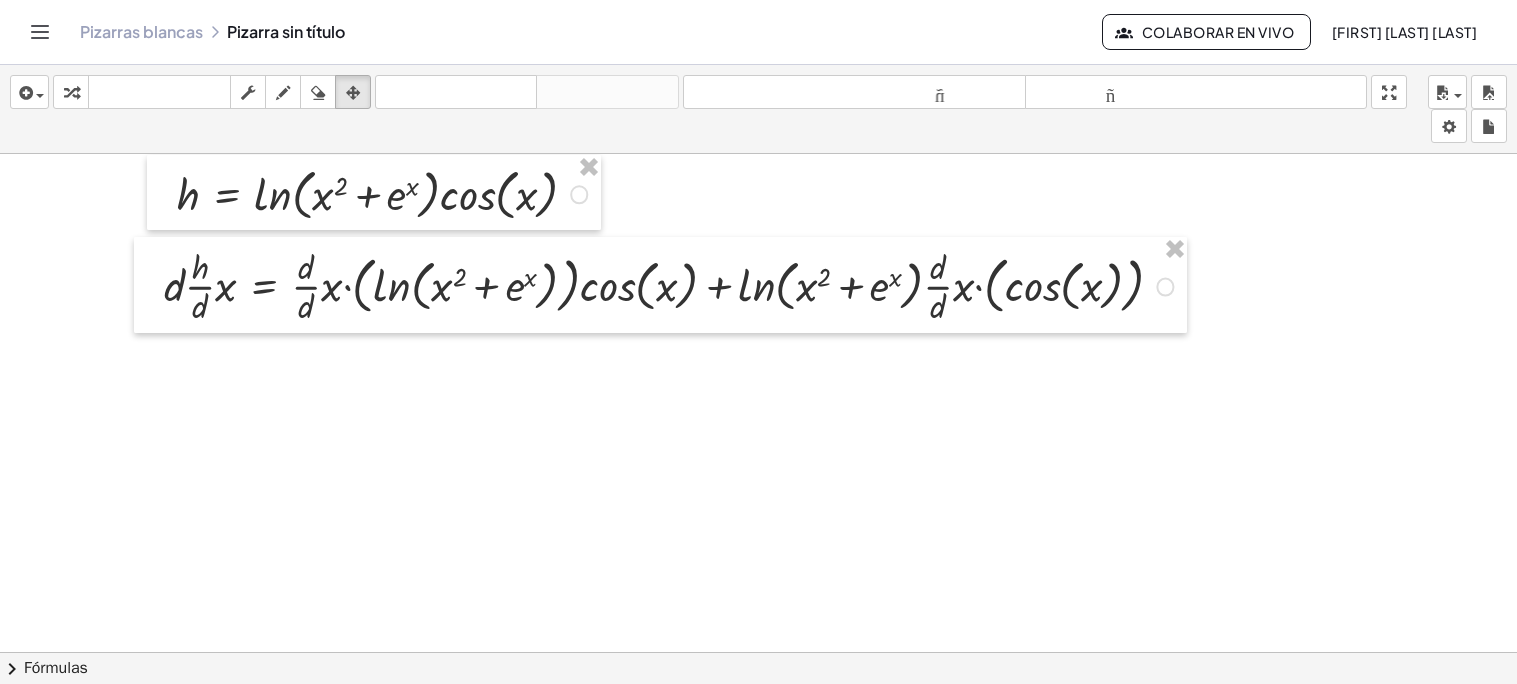 click at bounding box center [1031, 654] 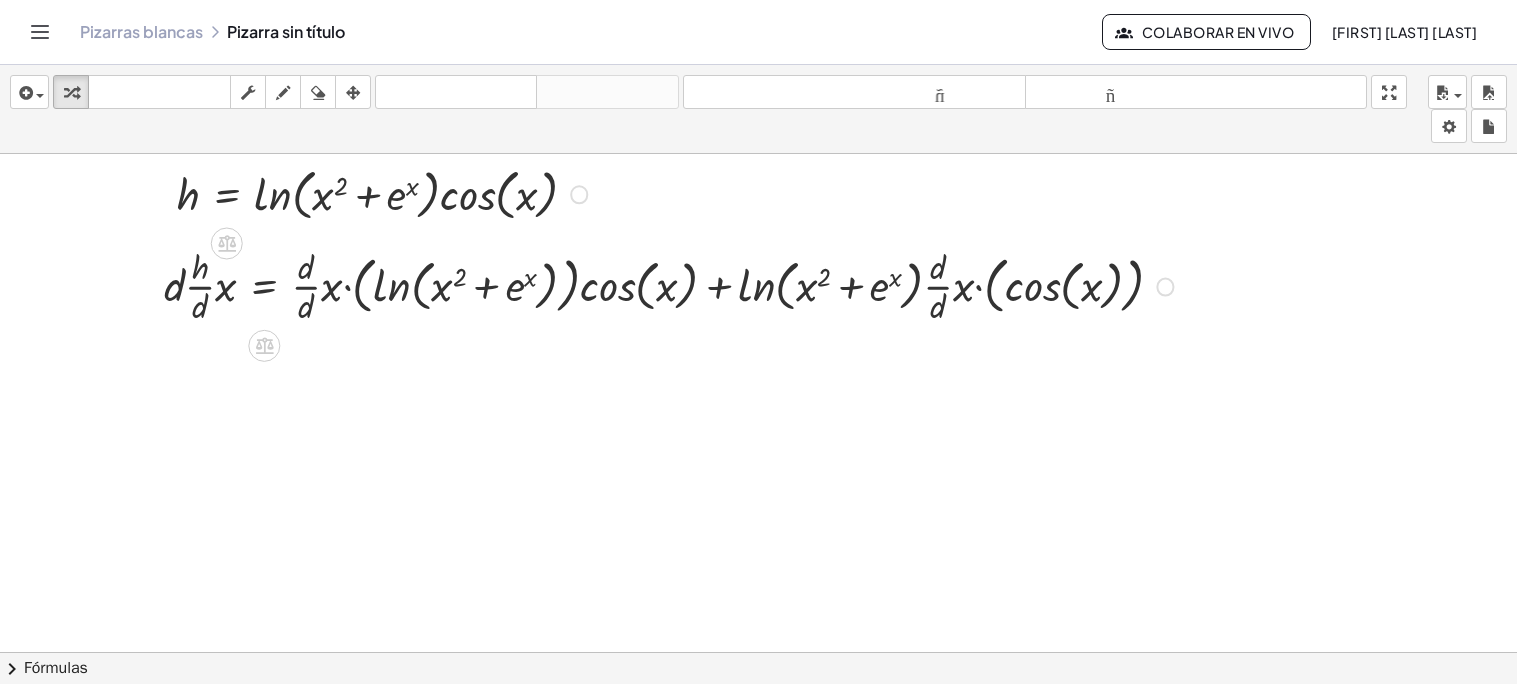 click at bounding box center (1031, 654) 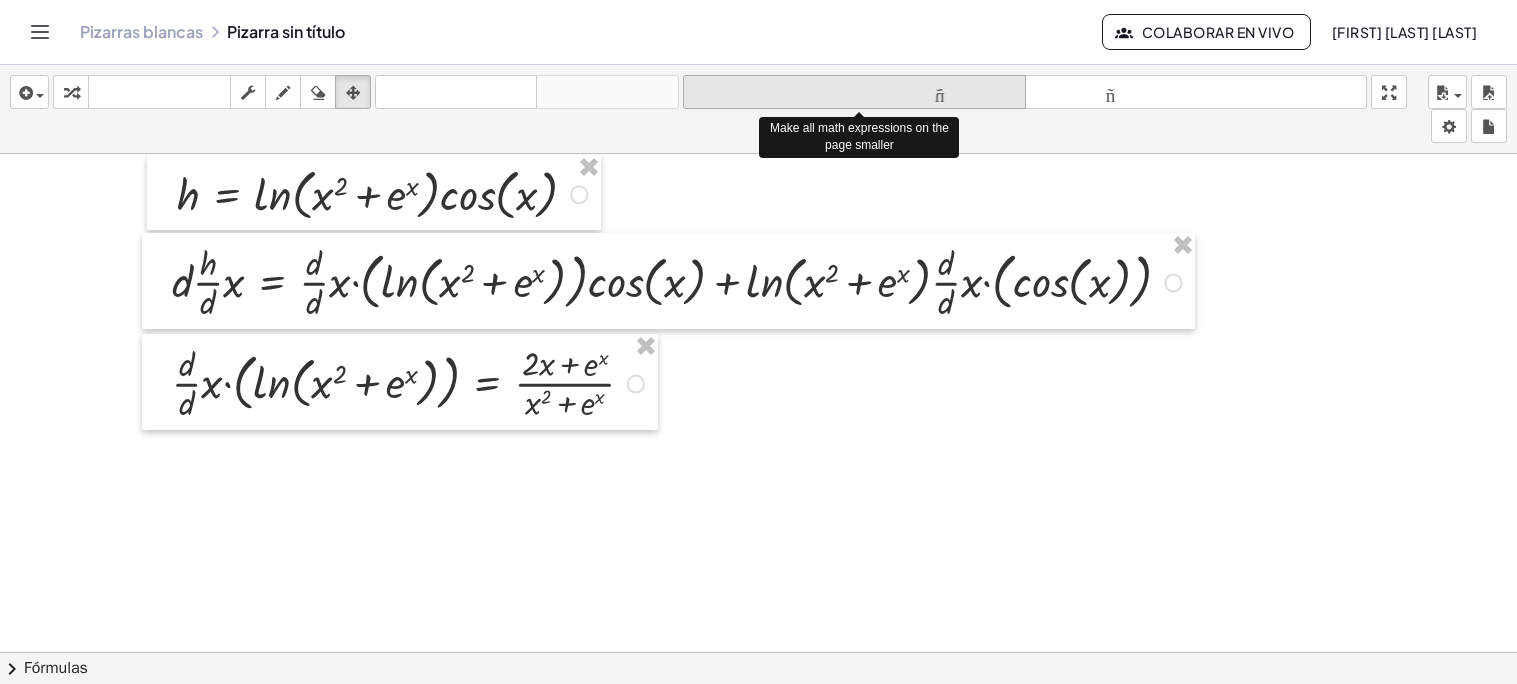 click on "tamaño_del_formato" at bounding box center (854, 92) 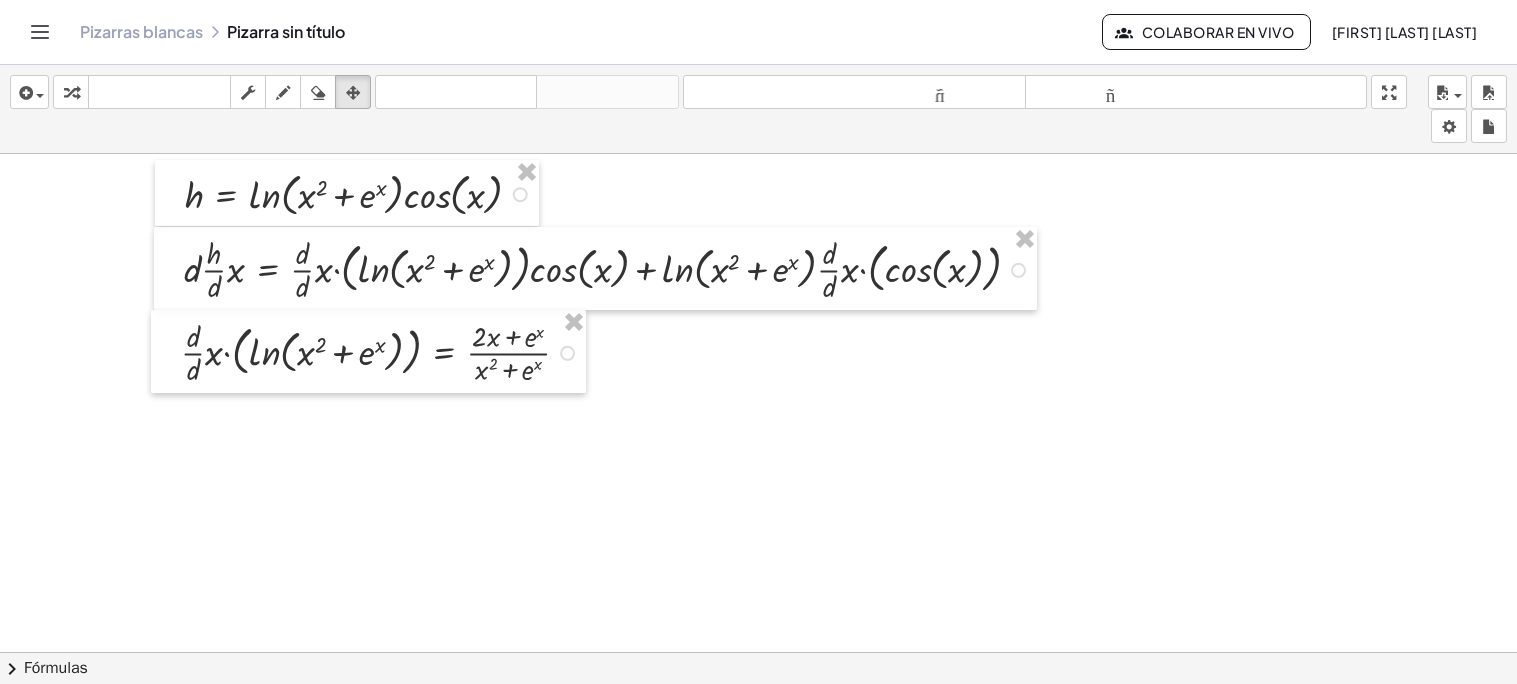 click at bounding box center [1031, 654] 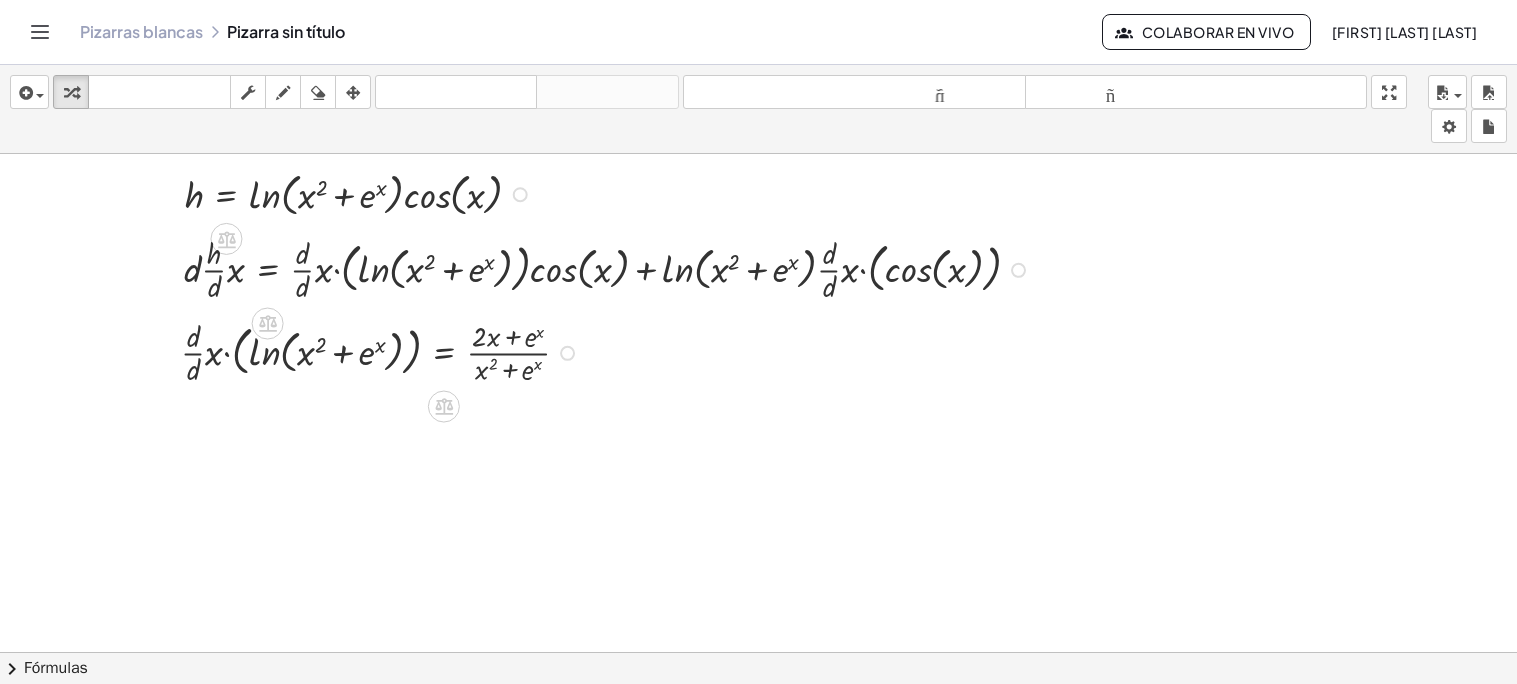 click at bounding box center (1031, 654) 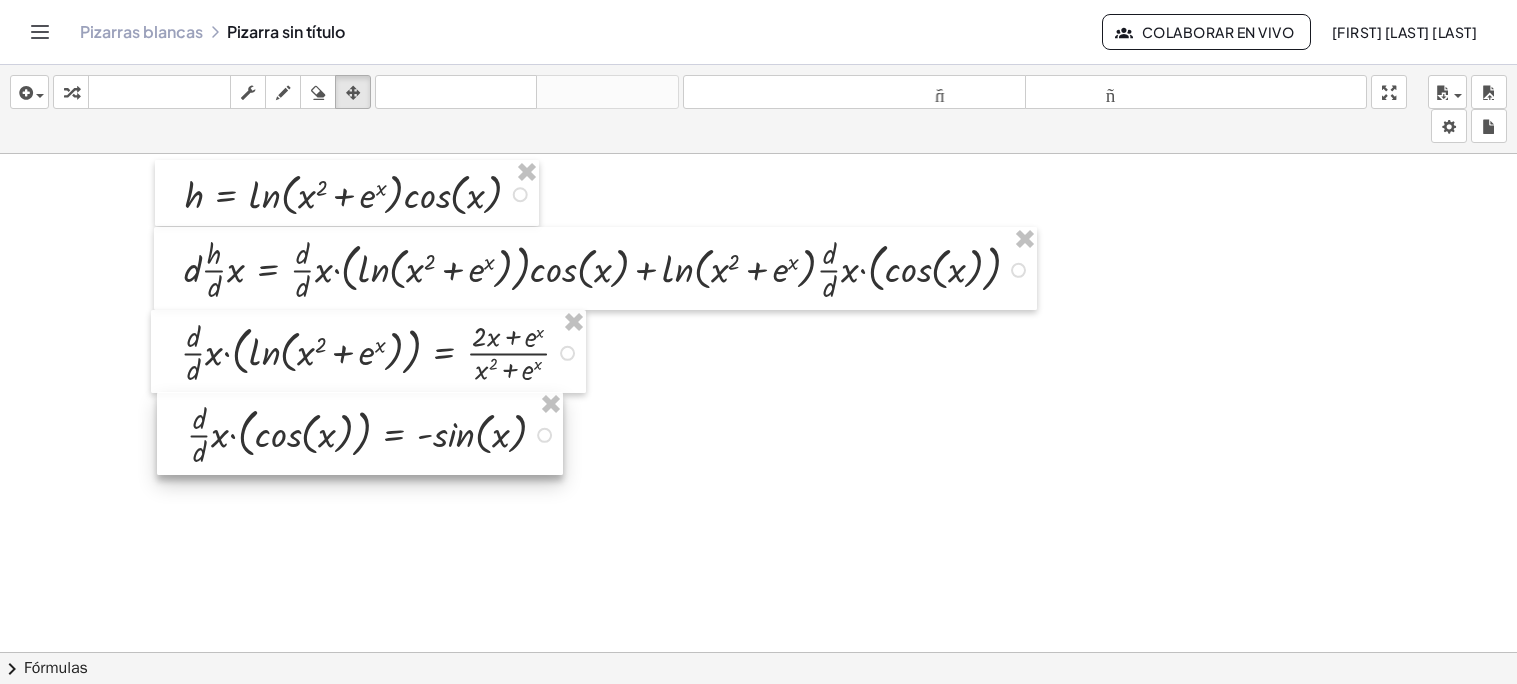 scroll, scrollTop: 11, scrollLeft: 1, axis: both 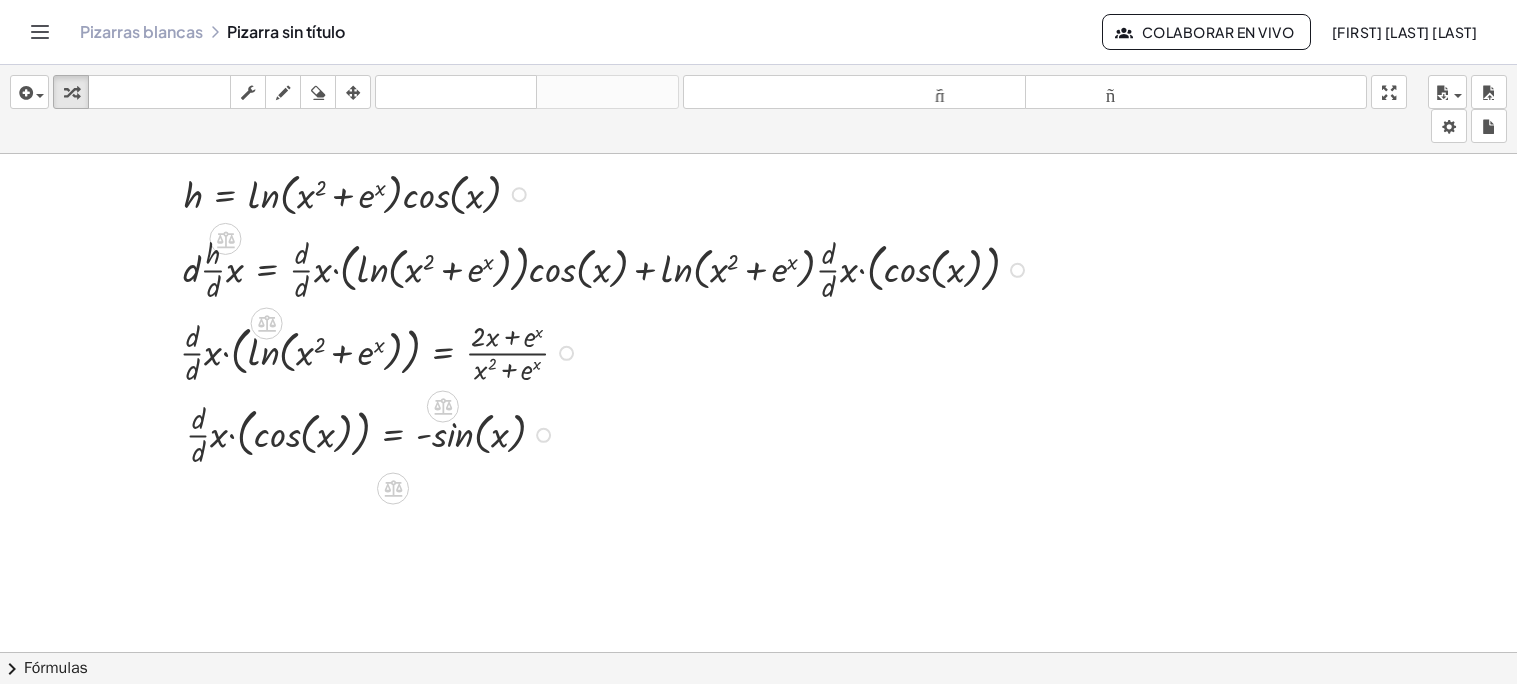 click at bounding box center [1030, 654] 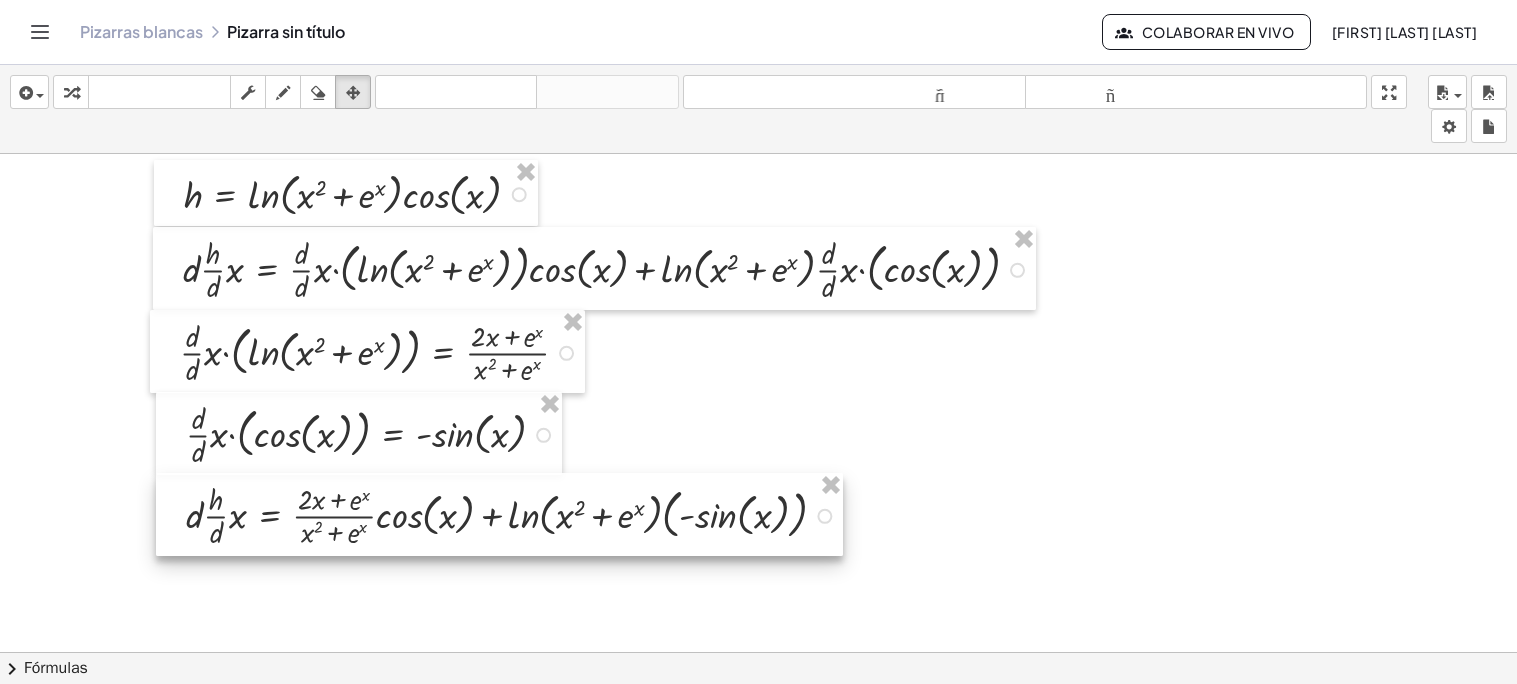 scroll, scrollTop: 9, scrollLeft: 4, axis: both 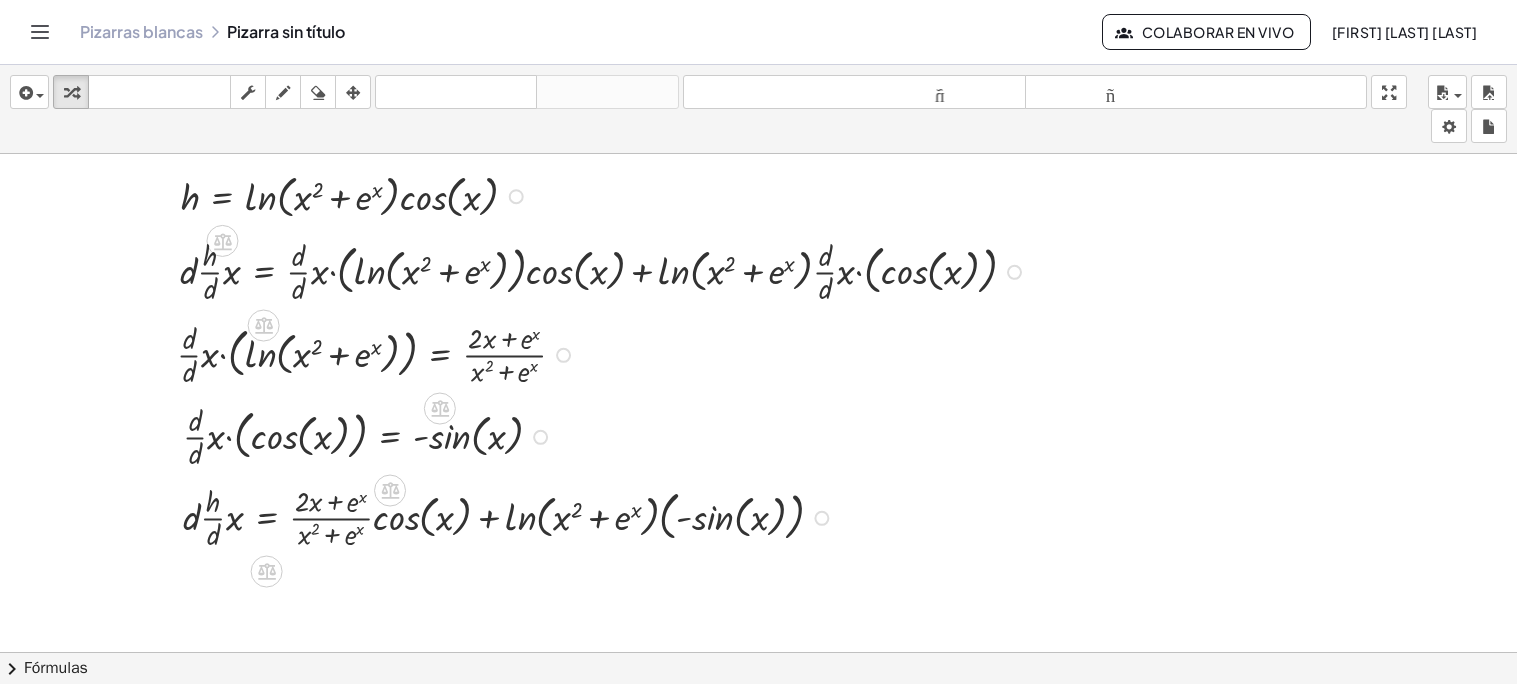 click at bounding box center (1027, 656) 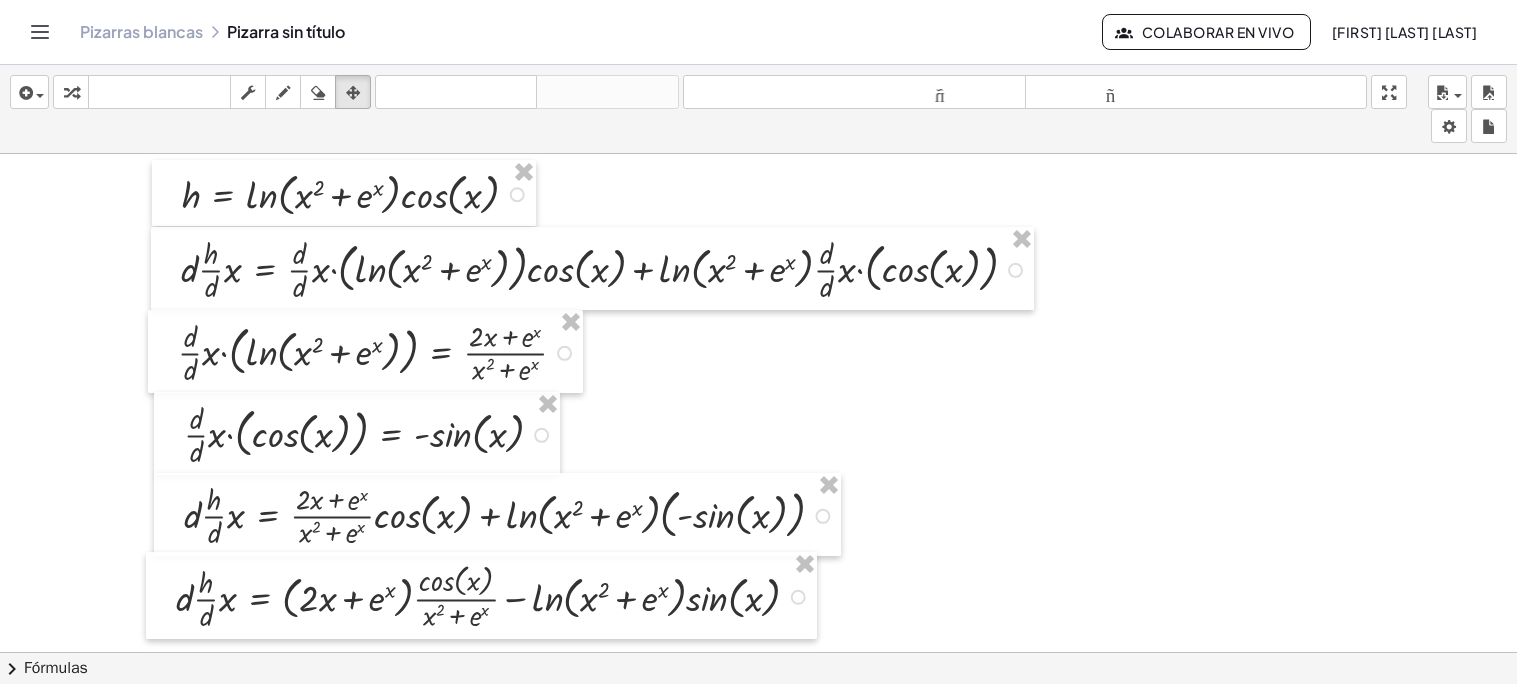 scroll, scrollTop: 11, scrollLeft: 4, axis: both 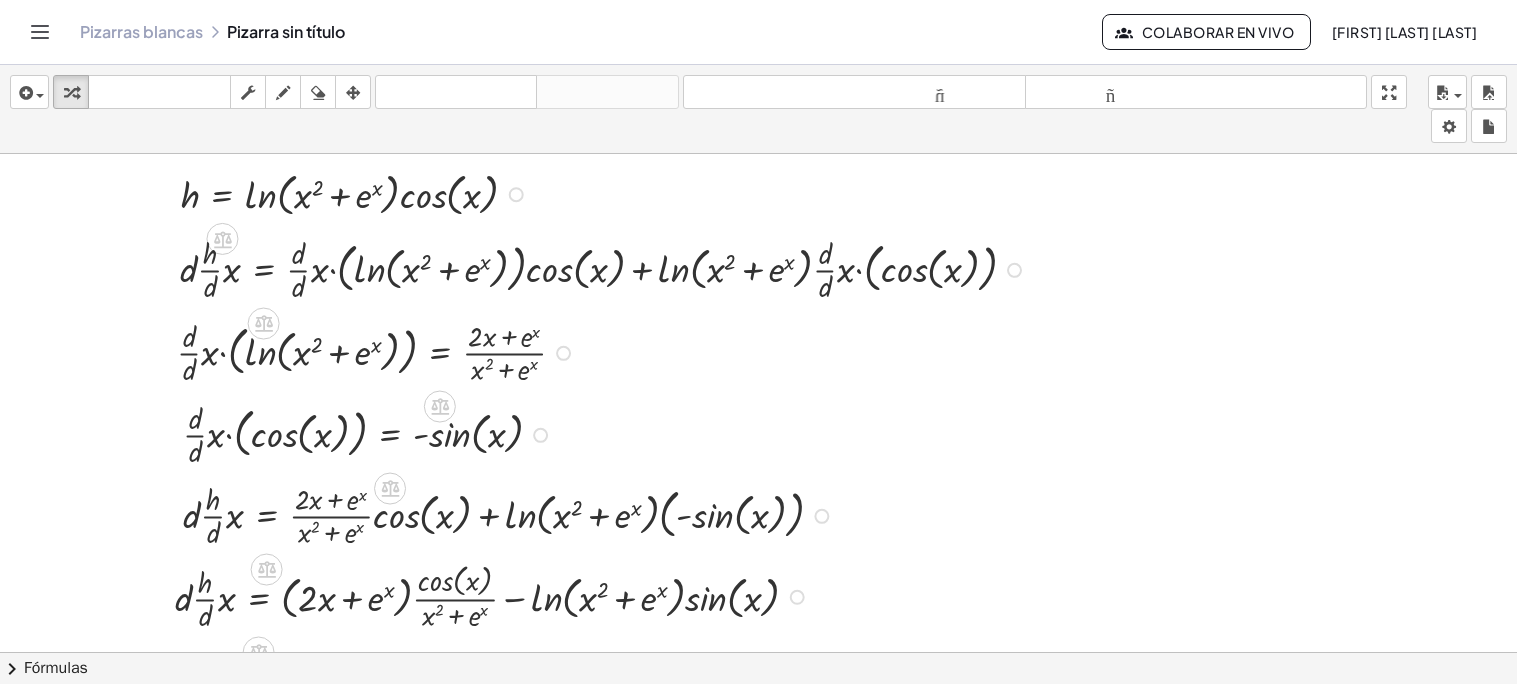 click at bounding box center [1027, 654] 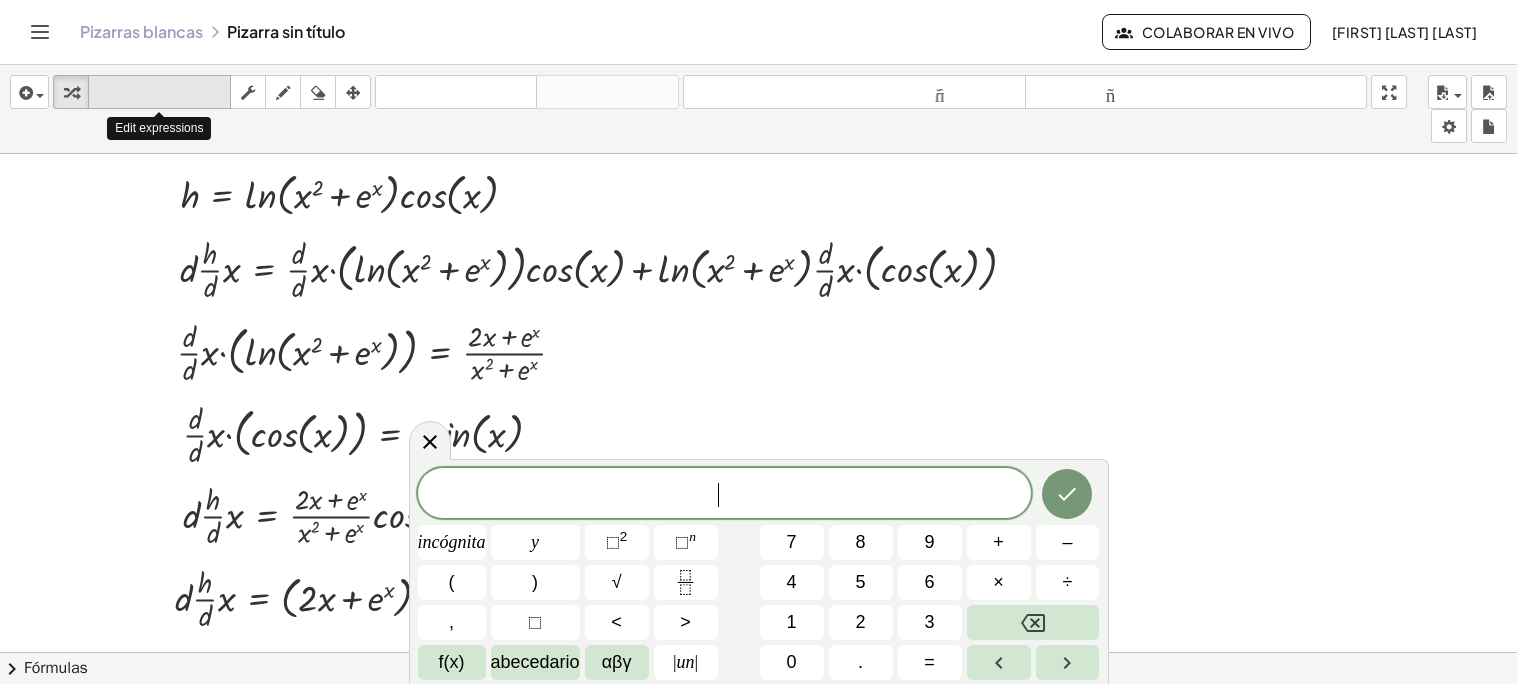 click on "teclado" at bounding box center (159, 93) 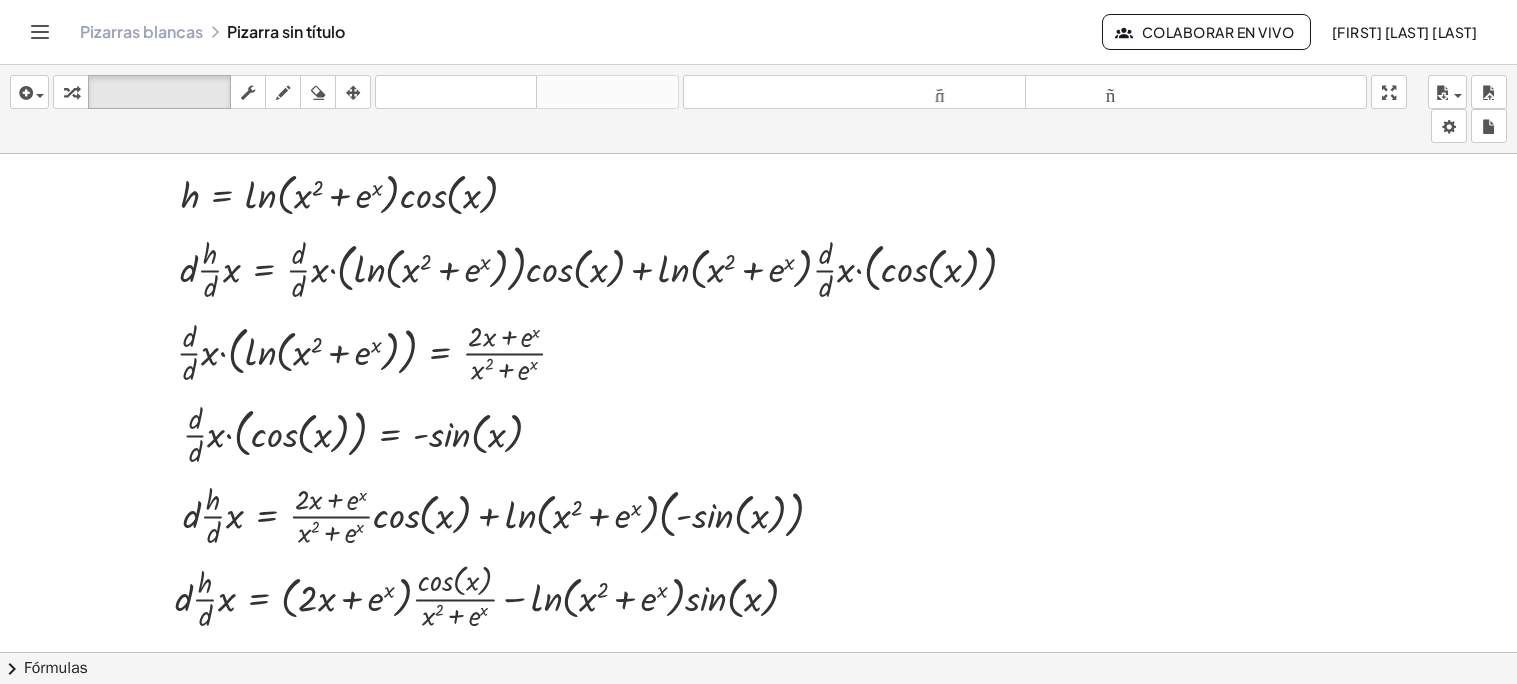click at bounding box center (1027, 654) 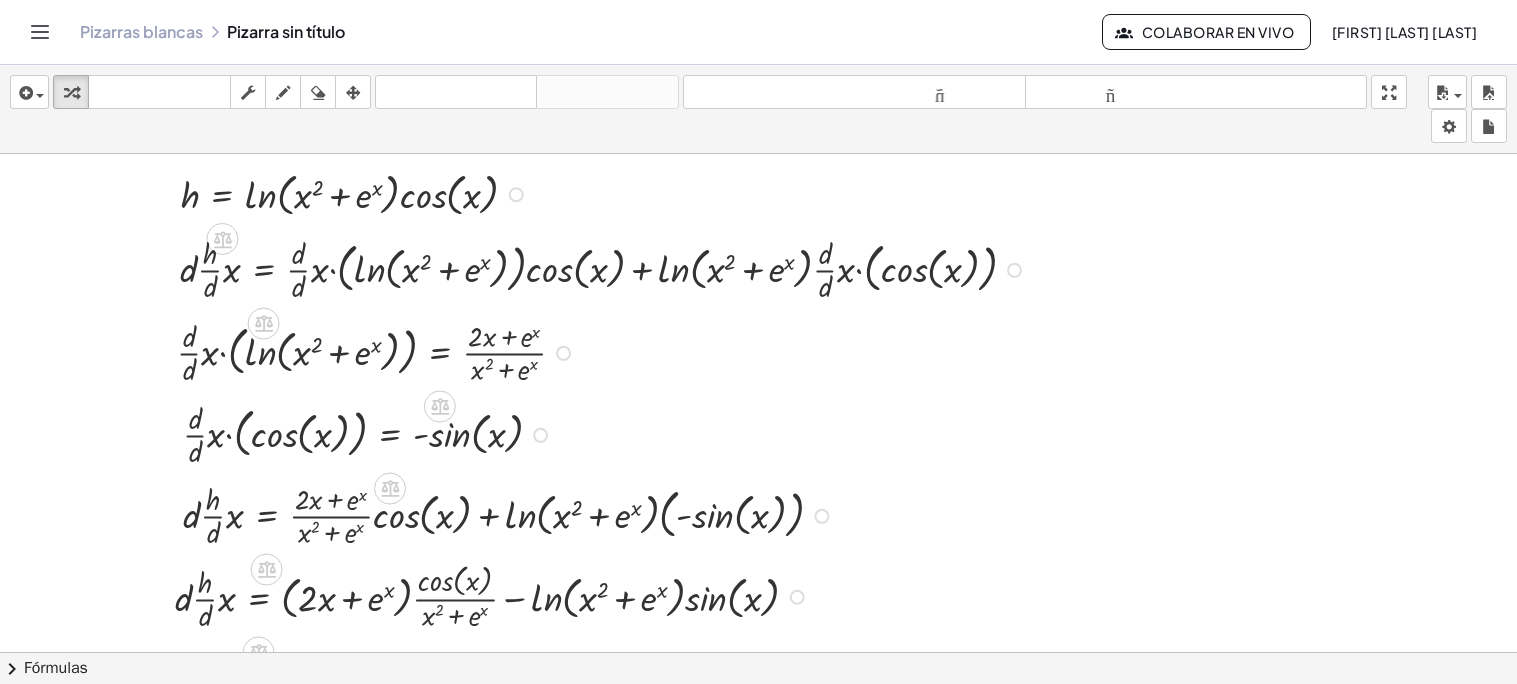 click at bounding box center [1027, 654] 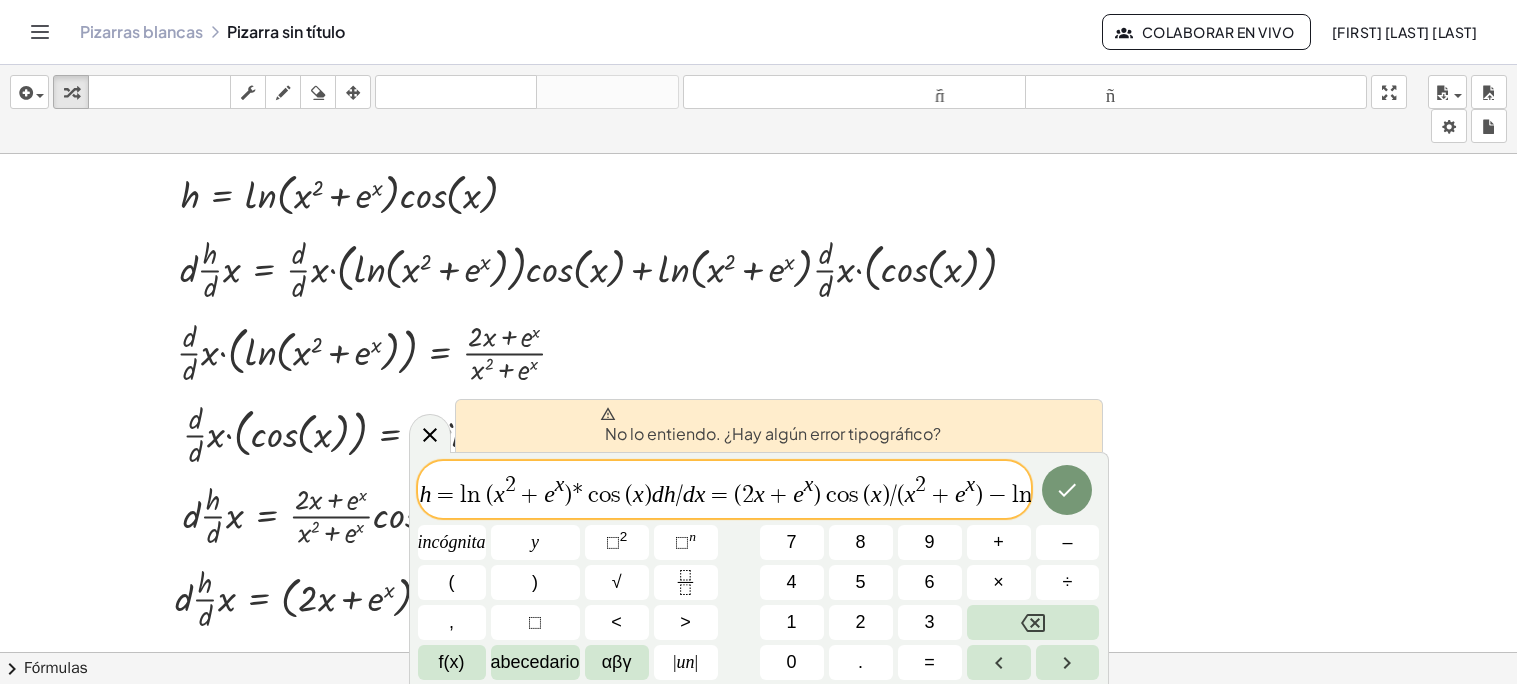 click on "n" at bounding box center (1028, 495) 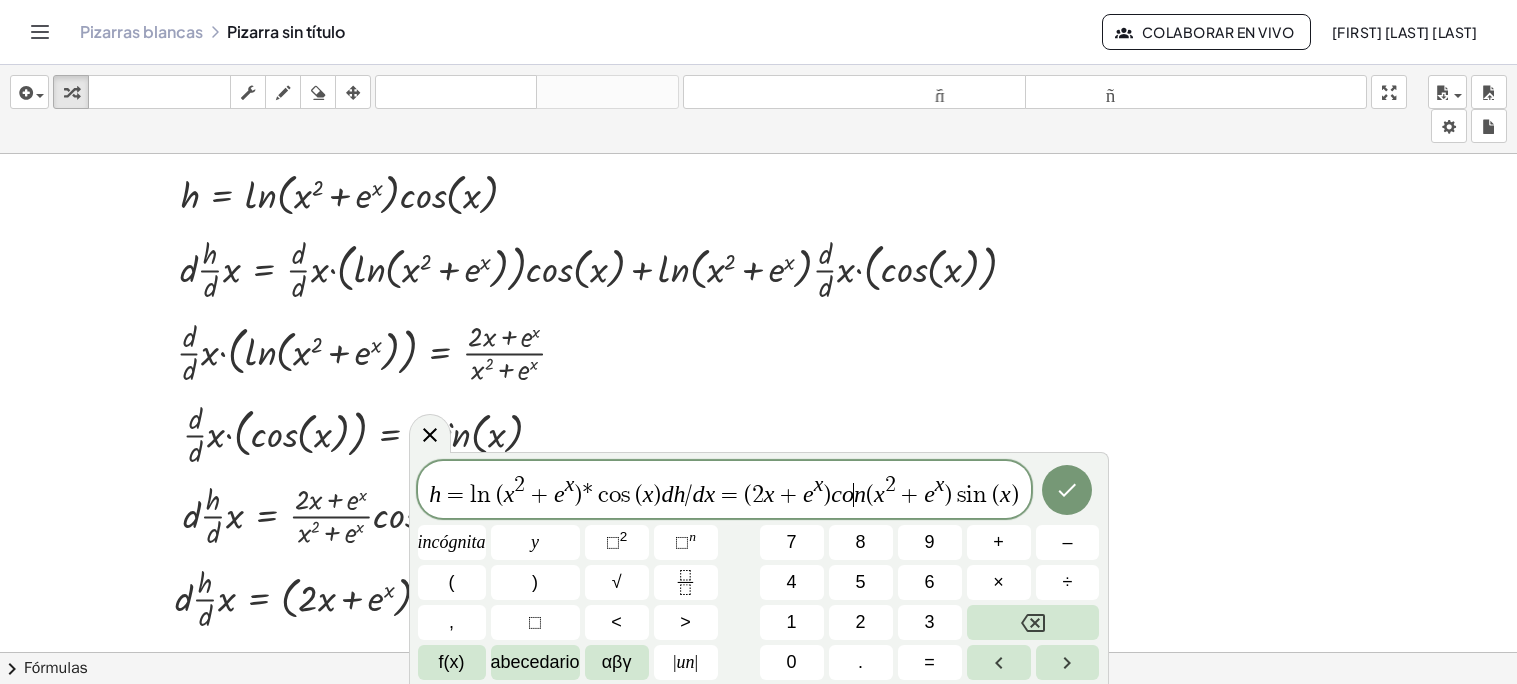 scroll, scrollTop: 0, scrollLeft: 0, axis: both 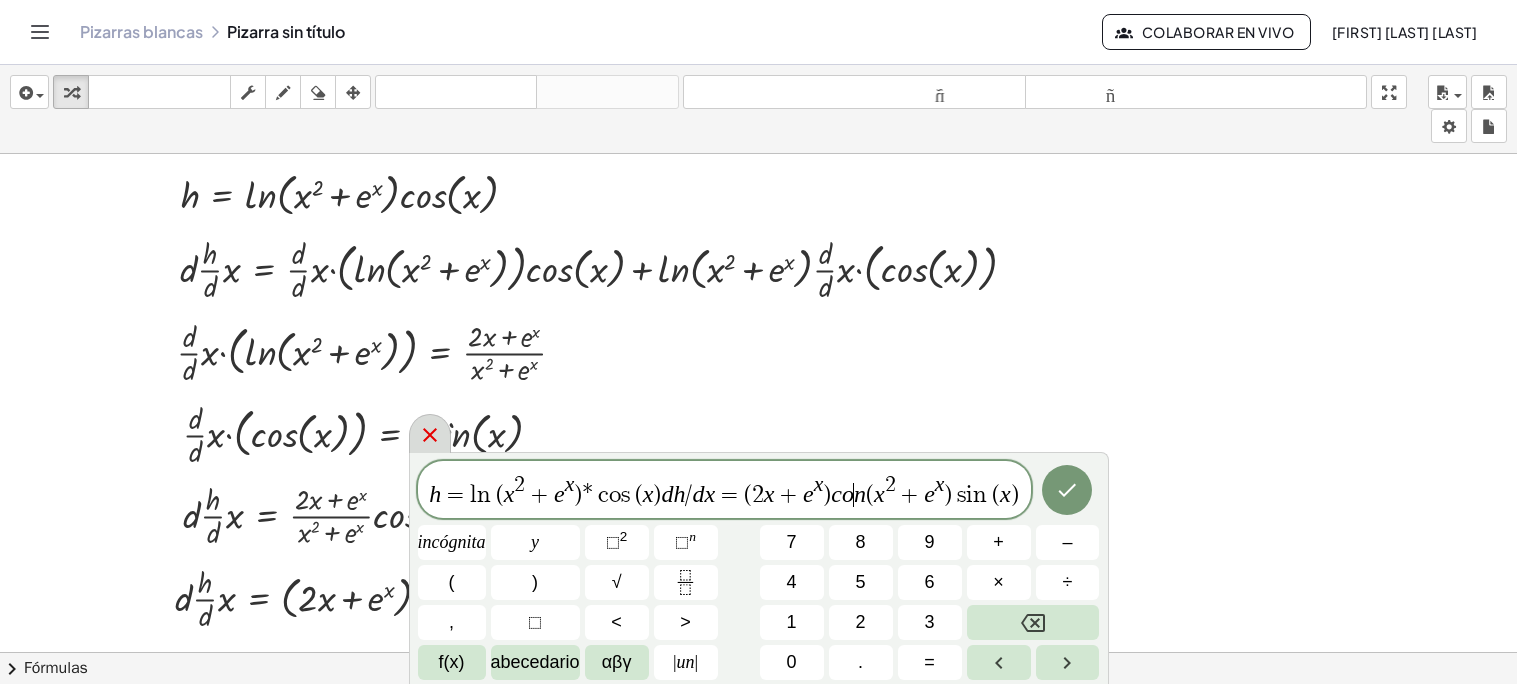 click 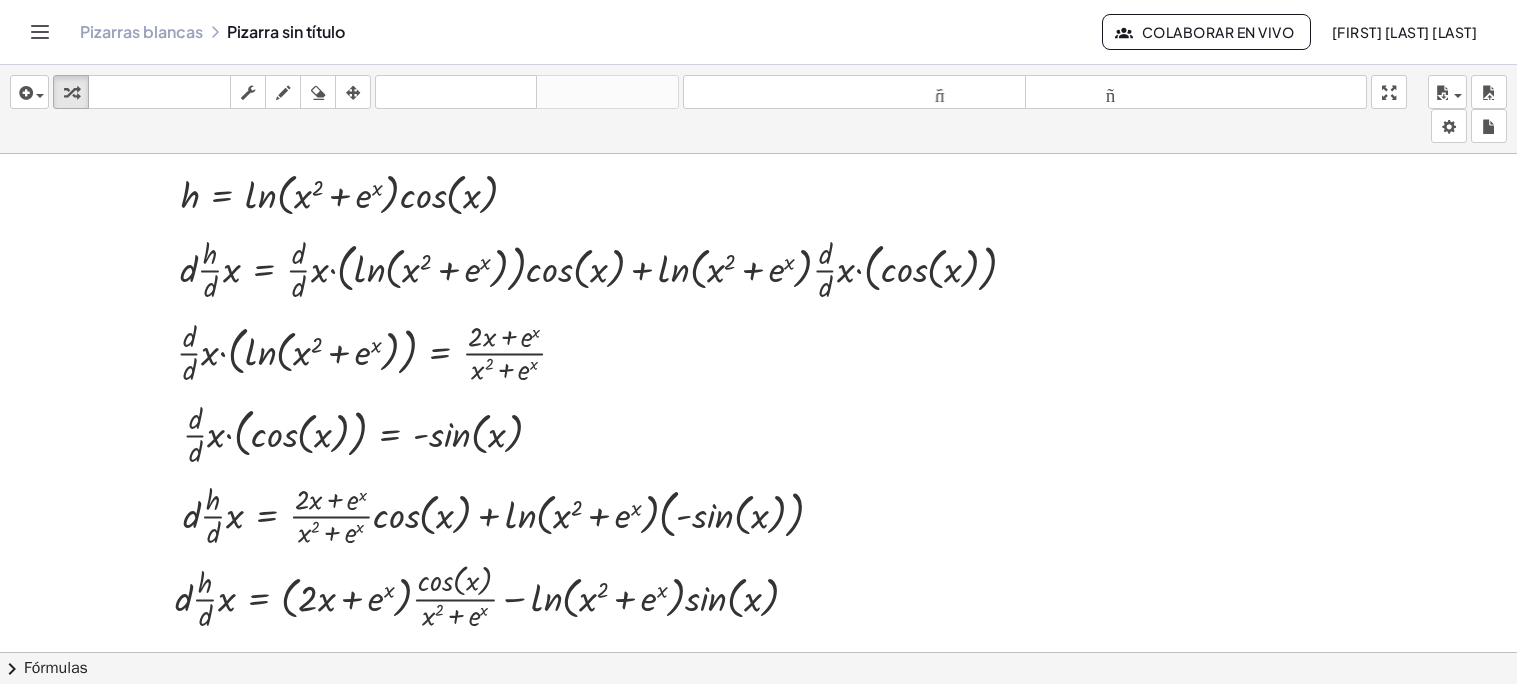 click at bounding box center (1027, 654) 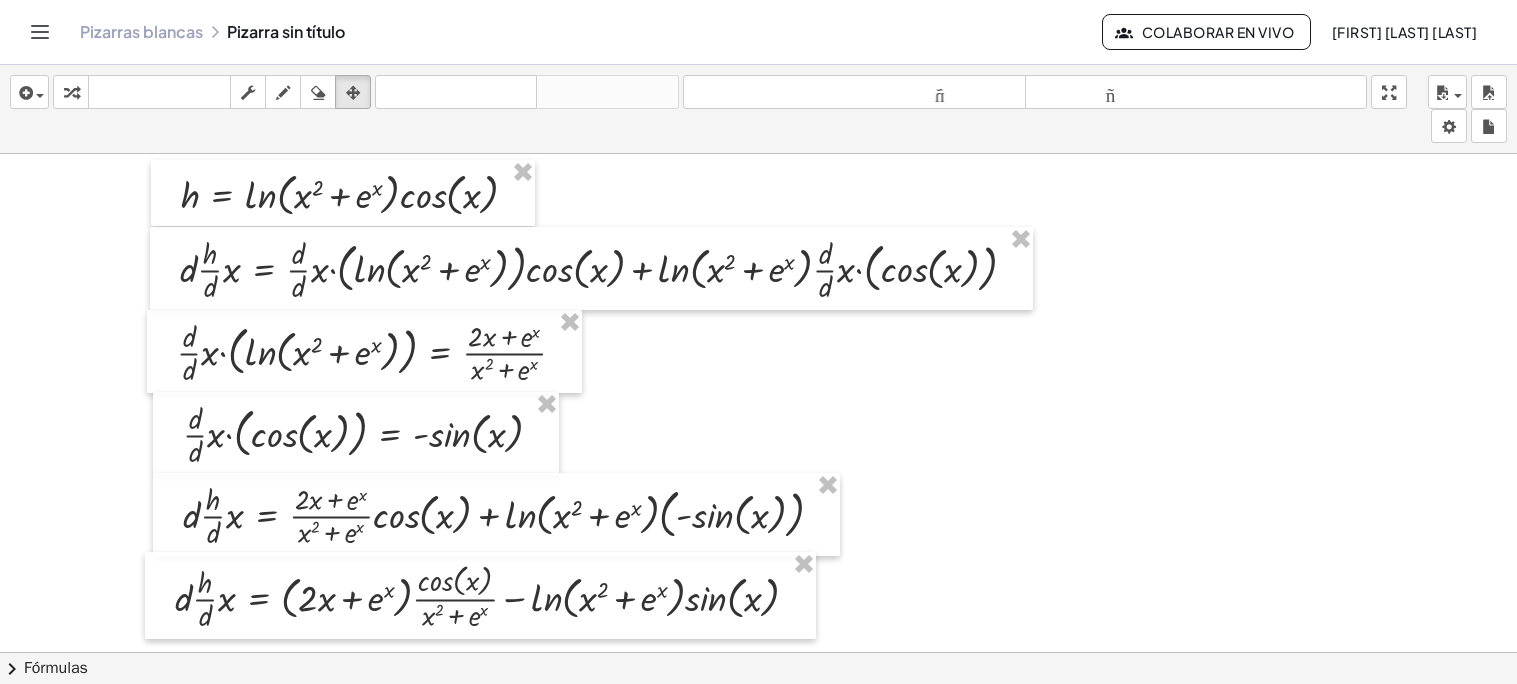 click at bounding box center [1027, 654] 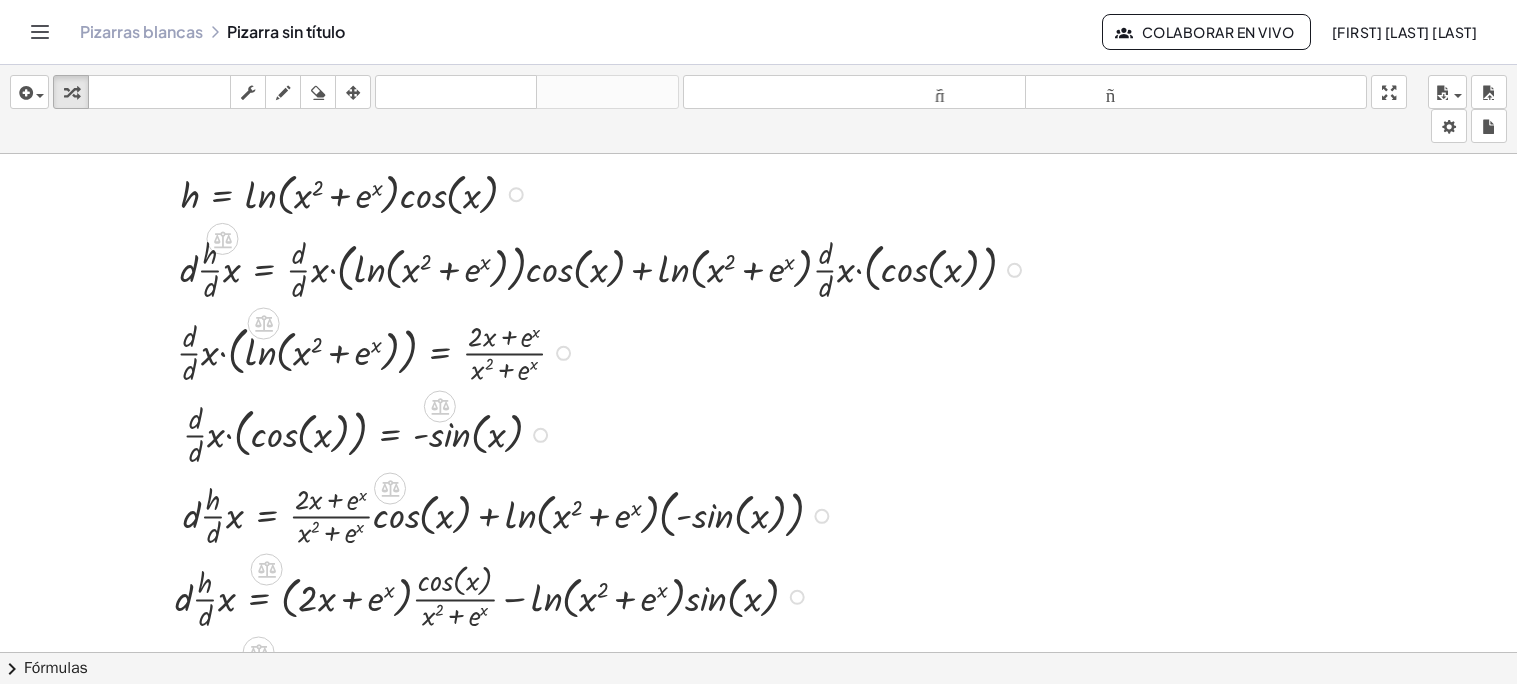 click at bounding box center (1027, 654) 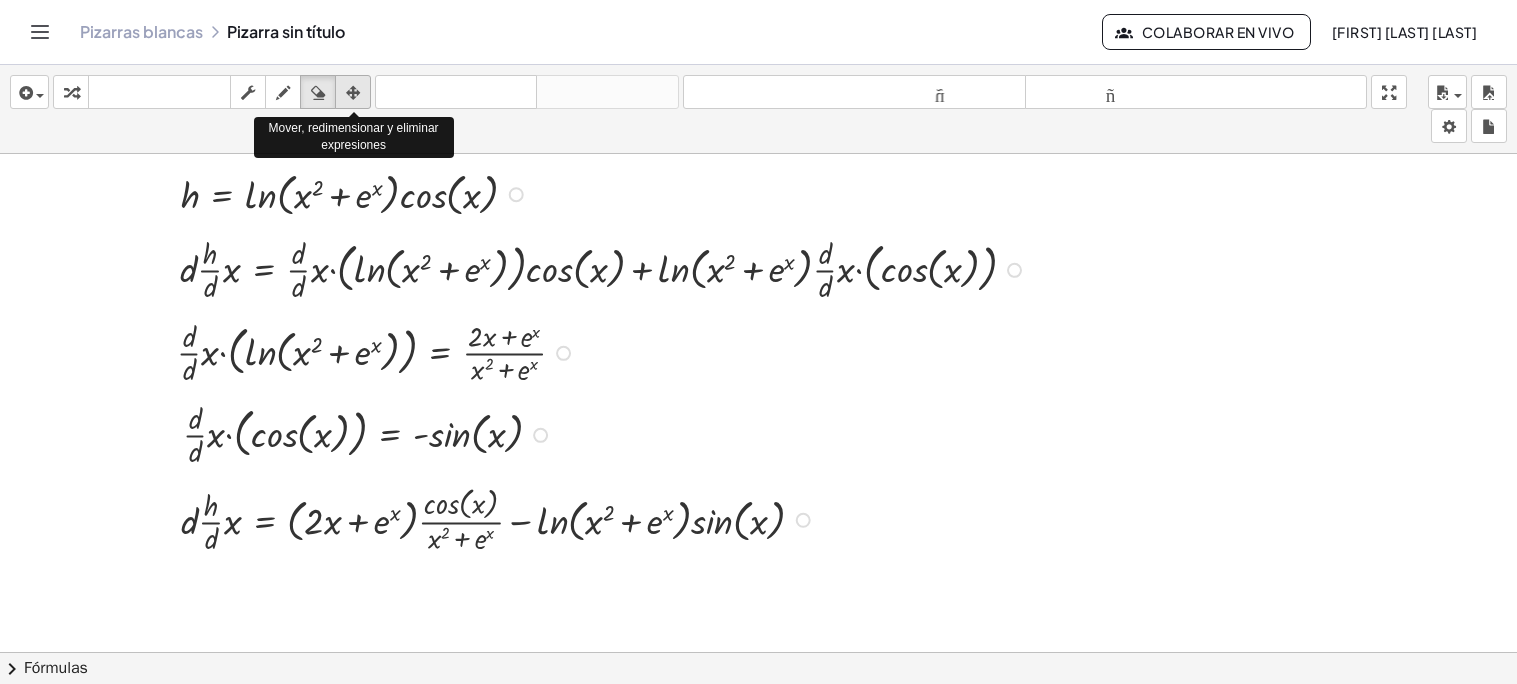 click at bounding box center (353, 93) 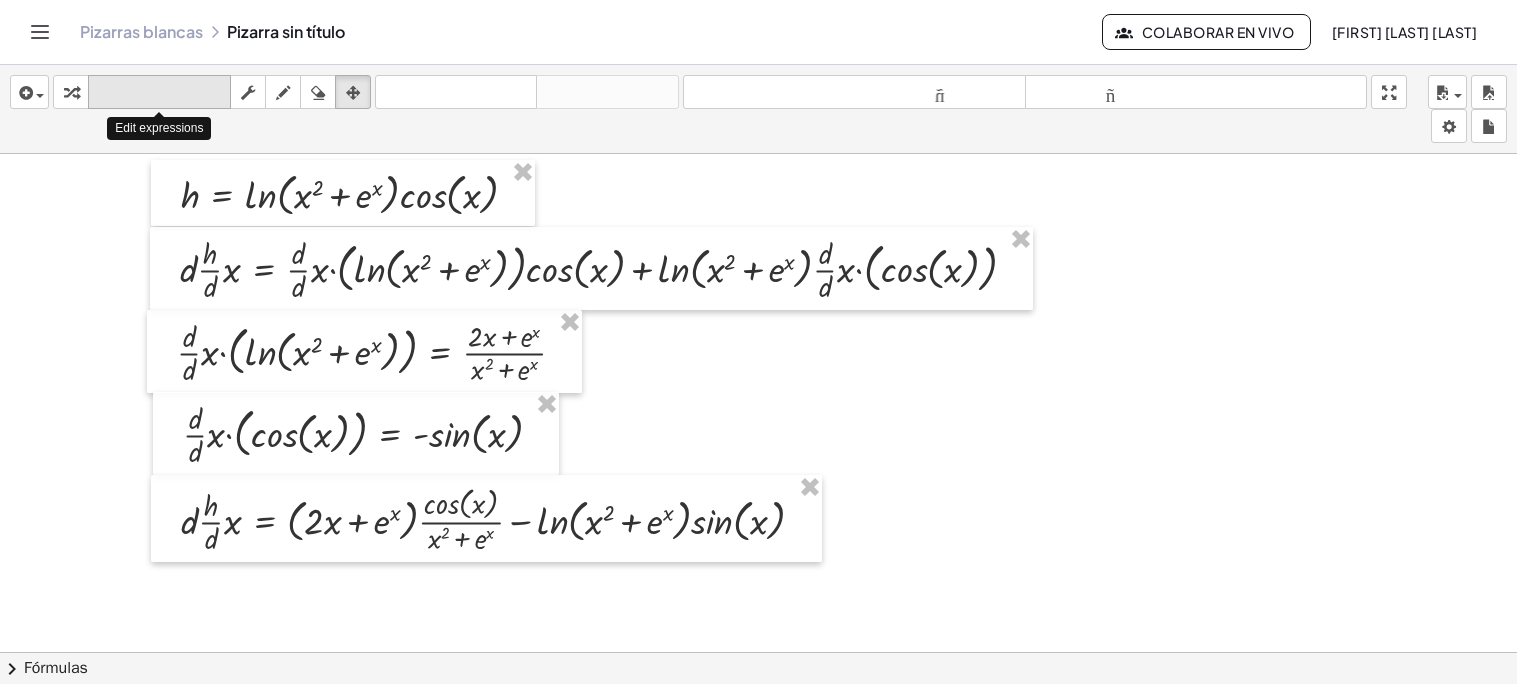 click on "teclado" at bounding box center [159, 92] 